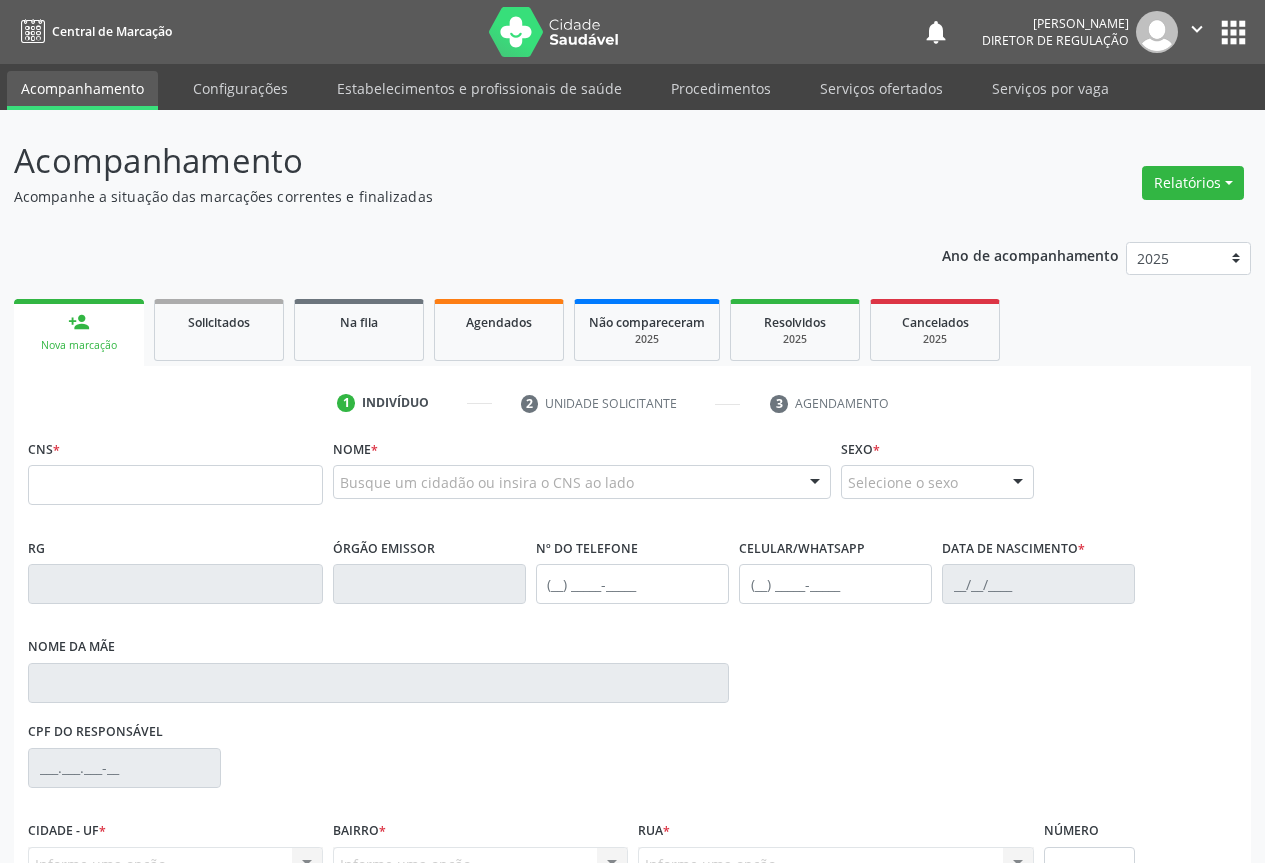 scroll, scrollTop: 0, scrollLeft: 0, axis: both 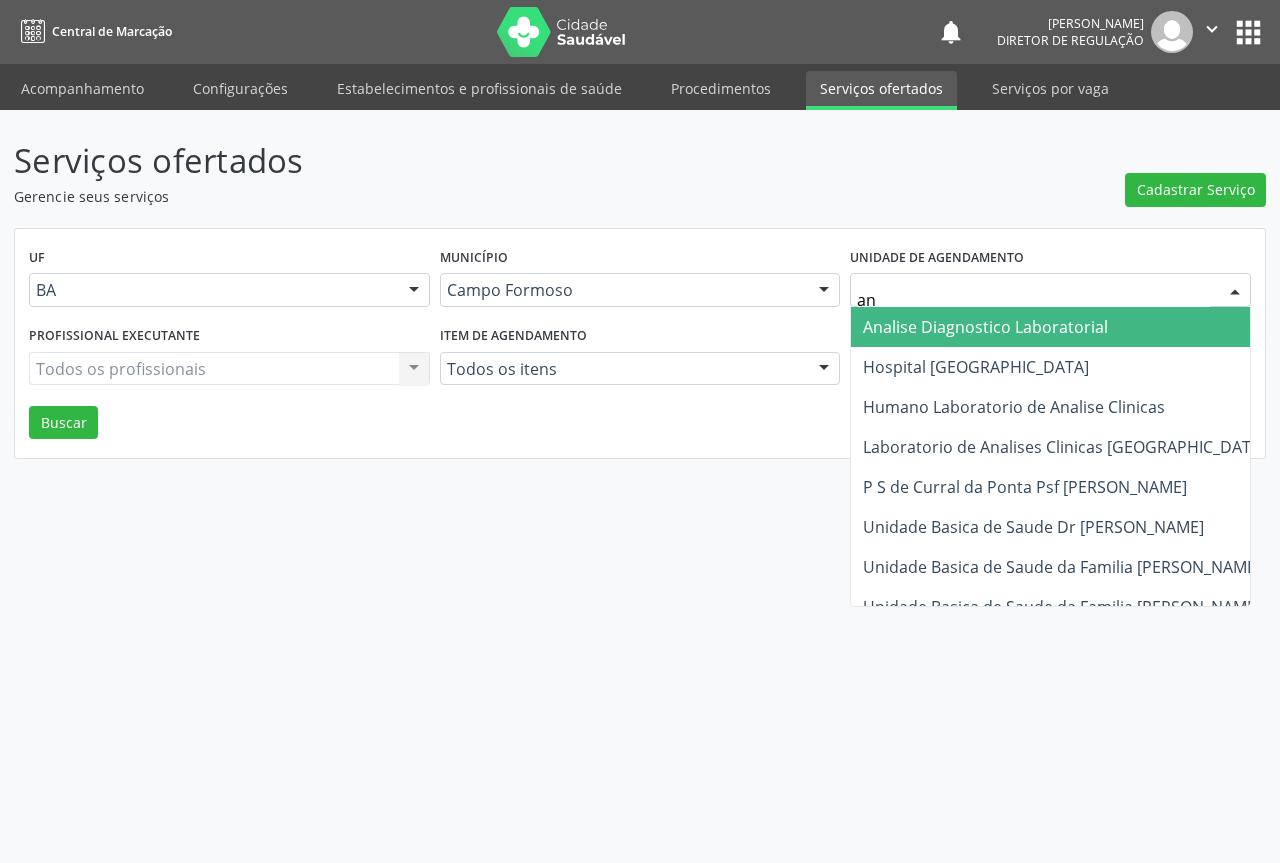 type on "ana" 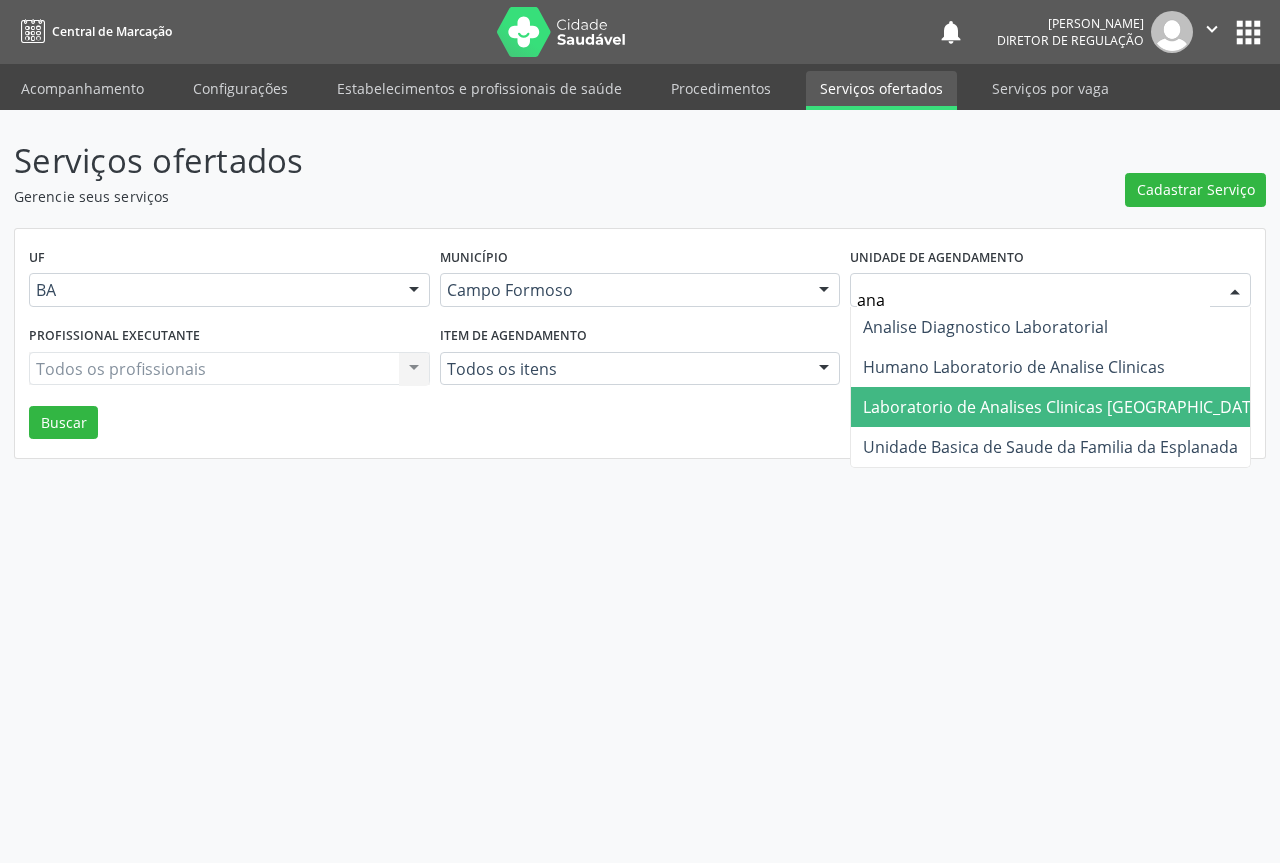drag, startPoint x: 925, startPoint y: 384, endPoint x: 925, endPoint y: 402, distance: 18 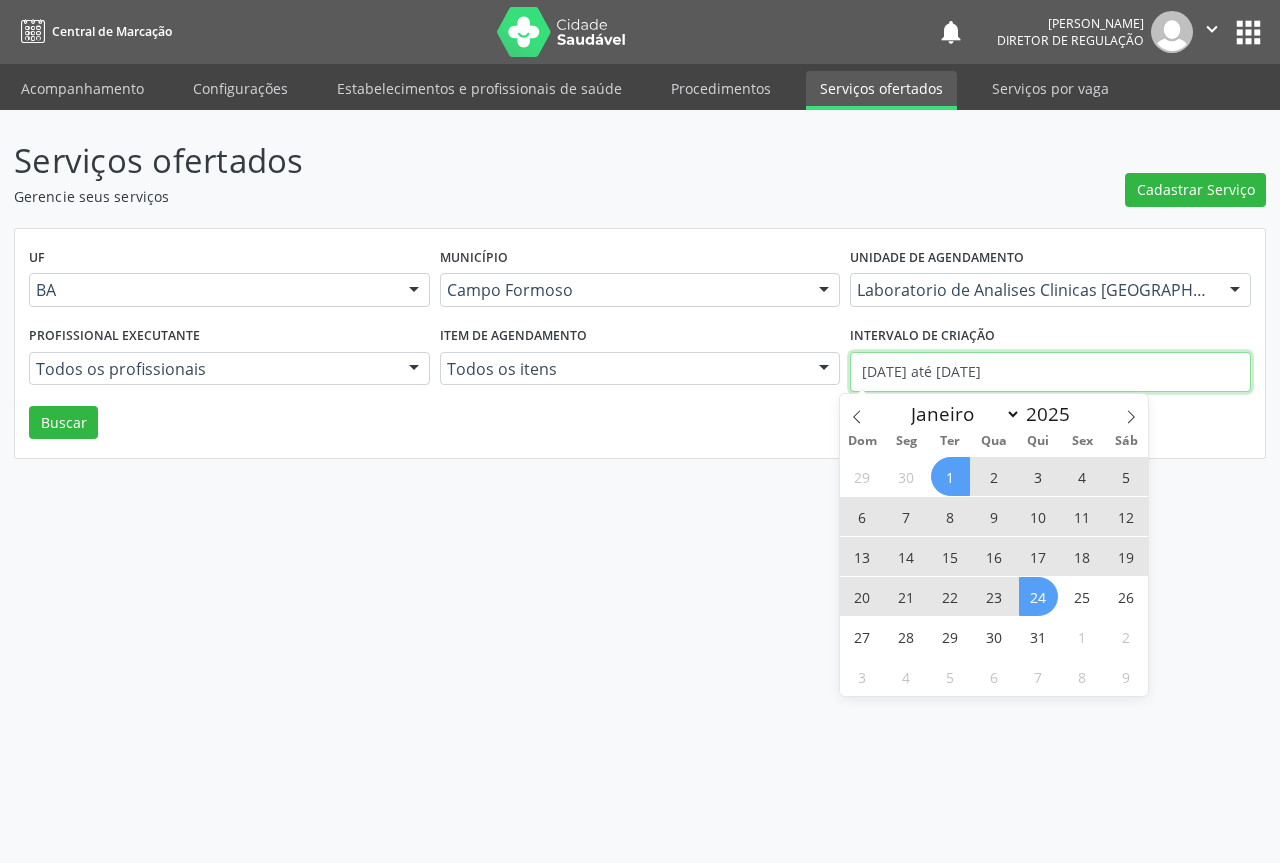 drag, startPoint x: 987, startPoint y: 380, endPoint x: 965, endPoint y: 371, distance: 23.769728 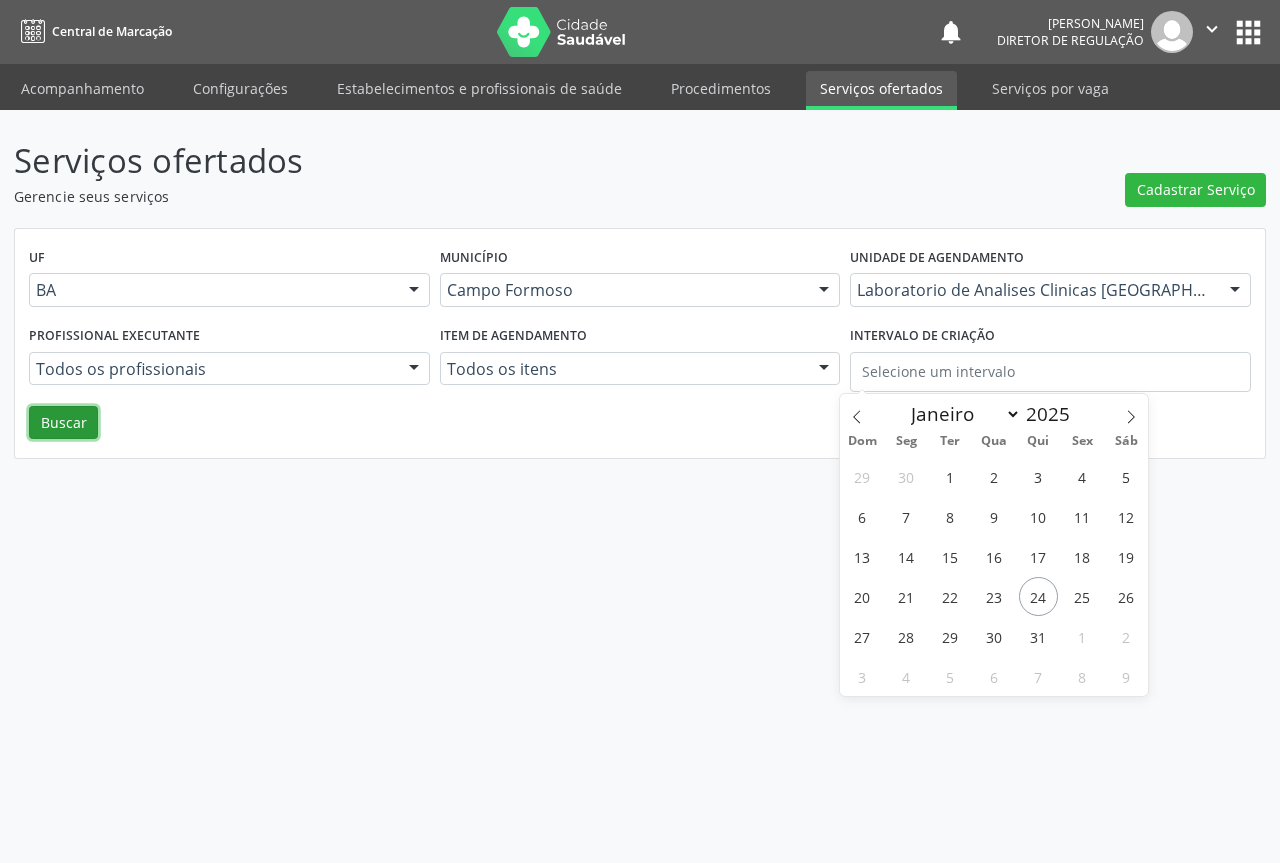 click on "Buscar" at bounding box center [63, 423] 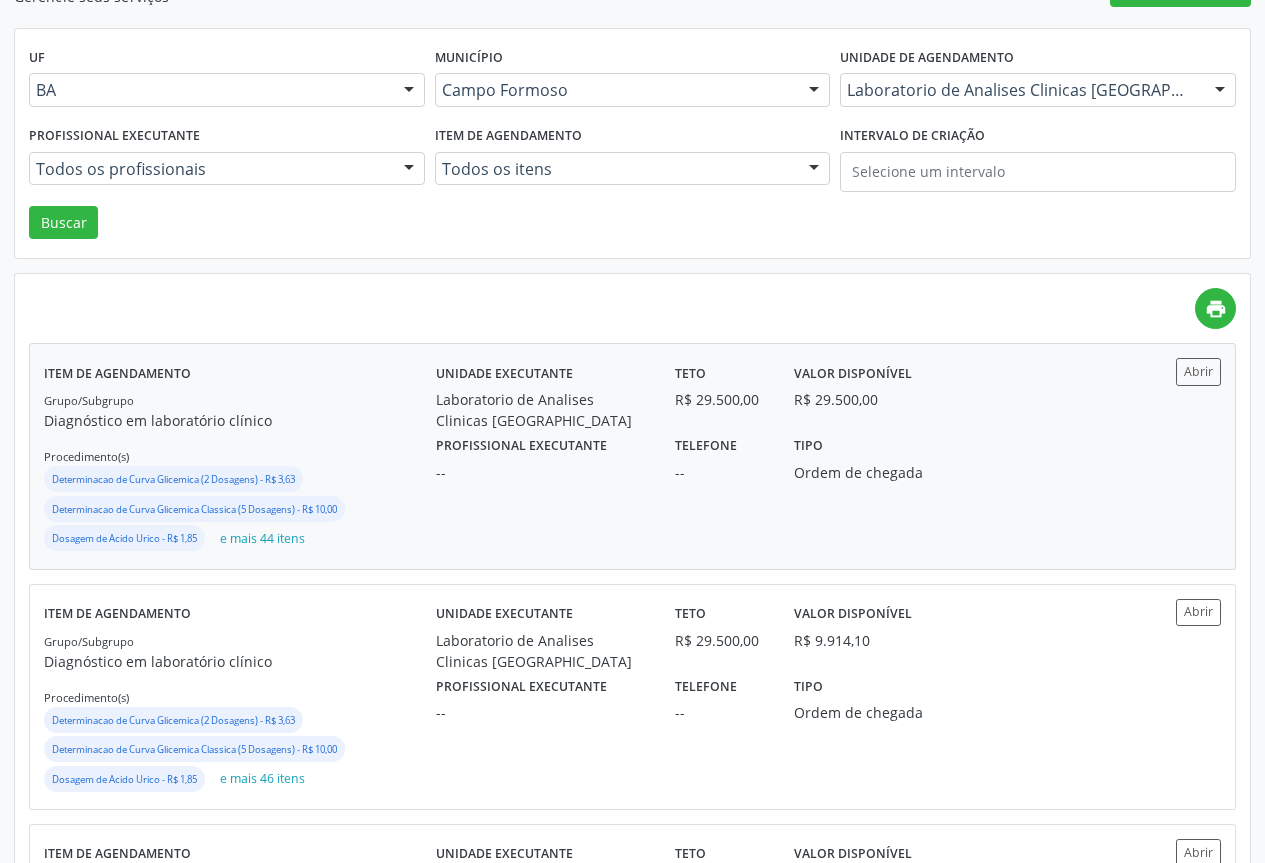 scroll, scrollTop: 300, scrollLeft: 0, axis: vertical 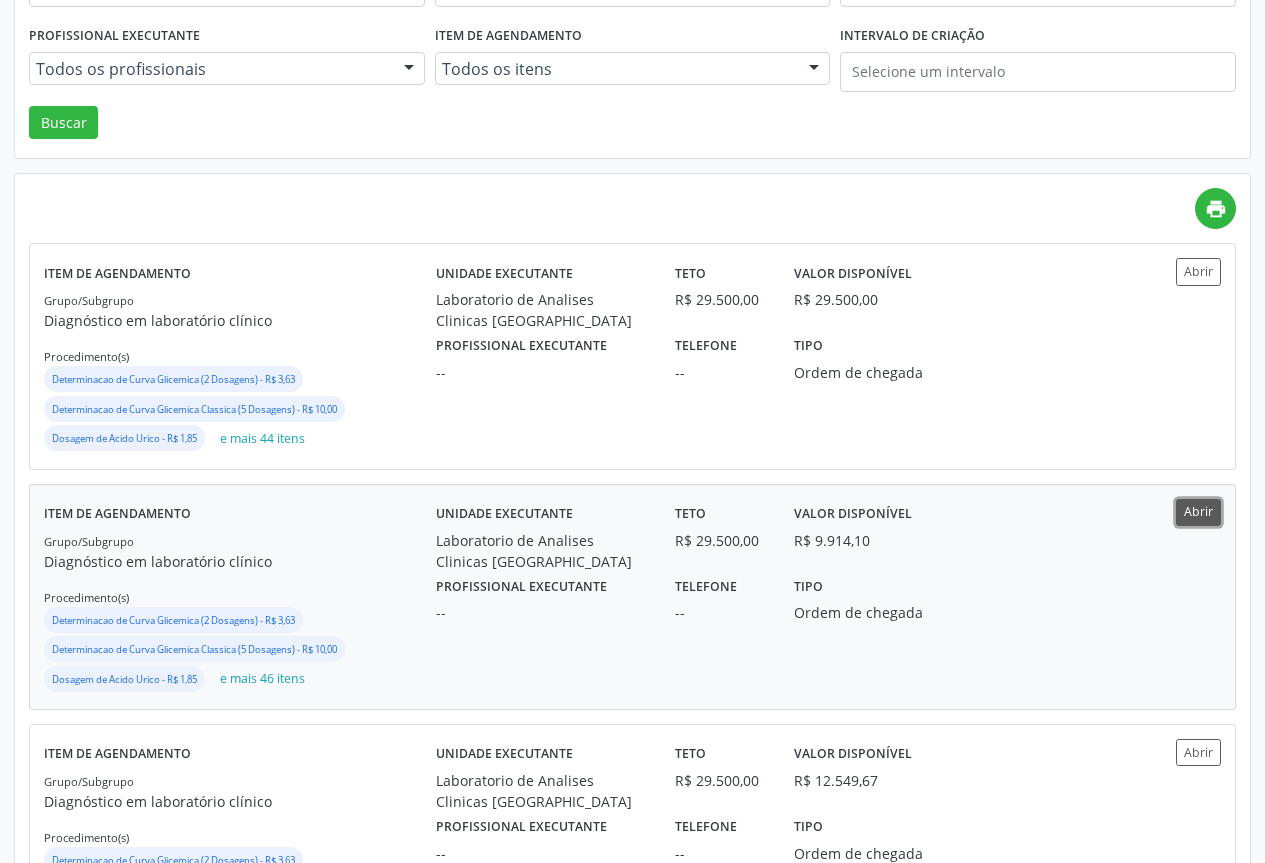 click on "Abrir" at bounding box center [1198, 512] 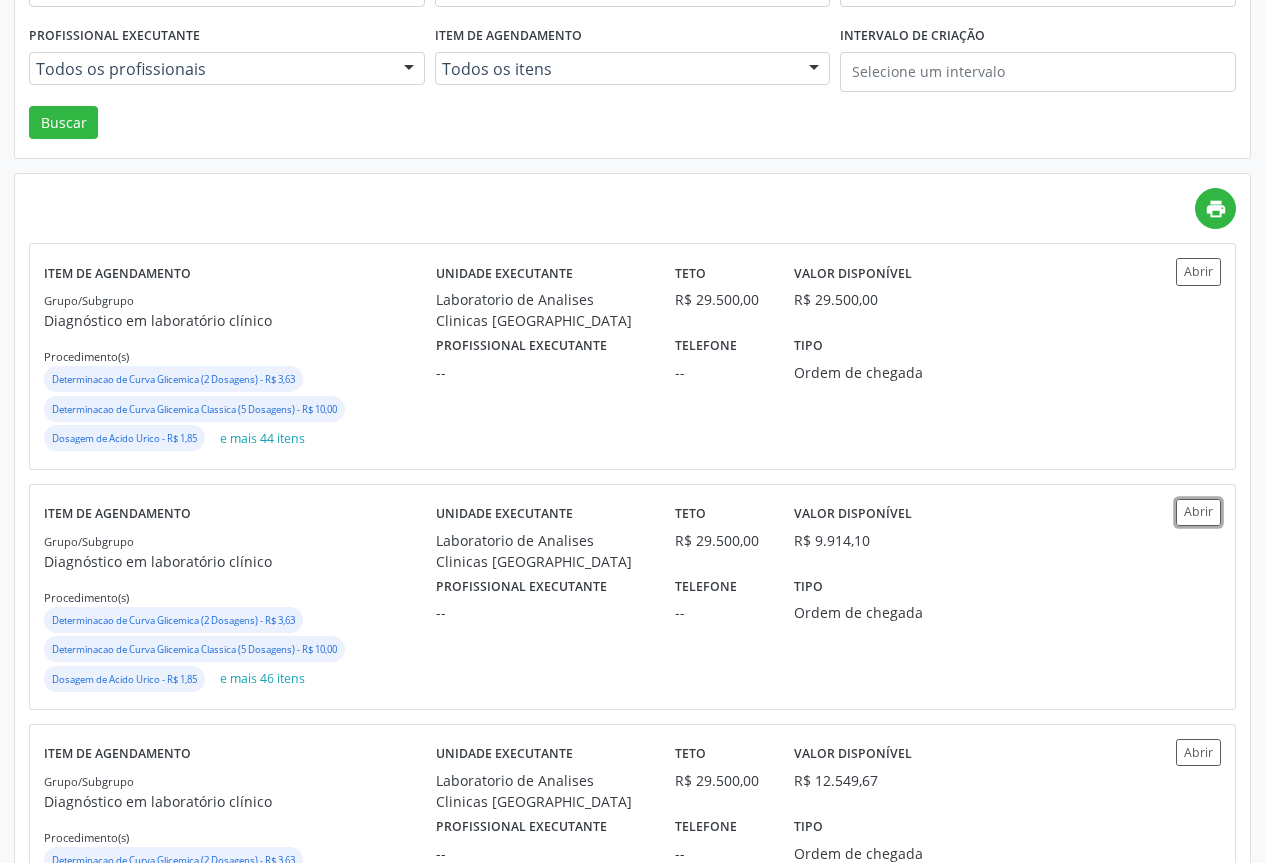 scroll, scrollTop: 0, scrollLeft: 0, axis: both 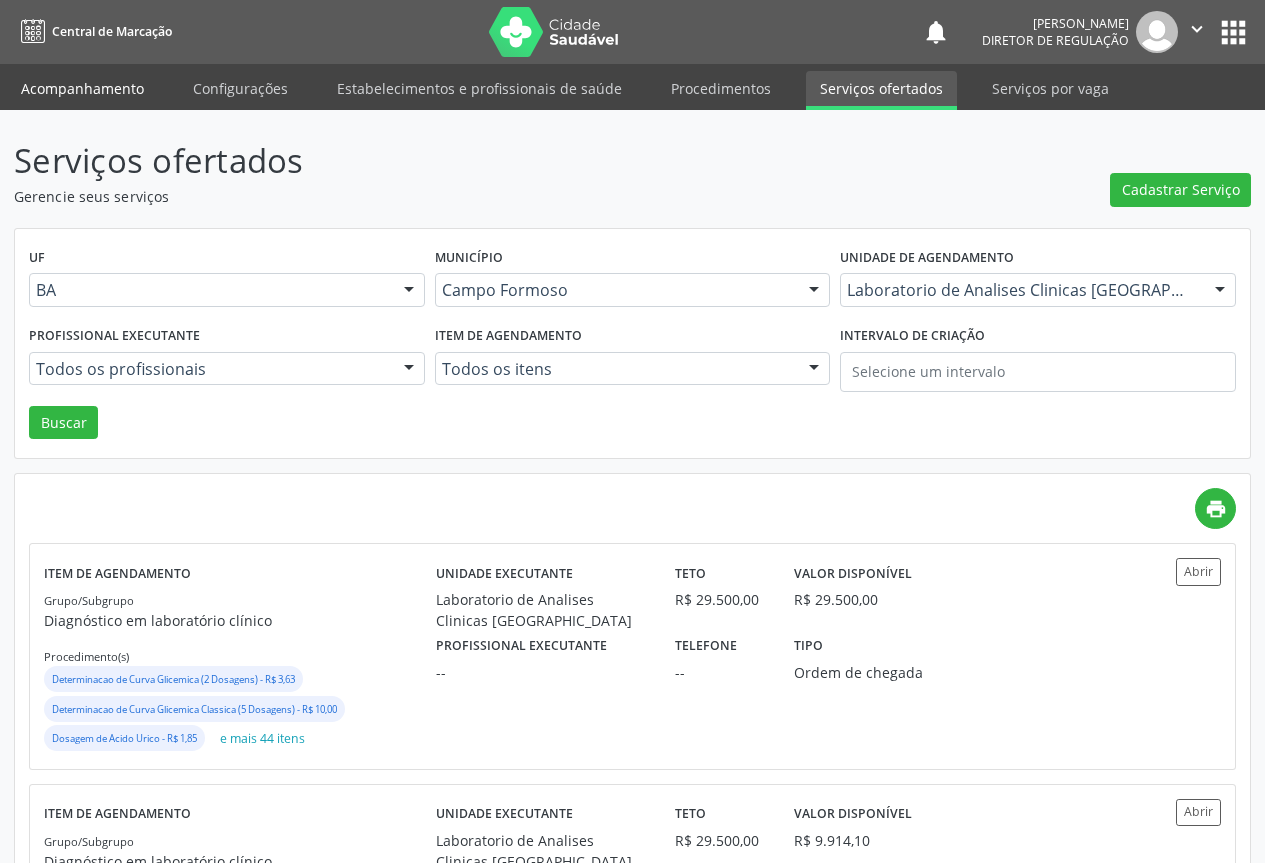 click on "Acompanhamento" at bounding box center [82, 88] 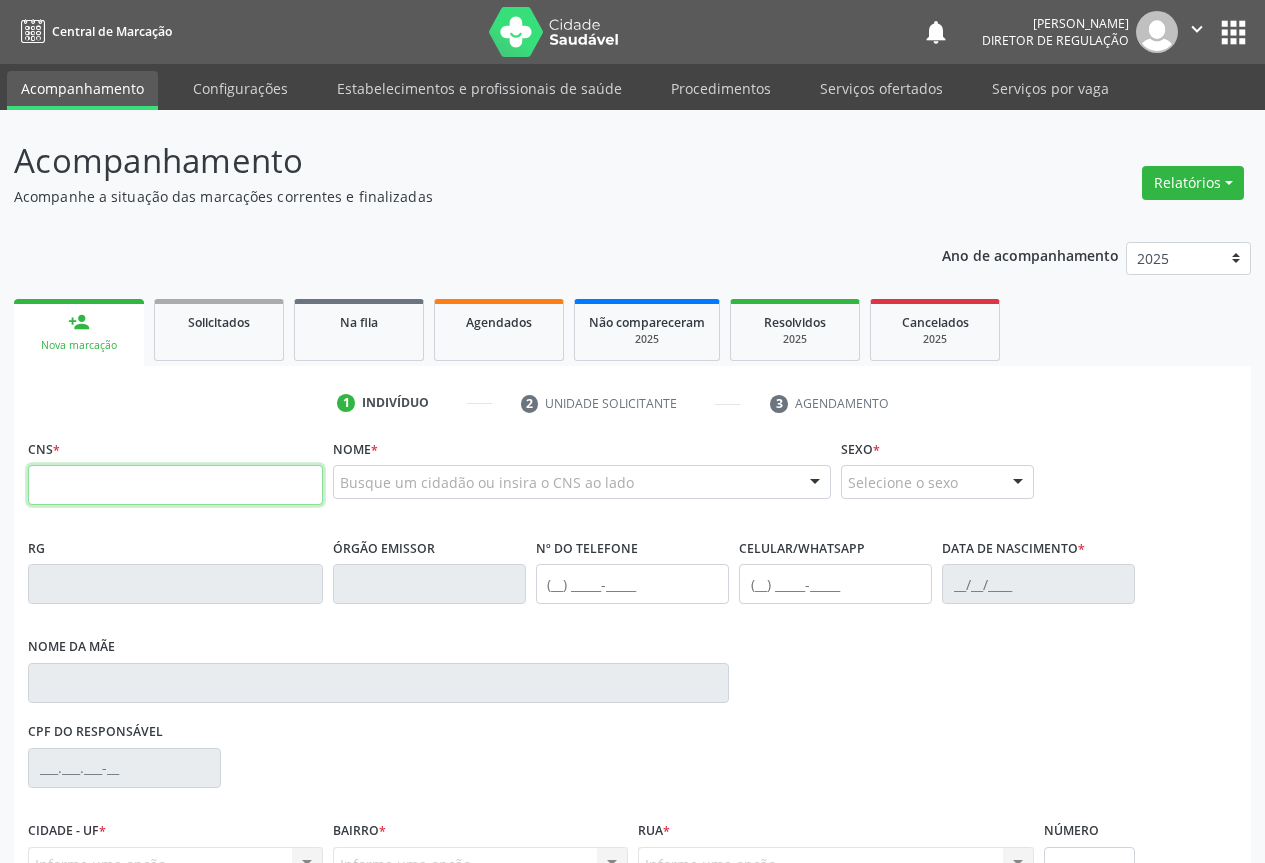 click at bounding box center (175, 485) 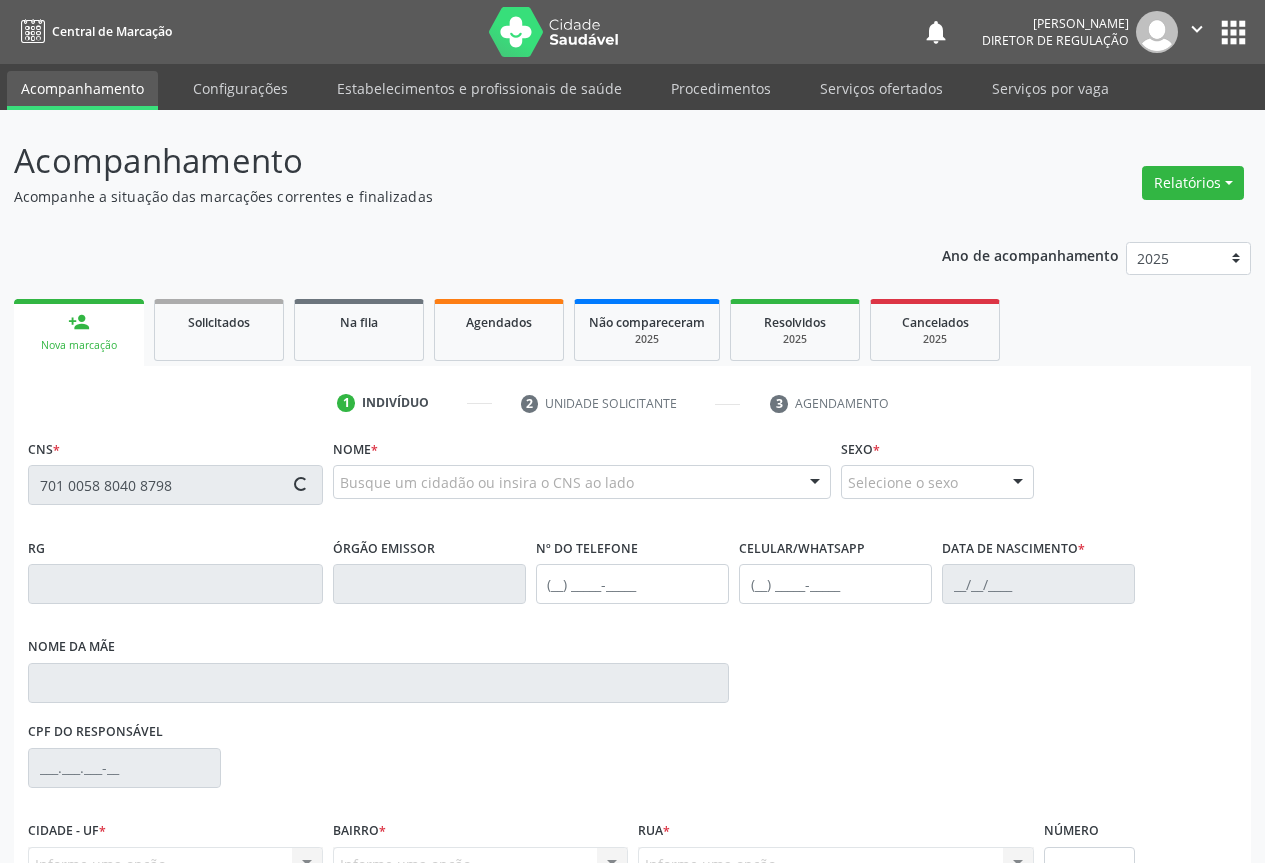scroll, scrollTop: 207, scrollLeft: 0, axis: vertical 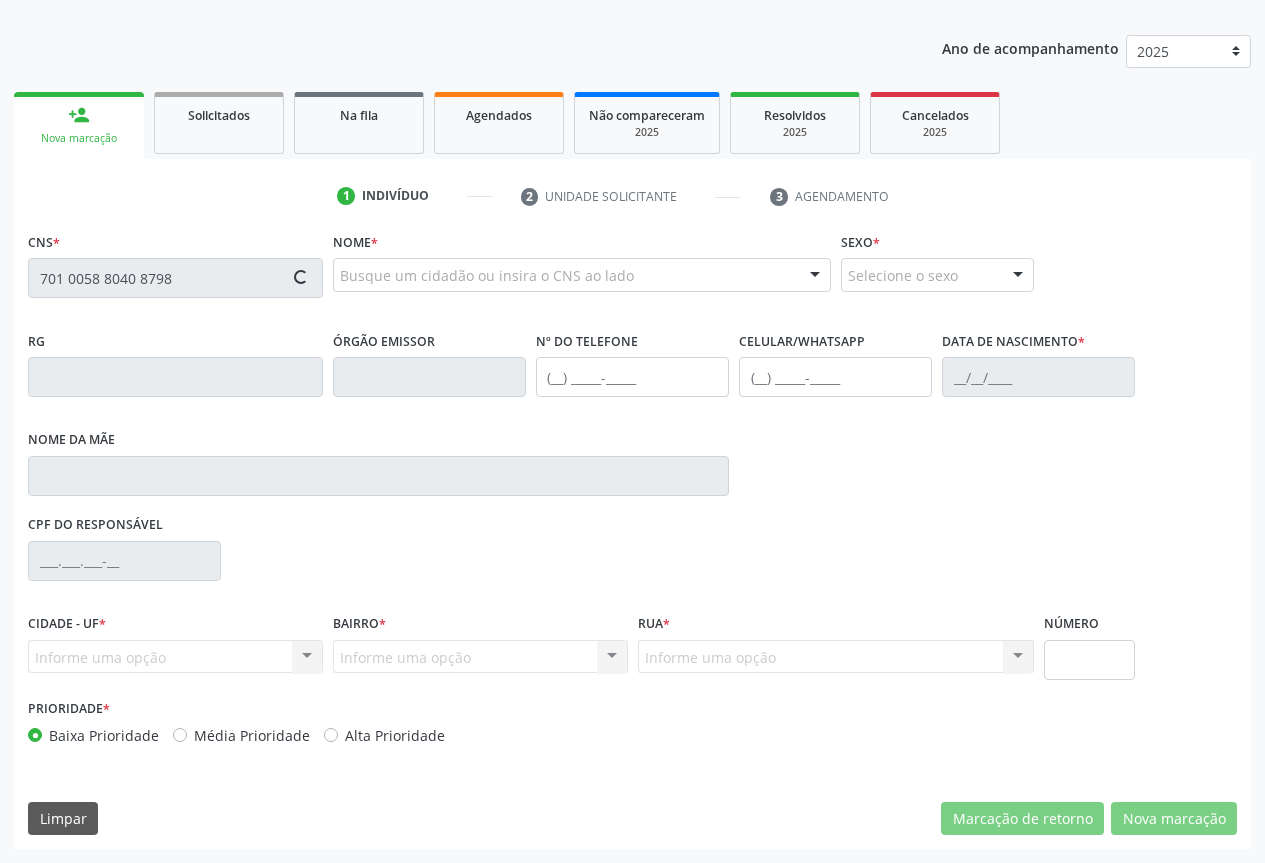 type on "701 0058 8040 8798" 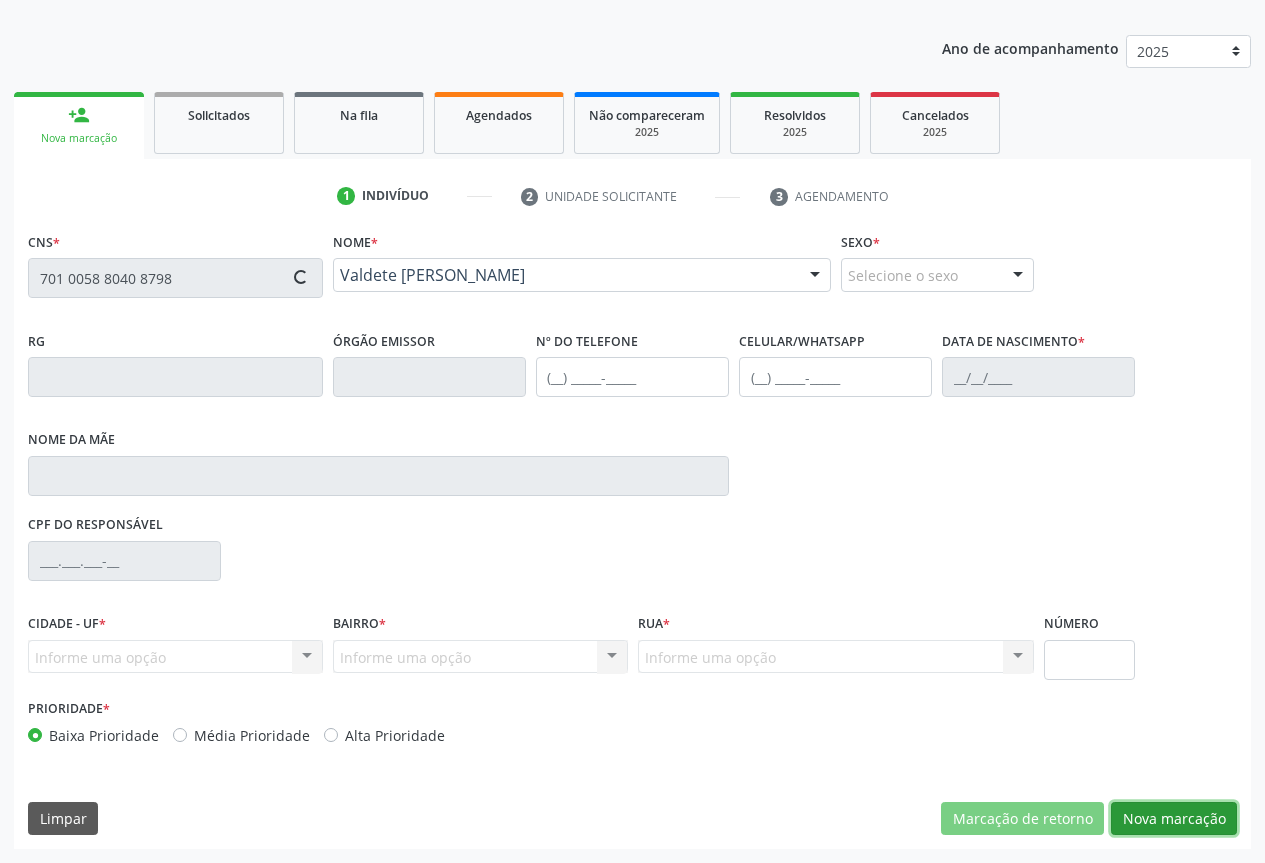 type on "0086828010" 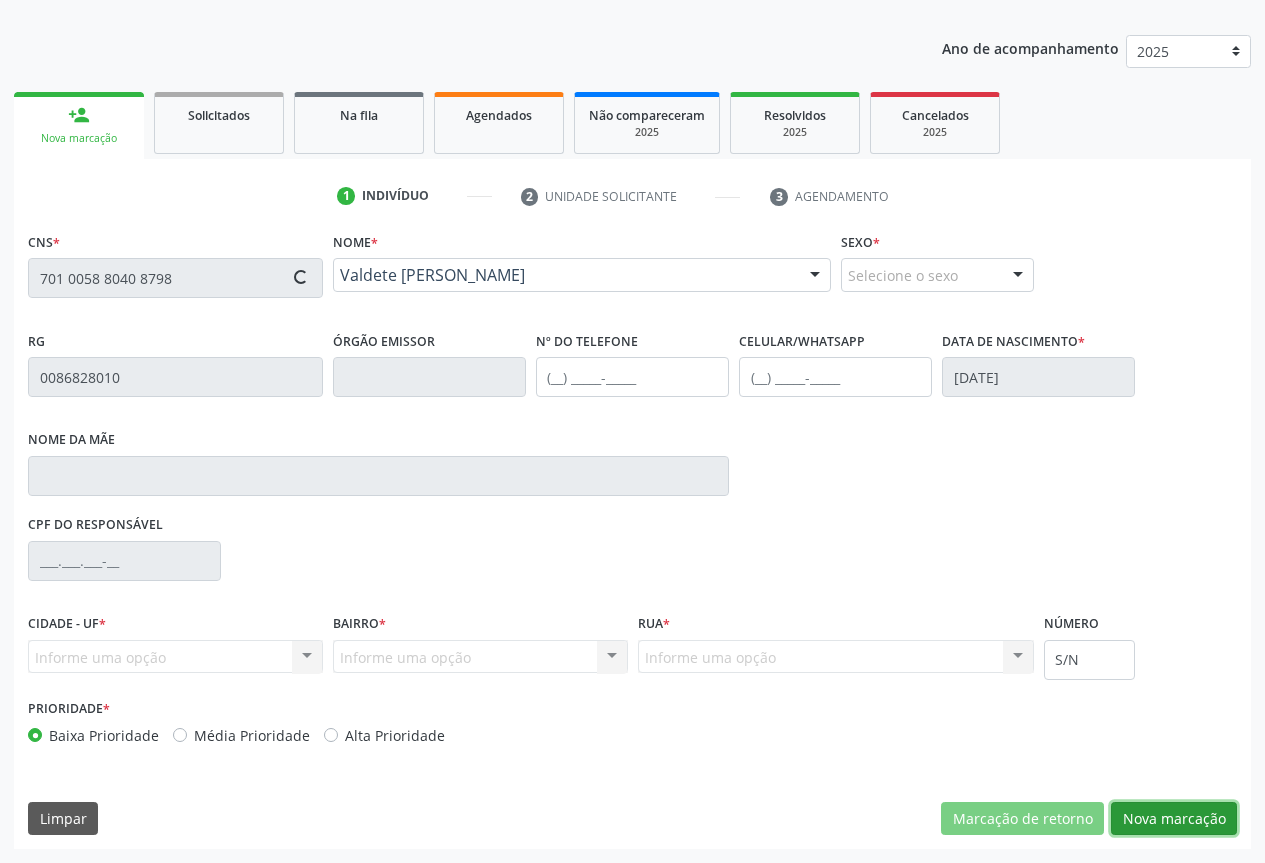 click on "Nova marcação" at bounding box center (1174, 819) 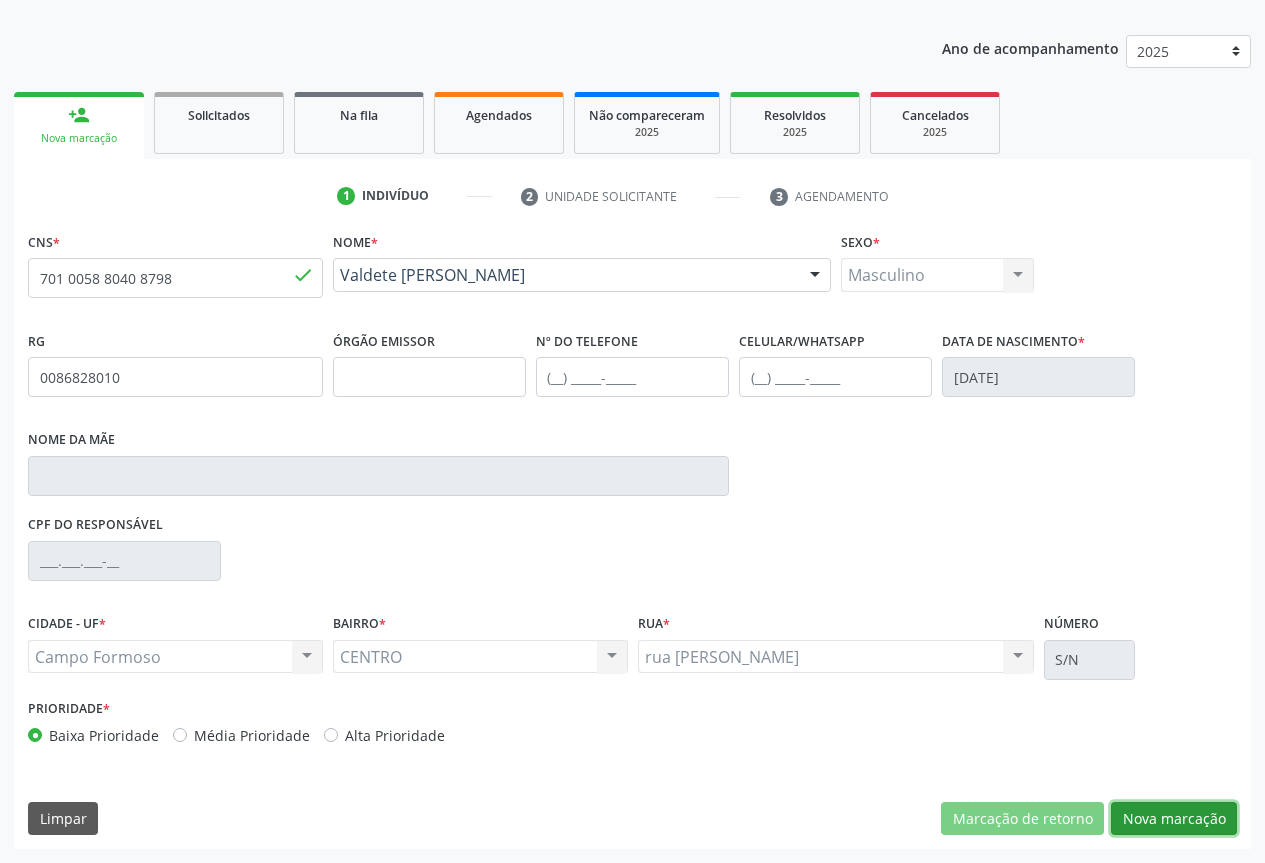 drag, startPoint x: 1168, startPoint y: 814, endPoint x: 968, endPoint y: 737, distance: 214.31052 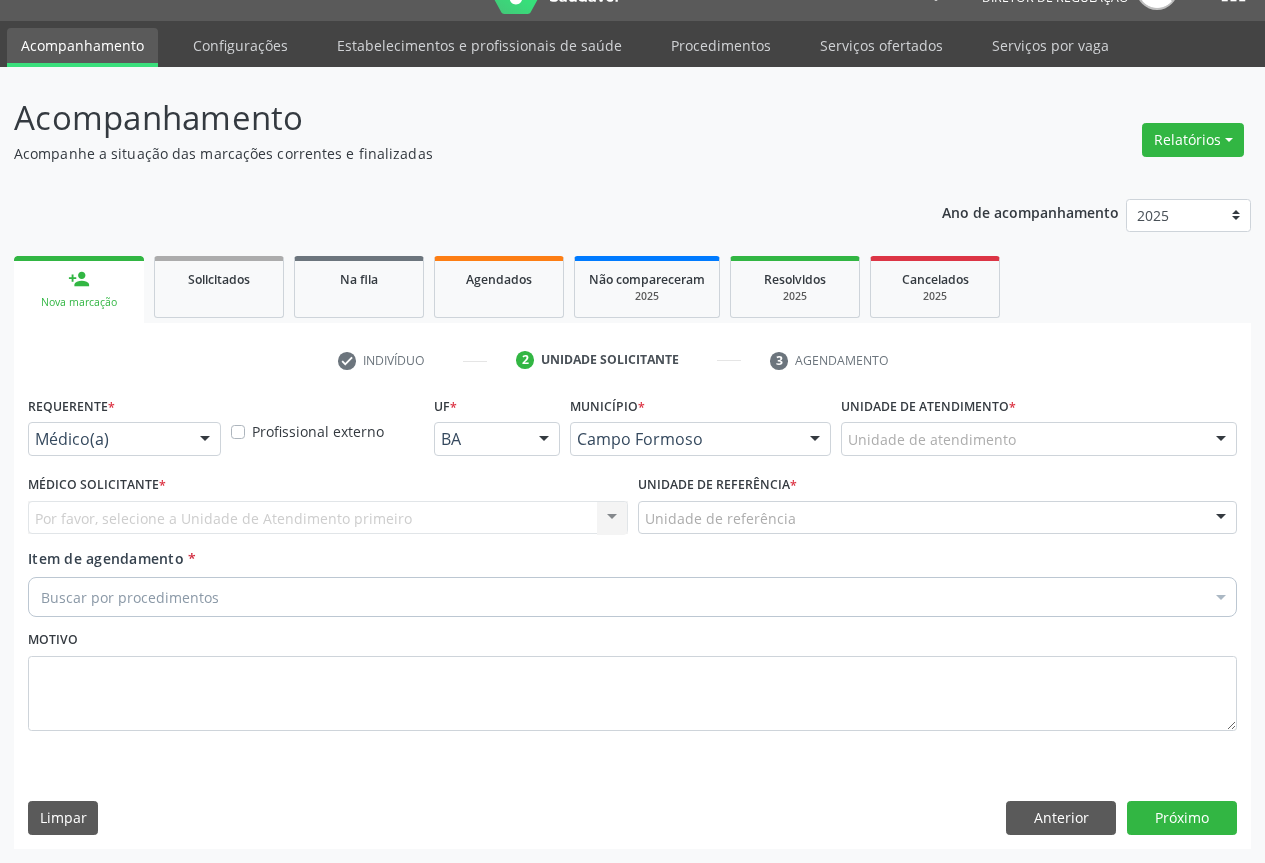 scroll, scrollTop: 43, scrollLeft: 0, axis: vertical 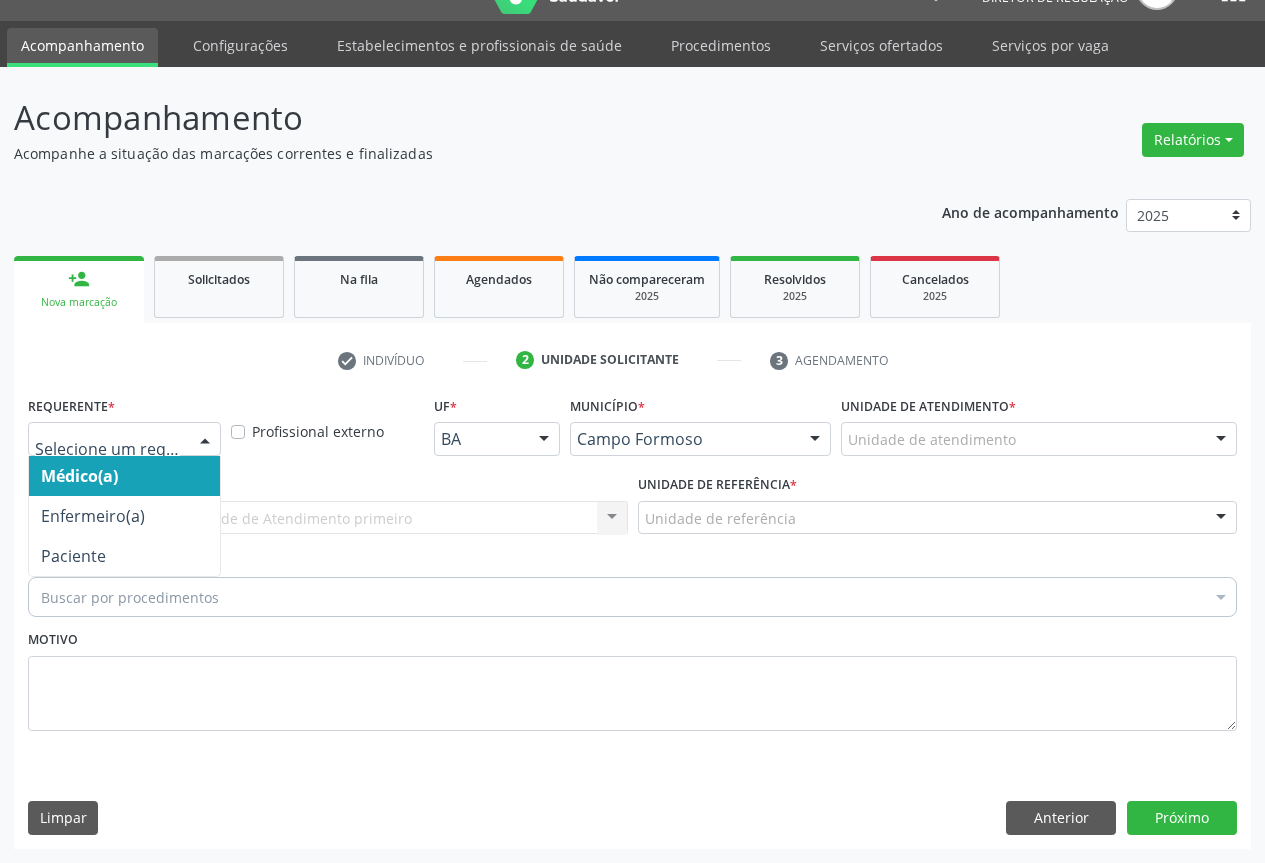click on "Médico(a)   Enfermeiro(a)   Paciente
Nenhum resultado encontrado para: "   "
Não há nenhuma opção para ser exibida." at bounding box center (124, 439) 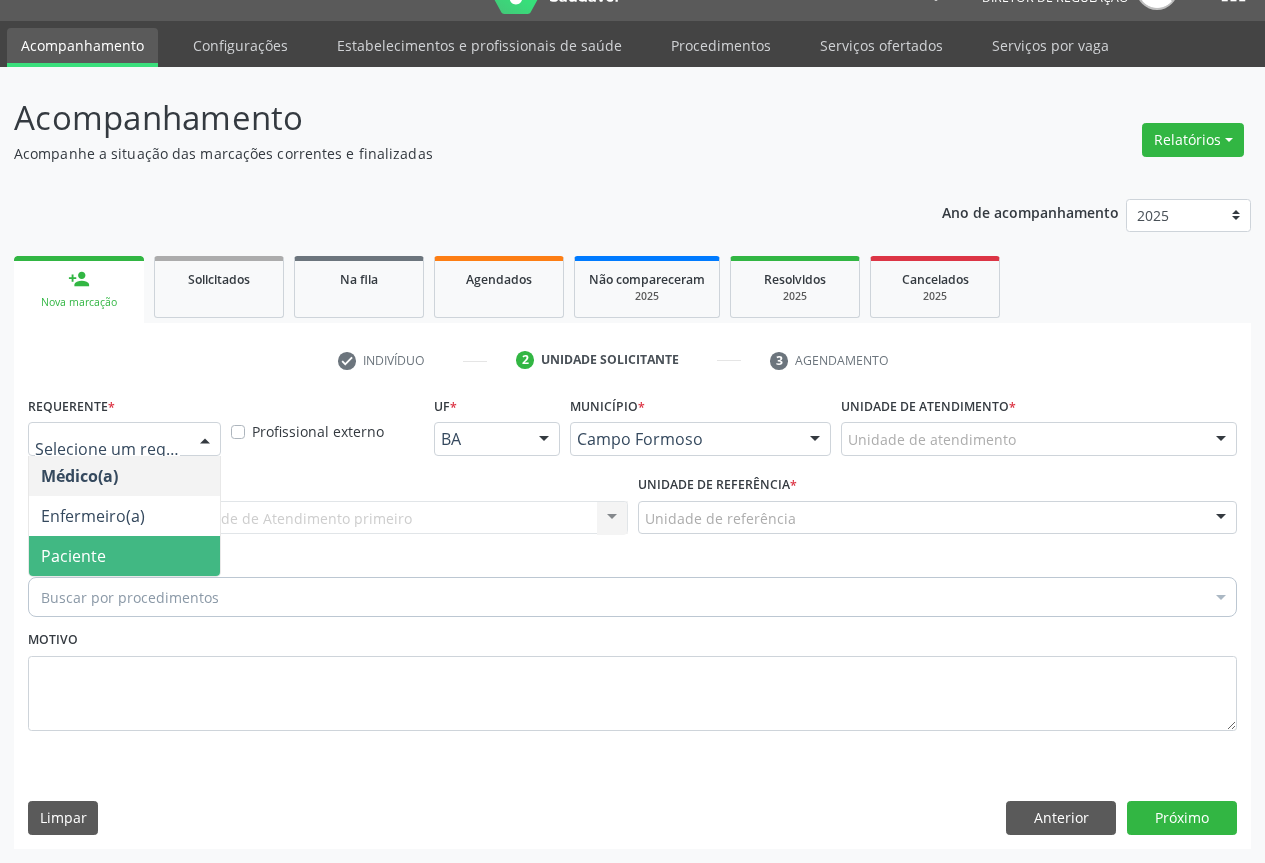 click on "Paciente" at bounding box center [124, 556] 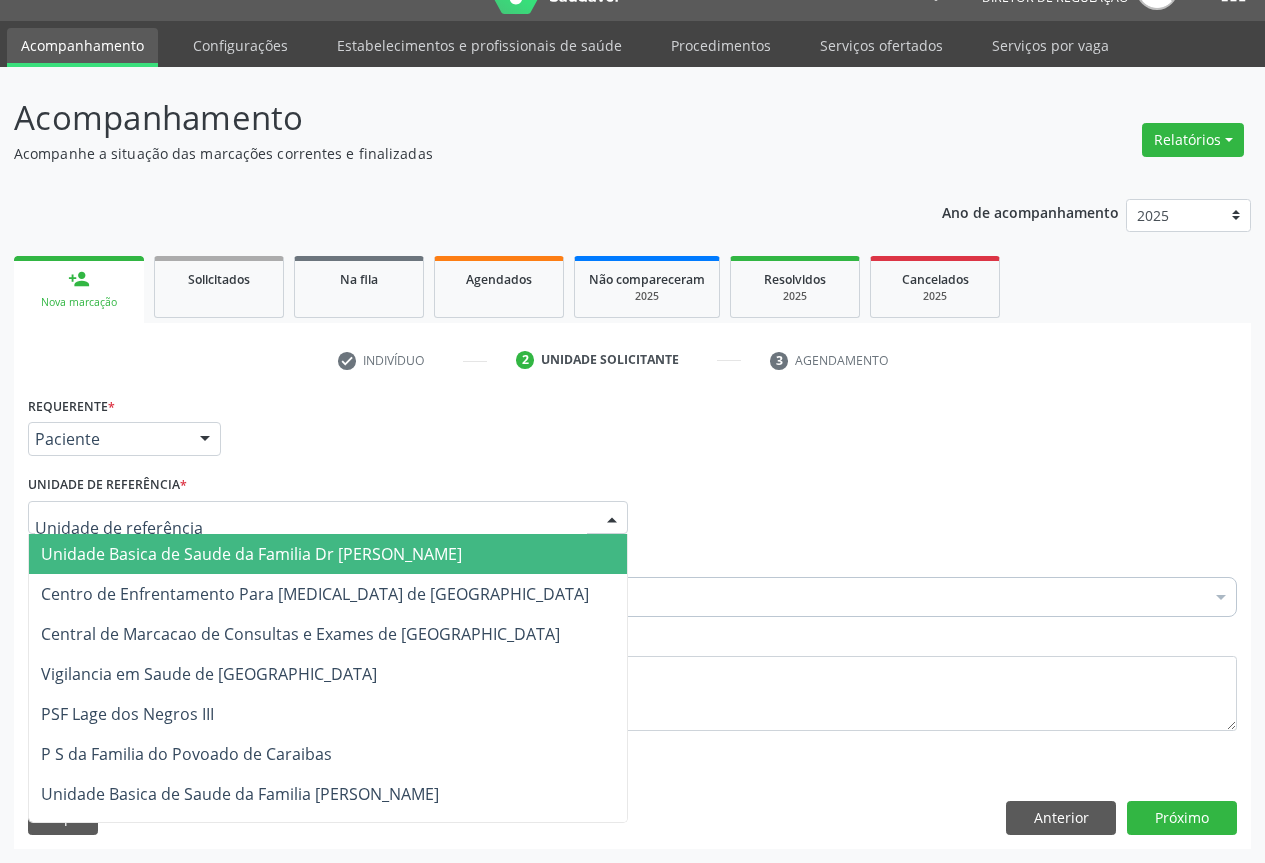 drag, startPoint x: 298, startPoint y: 508, endPoint x: 302, endPoint y: 594, distance: 86.09297 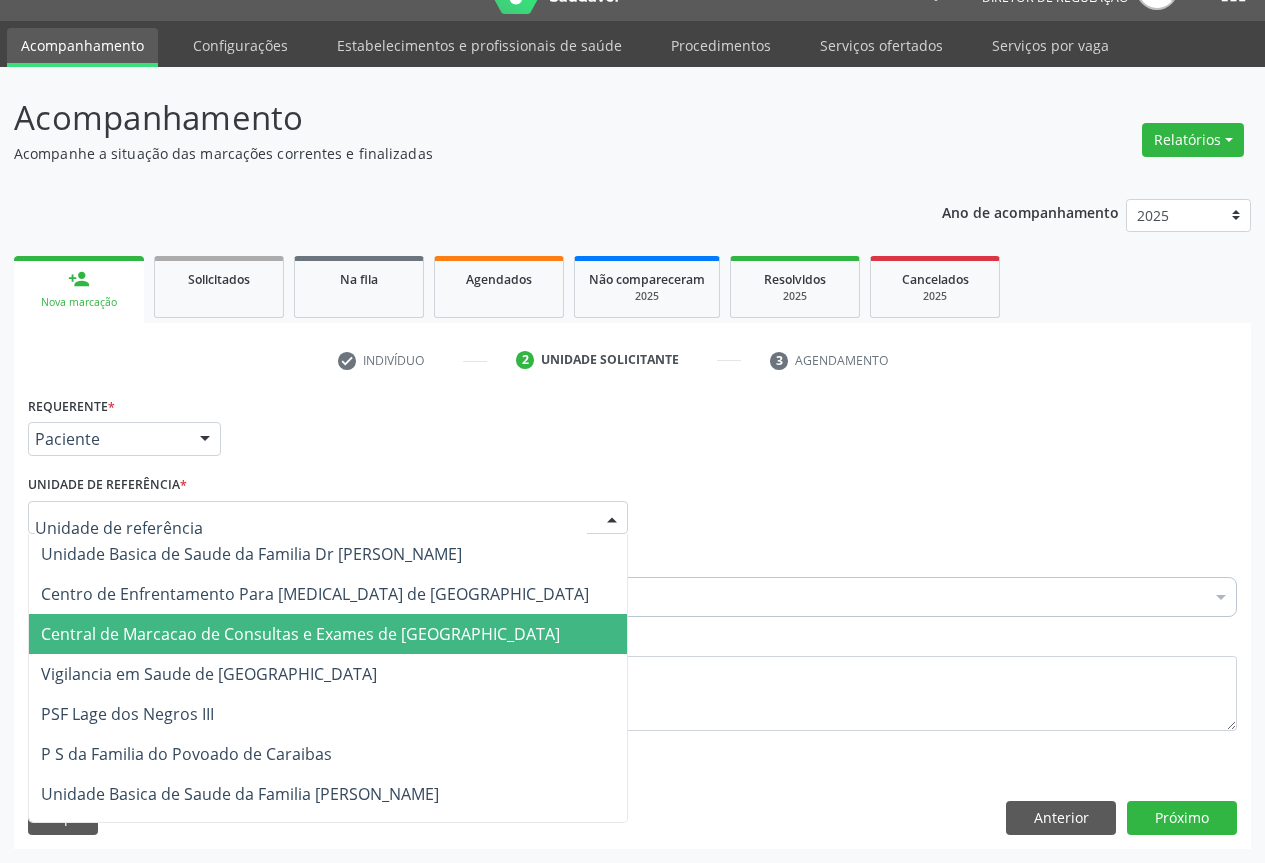click on "Central de Marcacao de Consultas e Exames de Campo Formoso" at bounding box center [300, 634] 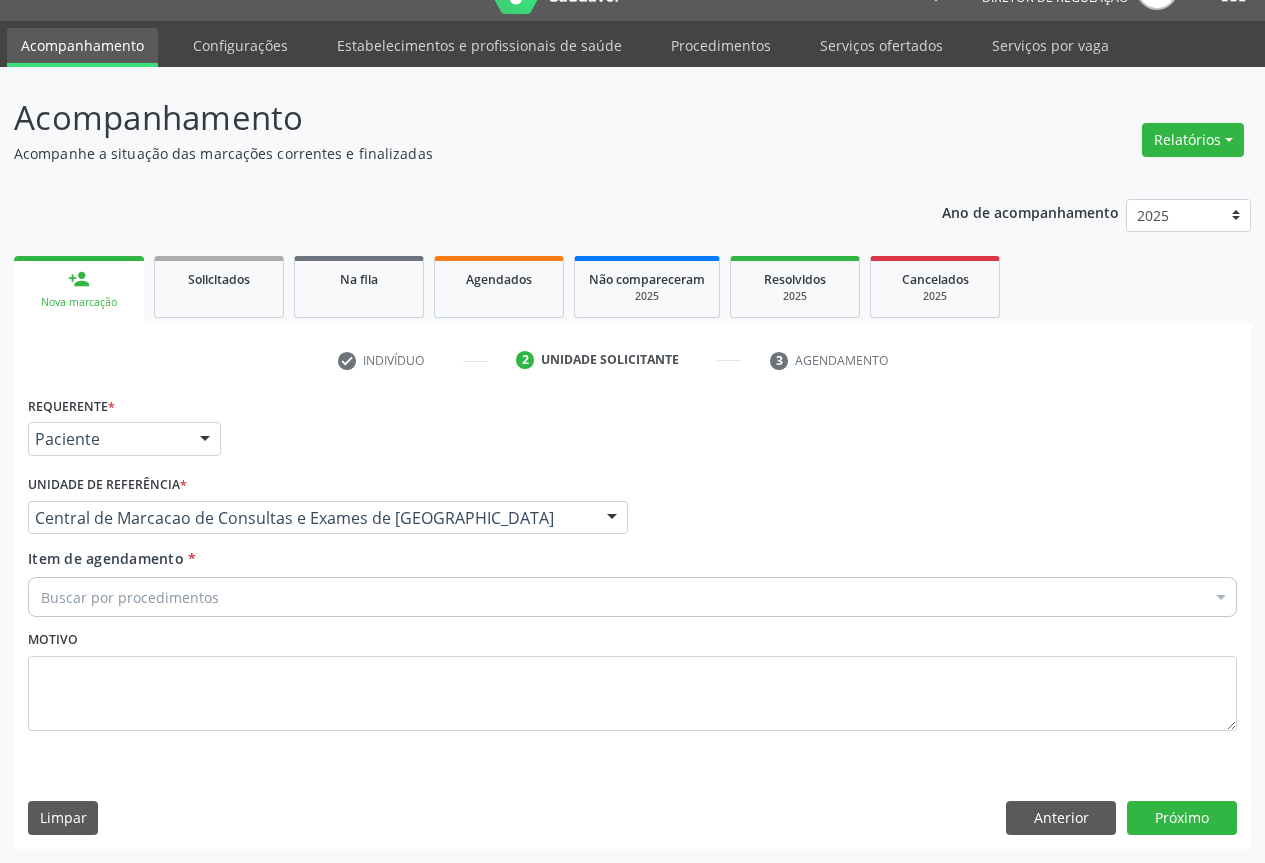 click on "Buscar por procedimentos" at bounding box center [632, 597] 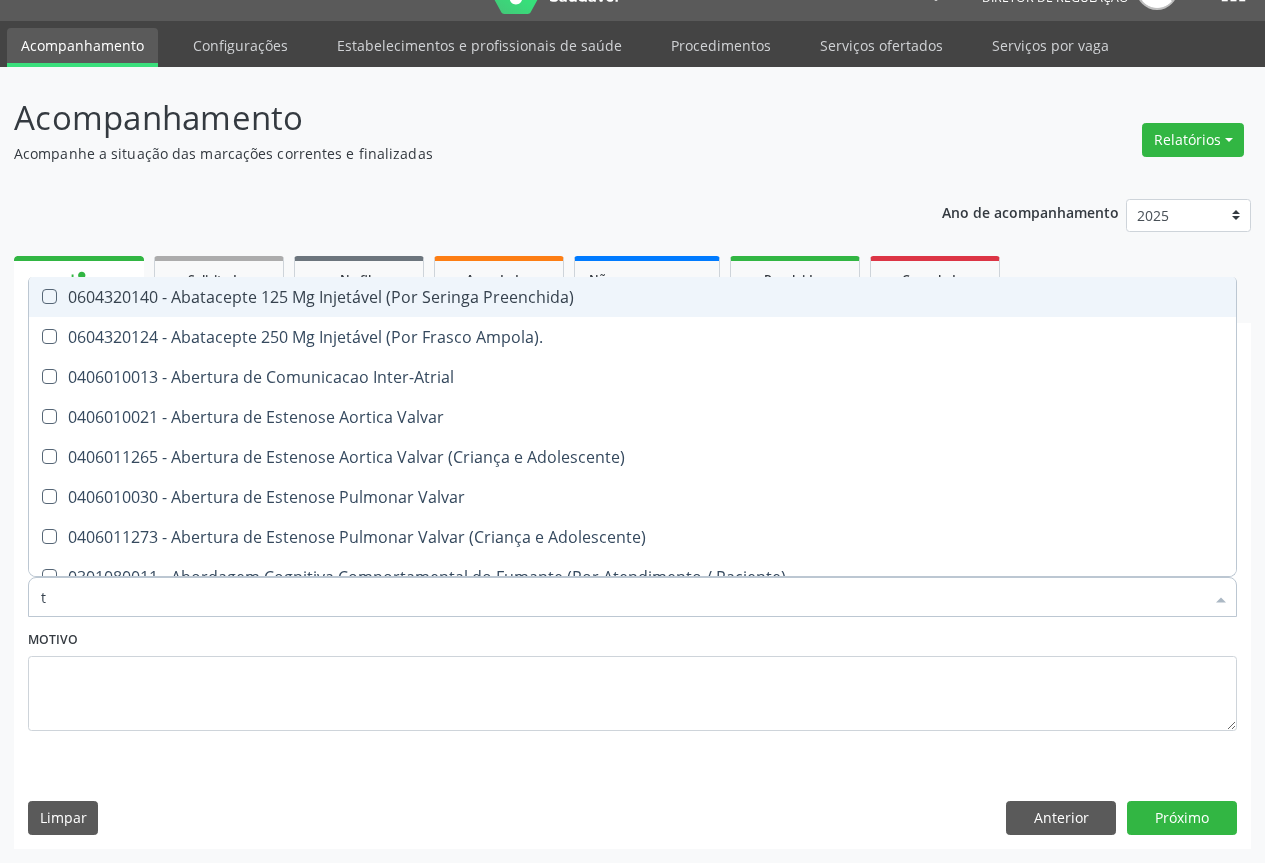 type on "tg" 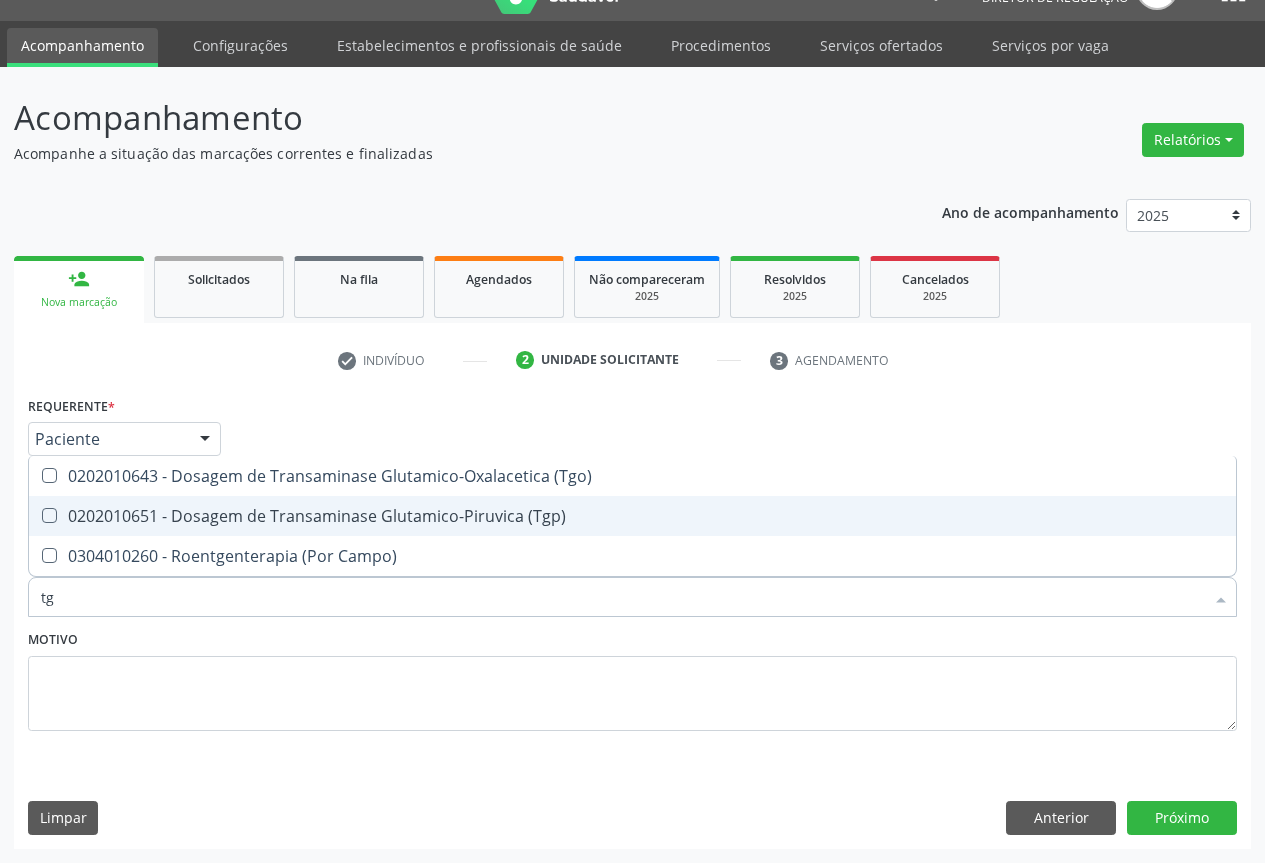 click on "0202010651 - Dosagem de Transaminase Glutamico-Piruvica (Tgp)" at bounding box center (632, 516) 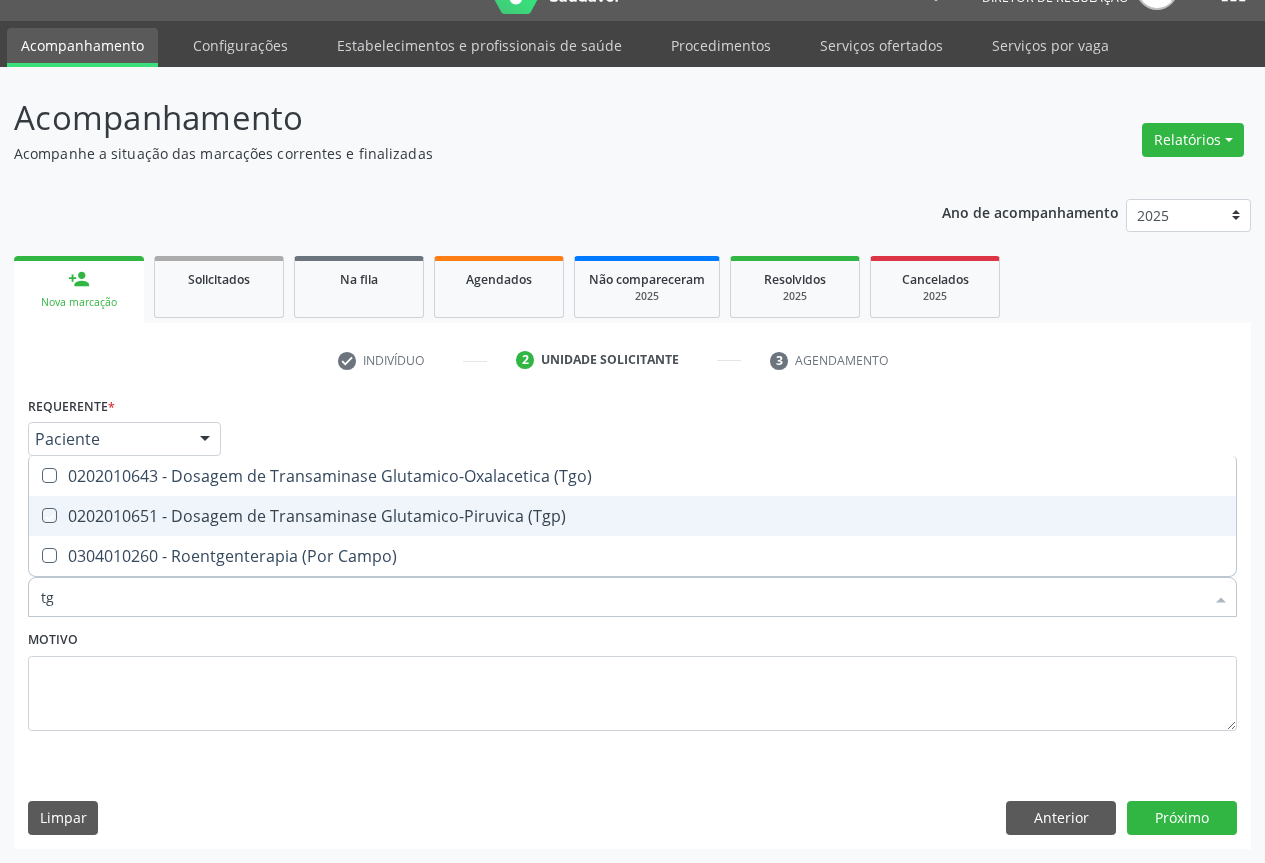 checkbox on "true" 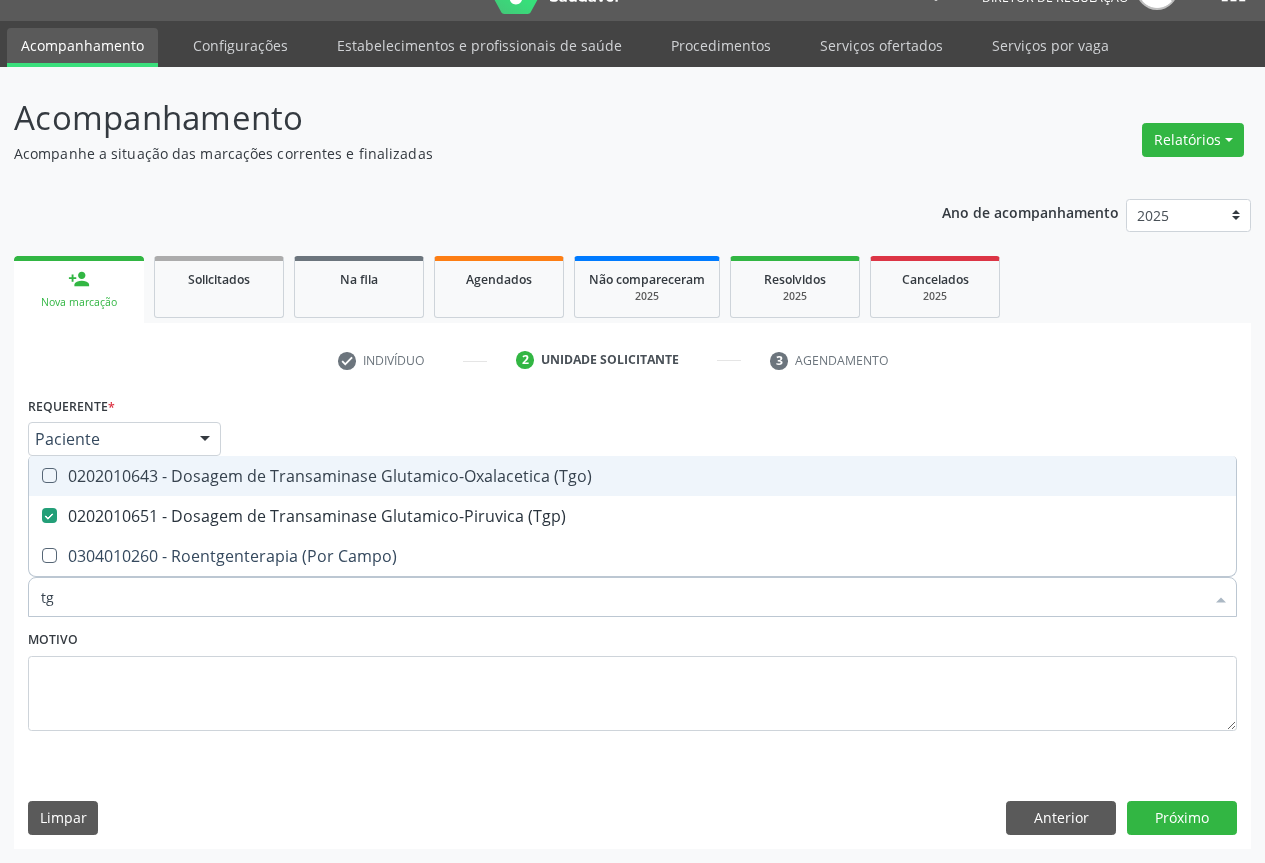 click on "0202010643 - Dosagem de Transaminase Glutamico-Oxalacetica (Tgo)" at bounding box center [632, 476] 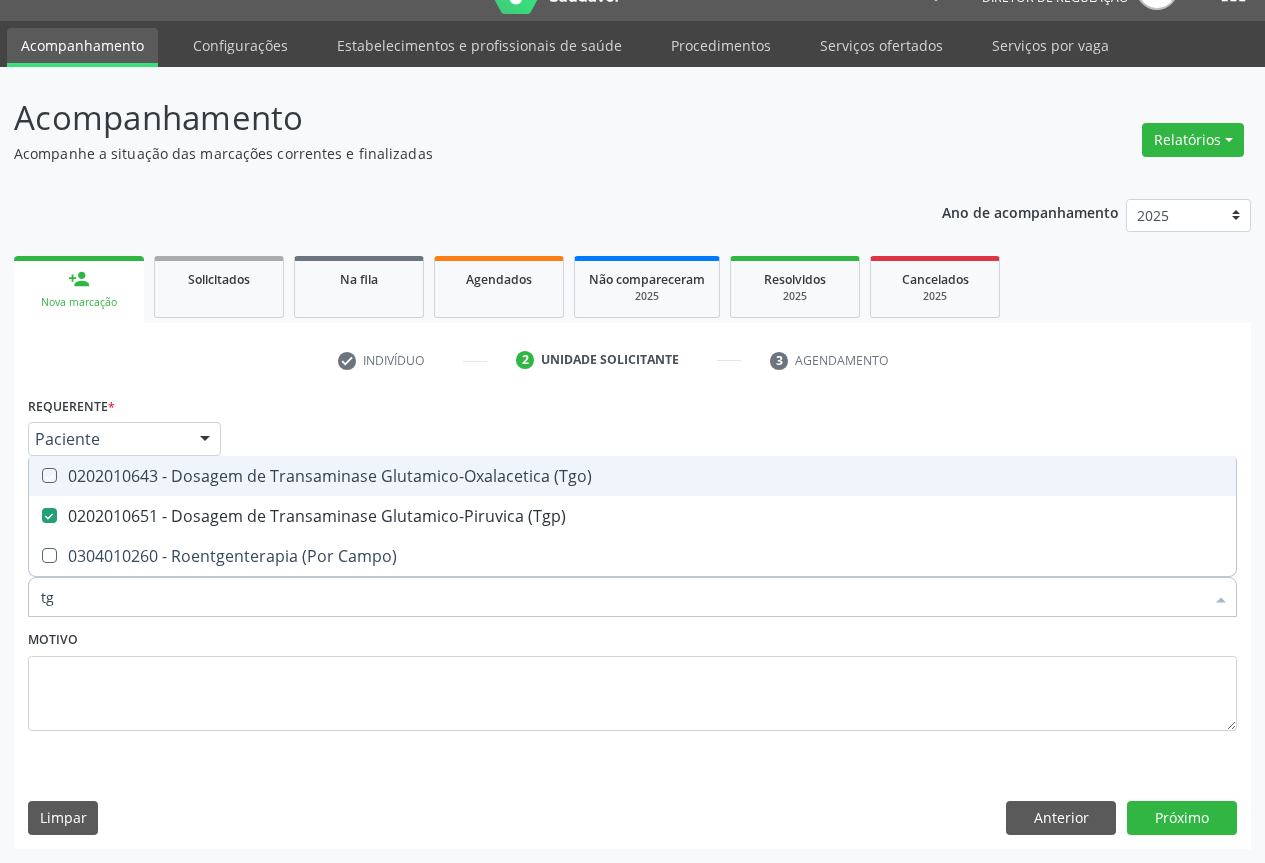 checkbox on "true" 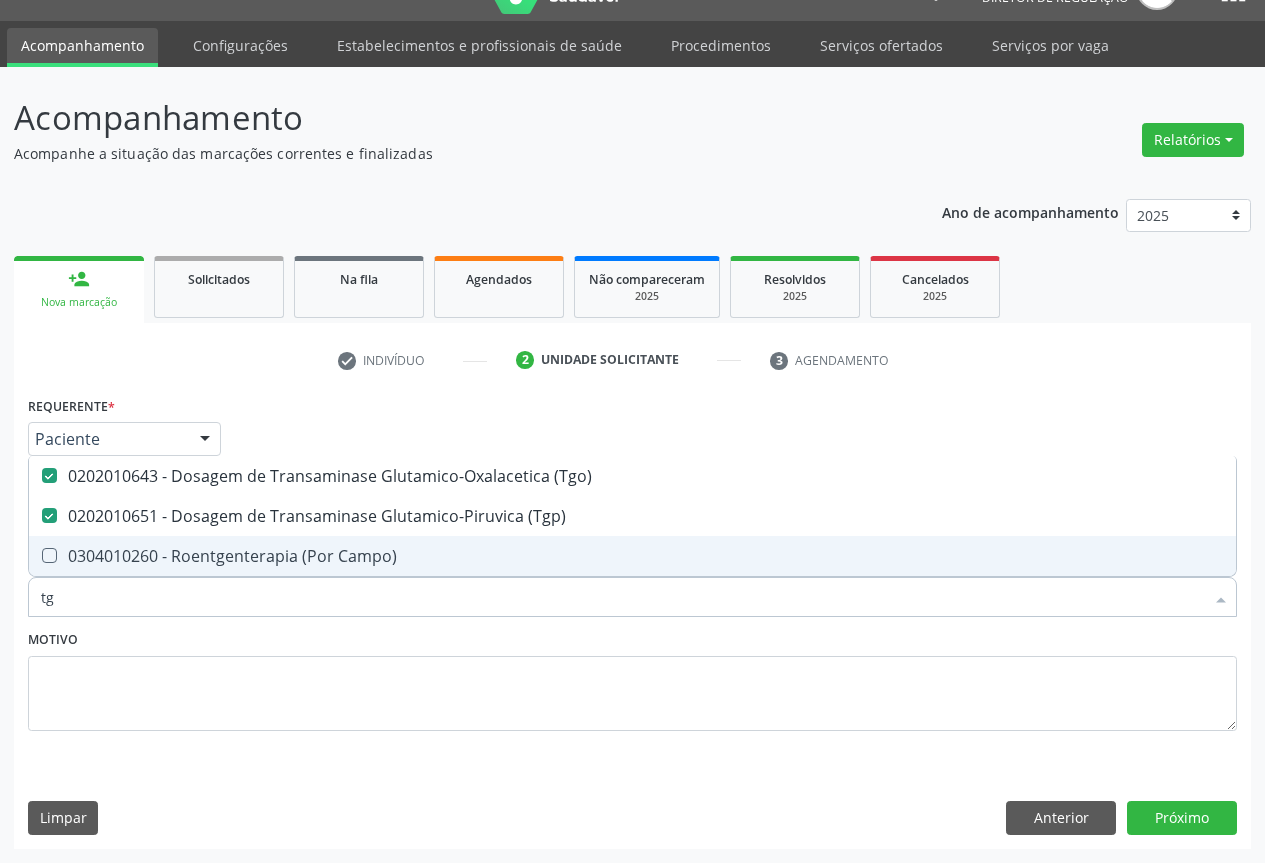 type on "tg" 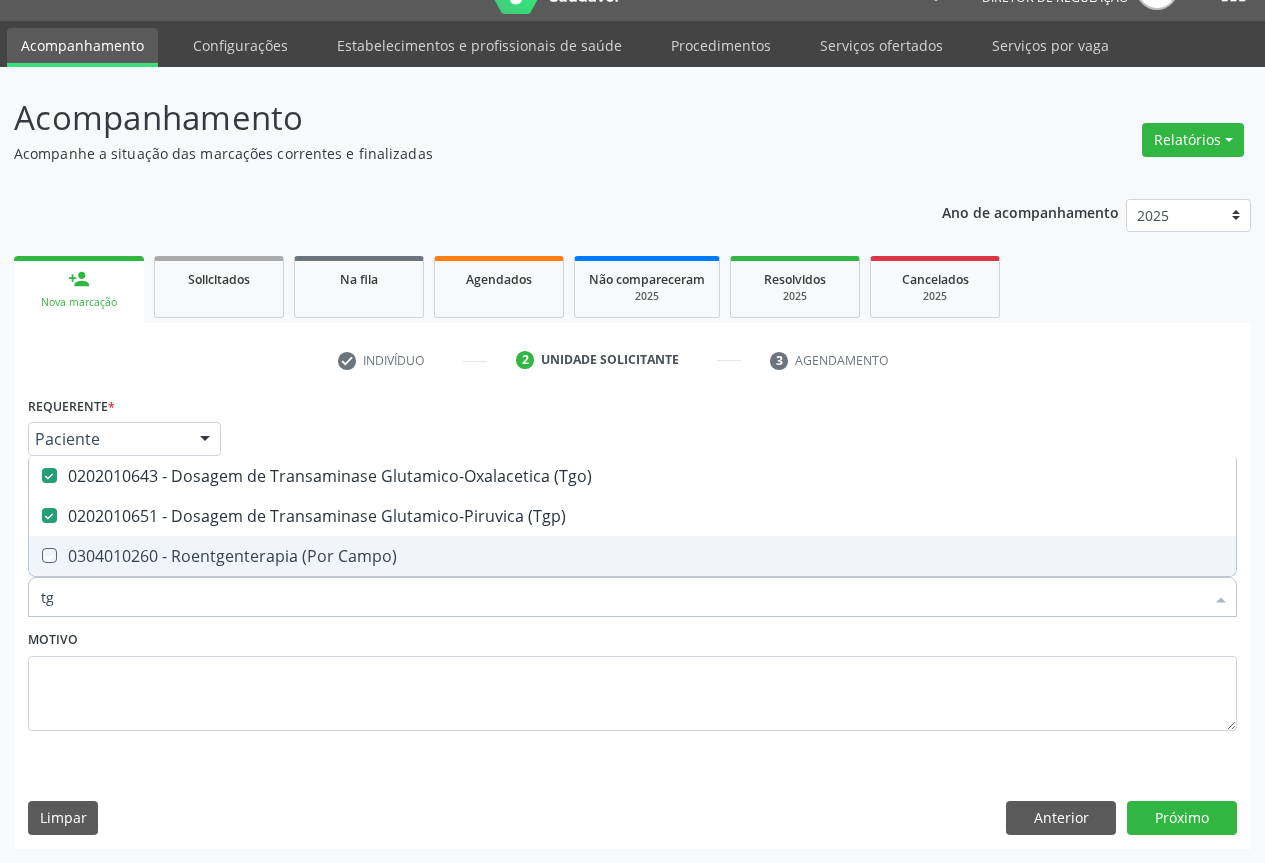 click on "Motivo" at bounding box center (632, 678) 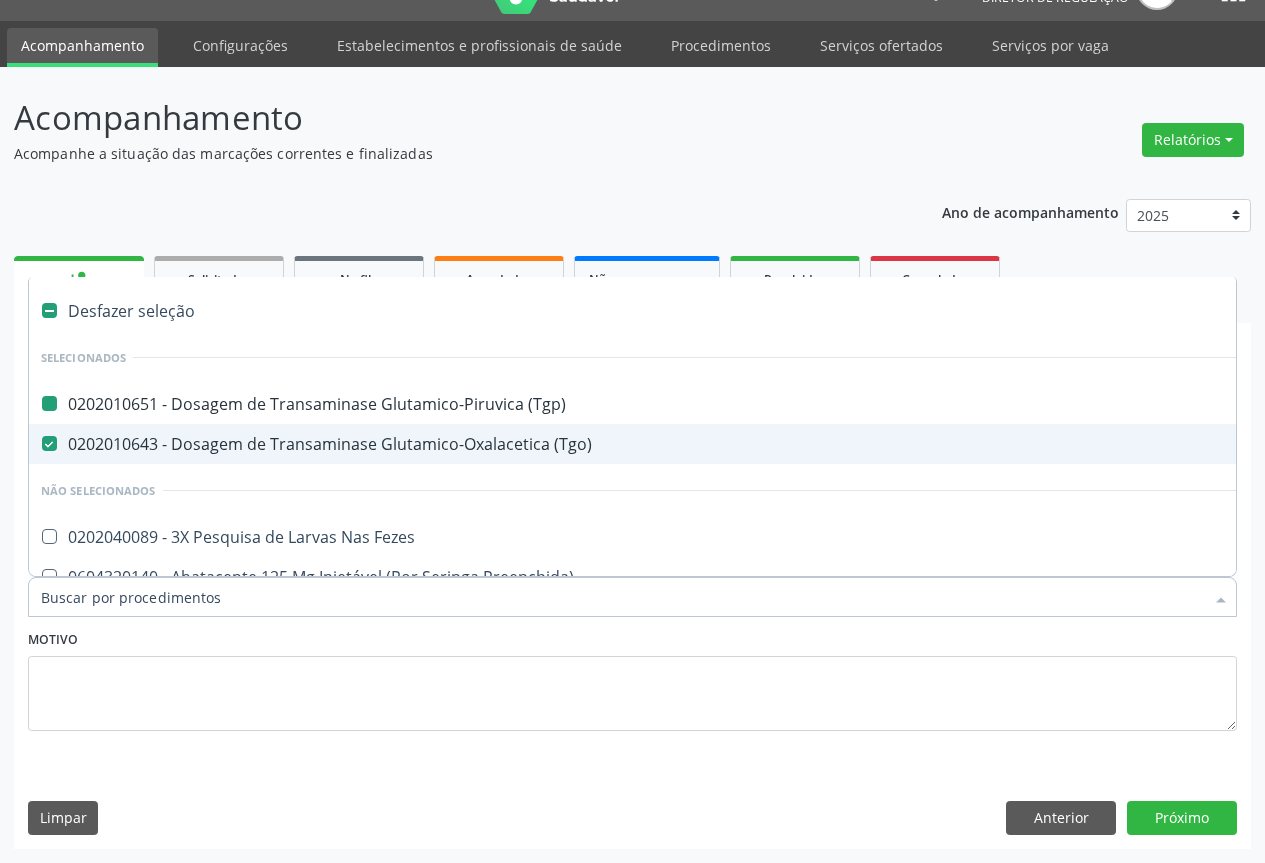 type on "h" 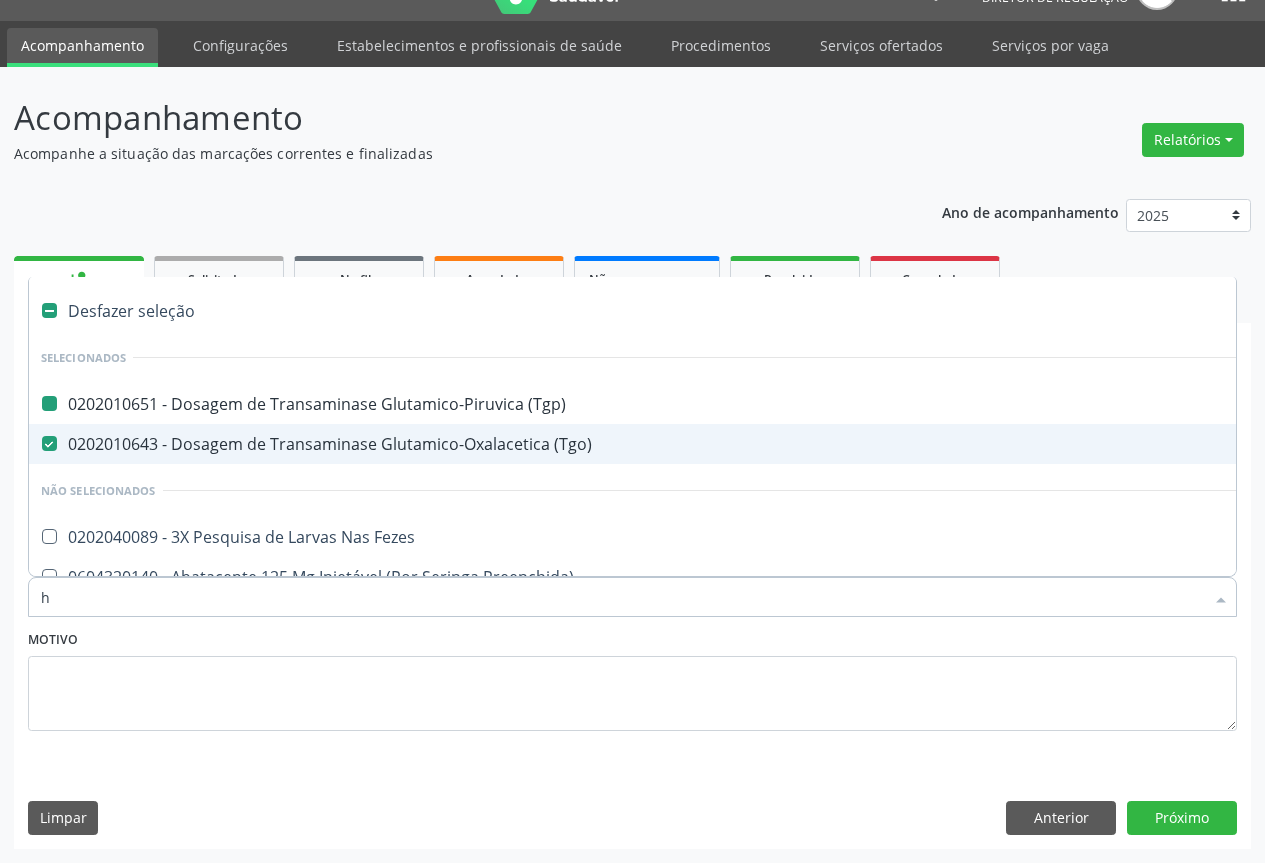 checkbox on "false" 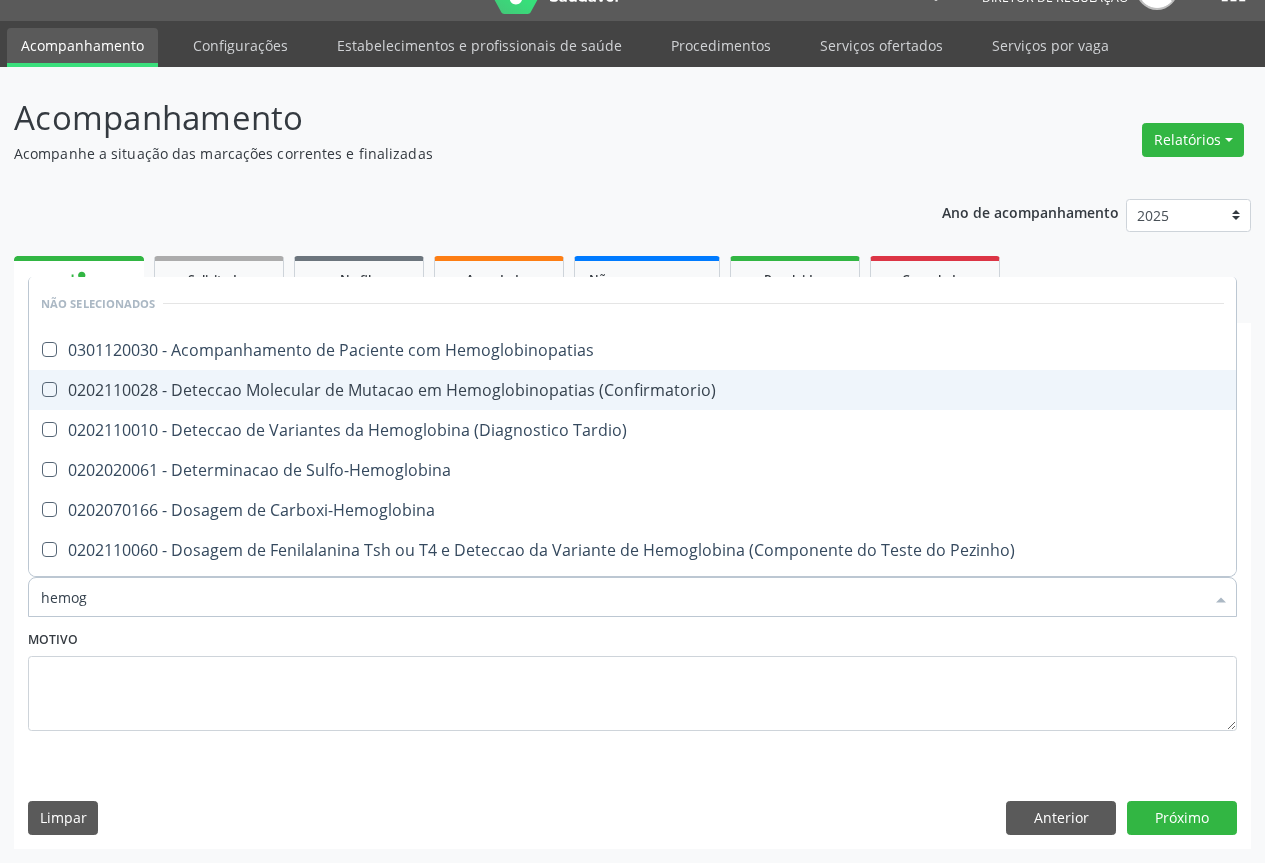 type on "hemogr" 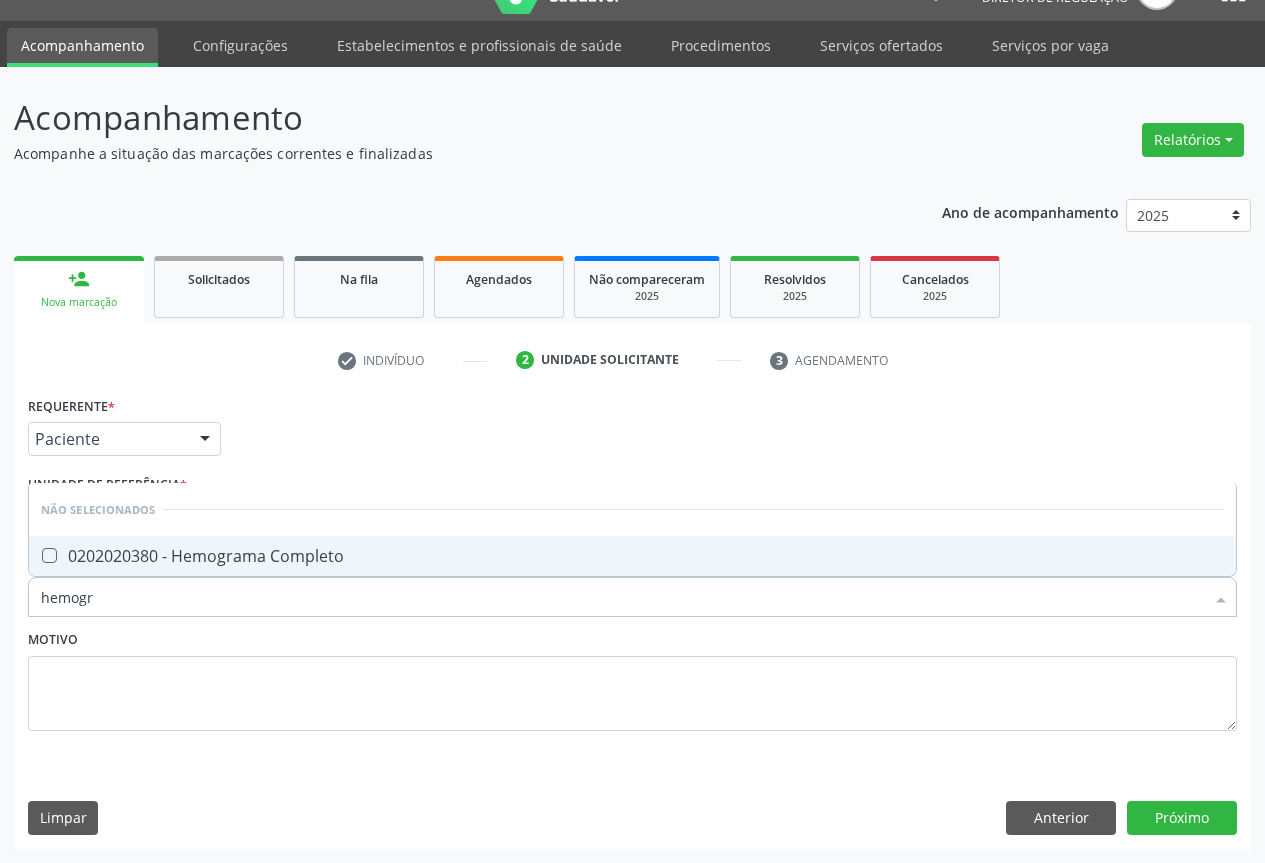 click on "0202020380 - Hemograma Completo" at bounding box center [632, 556] 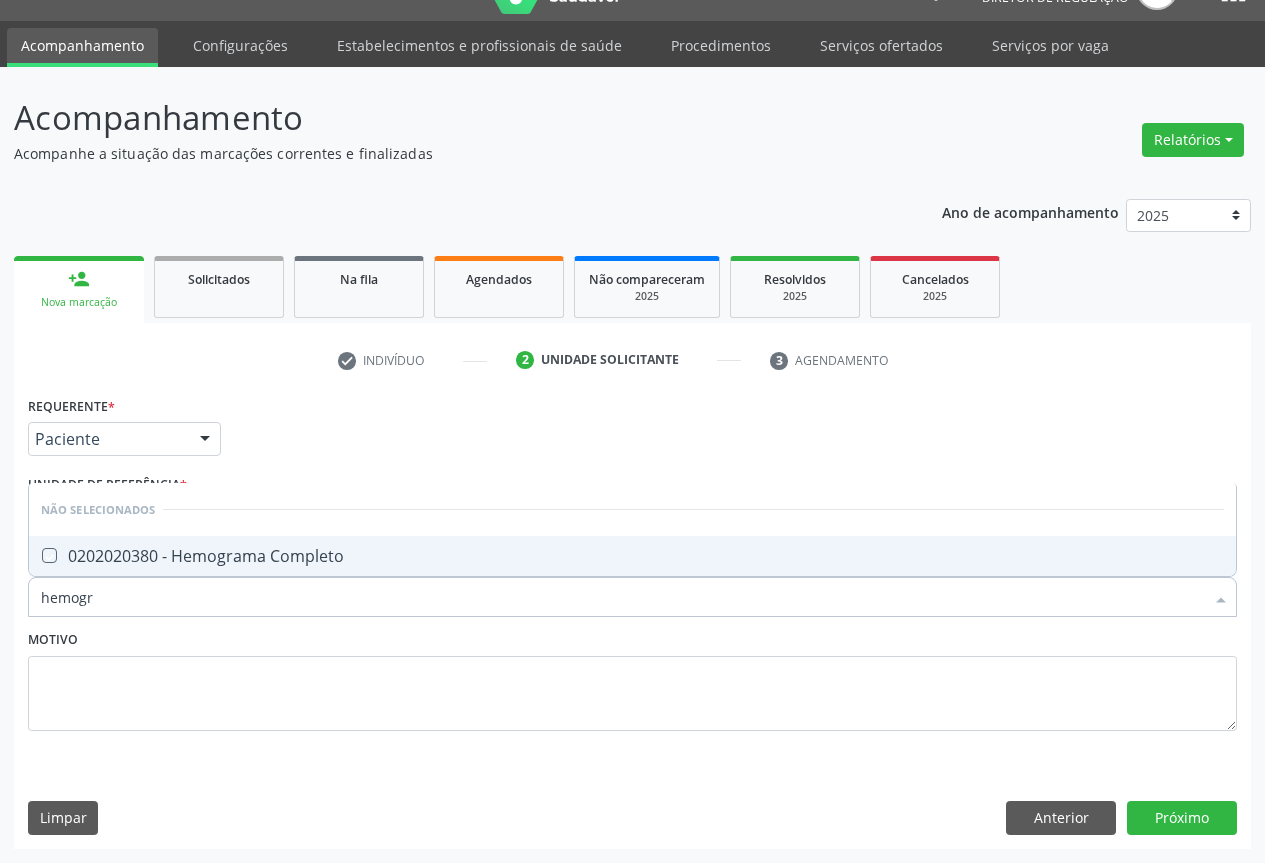 checkbox on "true" 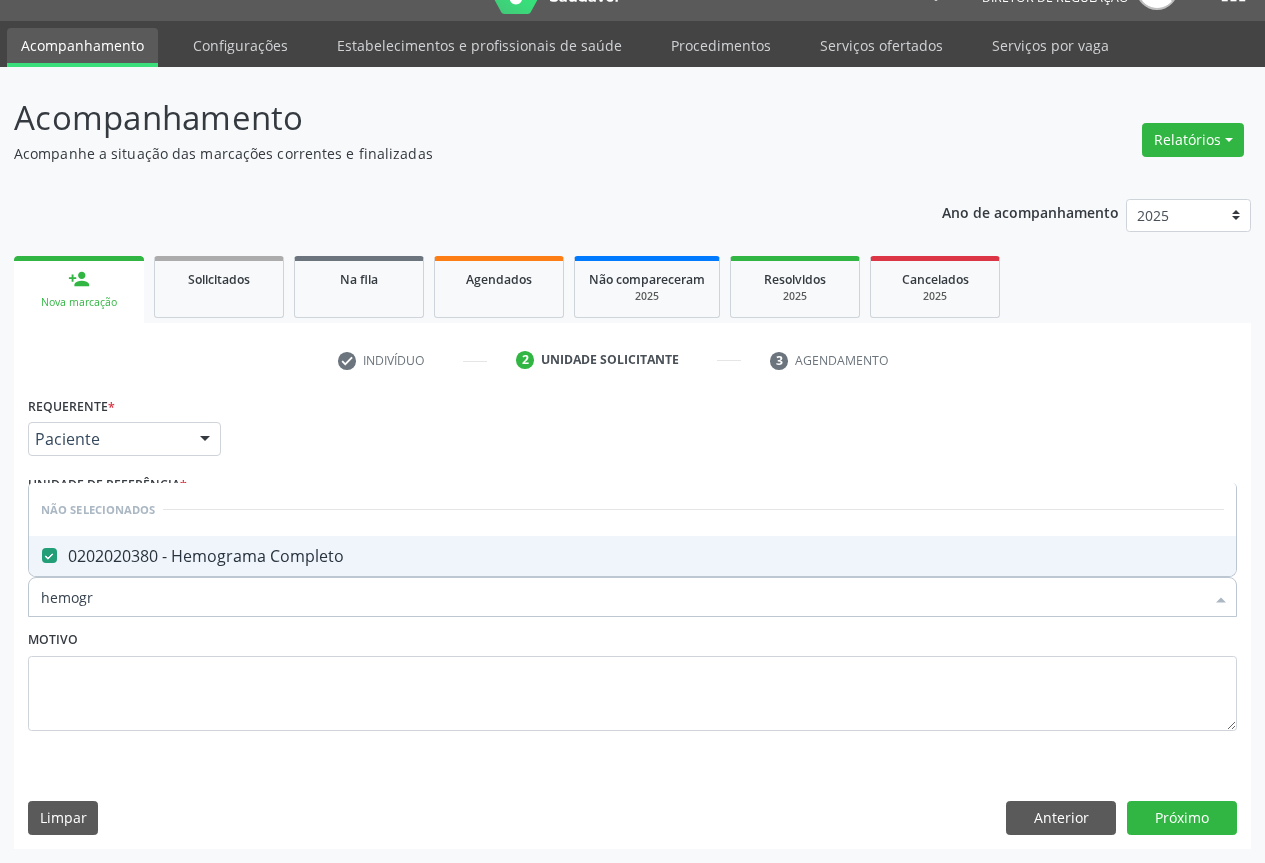 type on "hemogr" 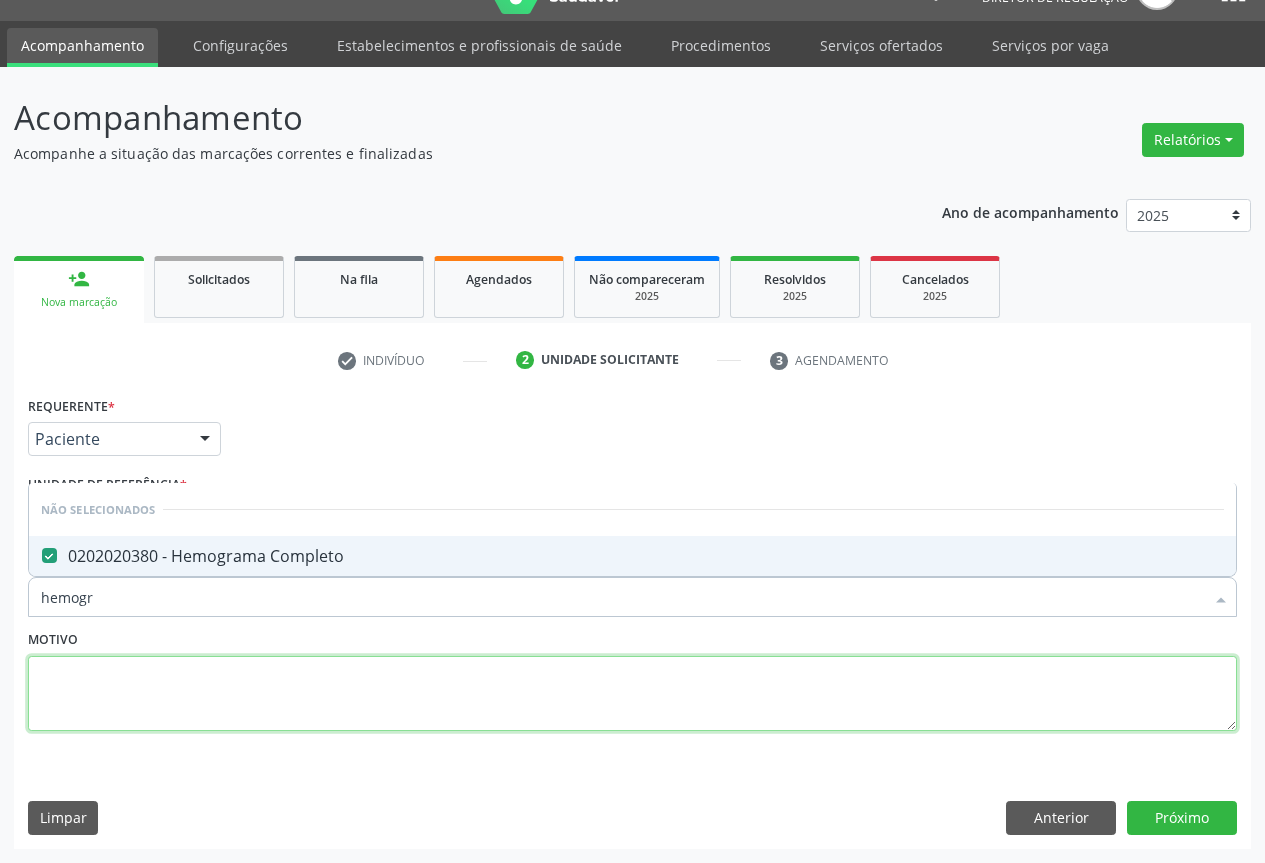 click at bounding box center [632, 694] 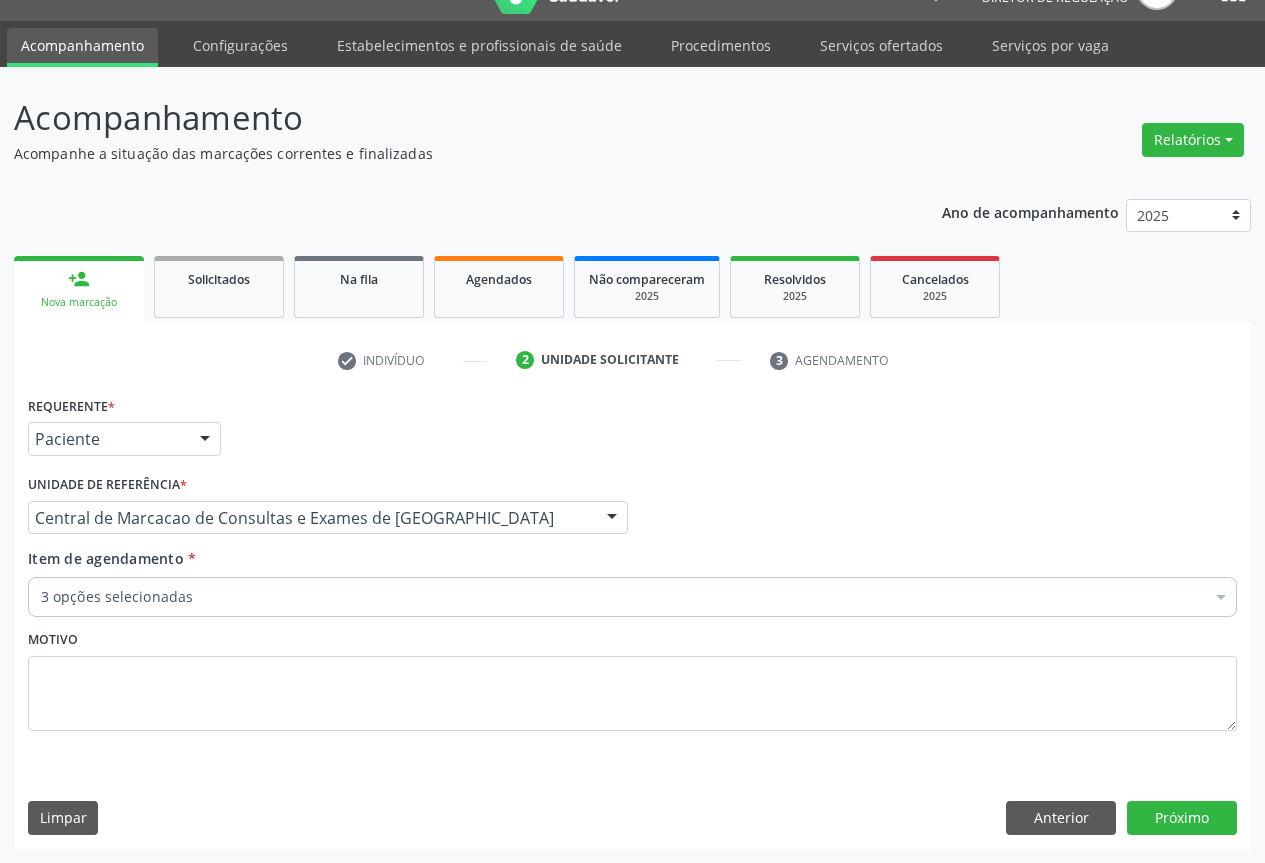 click on "Item de agendamento
*
3 opções selecionadas
Desfazer seleção
Selecionados
0202010651 - Dosagem de Transaminase Glutamico-Piruvica (Tgp)
0202010643 - Dosagem de Transaminase Glutamico-Oxalacetica (Tgo)
0202020380 - Hemograma Completo
Não selecionados
0202040089 - 3X Pesquisa de Larvas Nas Fezes
0604320140 - Abatacepte 125 Mg Injetável (Por Seringa Preenchida)
0604320124 - Abatacepte 250 Mg Injetável (Por Frasco Ampola).
0603050018 - Abciximabe
0406010013 - Abertura de Comunicacao Inter-Atrial
0406010021 - Abertura de Estenose Aortica Valvar
0406011265 - Abertura de Estenose Aortica Valvar (Criança e Adolescente)
0406010030 - Abertura de Estenose Pulmonar Valvar
0406011273 - Abertura de Estenose Pulmonar Valvar (Criança e Adolescente)" at bounding box center (632, 586) 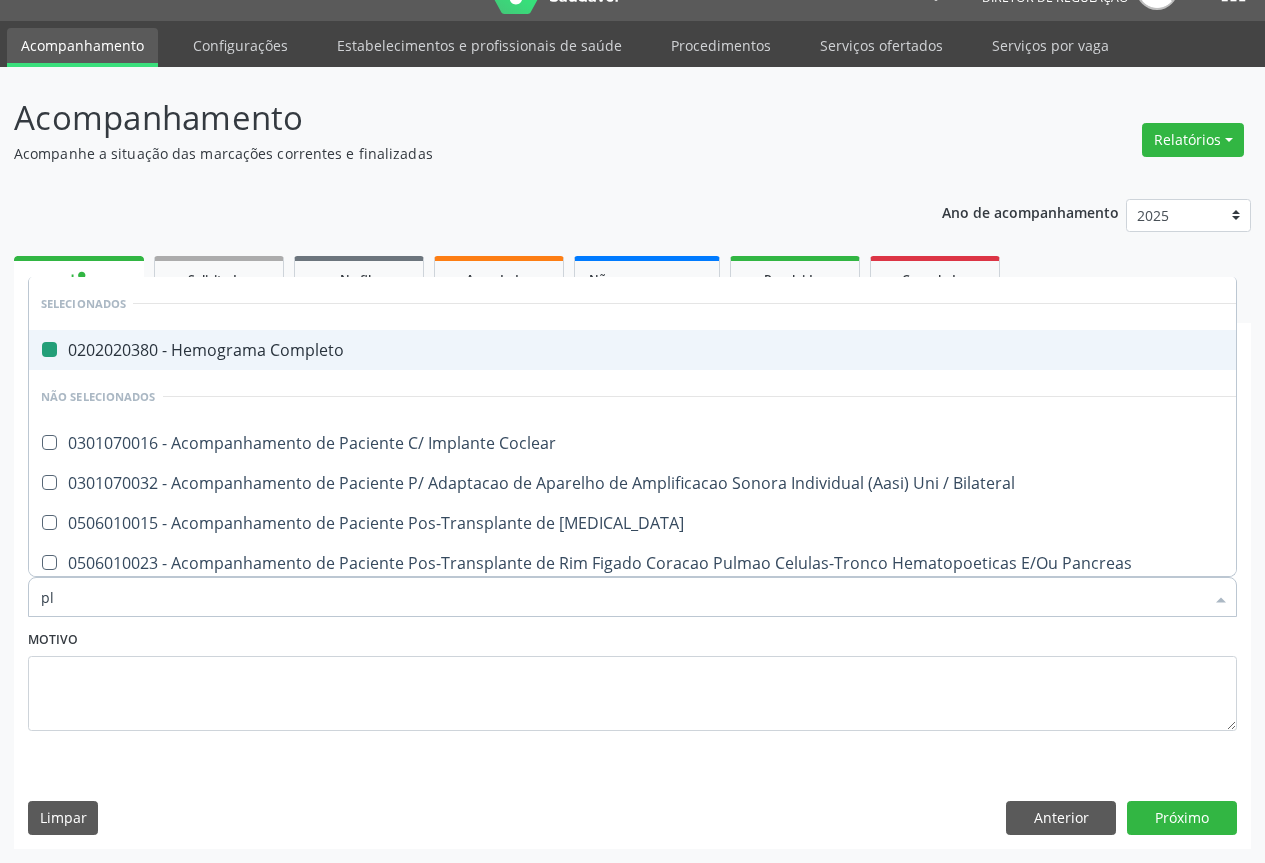 type on "pla" 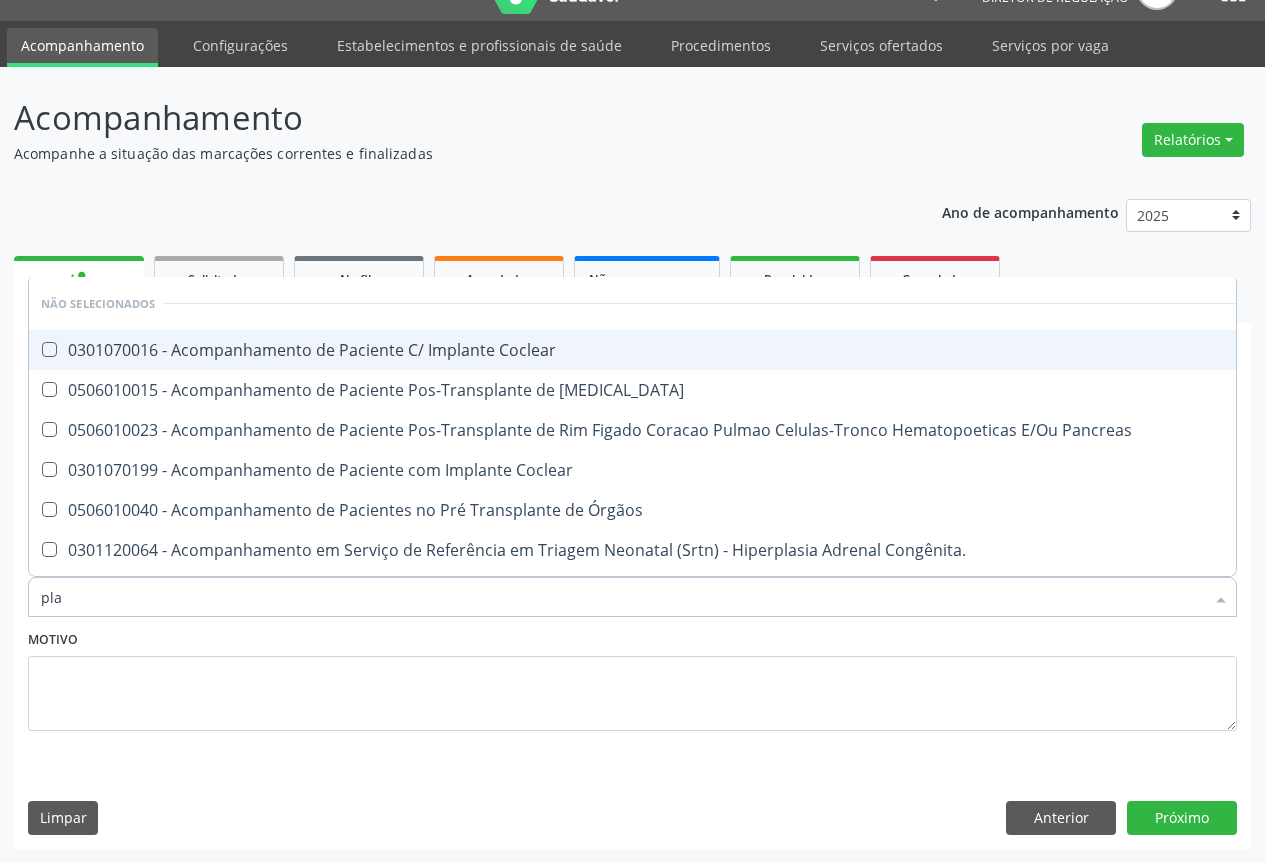 type on "plaq" 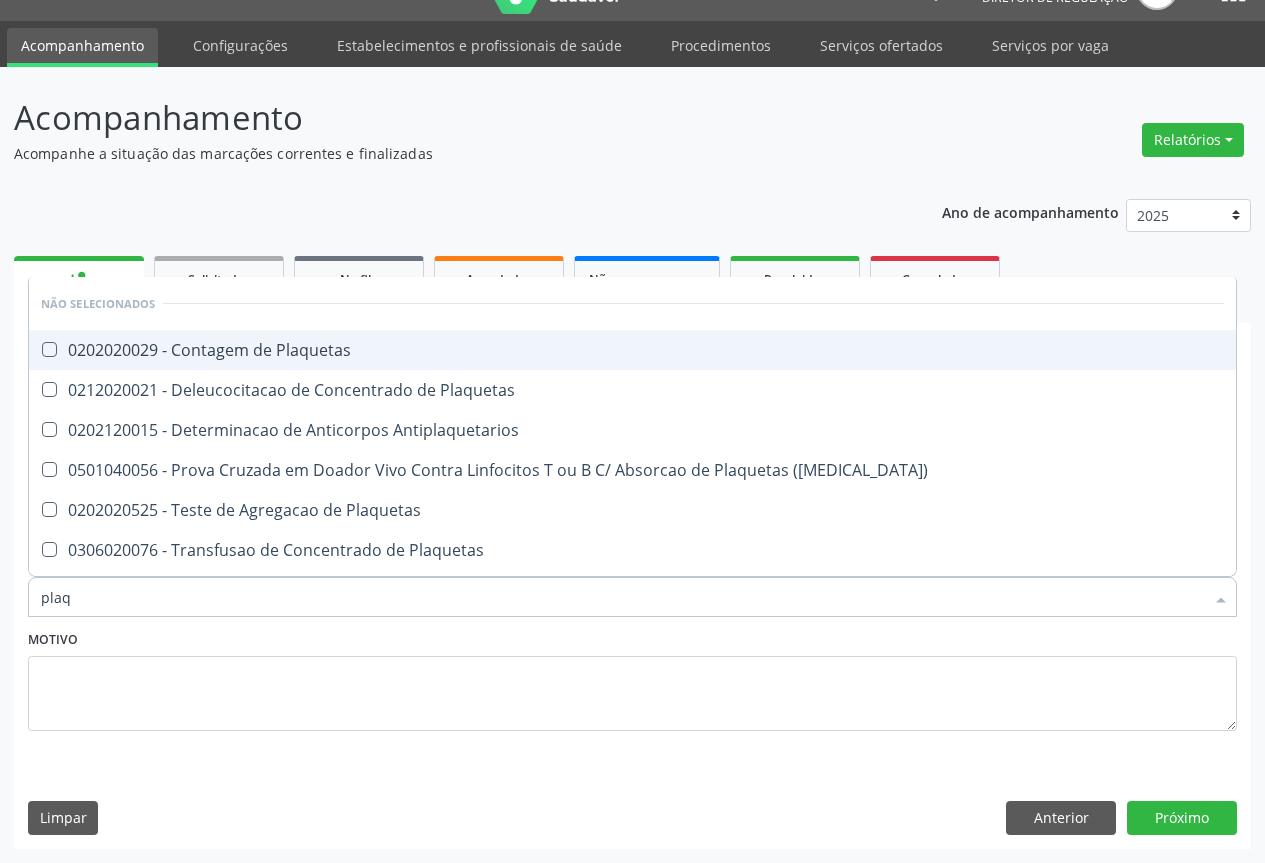 click on "0202020029 - Contagem de Plaquetas" at bounding box center [632, 350] 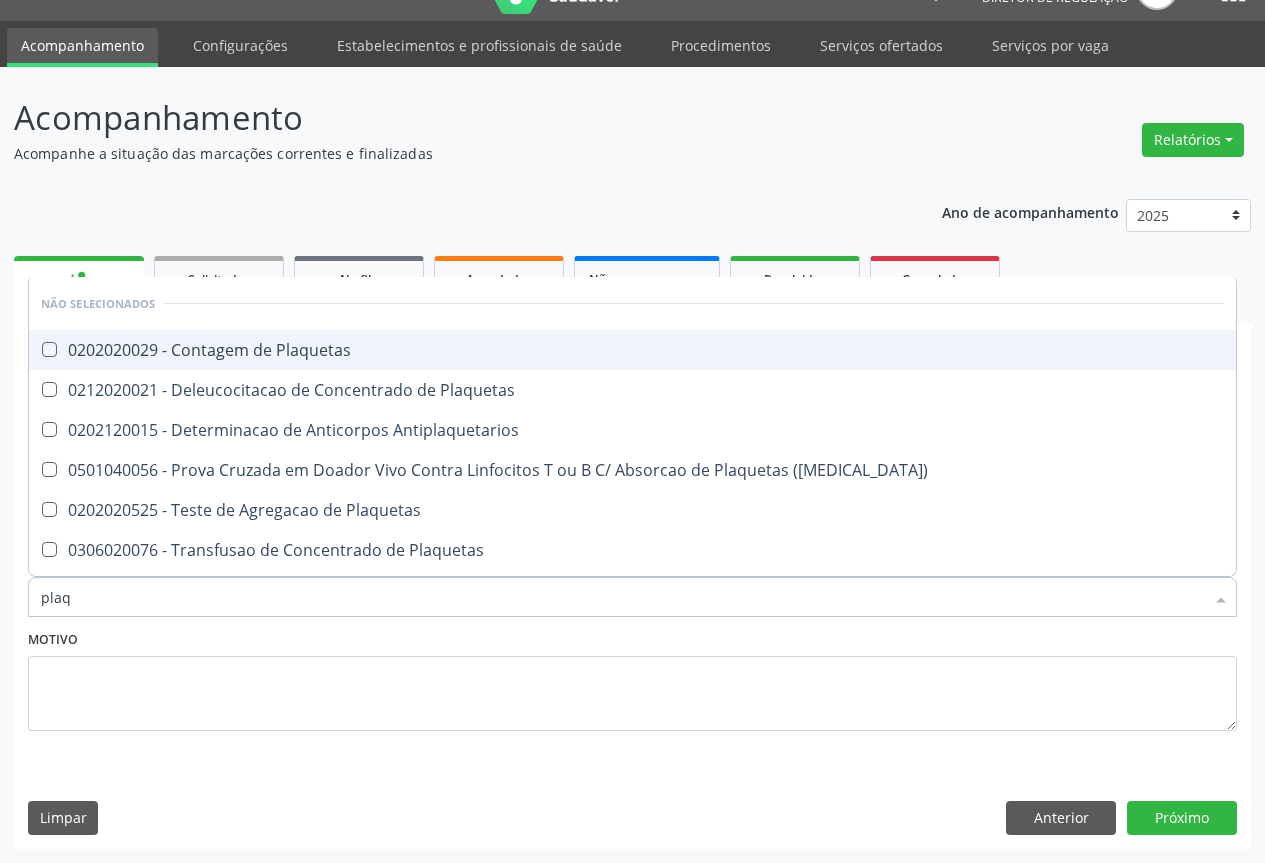 checkbox on "true" 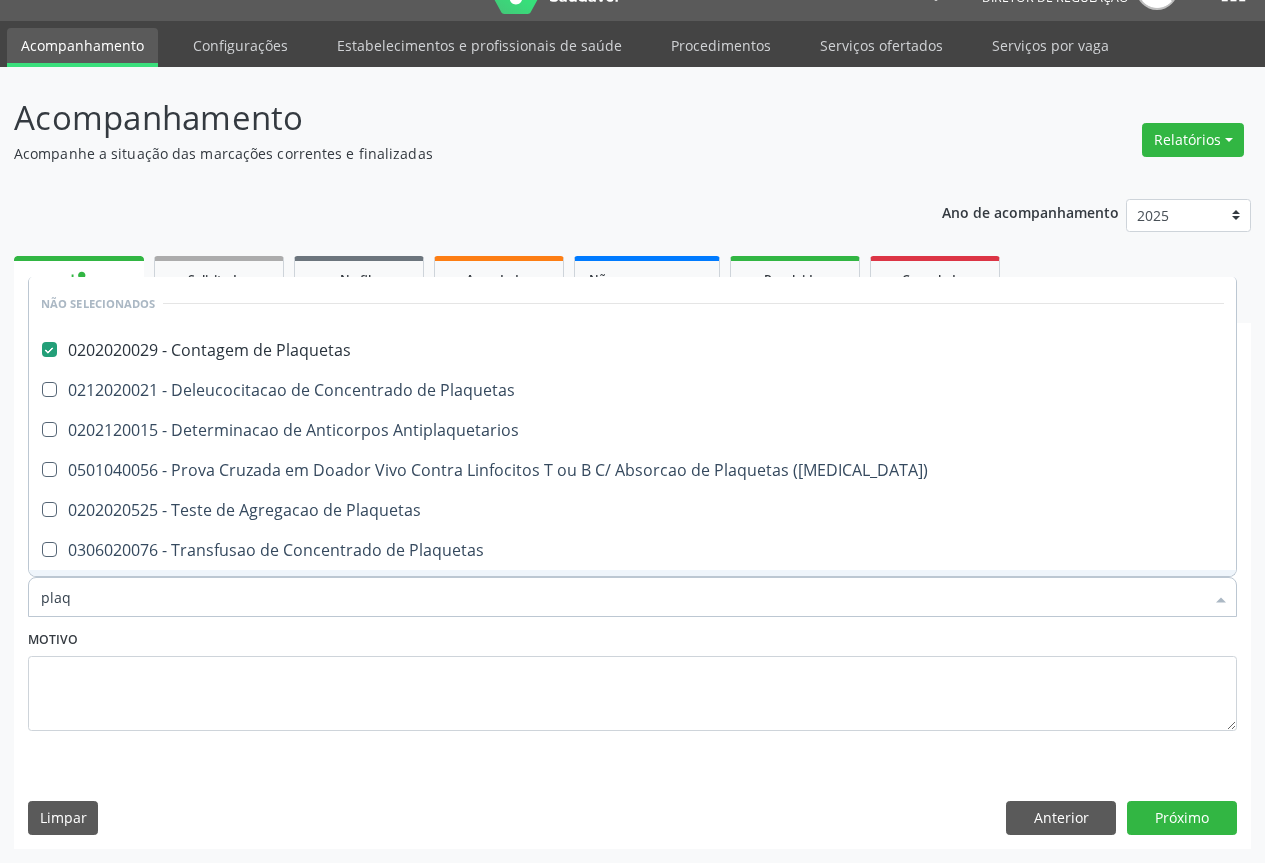 click on "Motivo" at bounding box center (632, 678) 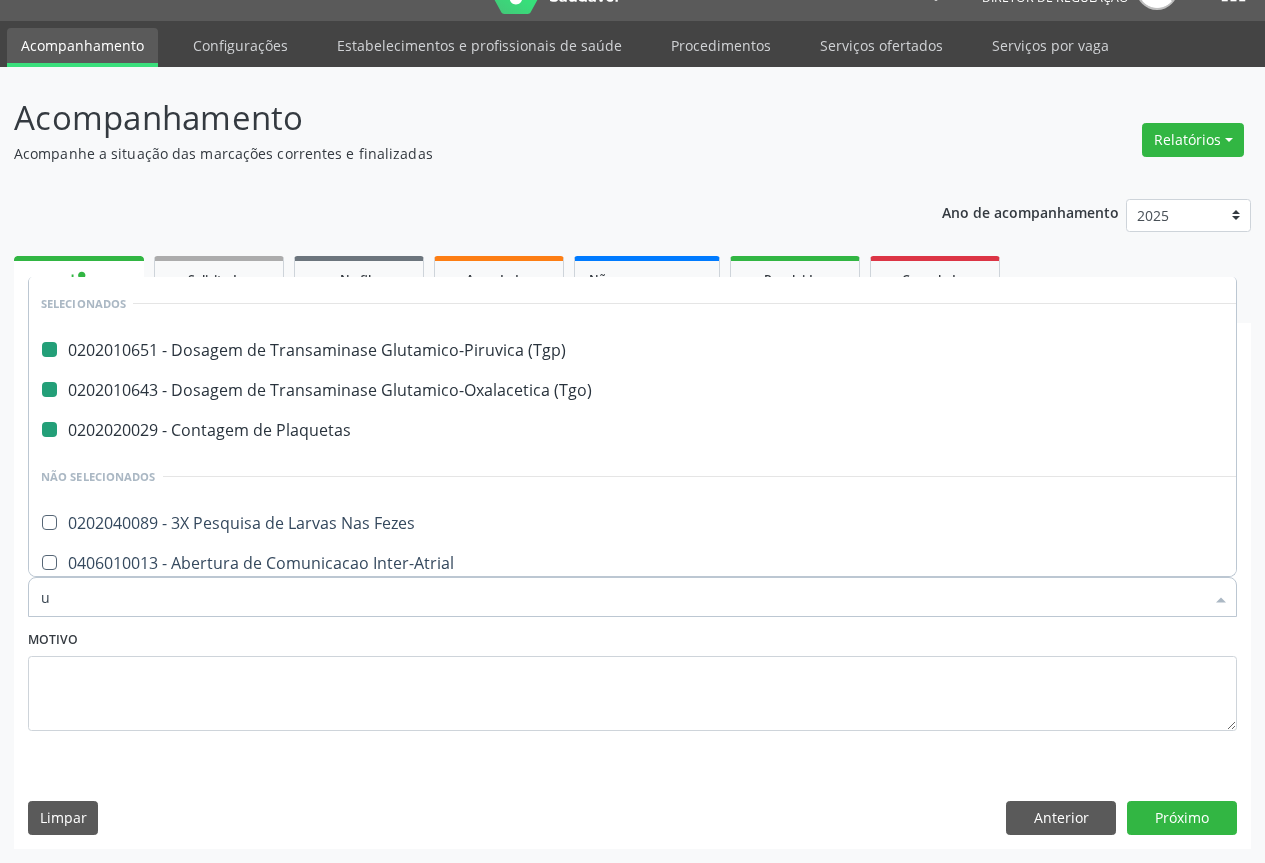 type on "ur" 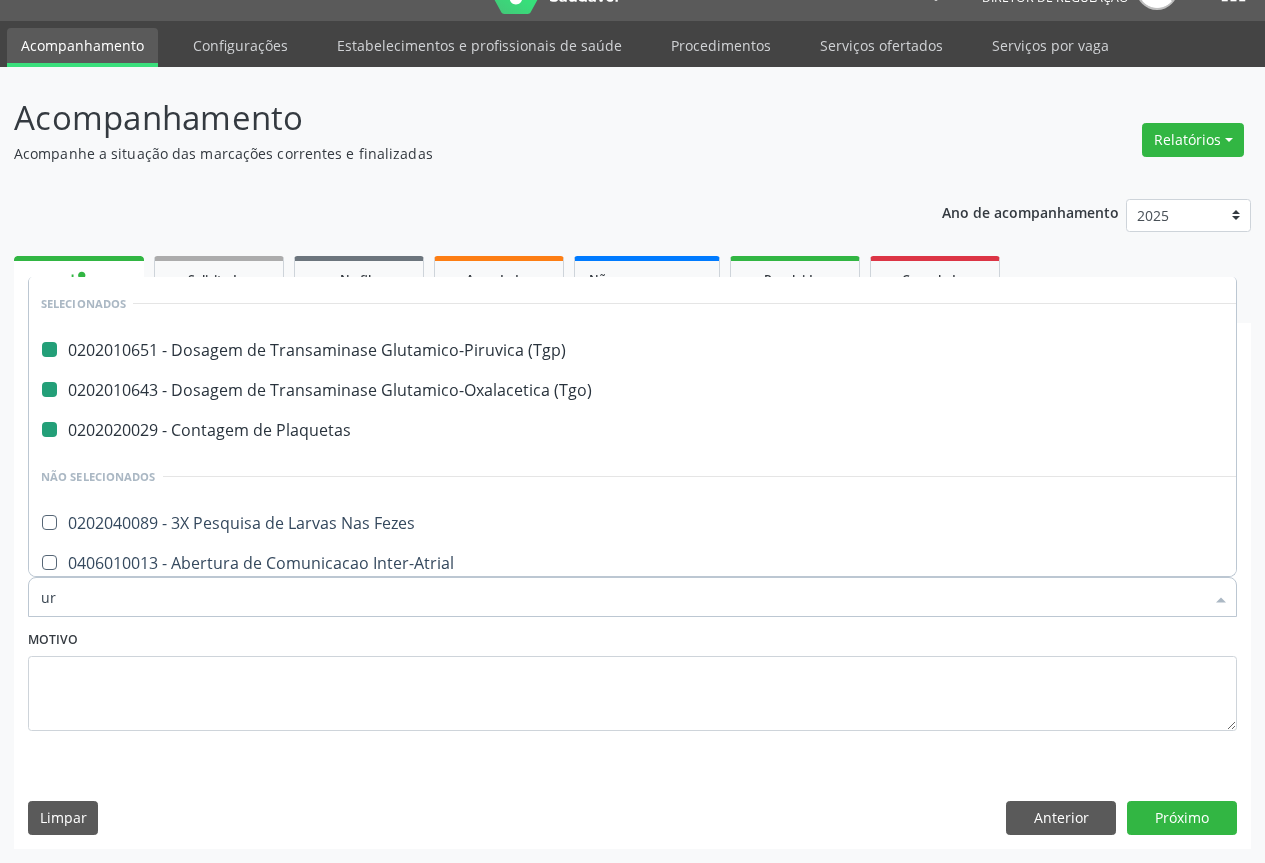 checkbox on "false" 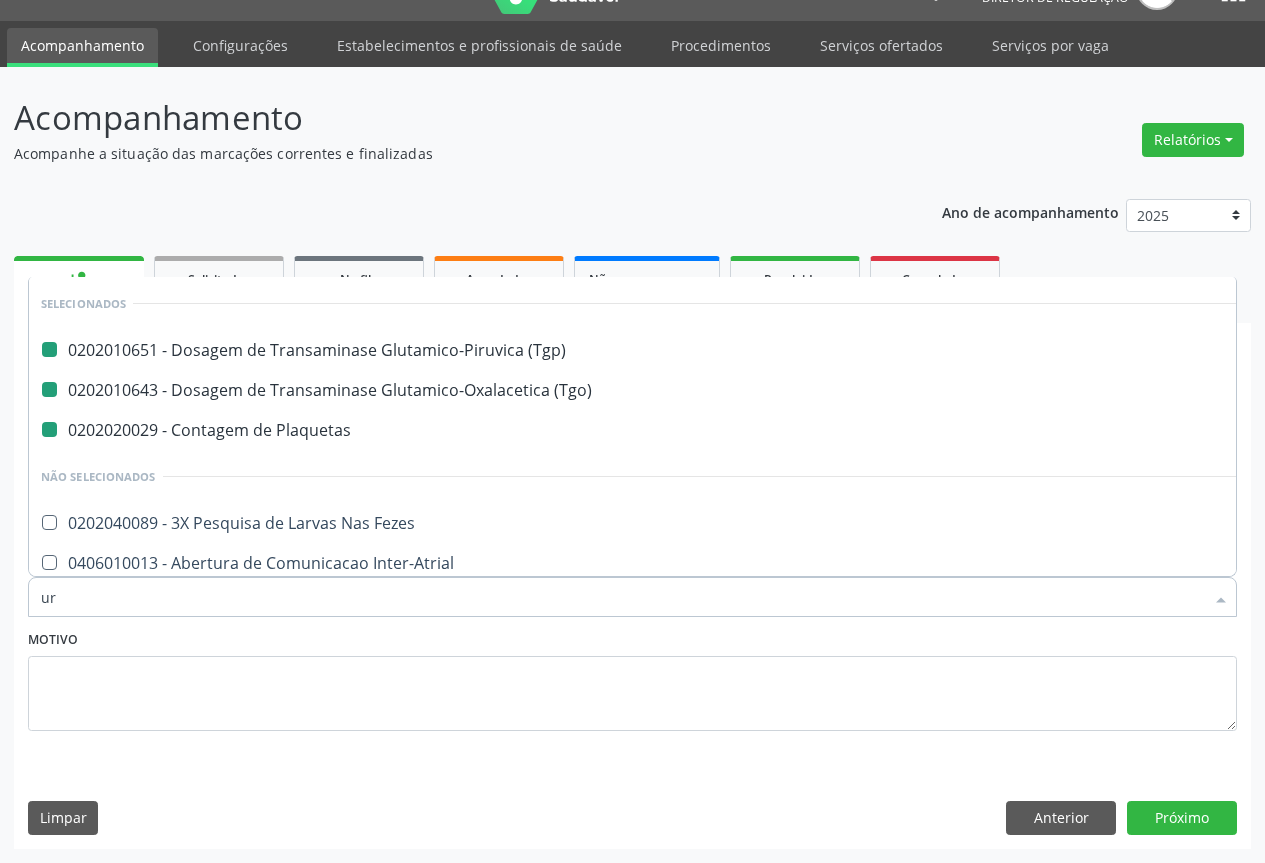 checkbox on "false" 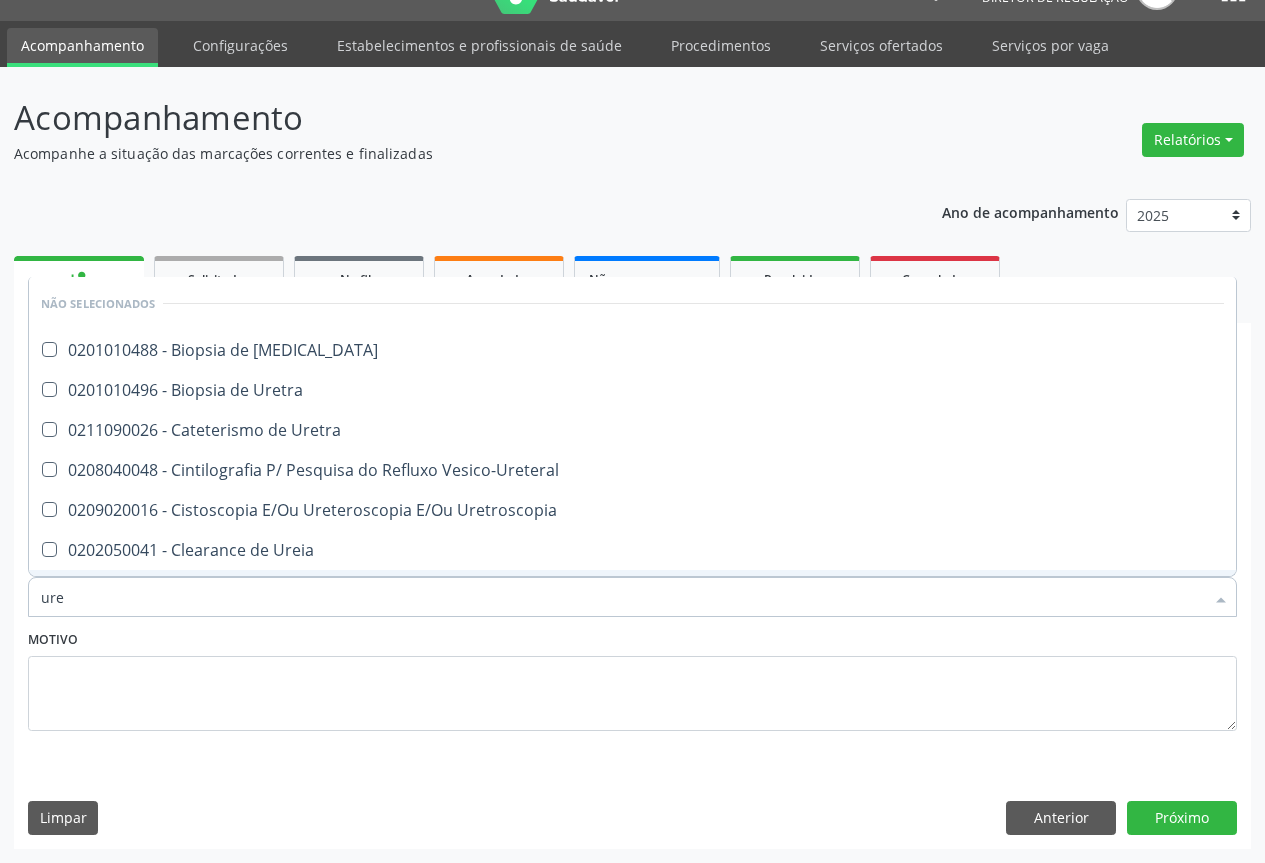 type on "urei" 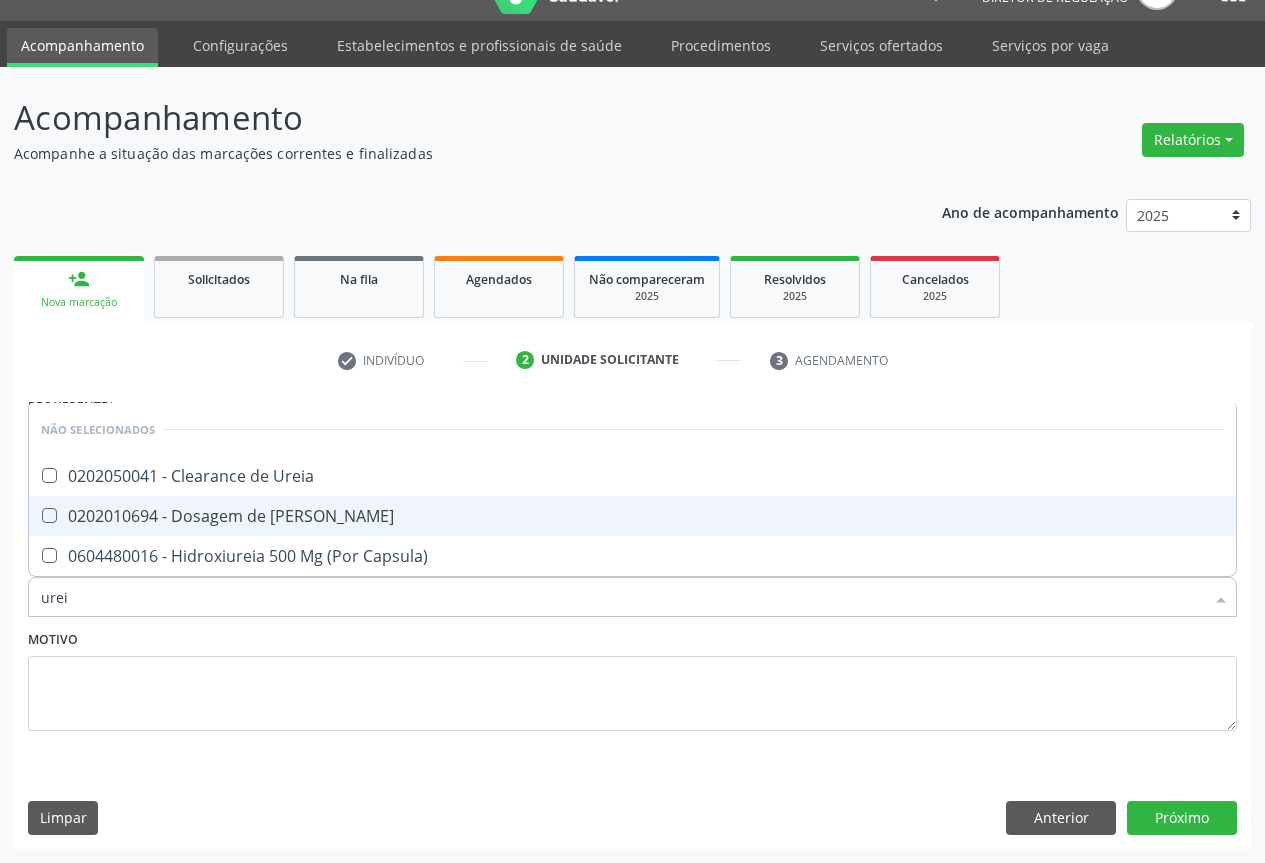 drag, startPoint x: 339, startPoint y: 533, endPoint x: 295, endPoint y: 596, distance: 76.843994 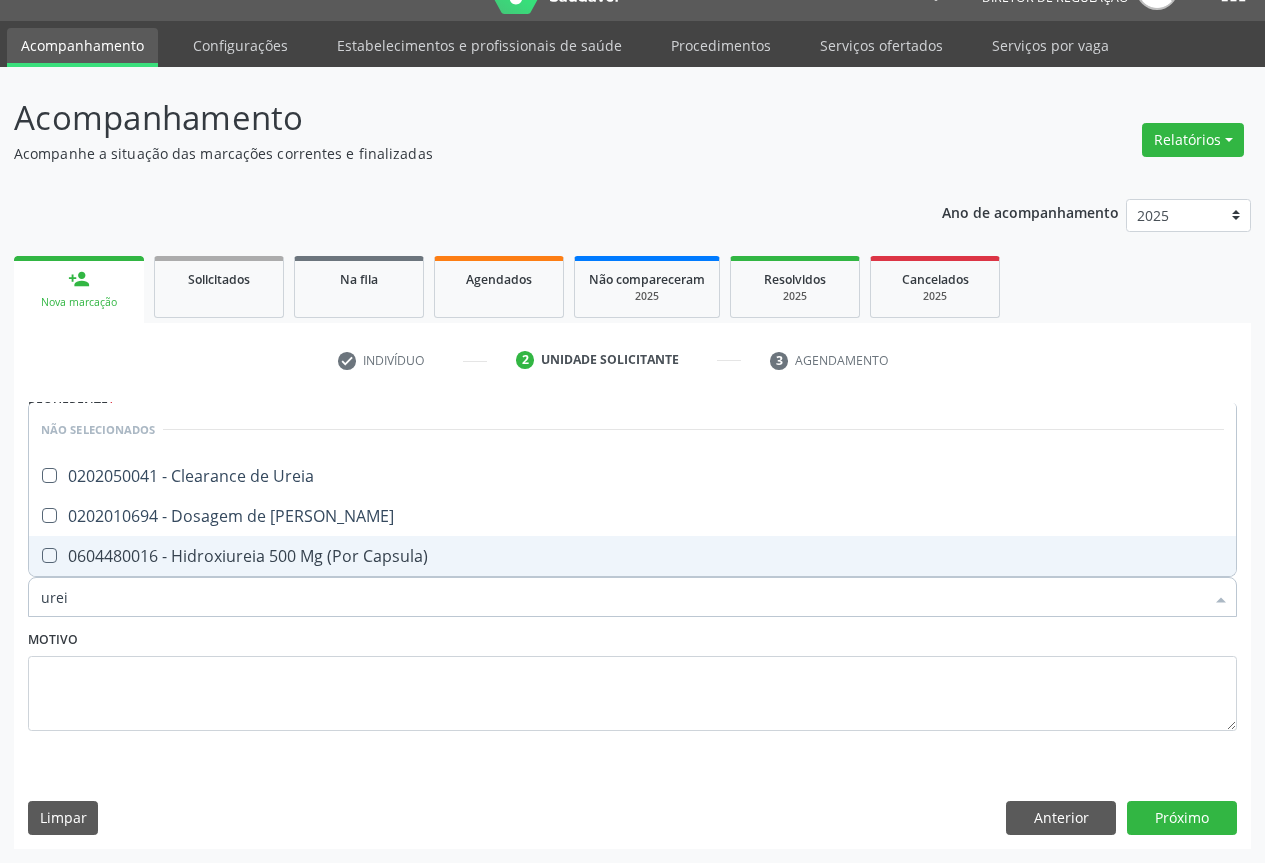 click on "urei" at bounding box center [622, 597] 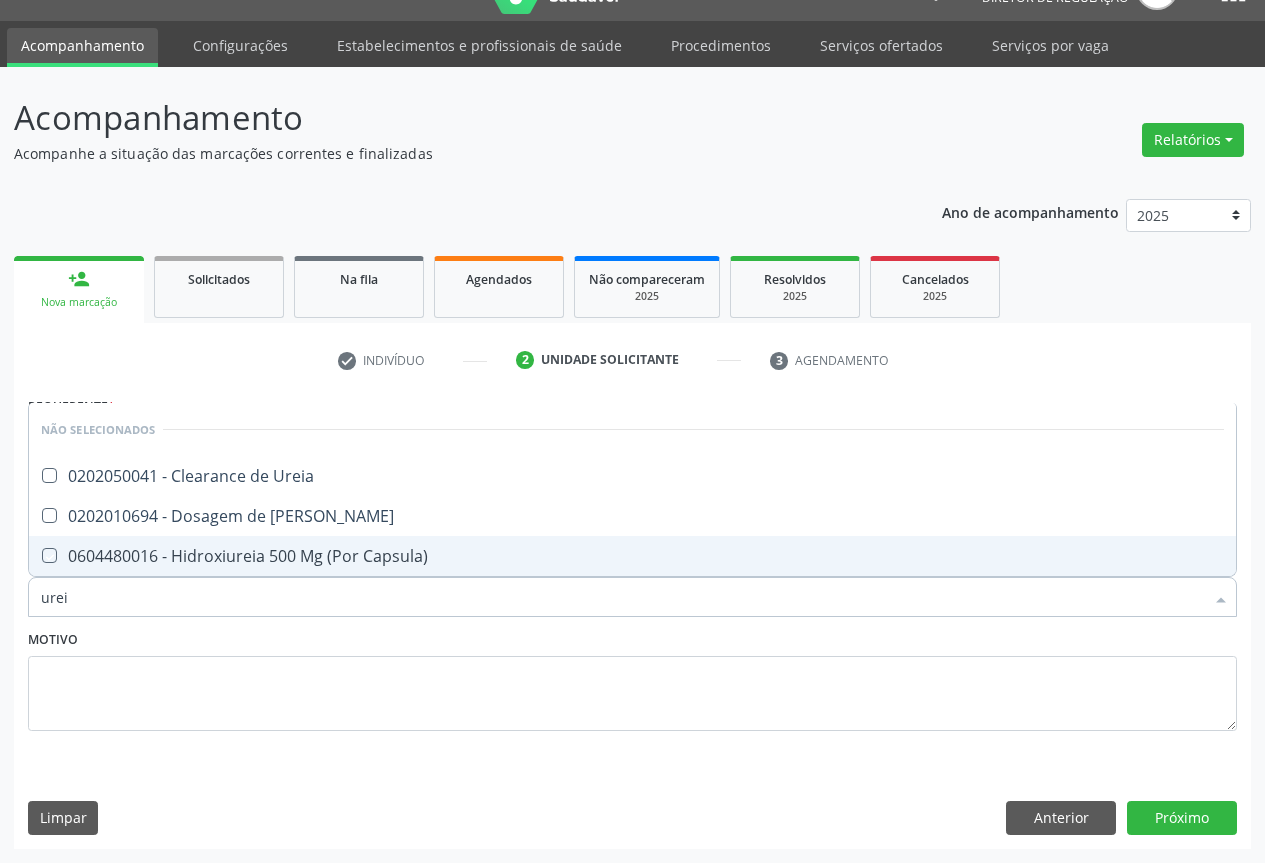 click on "Motivo" at bounding box center [632, 678] 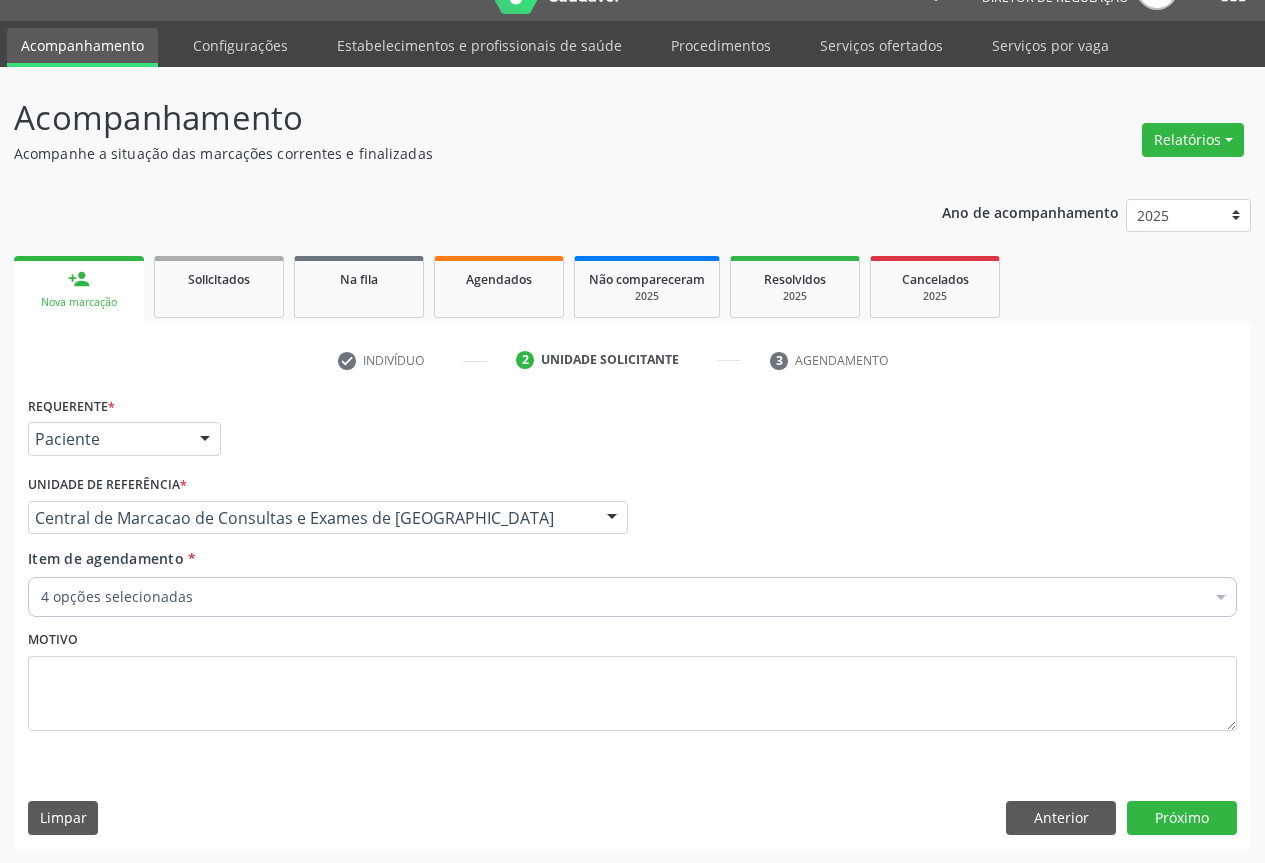click on "Item de agendamento
*
4 opções selecionadas
Desfazer seleção
Selecionados
0202010651 - Dosagem de Transaminase Glutamico-Piruvica (Tgp)
0202010643 - Dosagem de Transaminase Glutamico-Oxalacetica (Tgo)
0202020380 - Hemograma Completo
0202020029 - Contagem de Plaquetas
Não selecionados
0202040089 - 3X Pesquisa de Larvas Nas Fezes
0604320140 - Abatacepte 125 Mg Injetável (Por Seringa Preenchida)
0604320124 - Abatacepte 250 Mg Injetável (Por Frasco Ampola).
0603050018 - Abciximabe
0406010013 - Abertura de Comunicacao Inter-Atrial
0406010021 - Abertura de Estenose Aortica Valvar
0406011265 - Abertura de Estenose Aortica Valvar (Criança e Adolescente)
0406010030 - Abertura de Estenose Pulmonar Valvar
0406011273 - Abertura de Estenose Pulmonar Valvar (Criança e Adolescente)" at bounding box center (632, 586) 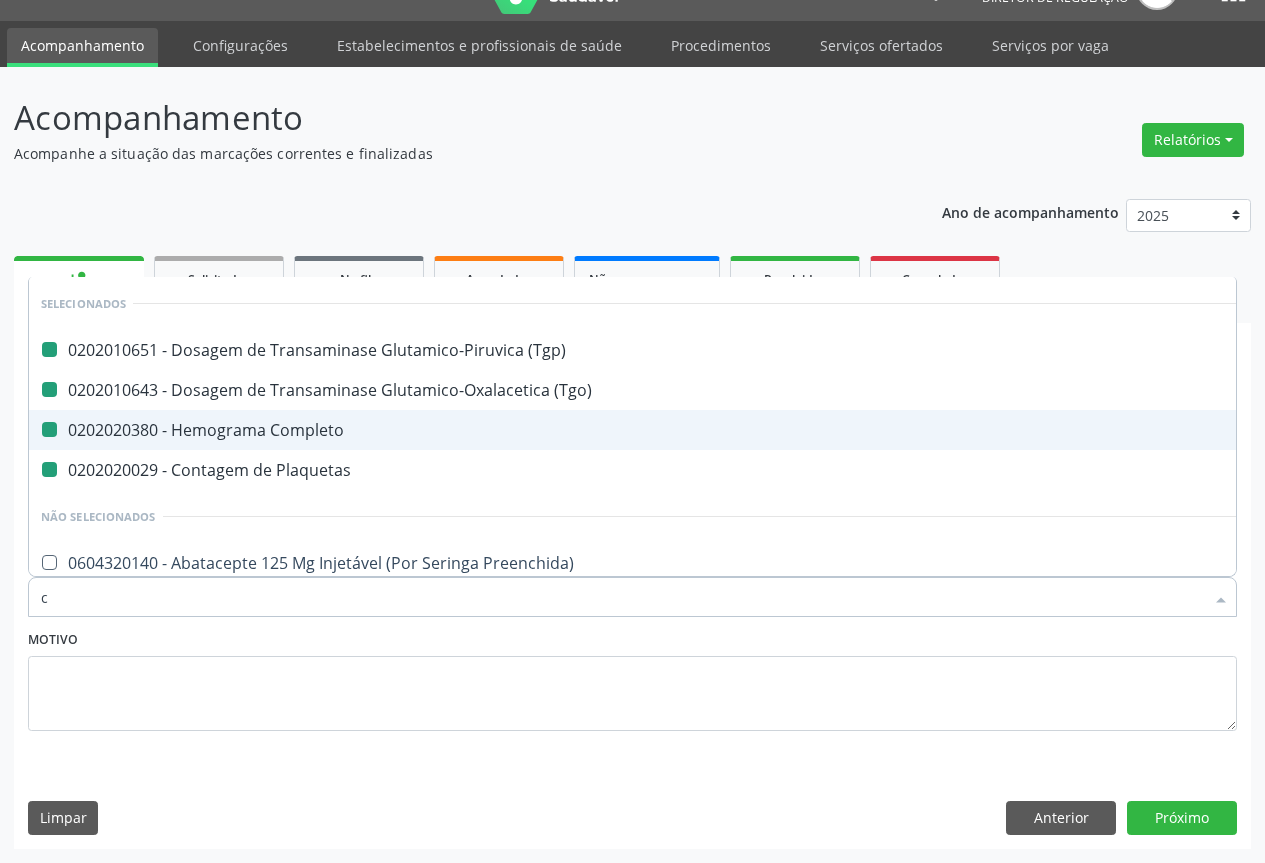 type on "cr" 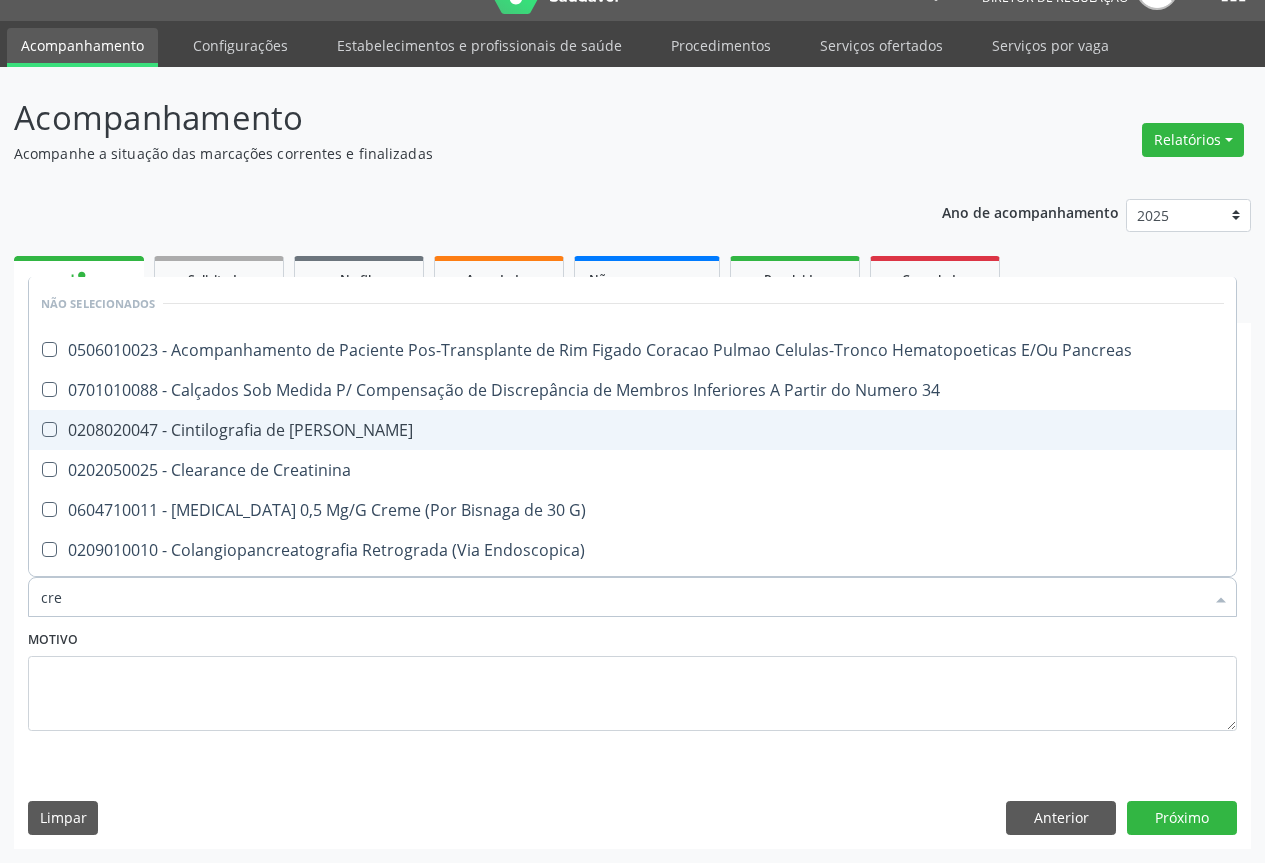 type on "crea" 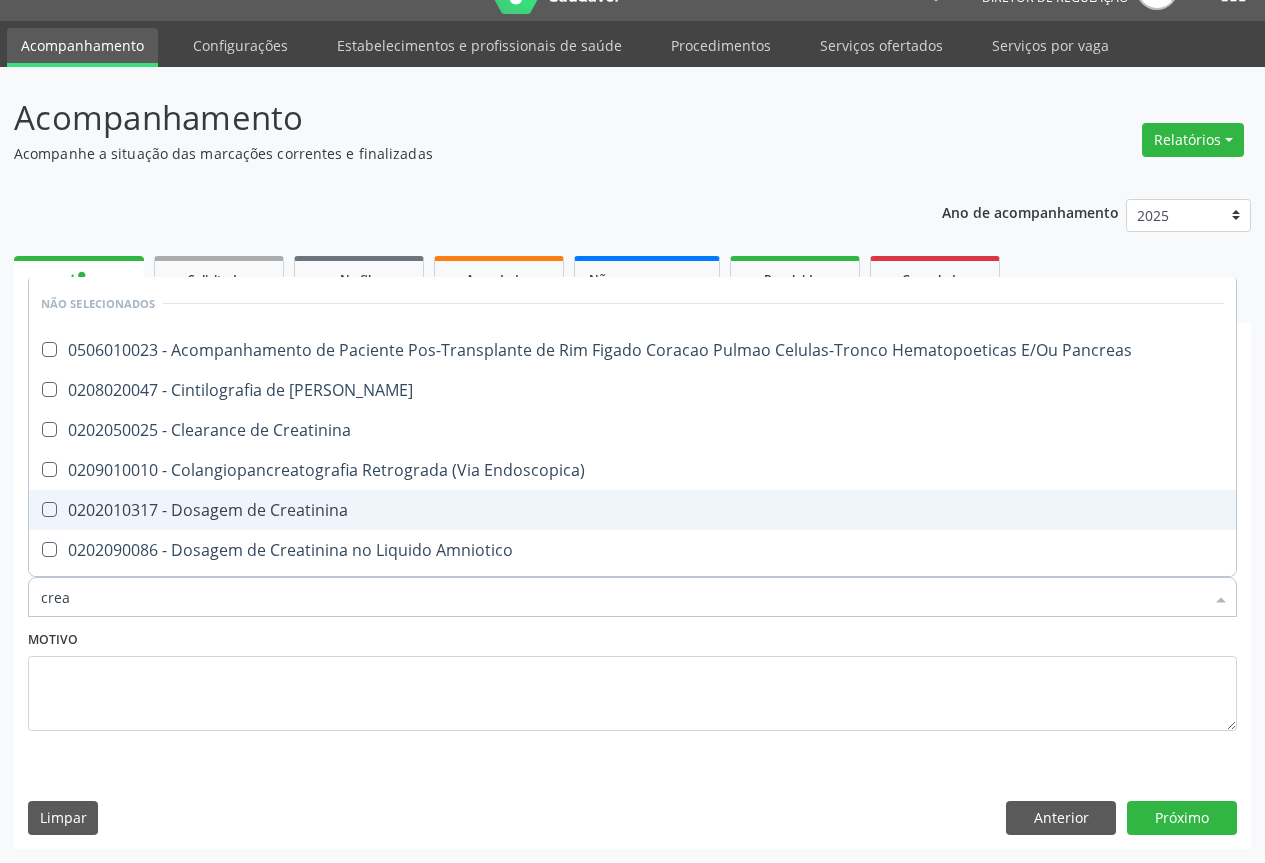 click on "0202010317 - Dosagem de Creatinina" at bounding box center (632, 510) 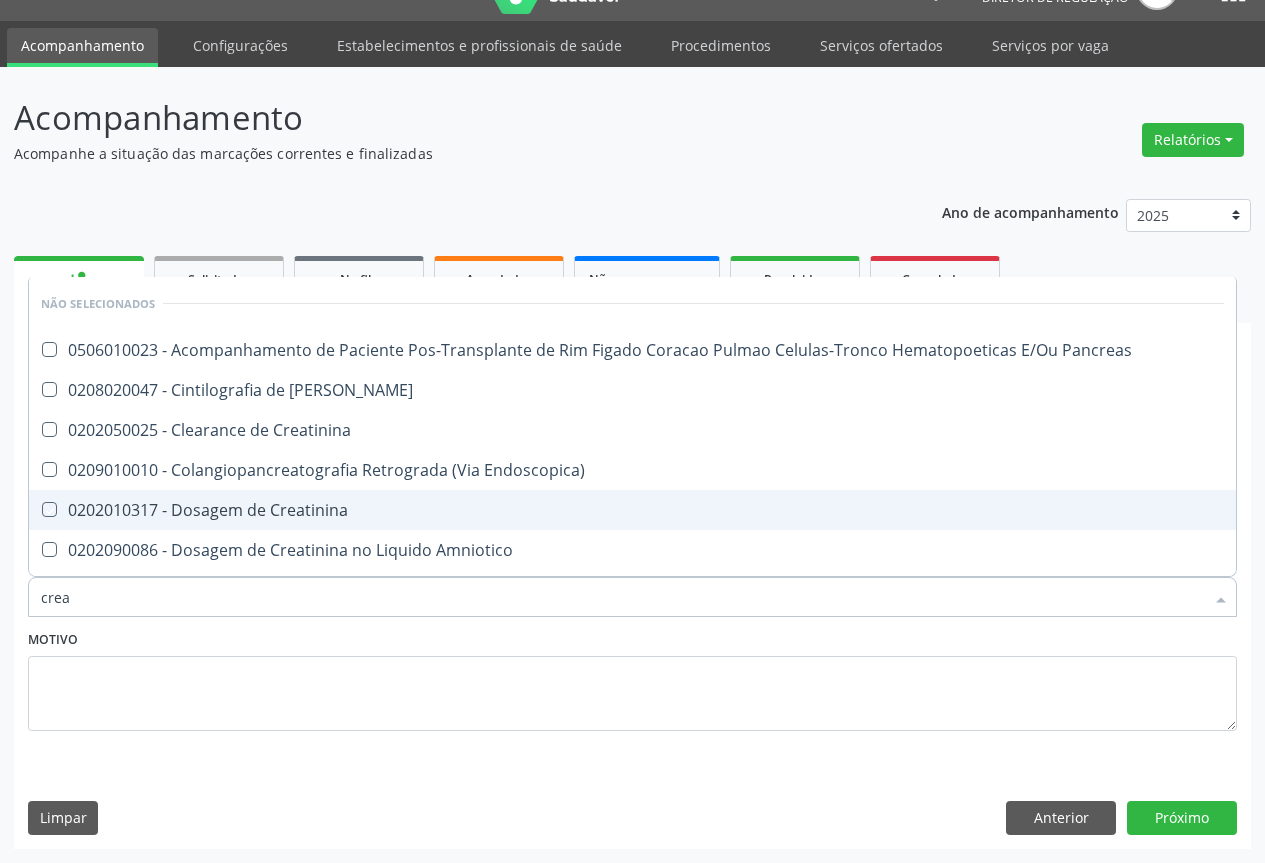 checkbox on "true" 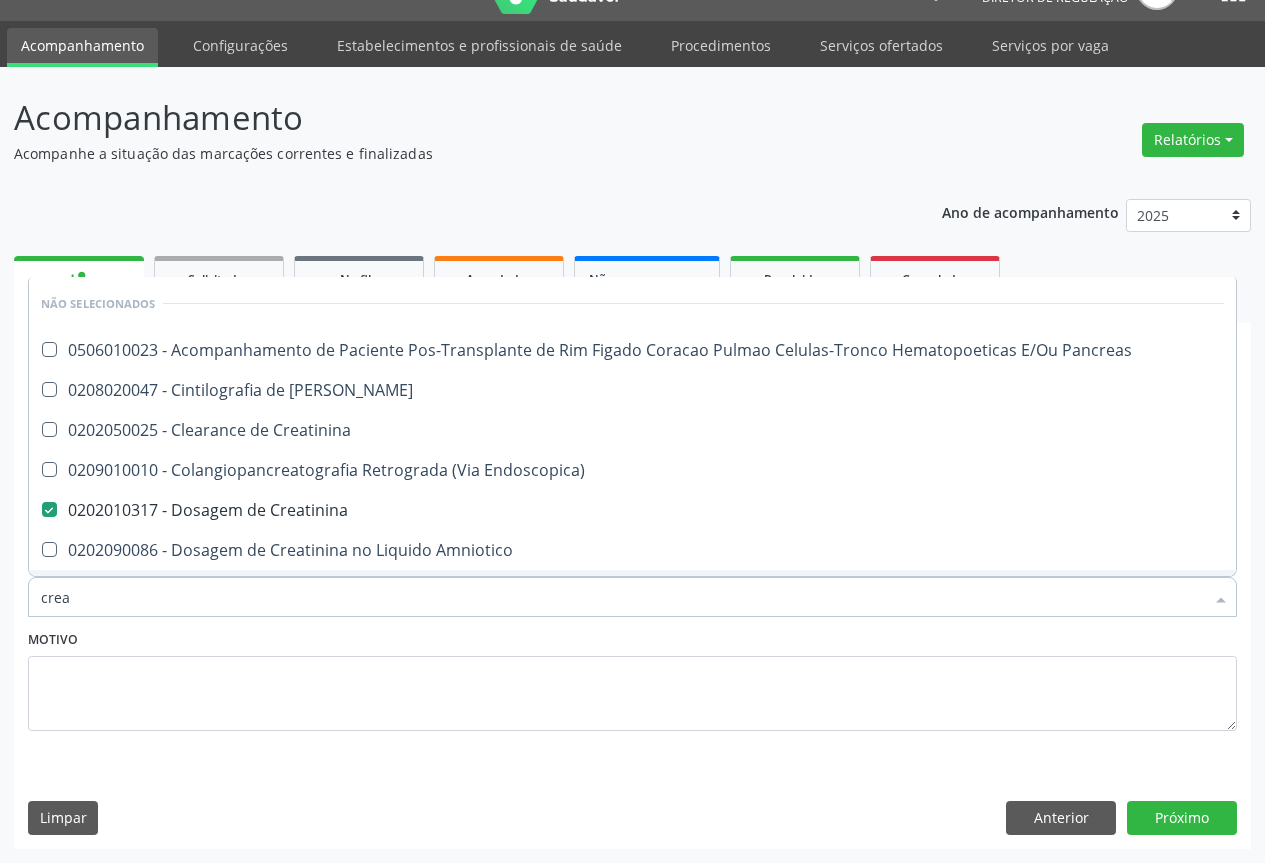 type on "crea" 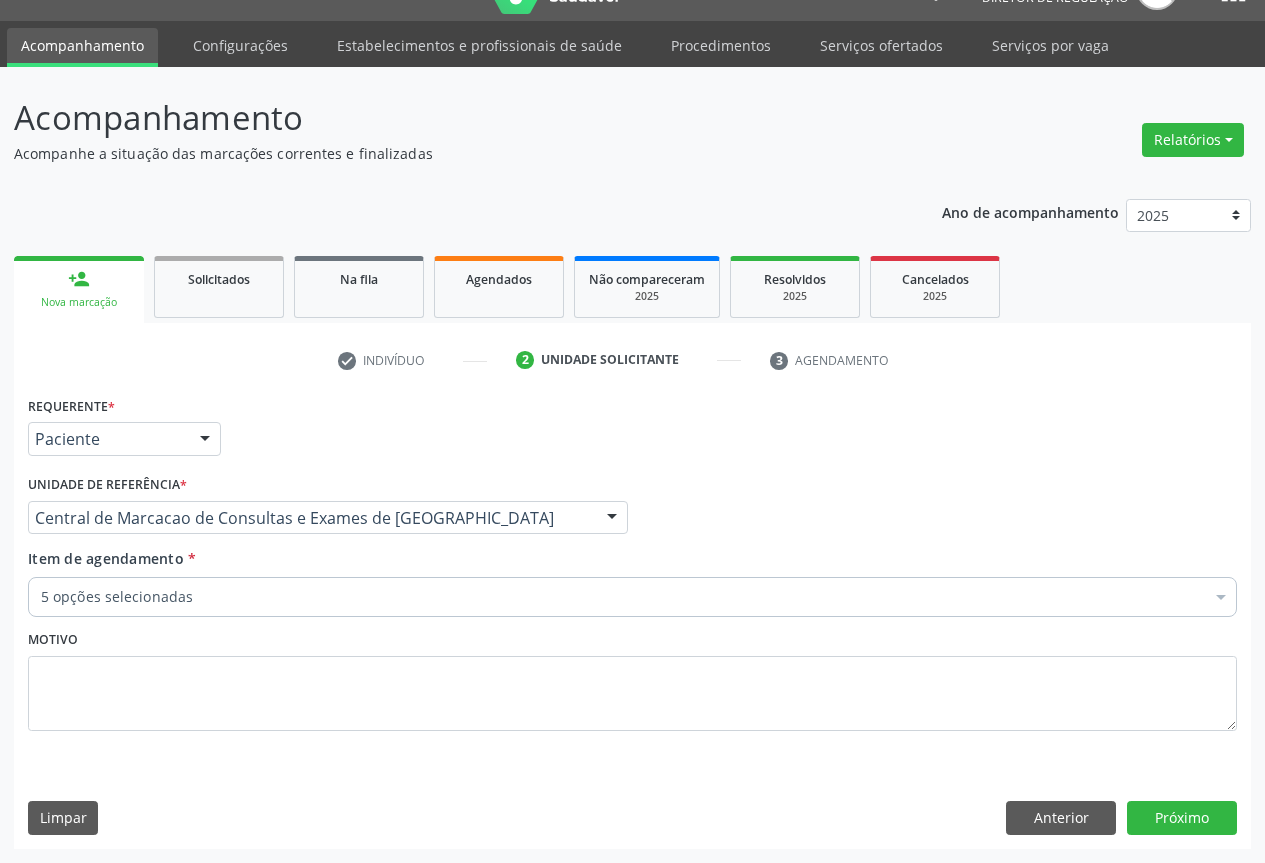 click on "5 opções selecionadas" at bounding box center (632, 597) 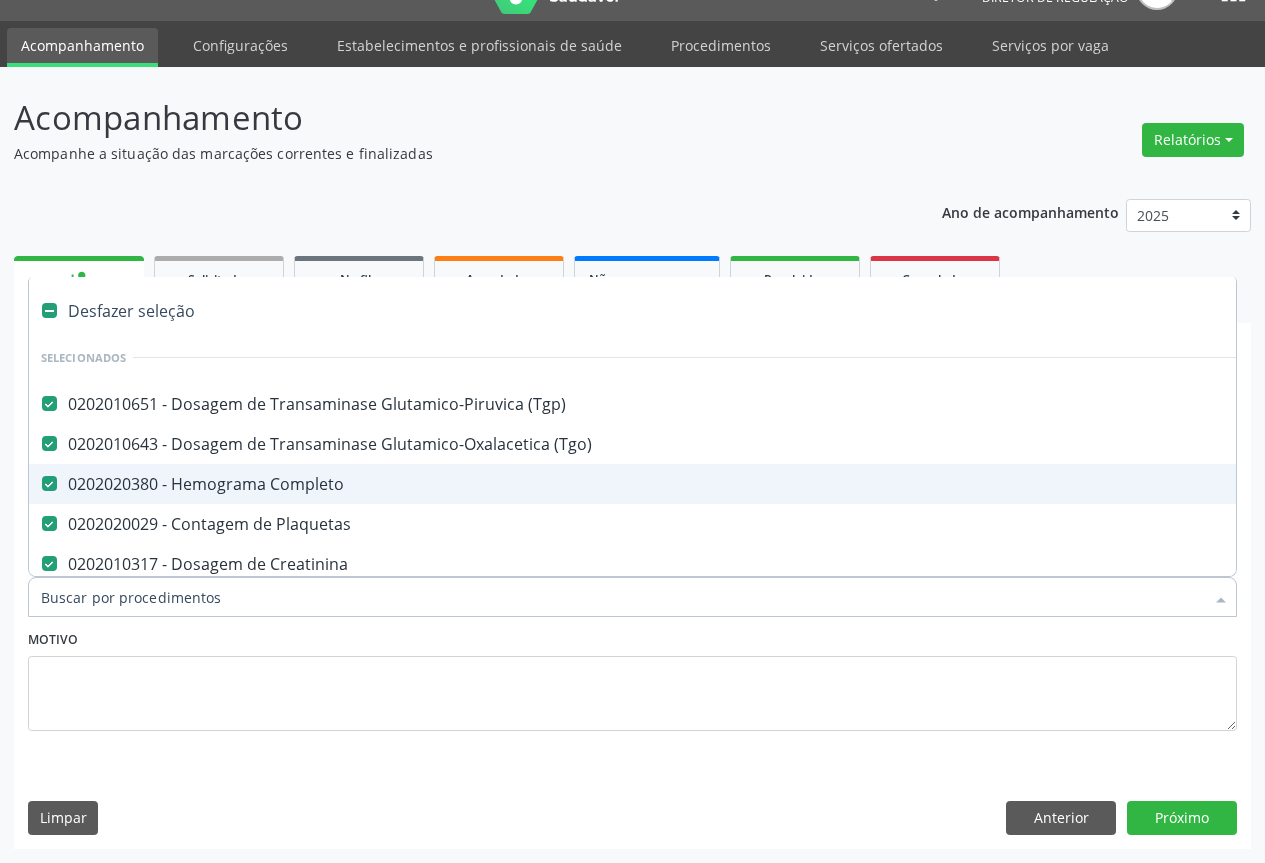 scroll, scrollTop: 100, scrollLeft: 0, axis: vertical 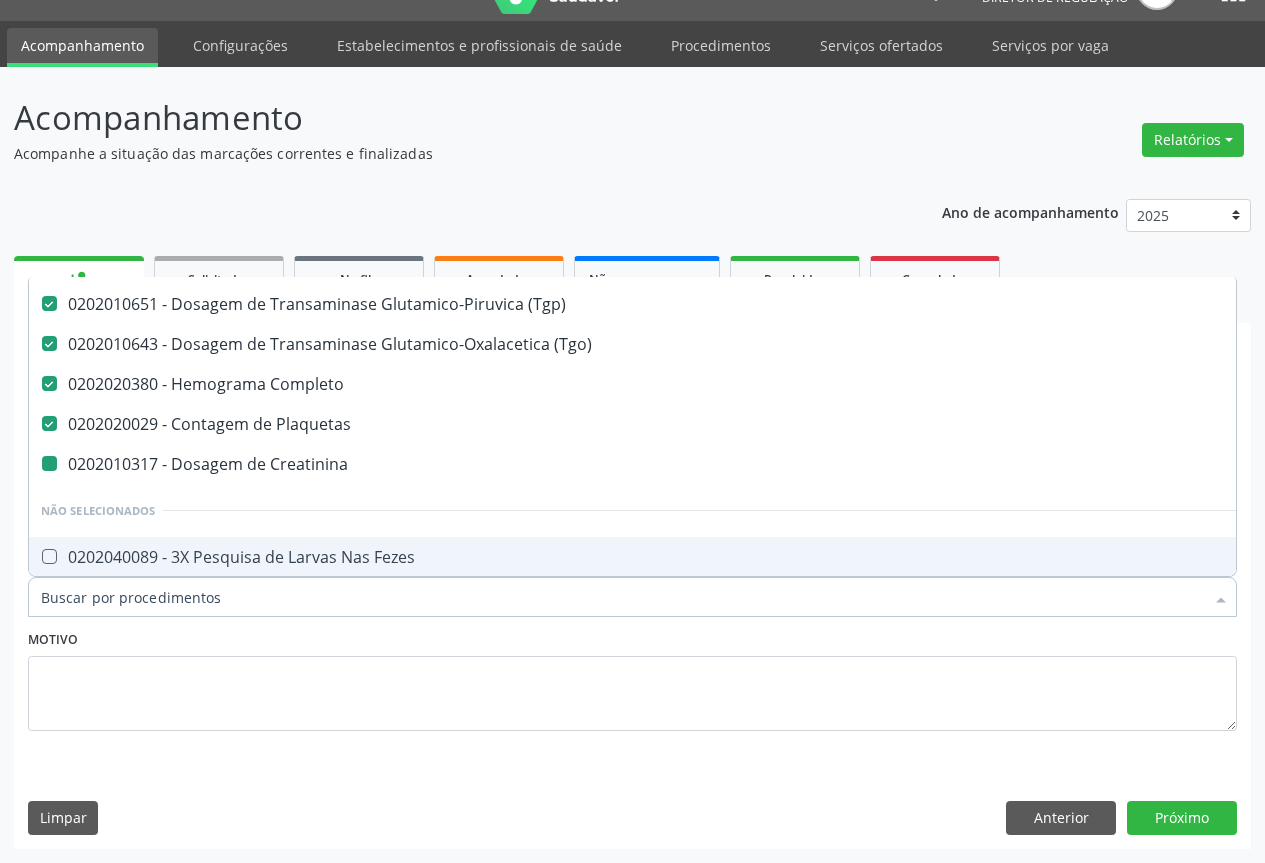 type on "u" 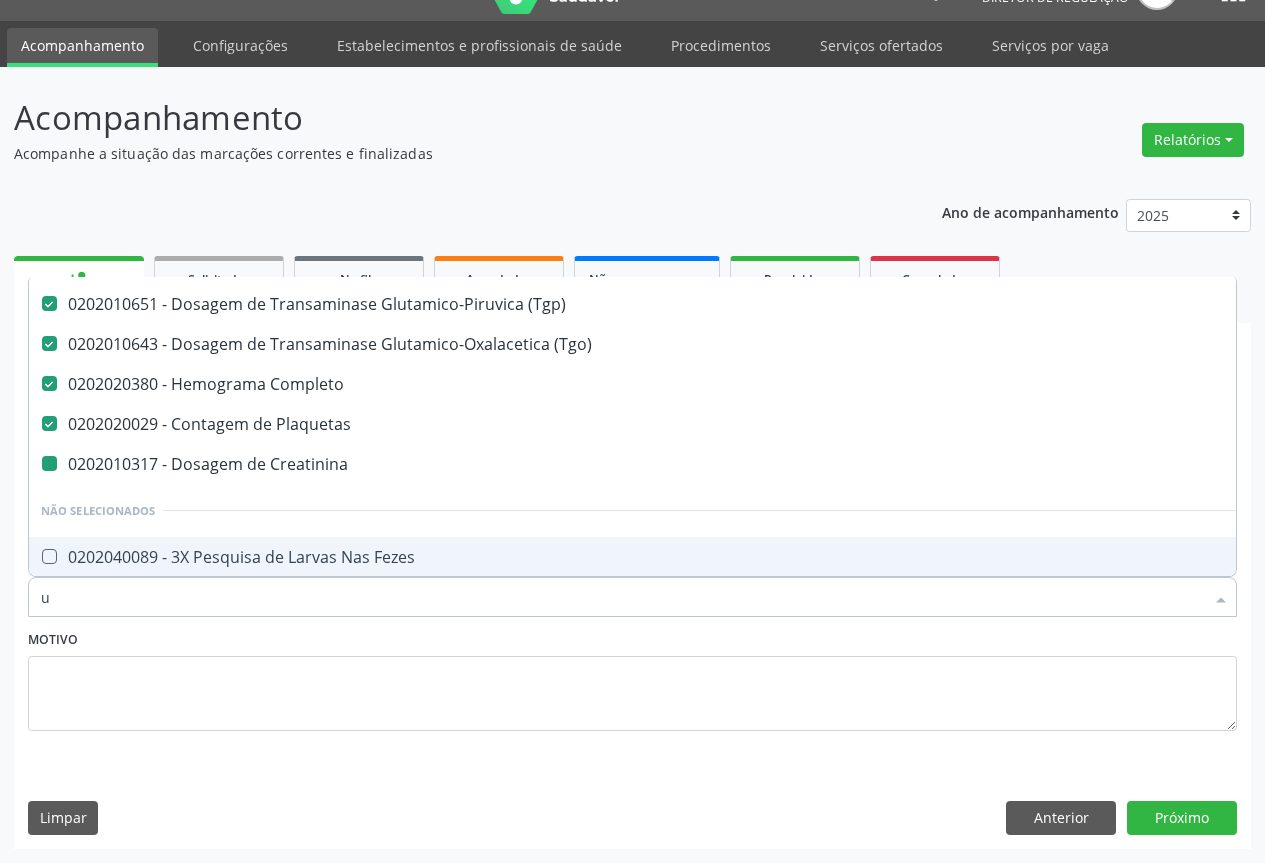 checkbox on "false" 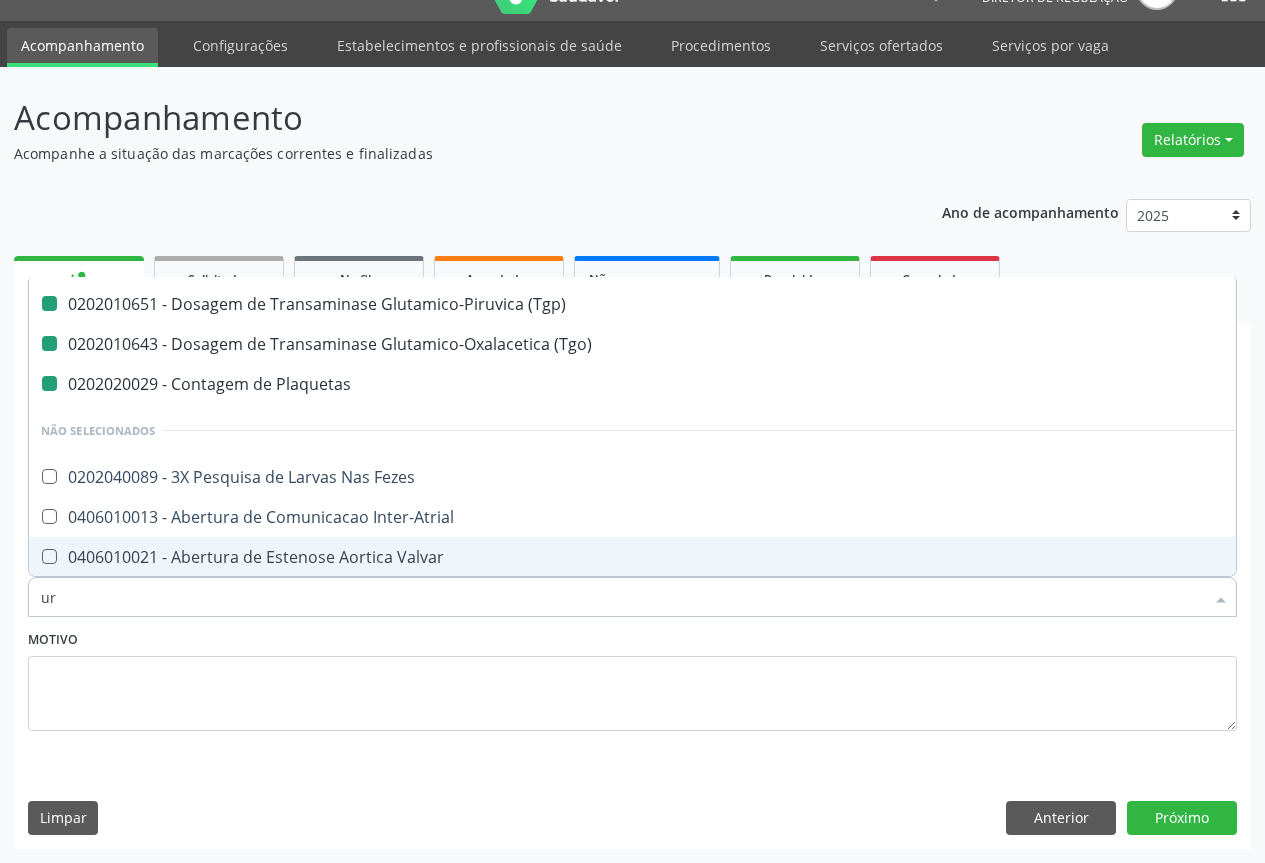 type on "ure" 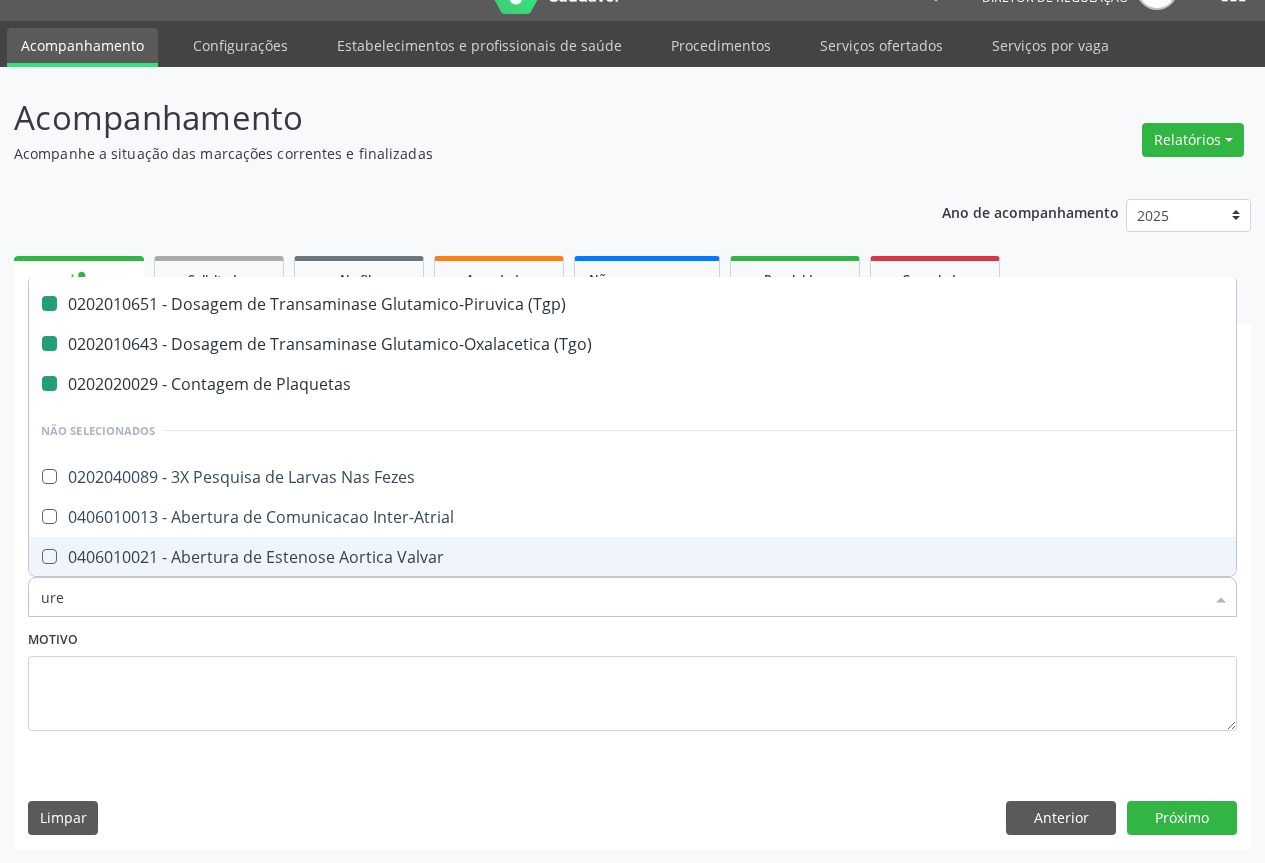 checkbox on "false" 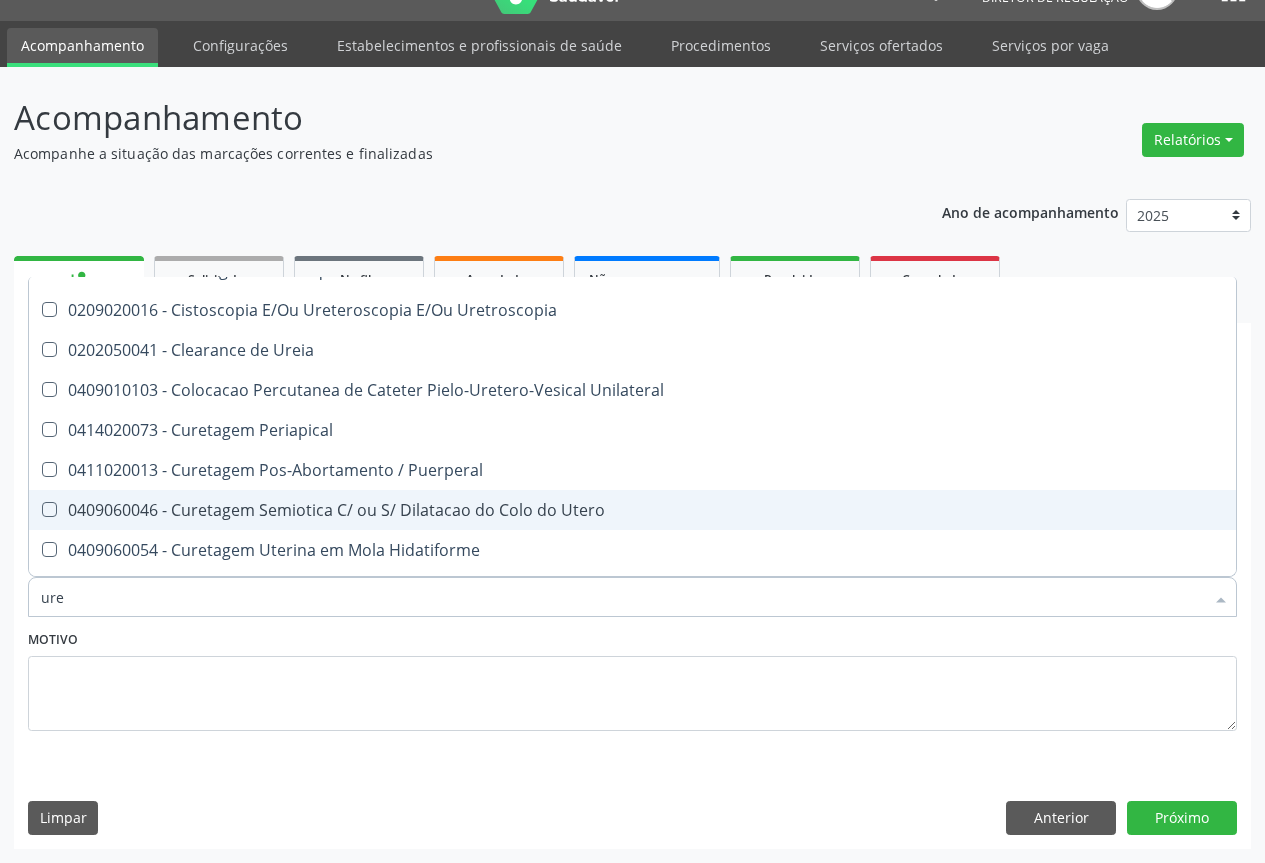 scroll, scrollTop: 300, scrollLeft: 0, axis: vertical 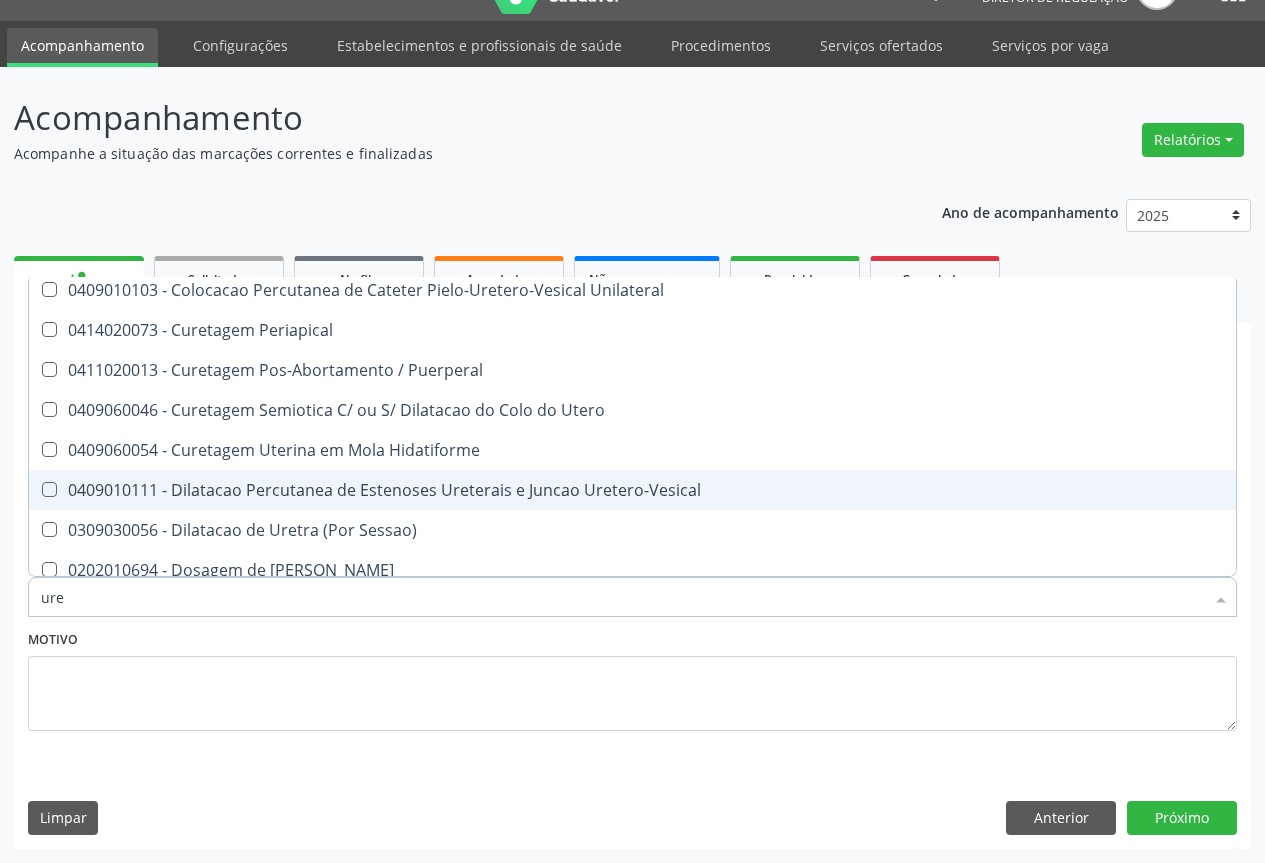 type on "urei" 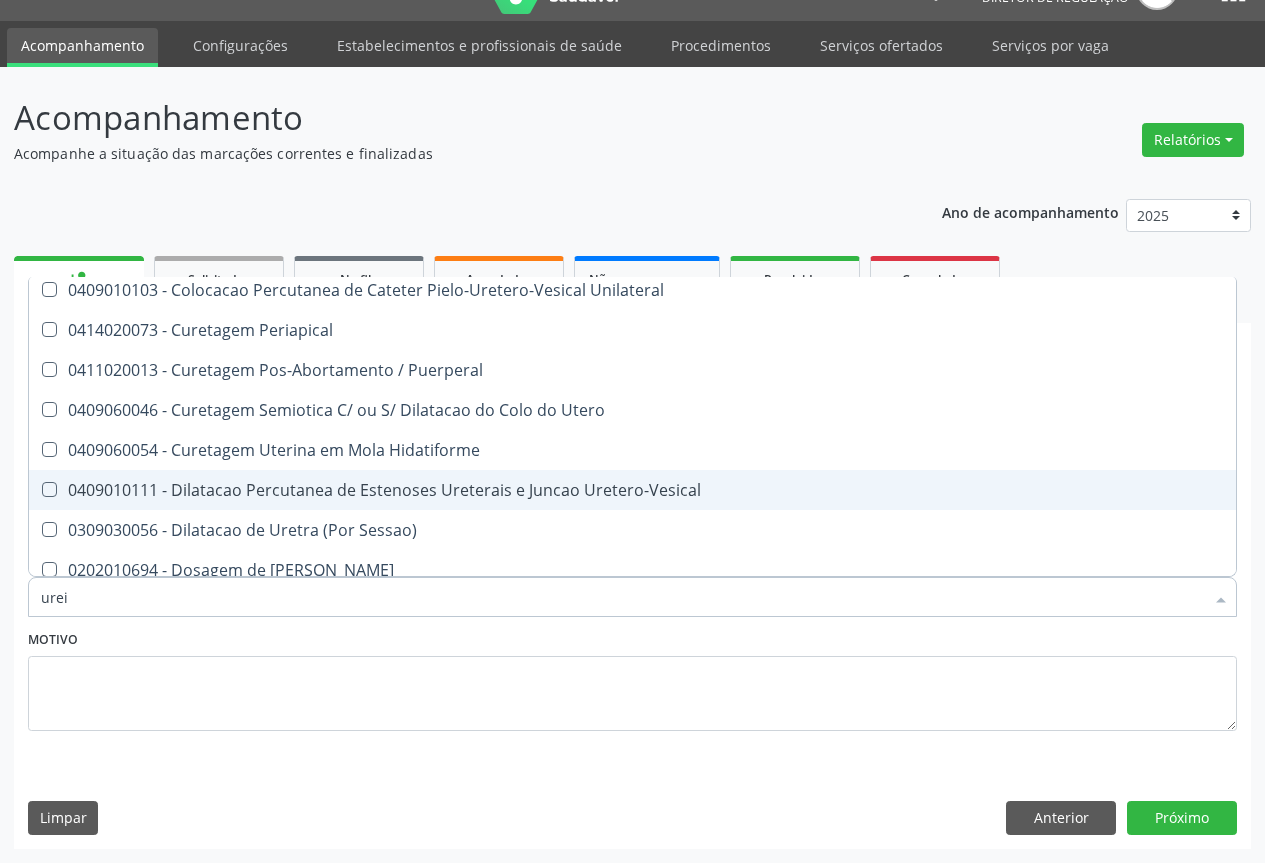 scroll, scrollTop: 0, scrollLeft: 0, axis: both 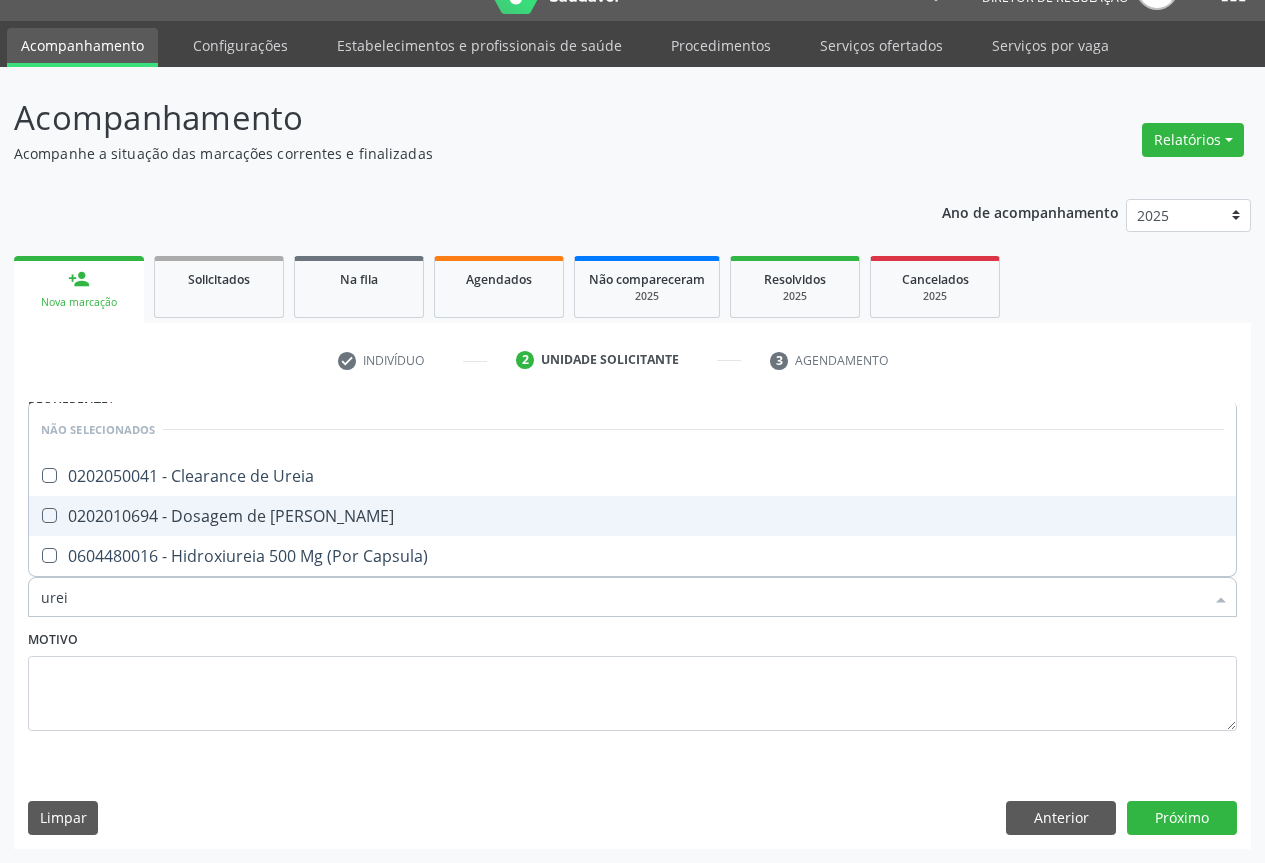 click on "0202010694 - Dosagem de Ureia" at bounding box center (632, 516) 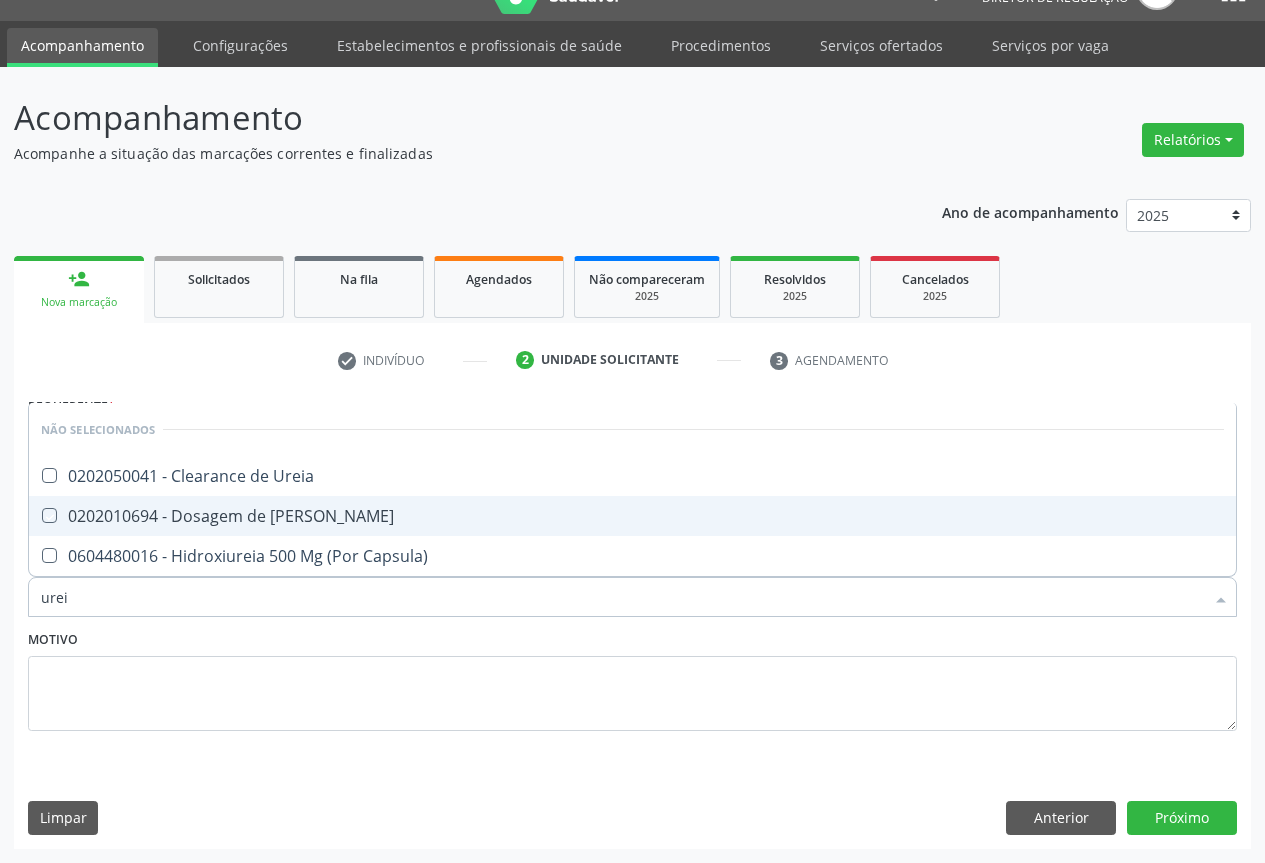 checkbox on "true" 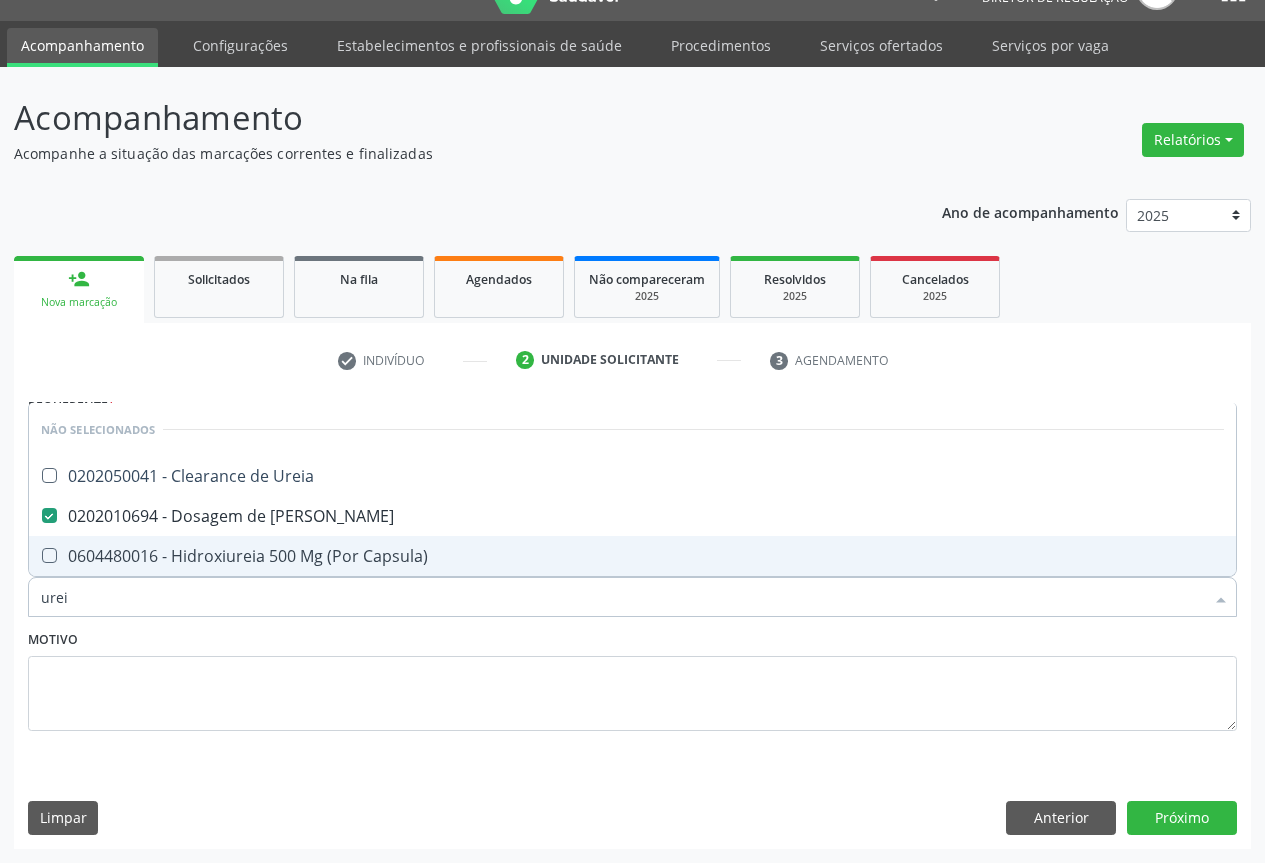 type on "urei" 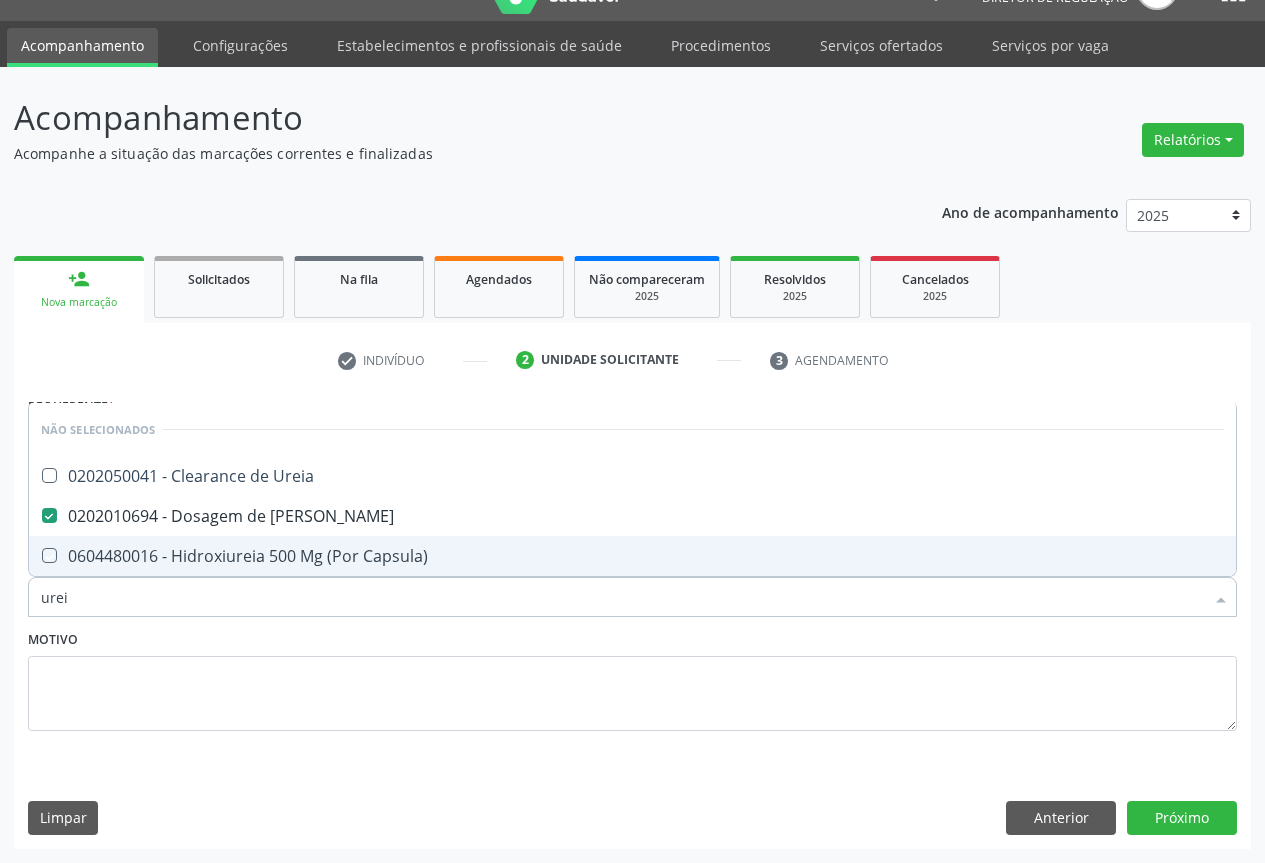 click on "Item de agendamento
*
urei
Desfazer seleção
Não selecionados
0202050041 - Clearance de Ureia
0202010694 - Dosagem de Ureia
0604480016 - Hidroxiureia 500 Mg (Por Capsula)
Nenhum resultado encontrado para: " urei  "
Não há nenhuma opção para ser exibida." at bounding box center (632, 586) 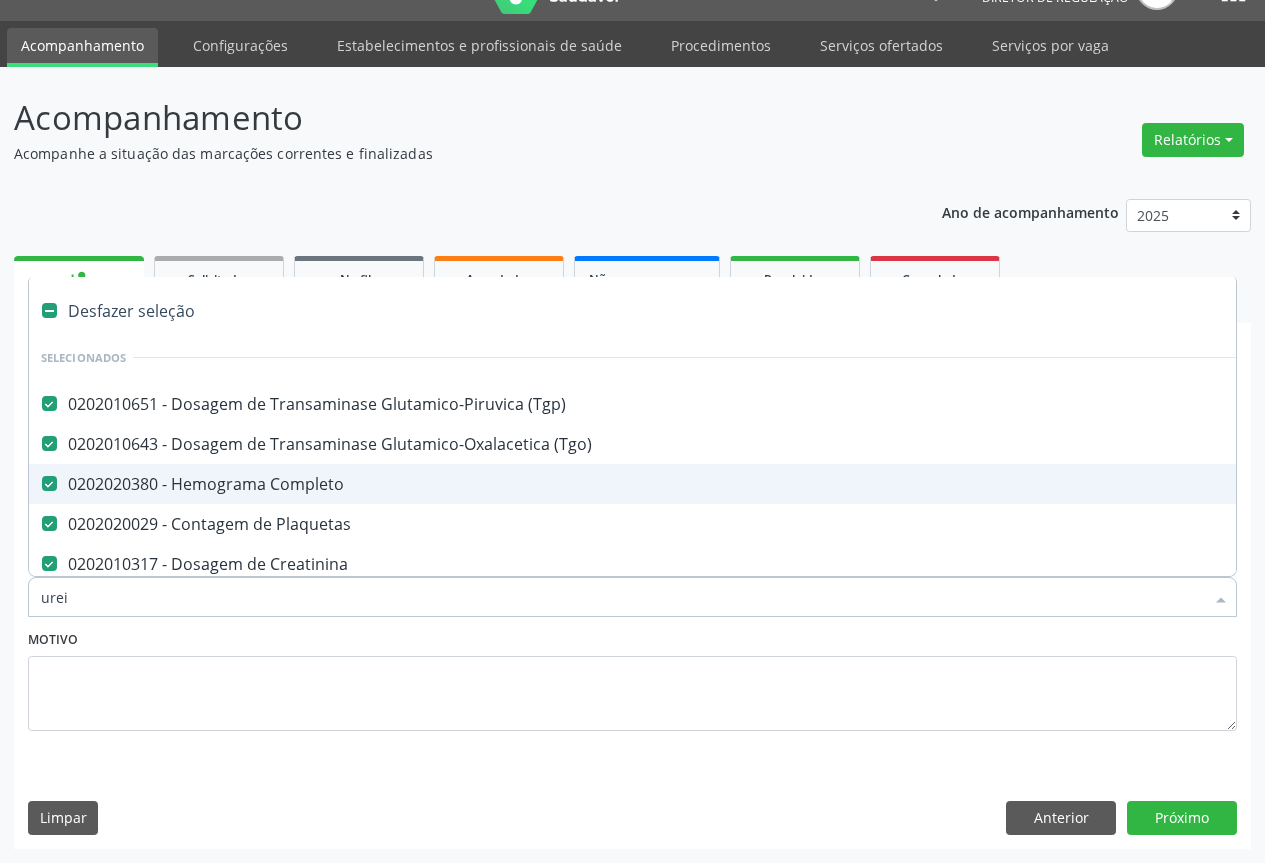 type 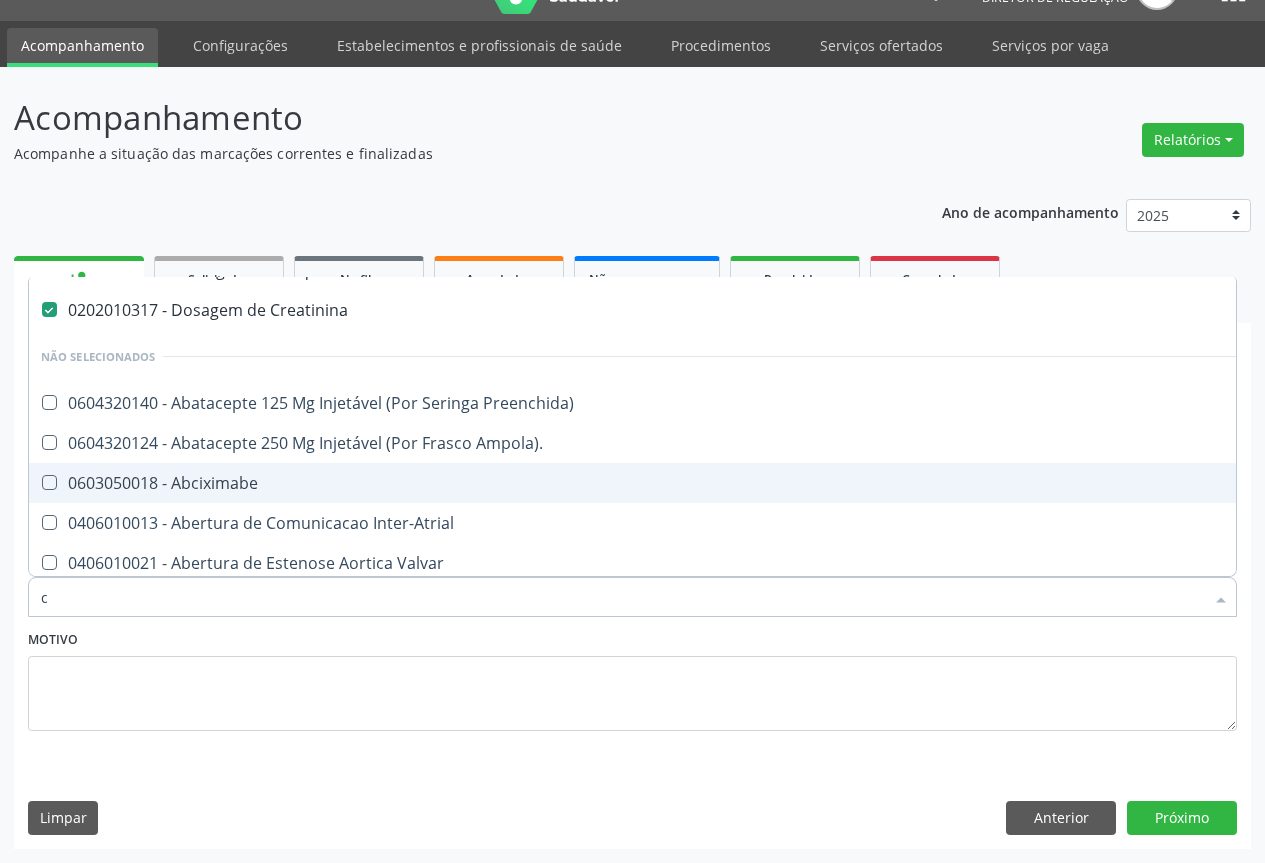 scroll, scrollTop: 146, scrollLeft: 0, axis: vertical 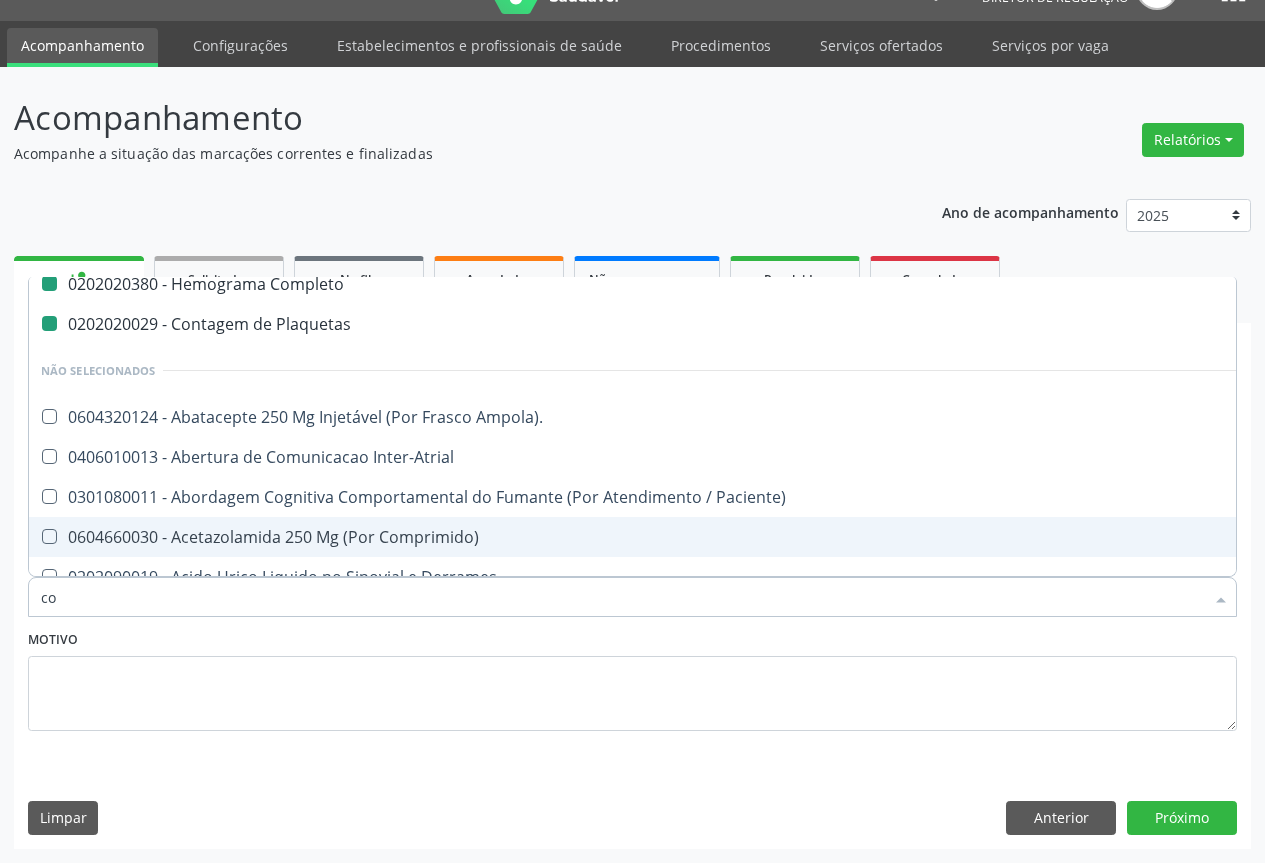 type on "col" 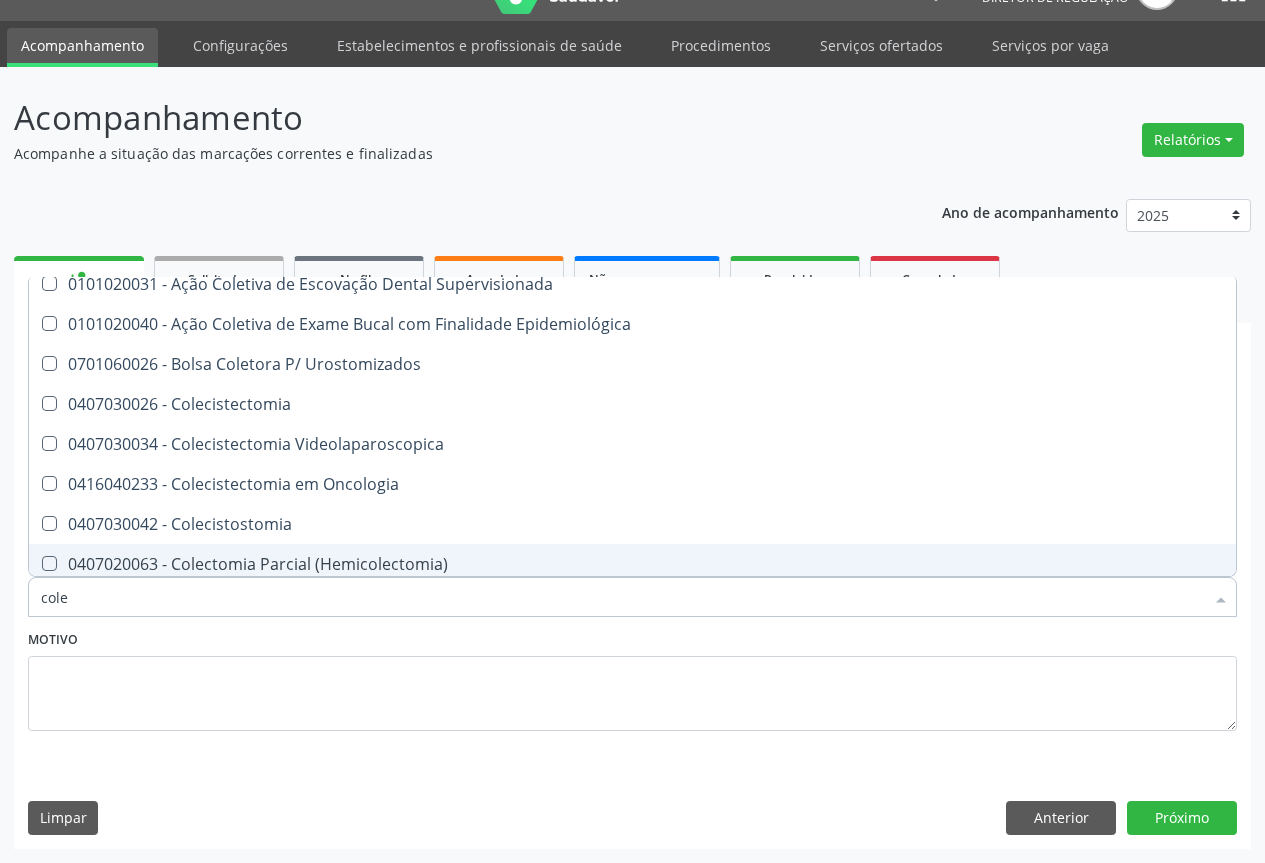 type on "coles" 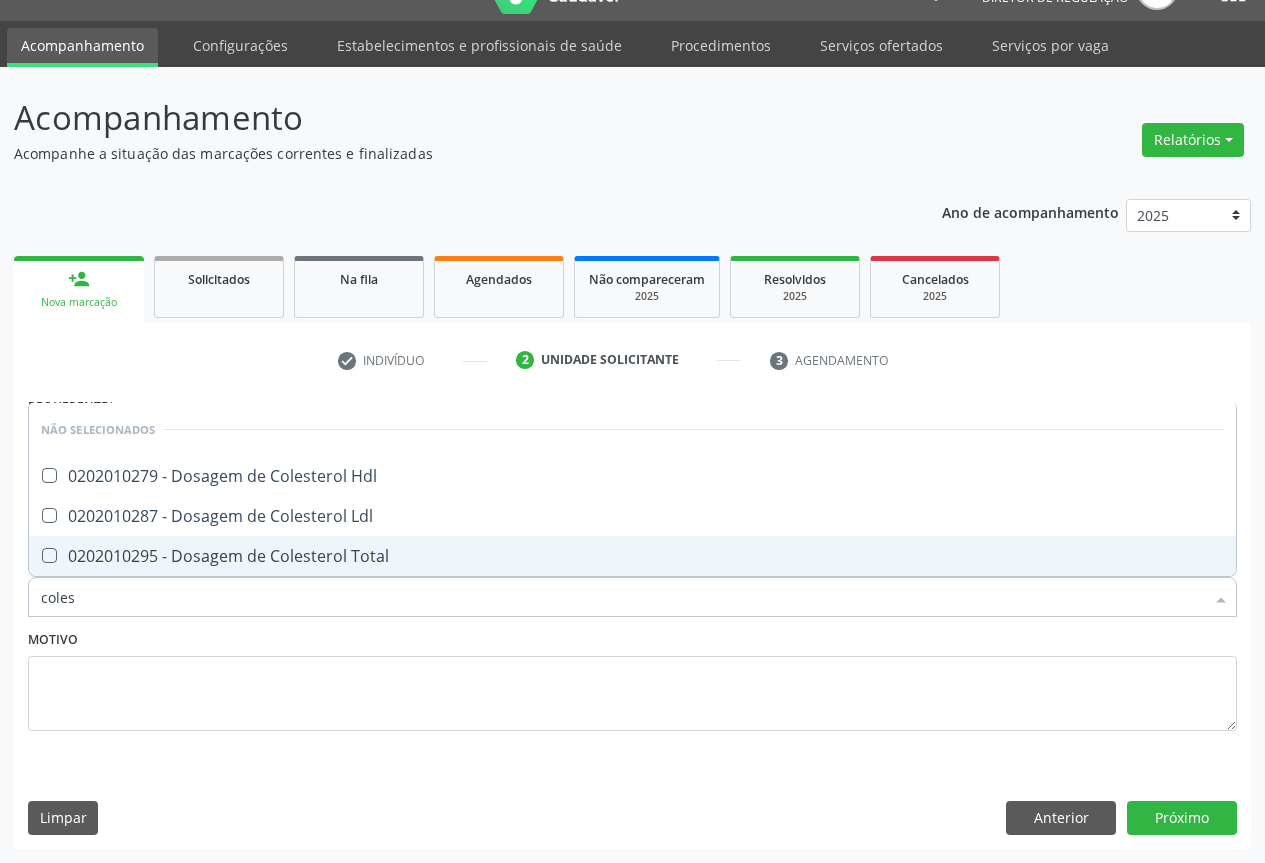 scroll, scrollTop: 0, scrollLeft: 0, axis: both 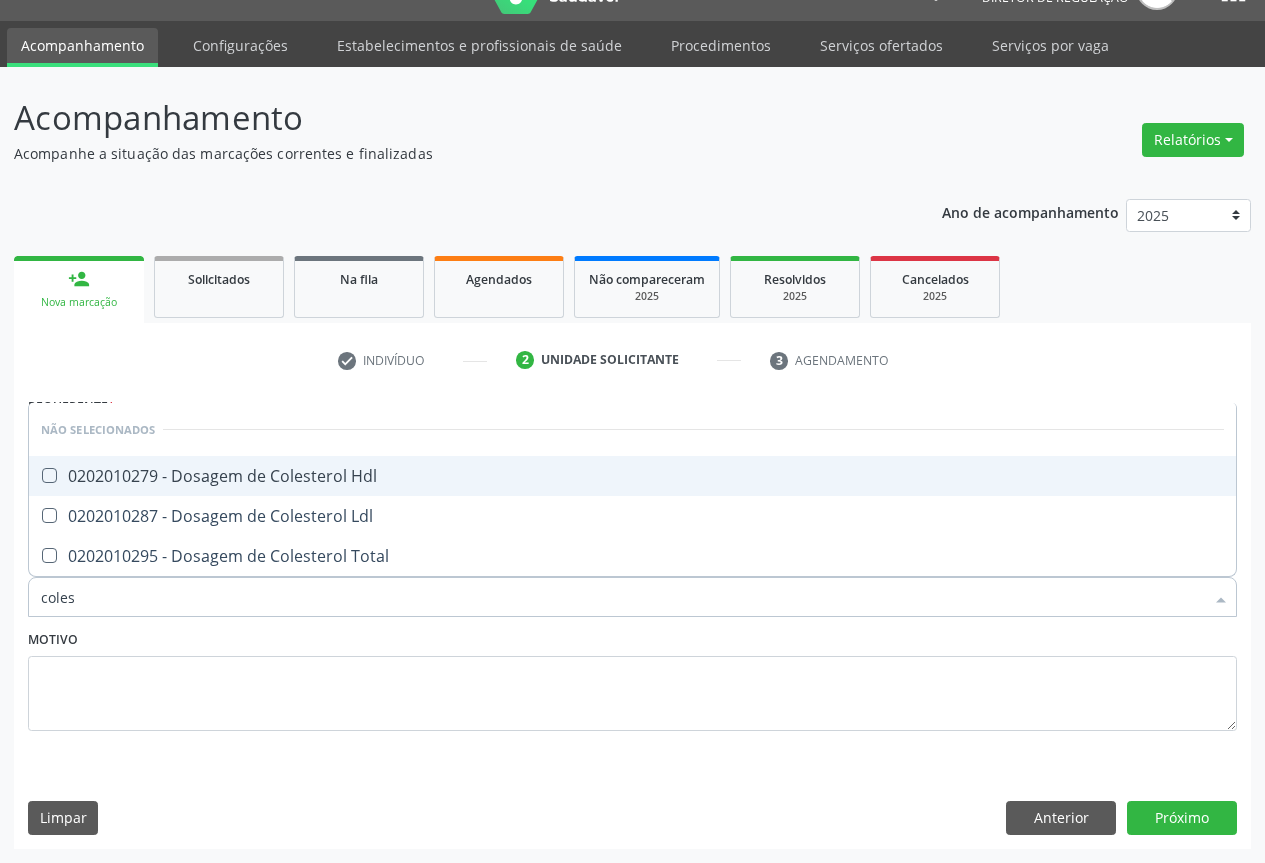 click on "Não selecionados" at bounding box center (632, 429) 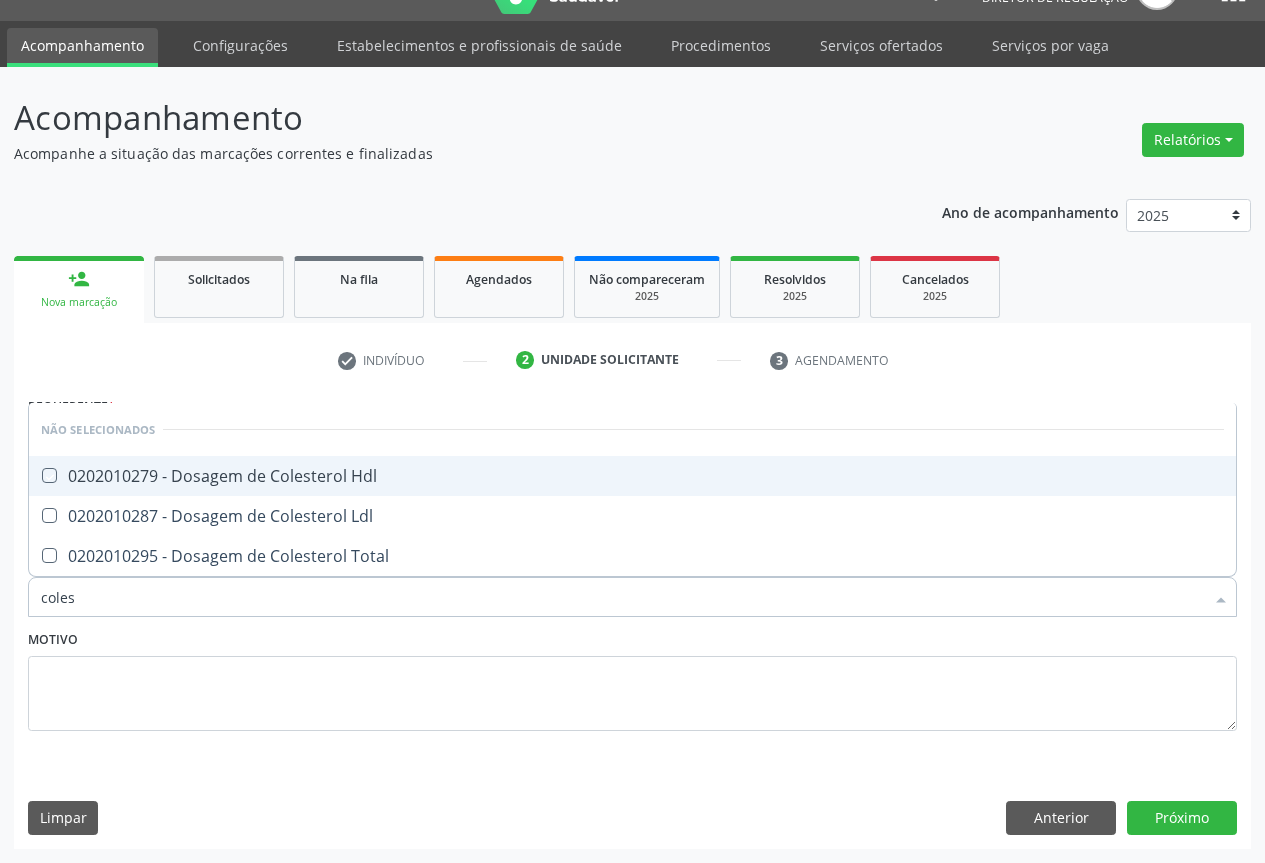 checkbox on "true" 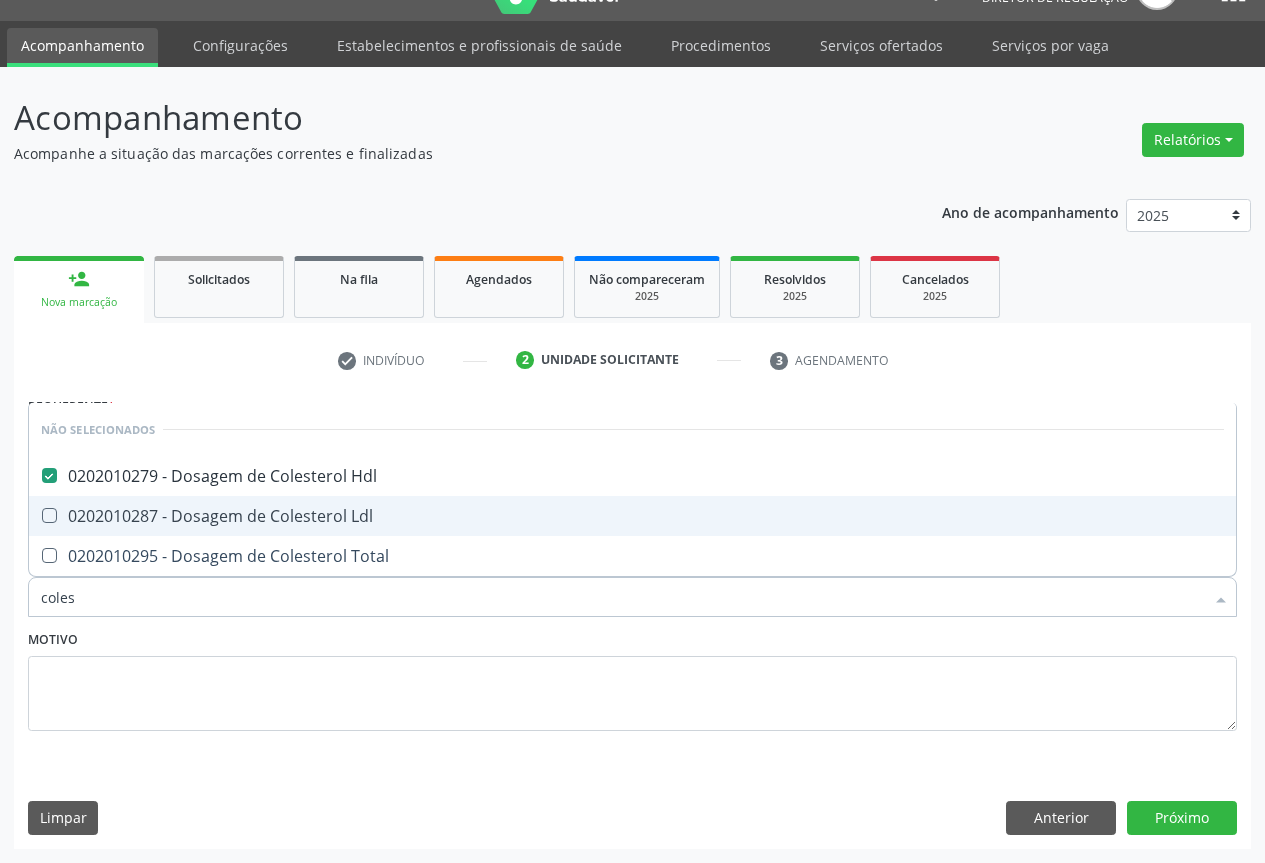 click on "0202010287 - Dosagem de Colesterol Ldl" at bounding box center [632, 516] 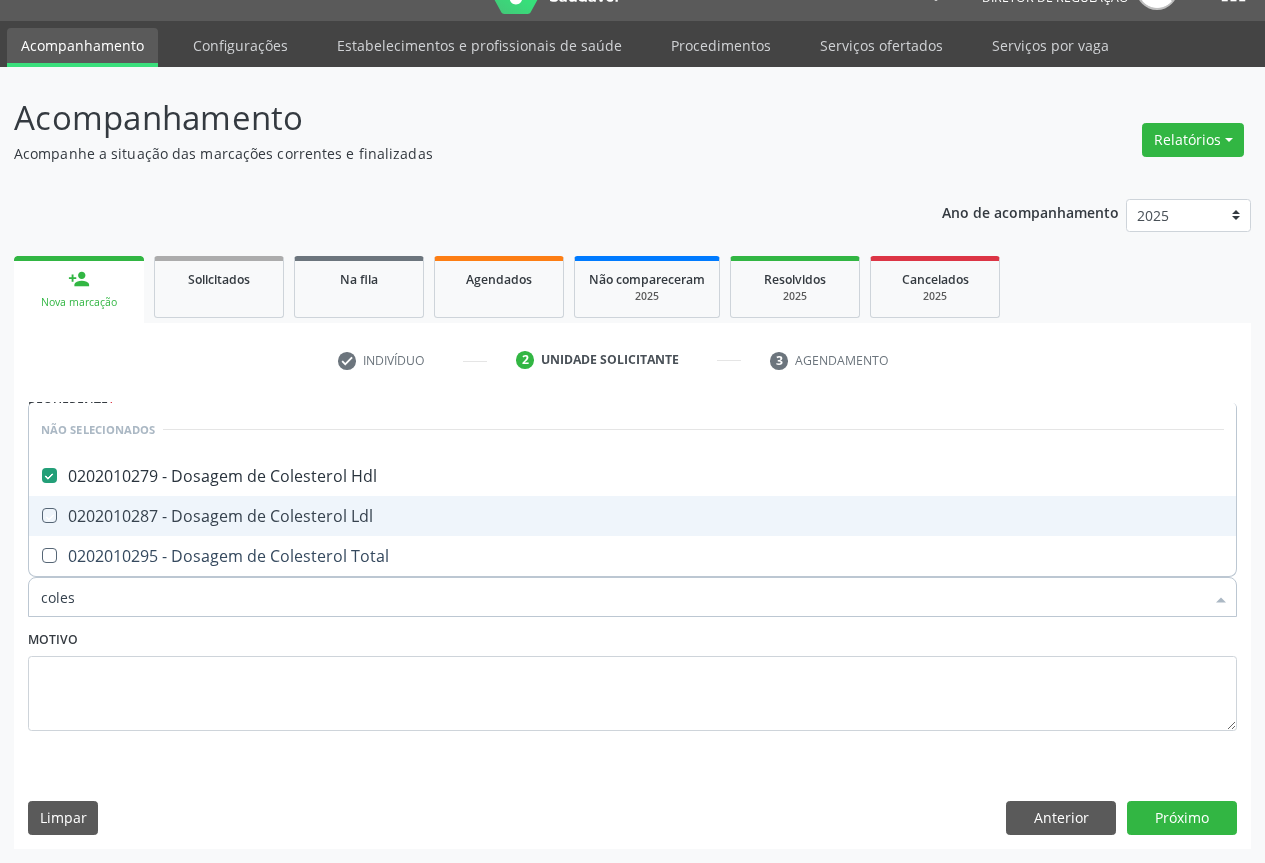 checkbox on "true" 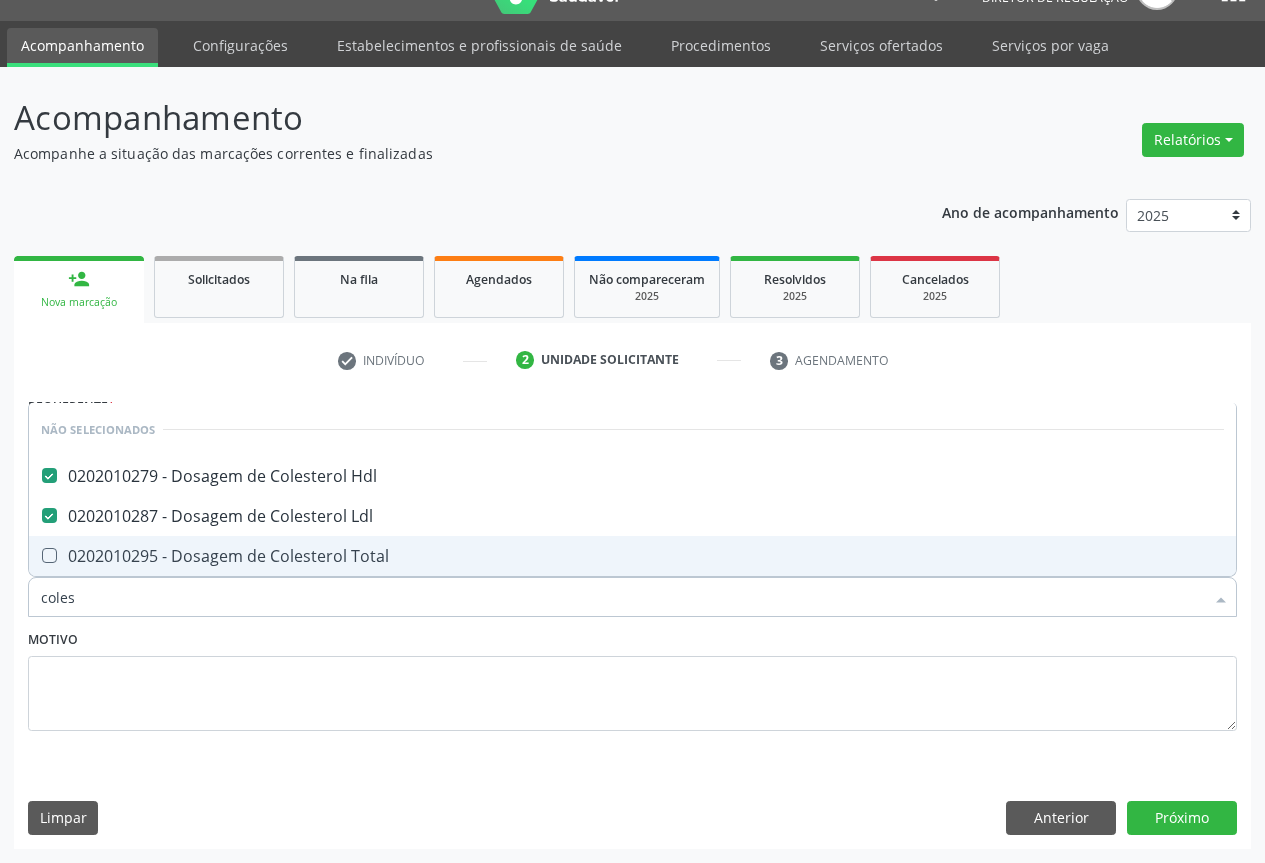 click on "0202010295 - Dosagem de Colesterol Total" at bounding box center (632, 556) 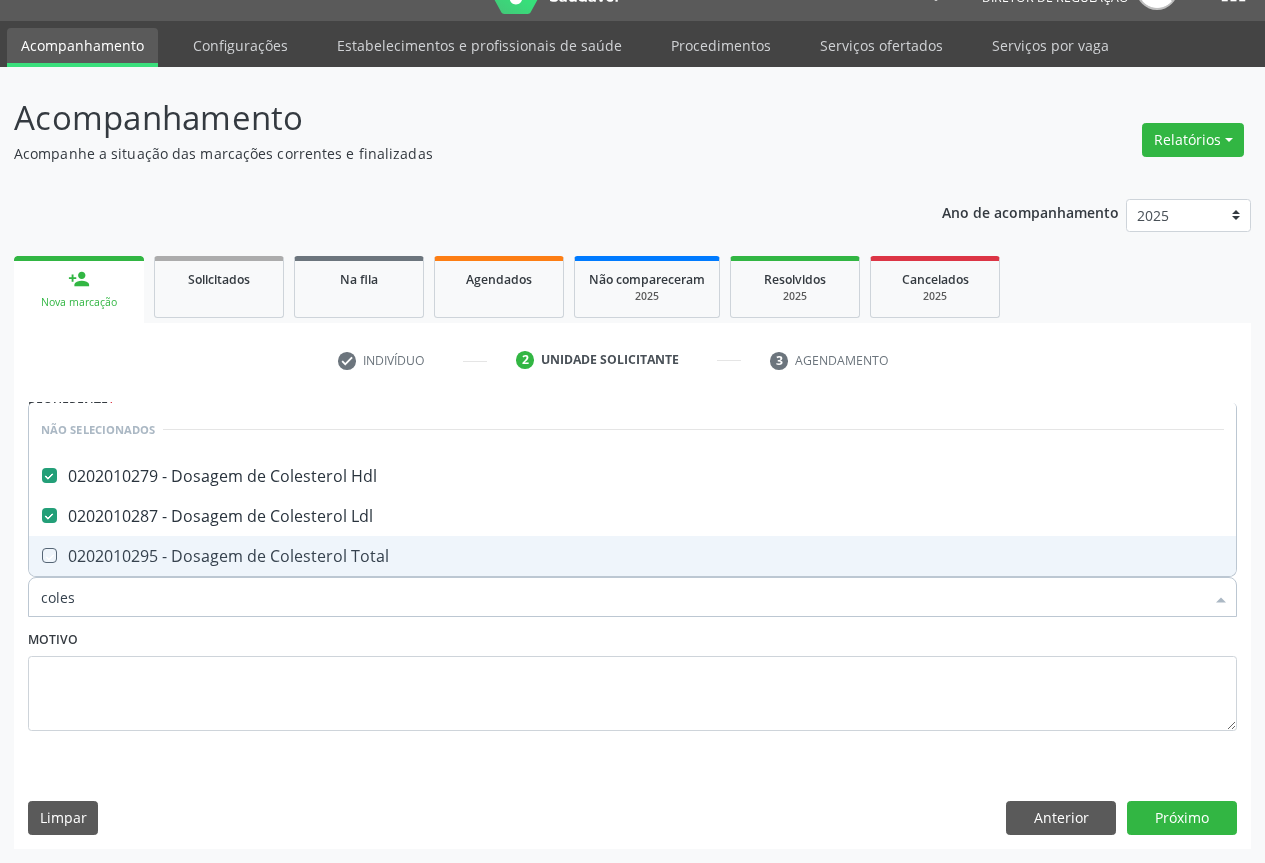 checkbox on "true" 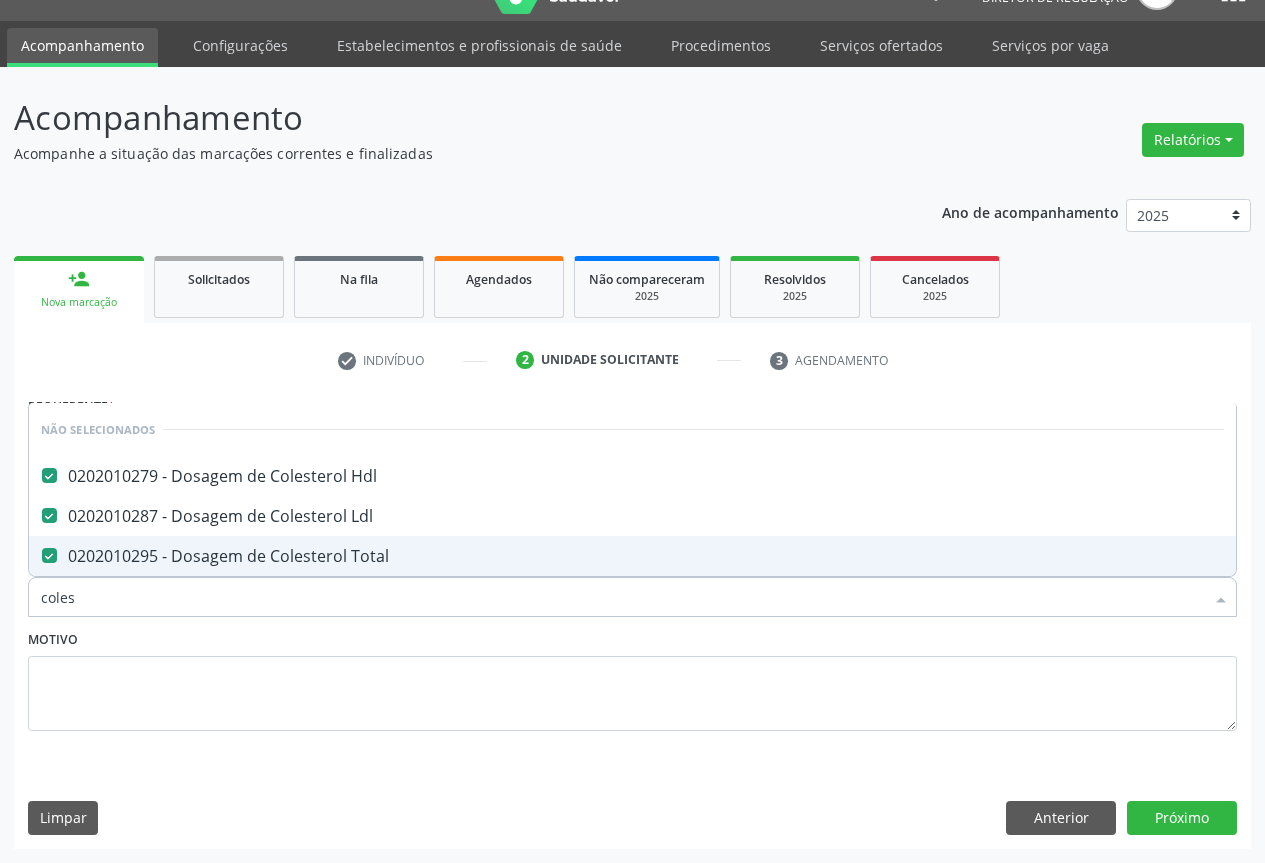 click on "Motivo" at bounding box center [632, 678] 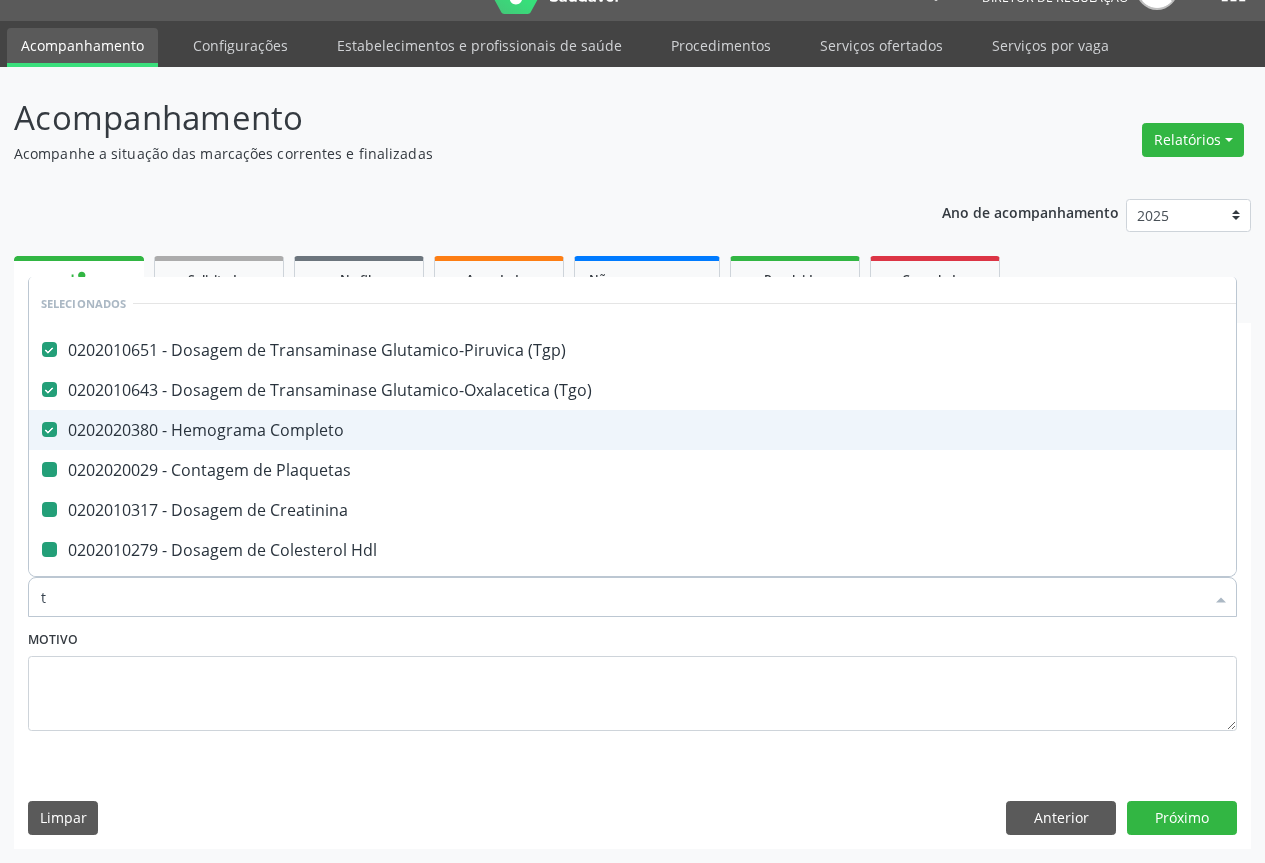 type on "tr" 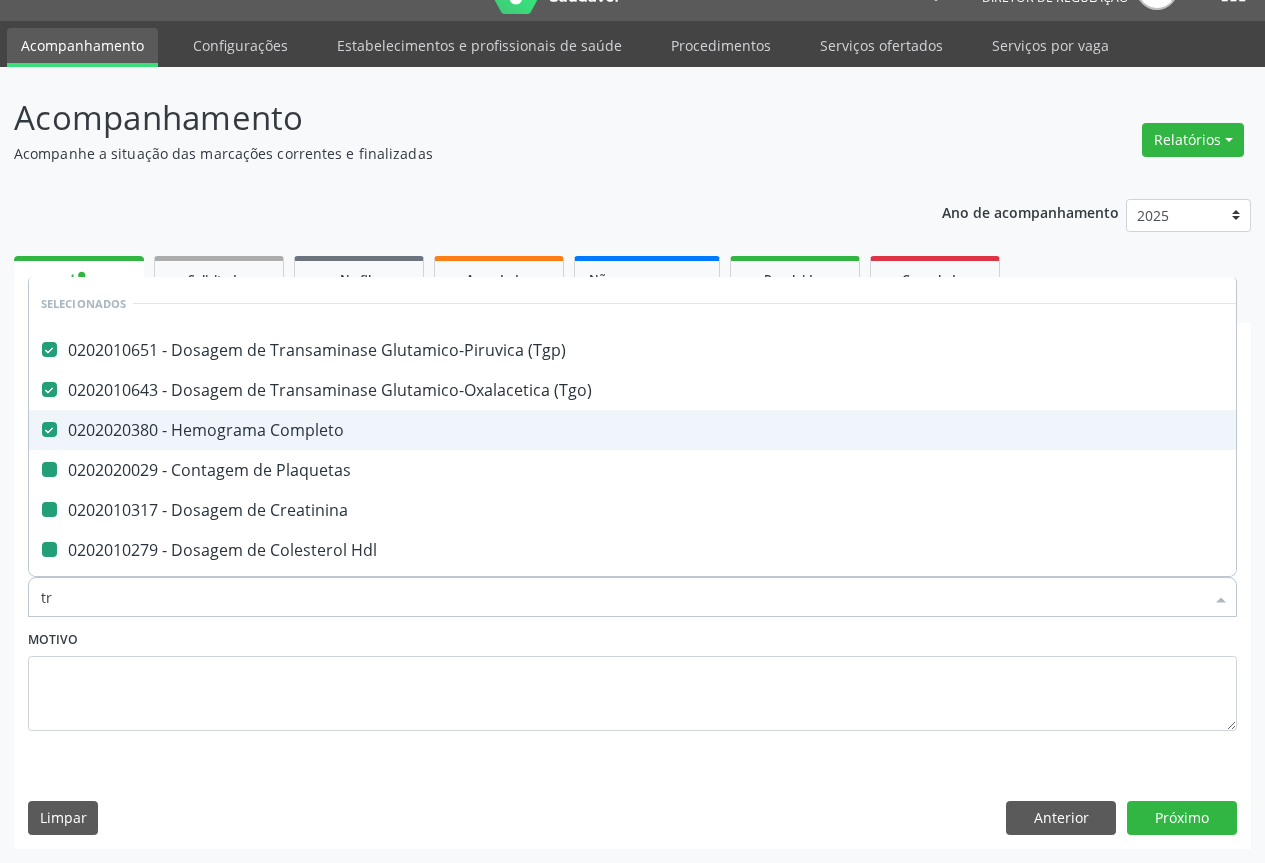 checkbox on "false" 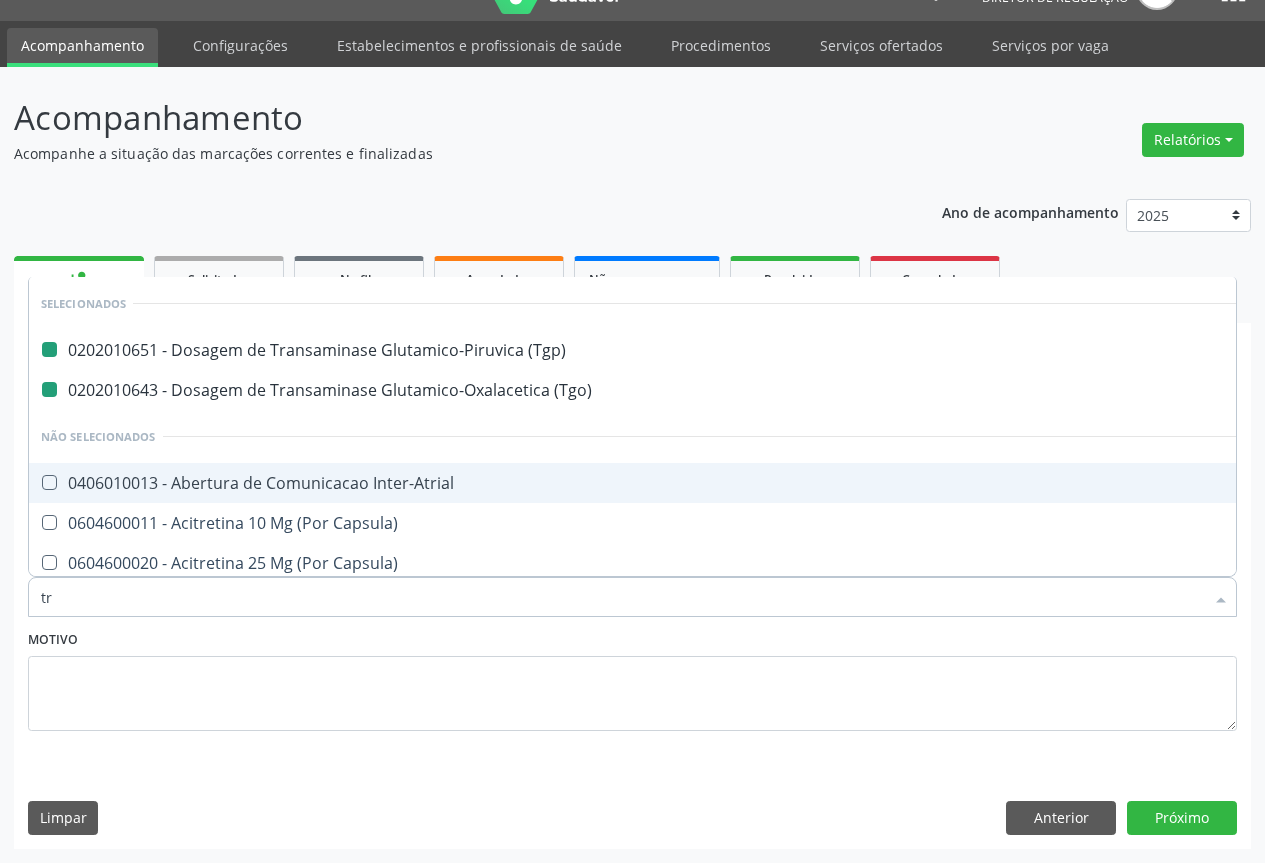 type on "tri" 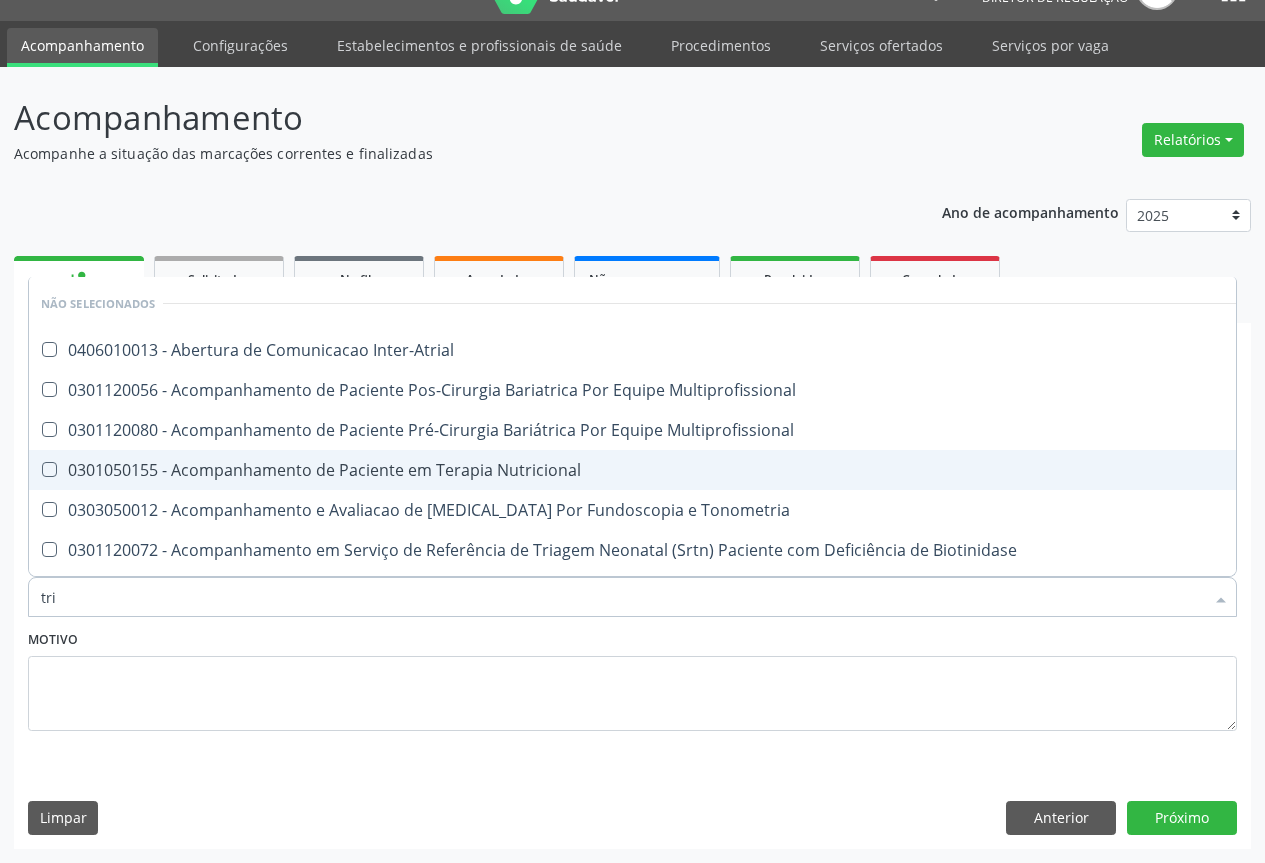 type on "trig" 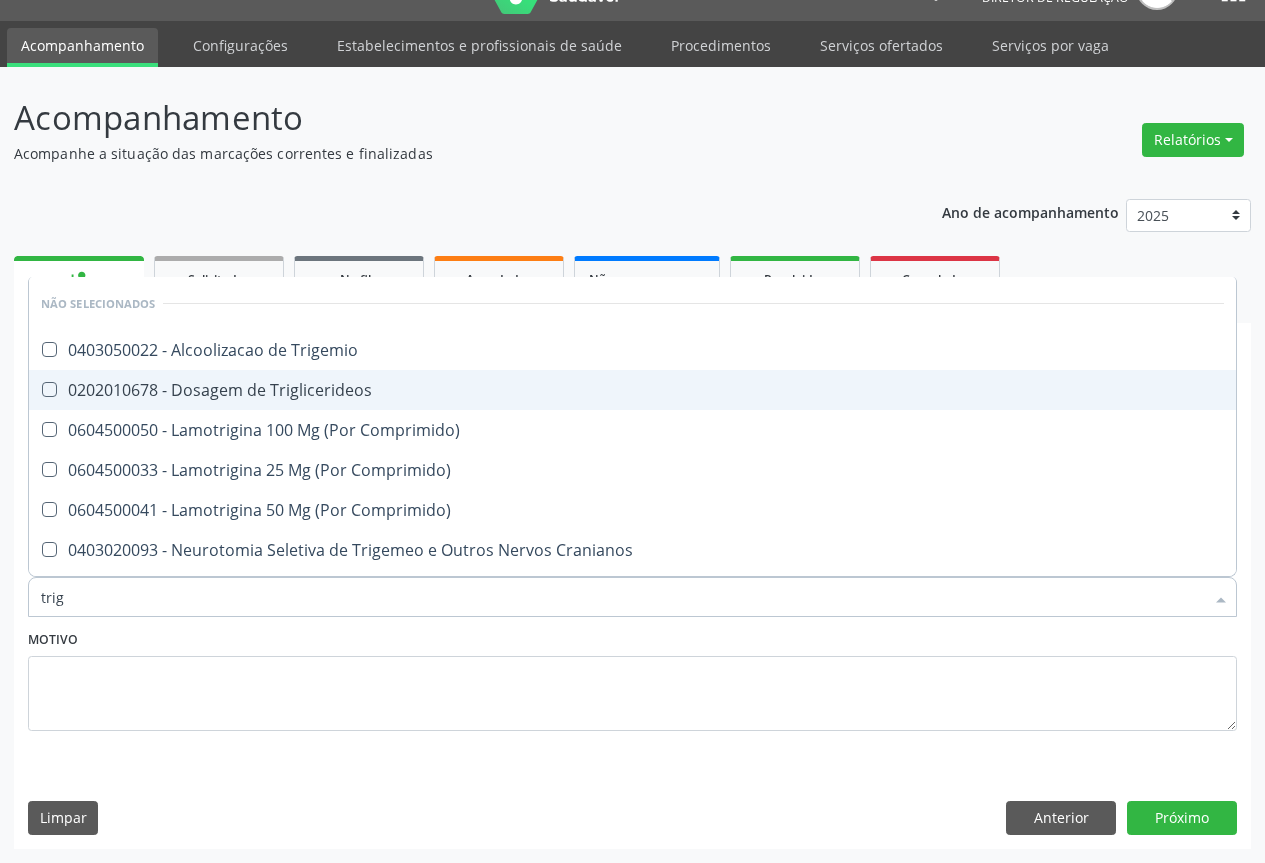 click on "0202010678 - Dosagem de Triglicerideos" at bounding box center [632, 390] 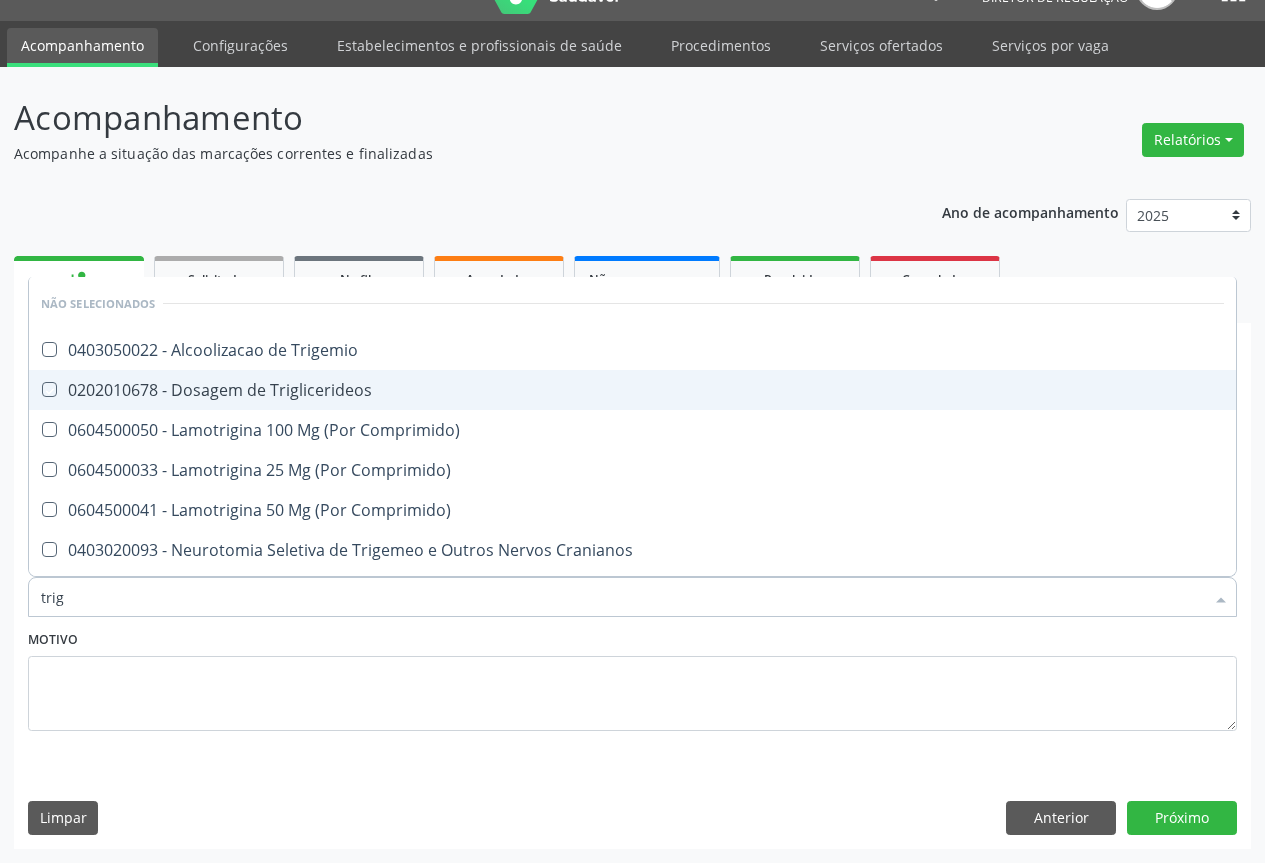 checkbox on "true" 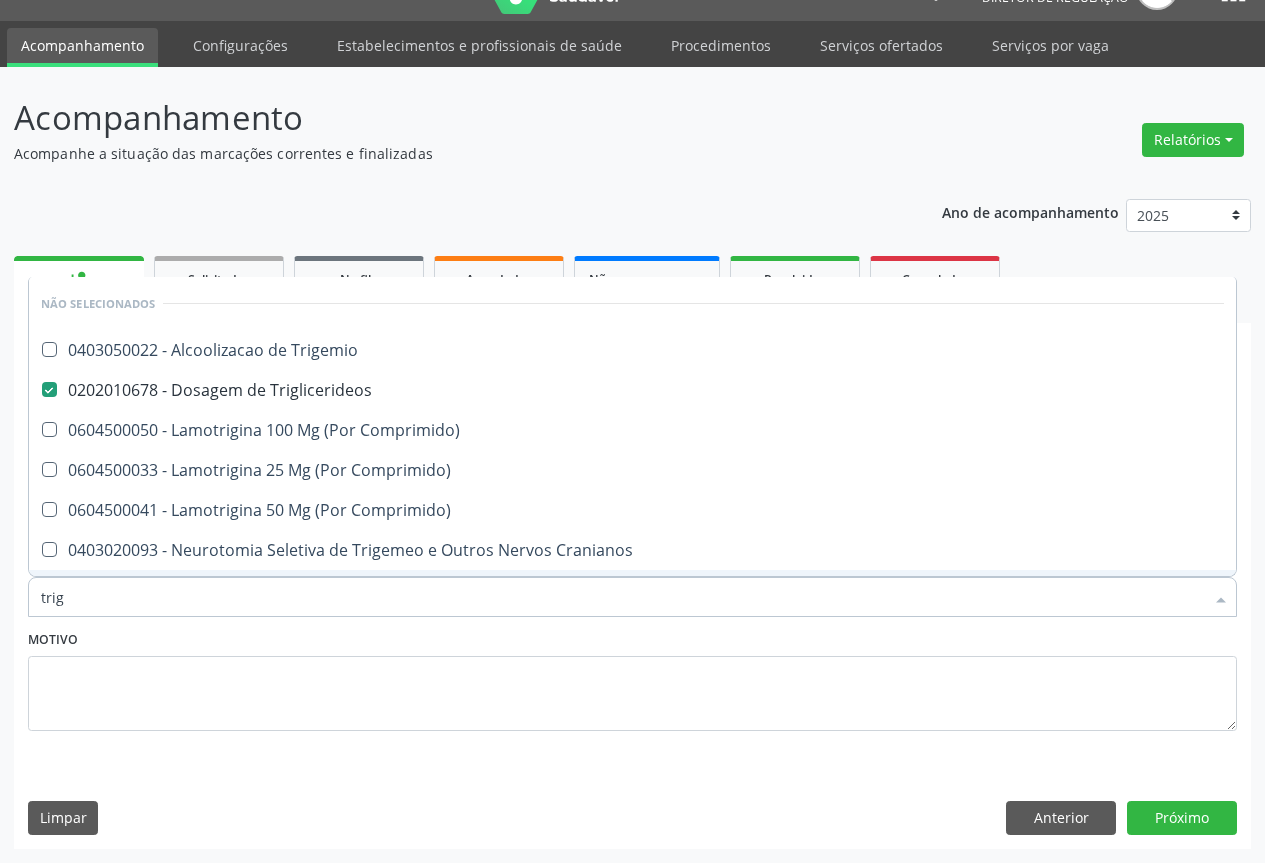 click on "Motivo" at bounding box center (632, 678) 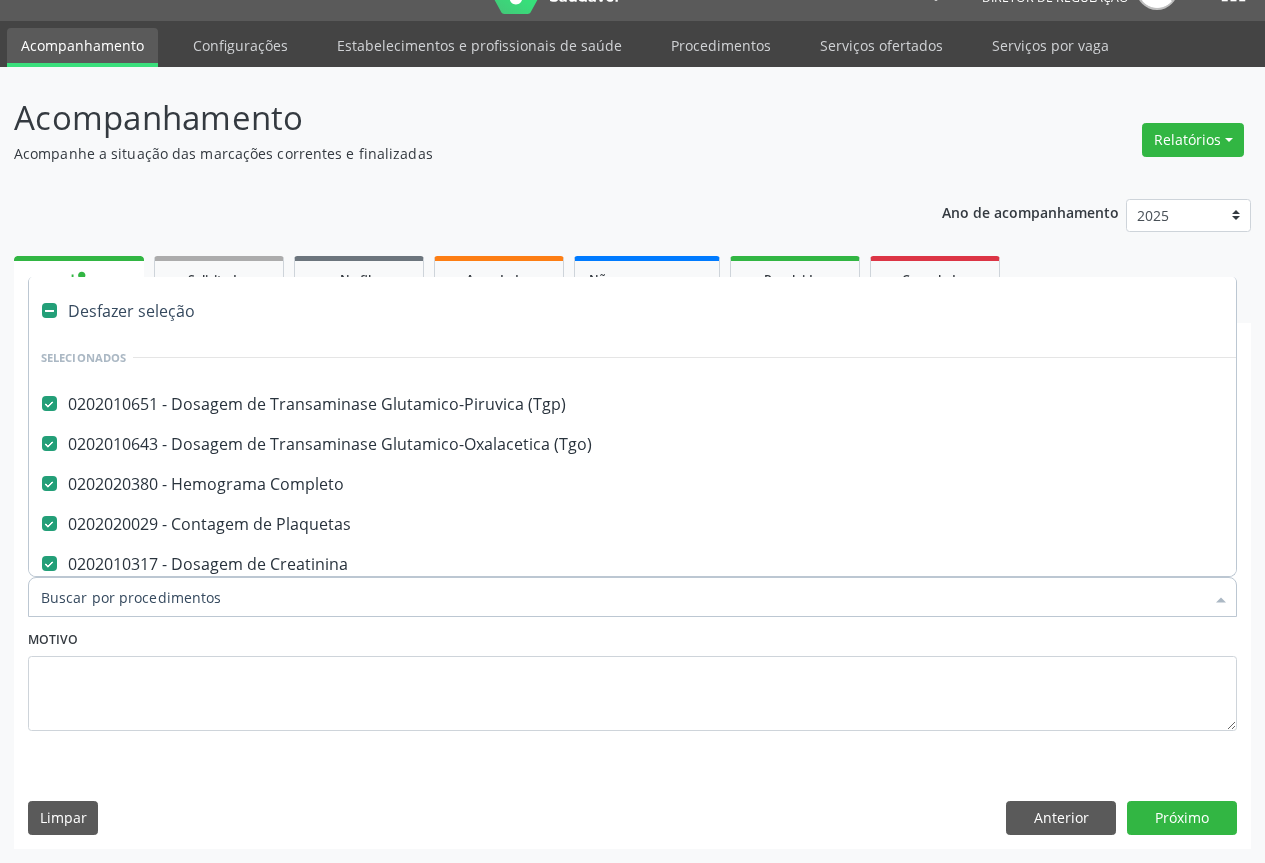 type on "u" 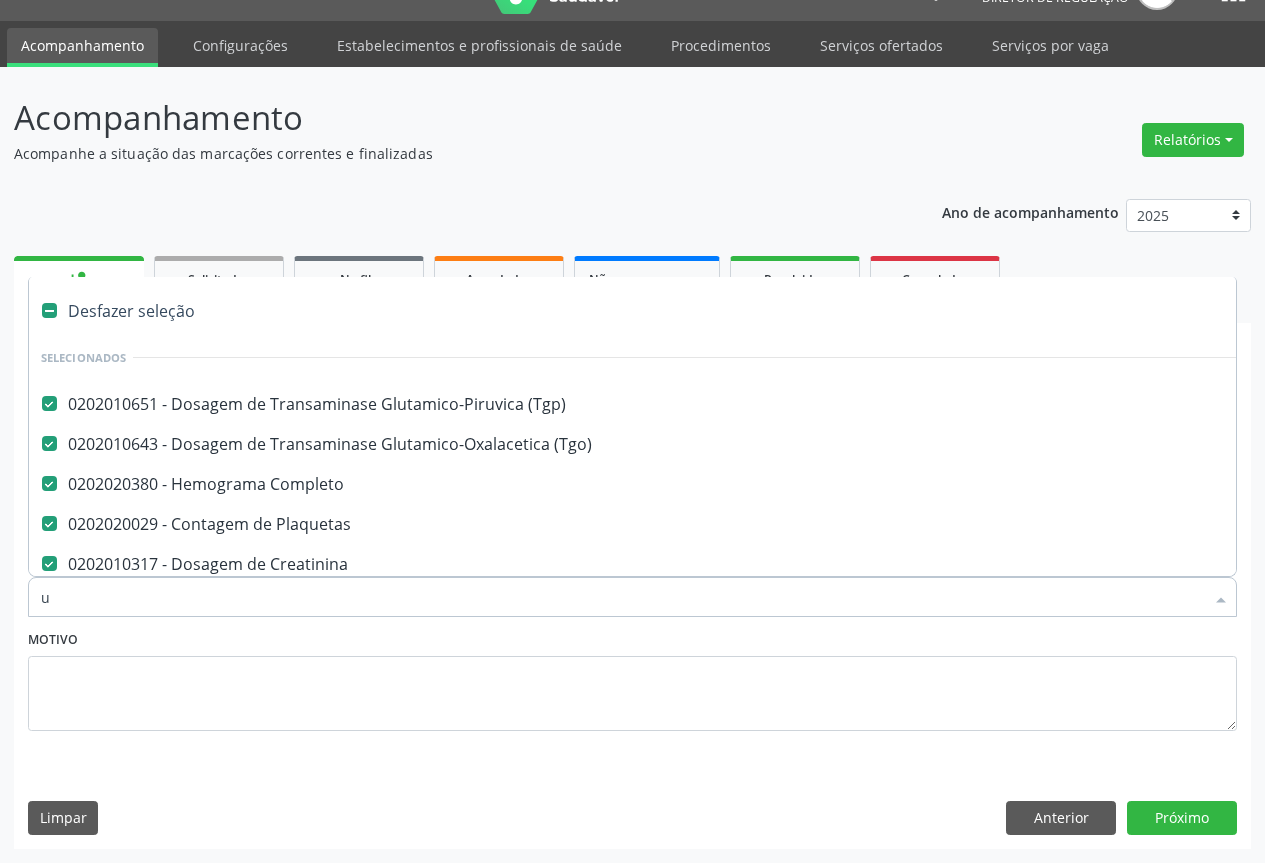 checkbox on "false" 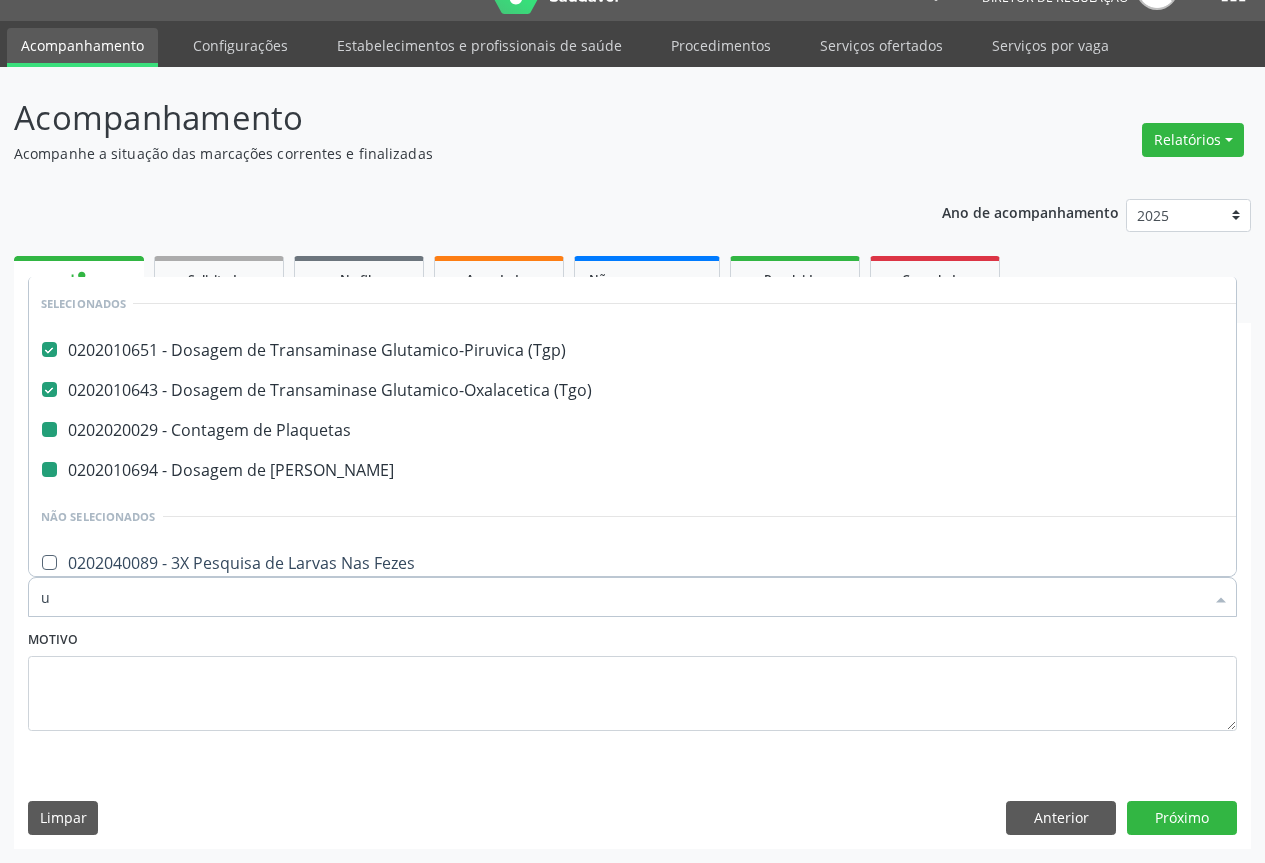 type on "ur" 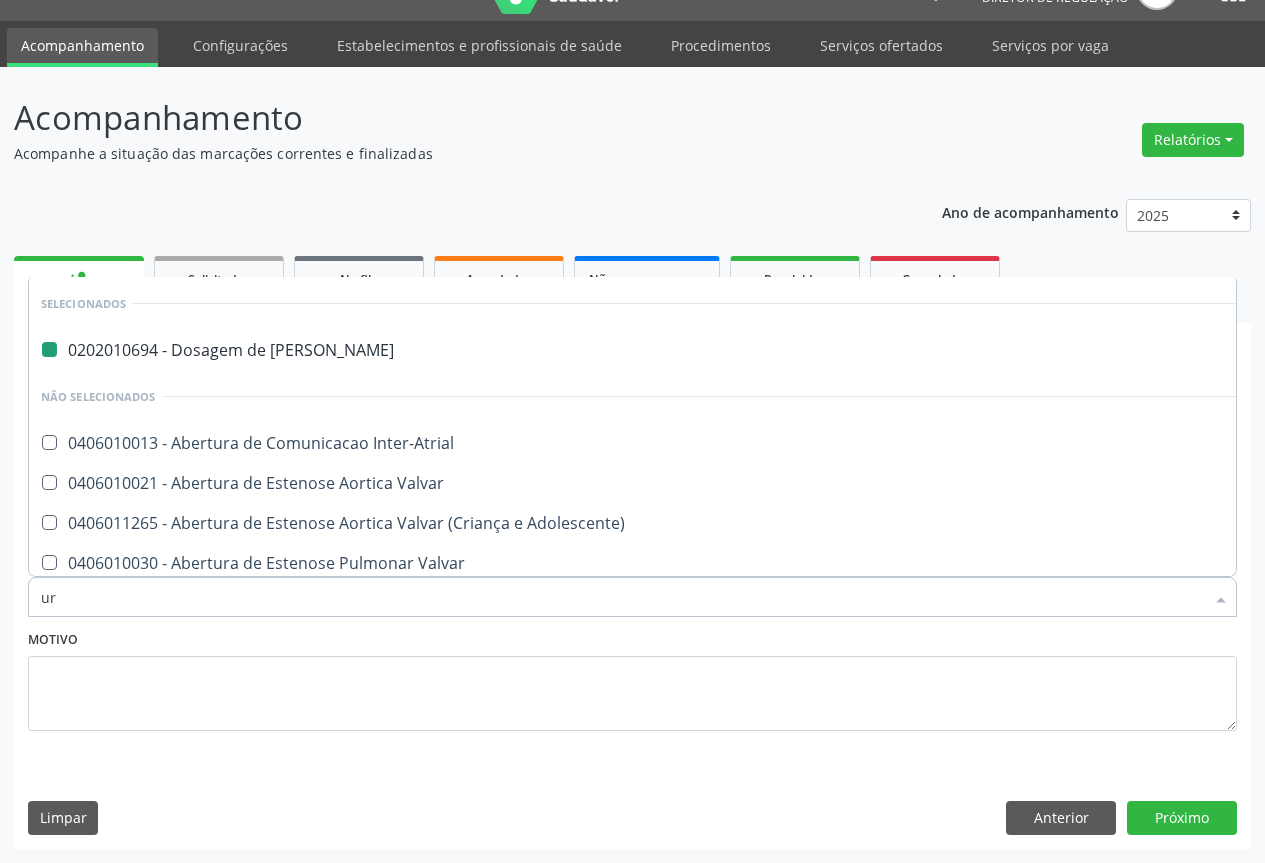 type on "uri" 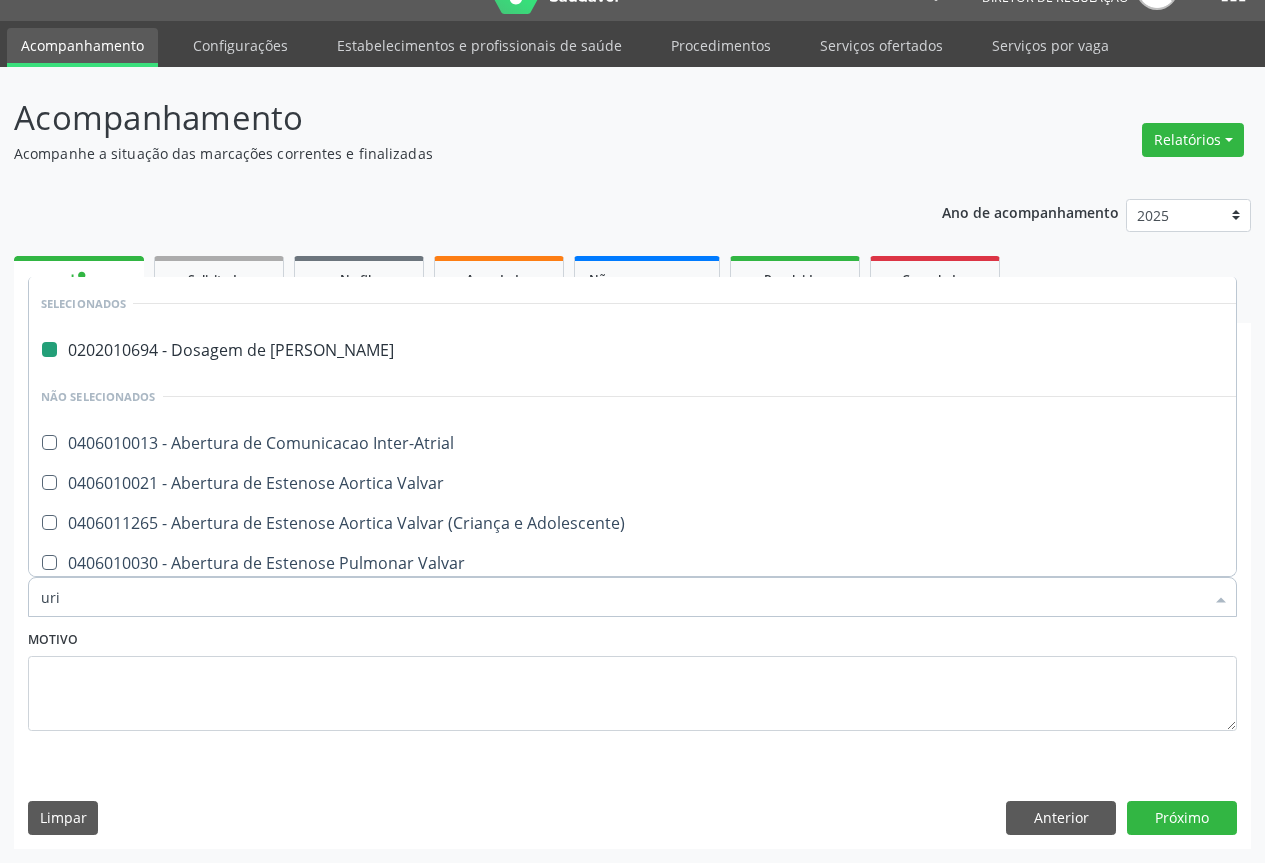 checkbox on "false" 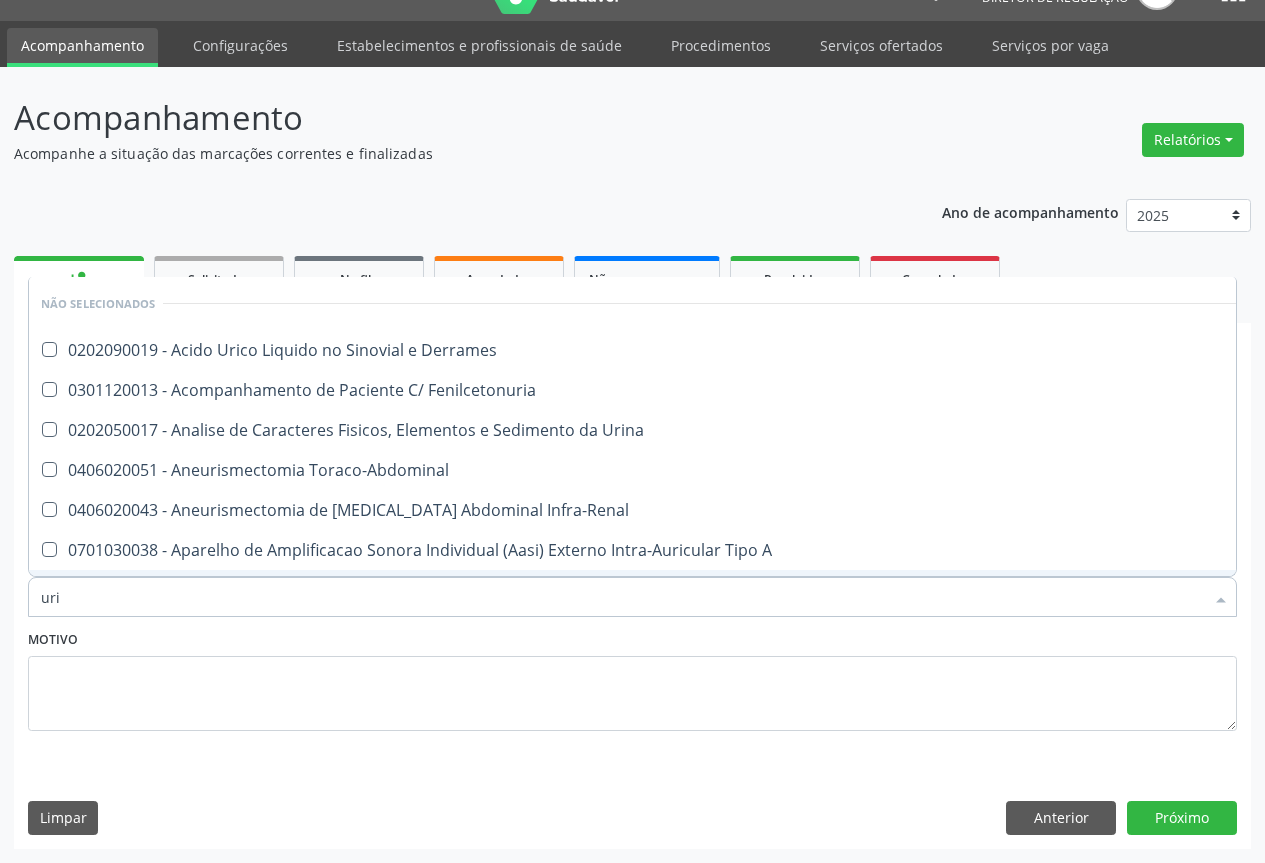type on "urin" 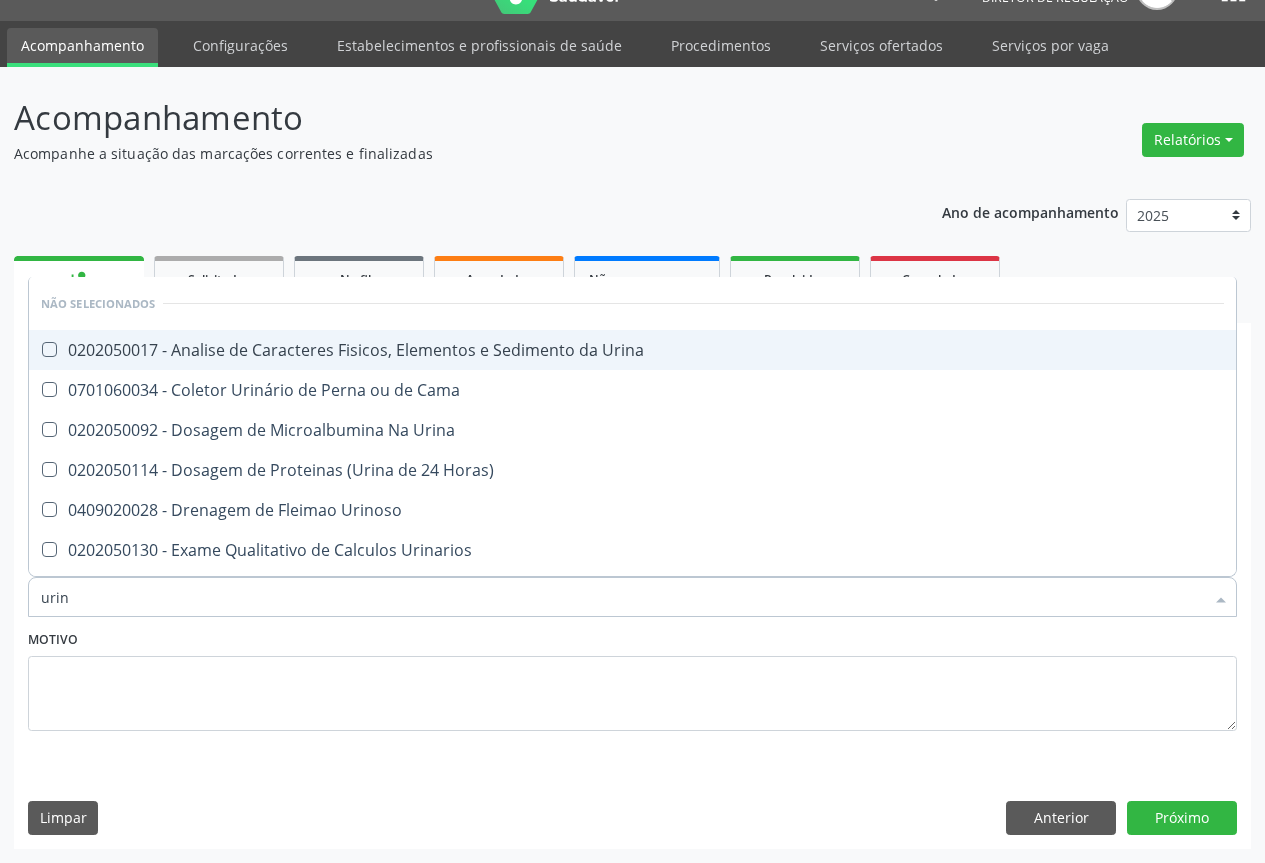 click on "0202050017 - Analise de Caracteres Fisicos, Elementos e Sedimento da Urina" at bounding box center (632, 350) 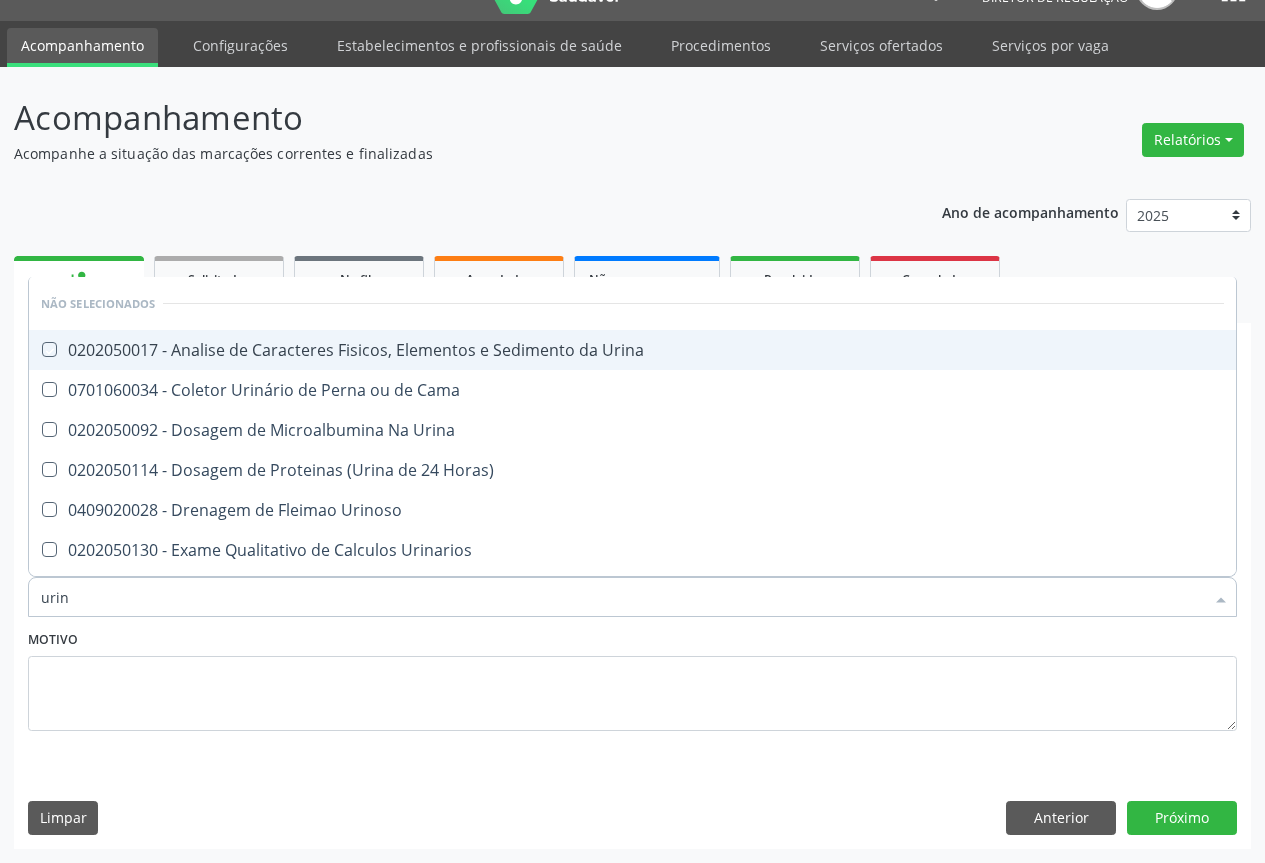 checkbox on "true" 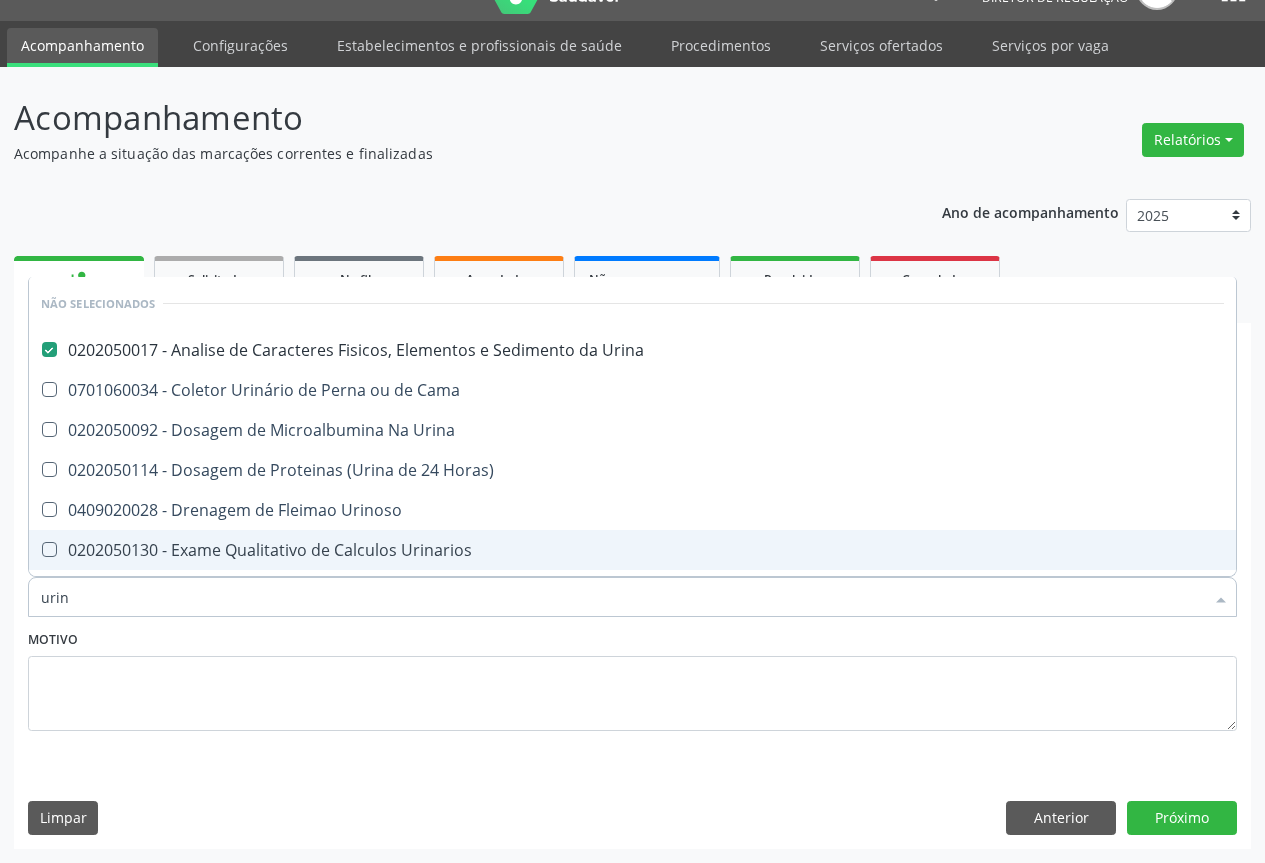 type on "urin" 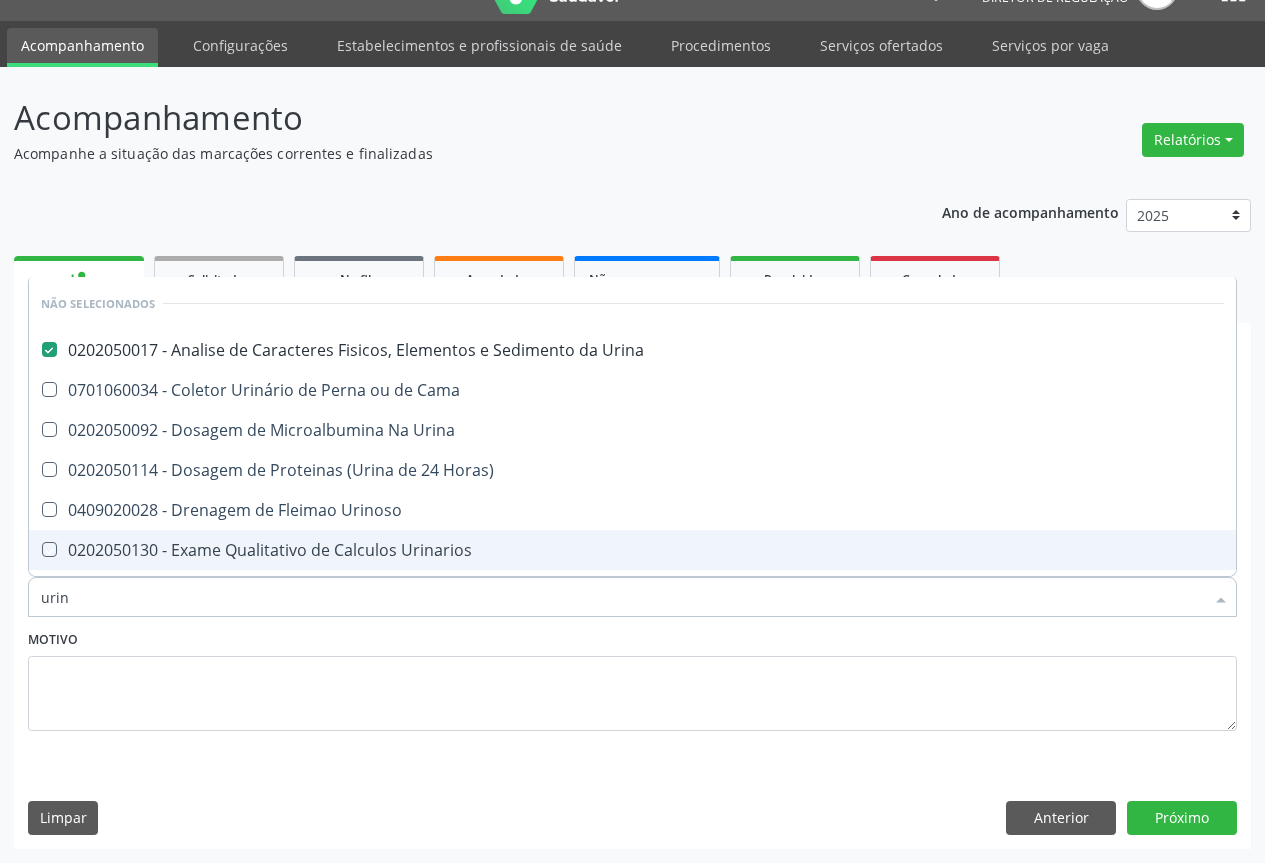 click on "Motivo" at bounding box center (632, 678) 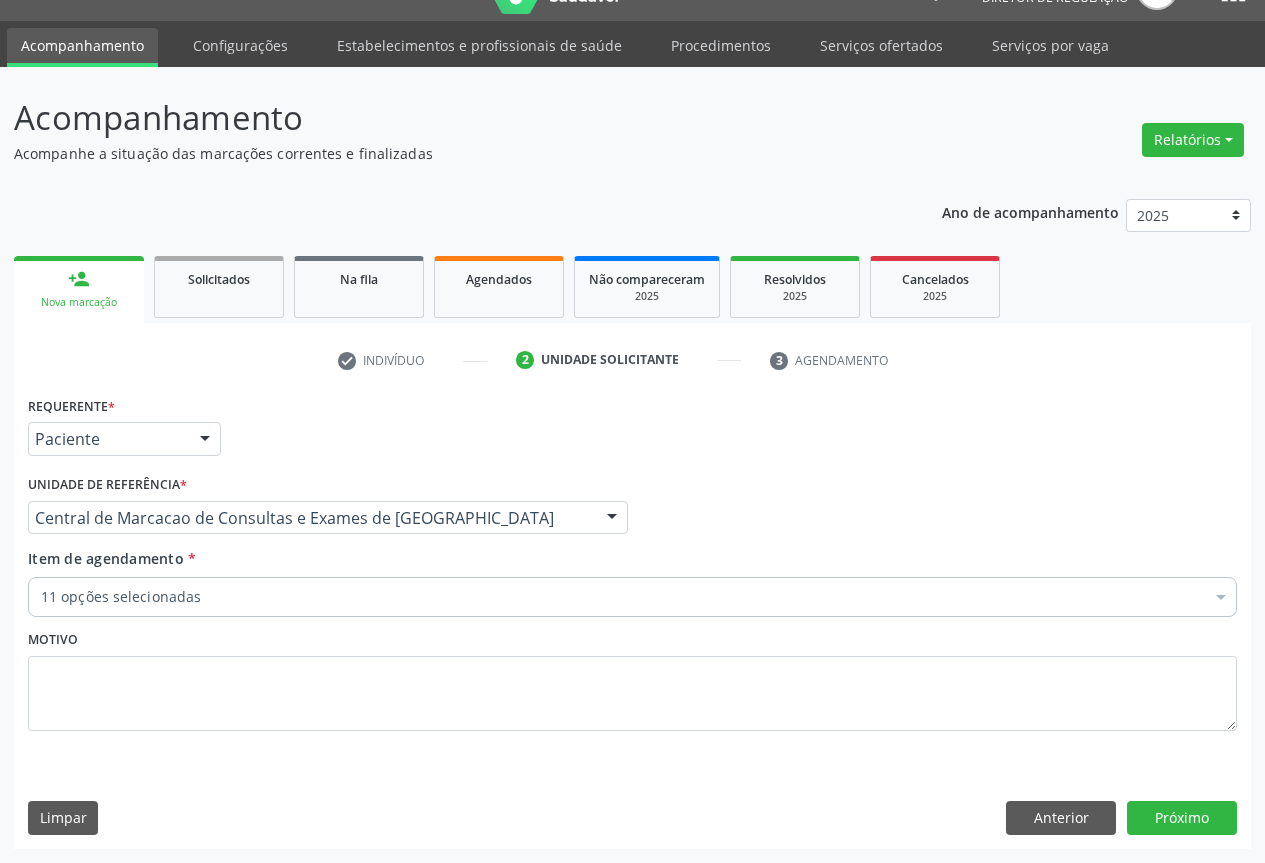 type 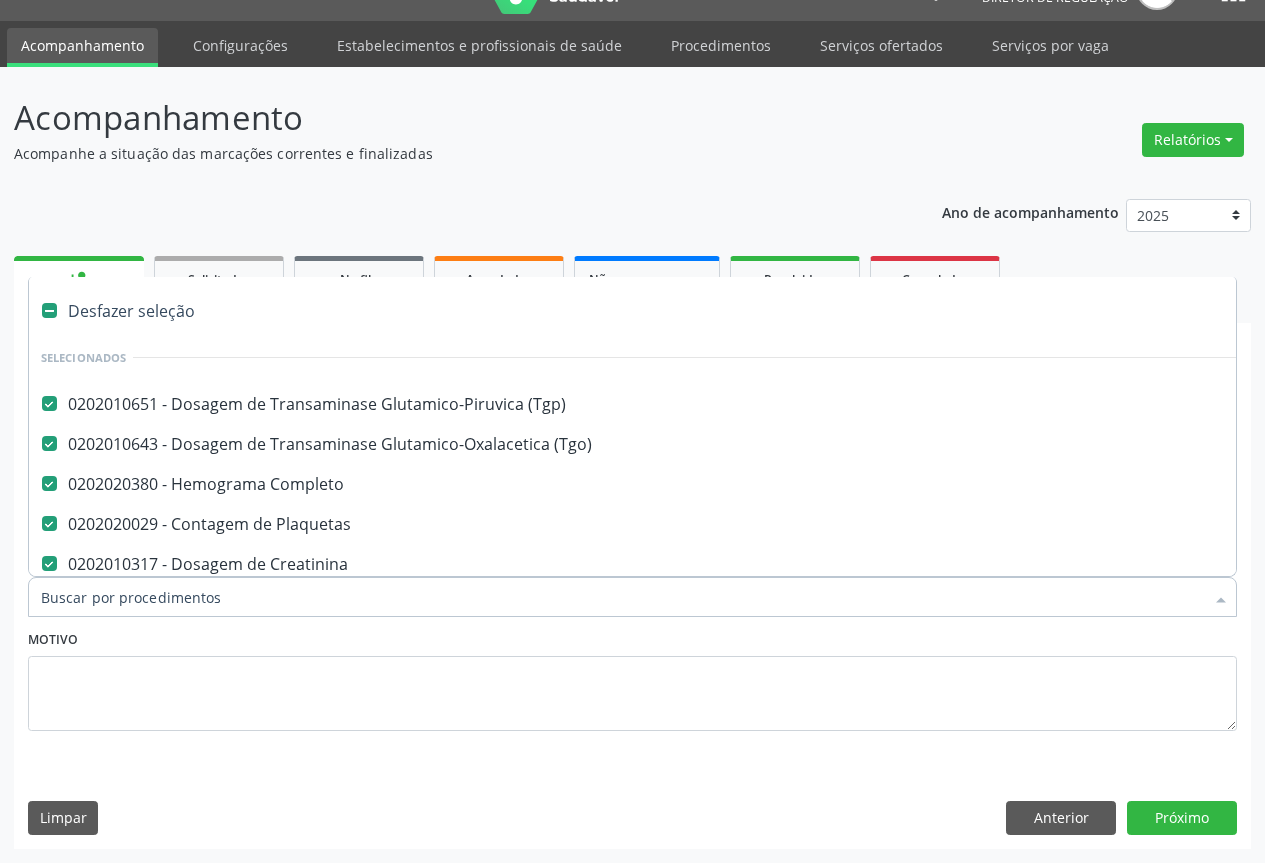 type on "f" 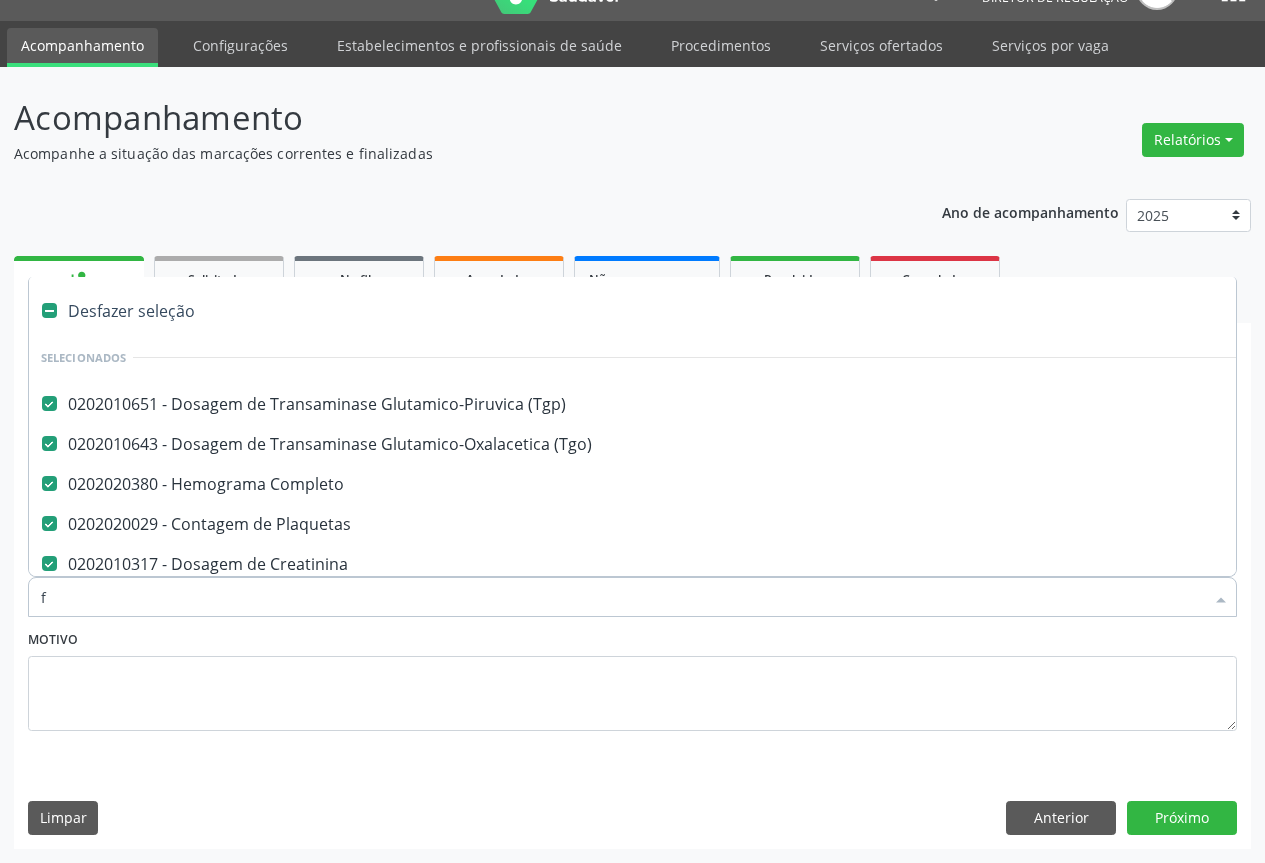 checkbox on "false" 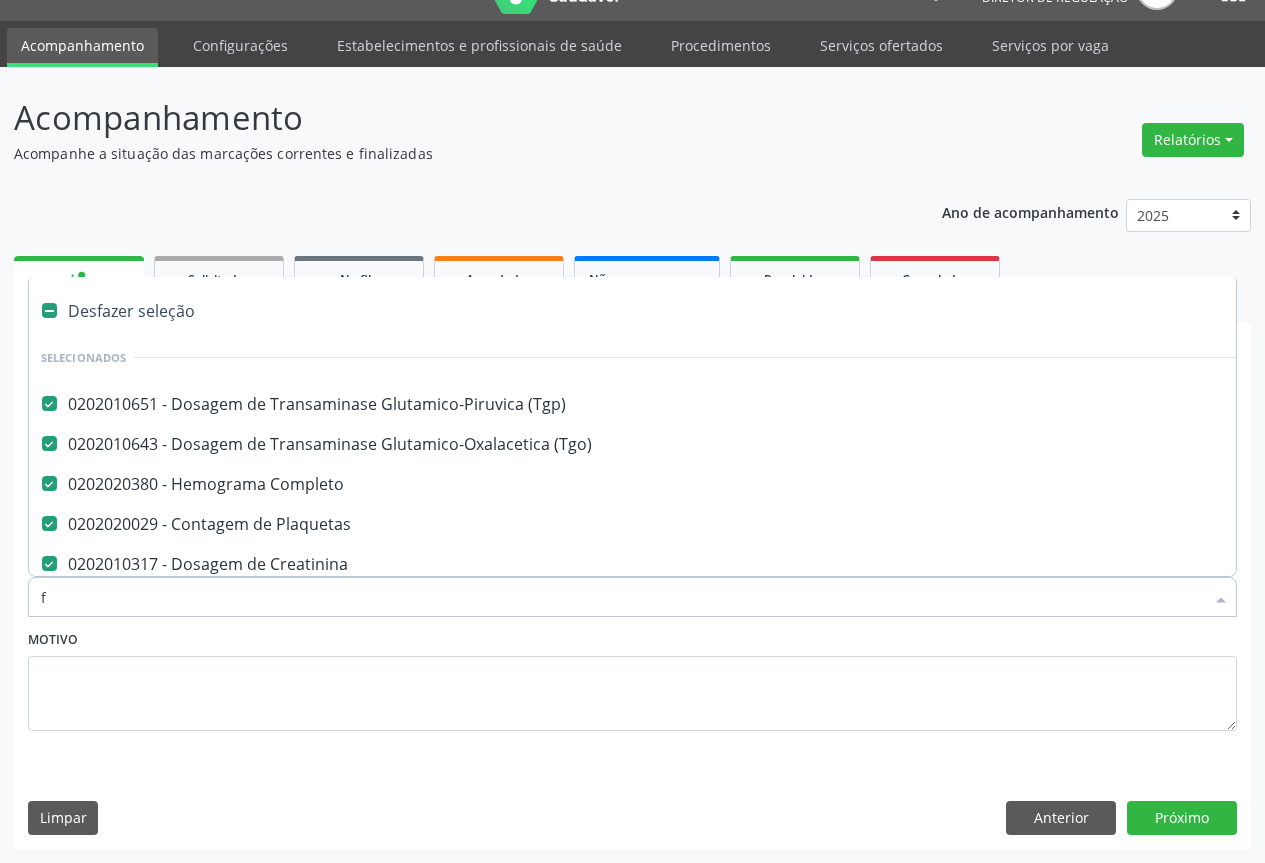 checkbox on "false" 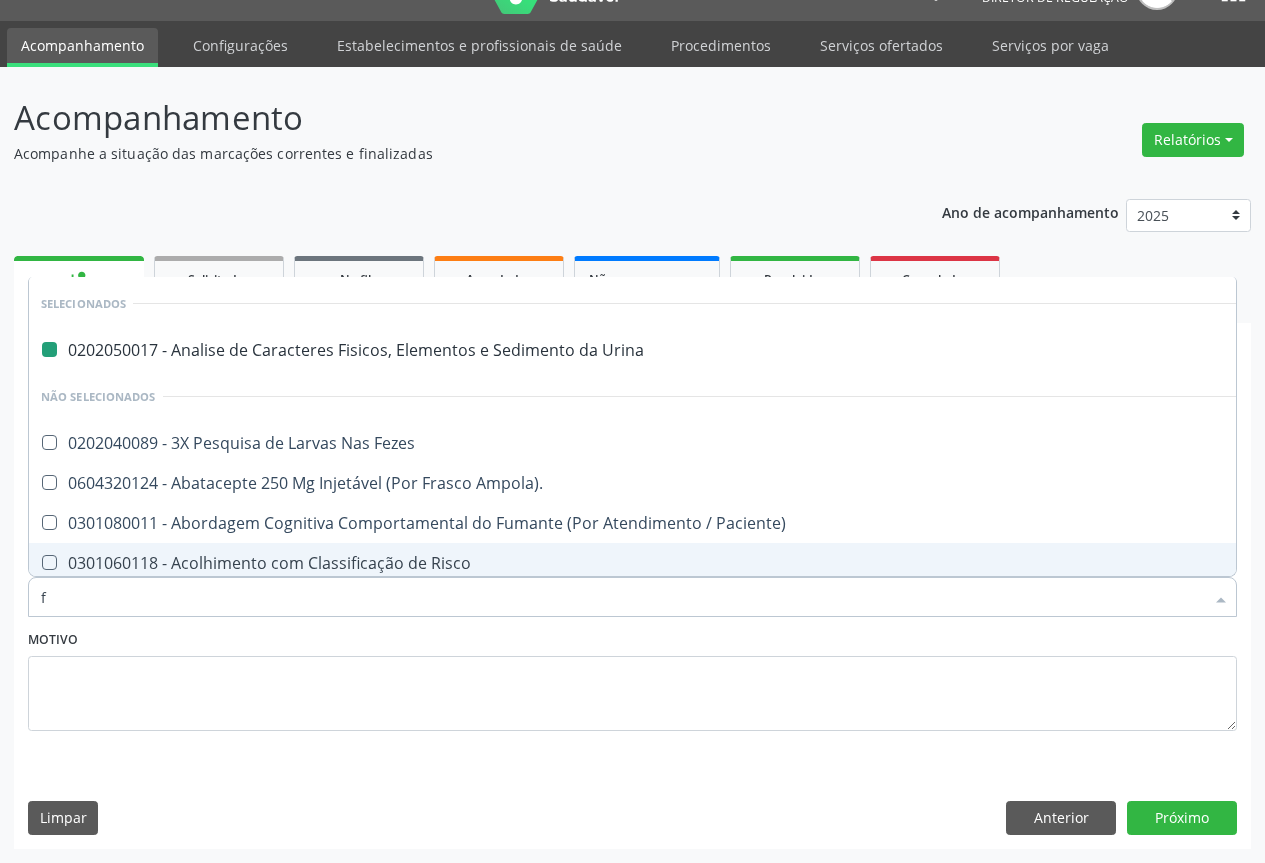 type on "fe" 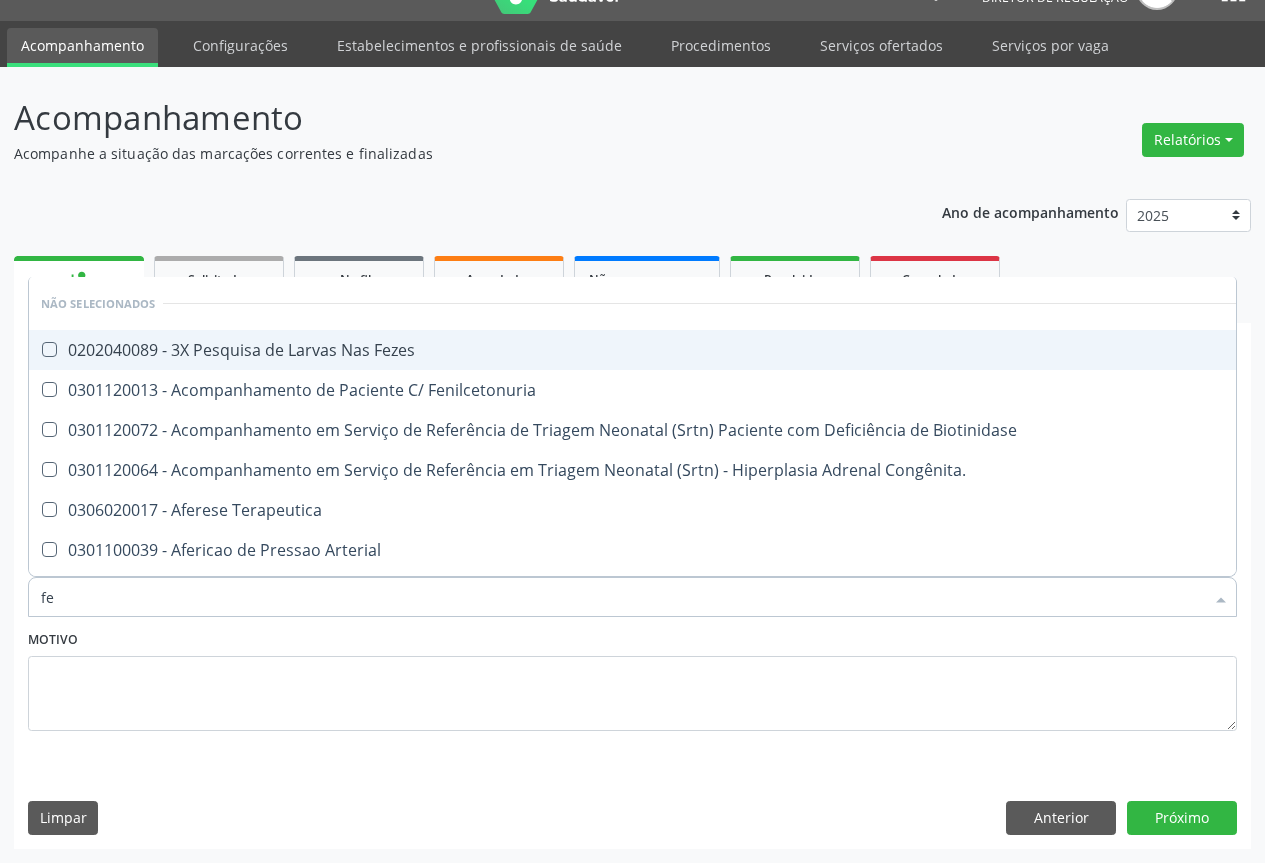 click on "0202040089 - 3X Pesquisa de Larvas Nas Fezes" at bounding box center (1099, 350) 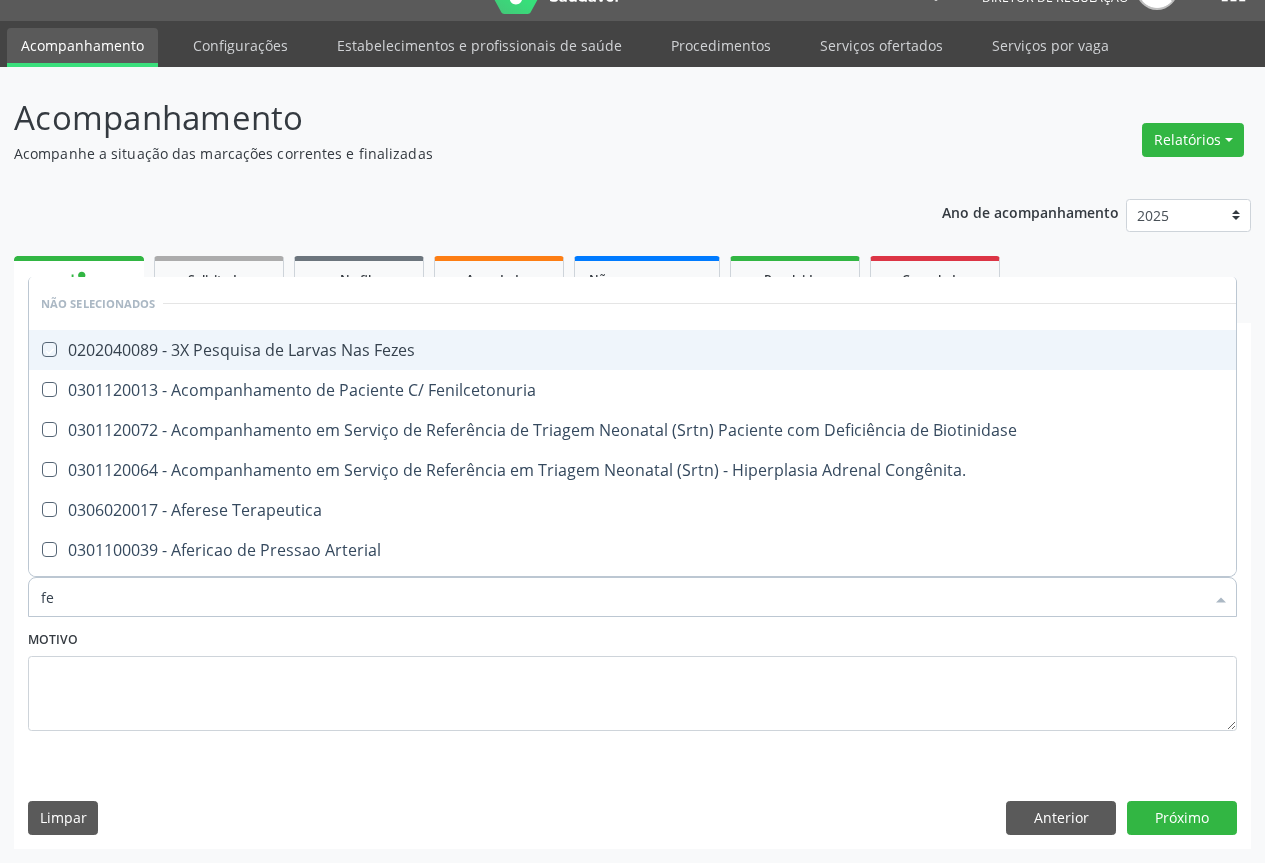 checkbox on "true" 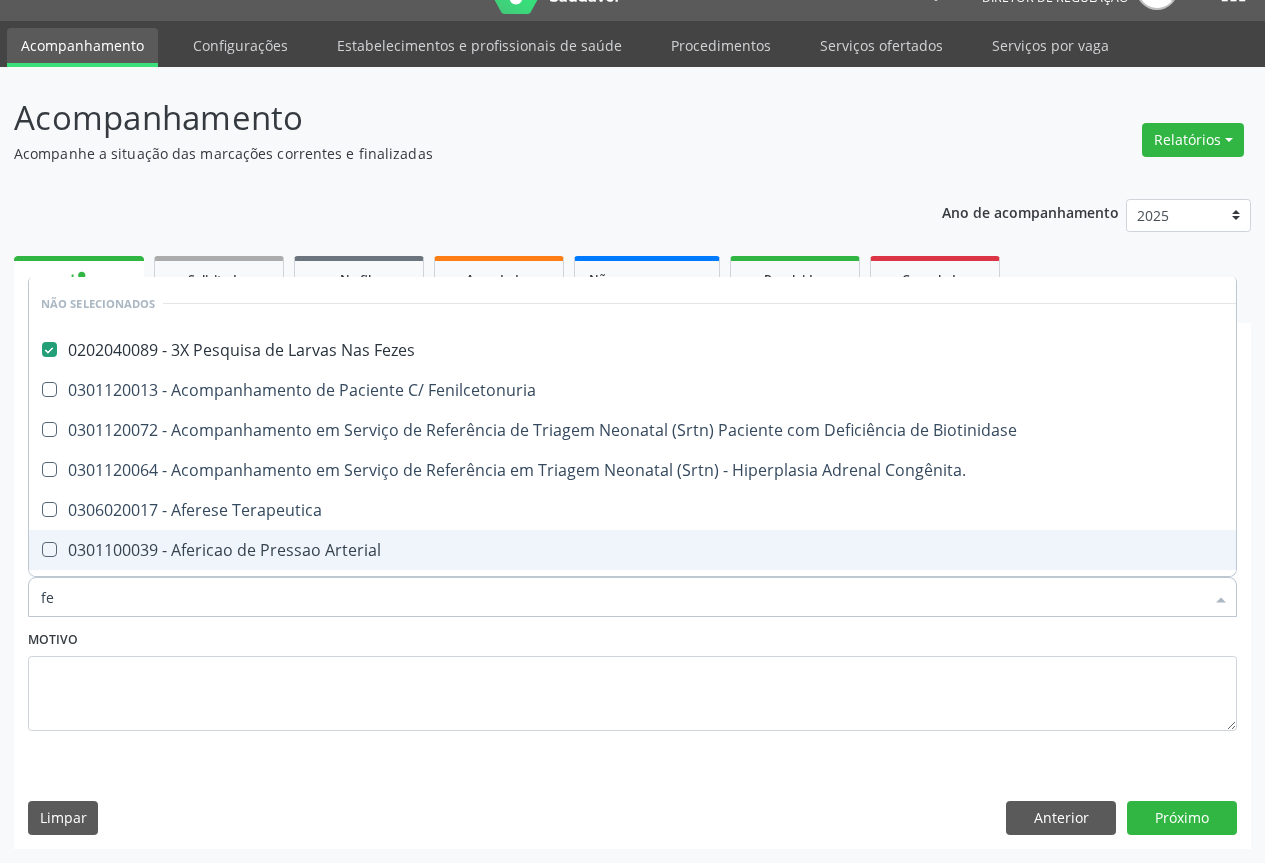 type on "fezes" 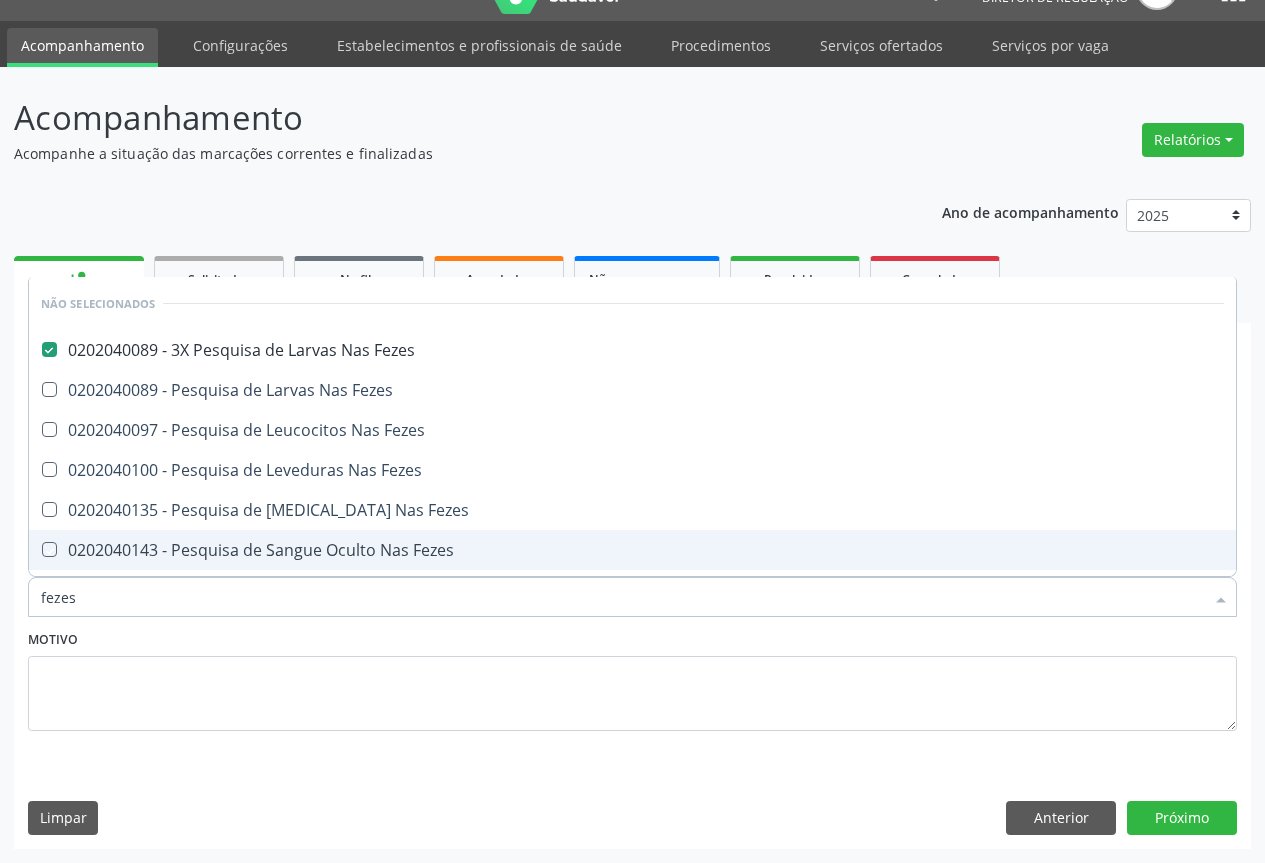 click on "Motivo" at bounding box center (632, 678) 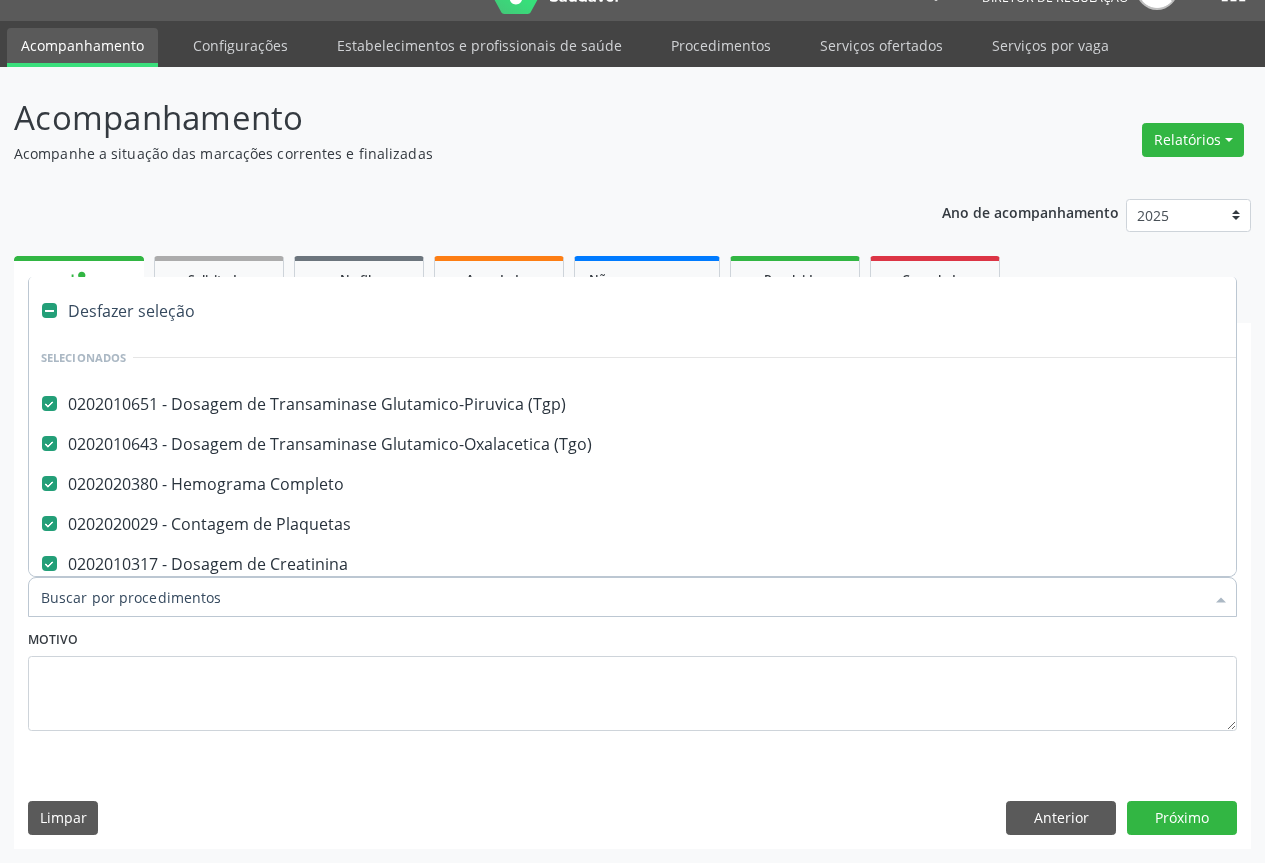 type on "g" 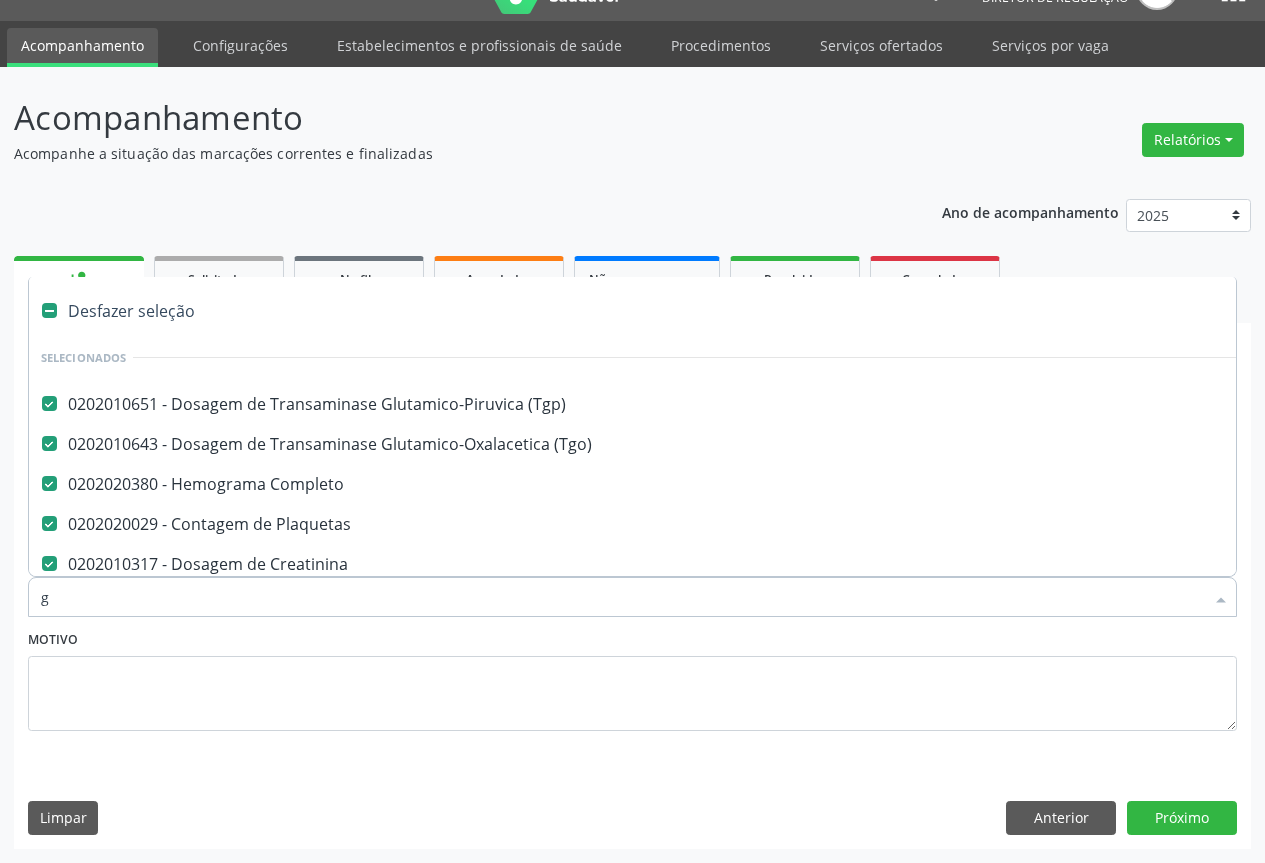 checkbox on "false" 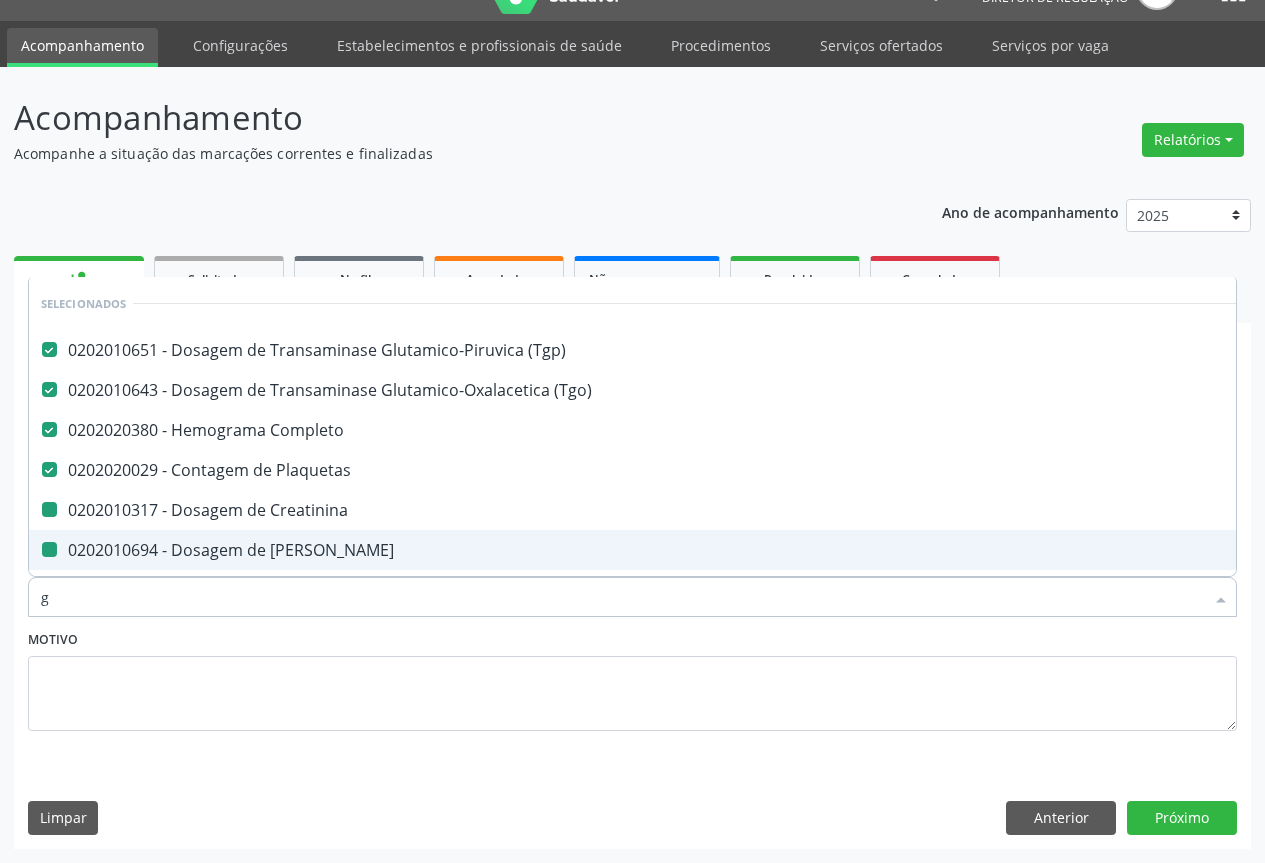 type on "gl" 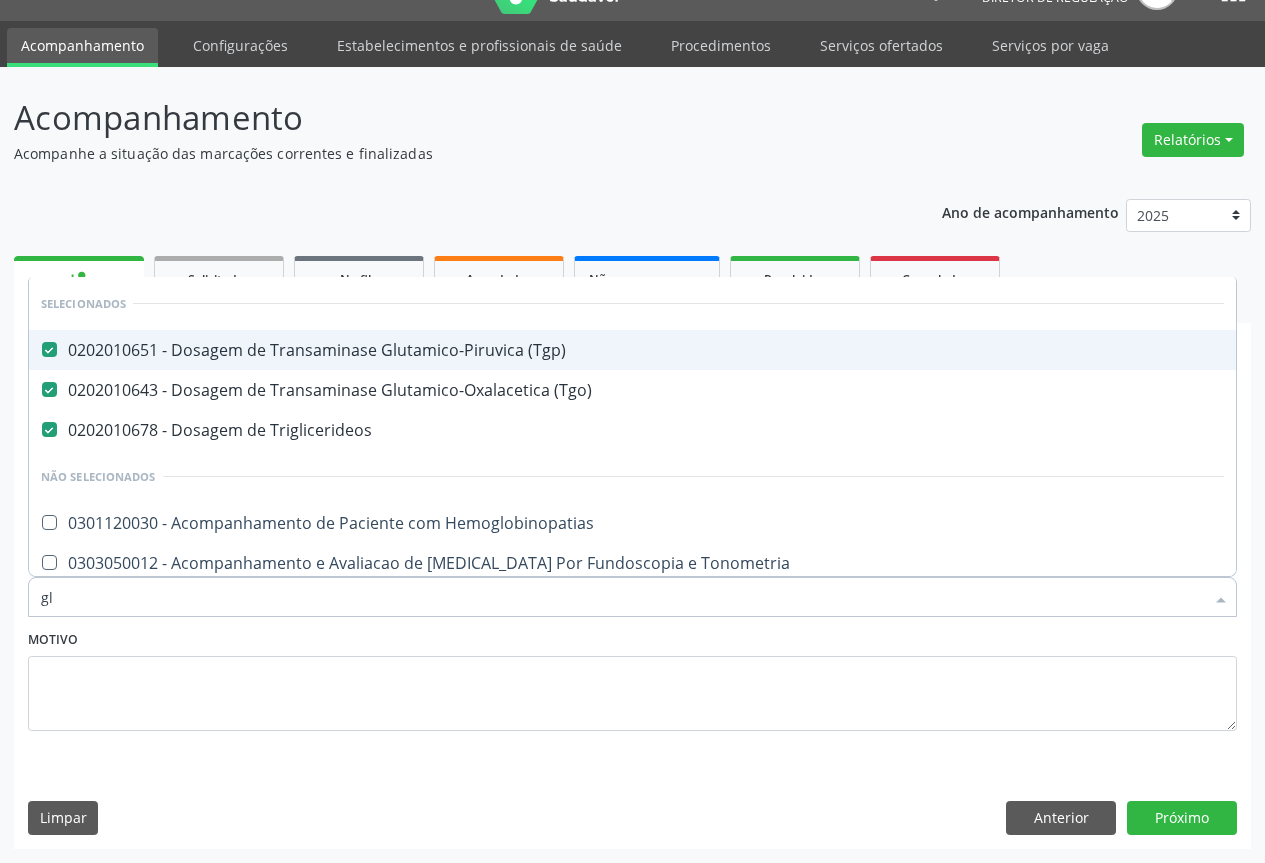 type on "gli" 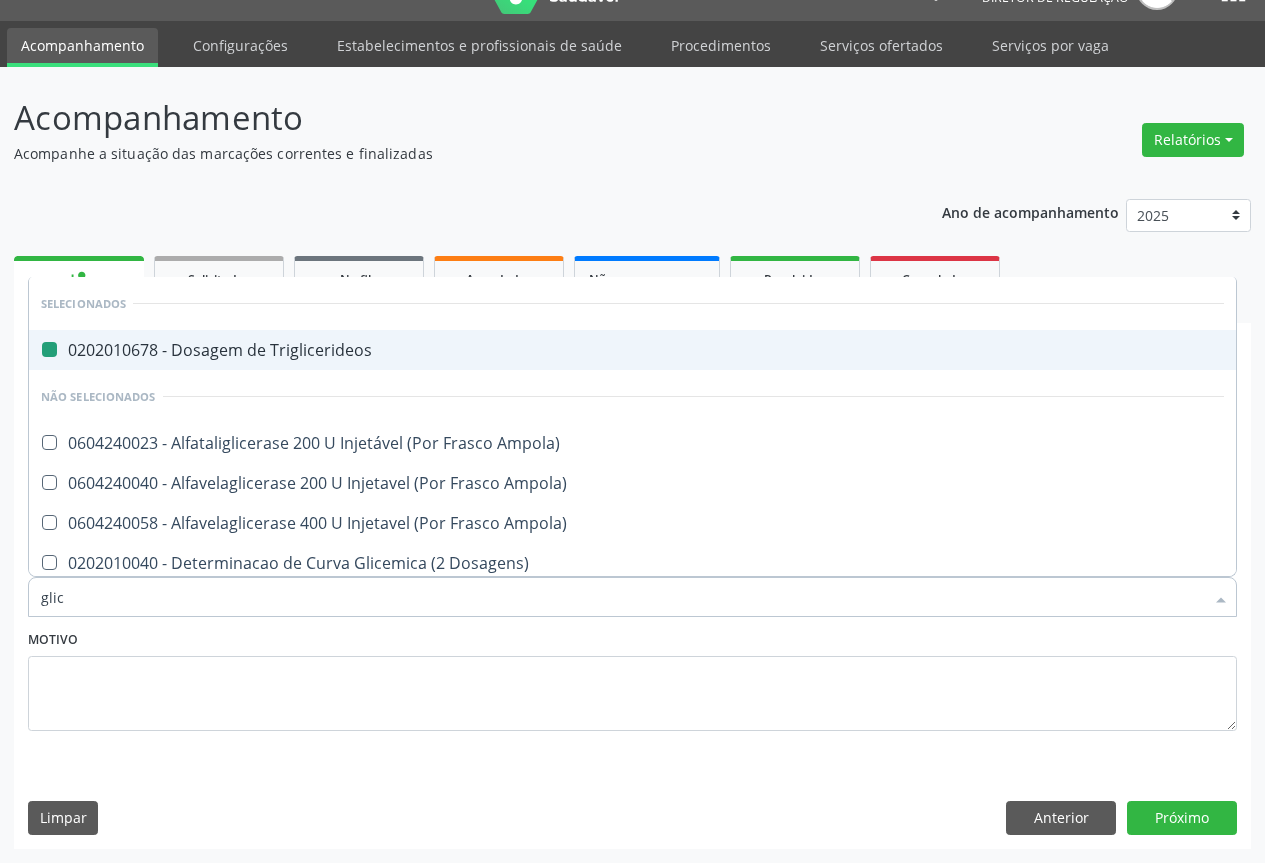 type on "glico" 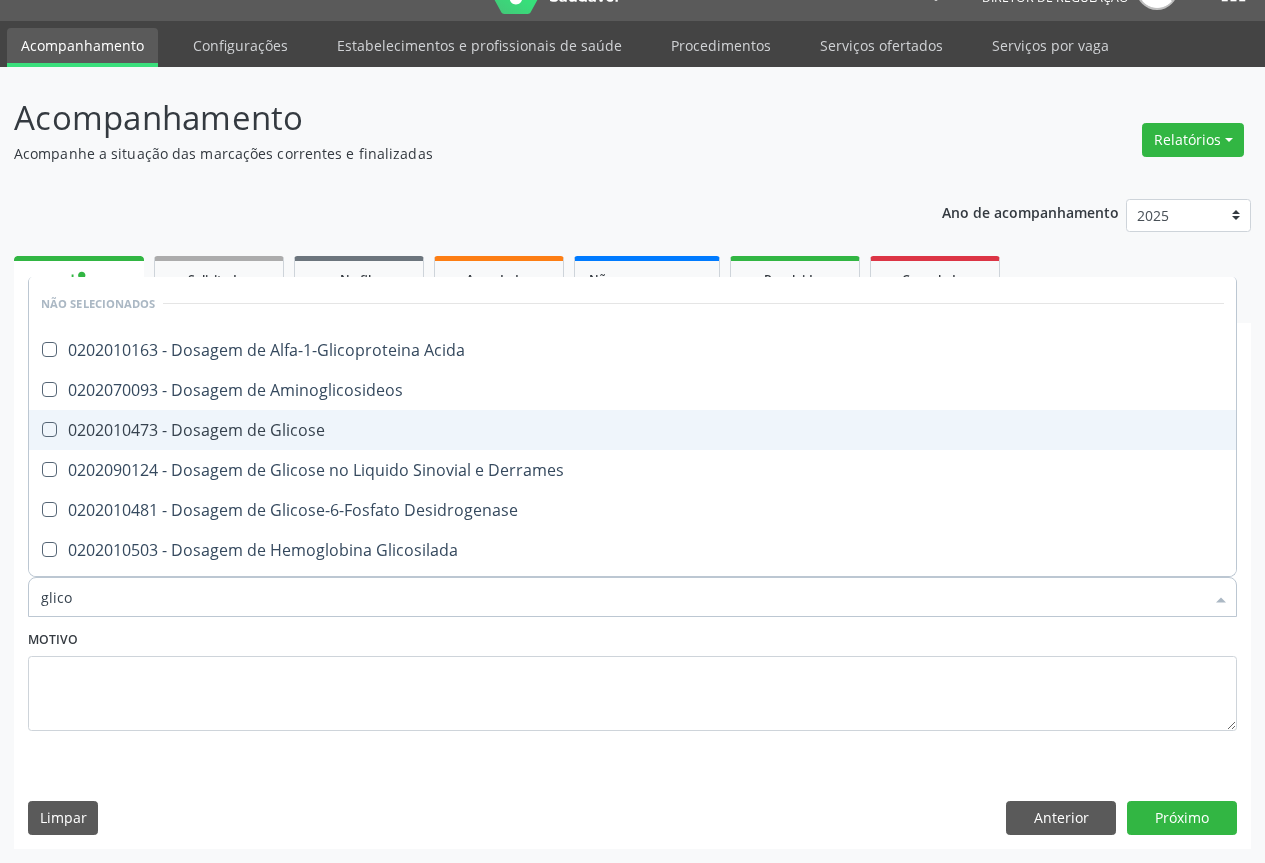 click on "0202010473 - Dosagem de Glicose" at bounding box center (632, 430) 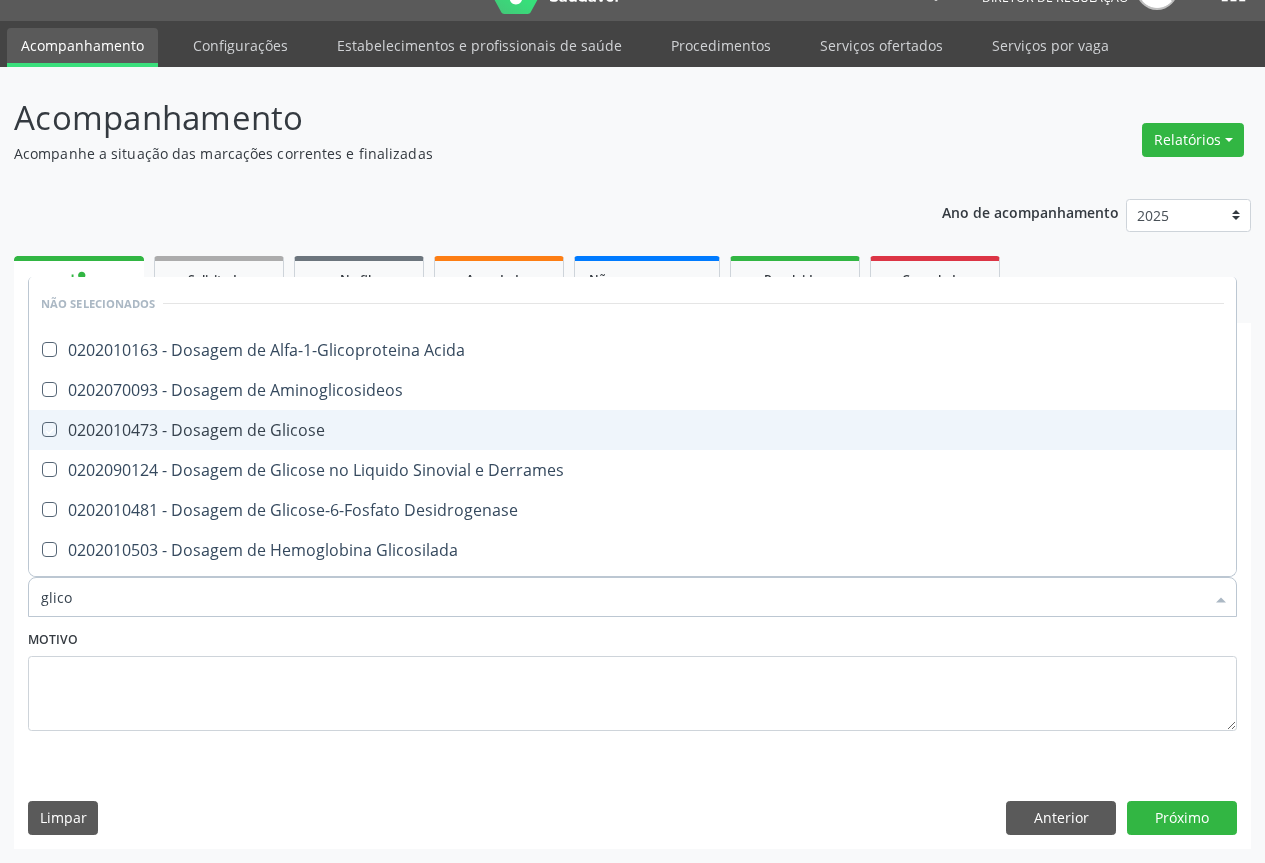 checkbox on "true" 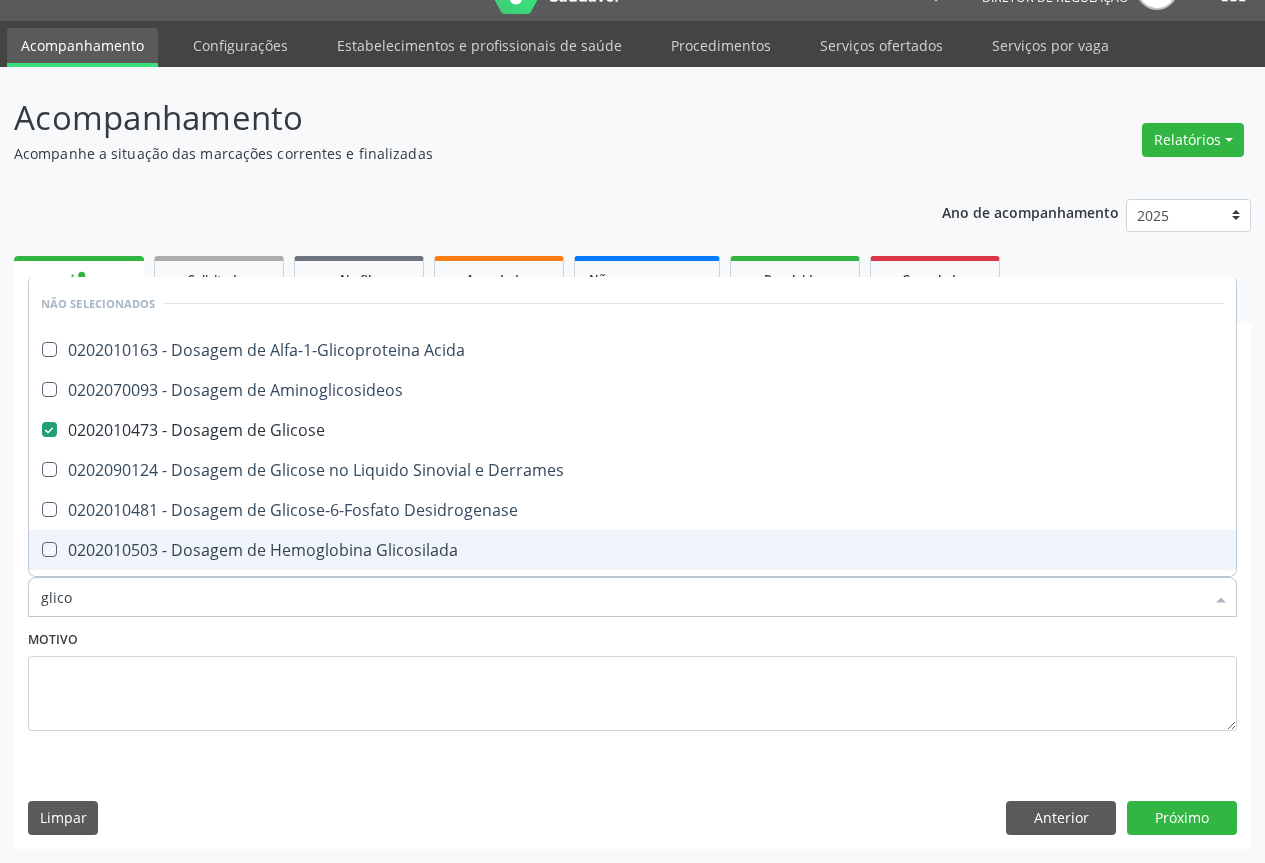 click on "Motivo" at bounding box center [632, 678] 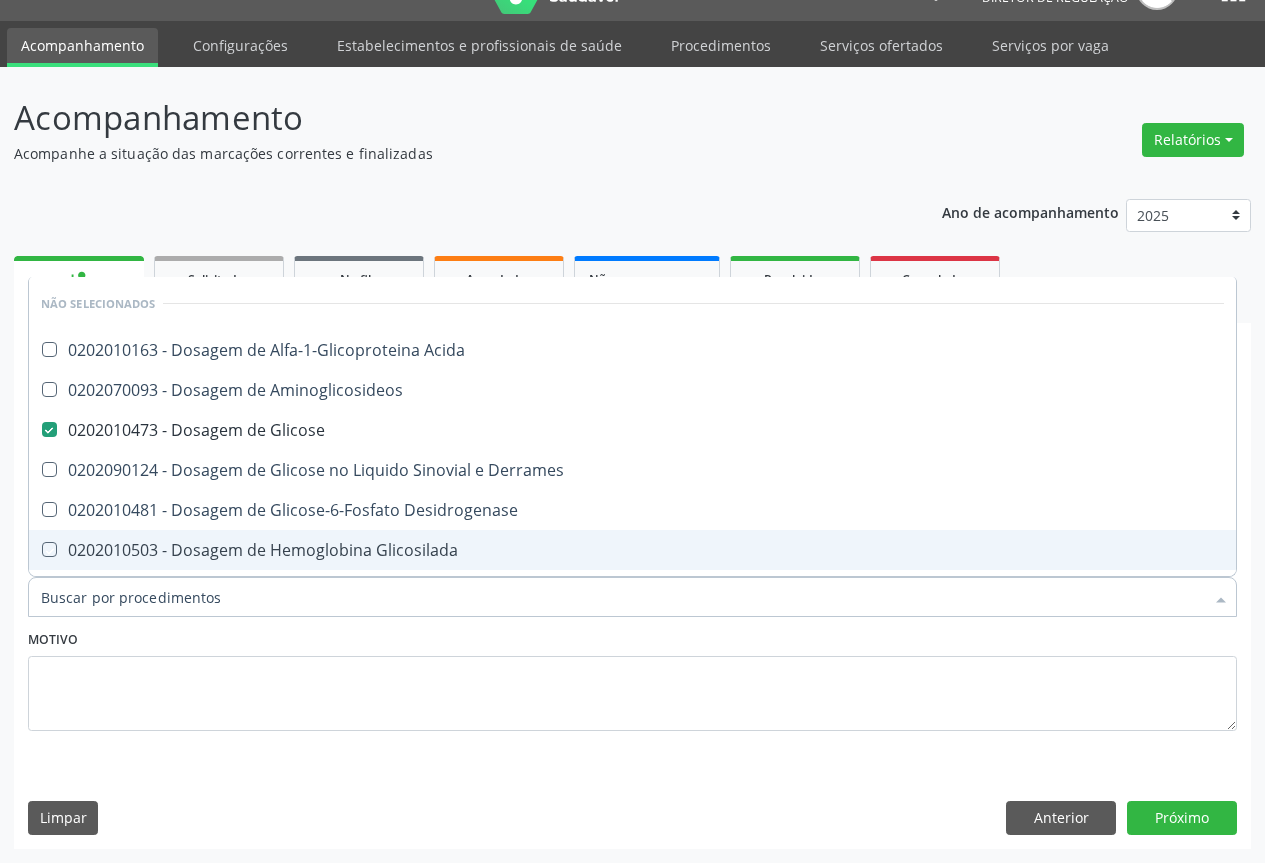 checkbox on "true" 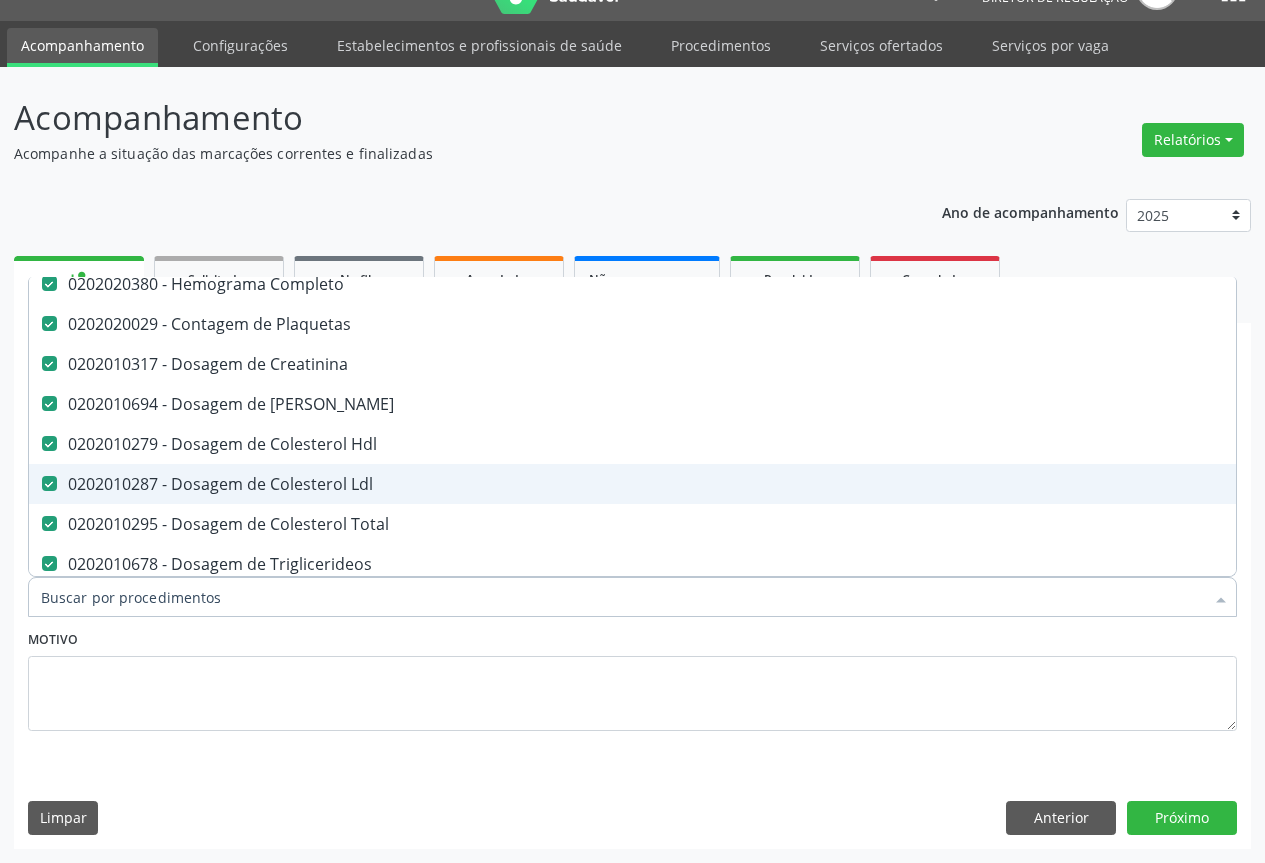scroll, scrollTop: 300, scrollLeft: 0, axis: vertical 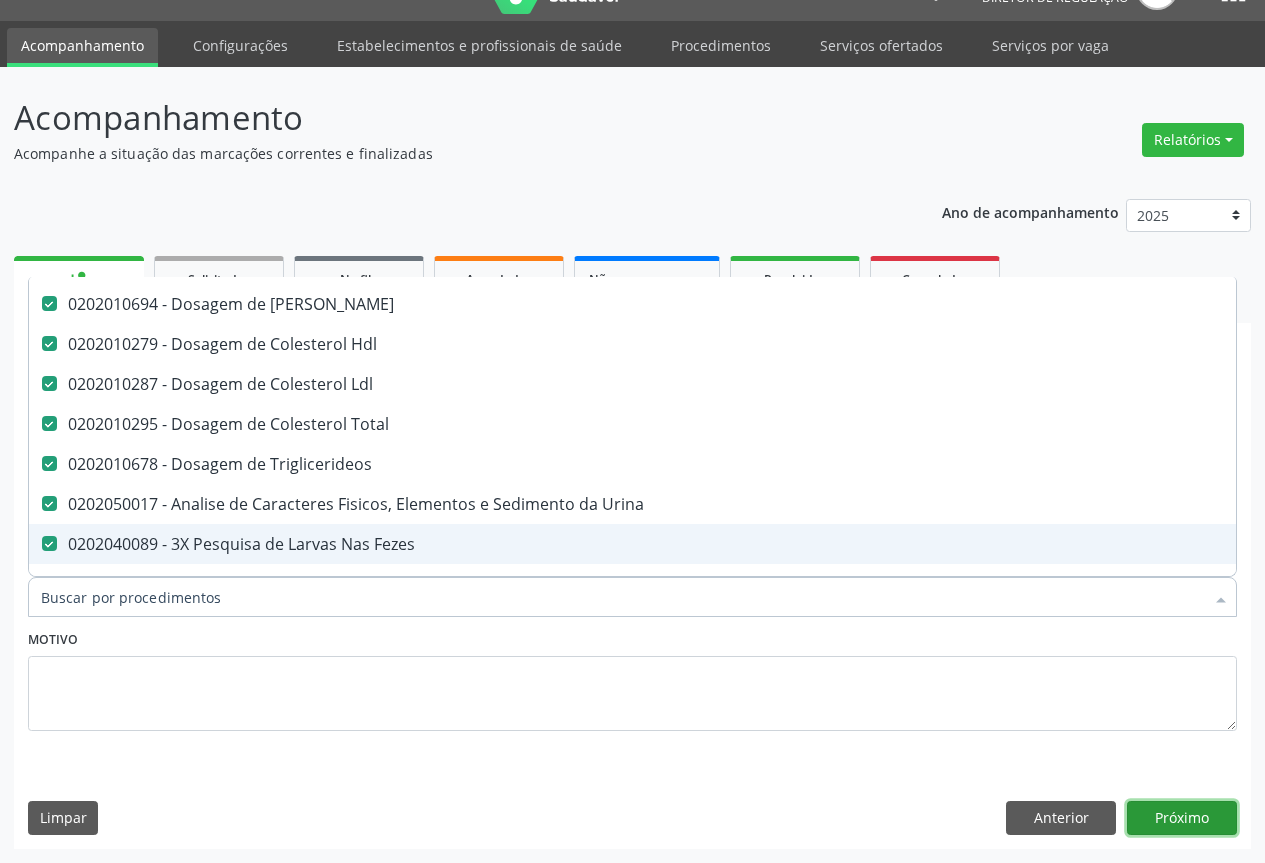 click on "Próximo" at bounding box center [1182, 818] 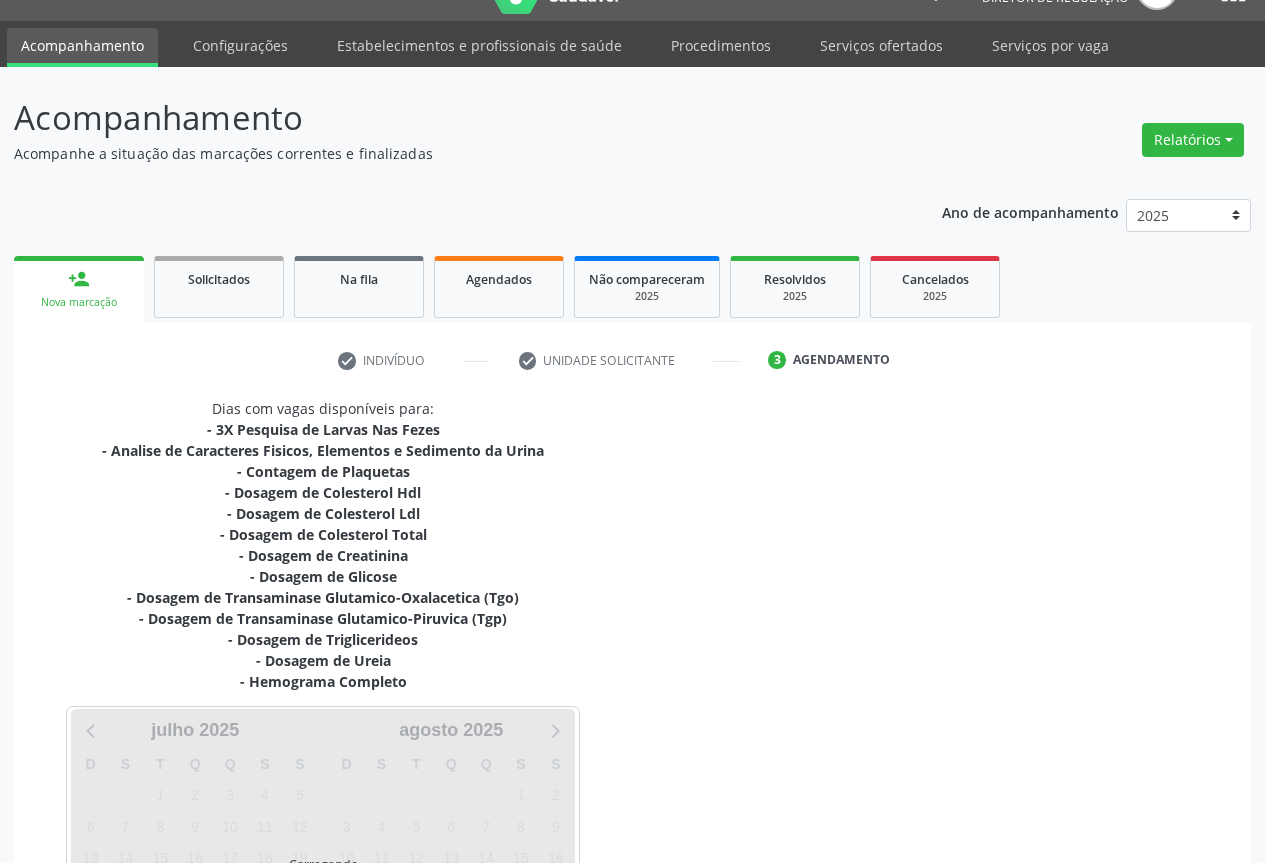 scroll, scrollTop: 0, scrollLeft: 0, axis: both 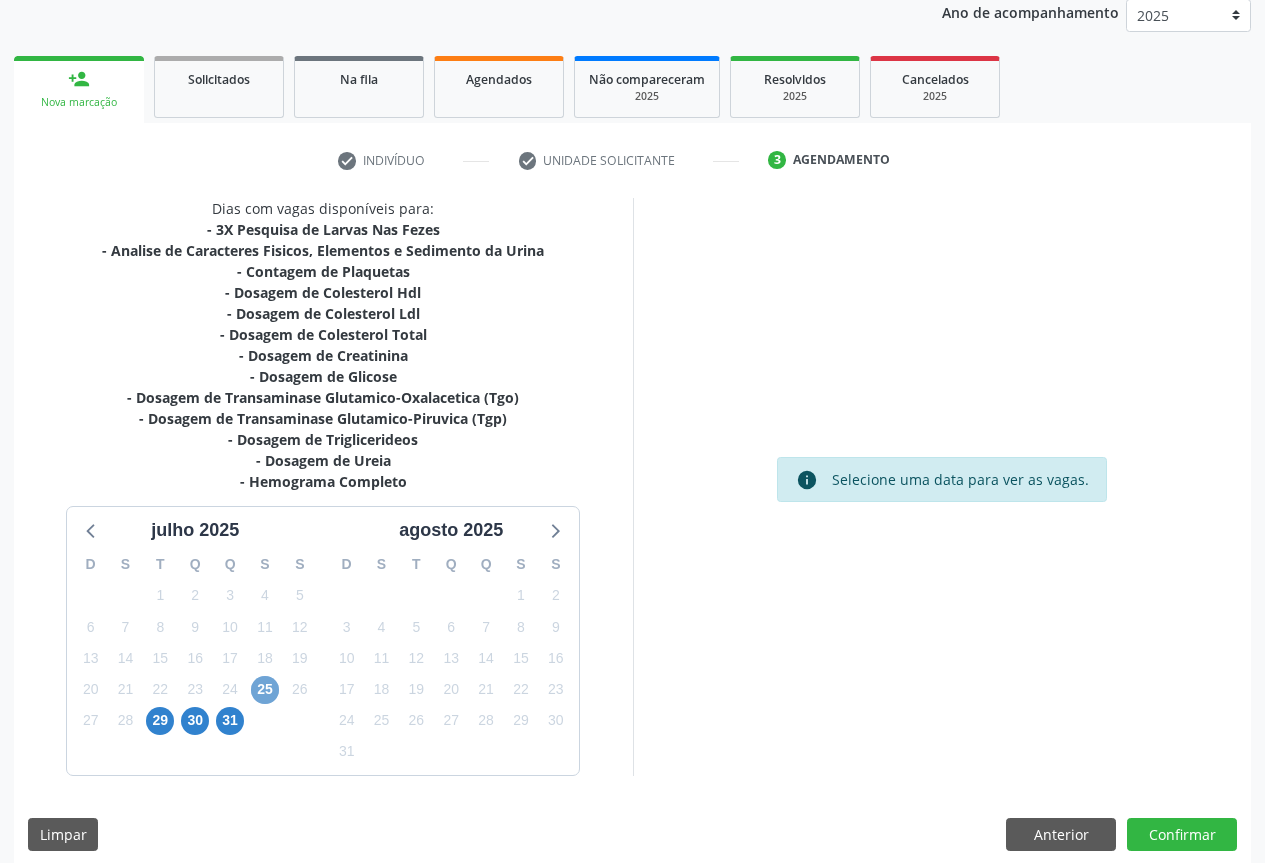 click on "25" at bounding box center [265, 690] 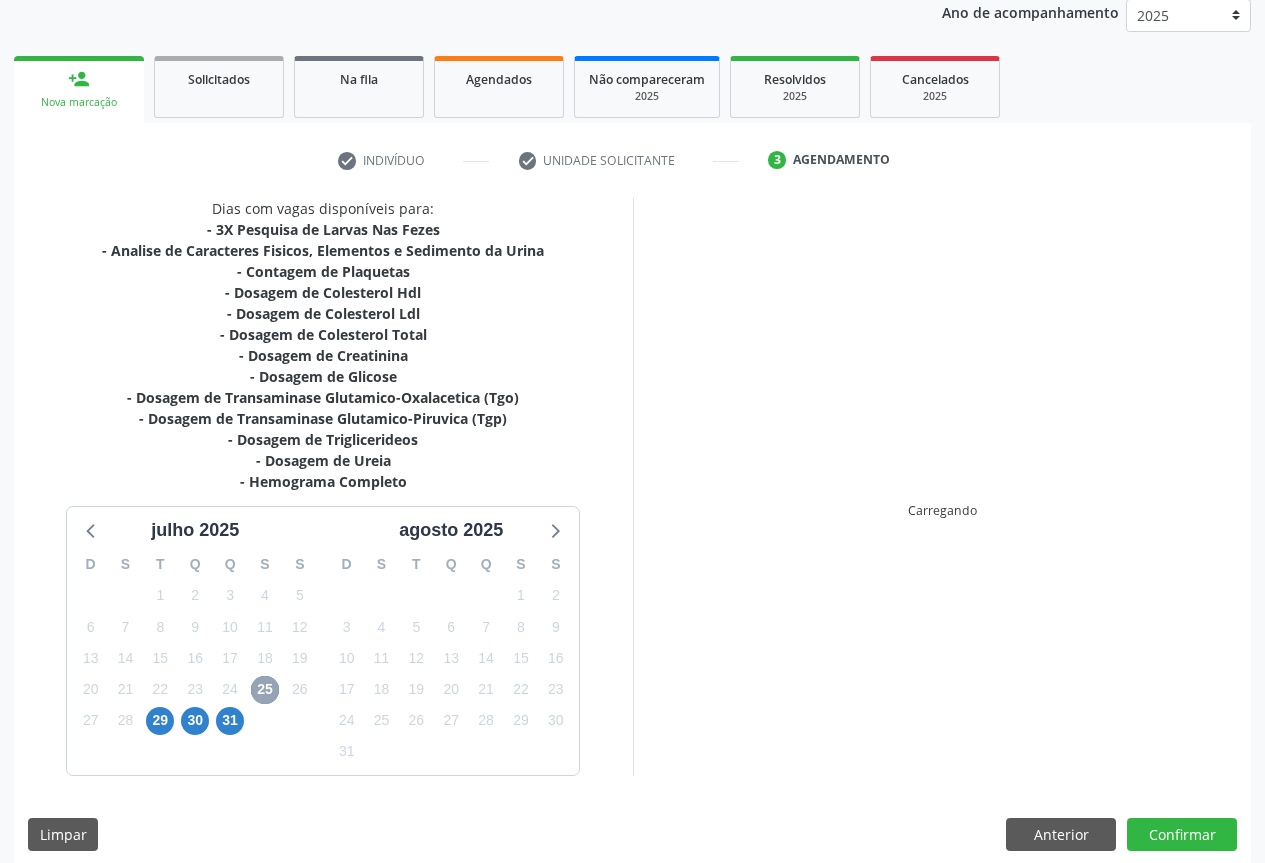 scroll, scrollTop: 259, scrollLeft: 0, axis: vertical 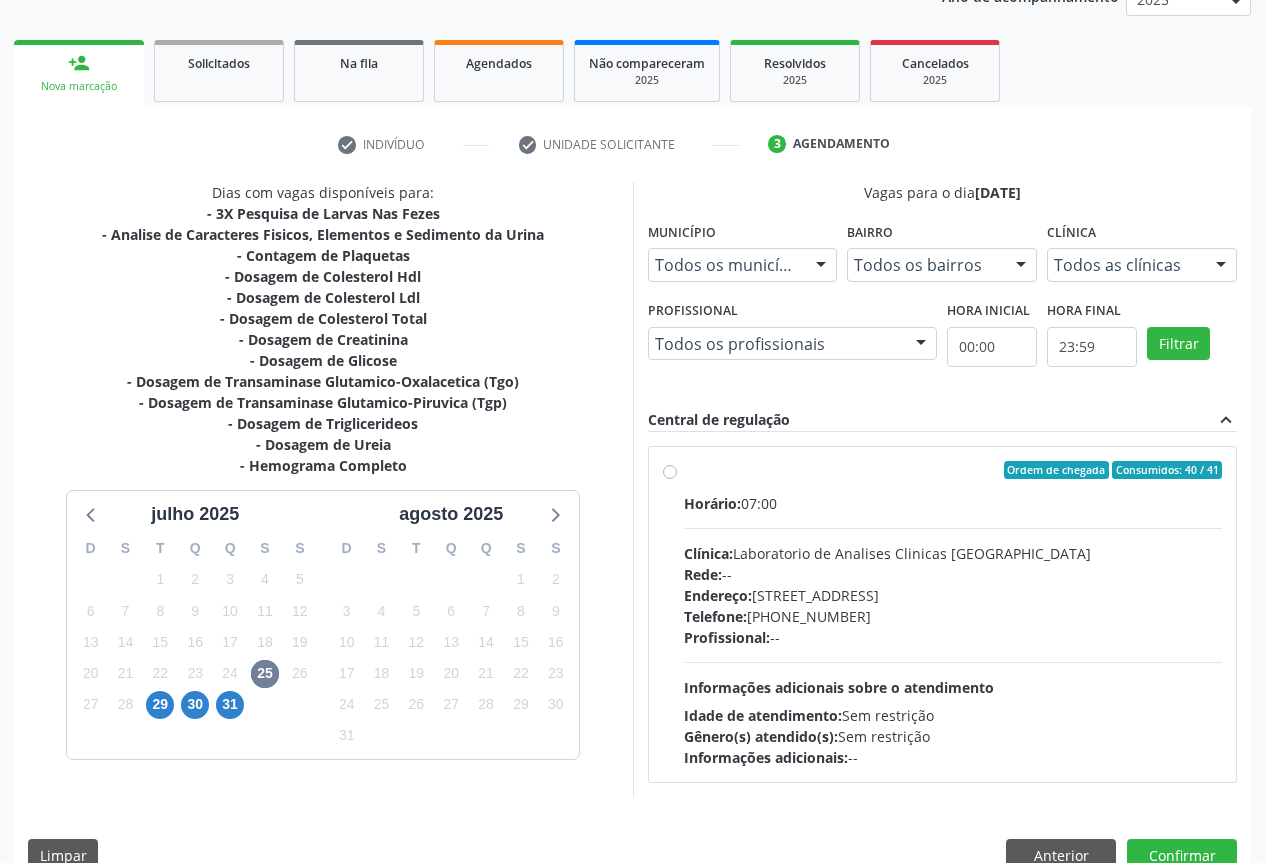 click on "Horário:   07:00" at bounding box center (953, 503) 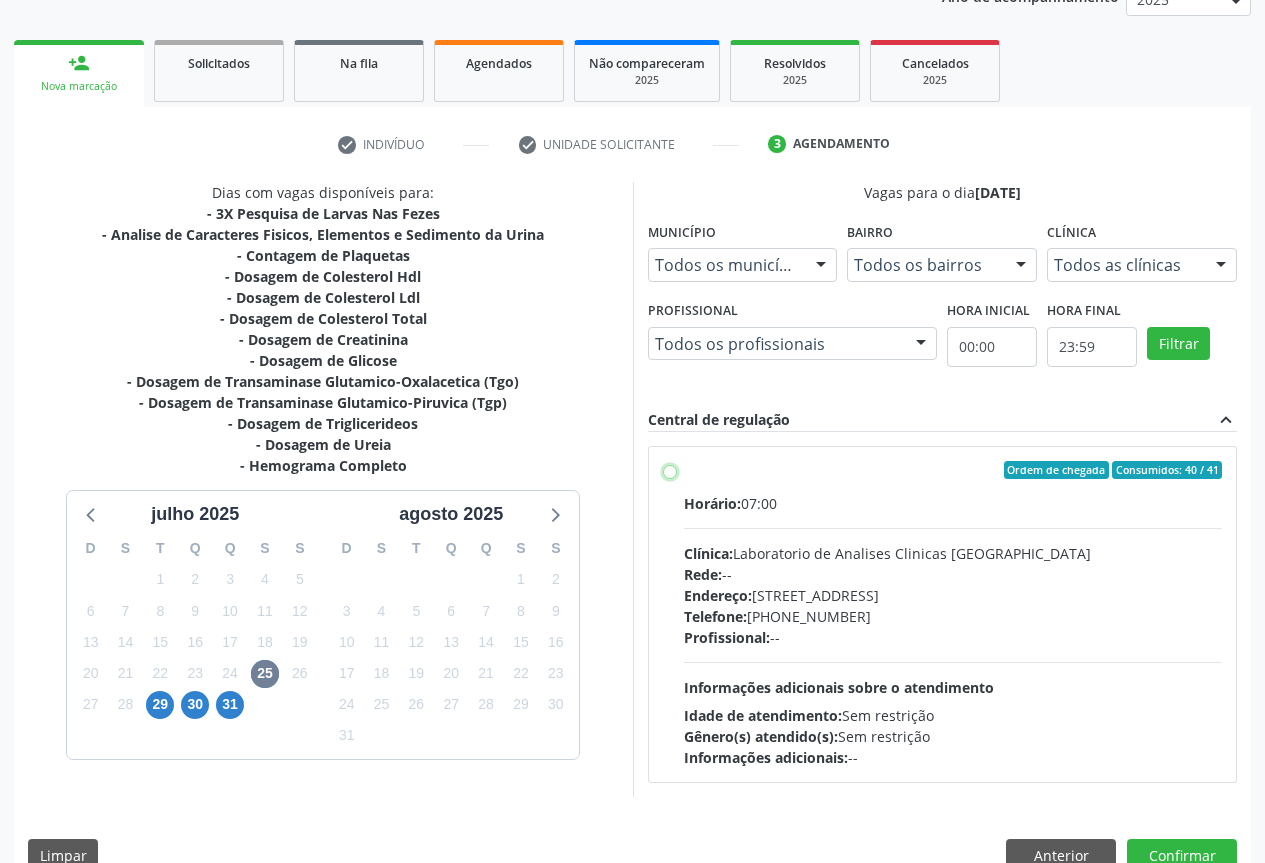 radio on "true" 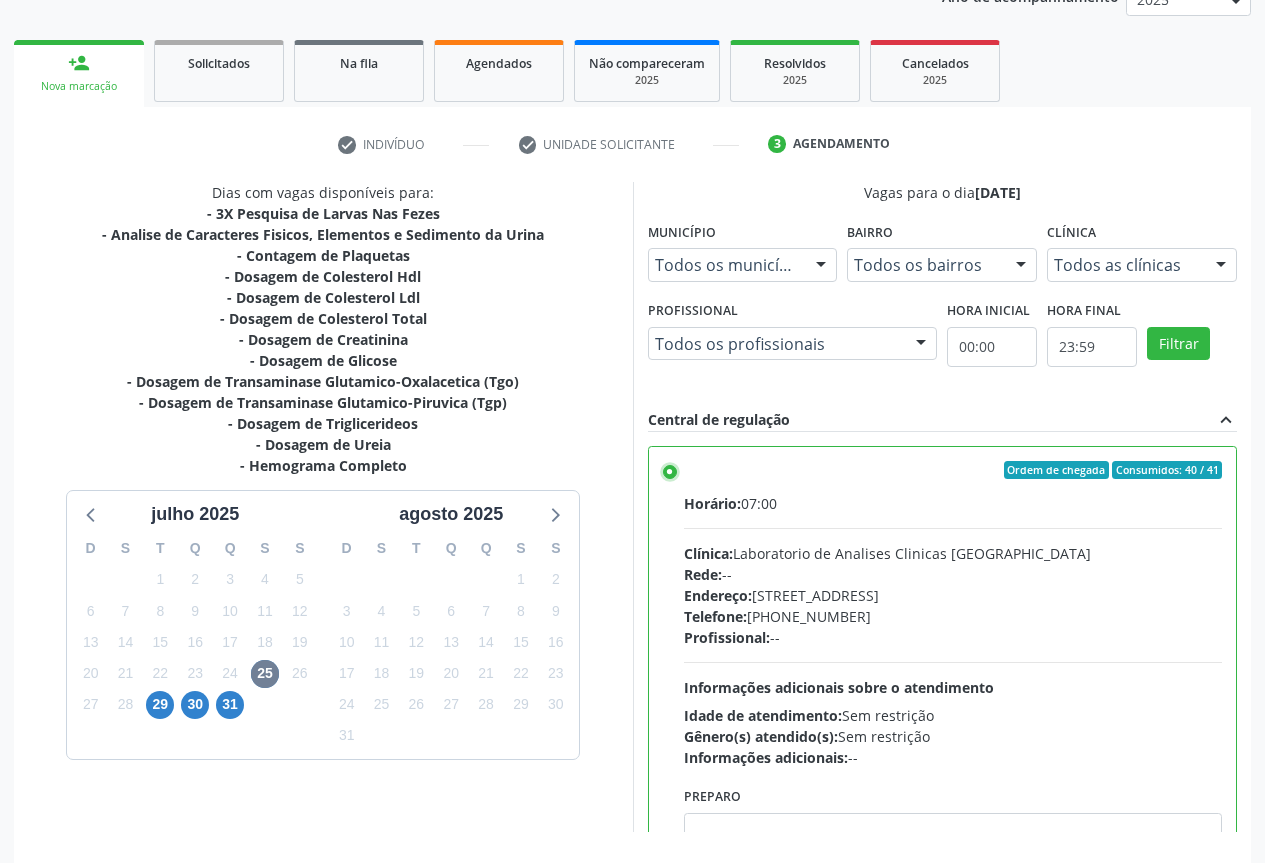 scroll, scrollTop: 332, scrollLeft: 0, axis: vertical 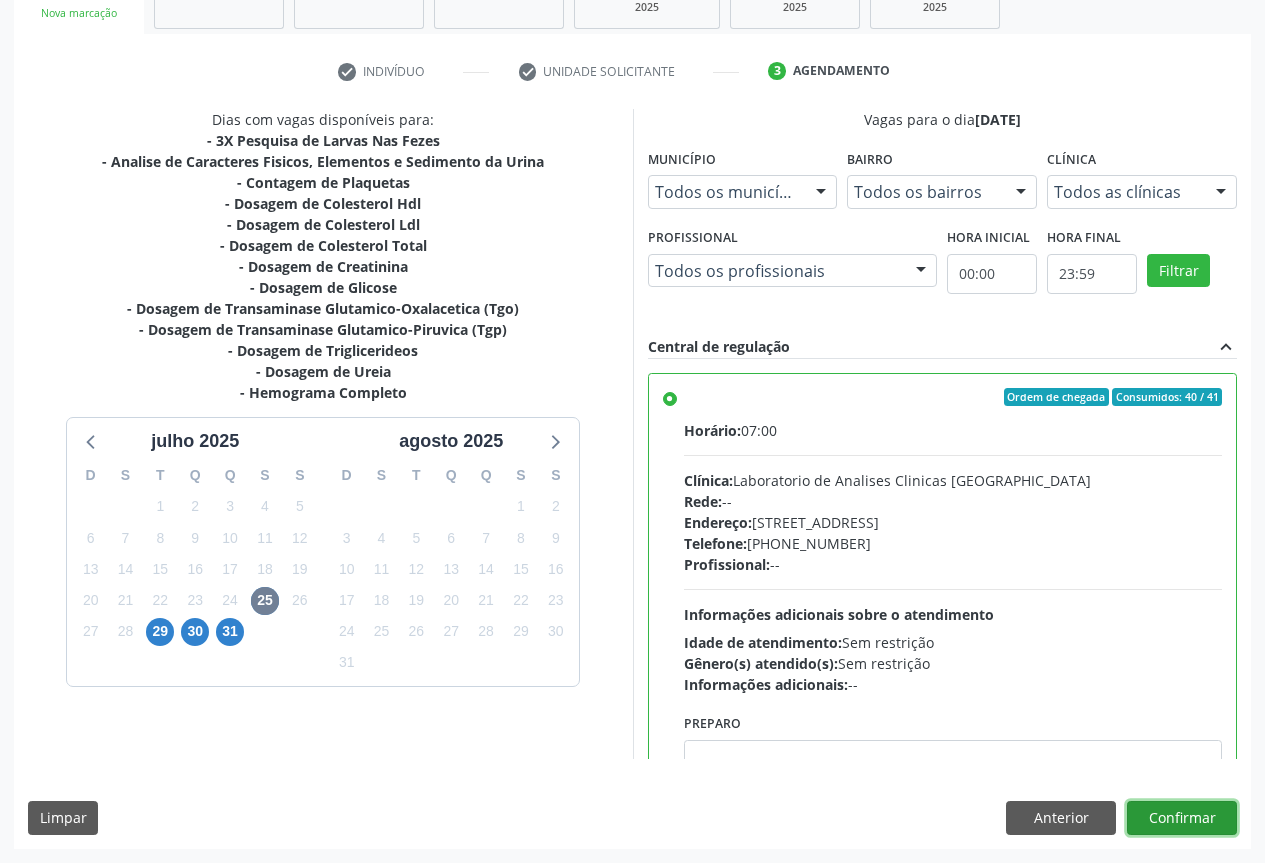 drag, startPoint x: 1192, startPoint y: 808, endPoint x: 1105, endPoint y: 748, distance: 105.68349 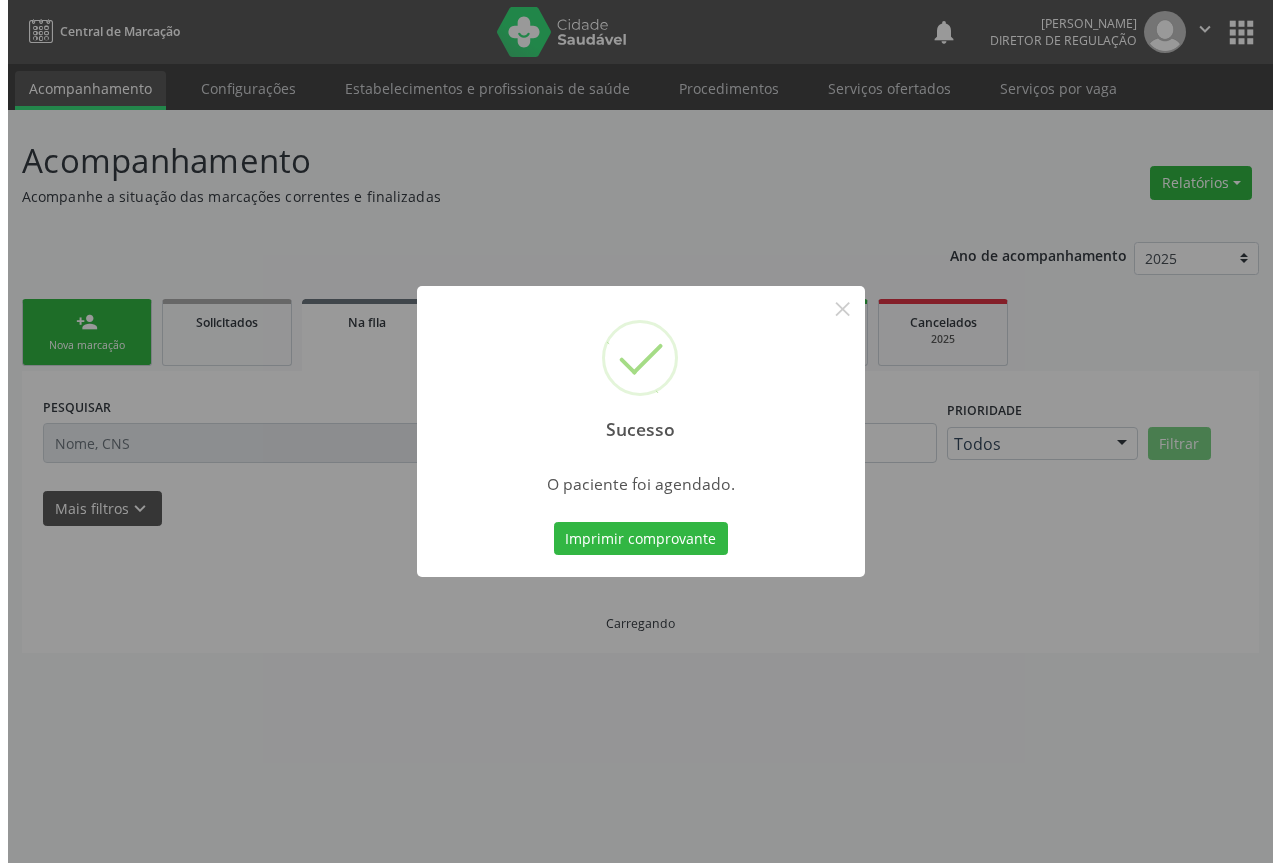 scroll, scrollTop: 0, scrollLeft: 0, axis: both 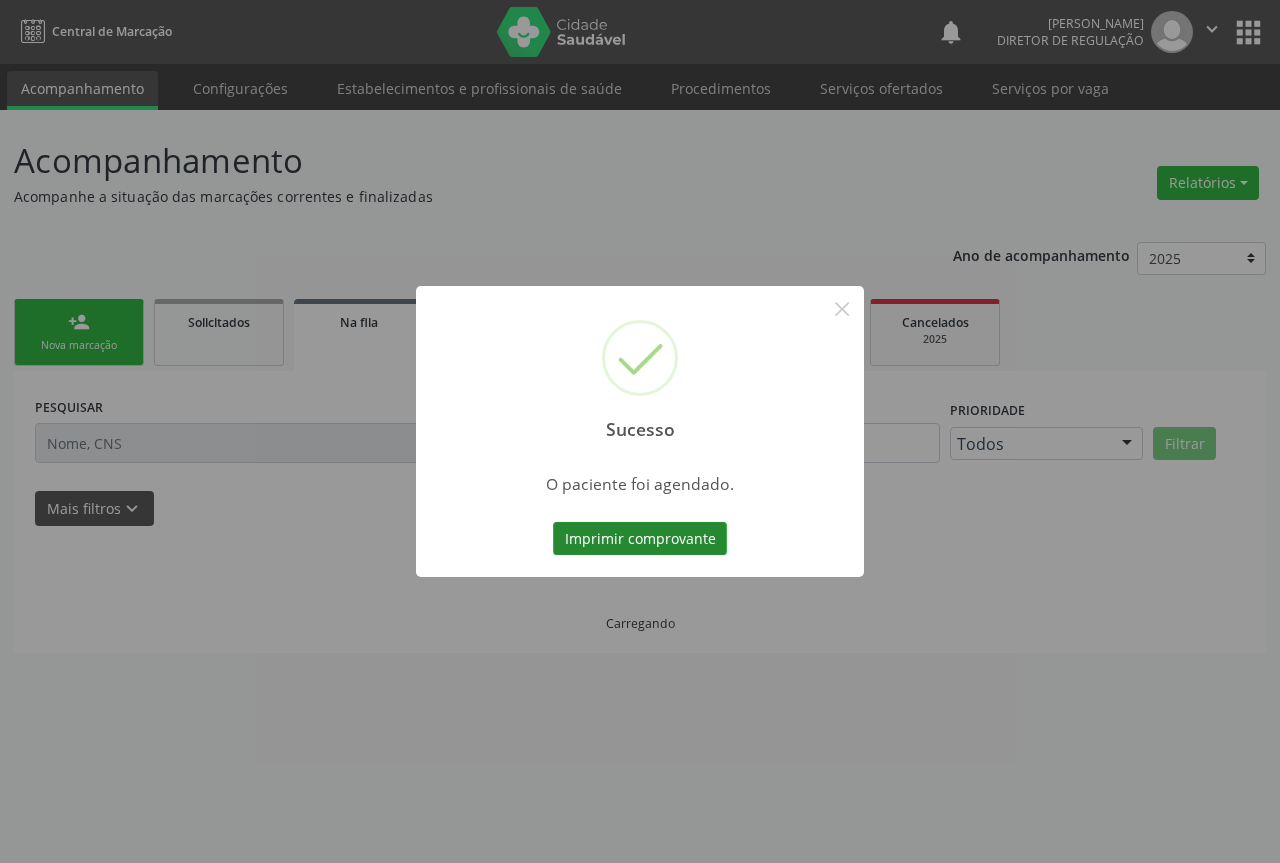 click on "Imprimir comprovante" at bounding box center (640, 539) 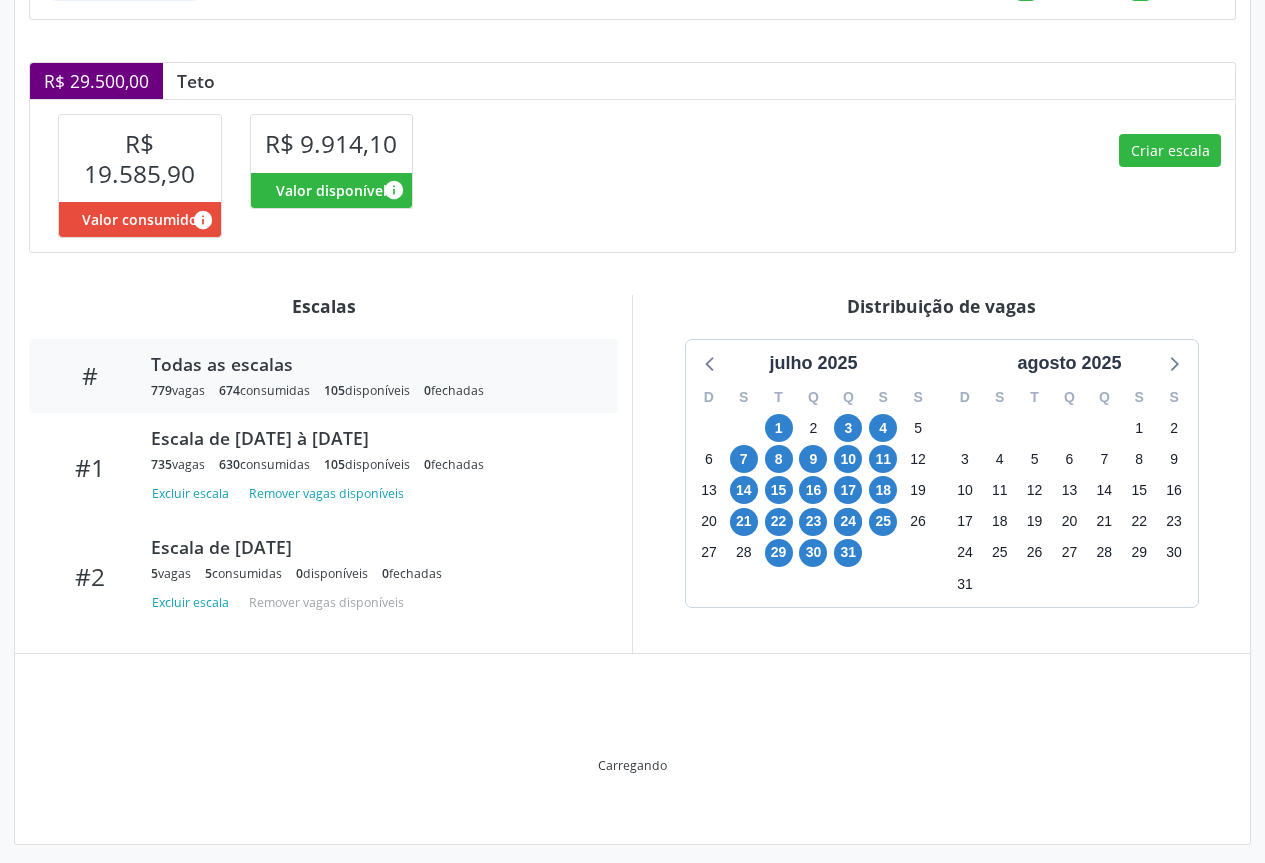 scroll, scrollTop: 519, scrollLeft: 0, axis: vertical 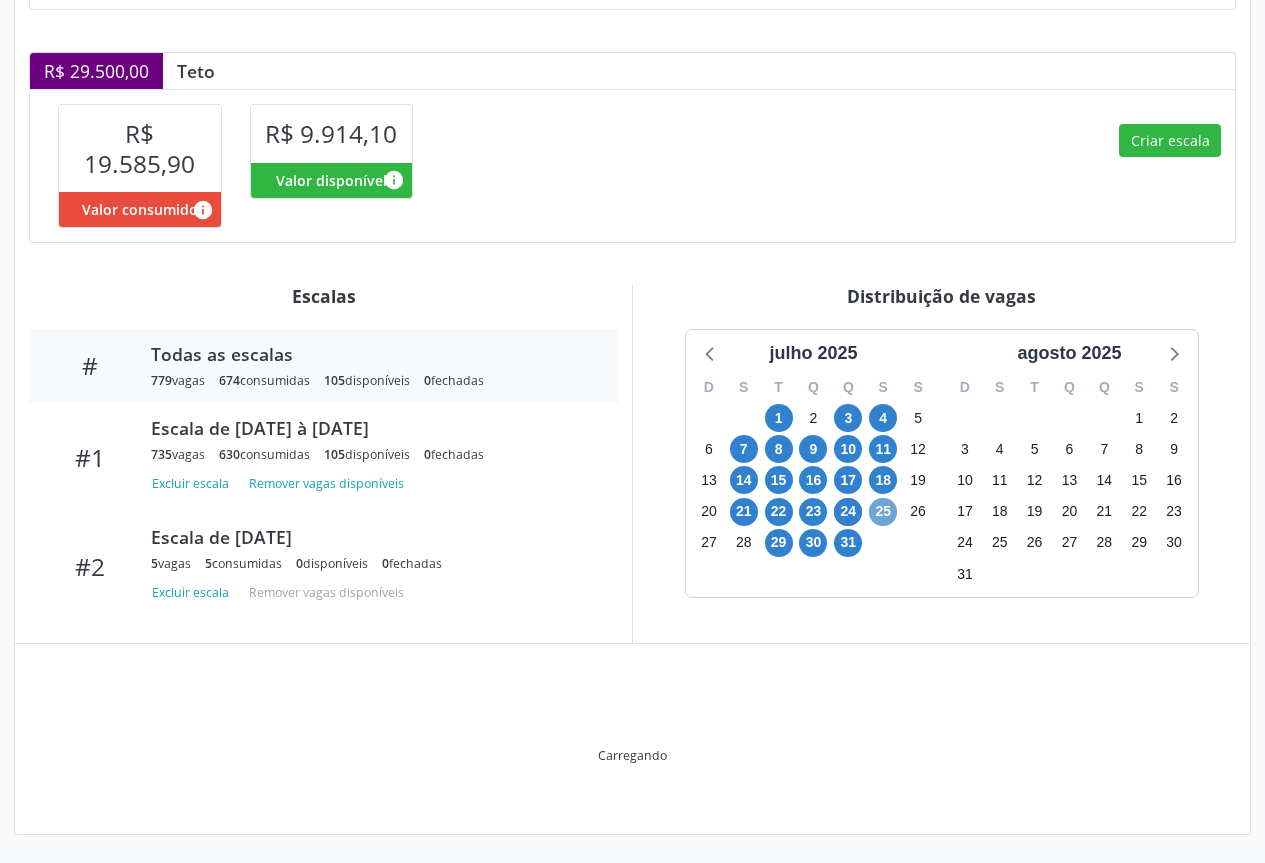 click on "25" at bounding box center [883, 512] 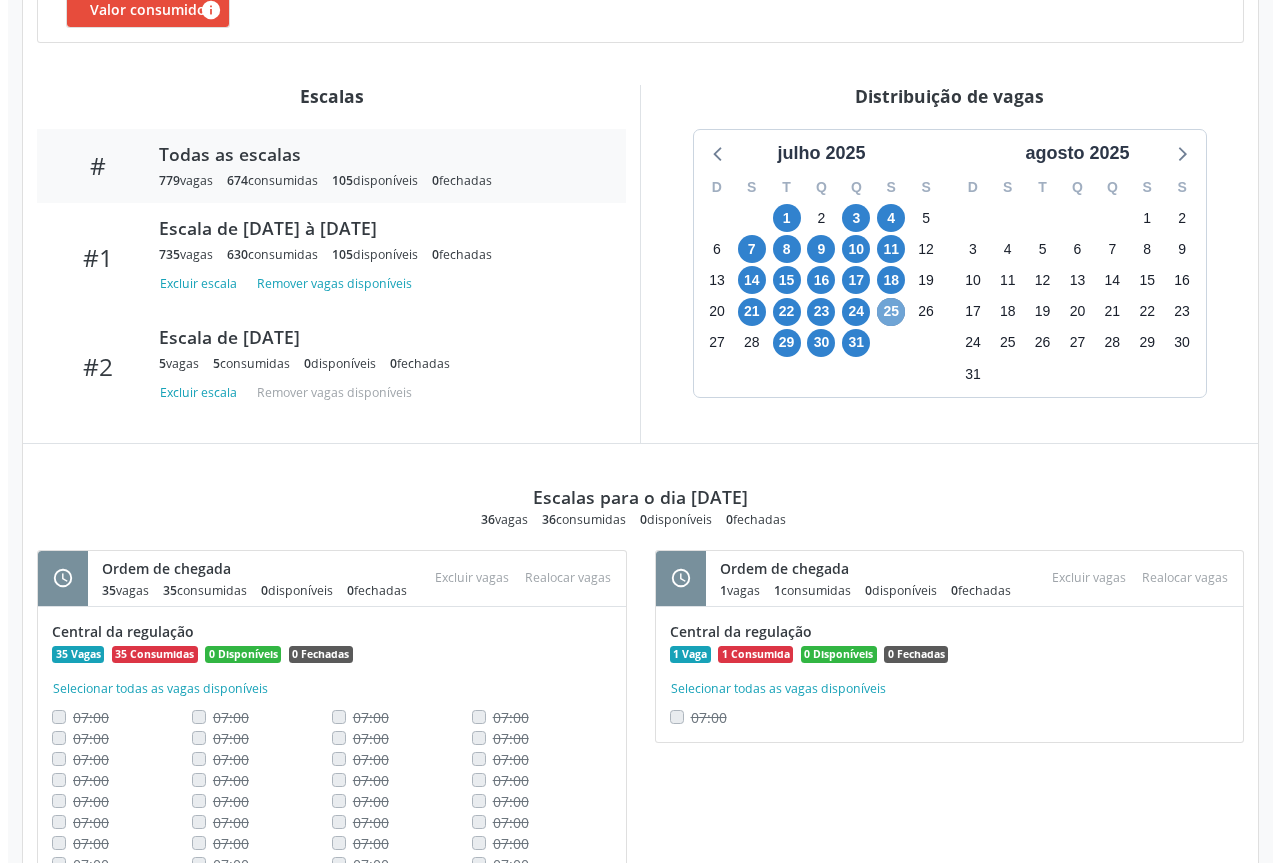 scroll, scrollTop: 619, scrollLeft: 0, axis: vertical 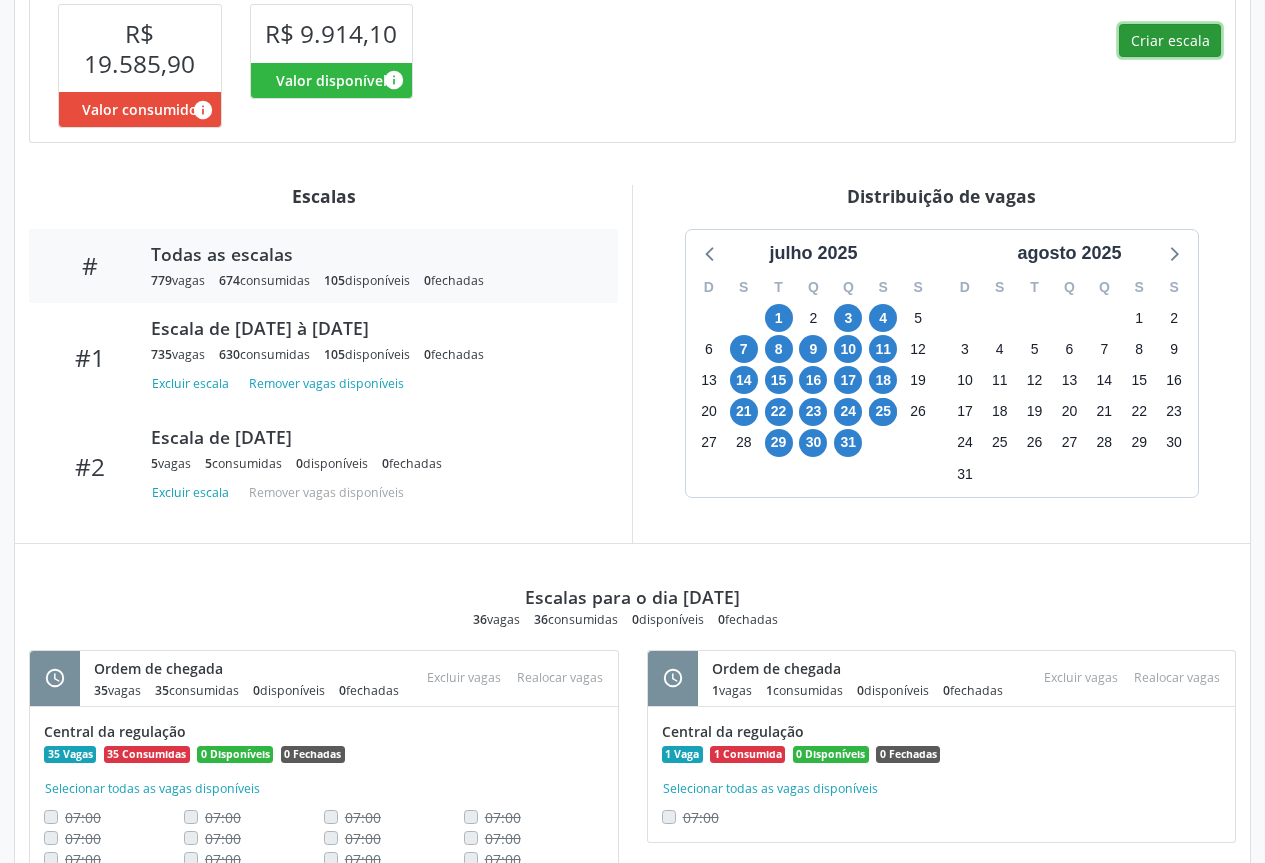 click on "Criar escala" at bounding box center [1170, 41] 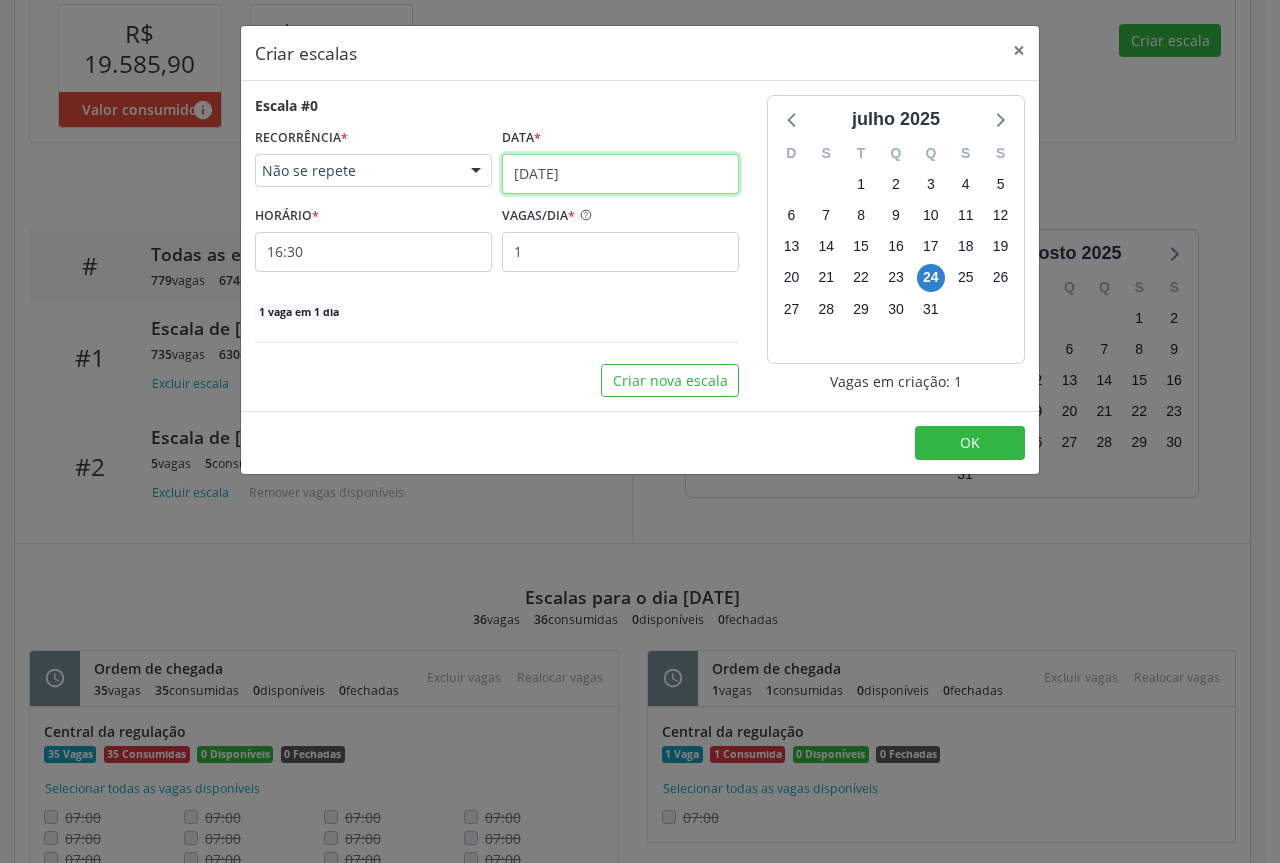 click on "24/07/2025" at bounding box center [620, 174] 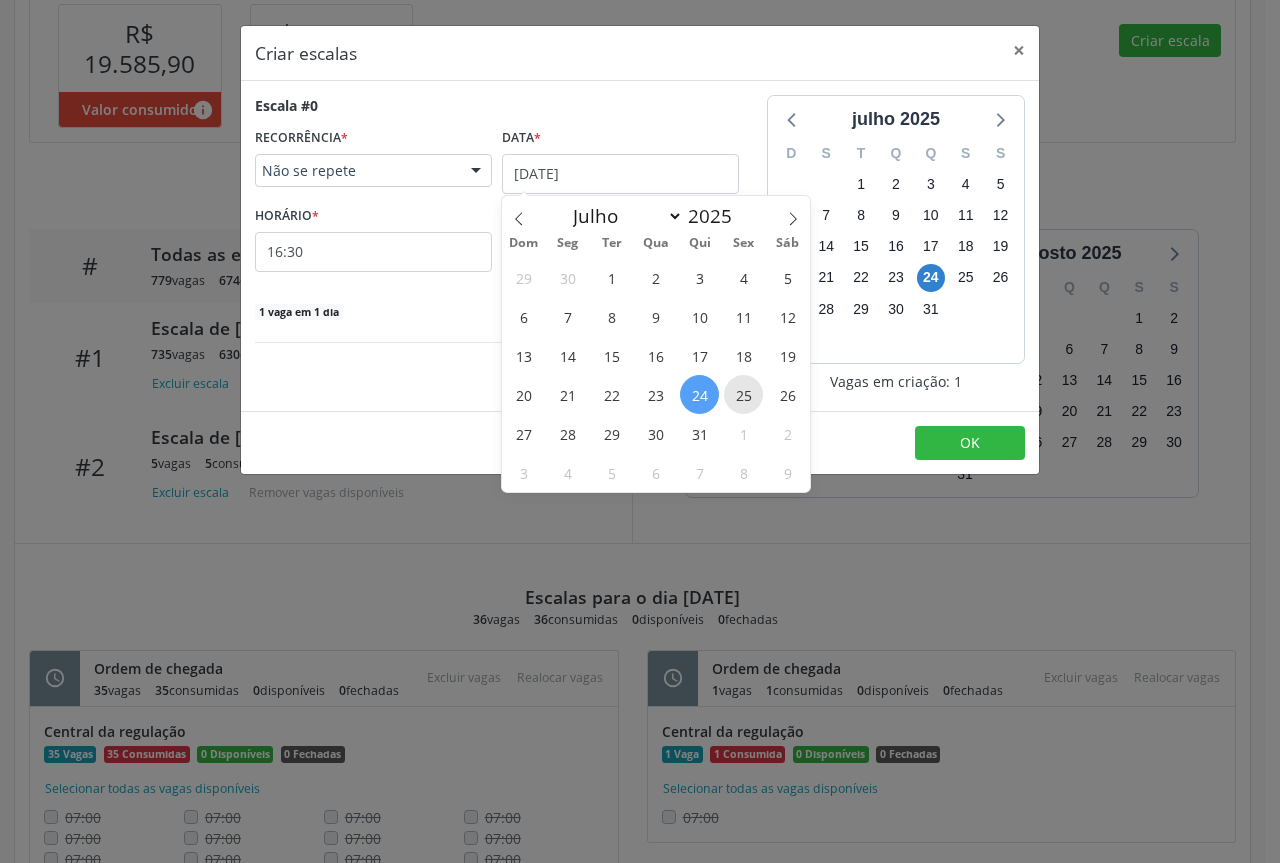 click on "25" at bounding box center (743, 394) 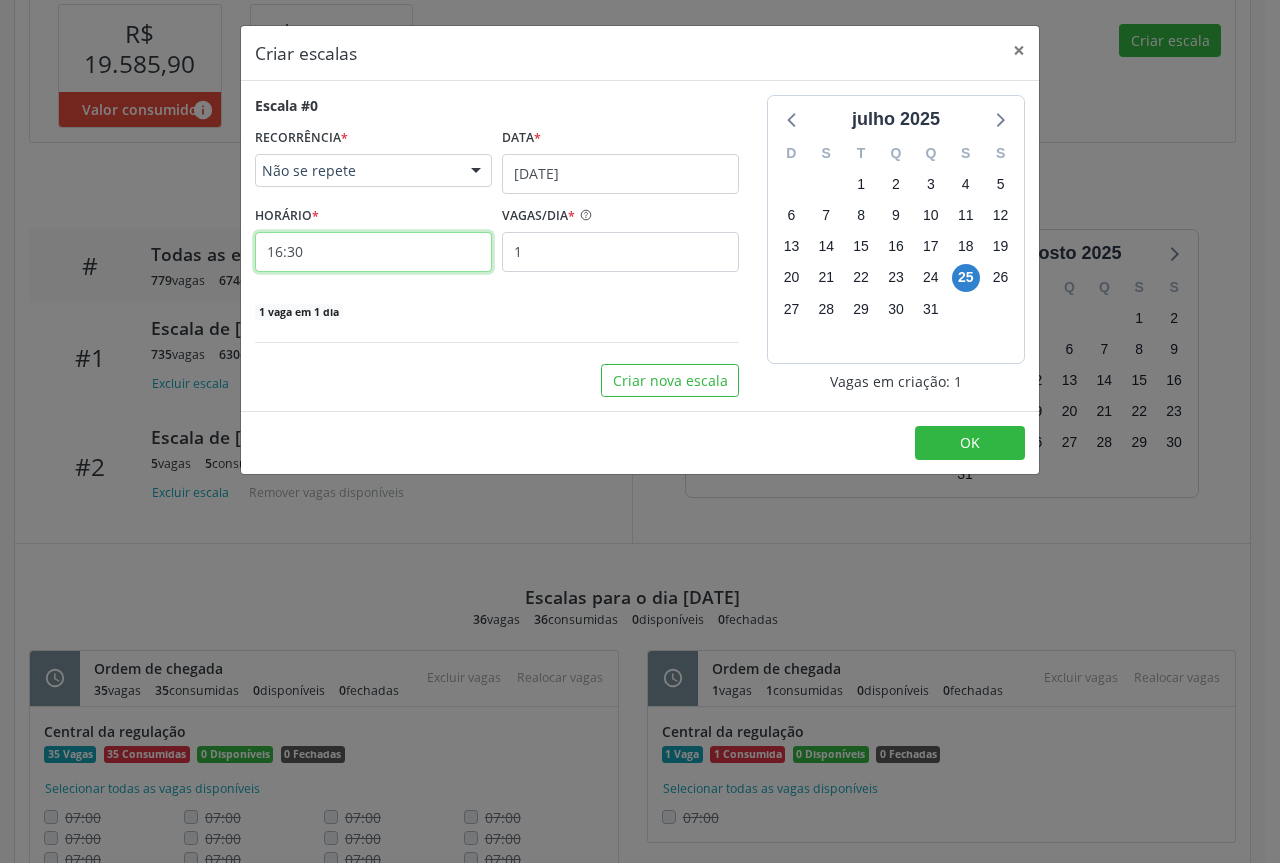click on "16:30" at bounding box center [373, 252] 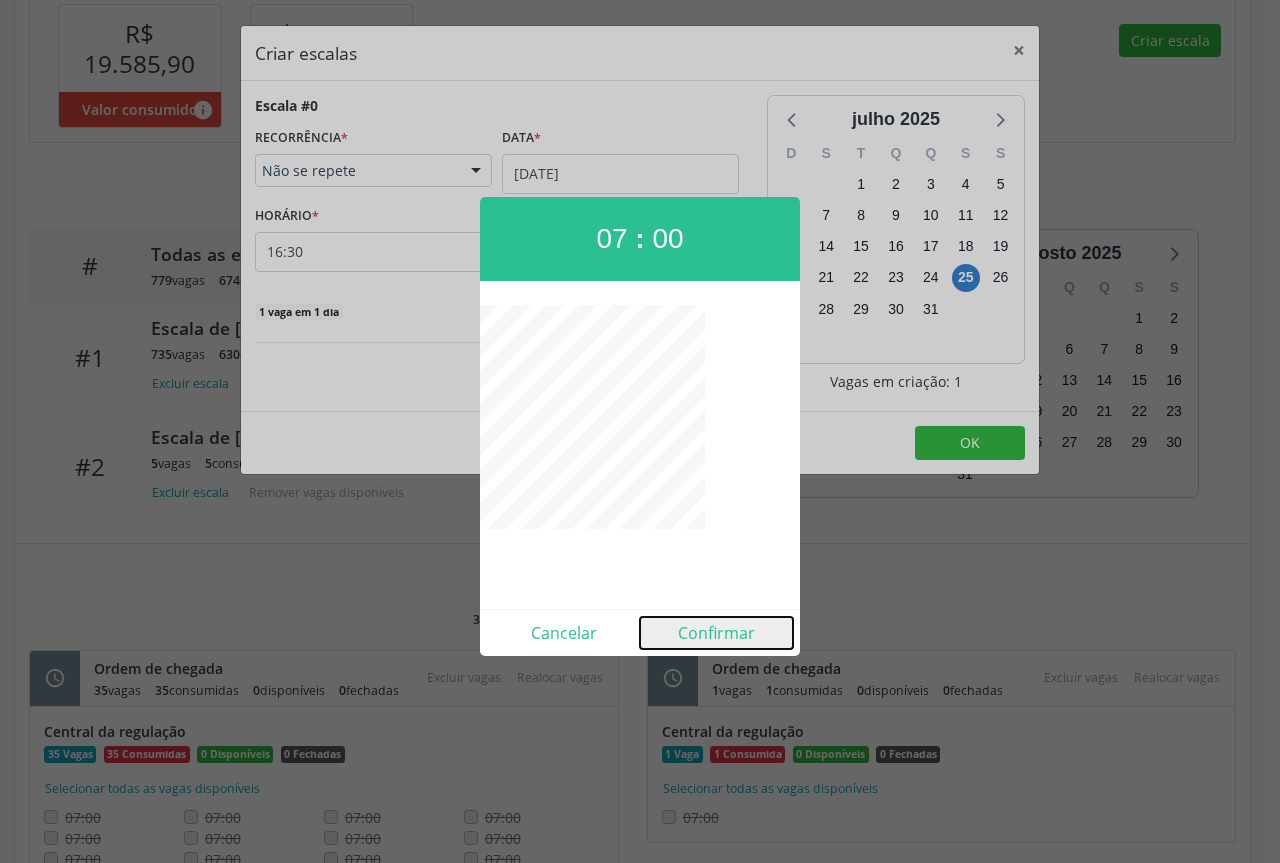 drag, startPoint x: 698, startPoint y: 628, endPoint x: 714, endPoint y: 625, distance: 16.27882 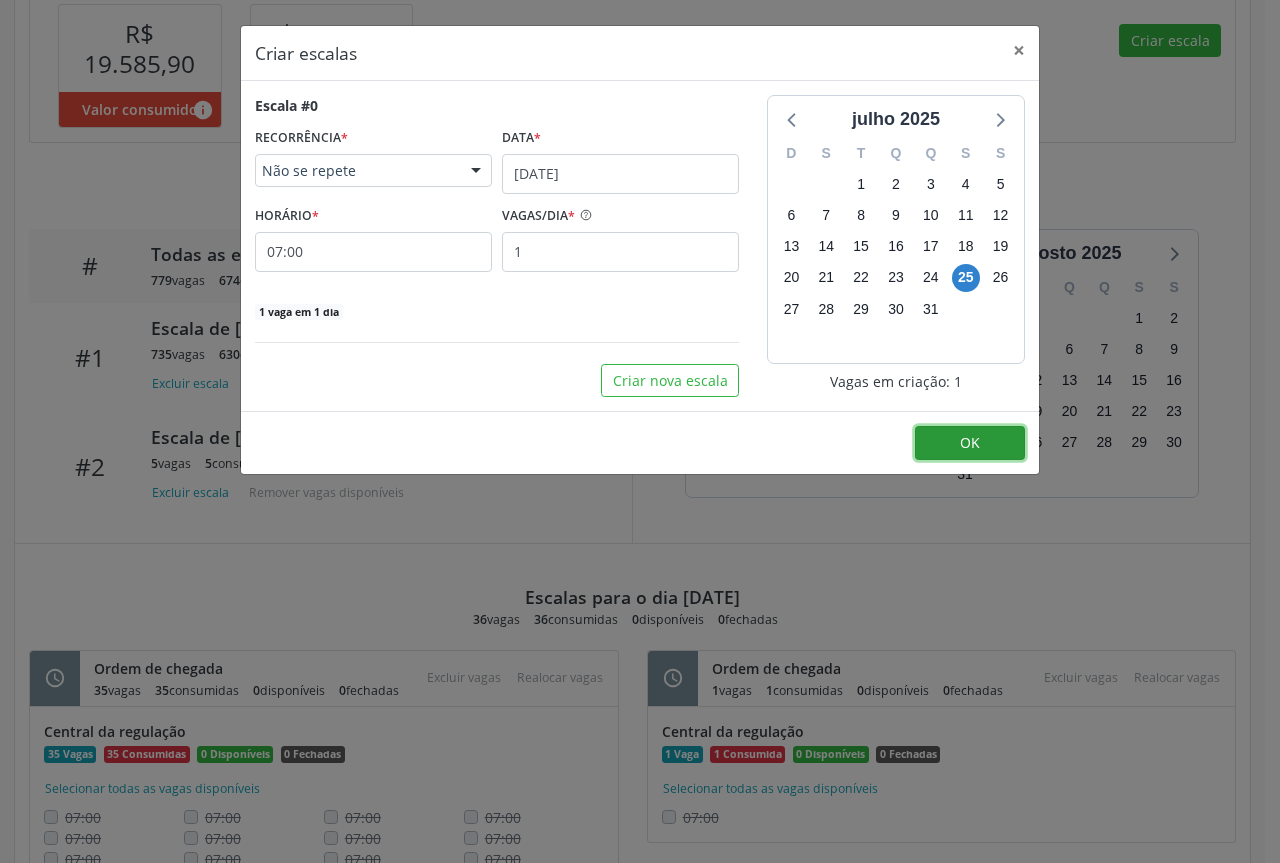 click on "OK" at bounding box center (970, 442) 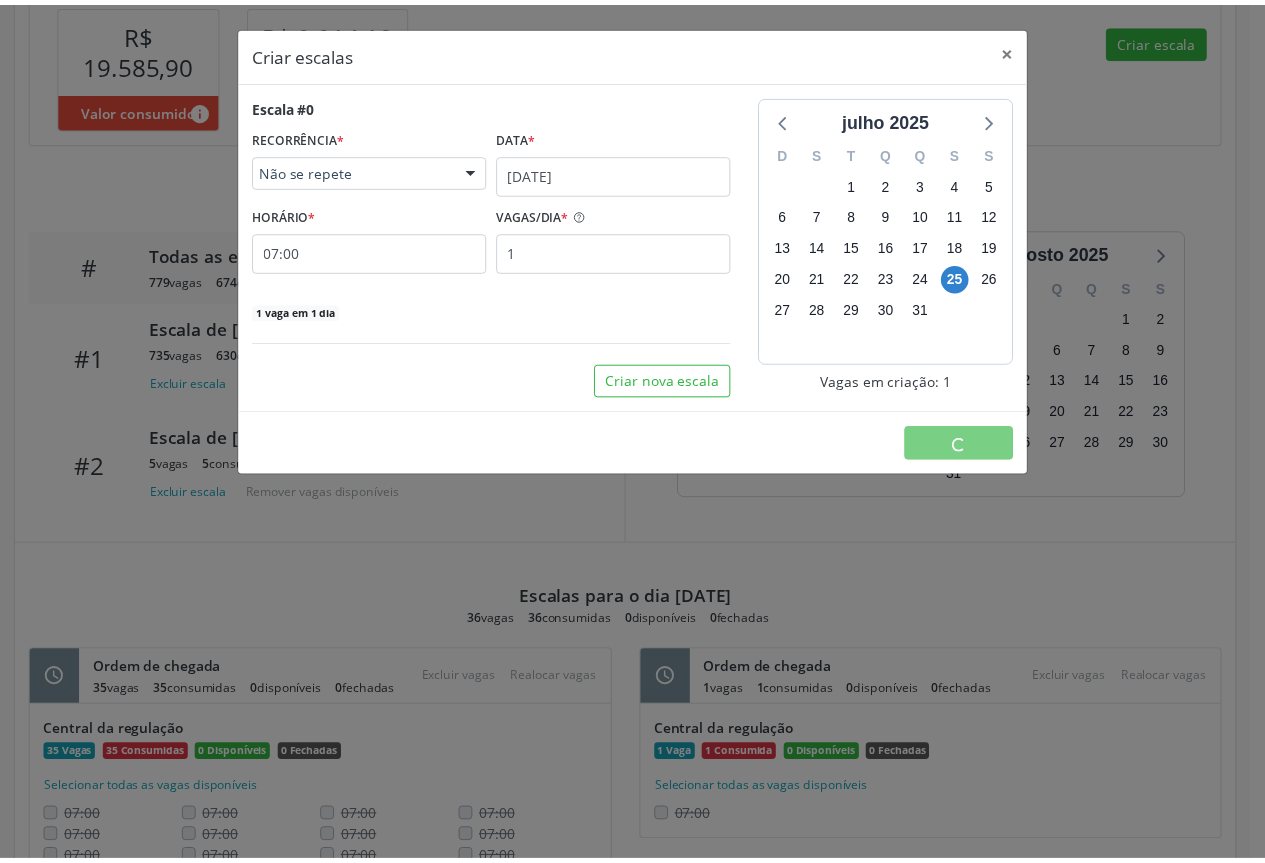 scroll, scrollTop: 0, scrollLeft: 0, axis: both 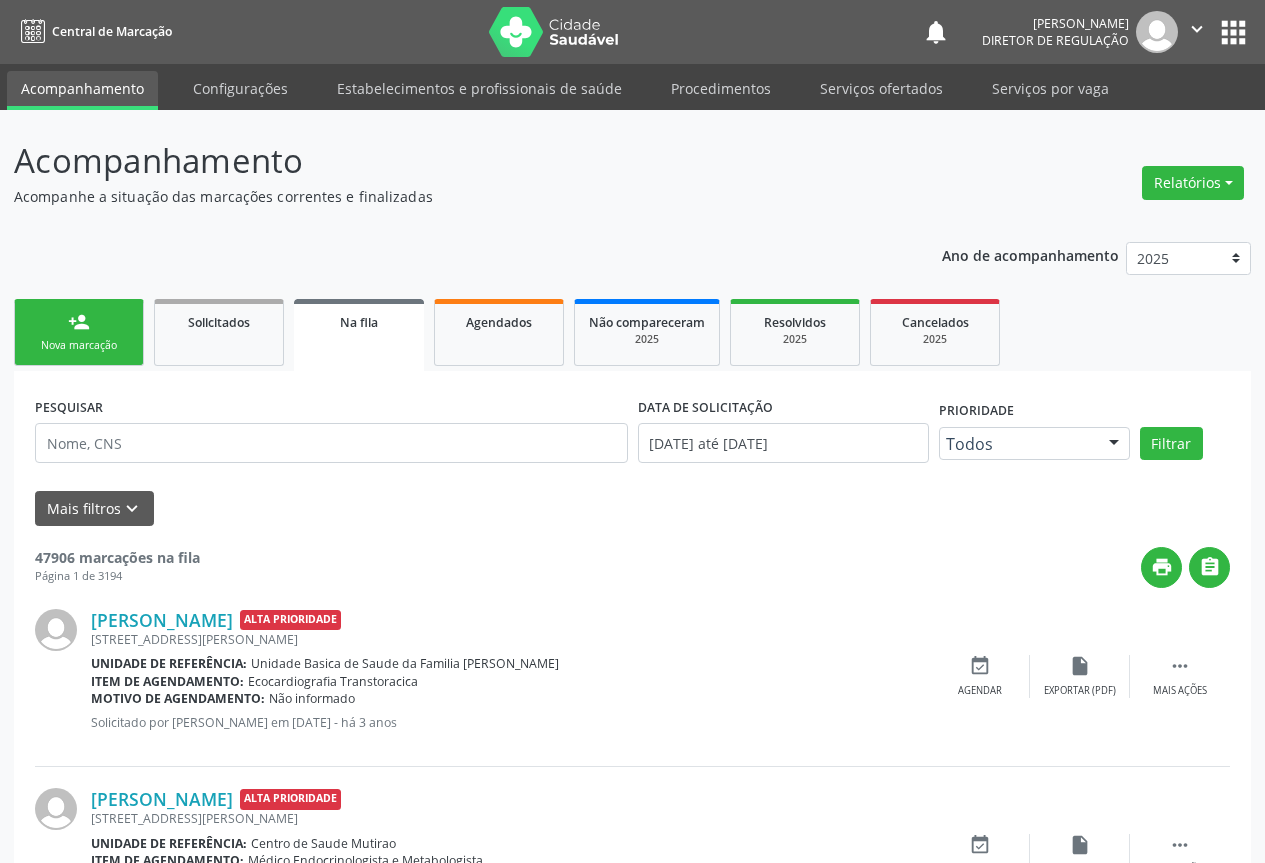 click on "" at bounding box center (1197, 29) 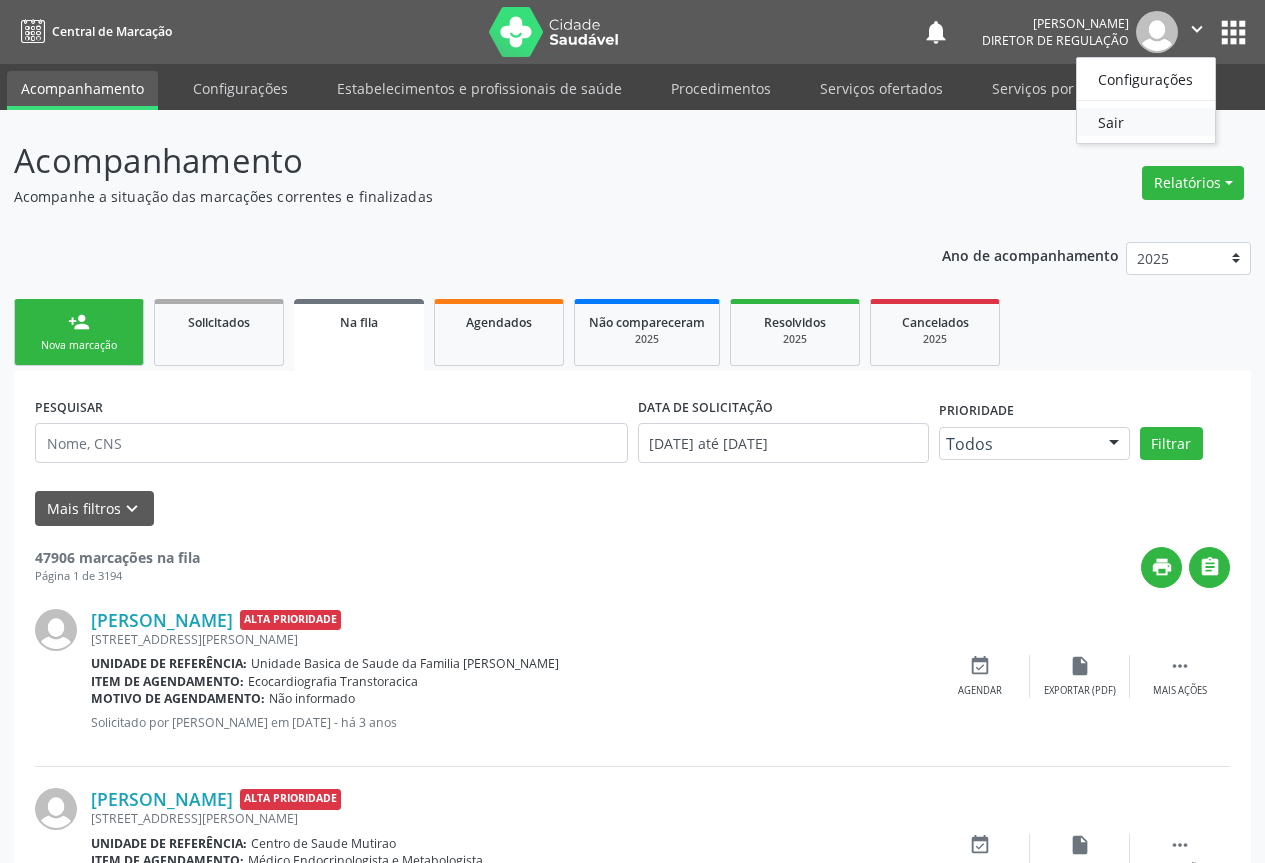 click on "Sair" at bounding box center (1146, 122) 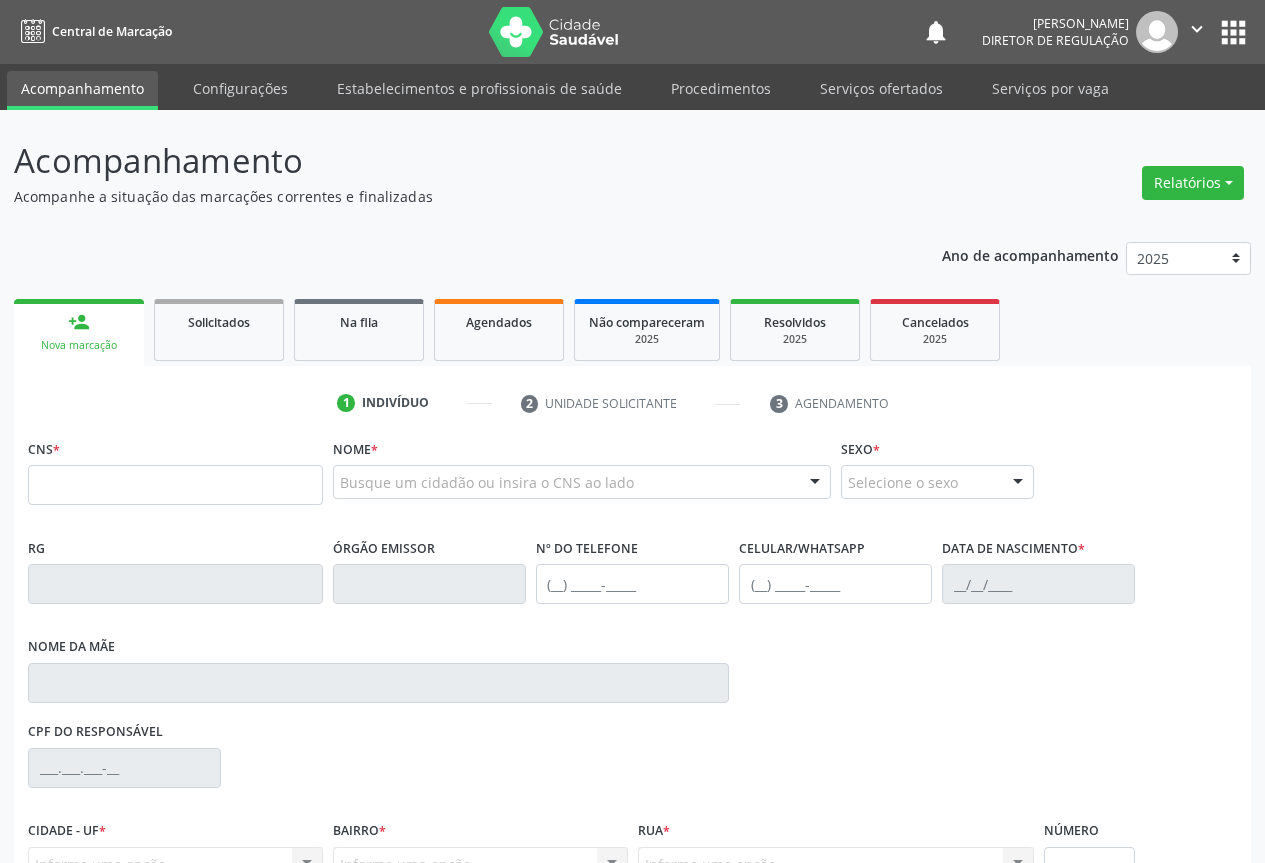scroll, scrollTop: 0, scrollLeft: 0, axis: both 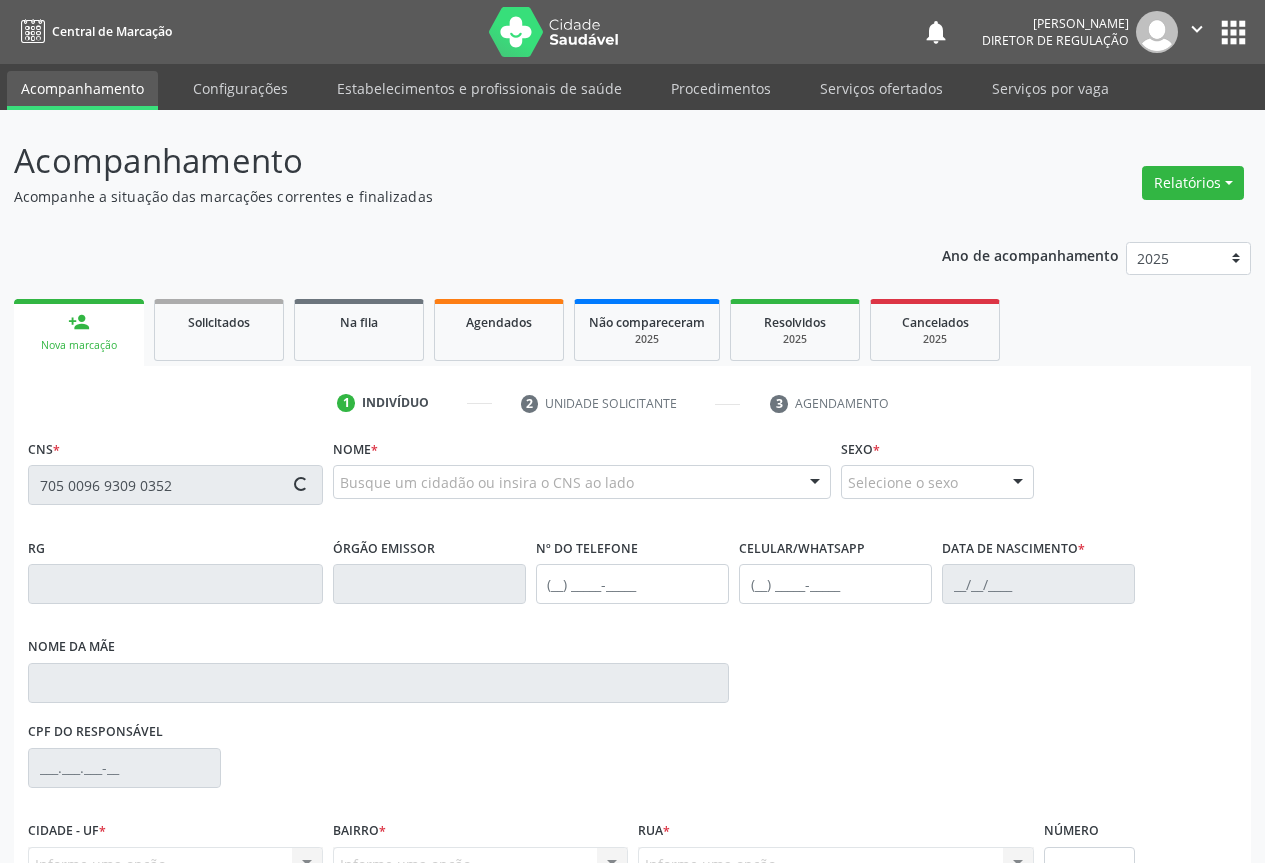 type on "705 0096 9309 0352" 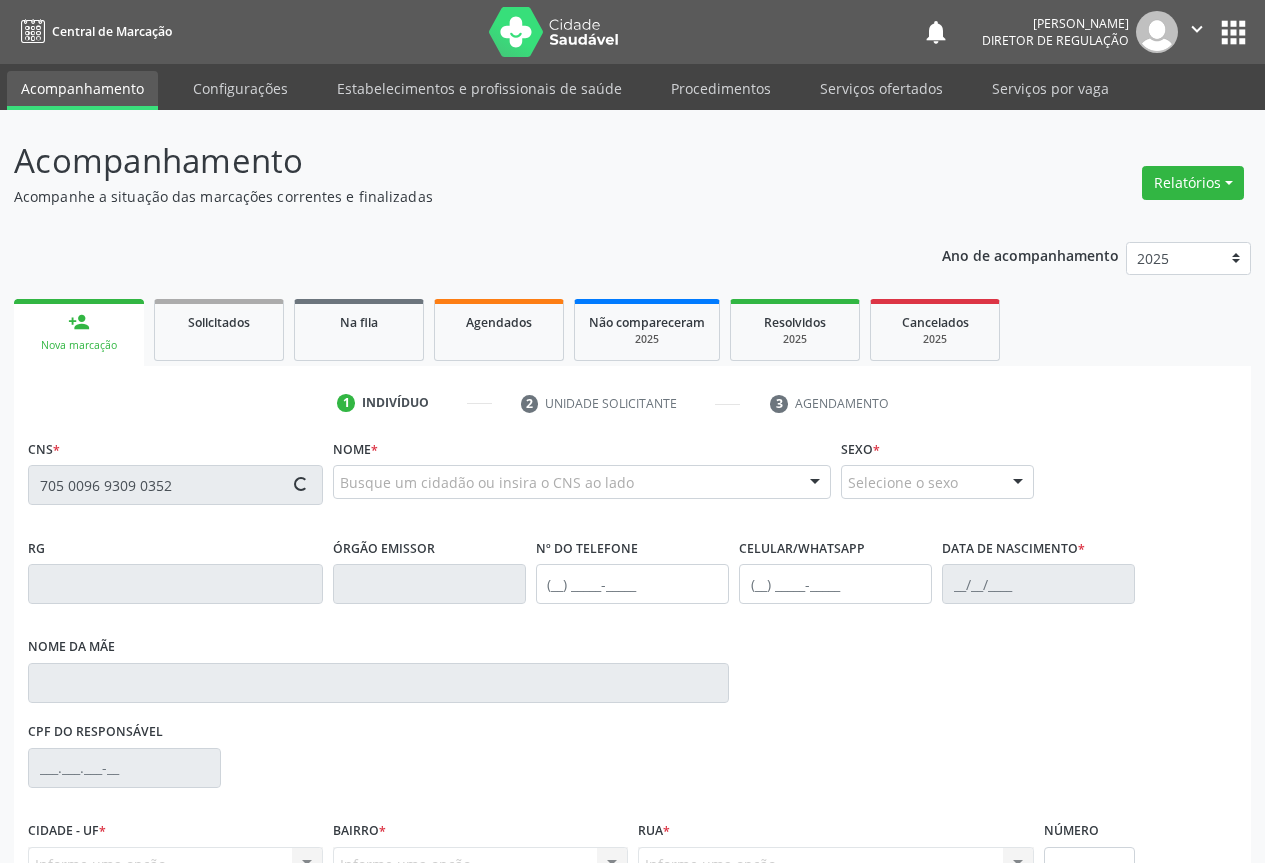 type 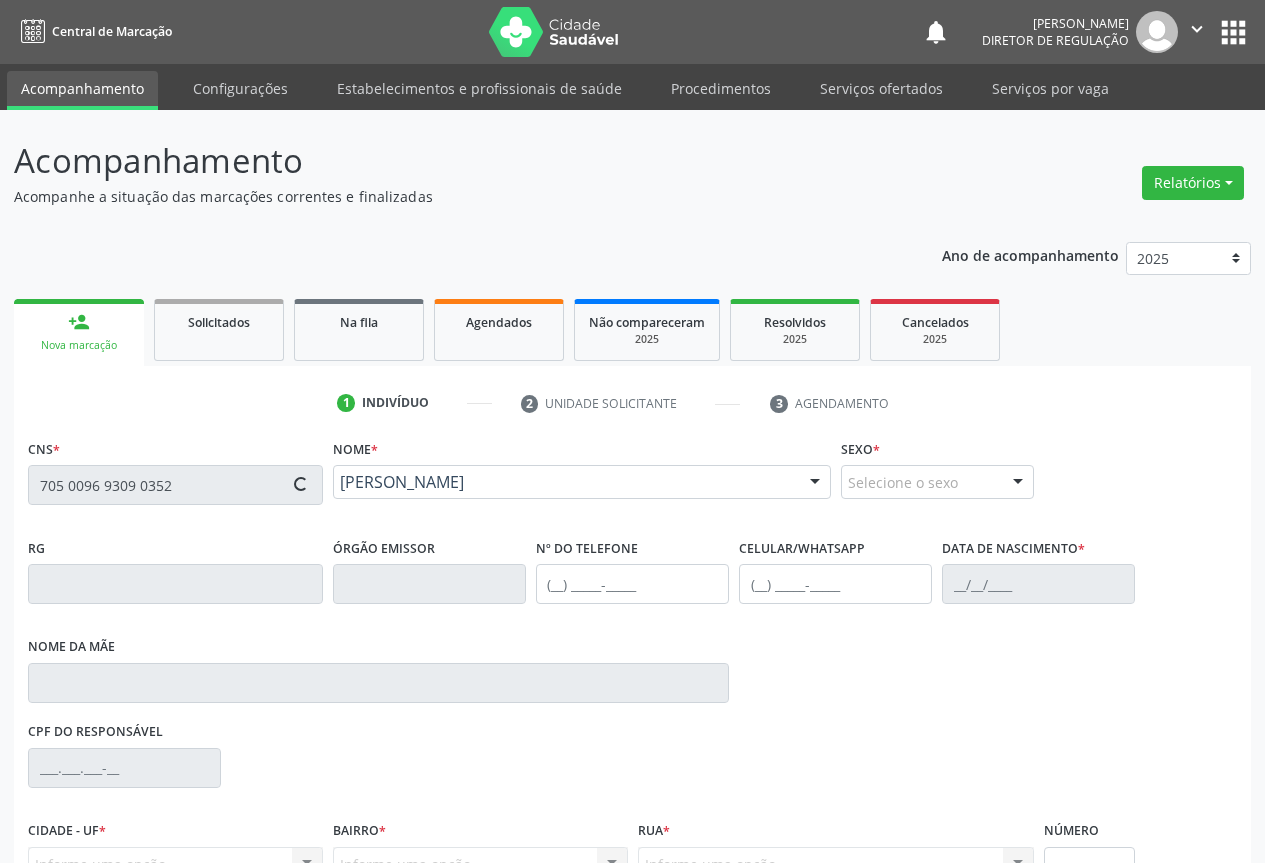 type on "554644393" 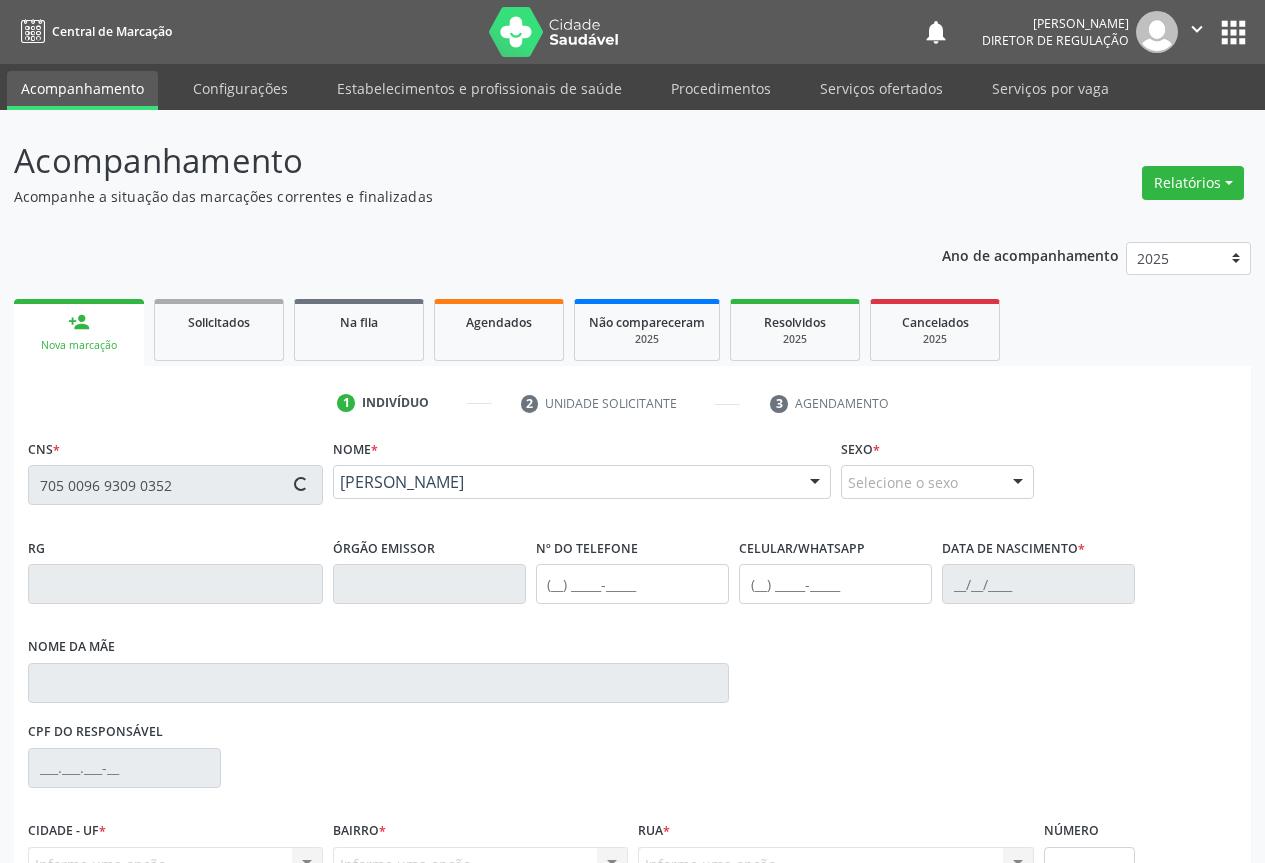type on "(74) 99143-8027" 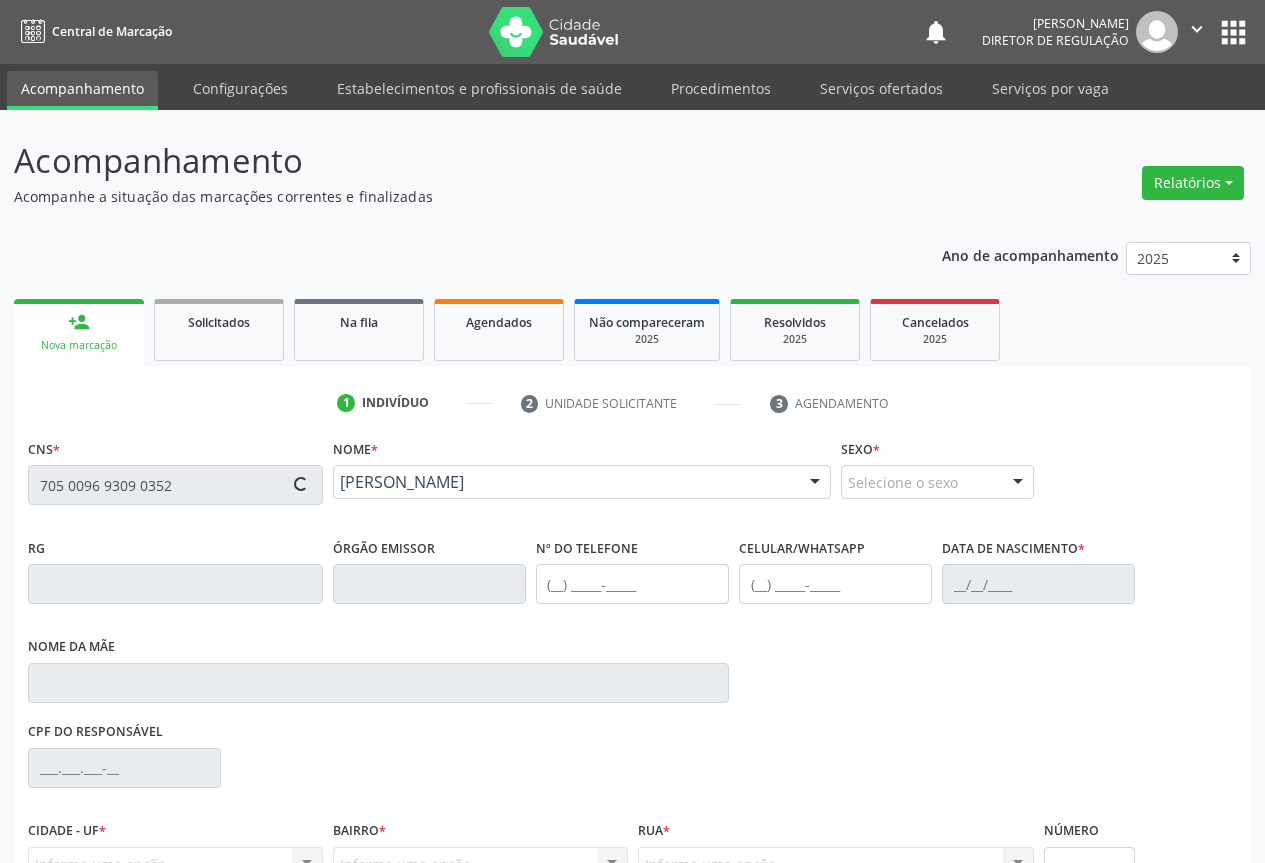 type on "(74) 99143-8027" 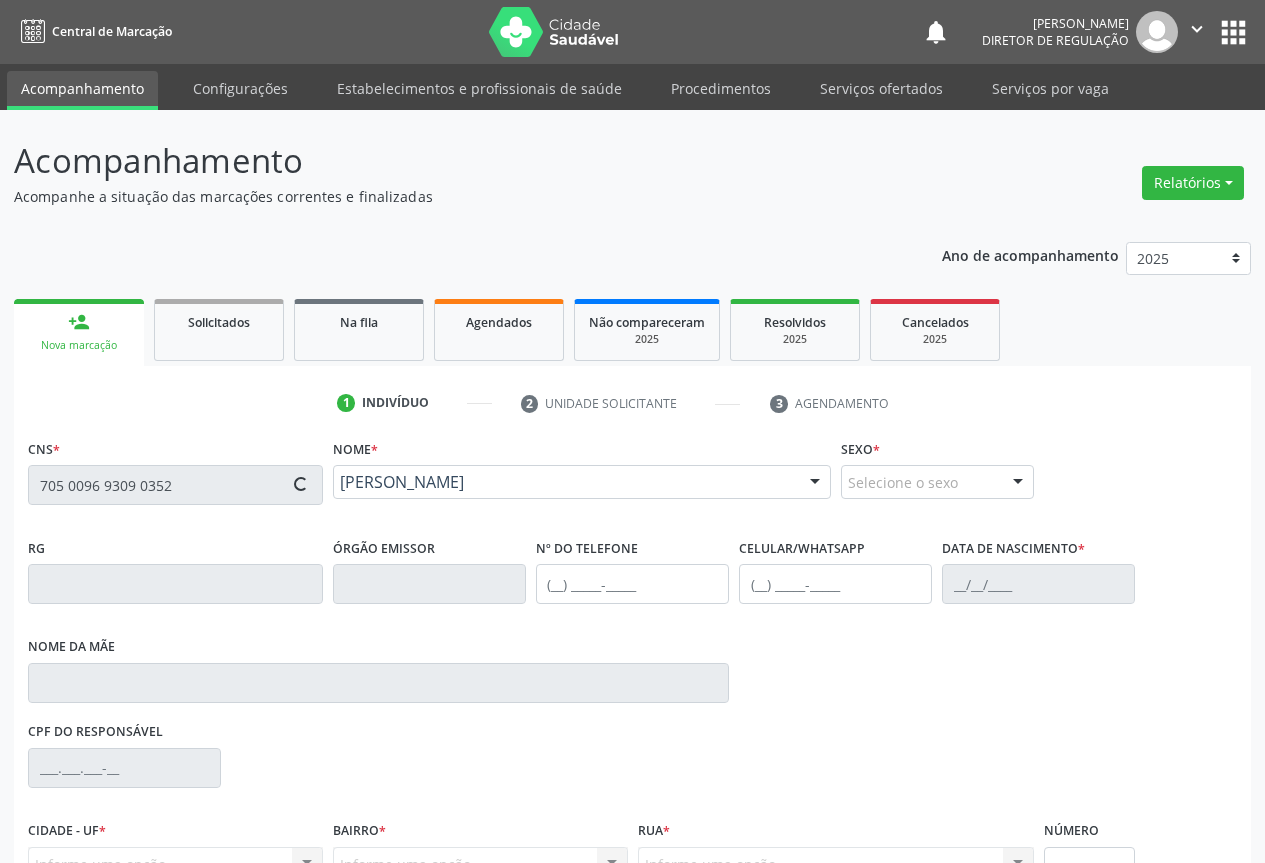 type on "S/N" 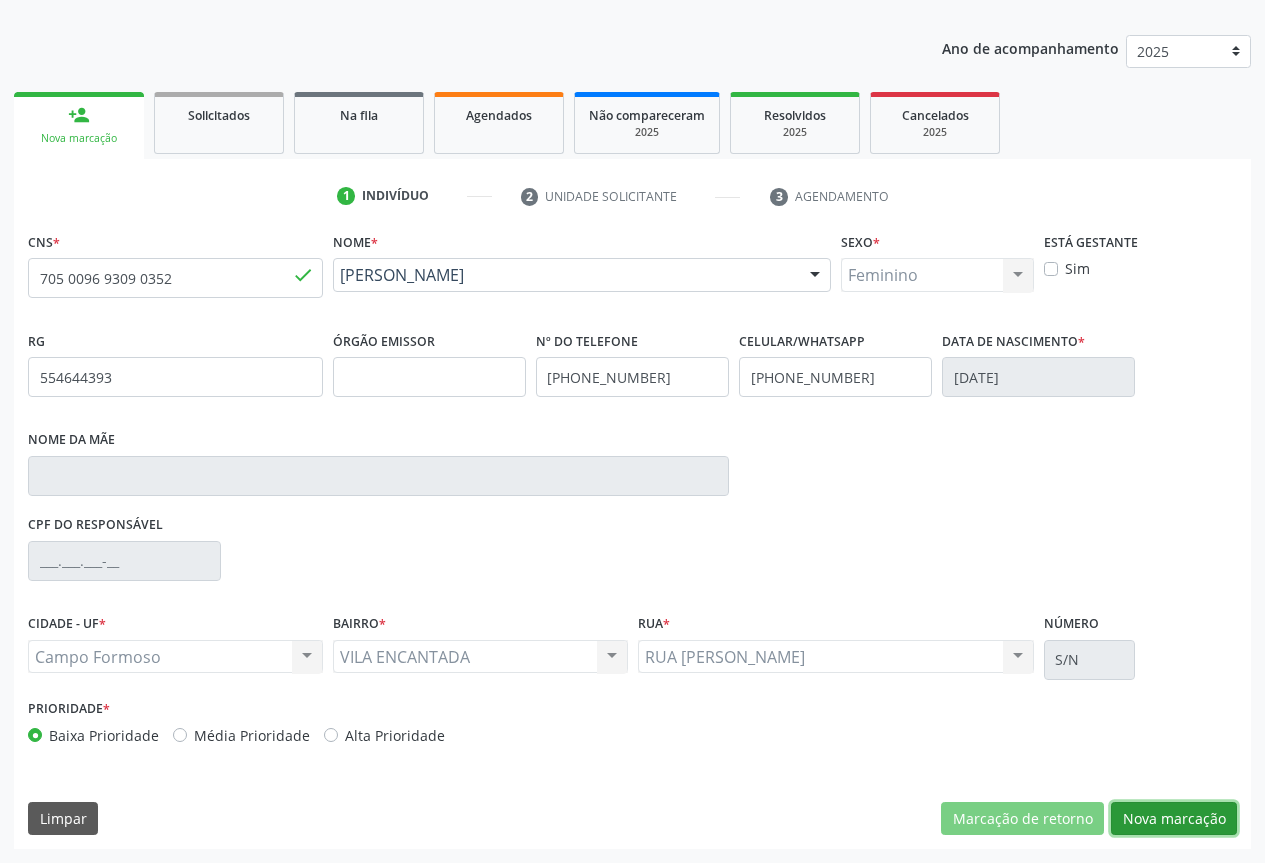 click on "Nova marcação" at bounding box center (1174, 819) 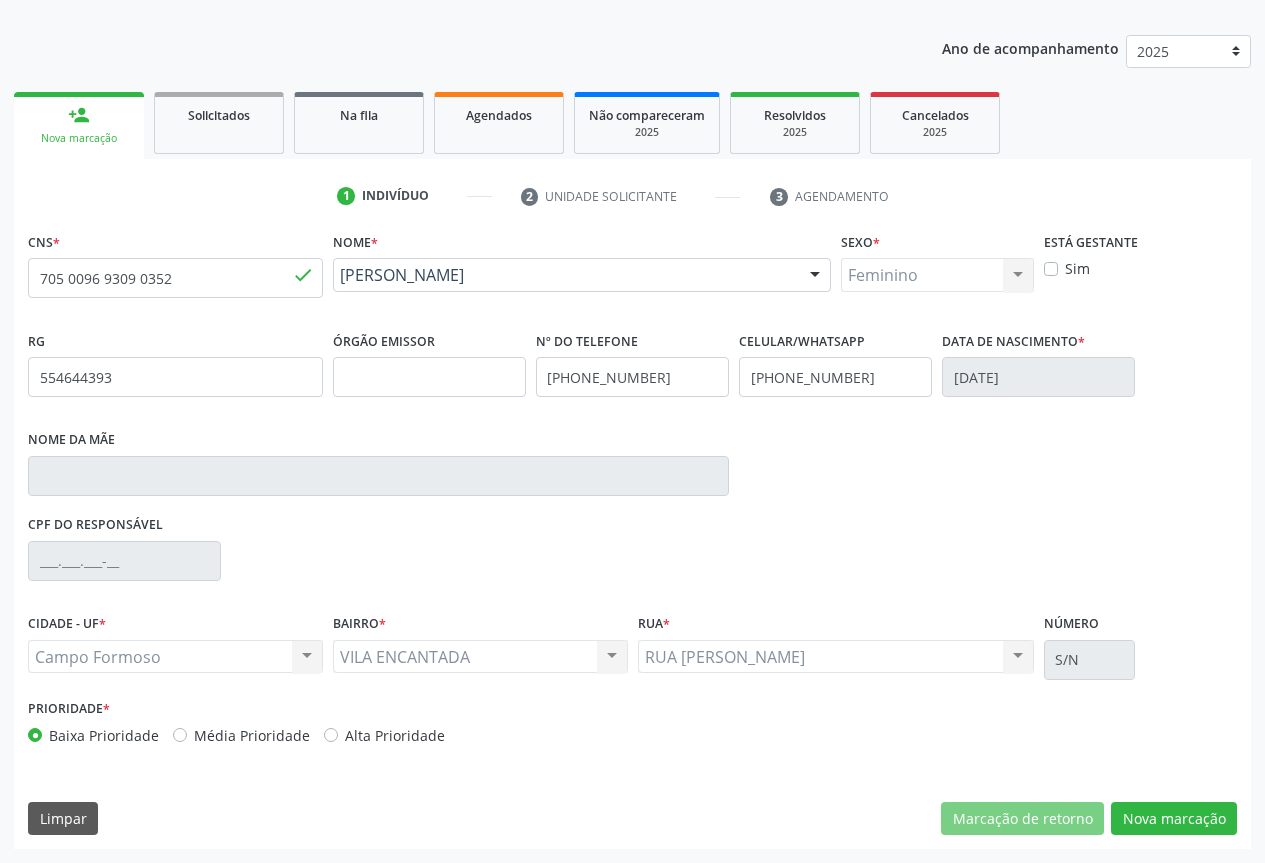 scroll, scrollTop: 43, scrollLeft: 0, axis: vertical 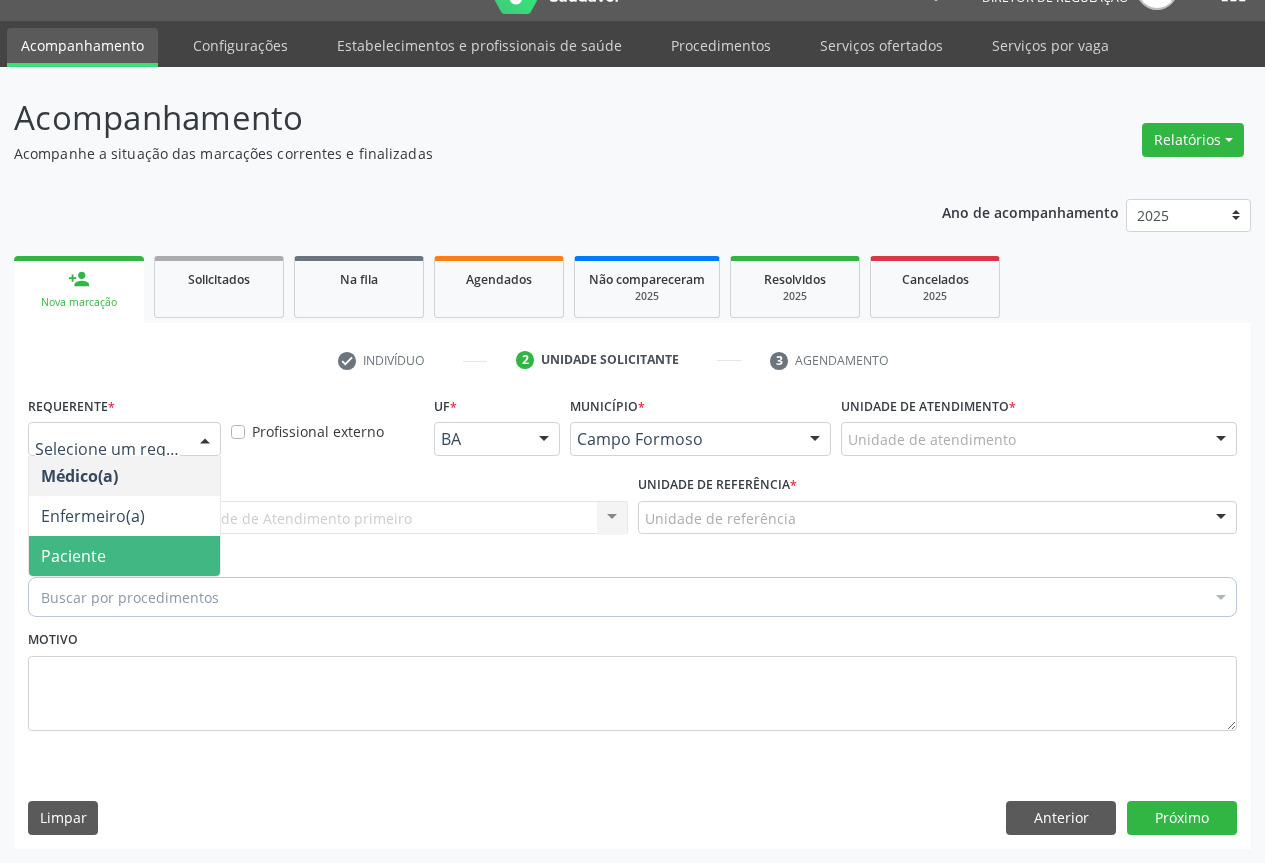 click on "Paciente" at bounding box center [73, 556] 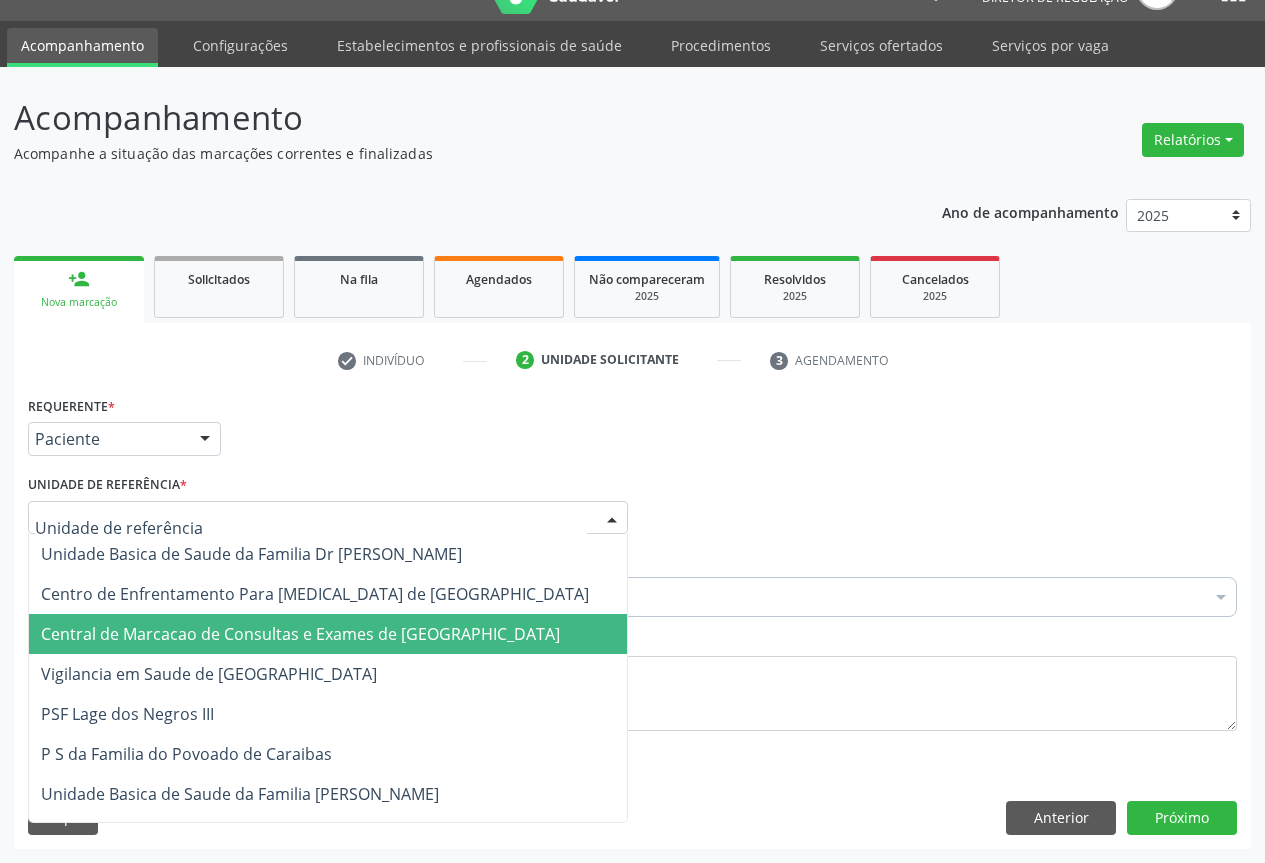 click on "Central de Marcacao de Consultas e Exames de Campo Formoso" at bounding box center (300, 634) 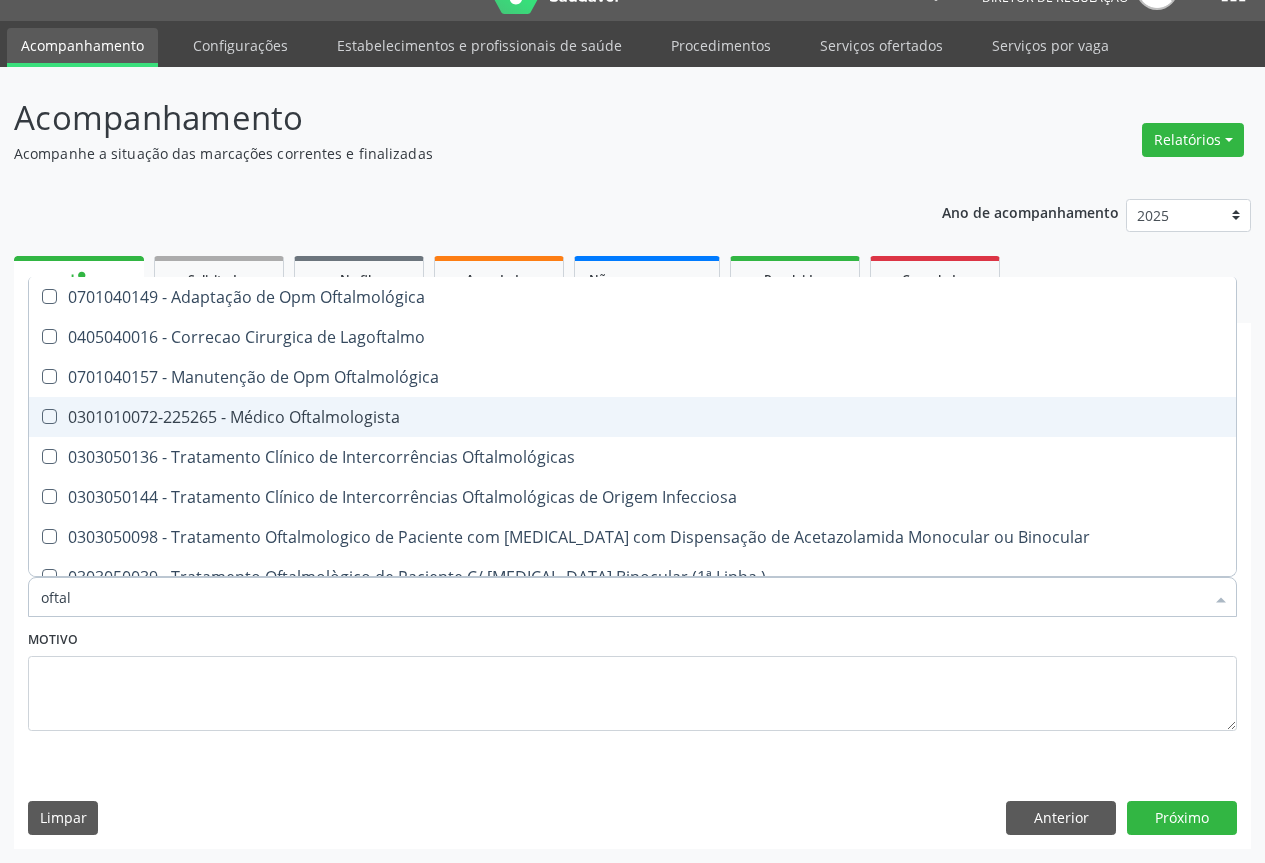 type on "oftal" 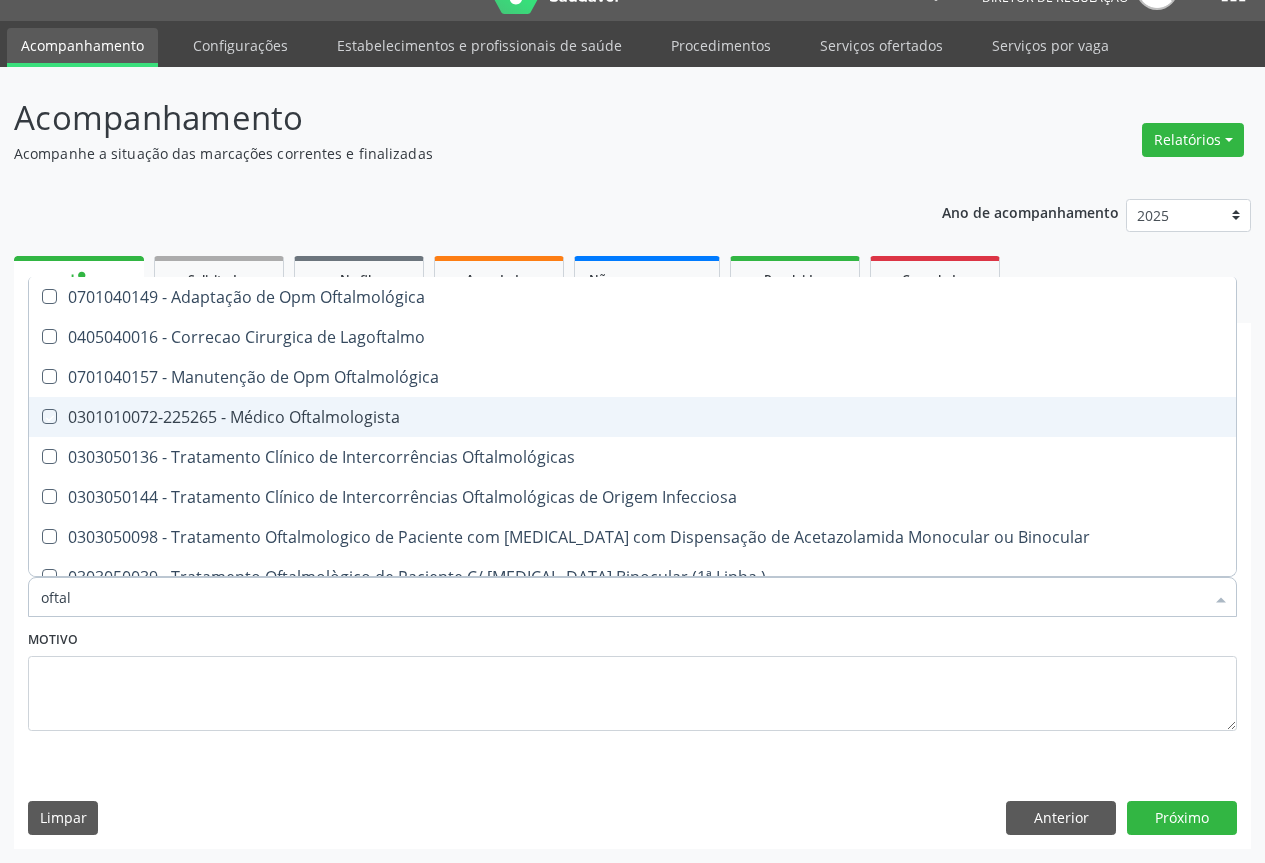 checkbox on "true" 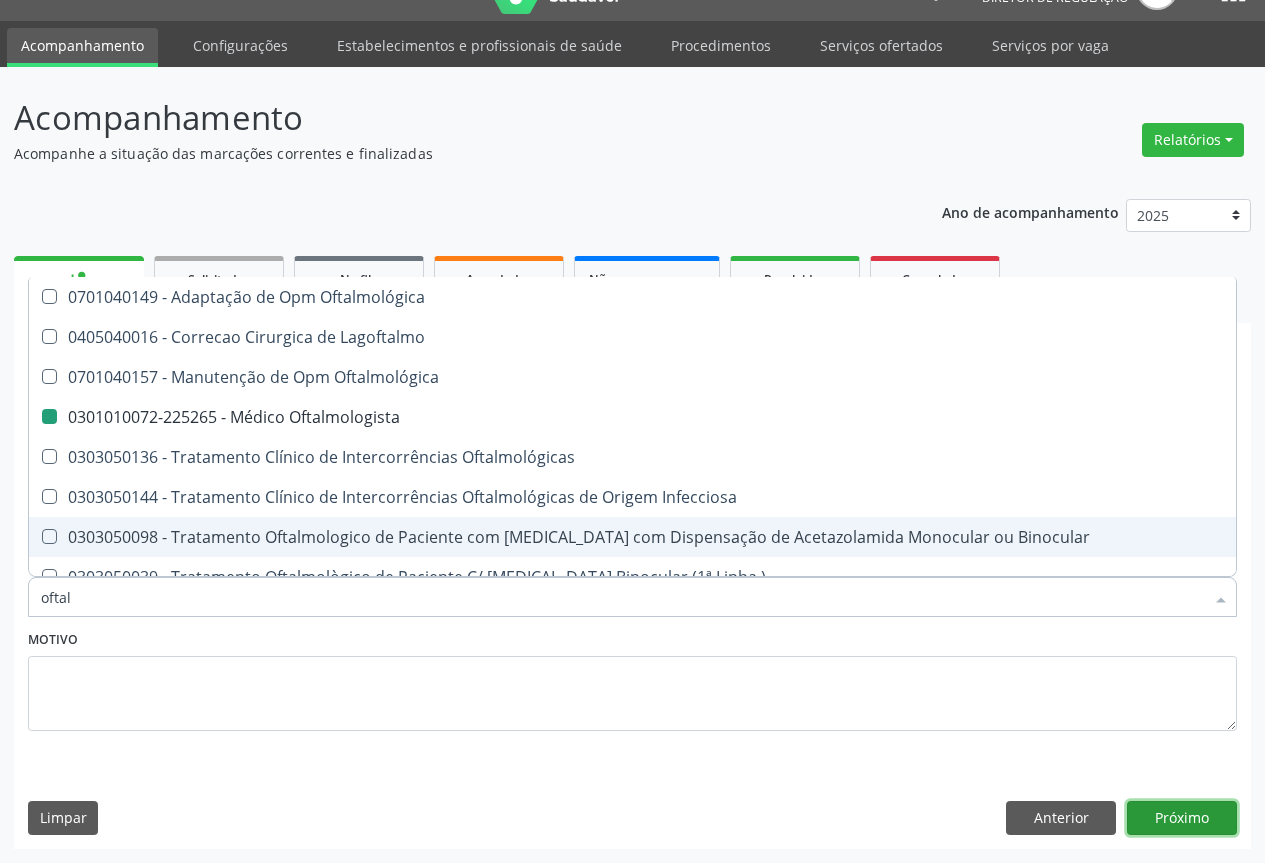 click on "Próximo" at bounding box center (1182, 818) 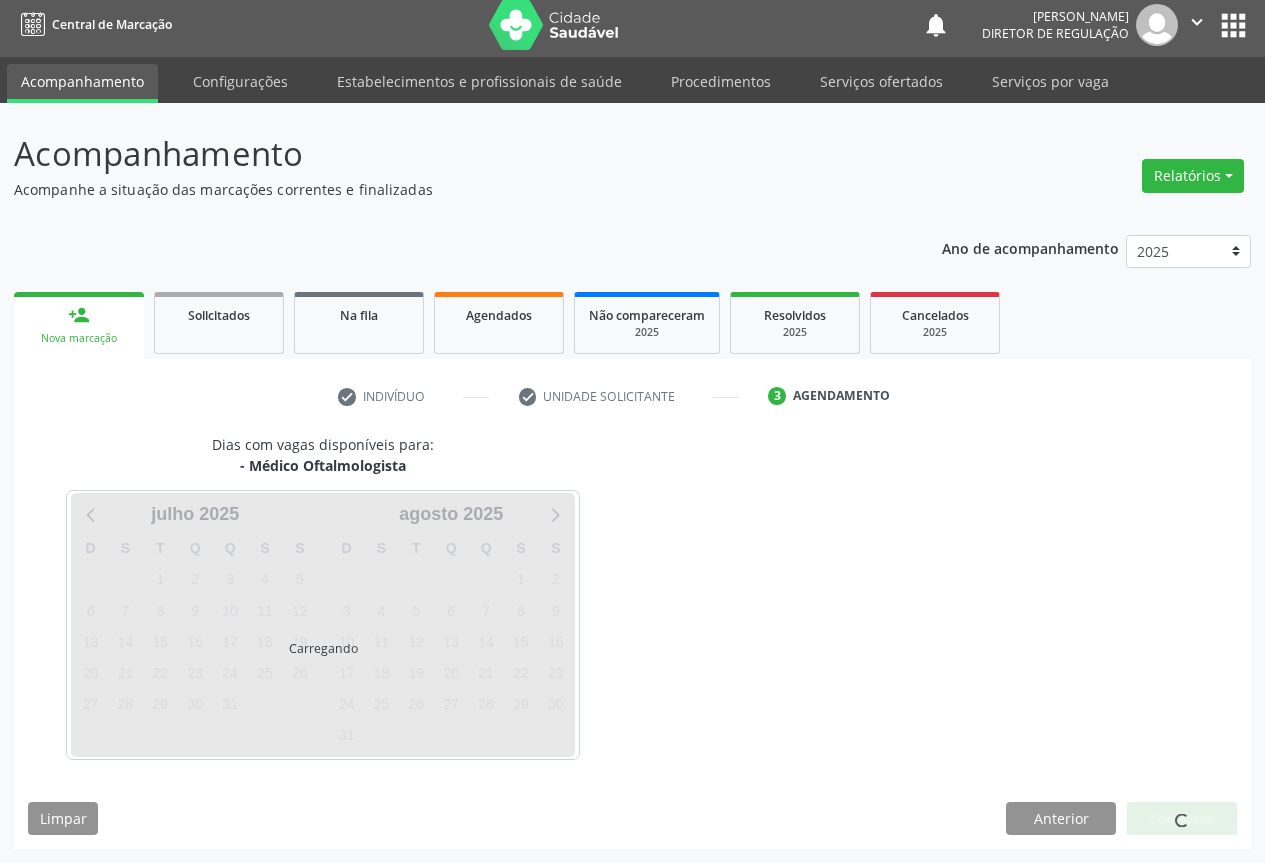 scroll, scrollTop: 7, scrollLeft: 0, axis: vertical 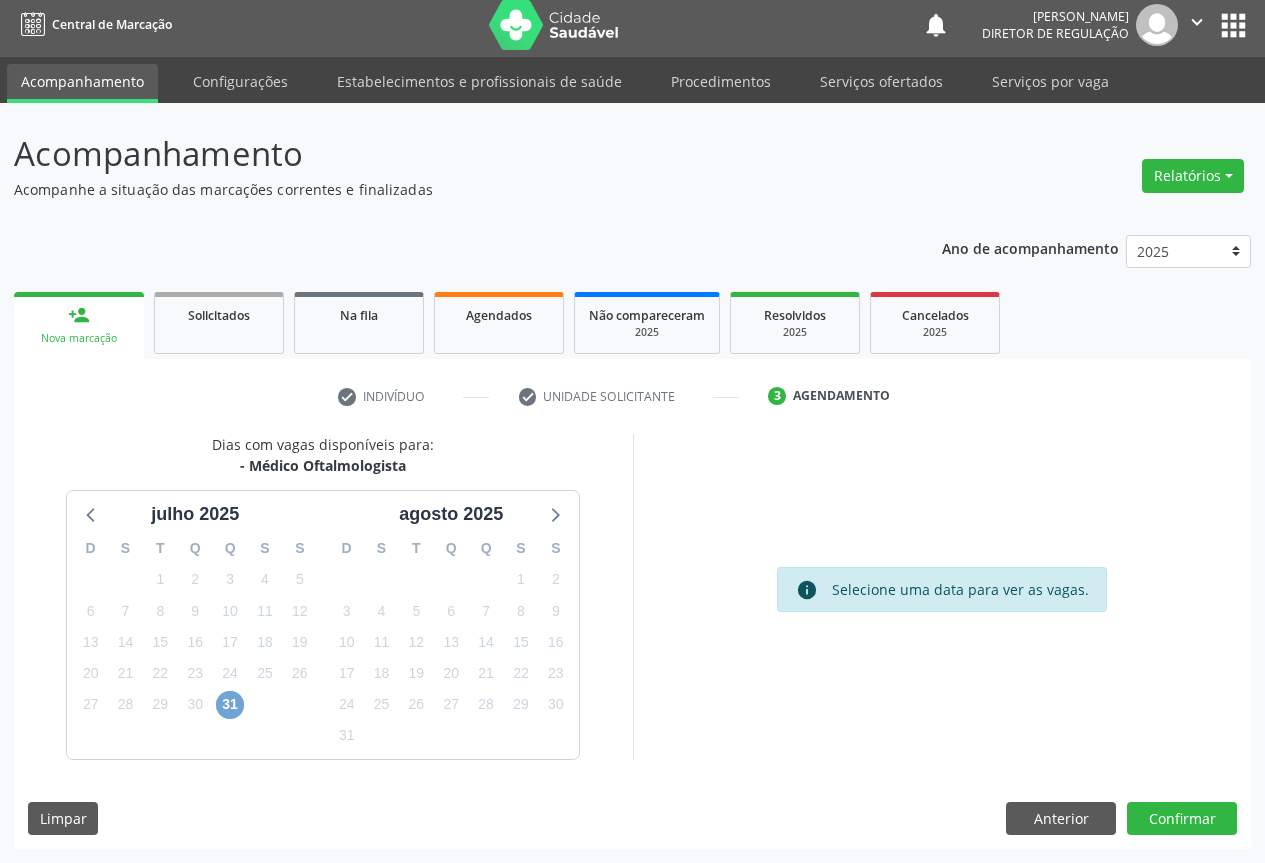 click on "31" at bounding box center [230, 705] 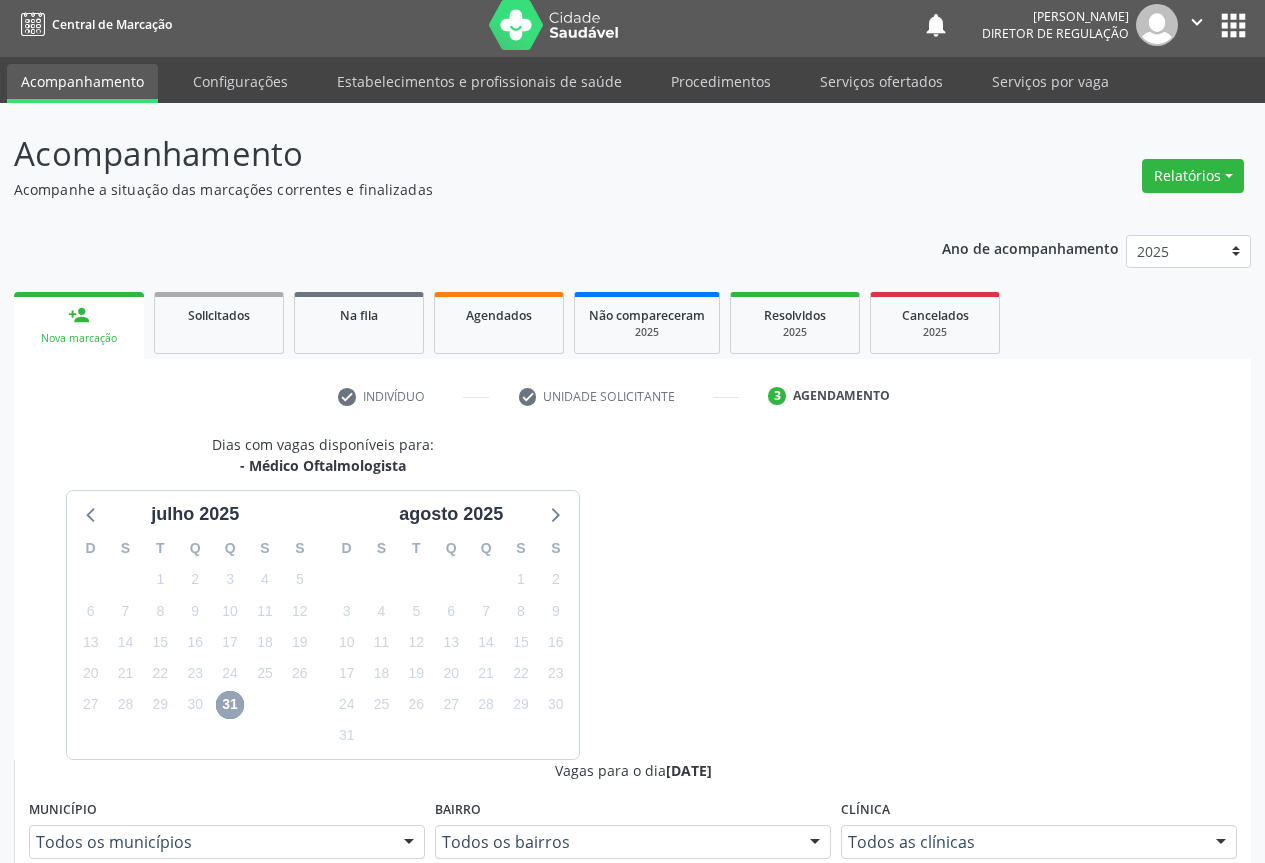 scroll, scrollTop: 332, scrollLeft: 0, axis: vertical 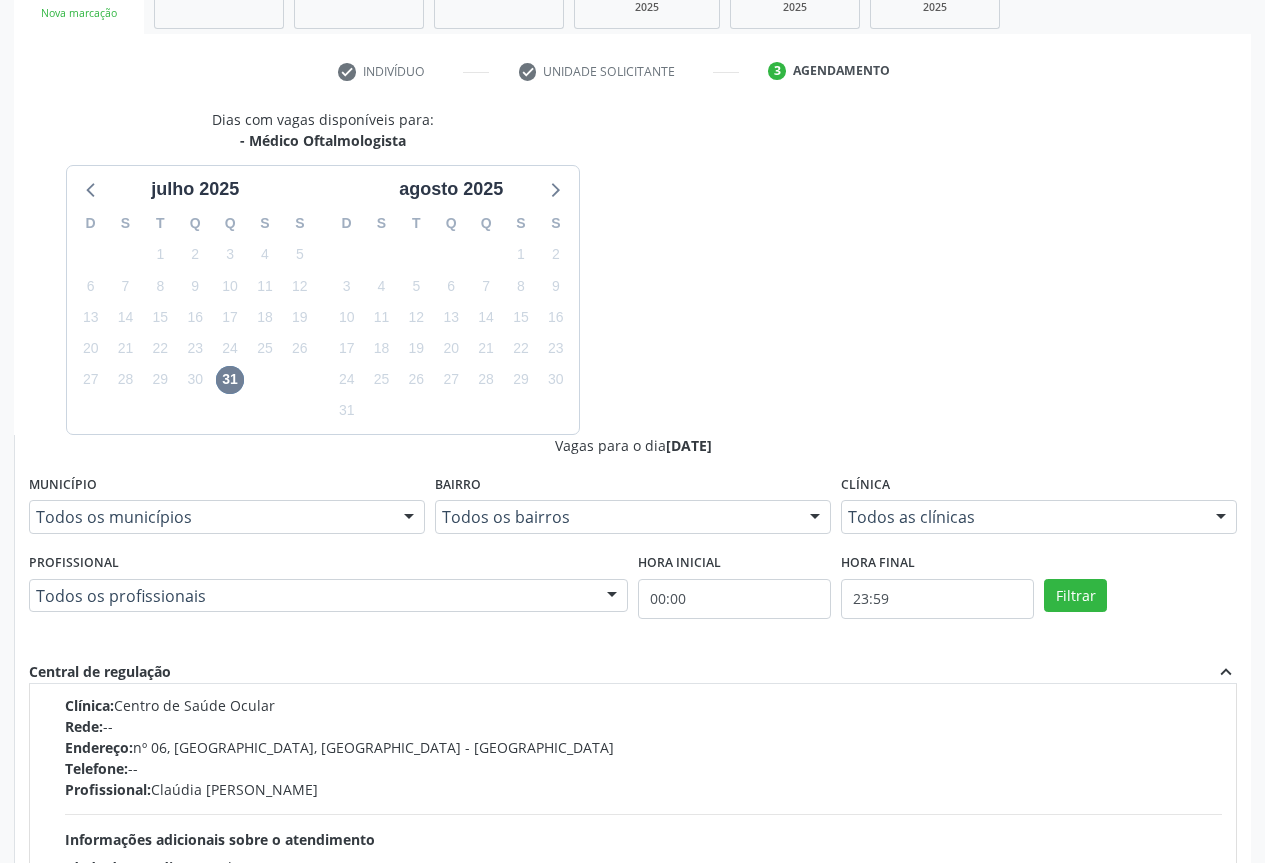 click on "Ordem de chegada
Consumidos: 15 / 30
Horário:   07:30
Clínica:  Centro de Saúde Ocular
Rede:
--
Endereço:   nº 06, Bairro Colina do Sol, Campo Formoso - BA
Telefone:   --
Profissional:
Claúdia Galvão Pedreira
Informações adicionais sobre o atendimento
Idade de atendimento:
de 3 a 100 anos
Gênero(s) atendido(s):
Feminino e Masculino
Informações adicionais:
--" at bounding box center (633, 766) 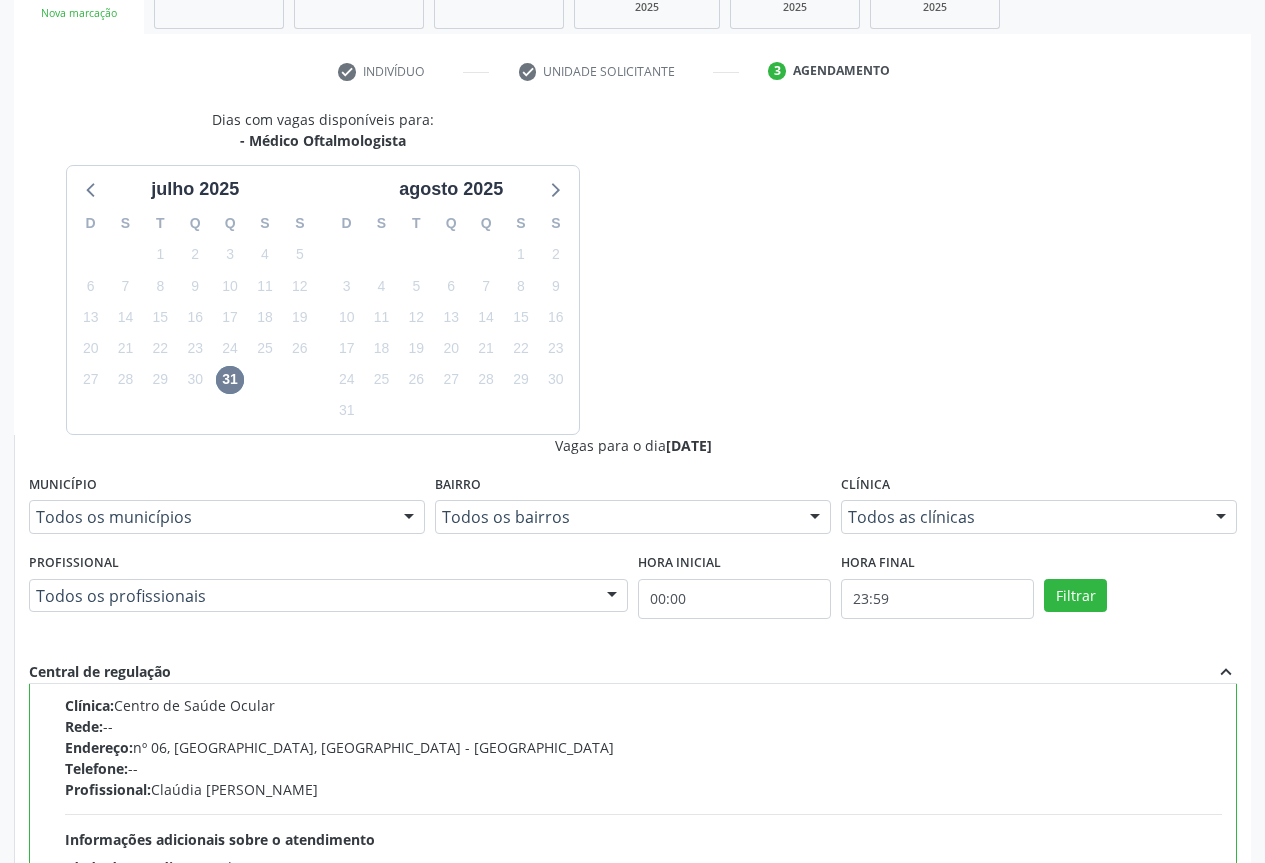 scroll, scrollTop: 0, scrollLeft: 0, axis: both 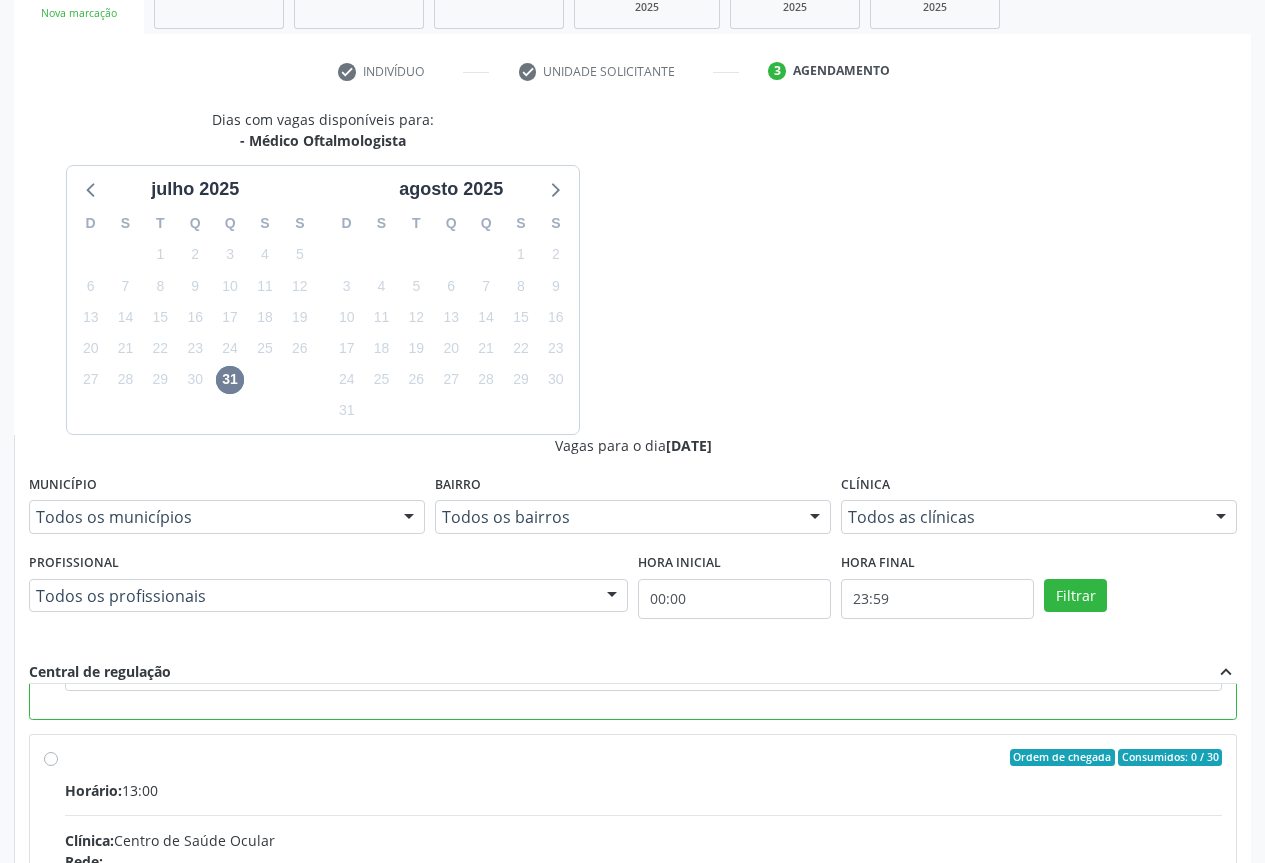 click on "Confirmar" at bounding box center [1182, 1143] 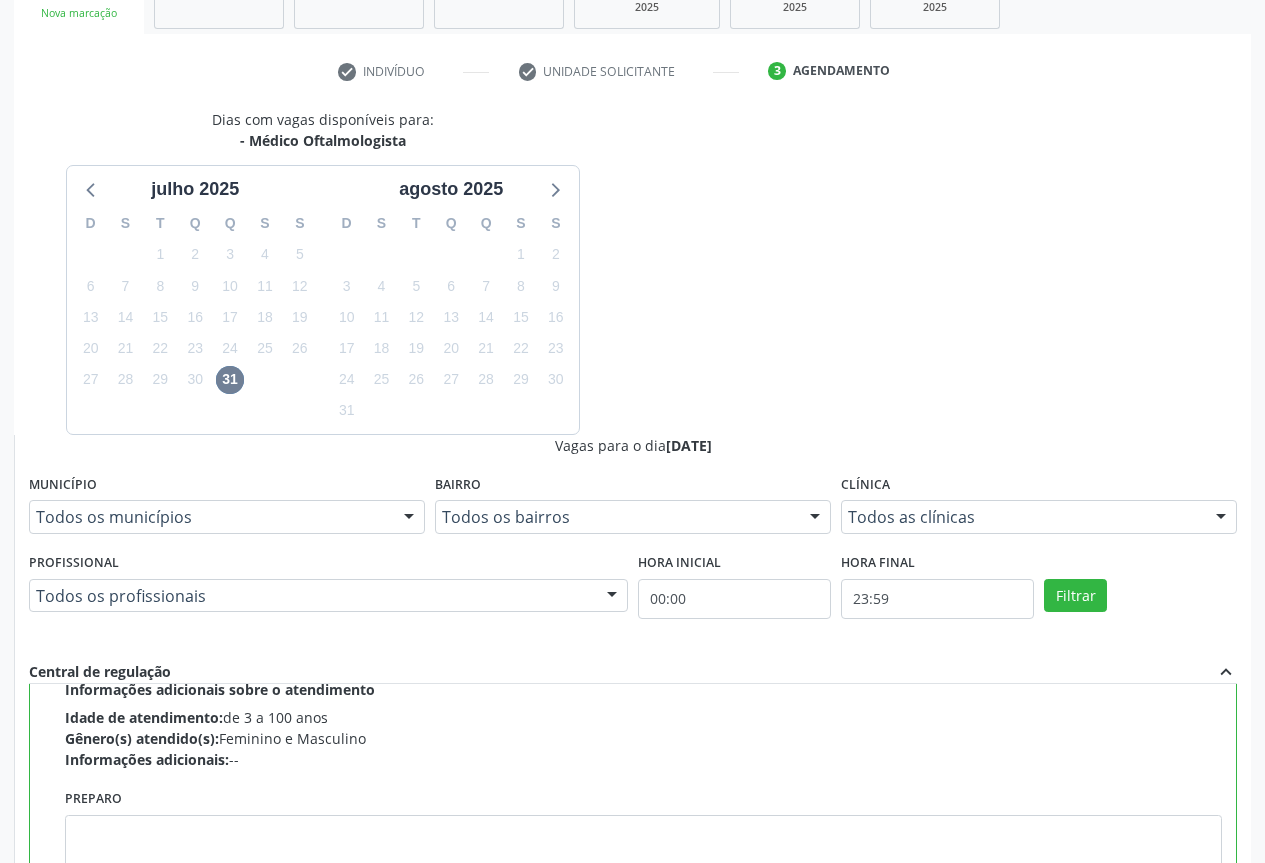 scroll, scrollTop: 150, scrollLeft: 0, axis: vertical 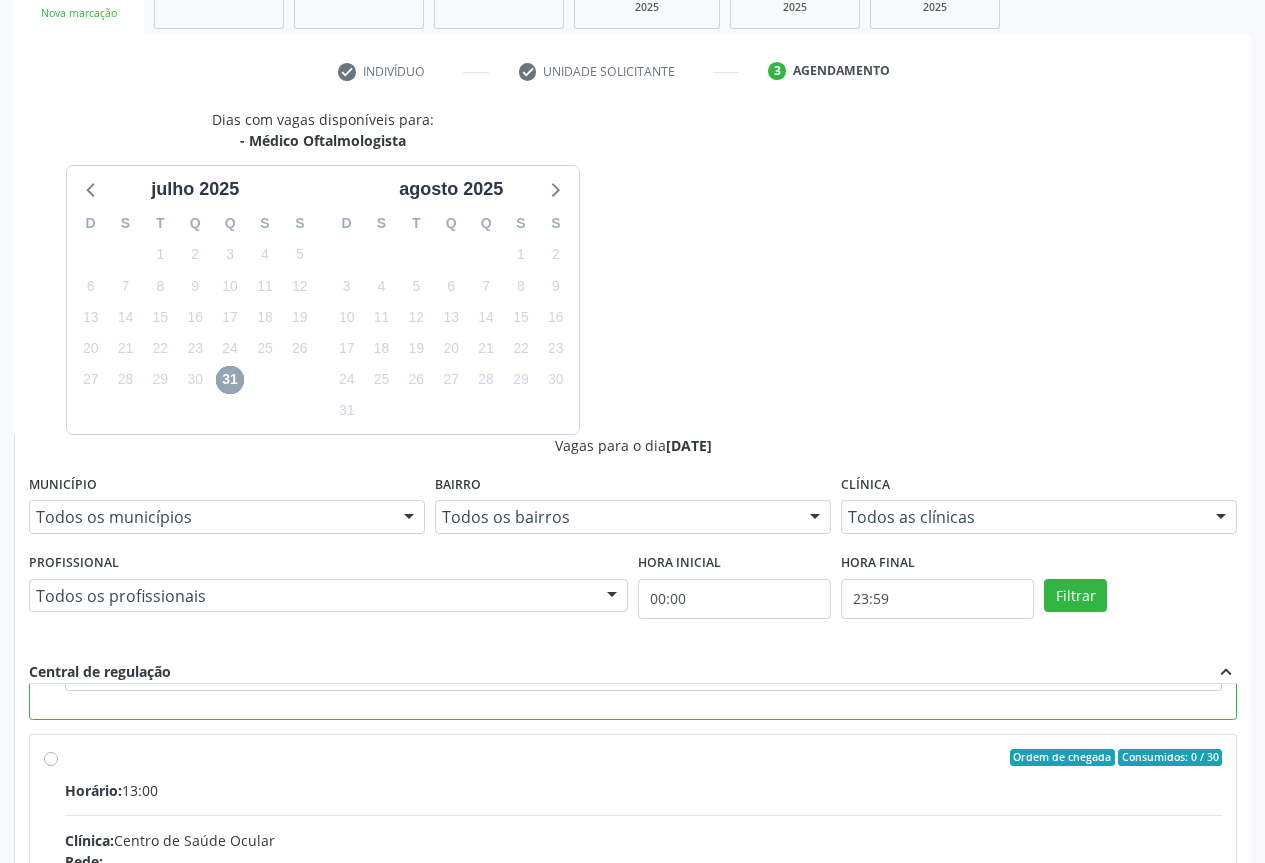 click on "31" at bounding box center [230, 380] 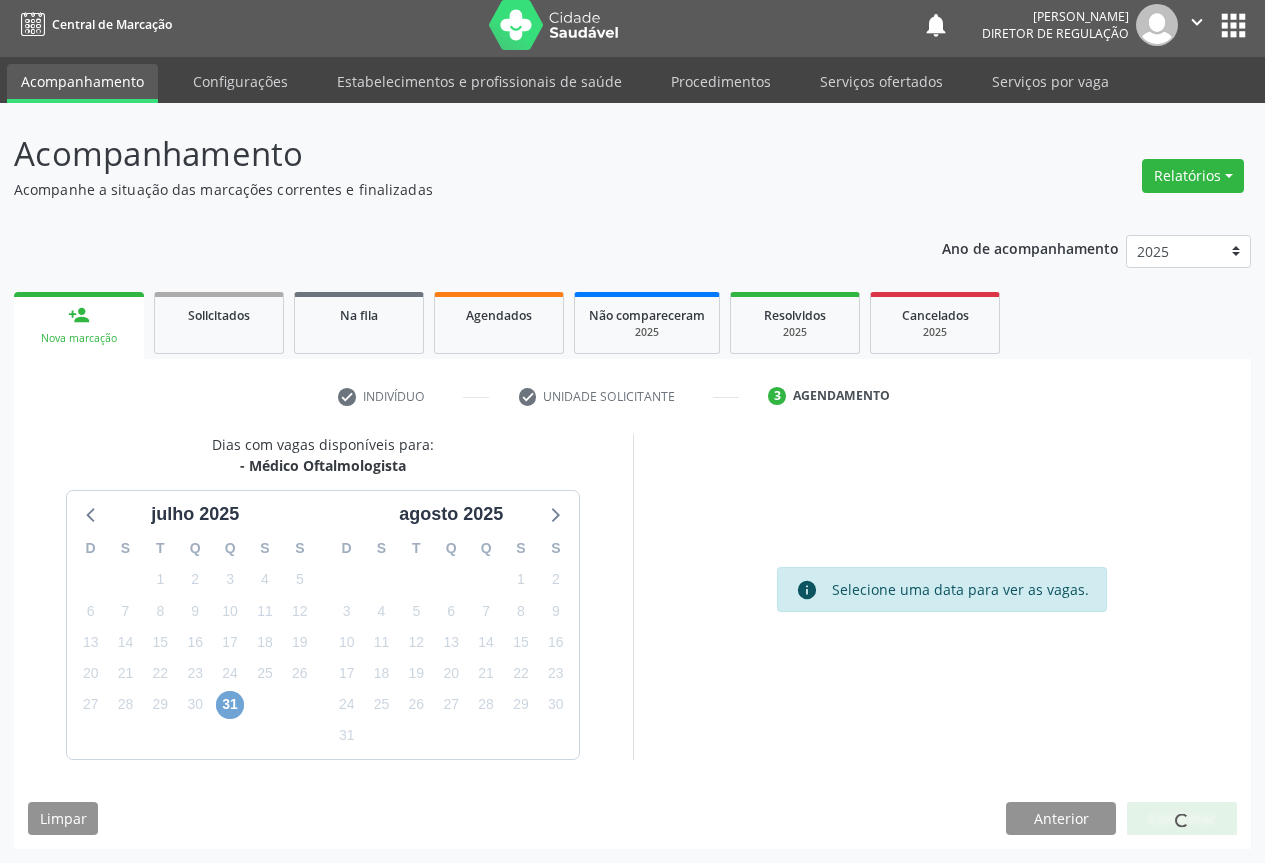 click on "31" at bounding box center (230, 705) 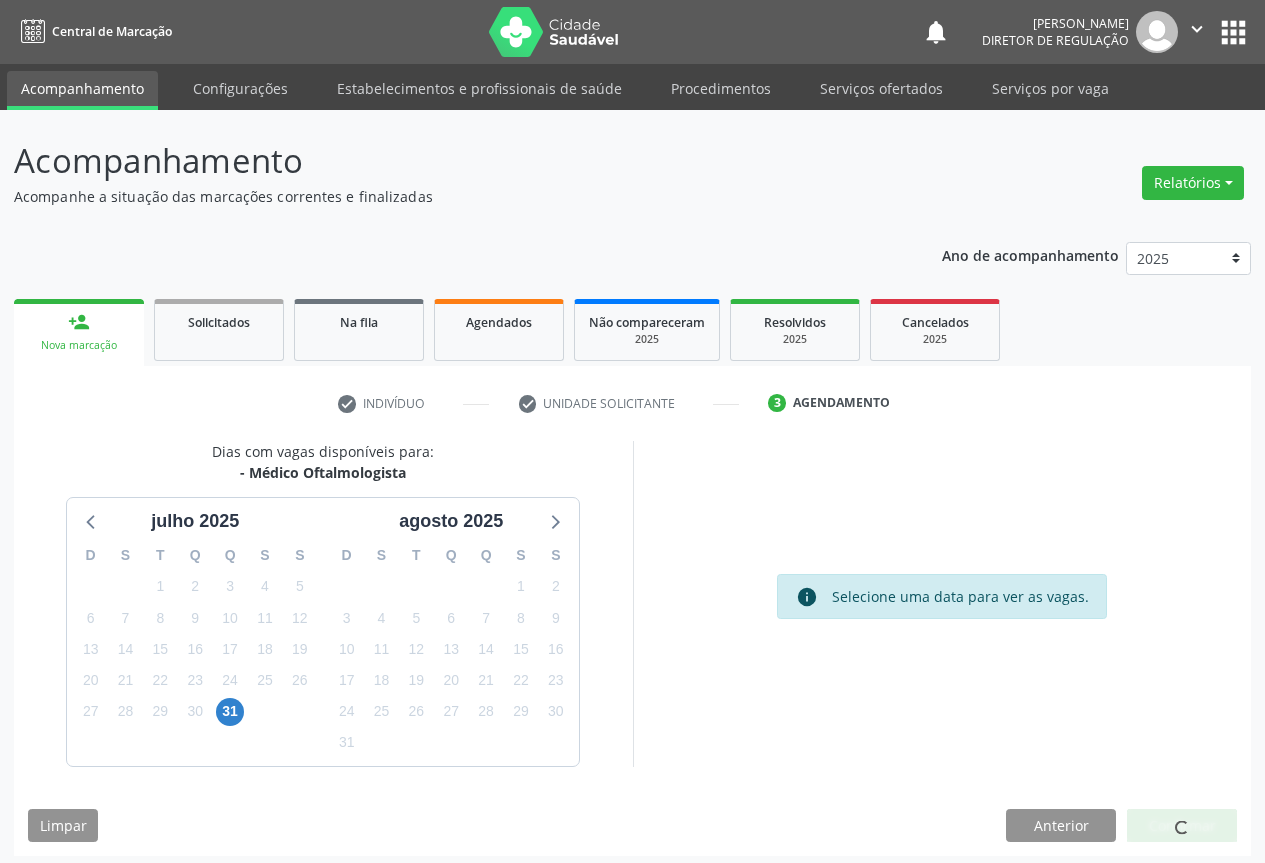 click on "Ano de acompanhamento
2025 2024 2023
person_add
Nova marcação
Solicitados   Na fila   Agendados   Não compareceram
2025
Resolvidos
2025
Cancelados
2025
check
Indivíduo
check
Unidade solicitante
3
Agendamento
CNS
*
705 0096 9309 0352       done
Nome
*
Maria Jailma Souza Vieira
Maria Jailma Souza Vieira
CNS:
705 0096 9309 0352
CPF:    --   Nascimento:
28/02/1972
Nenhum resultado encontrado para: "   "
Digite o nome ou CNS para buscar um indivíduo
Sexo
*
Feminino         Masculino   Feminino
Nenhum resultado encontrado para: "   "
Não há nenhuma opção para ser exibida.
Está gestante
Sim
RG" at bounding box center (632, 542) 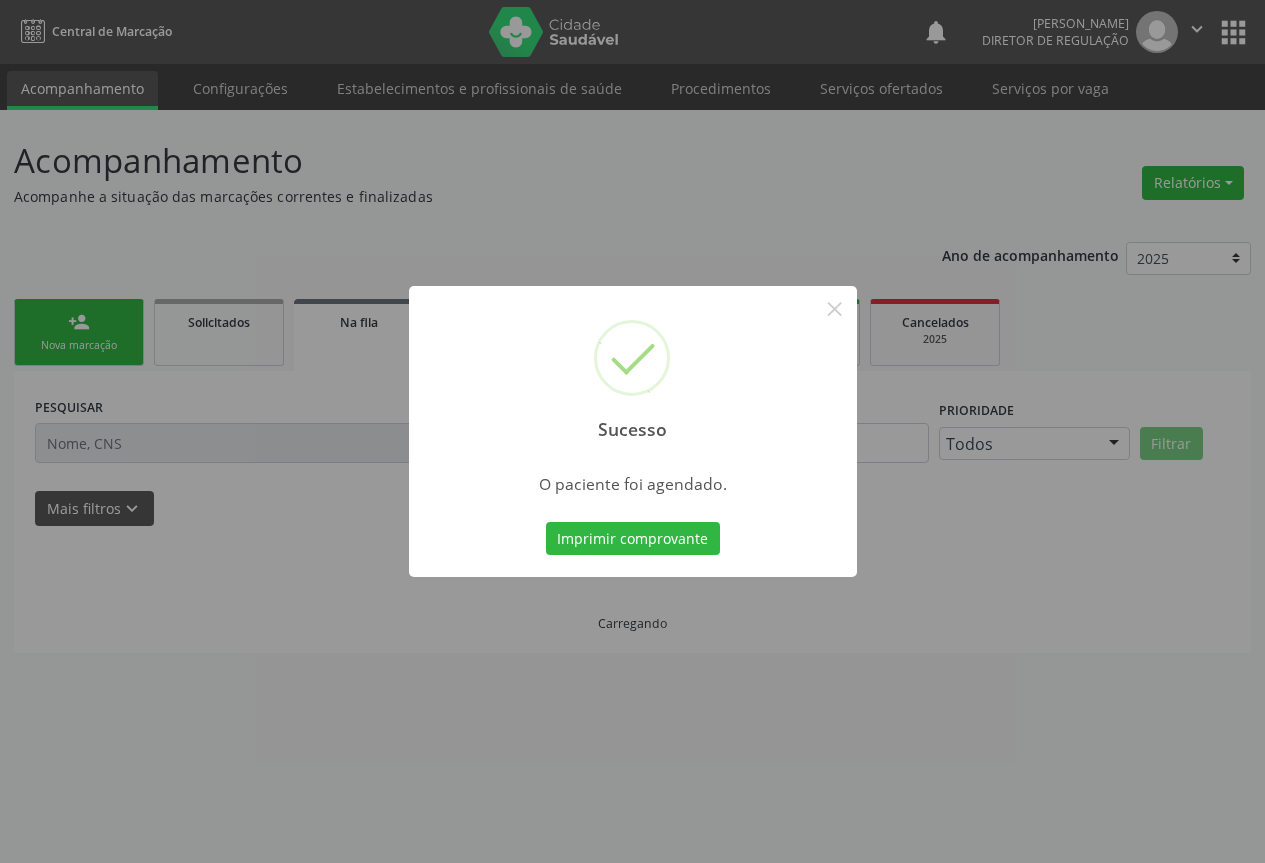 scroll, scrollTop: 0, scrollLeft: 0, axis: both 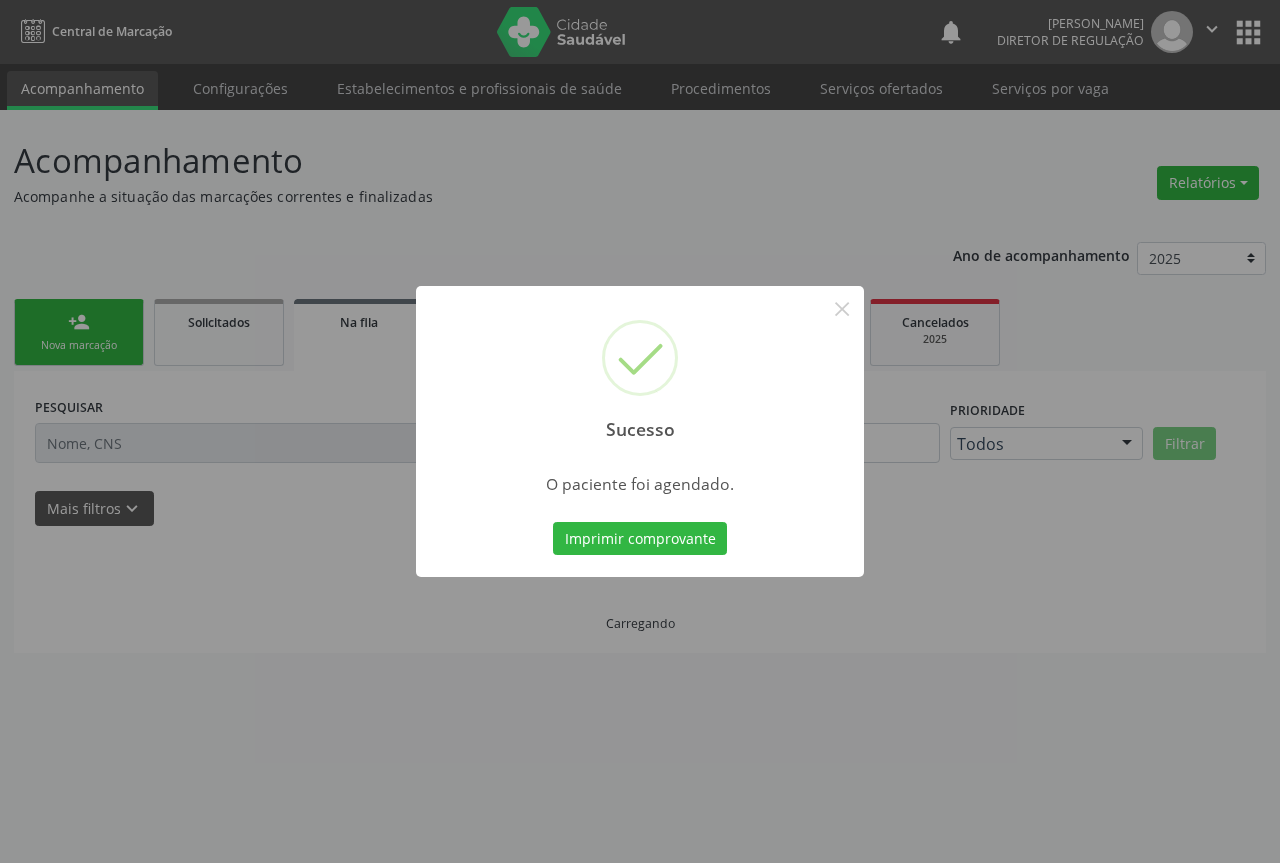 click on "Sucesso × O paciente foi agendado. Imprimir comprovante Cancel" at bounding box center (640, 431) 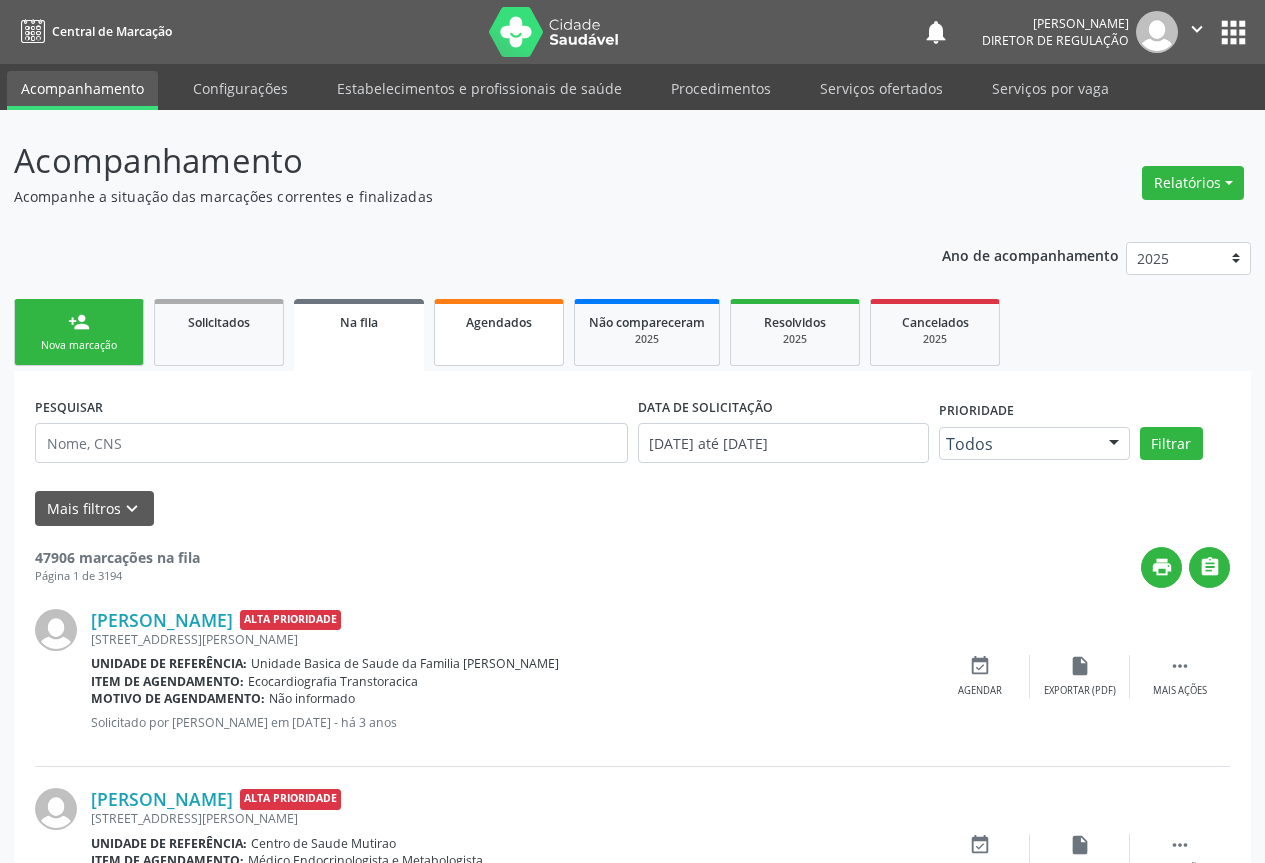 click on "Agendados" at bounding box center (499, 332) 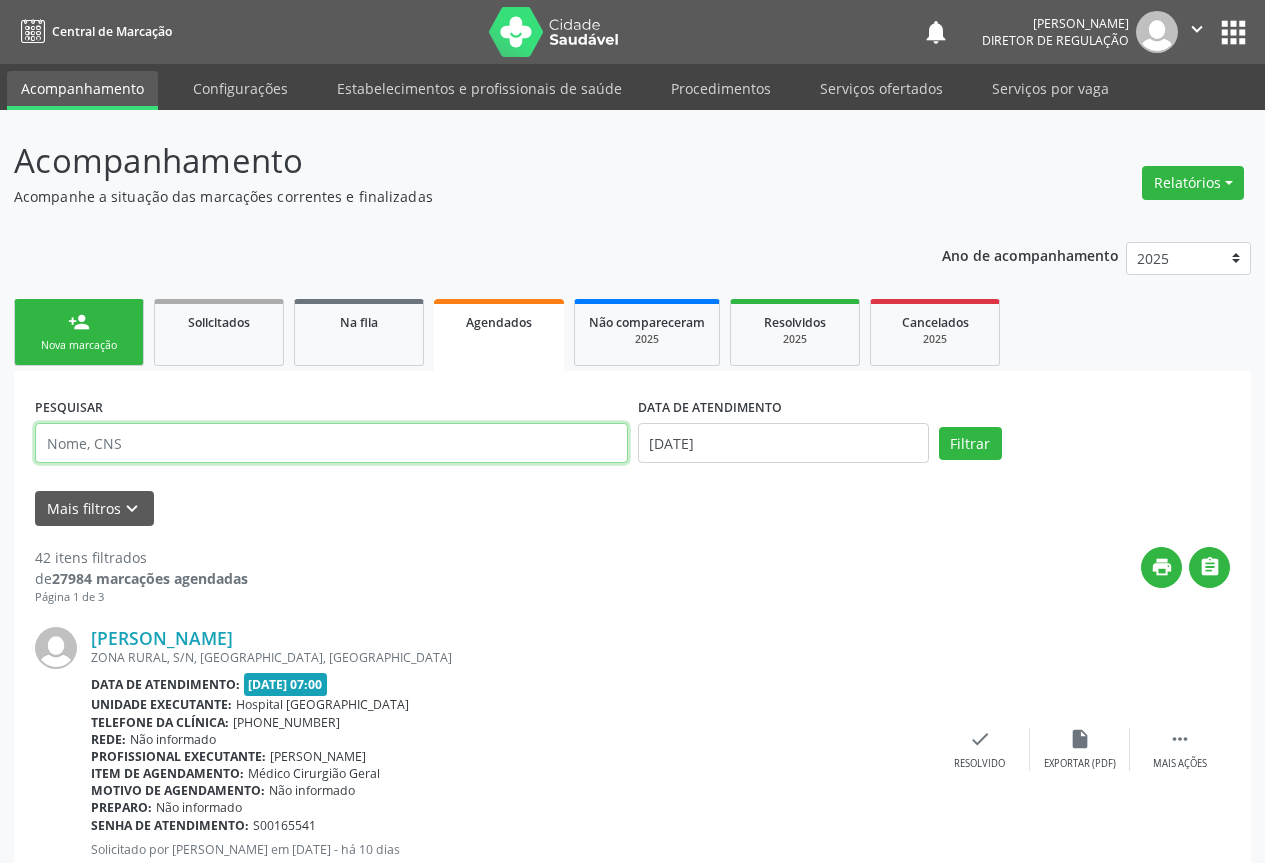 click at bounding box center [331, 443] 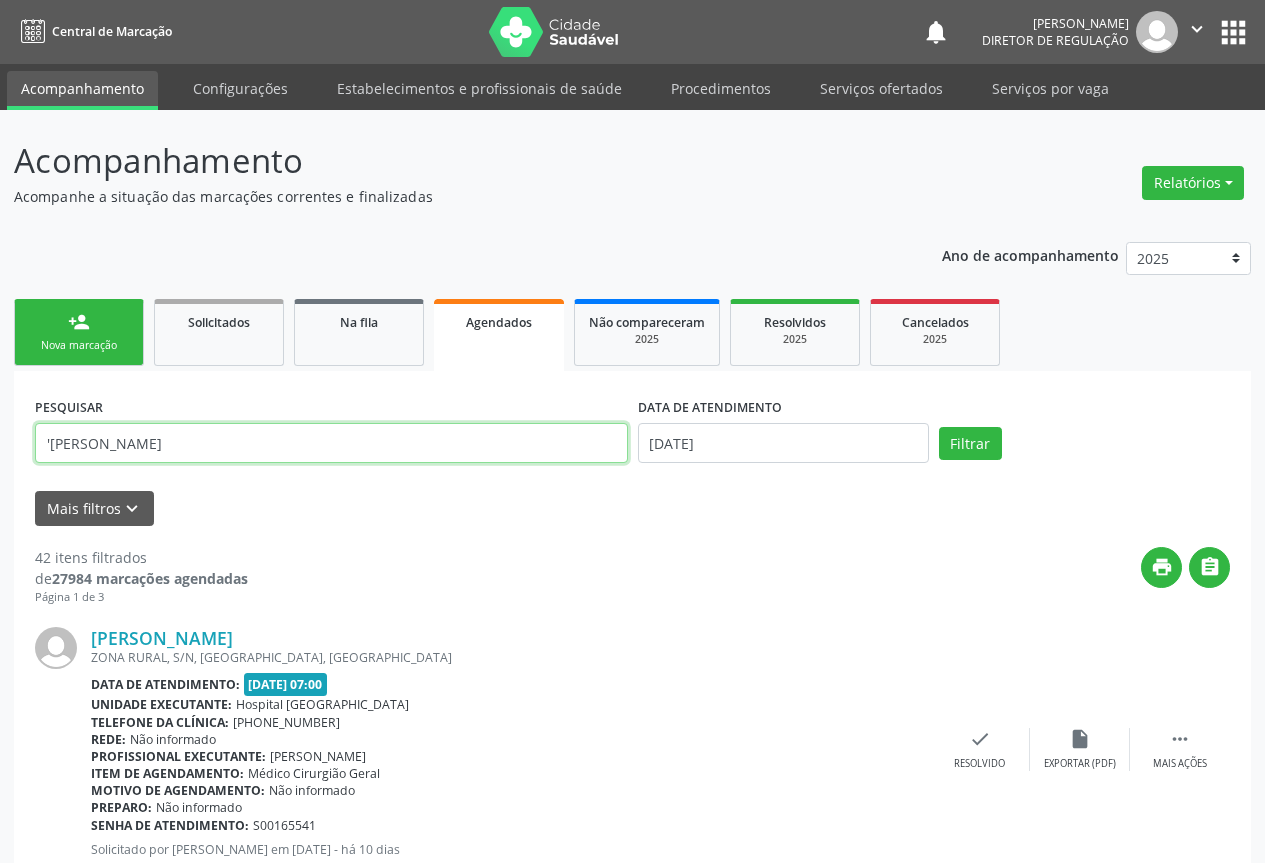 type on "'maria jailma" 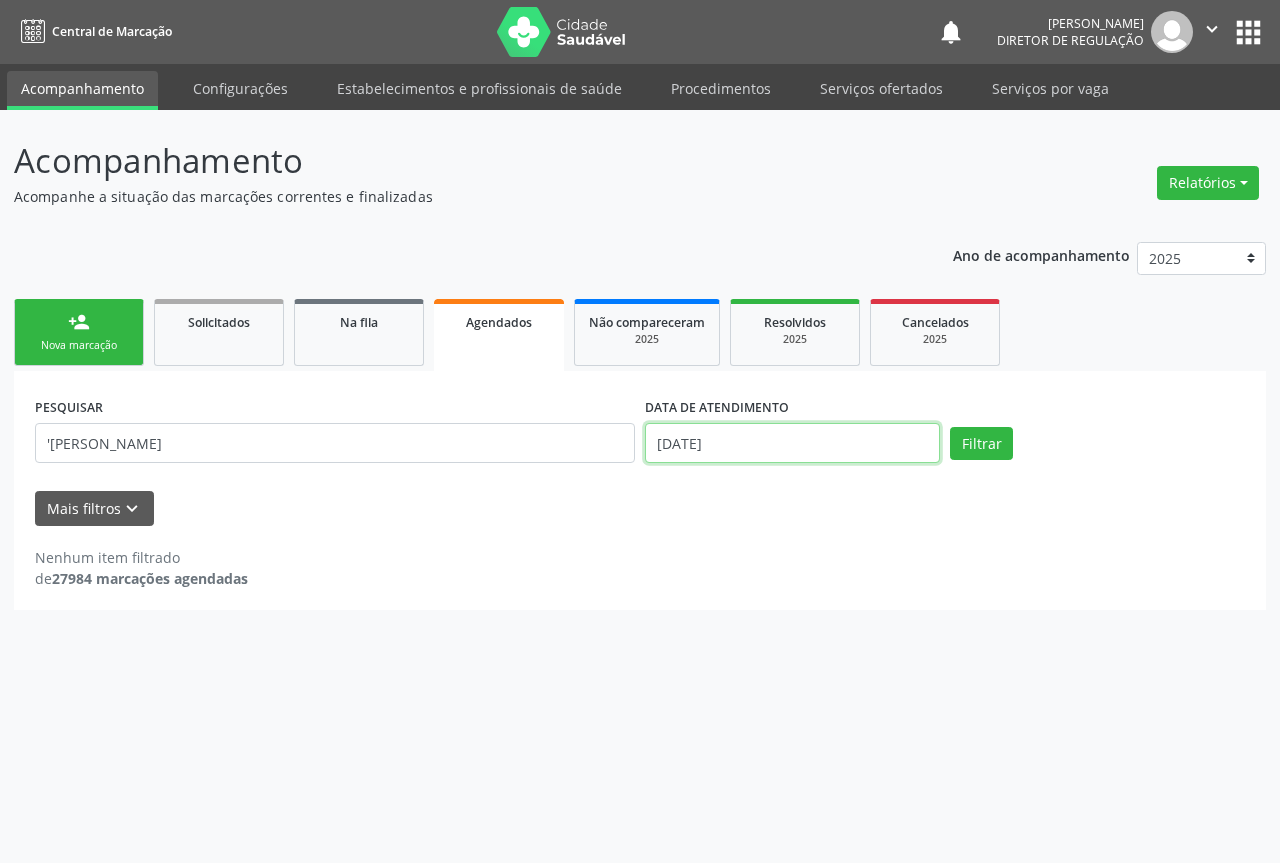 click on "24/07/2025" at bounding box center (792, 443) 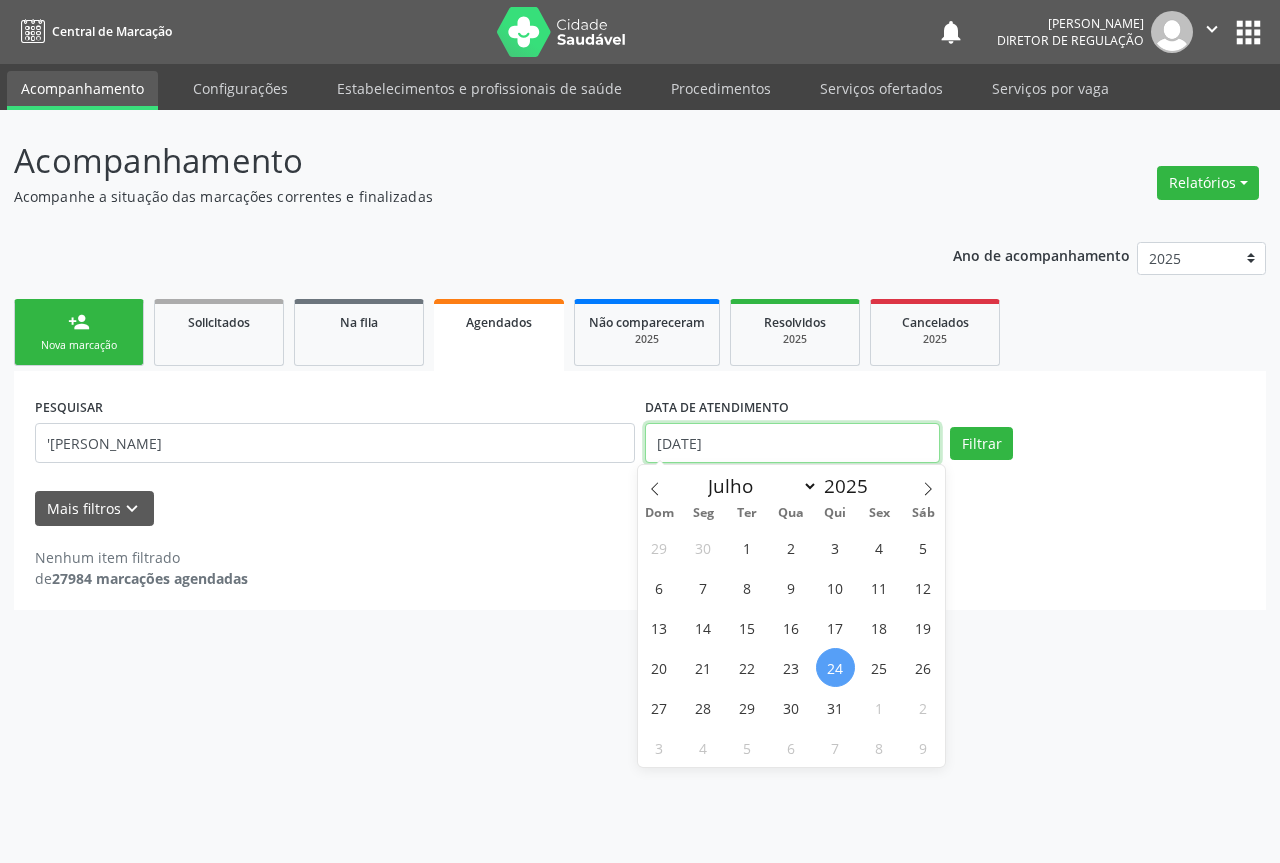 type 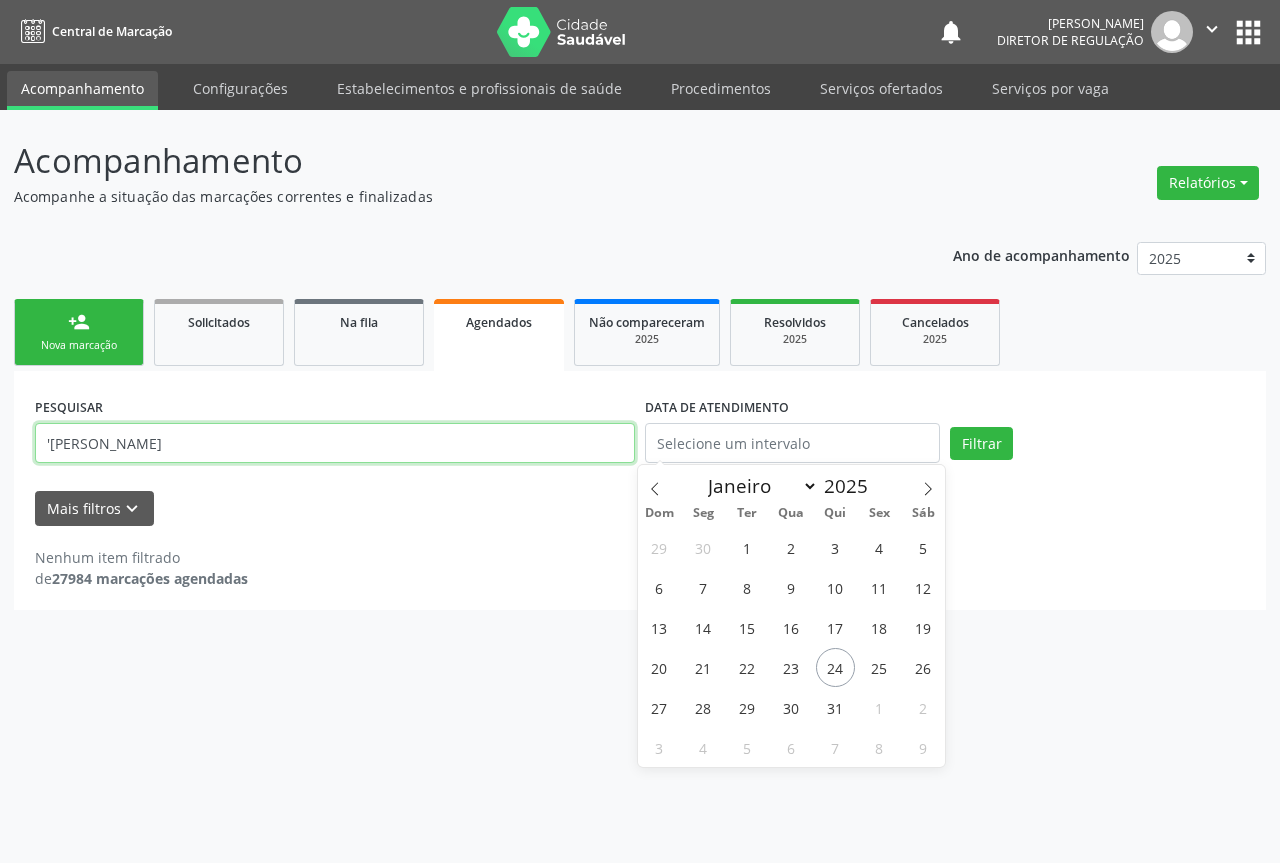 click on "'maria jailma" at bounding box center (335, 443) 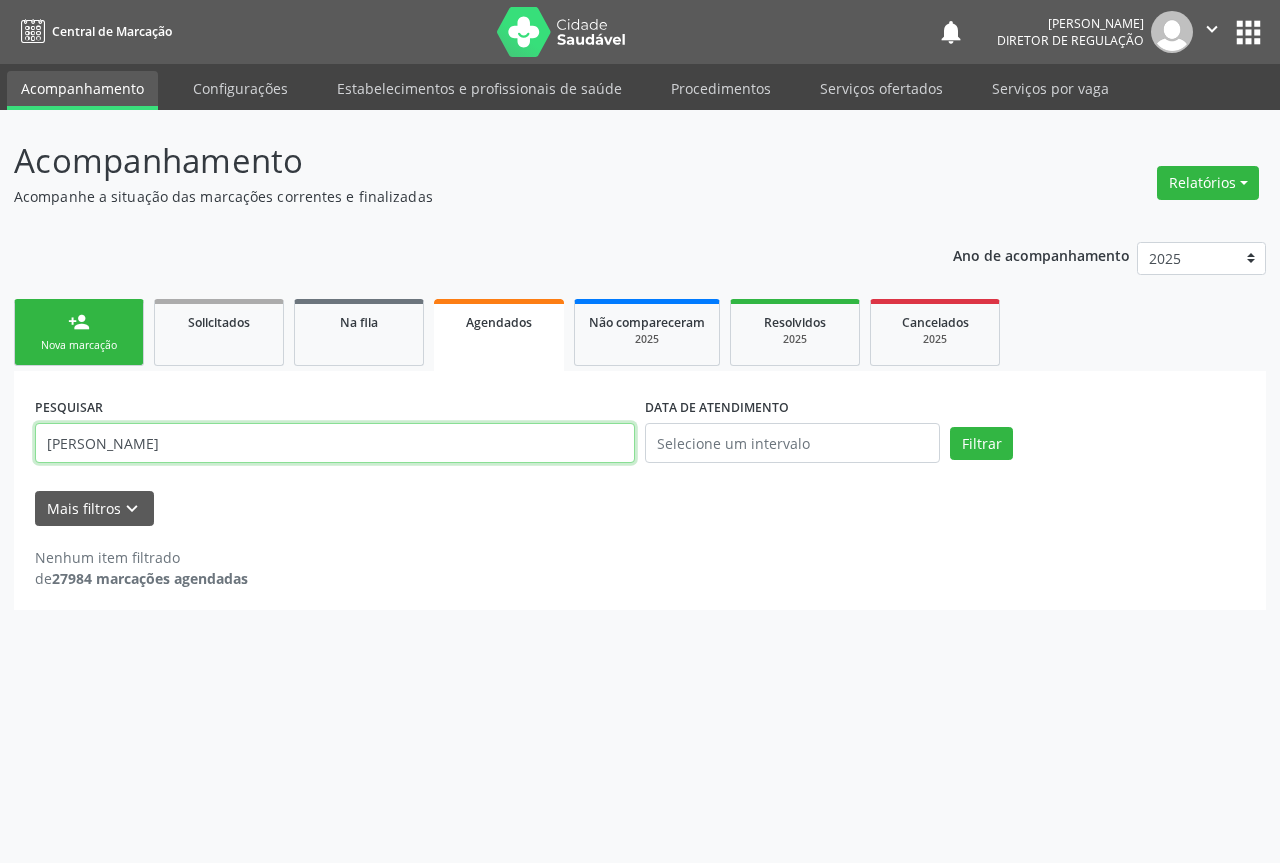 type on "maria jailma" 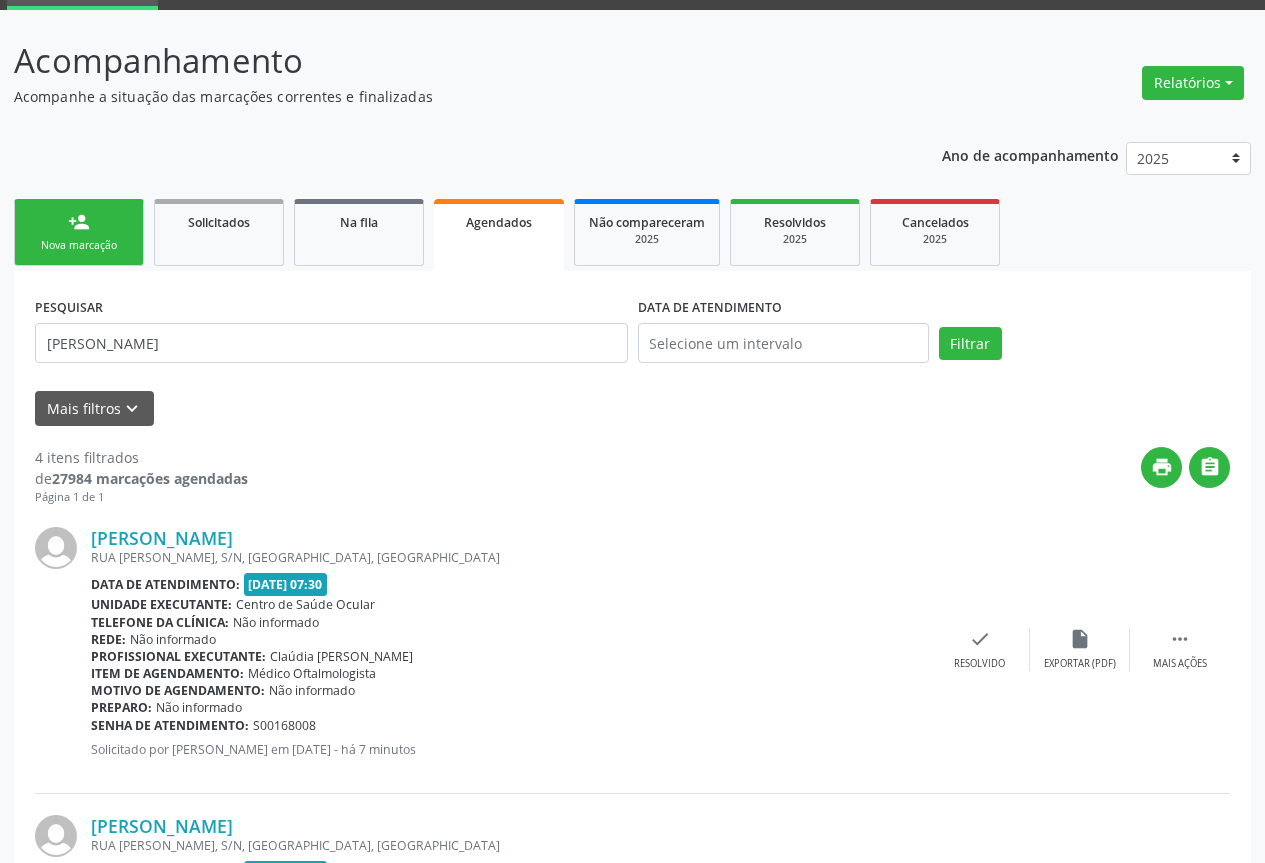 scroll, scrollTop: 400, scrollLeft: 0, axis: vertical 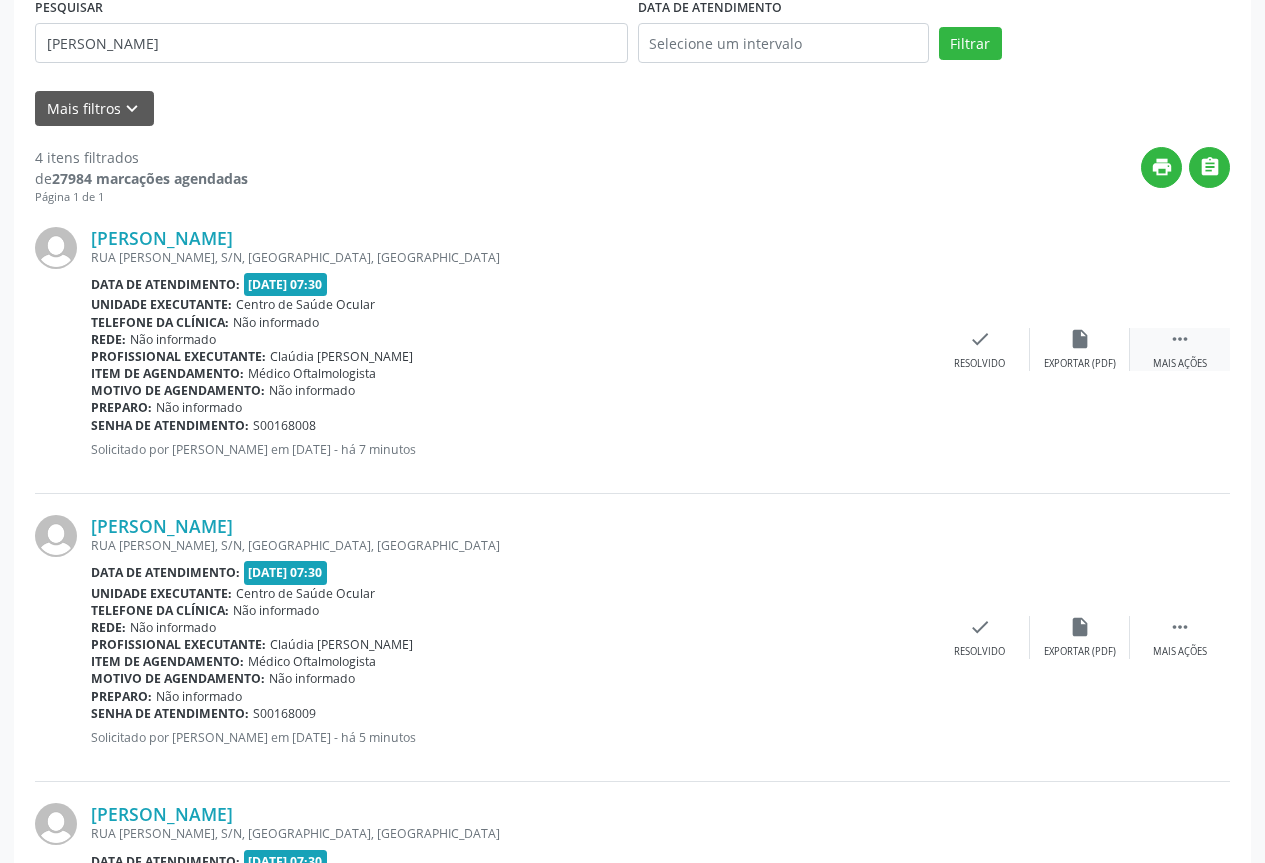 click on "
Mais ações" at bounding box center [1180, 349] 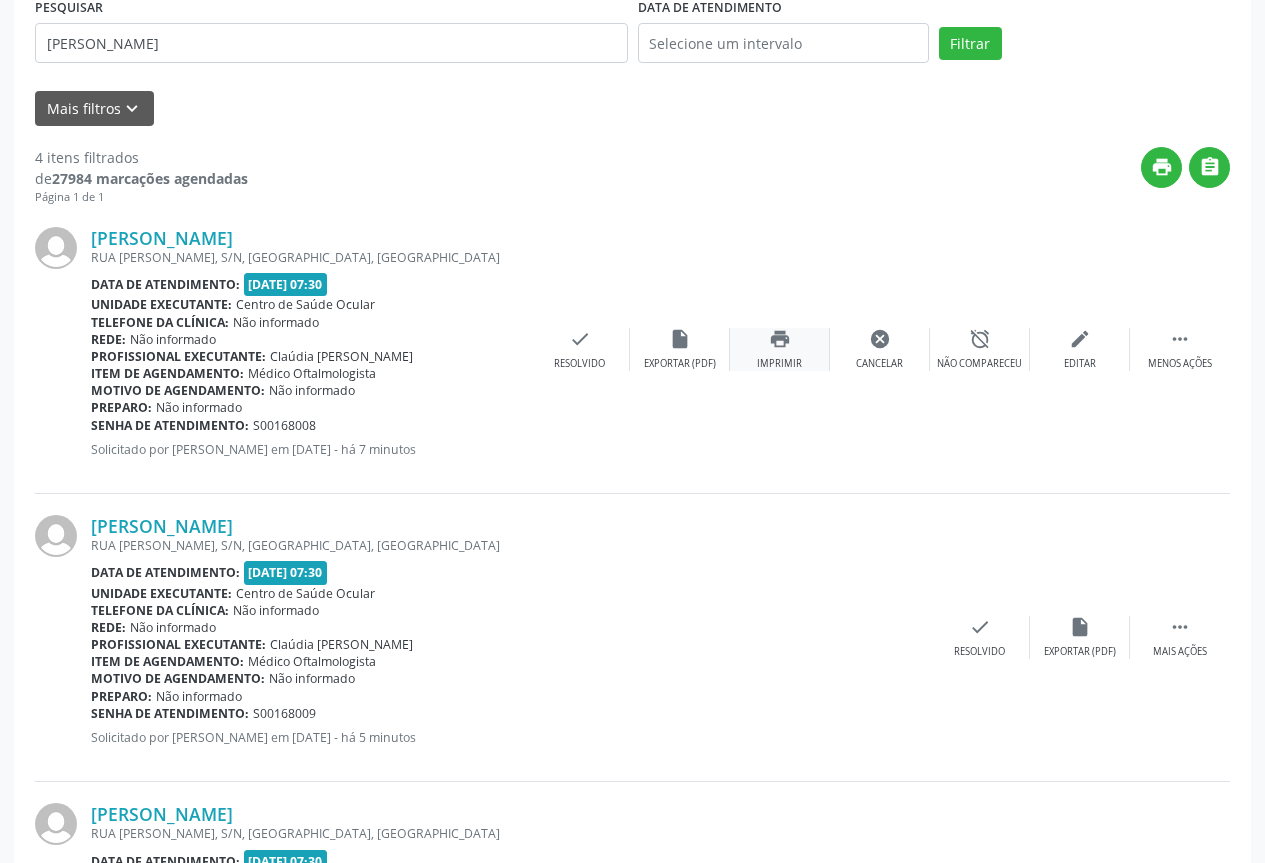 click on "print" at bounding box center [780, 339] 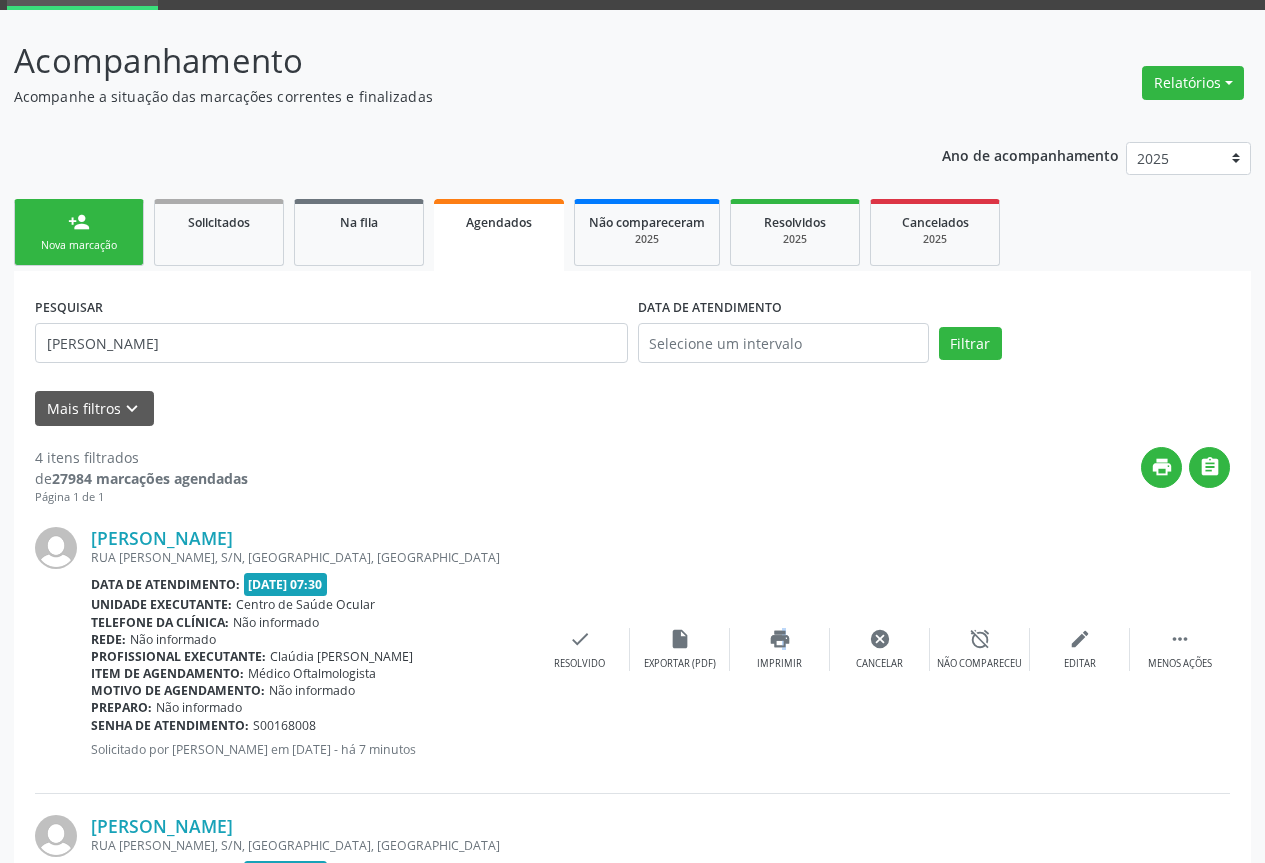 scroll, scrollTop: 0, scrollLeft: 0, axis: both 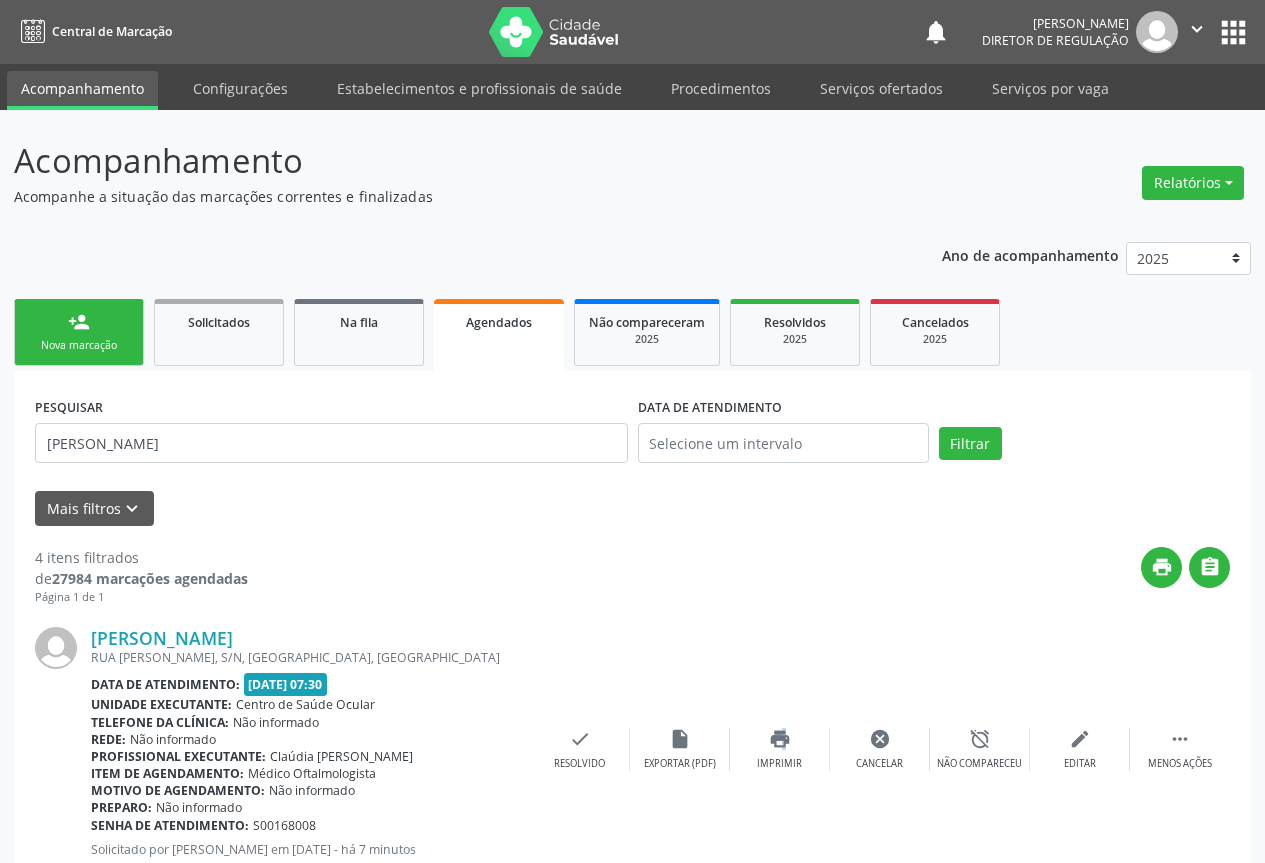 click on "person_add" at bounding box center [79, 322] 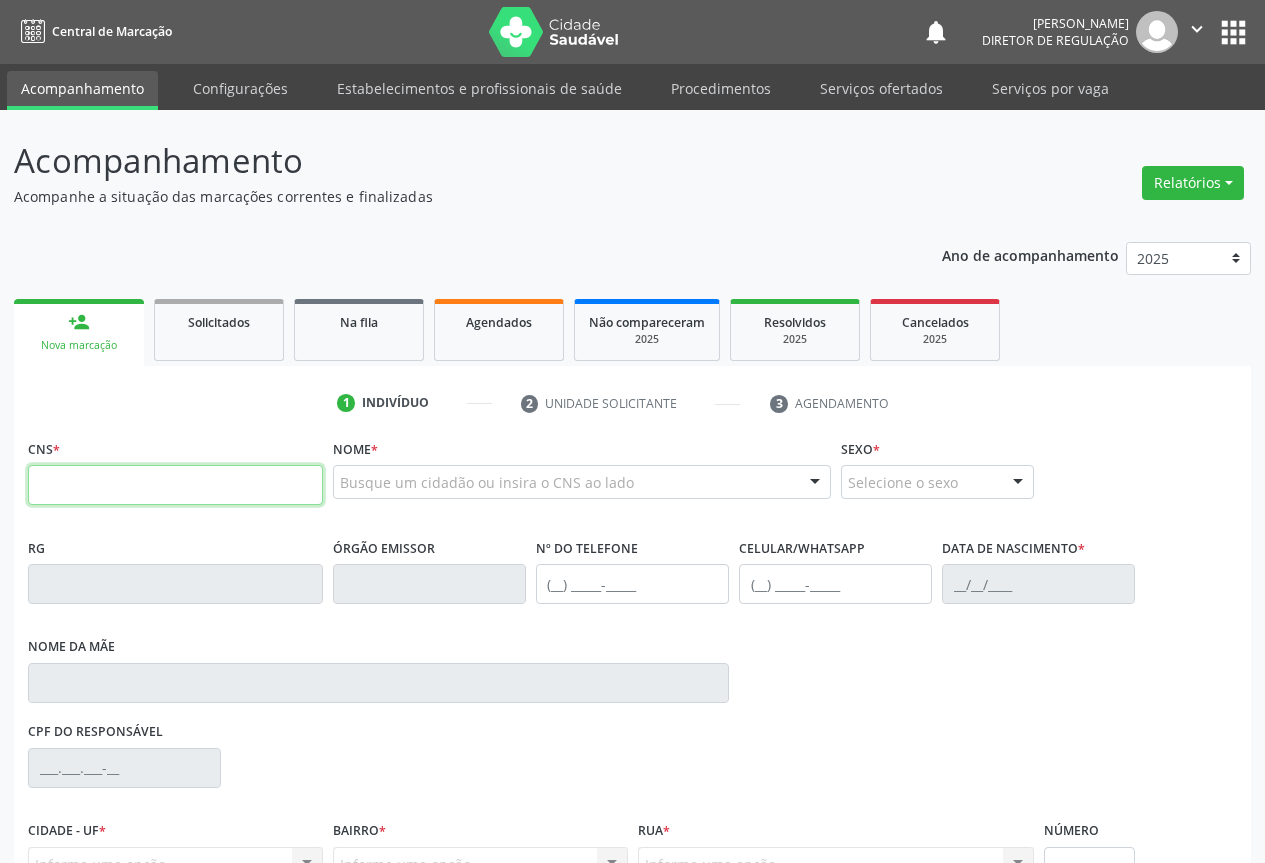 click at bounding box center (175, 485) 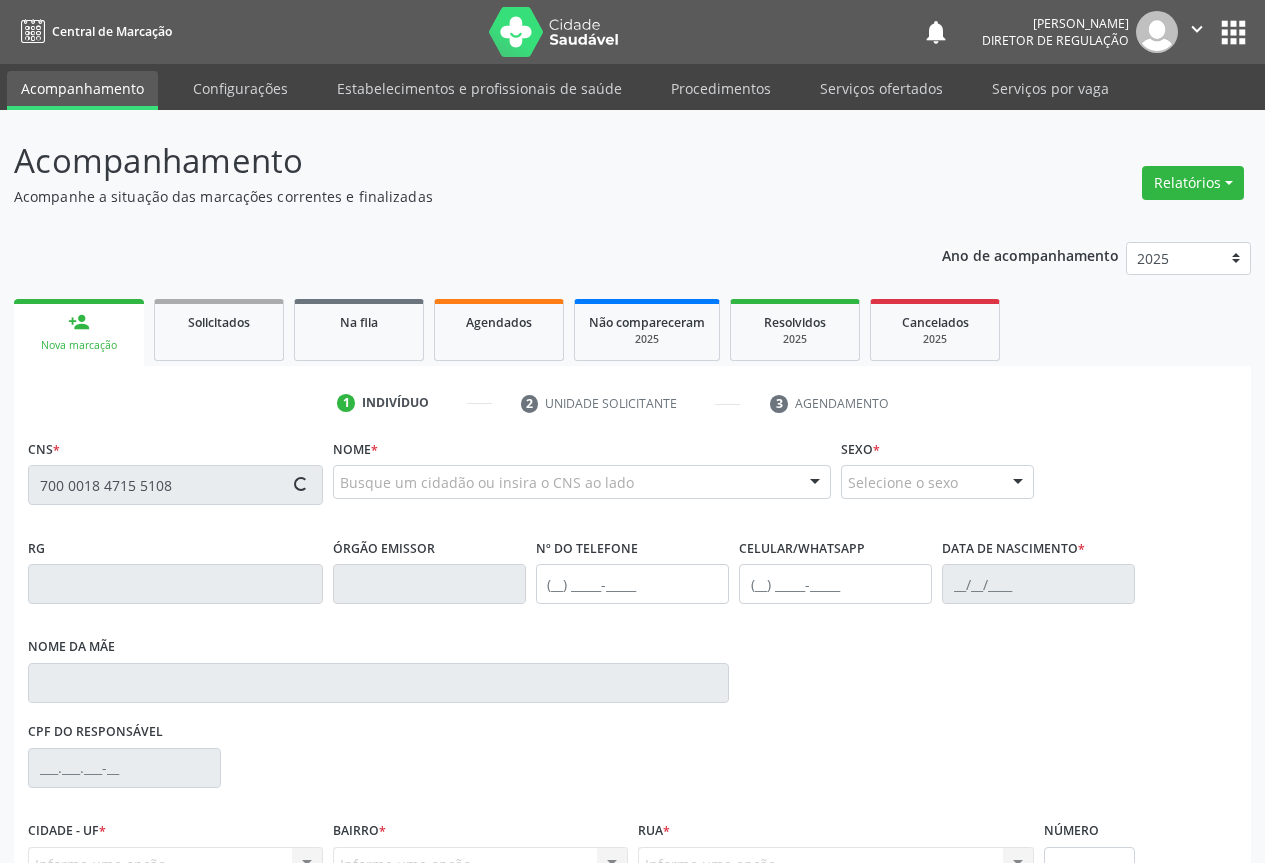 type on "700 0018 4715 5108" 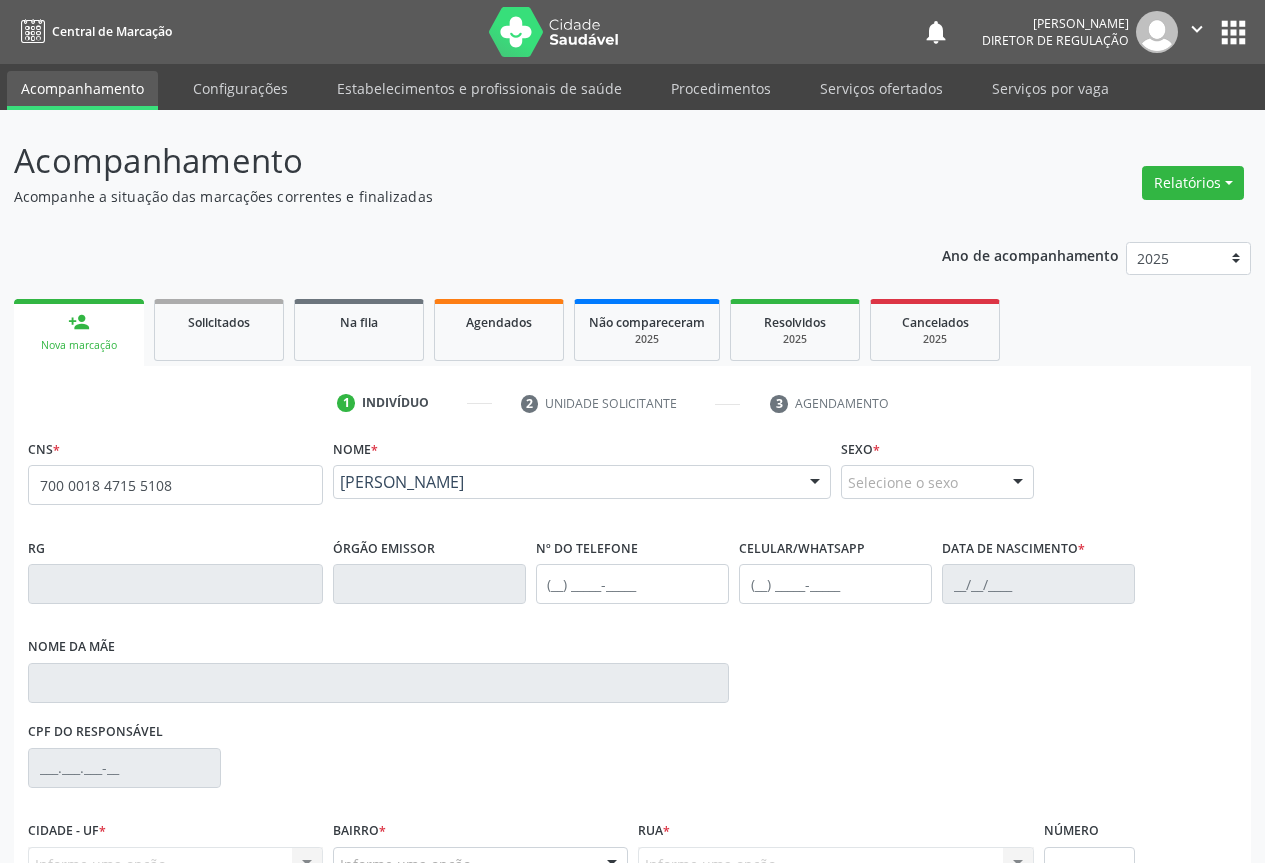 scroll, scrollTop: 207, scrollLeft: 0, axis: vertical 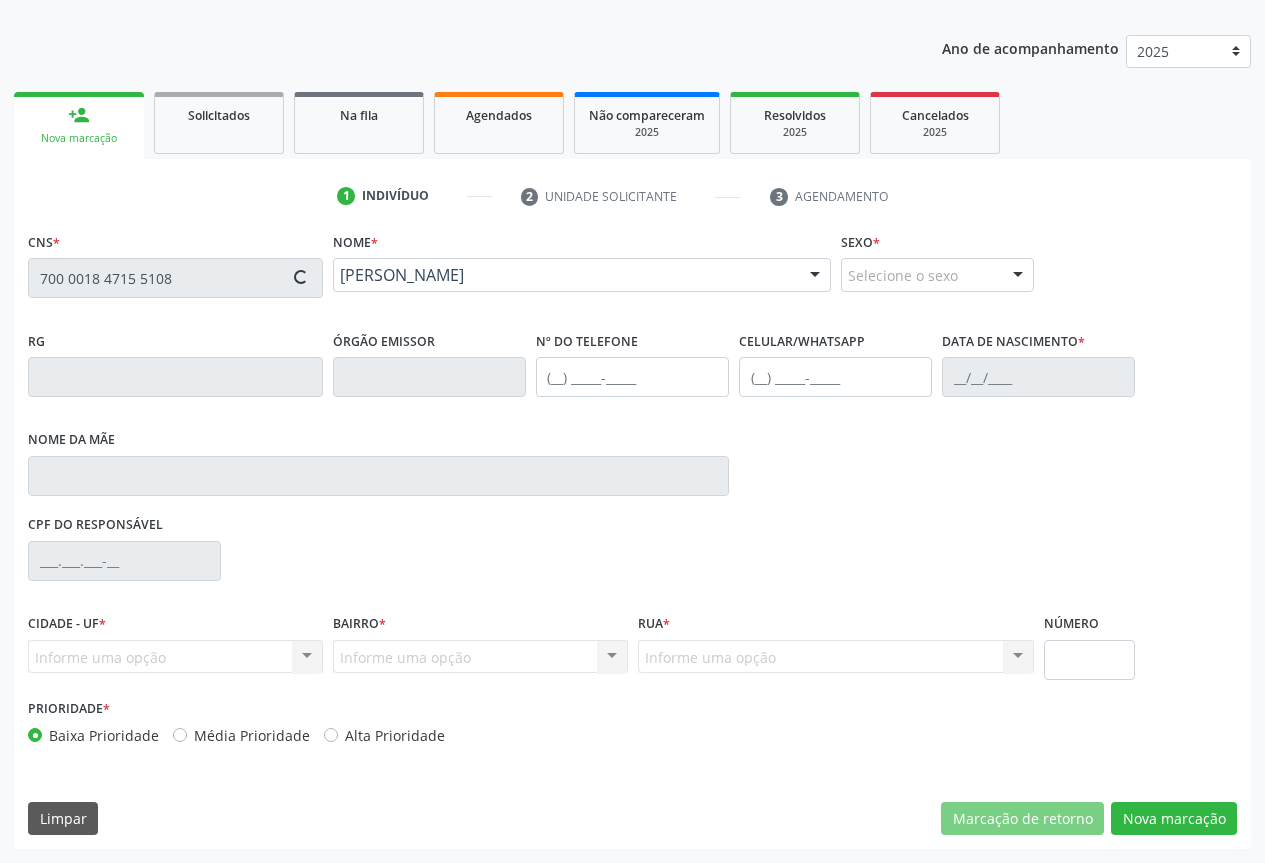 type on "(74) 99192-2985" 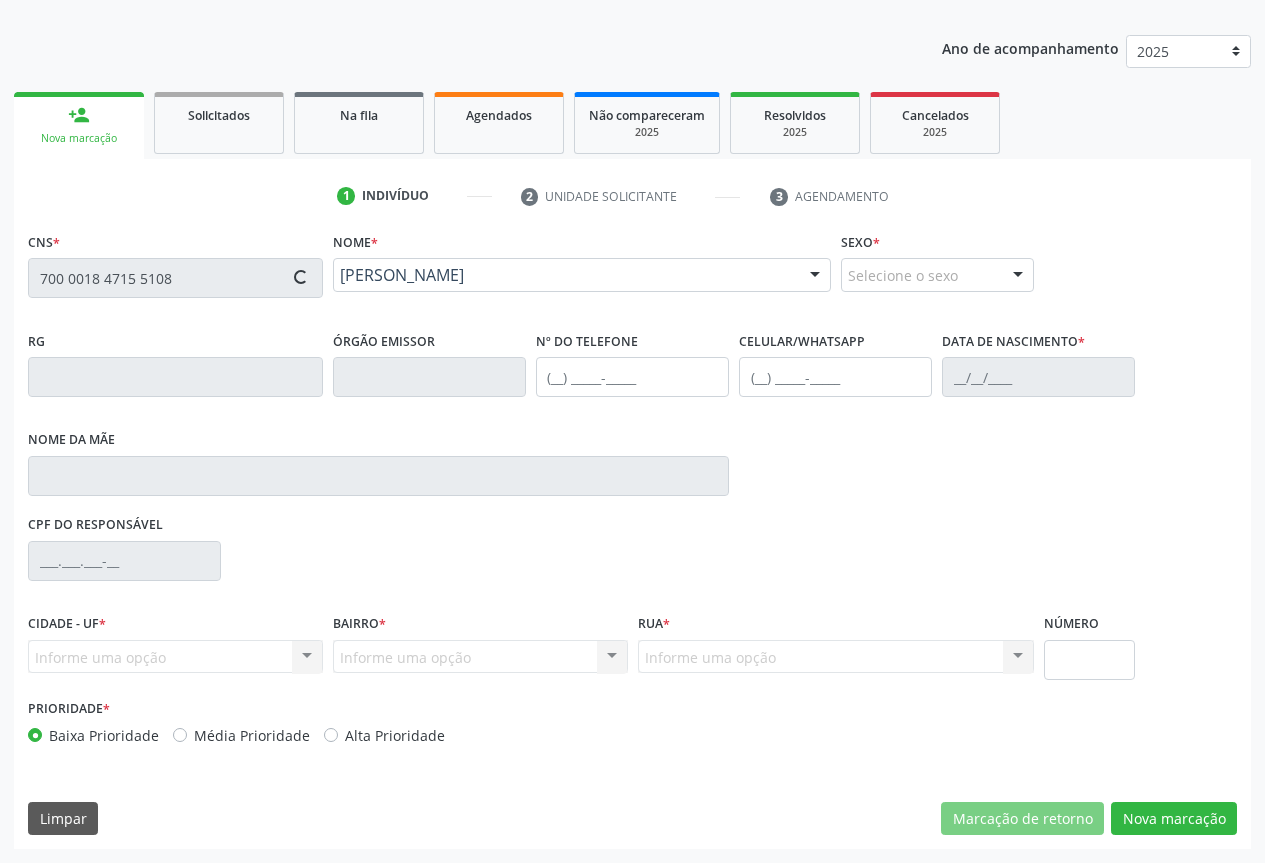 type on "18/11/1996" 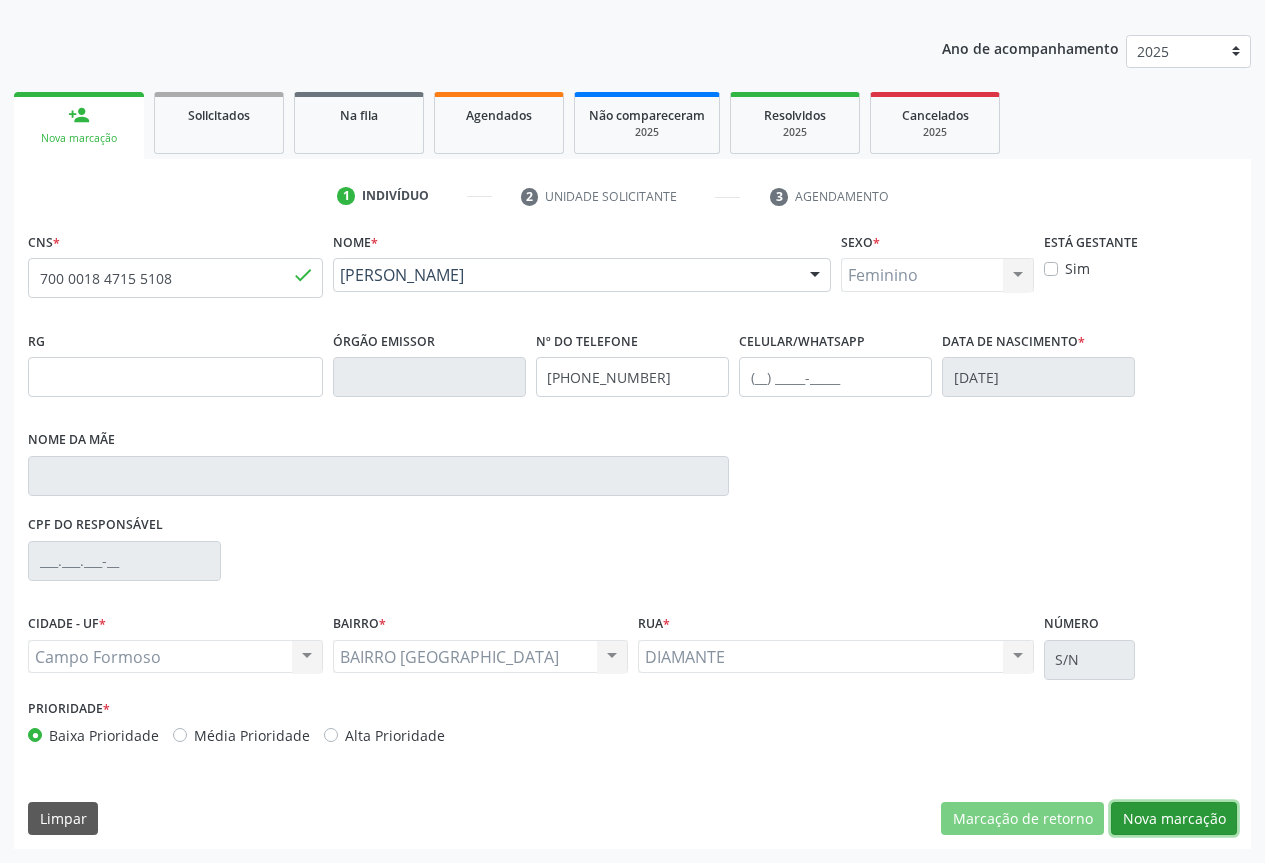 click on "Nova marcação" at bounding box center (1174, 819) 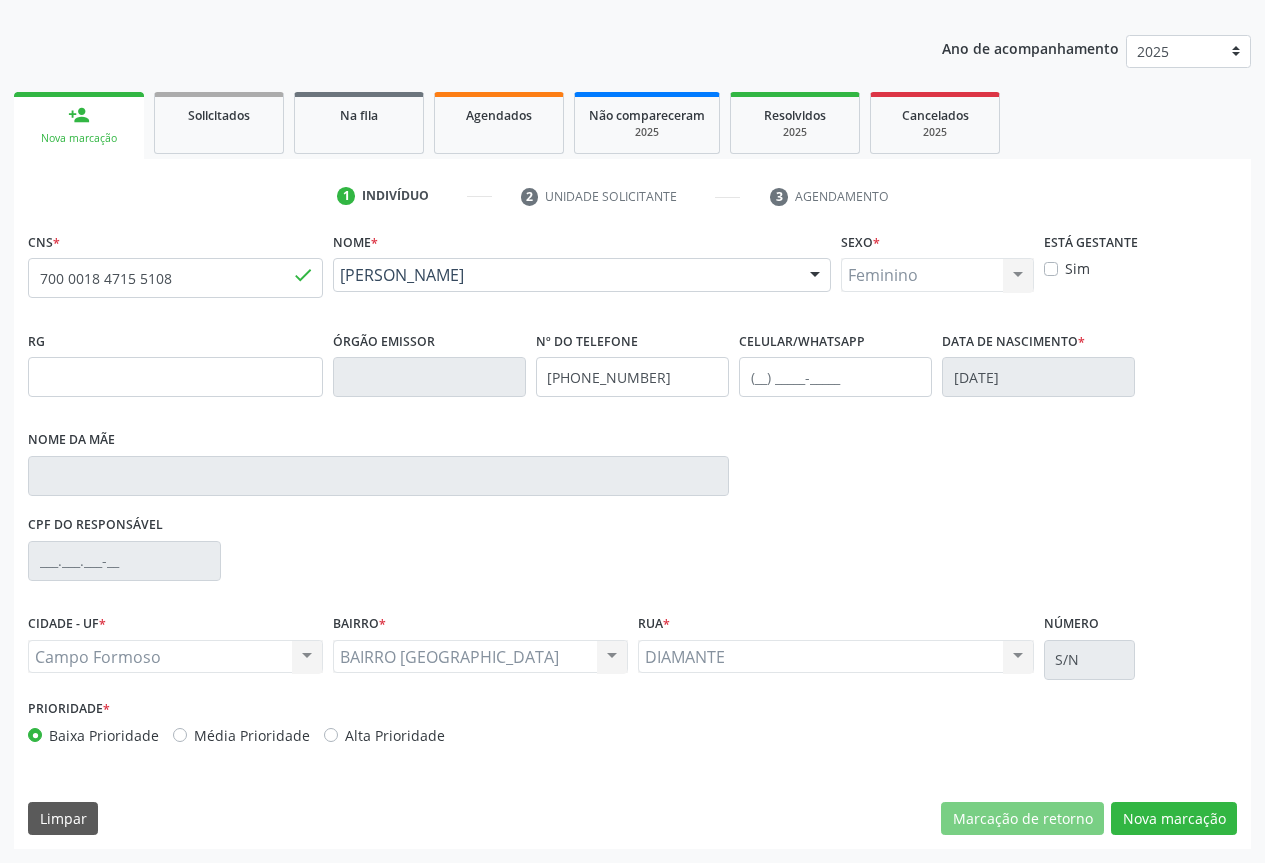 scroll, scrollTop: 43, scrollLeft: 0, axis: vertical 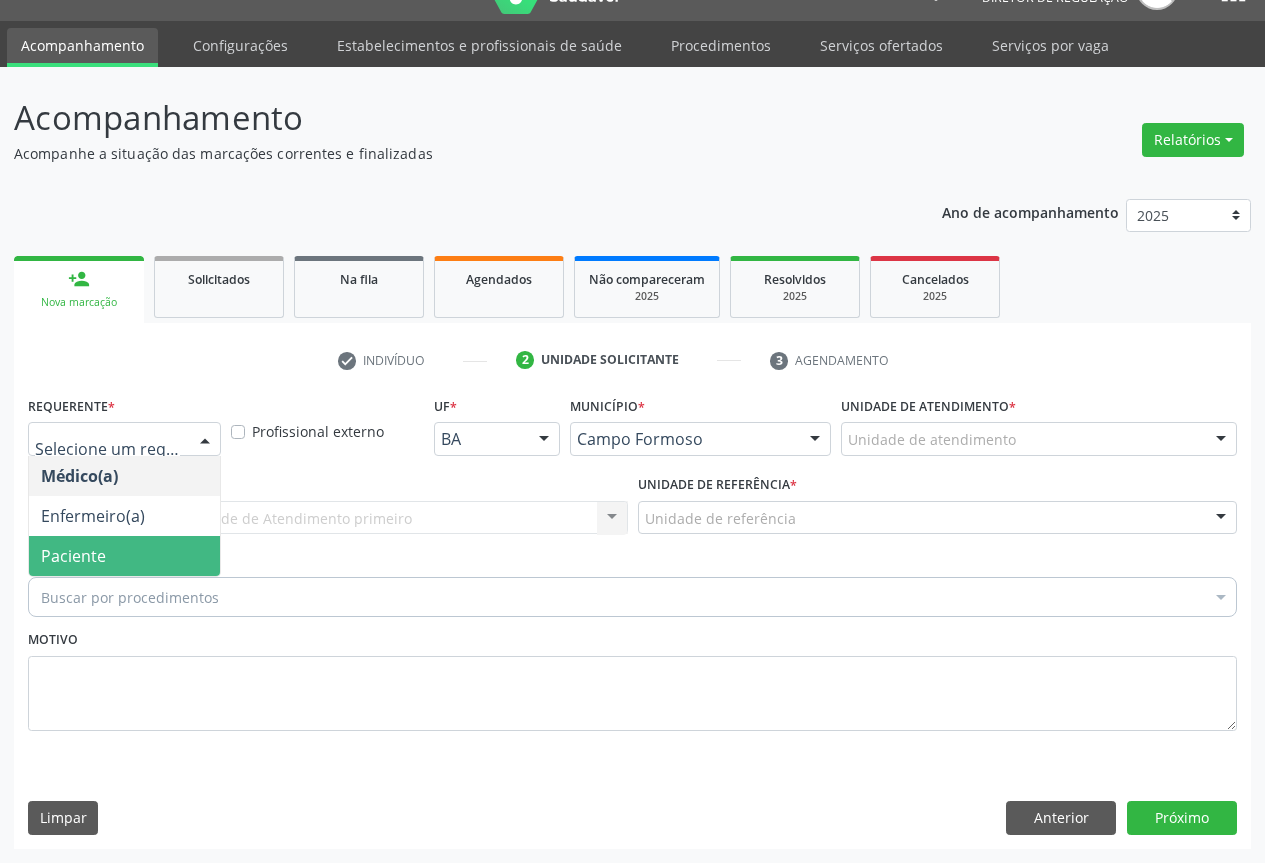 click on "Paciente" at bounding box center [124, 556] 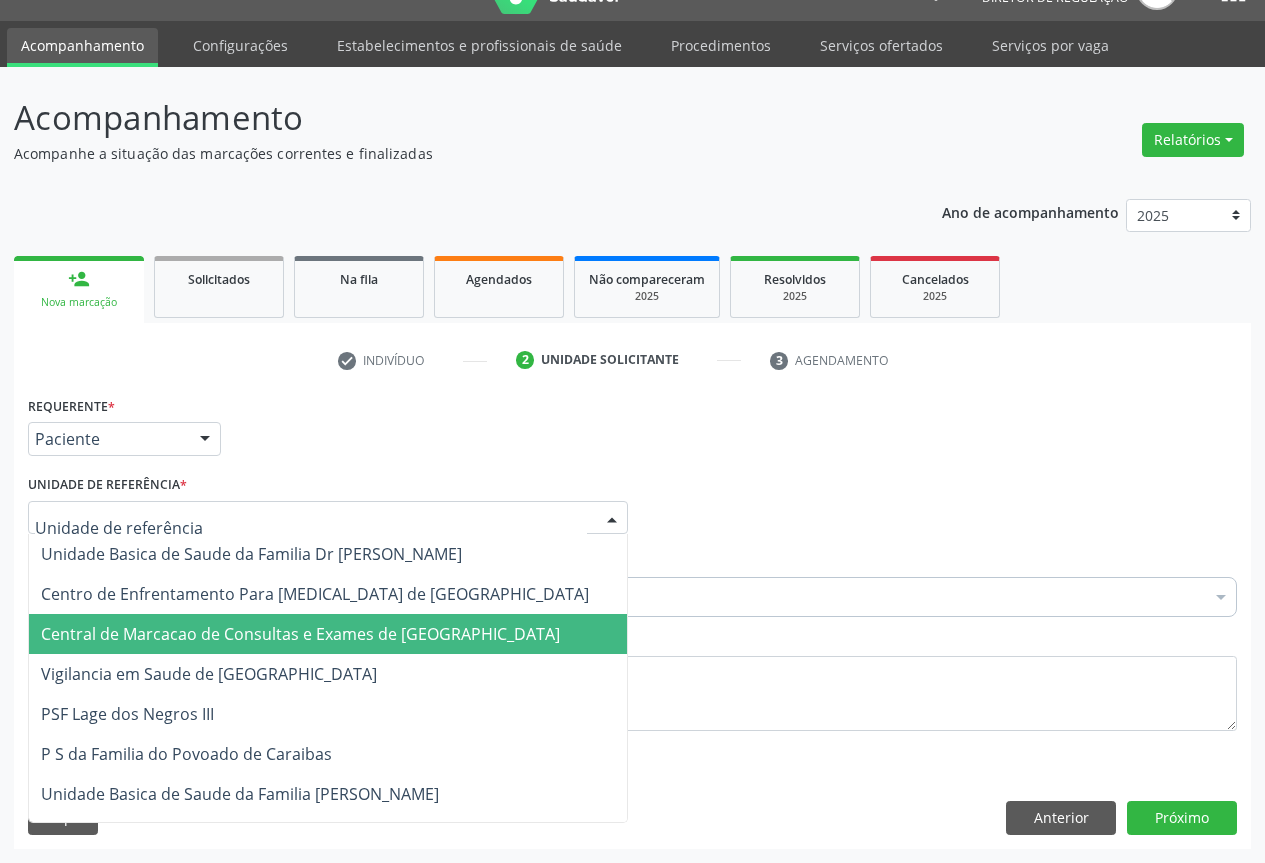 click on "Central de Marcacao de Consultas e Exames de Campo Formoso" at bounding box center [300, 634] 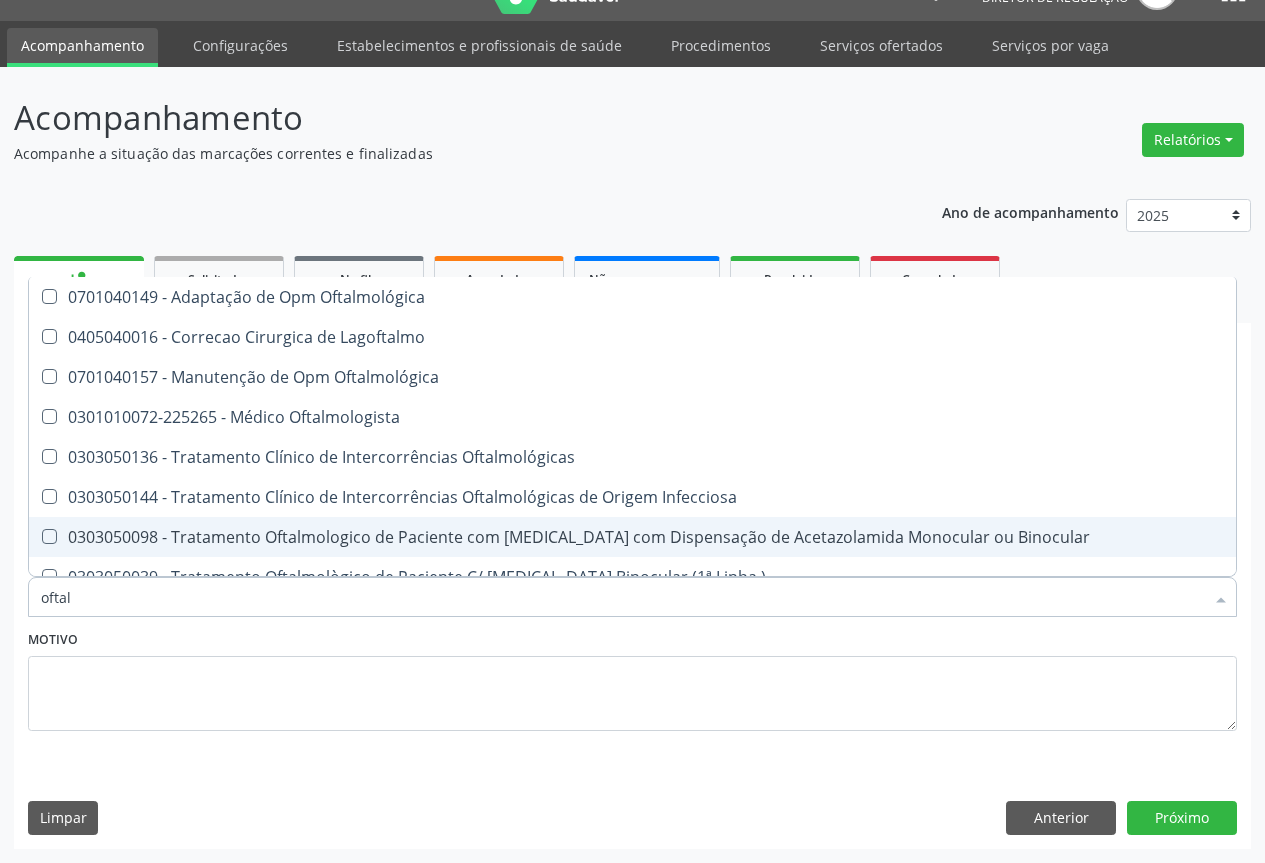 type on "oftalm" 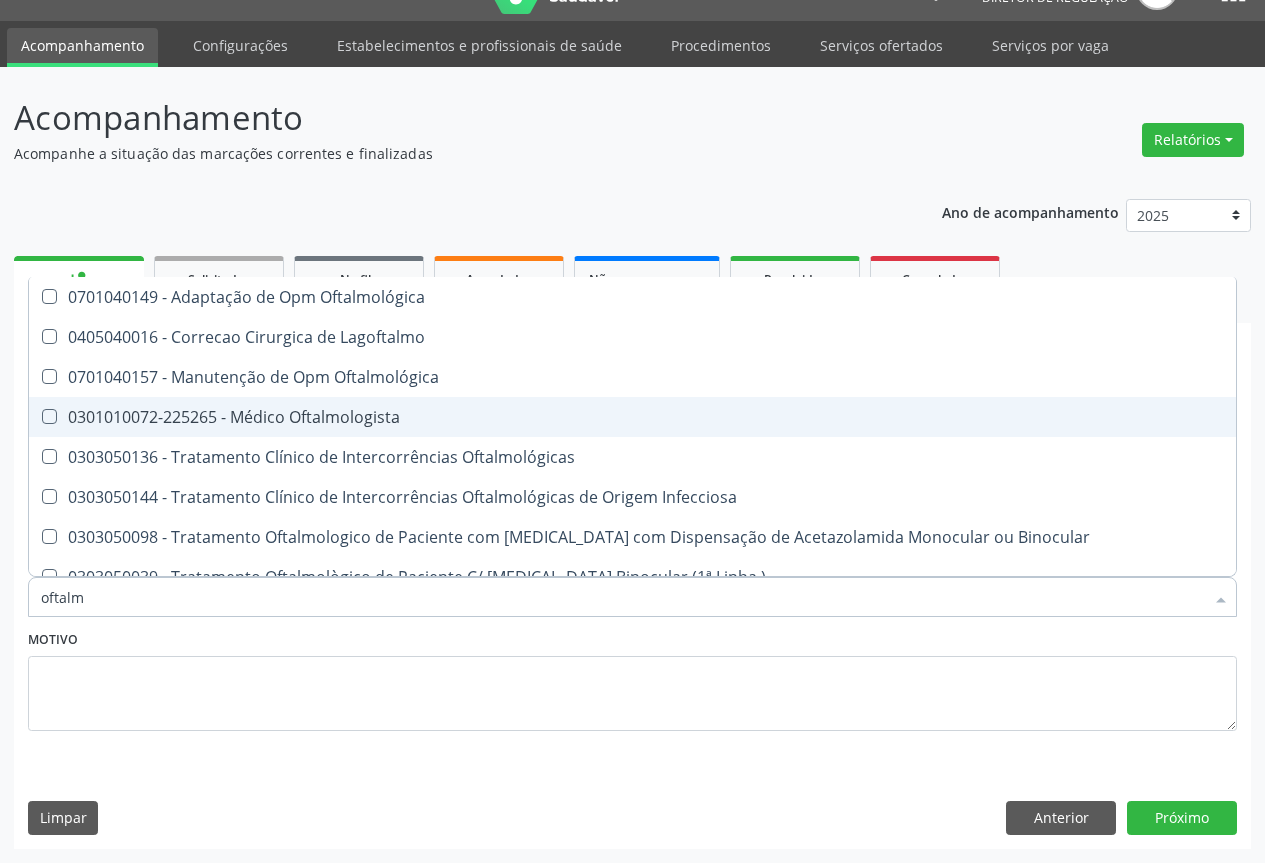 click on "0301010072-225265 - Médico Oftalmologista" at bounding box center (632, 417) 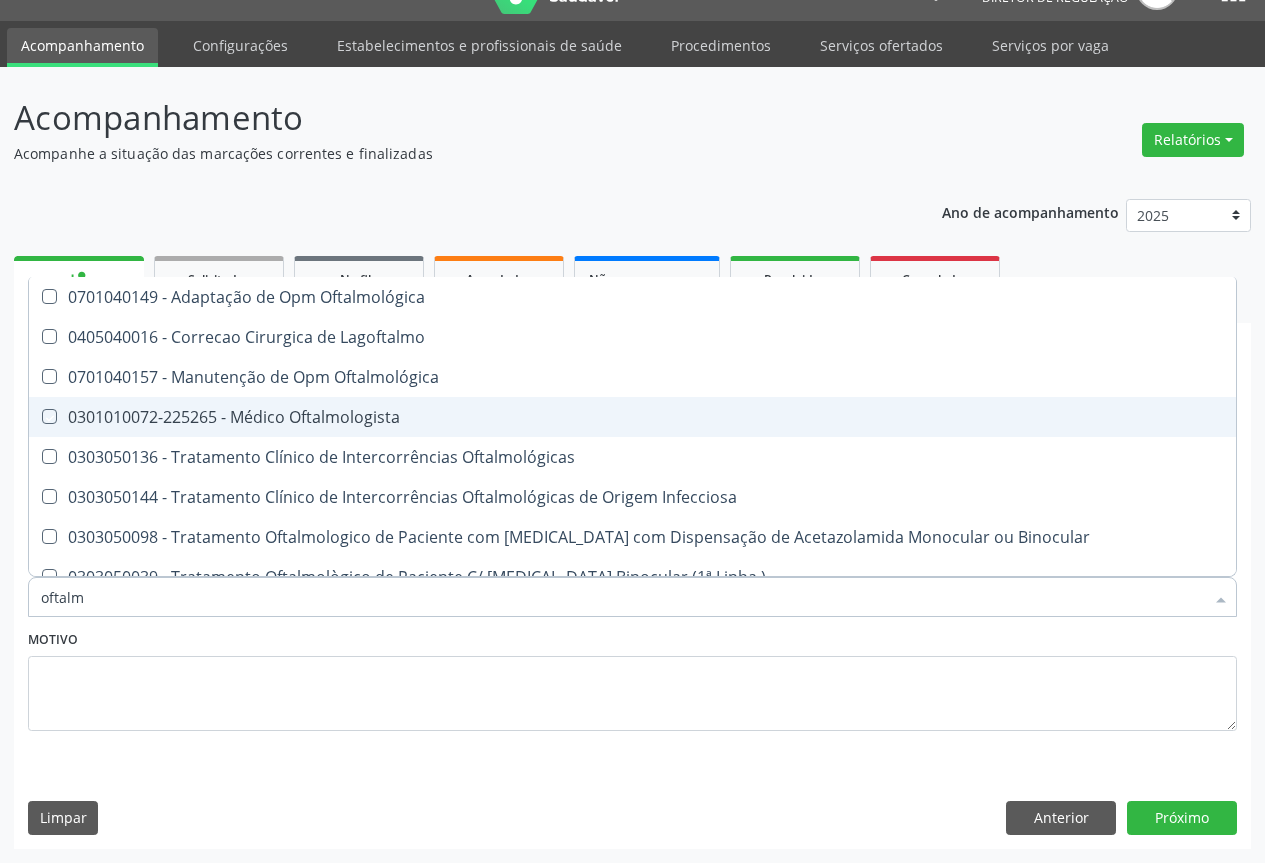 checkbox on "true" 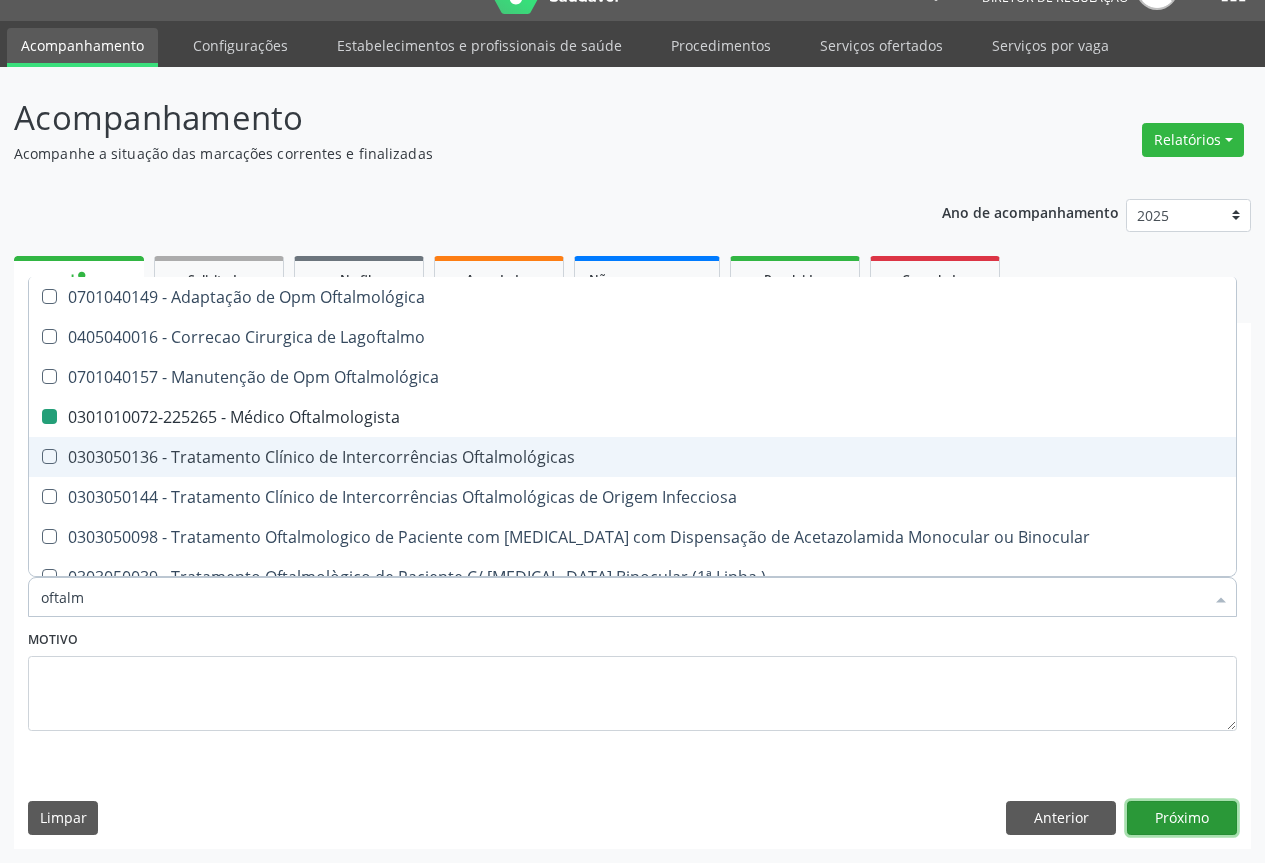 click on "Próximo" at bounding box center [1182, 818] 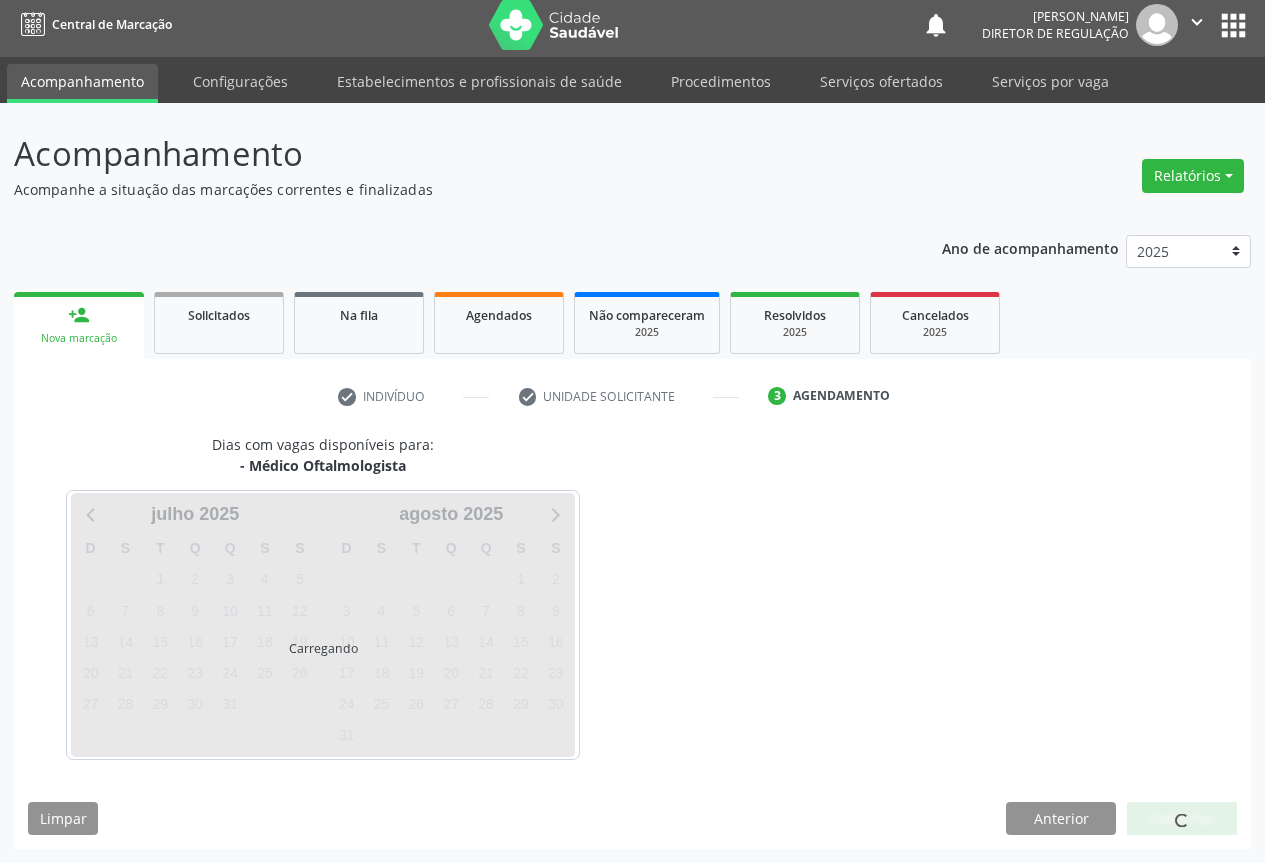 scroll, scrollTop: 7, scrollLeft: 0, axis: vertical 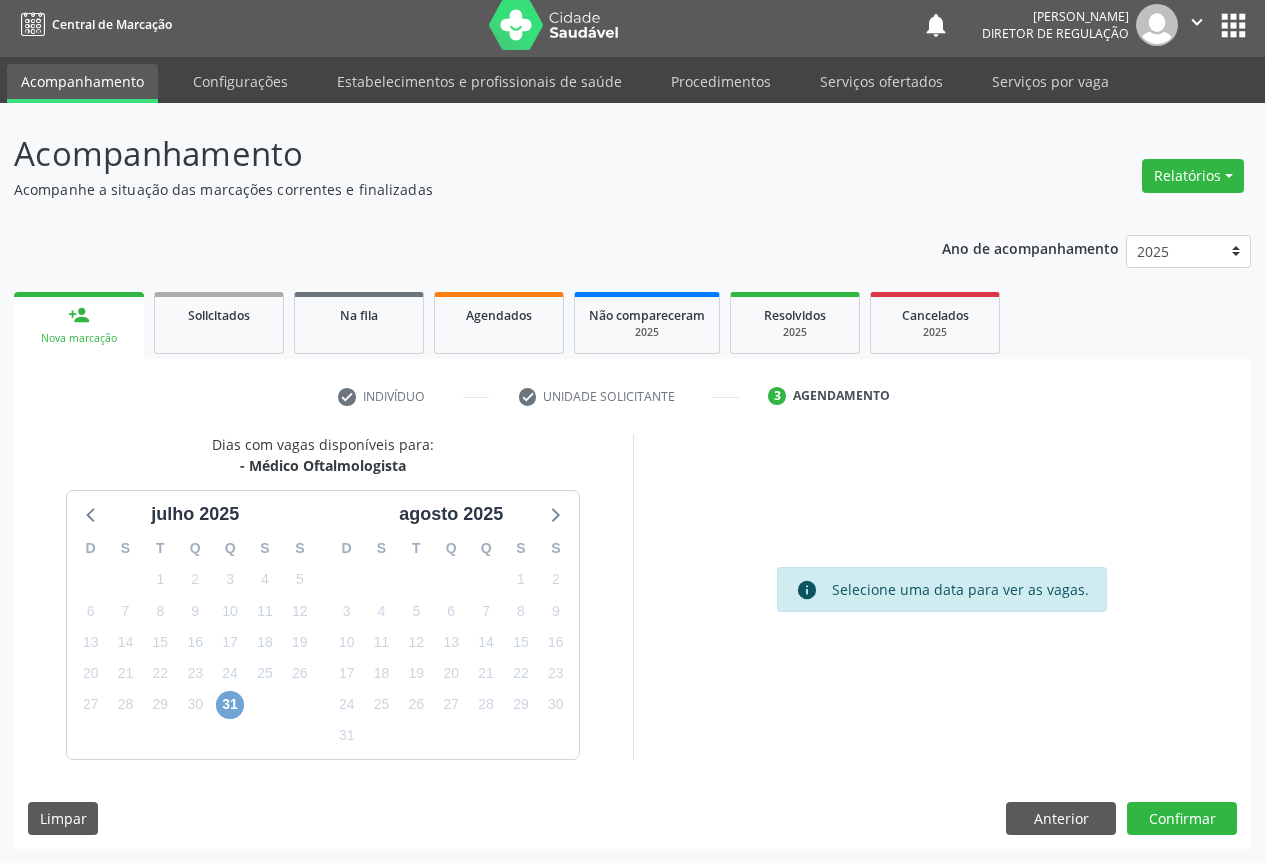 click on "31" at bounding box center (230, 705) 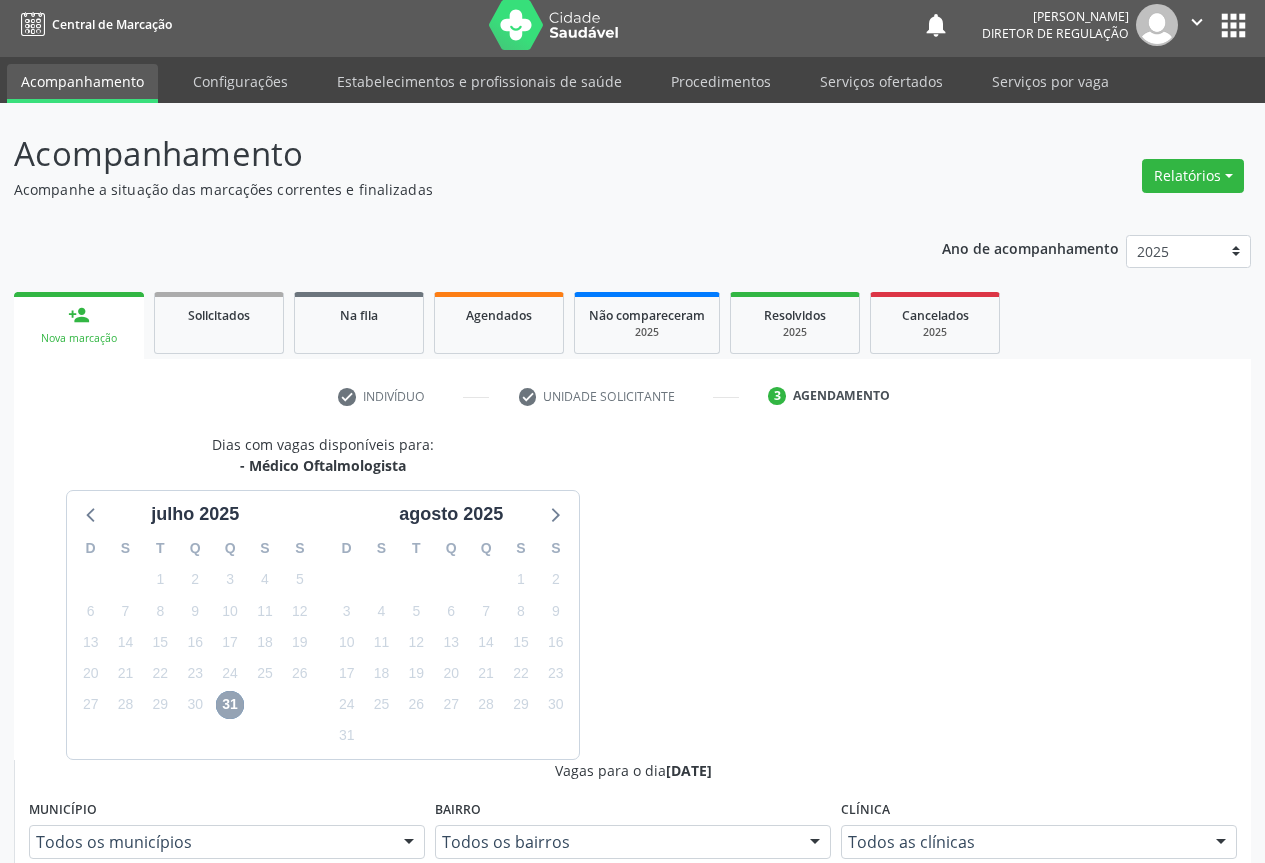 scroll, scrollTop: 107, scrollLeft: 0, axis: vertical 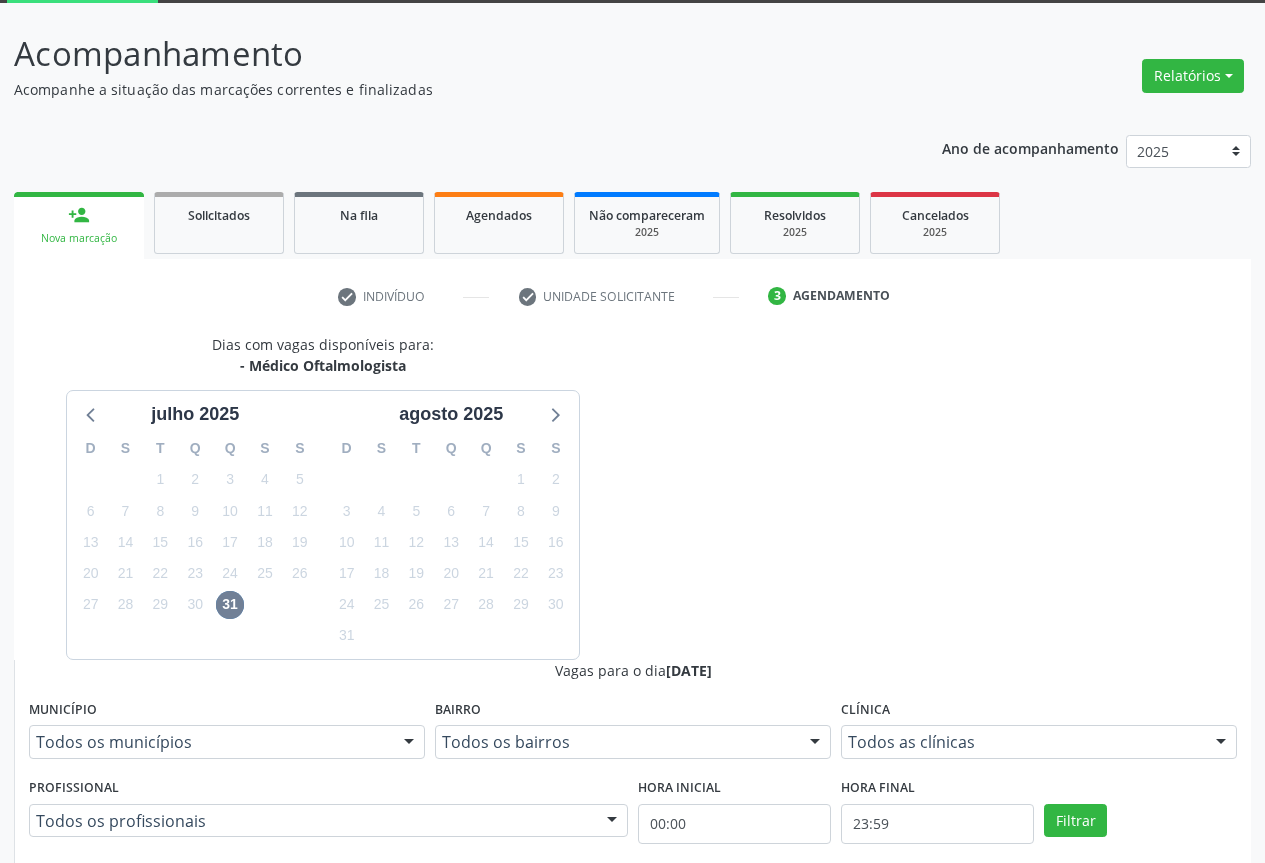 click on "Ordem de chegada
Consumidos: 16 / 30
Horário:   07:30
Clínica:  Centro de Saúde Ocular
Rede:
--
Endereço:   nº 06, Bairro Colina do Sol, Campo Formoso - BA
Telefone:   --
Profissional:
Claúdia Galvão Pedreira
Informações adicionais sobre o atendimento
Idade de atendimento:
de 3 a 100 anos
Gênero(s) atendido(s):
Feminino e Masculino
Informações adicionais:
--" at bounding box center (633, 991) 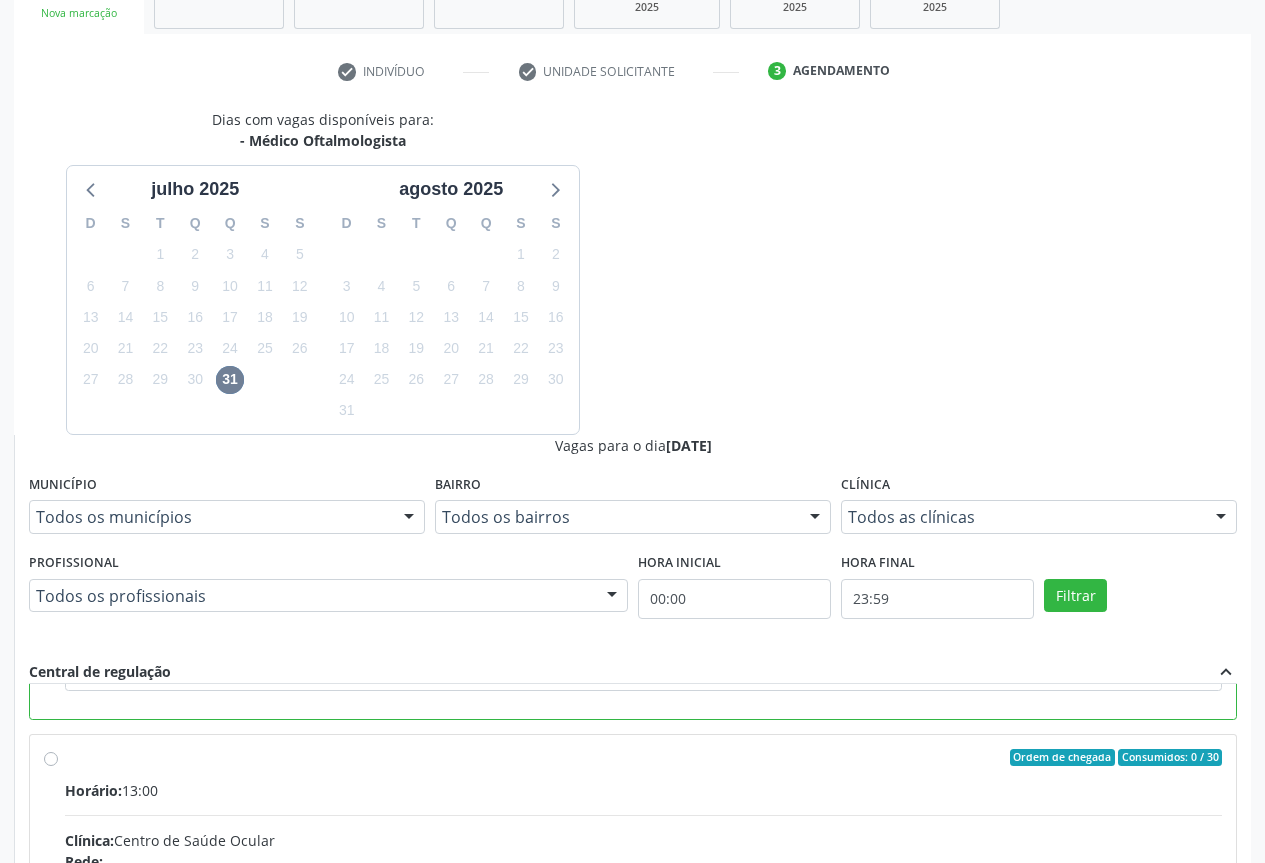 click on "Confirmar" at bounding box center (1182, 1143) 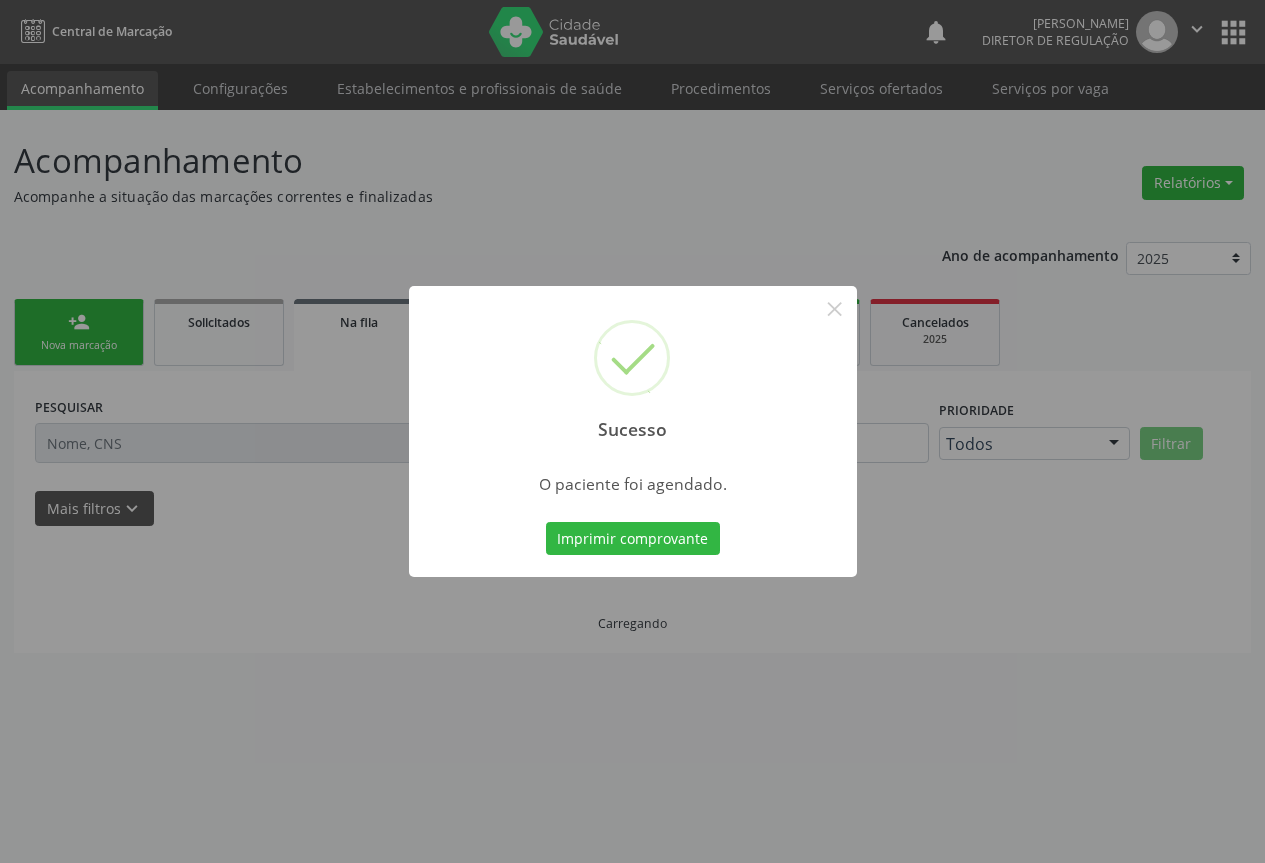scroll, scrollTop: 0, scrollLeft: 0, axis: both 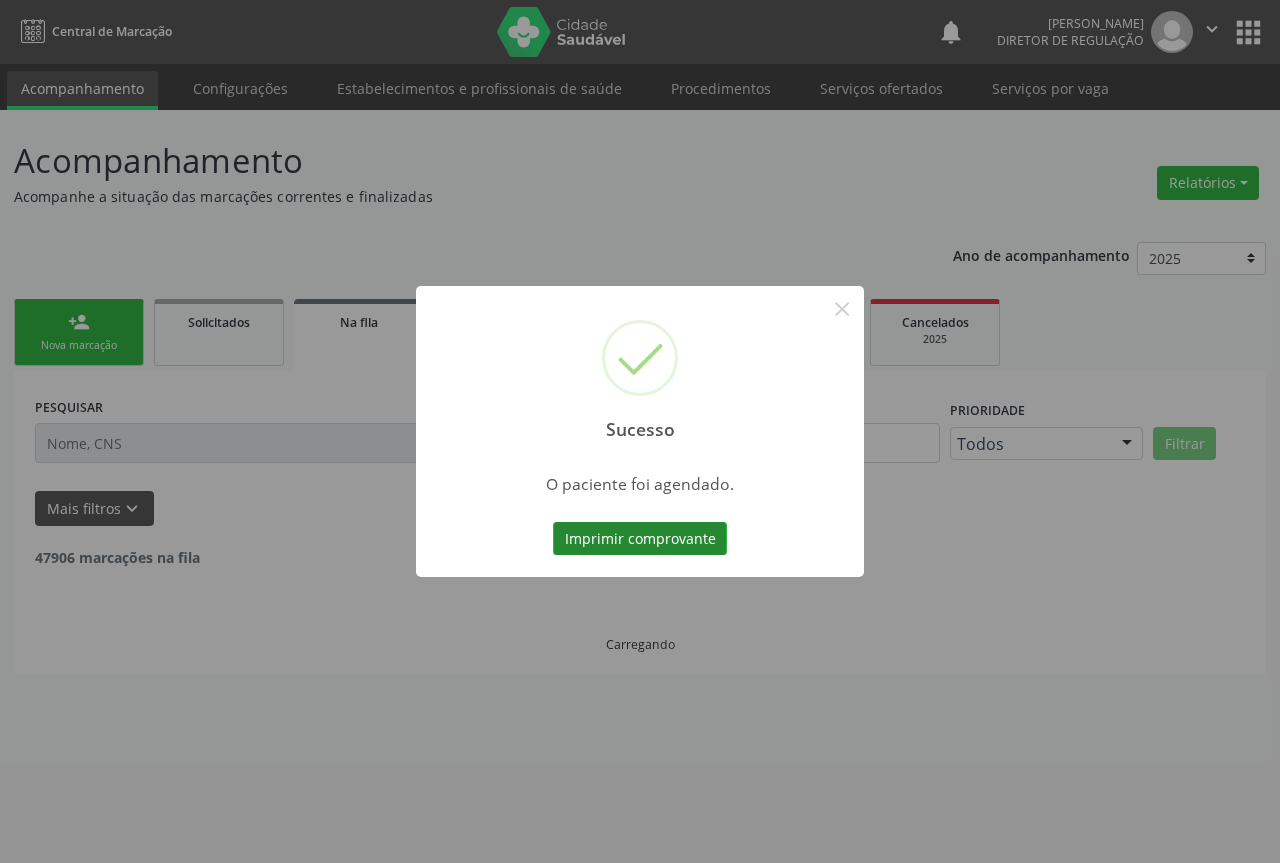 click on "Imprimir comprovante" at bounding box center (640, 539) 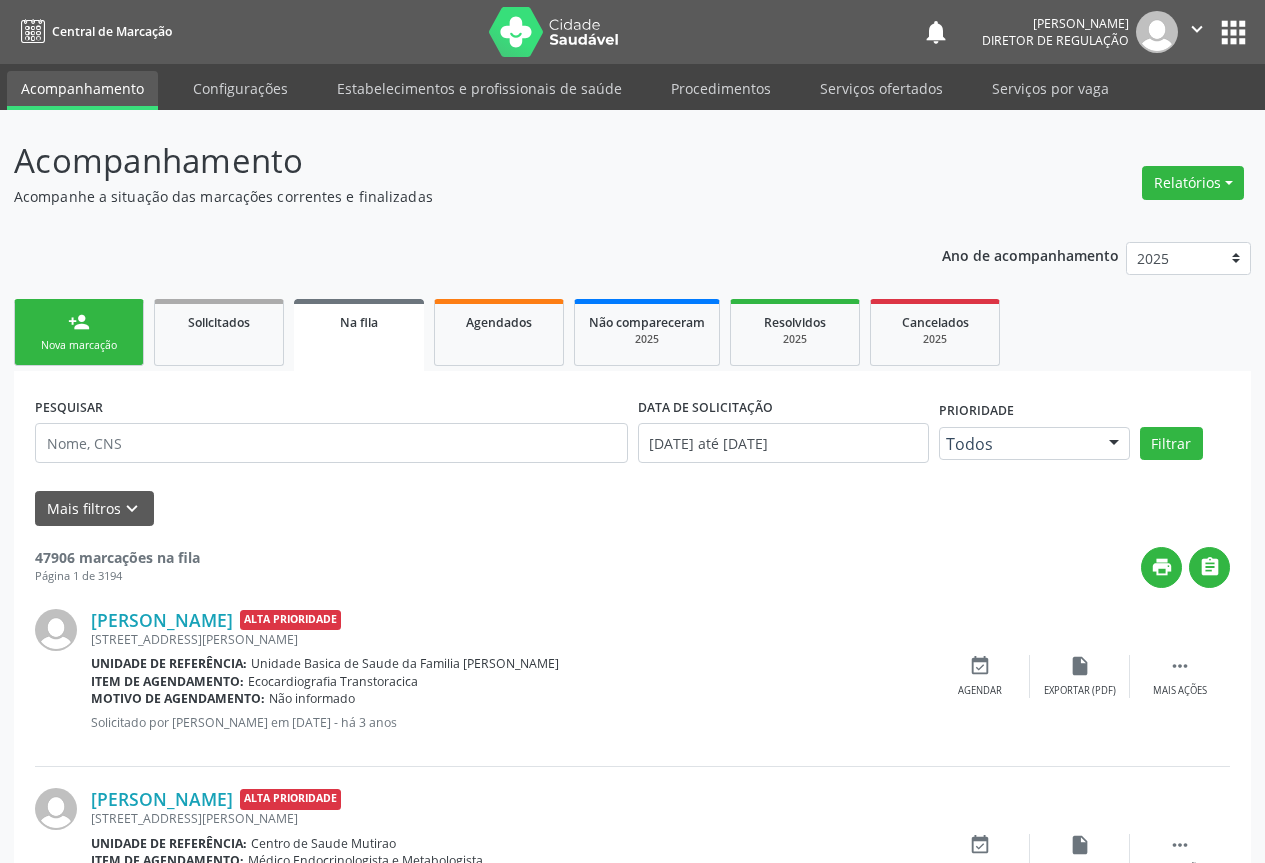 click on "person_add" at bounding box center (79, 322) 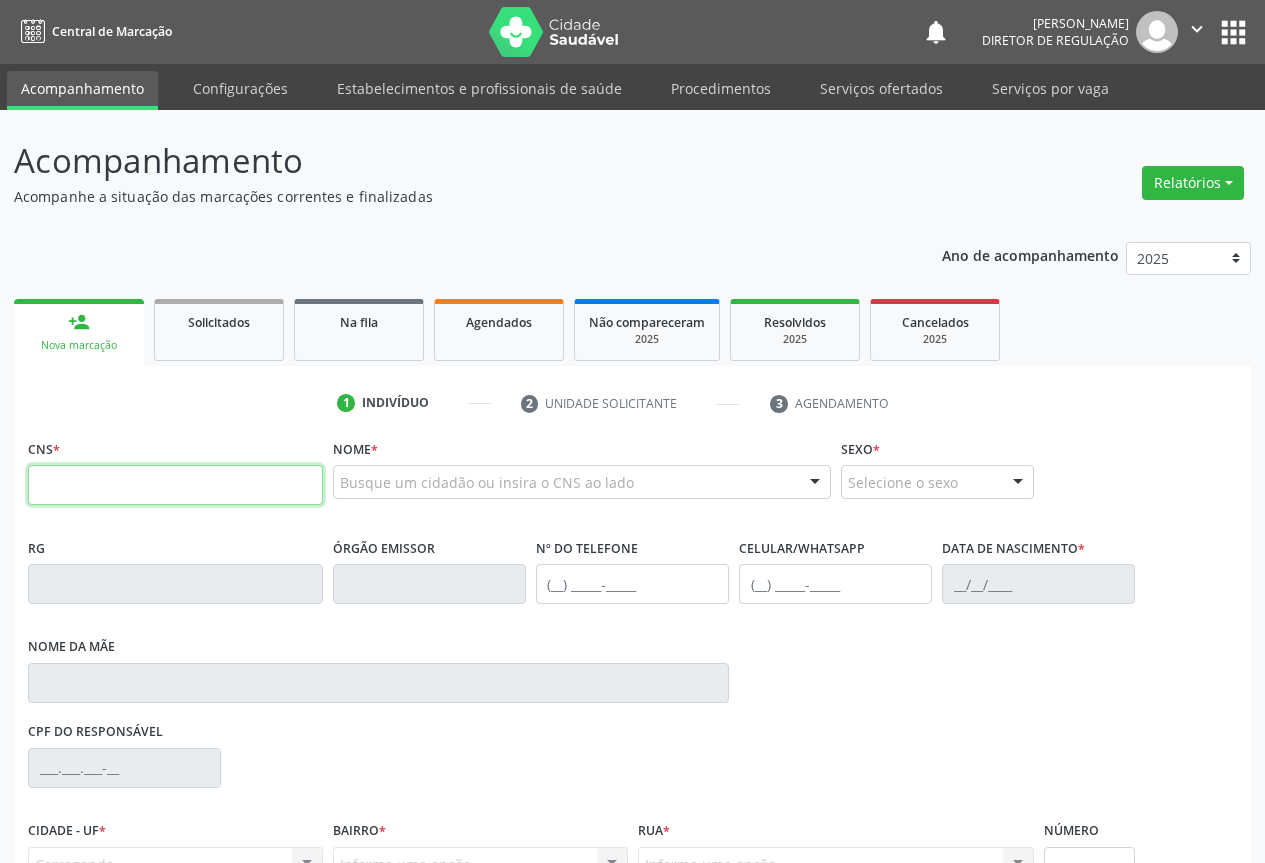 click at bounding box center [175, 485] 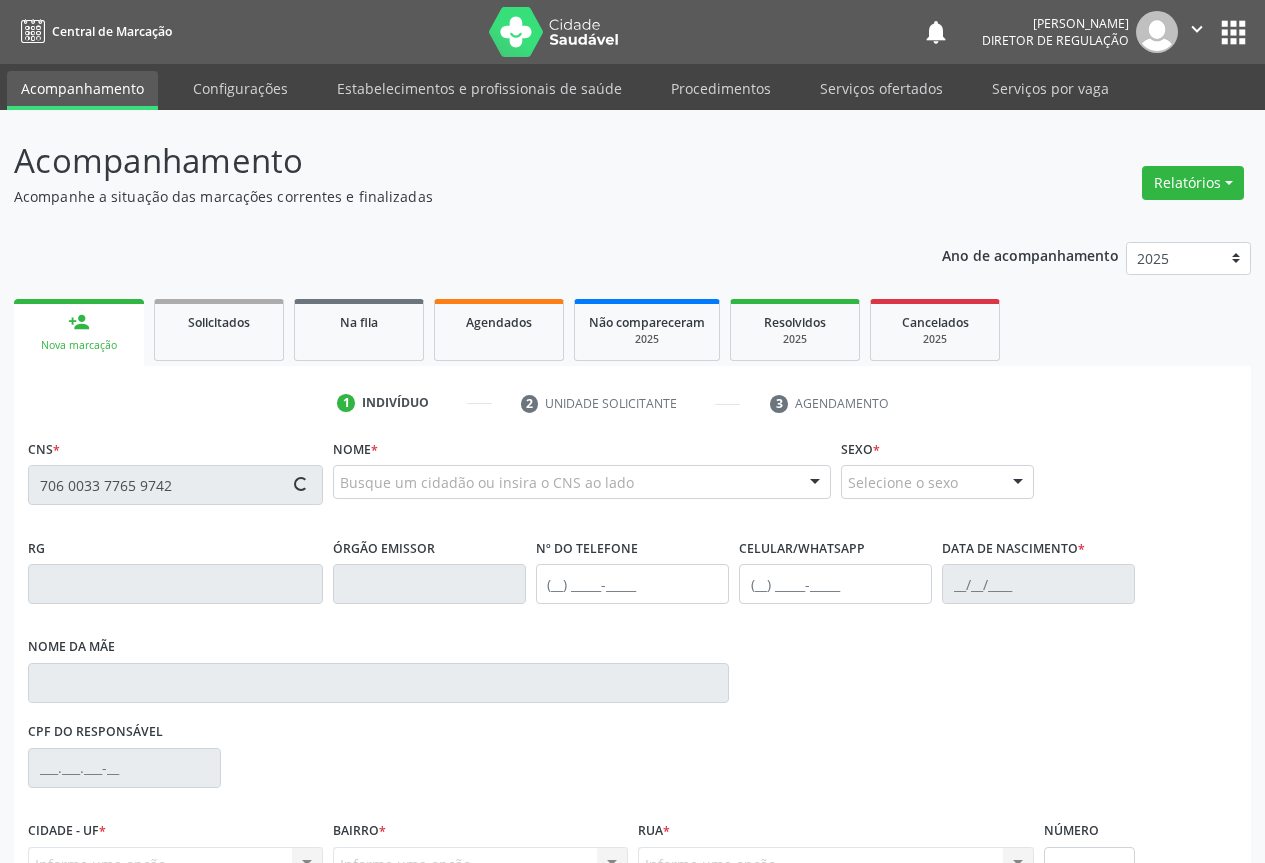 type on "706 0033 7765 9742" 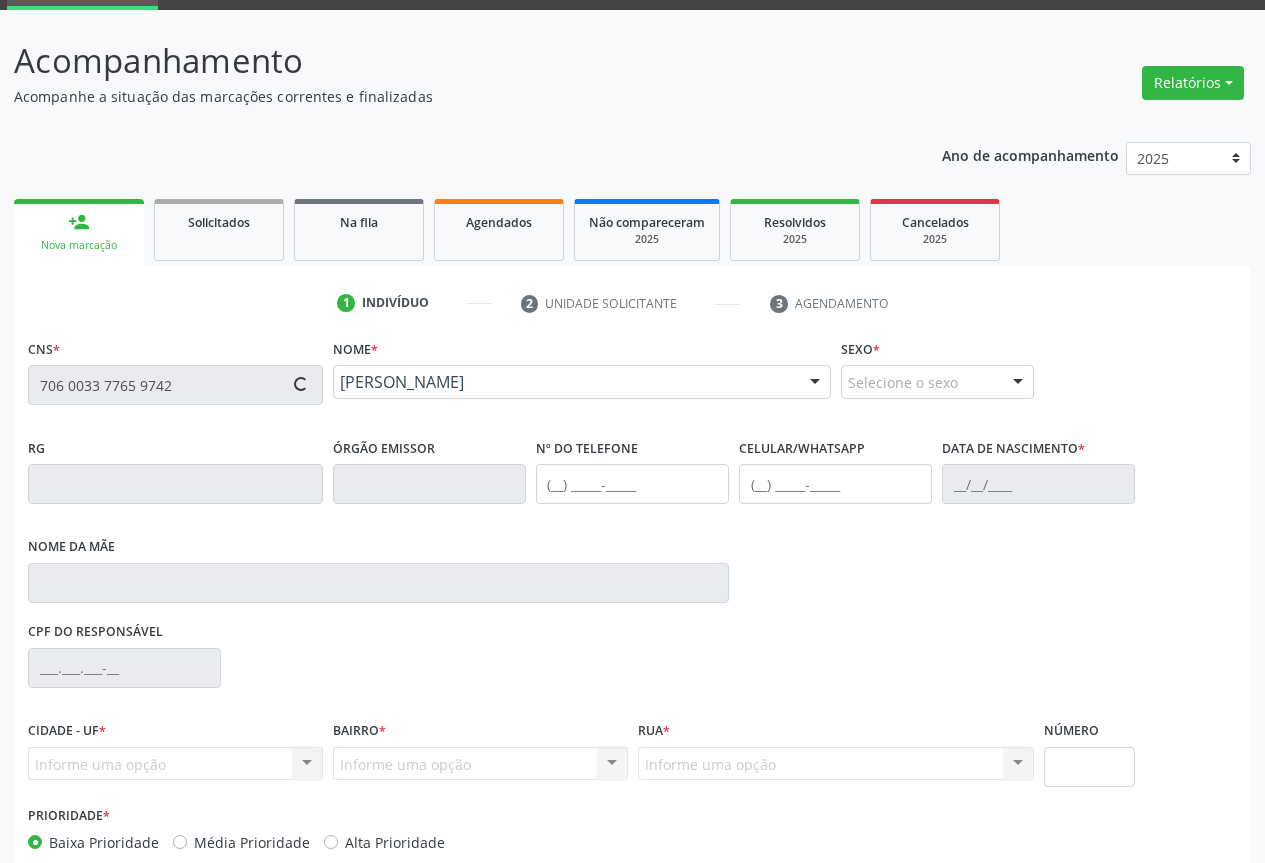 type on "1494149273" 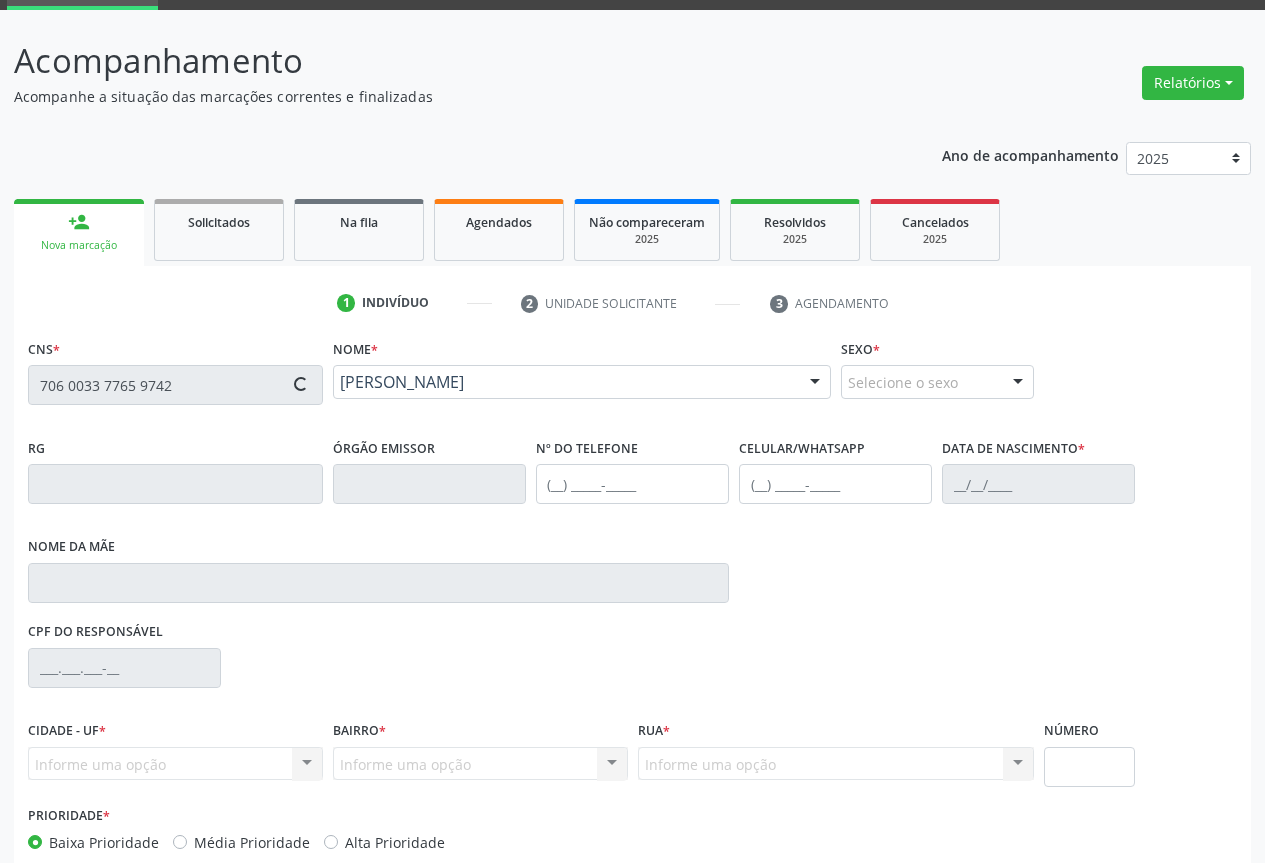 type on "16/07/1995" 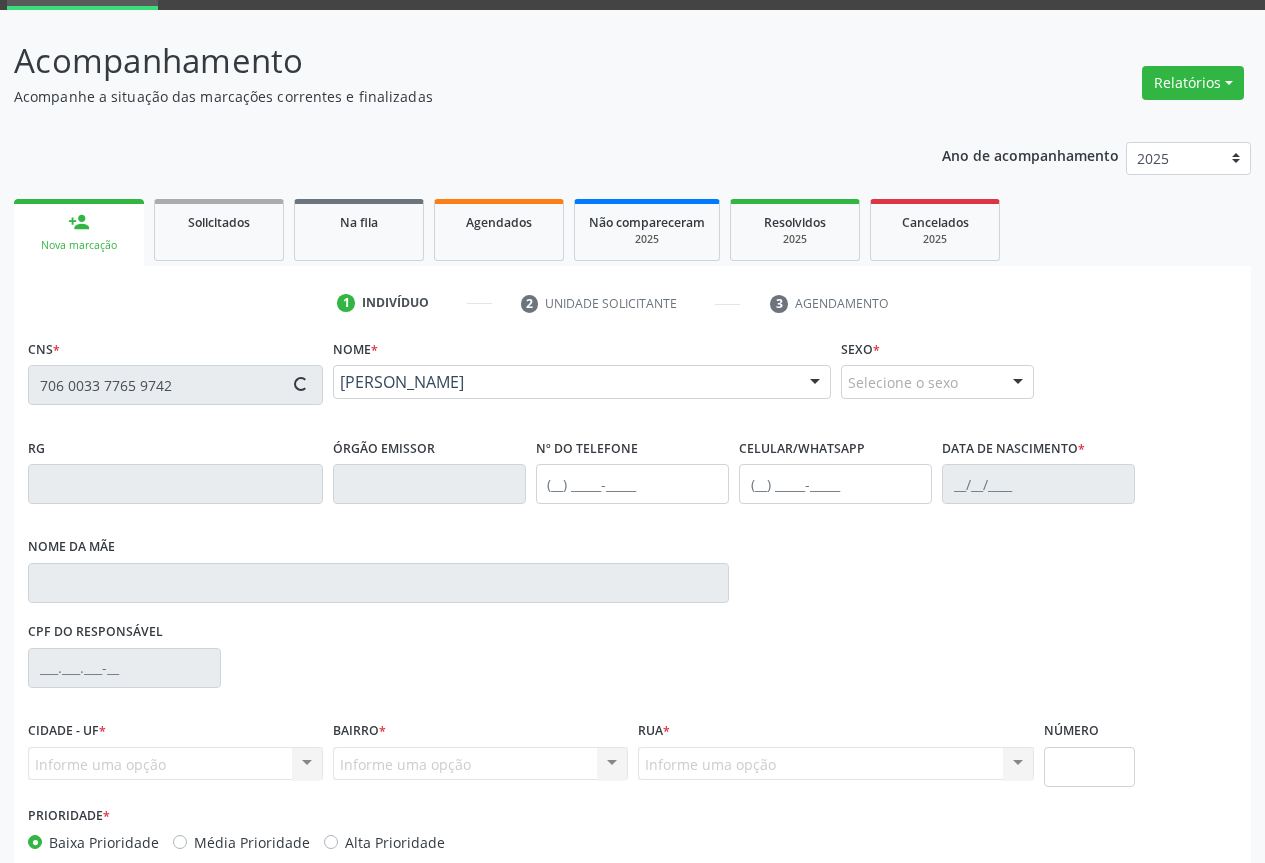 type on "066.464.635-22" 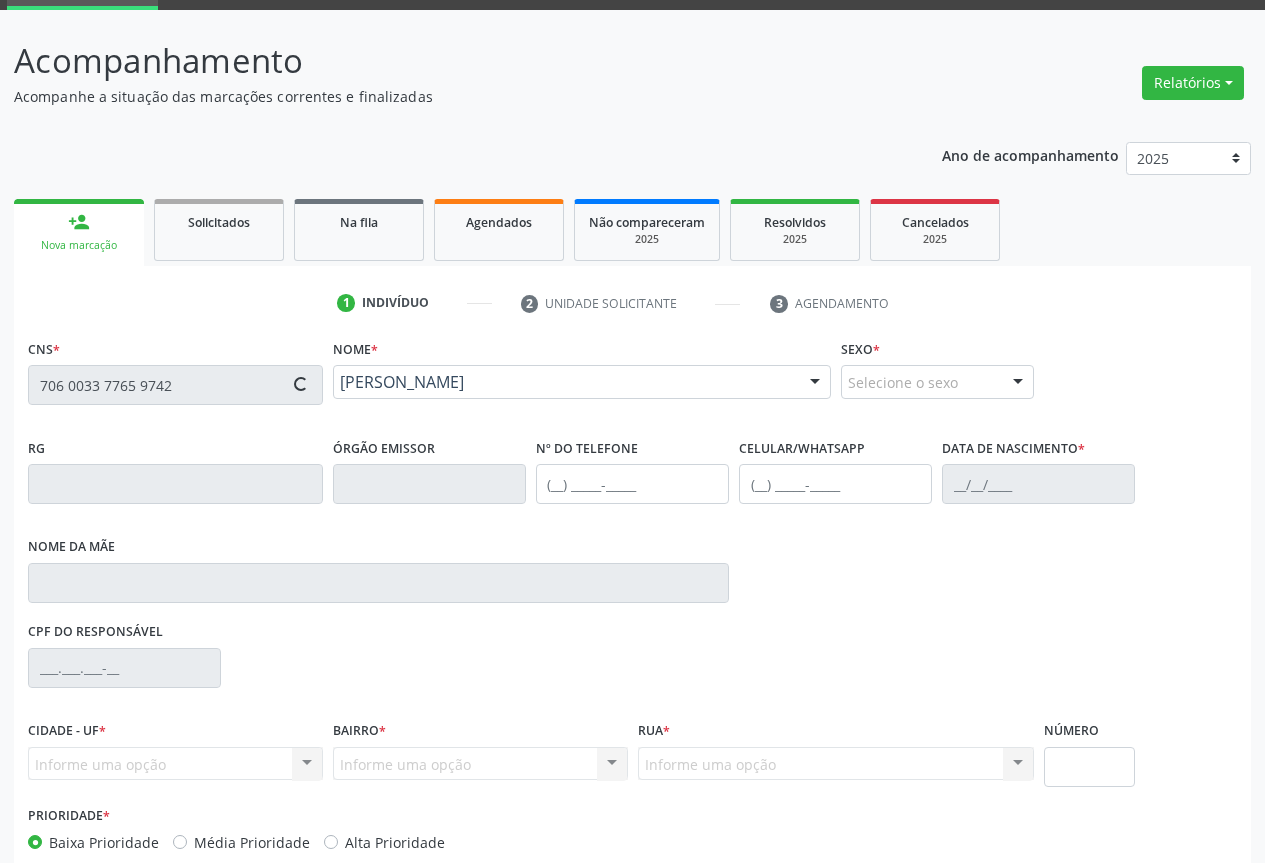 type on "S/N" 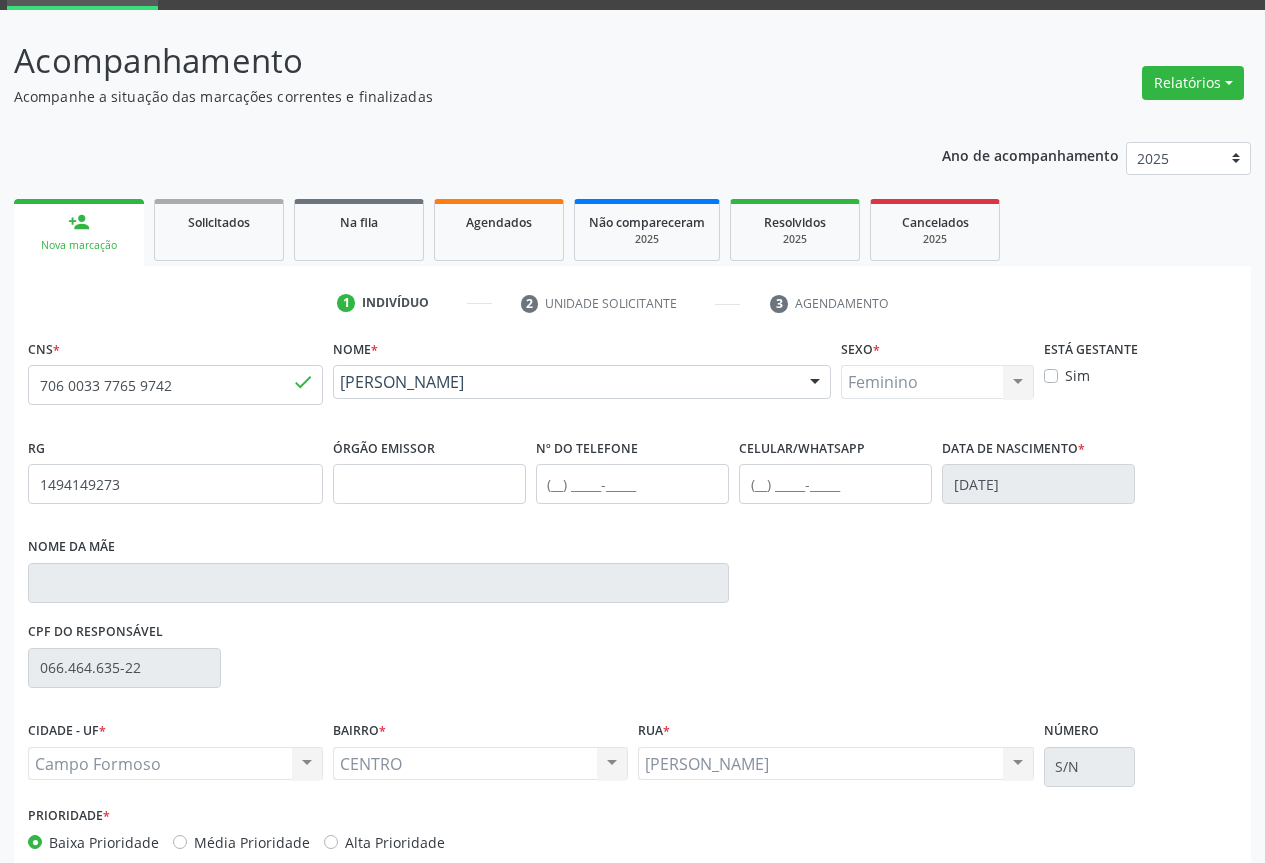 scroll, scrollTop: 207, scrollLeft: 0, axis: vertical 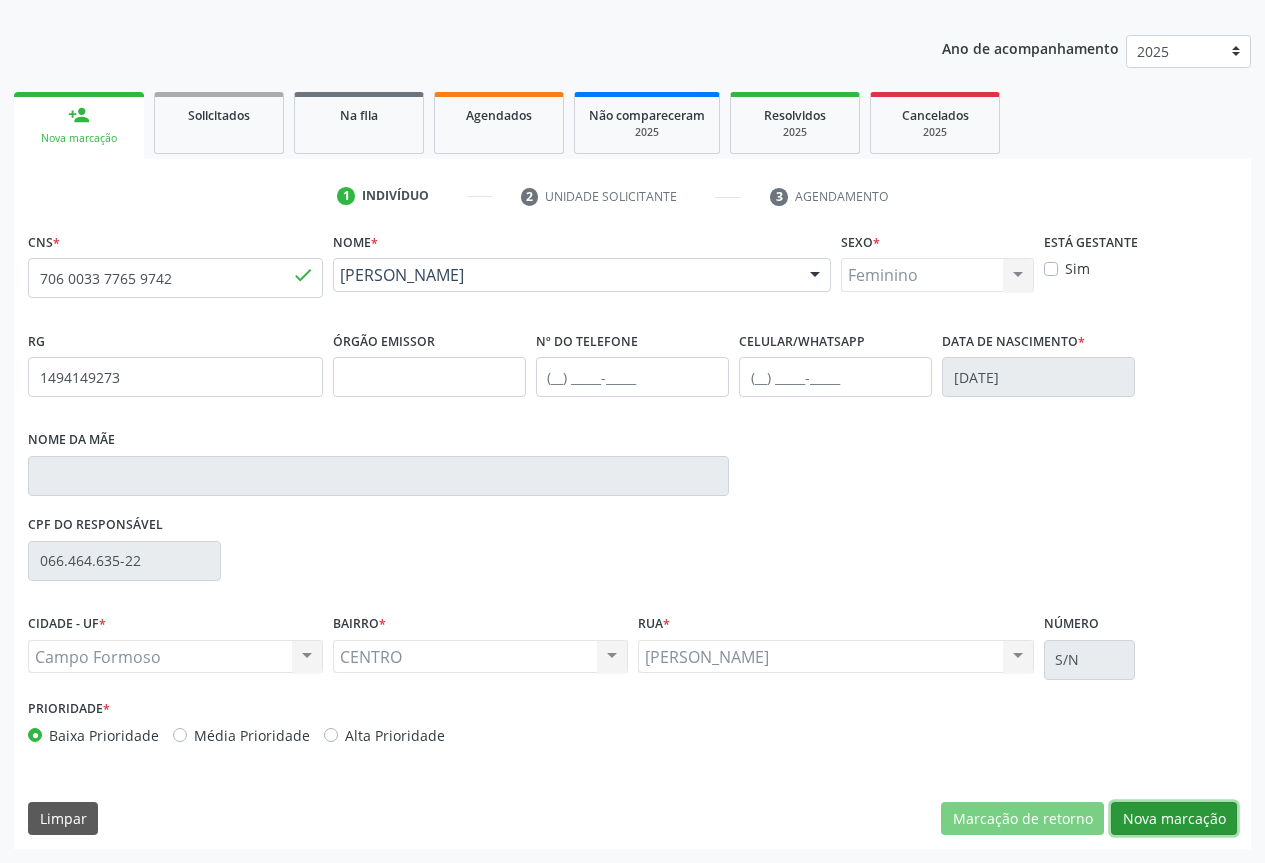 drag, startPoint x: 1156, startPoint y: 819, endPoint x: 1098, endPoint y: 789, distance: 65.29931 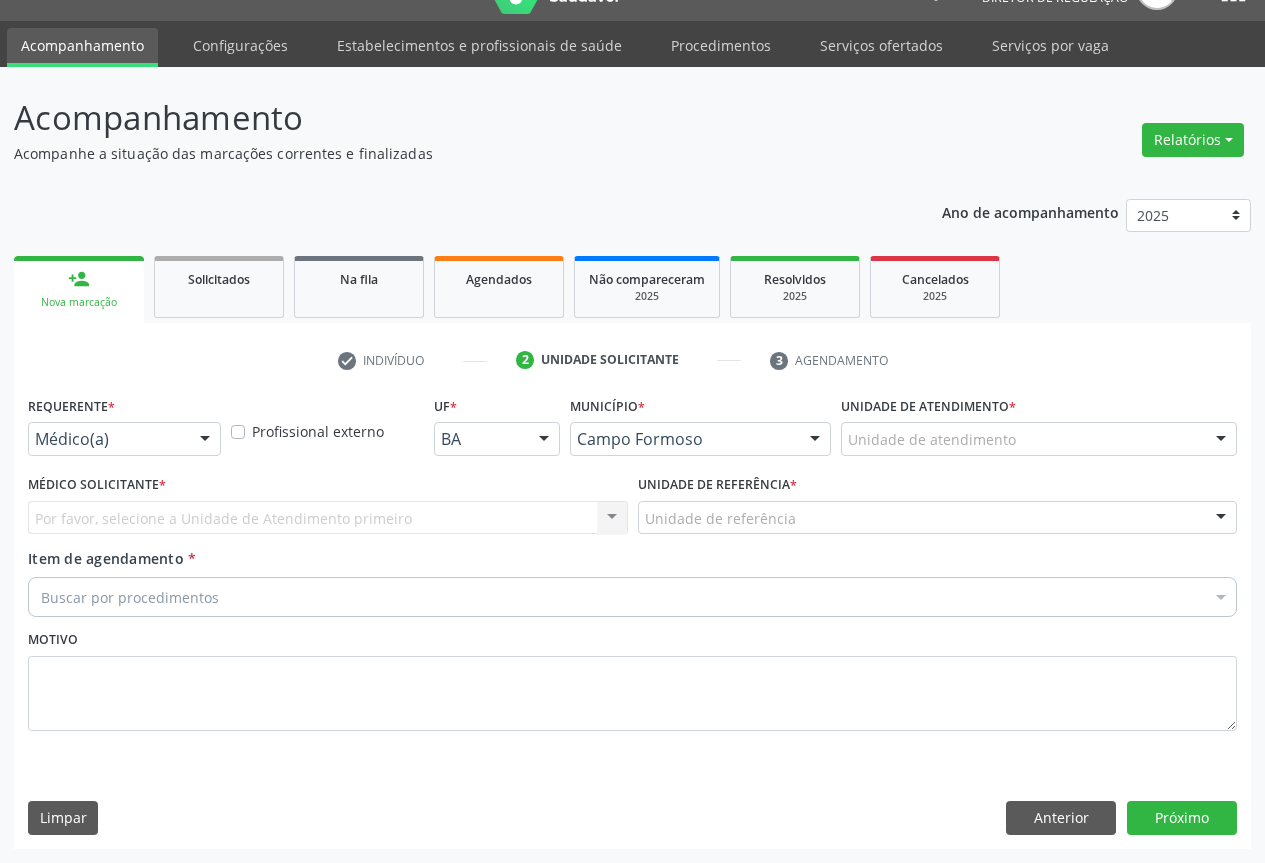 scroll, scrollTop: 43, scrollLeft: 0, axis: vertical 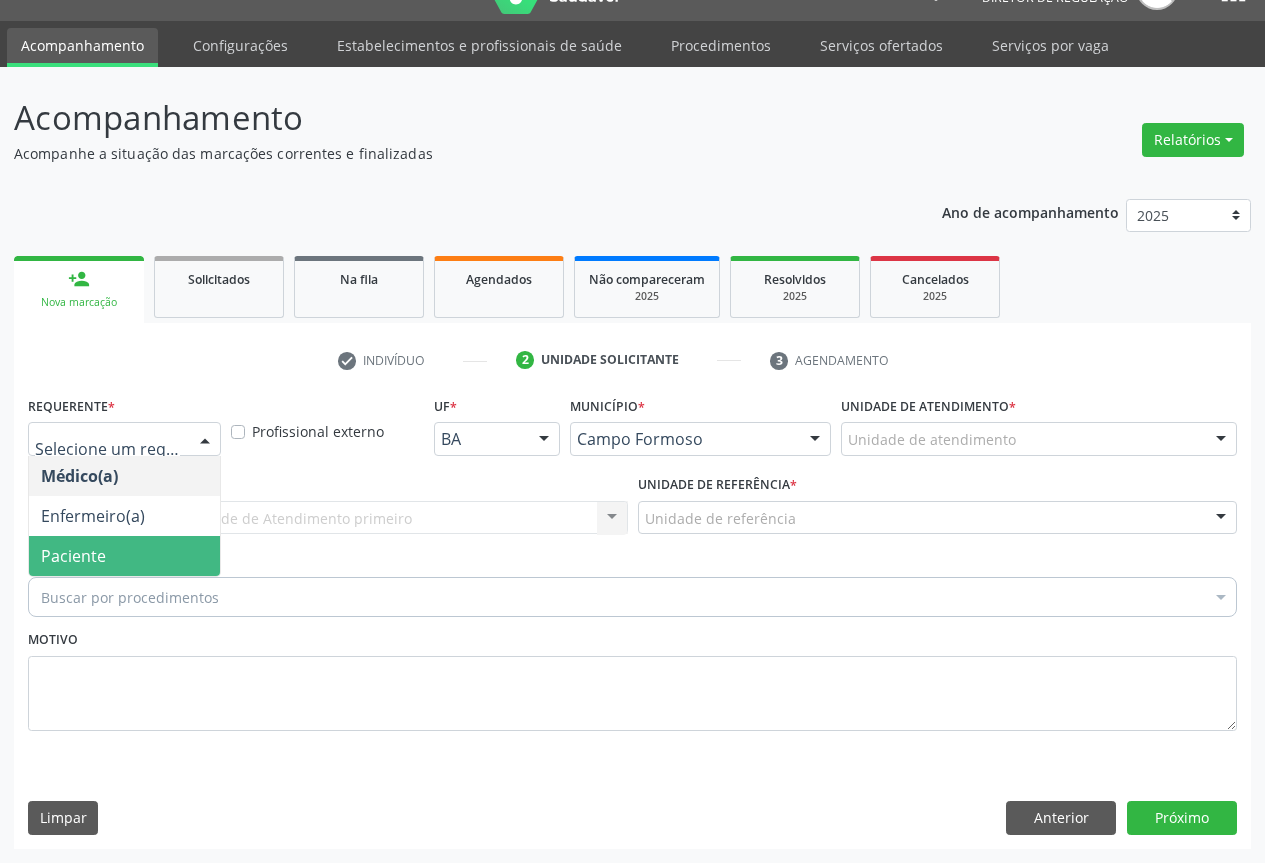 click on "Paciente" at bounding box center [73, 556] 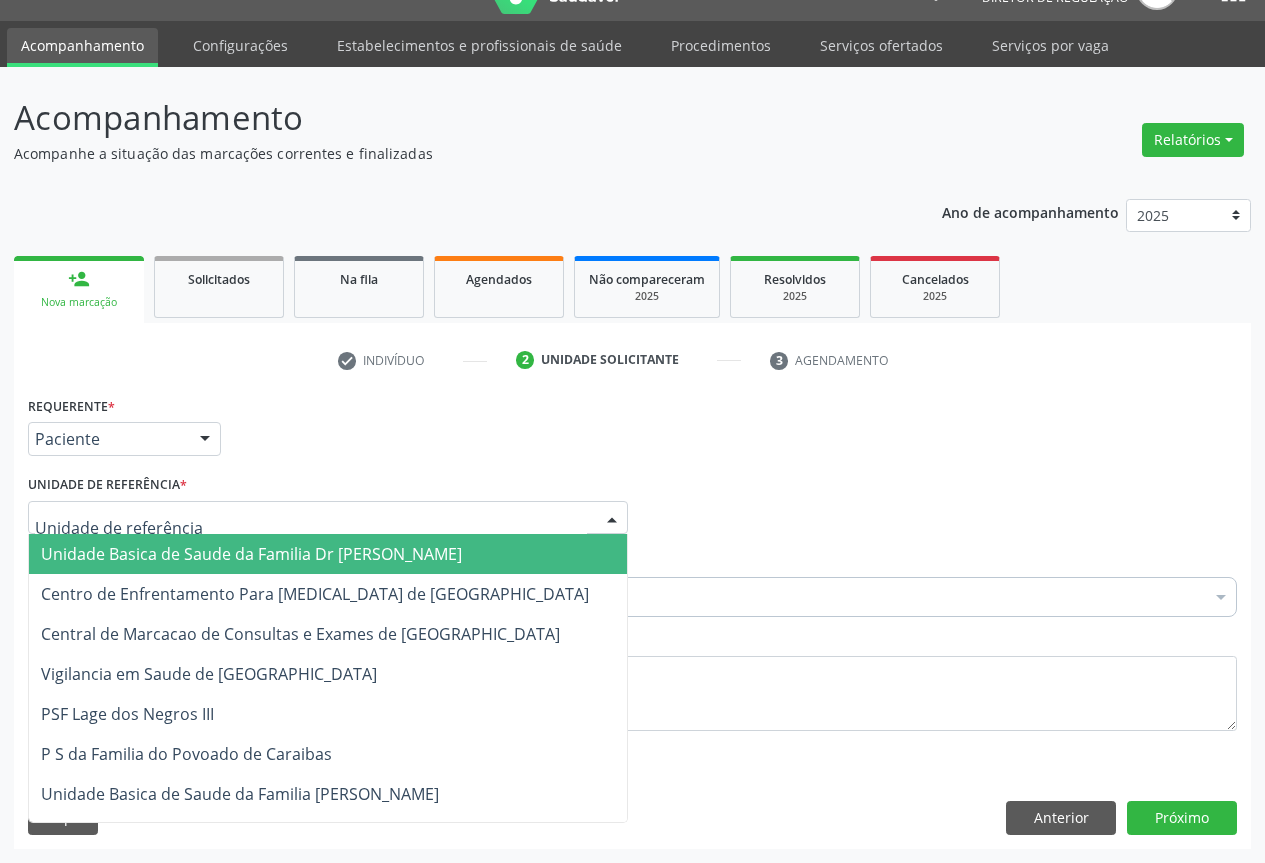 click at bounding box center [328, 518] 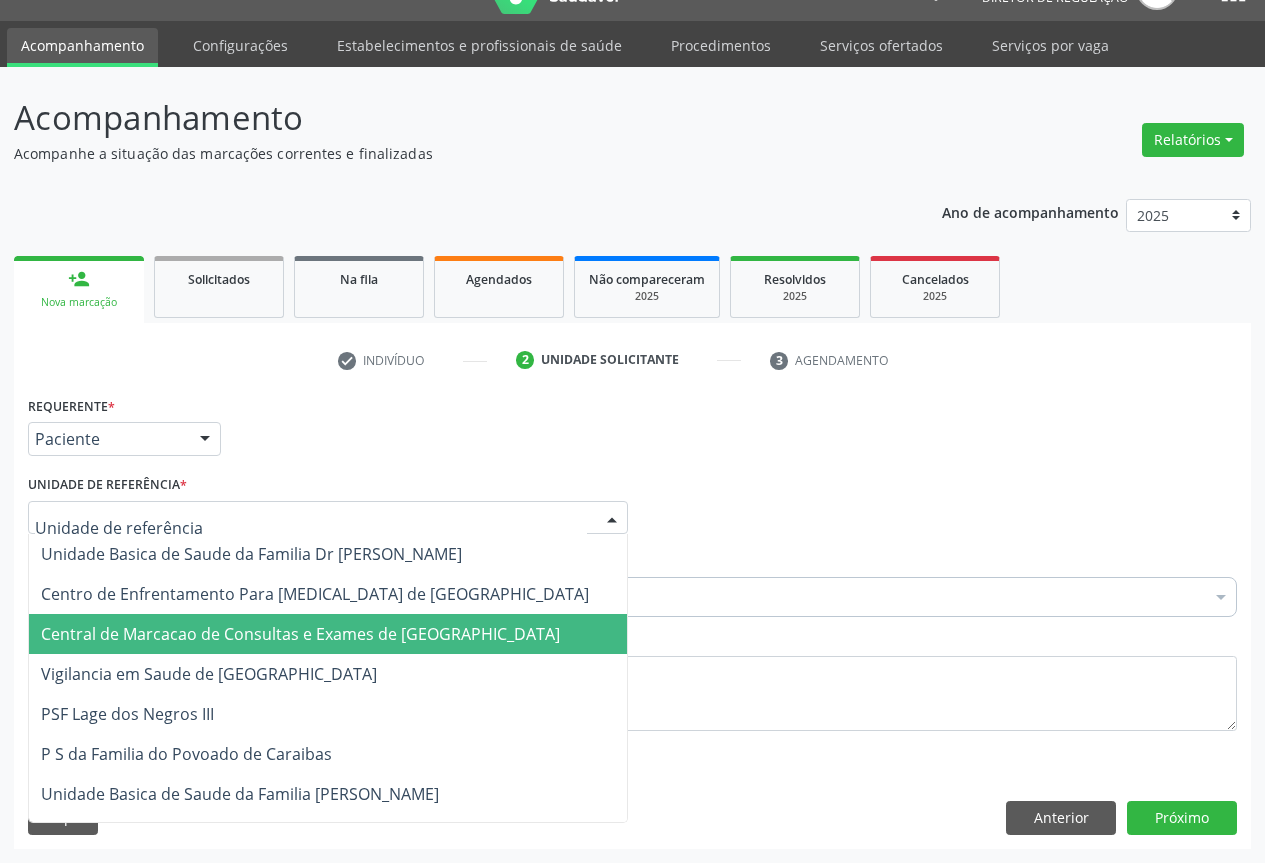 click on "Central de Marcacao de Consultas e Exames de Campo Formoso" at bounding box center [300, 634] 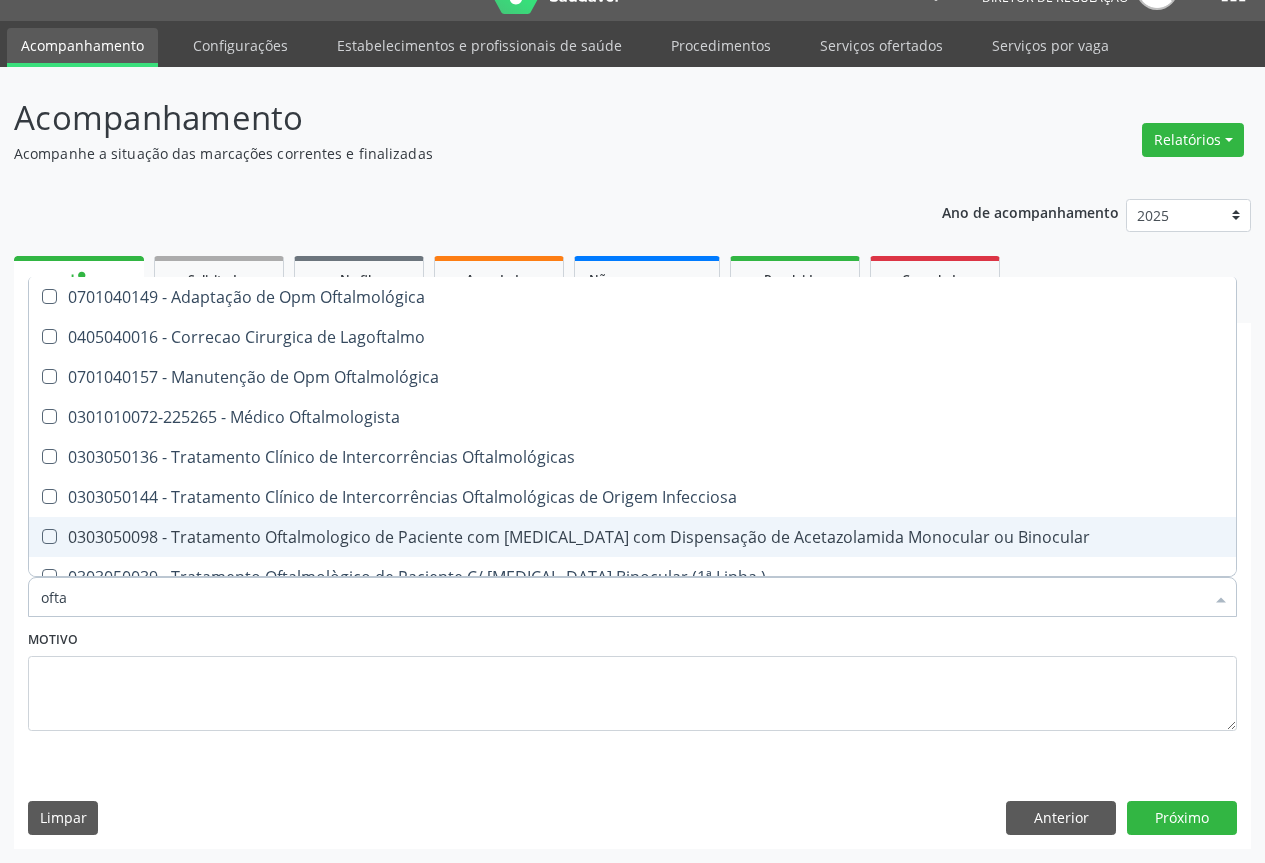 type on "oftal" 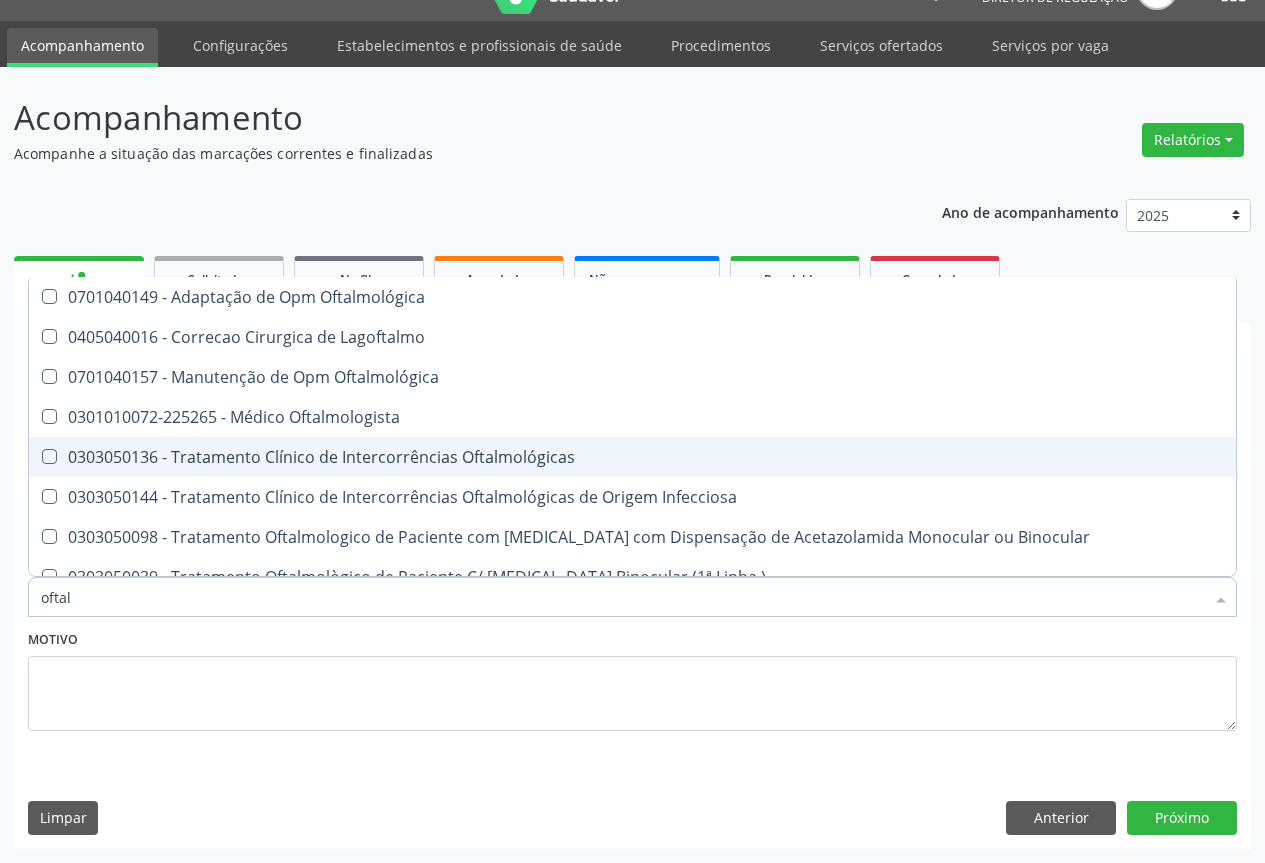 click on "0303050136 - Tratamento Clínico de Intercorrências Oftalmológicas" at bounding box center [632, 457] 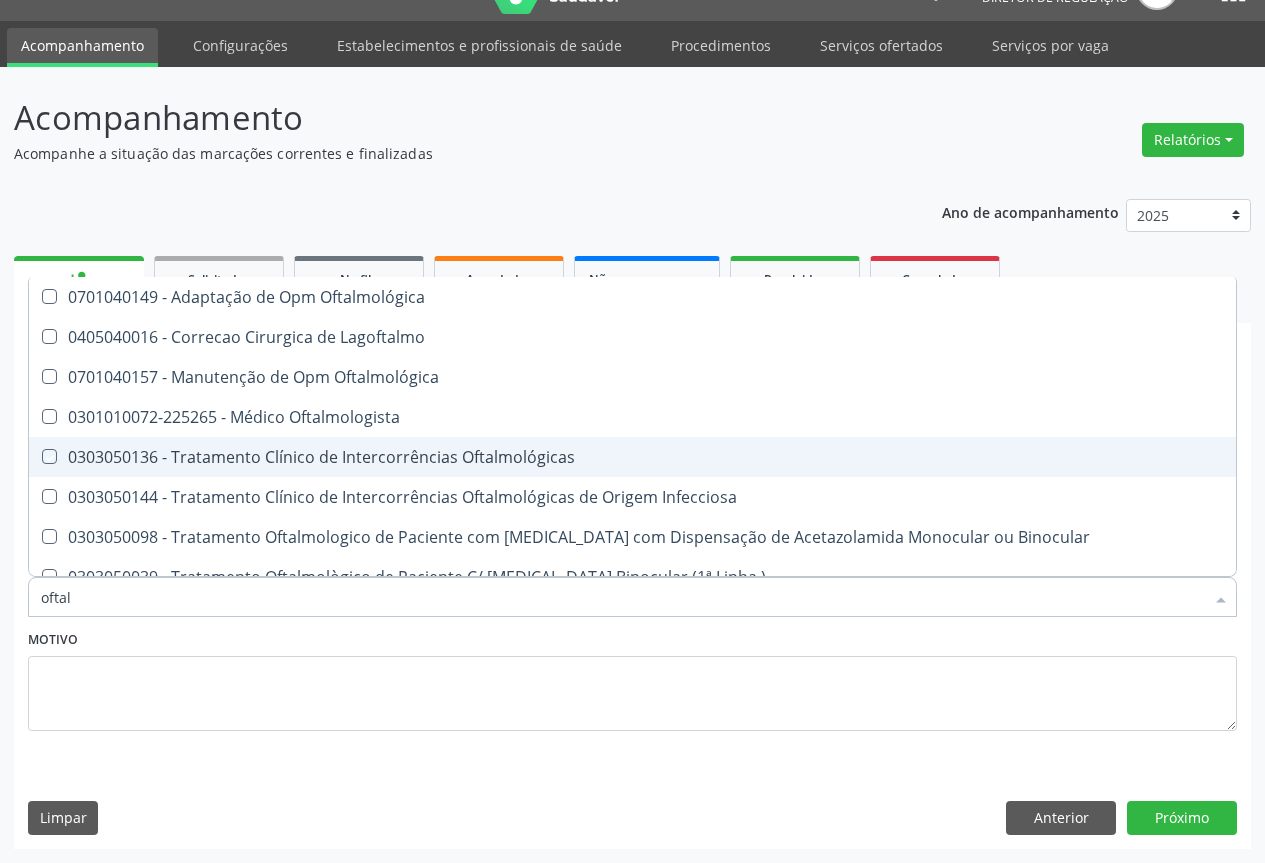checkbox on "true" 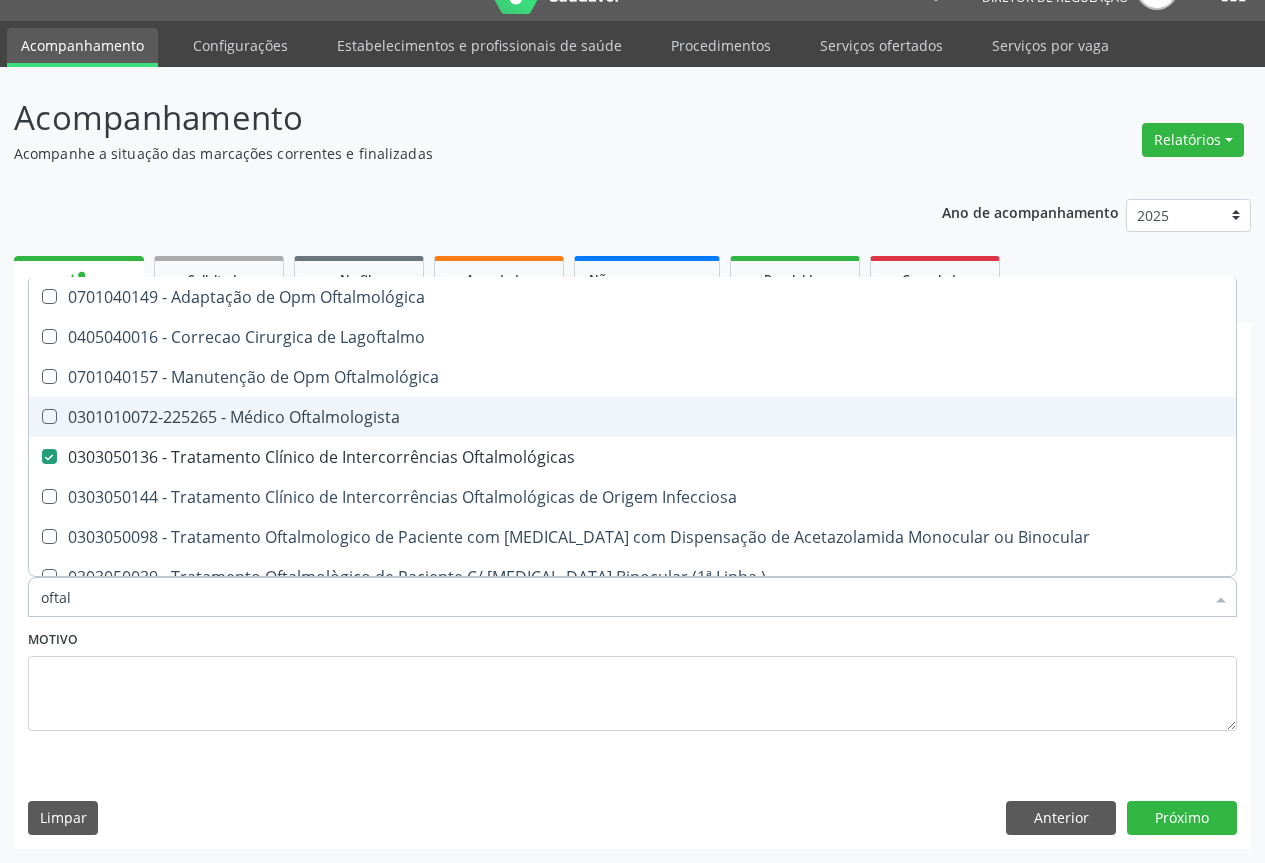click on "0301010072-225265 - Médico Oftalmologista" at bounding box center [632, 417] 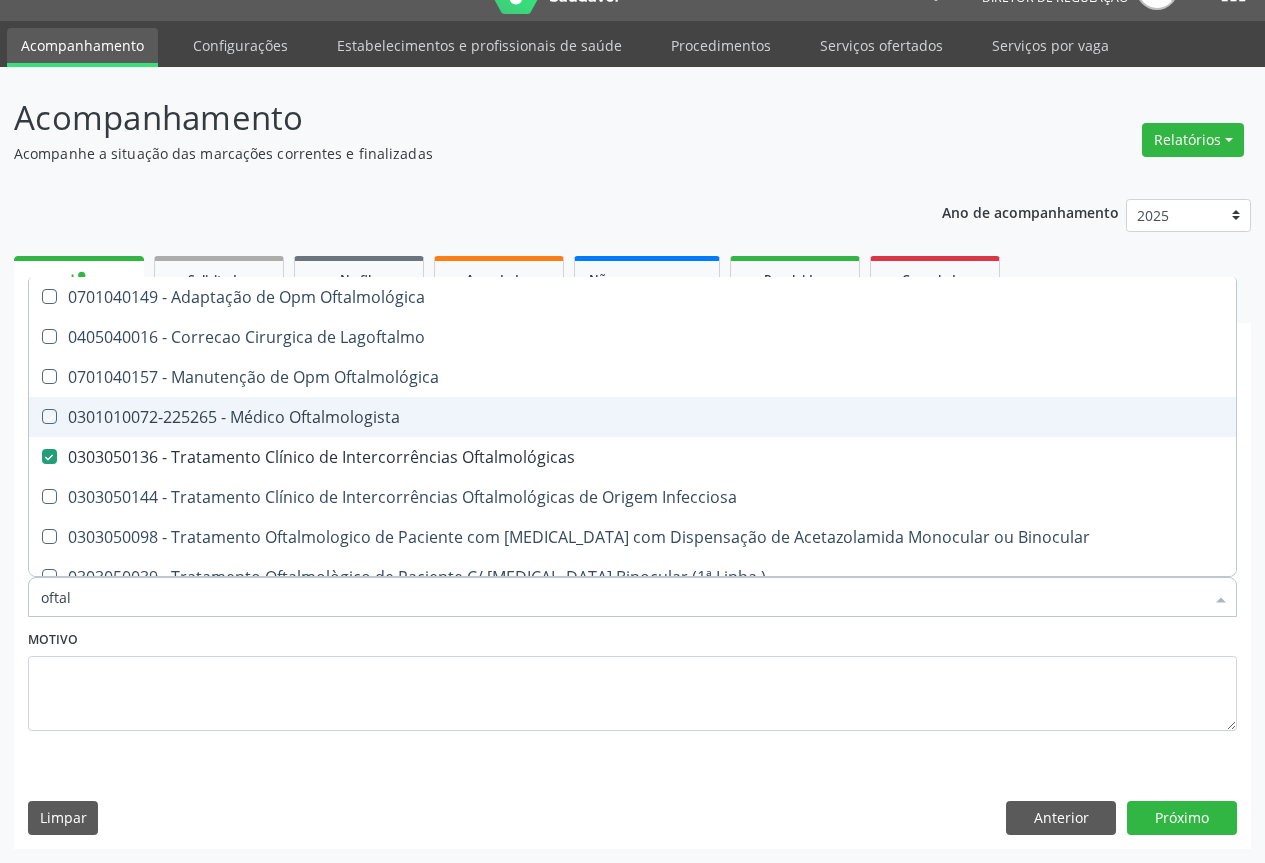 checkbox on "true" 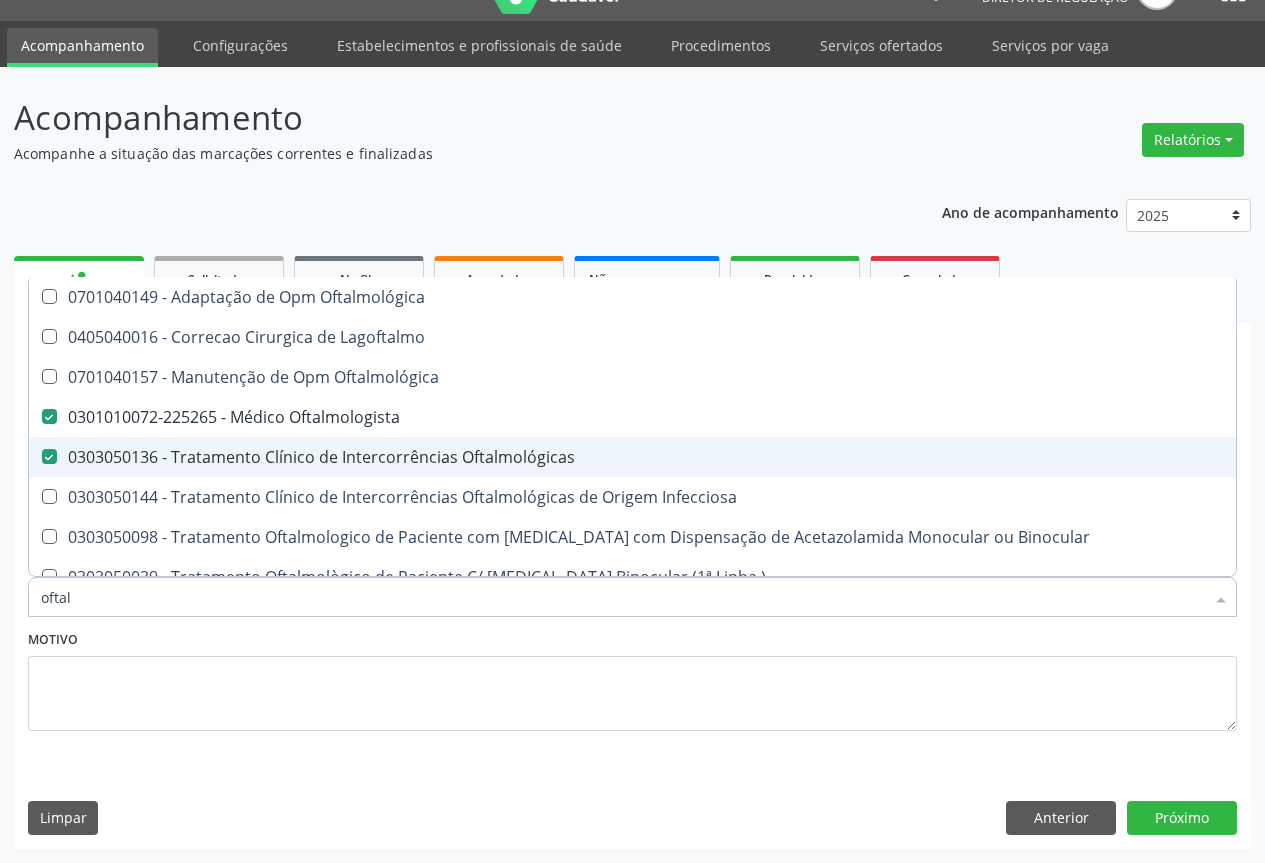 click on "0303050136 - Tratamento Clínico de Intercorrências Oftalmológicas" at bounding box center [632, 457] 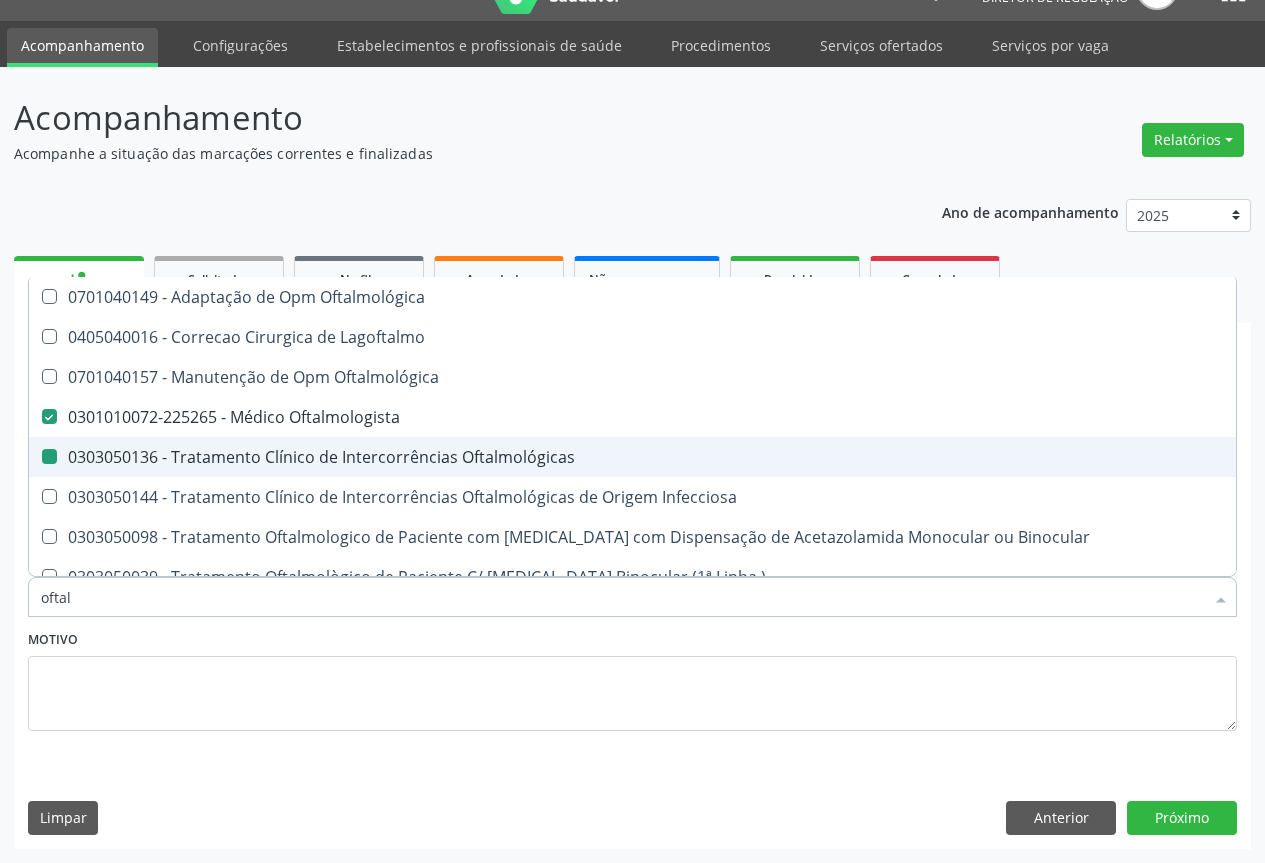 checkbox on "false" 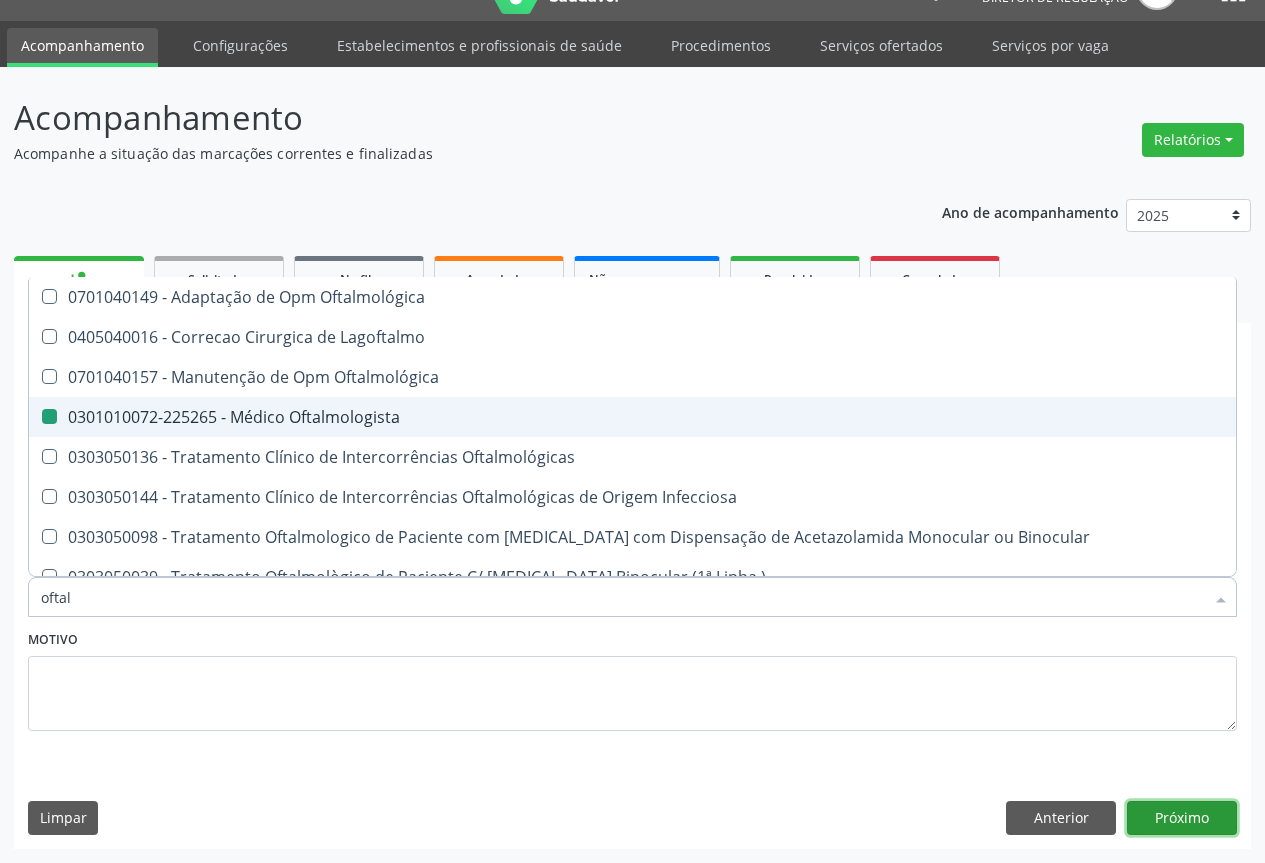 click on "Próximo" at bounding box center [1182, 818] 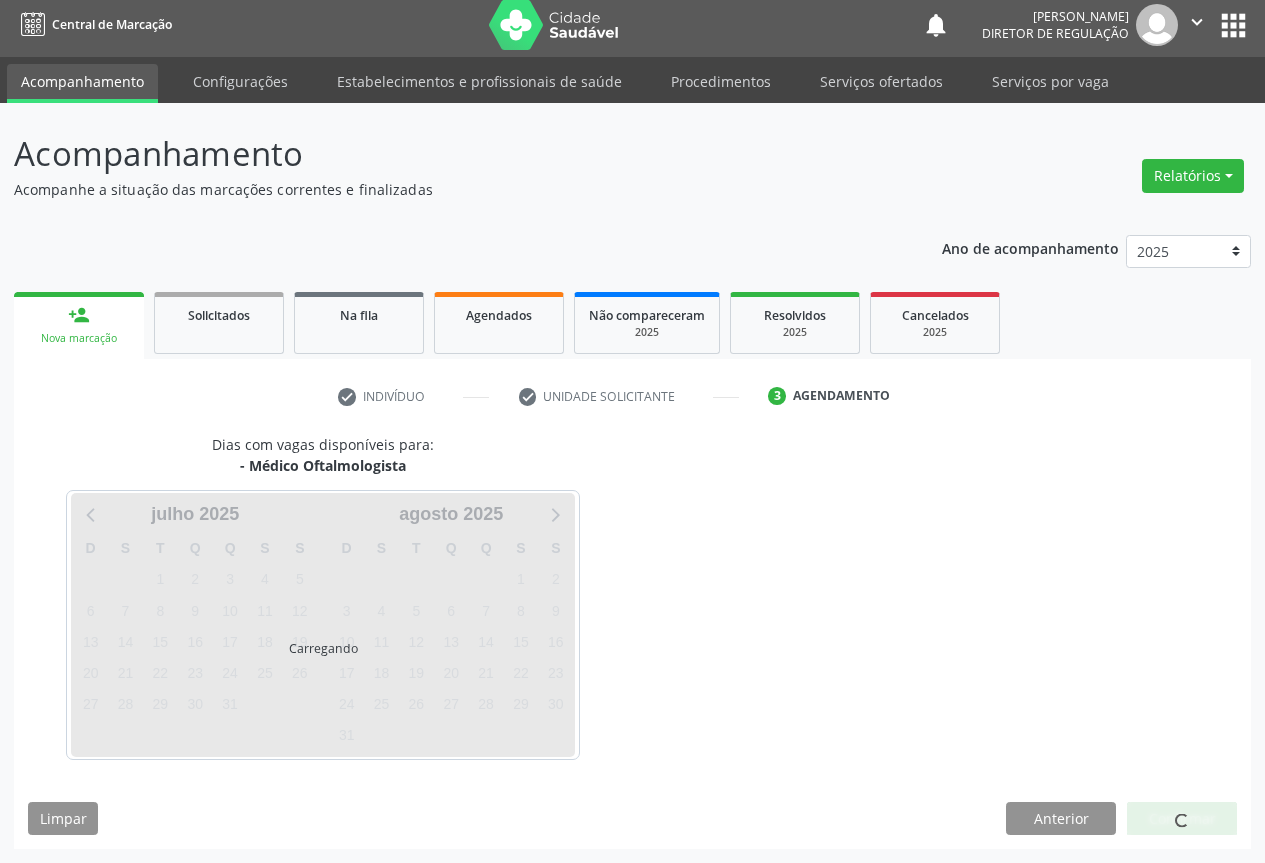 scroll, scrollTop: 7, scrollLeft: 0, axis: vertical 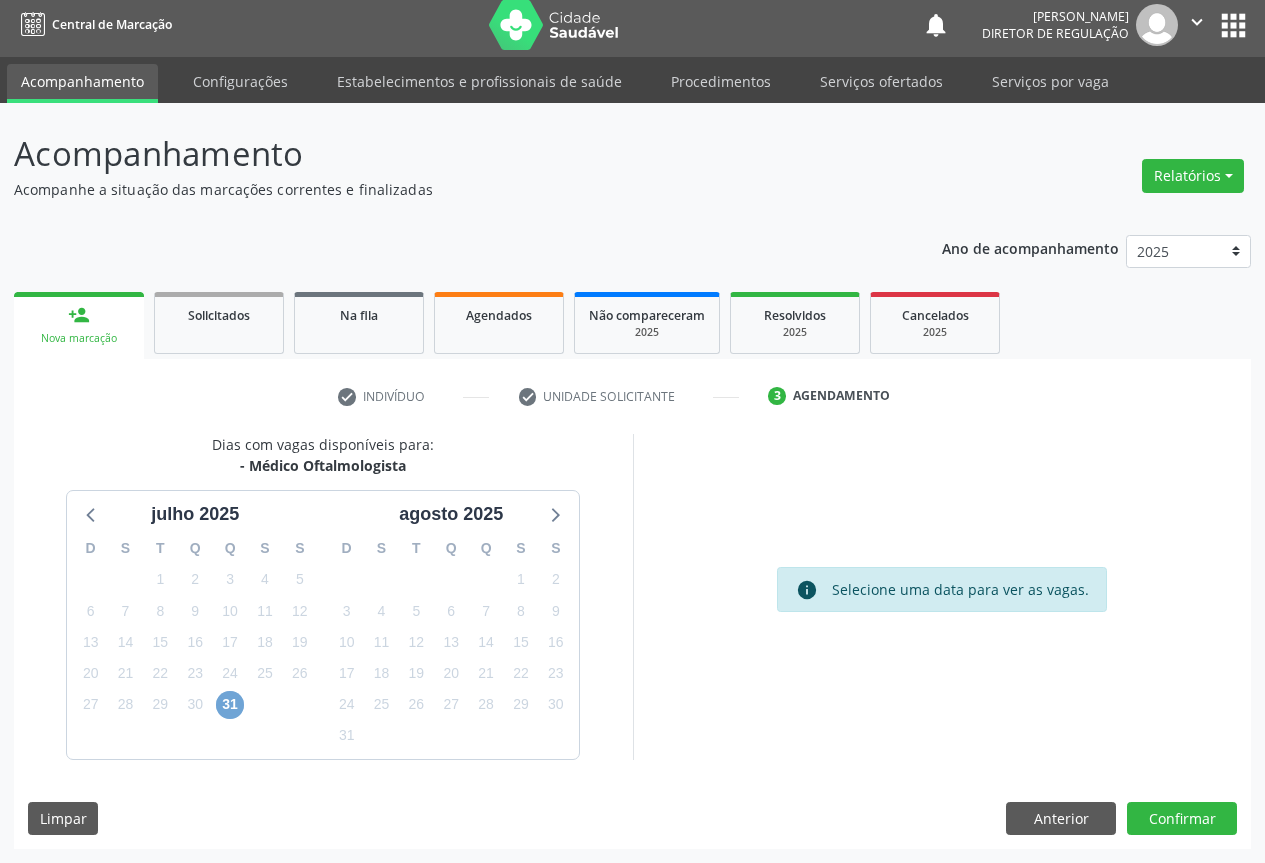 click on "31" at bounding box center [230, 705] 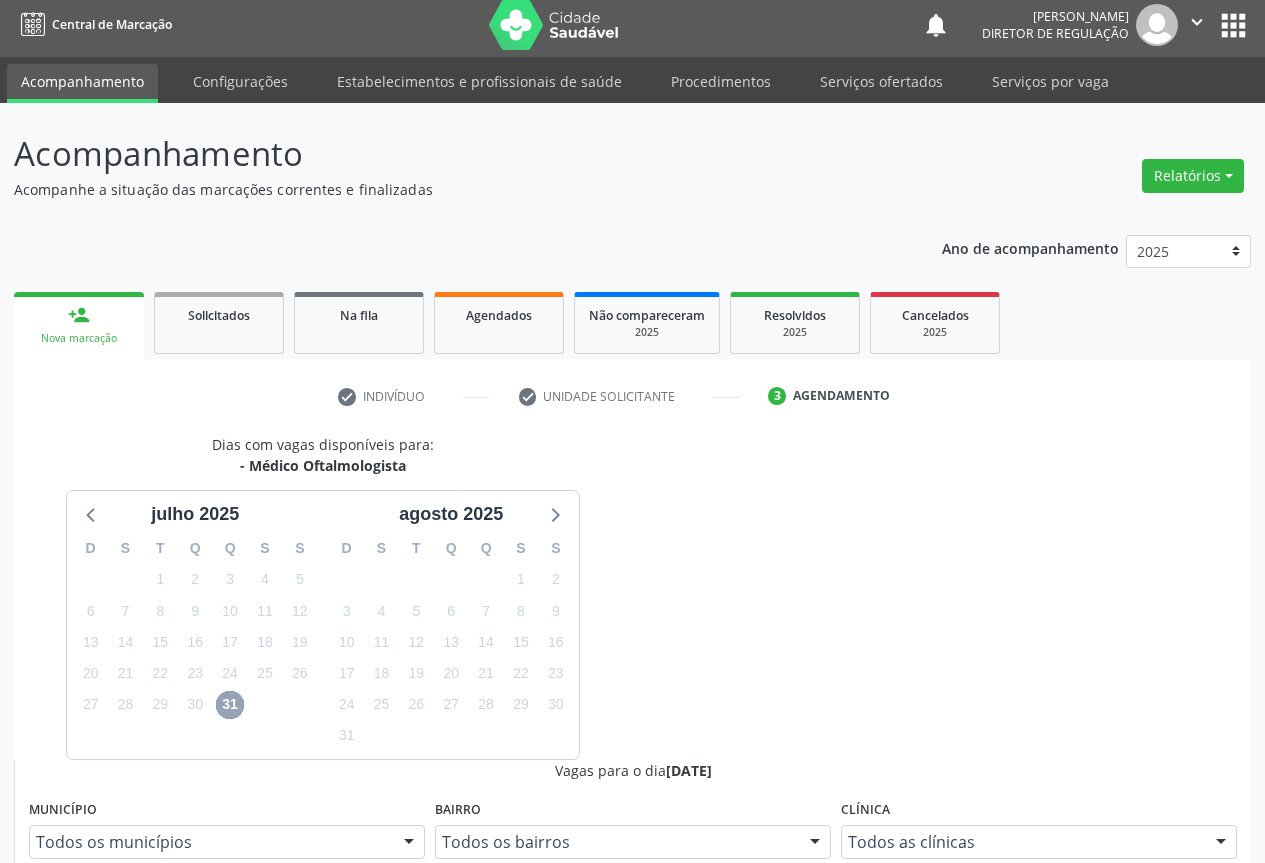 scroll, scrollTop: 207, scrollLeft: 0, axis: vertical 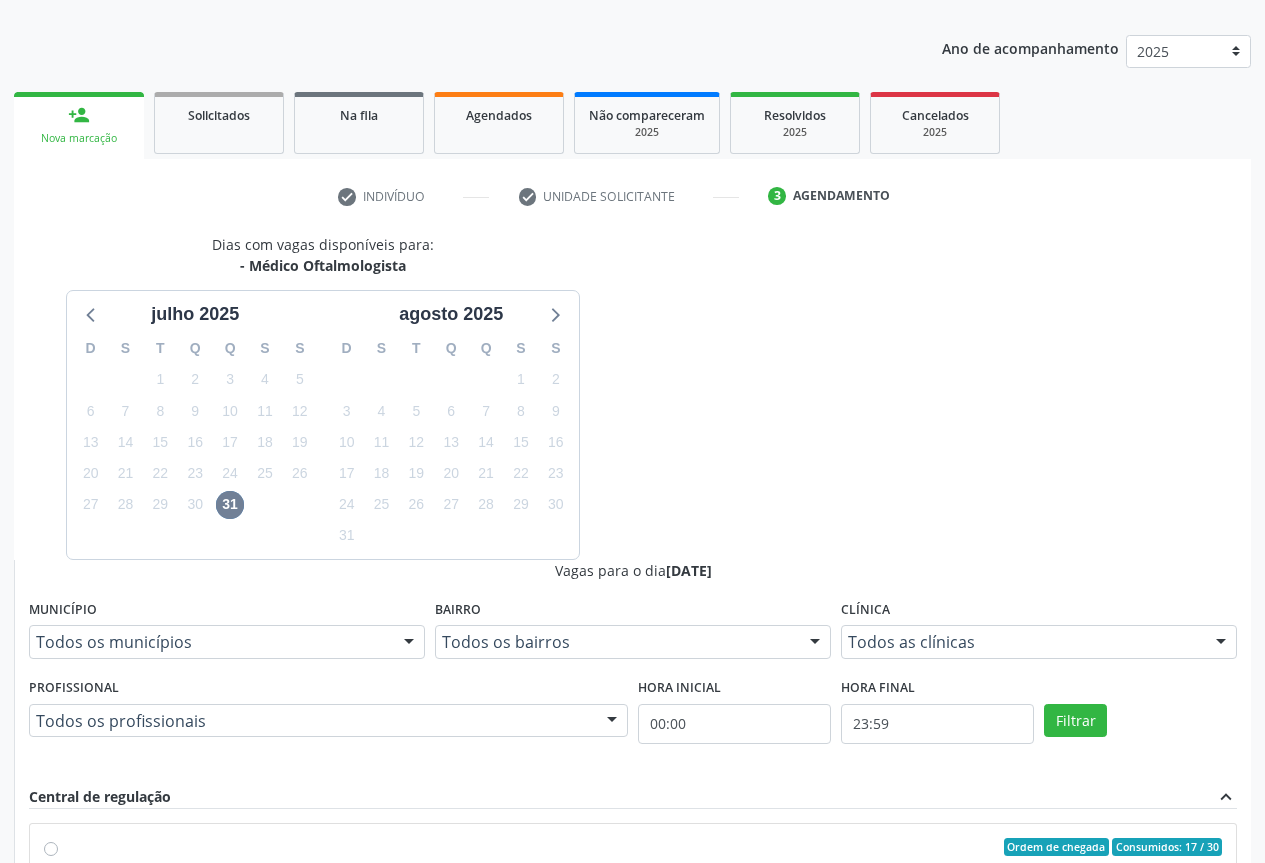 click on "Ordem de chegada
Consumidos: 17 / 30
Horário:   07:30
Clínica:  Centro de Saúde Ocular
Rede:
--
Endereço:   nº 06, Bairro Colina do Sol, Campo Formoso - BA
Telefone:   --
Profissional:
Claúdia Galvão Pedreira
Informações adicionais sobre o atendimento
Idade de atendimento:
de 3 a 100 anos
Gênero(s) atendido(s):
Feminino e Masculino
Informações adicionais:
--" at bounding box center (643, 991) 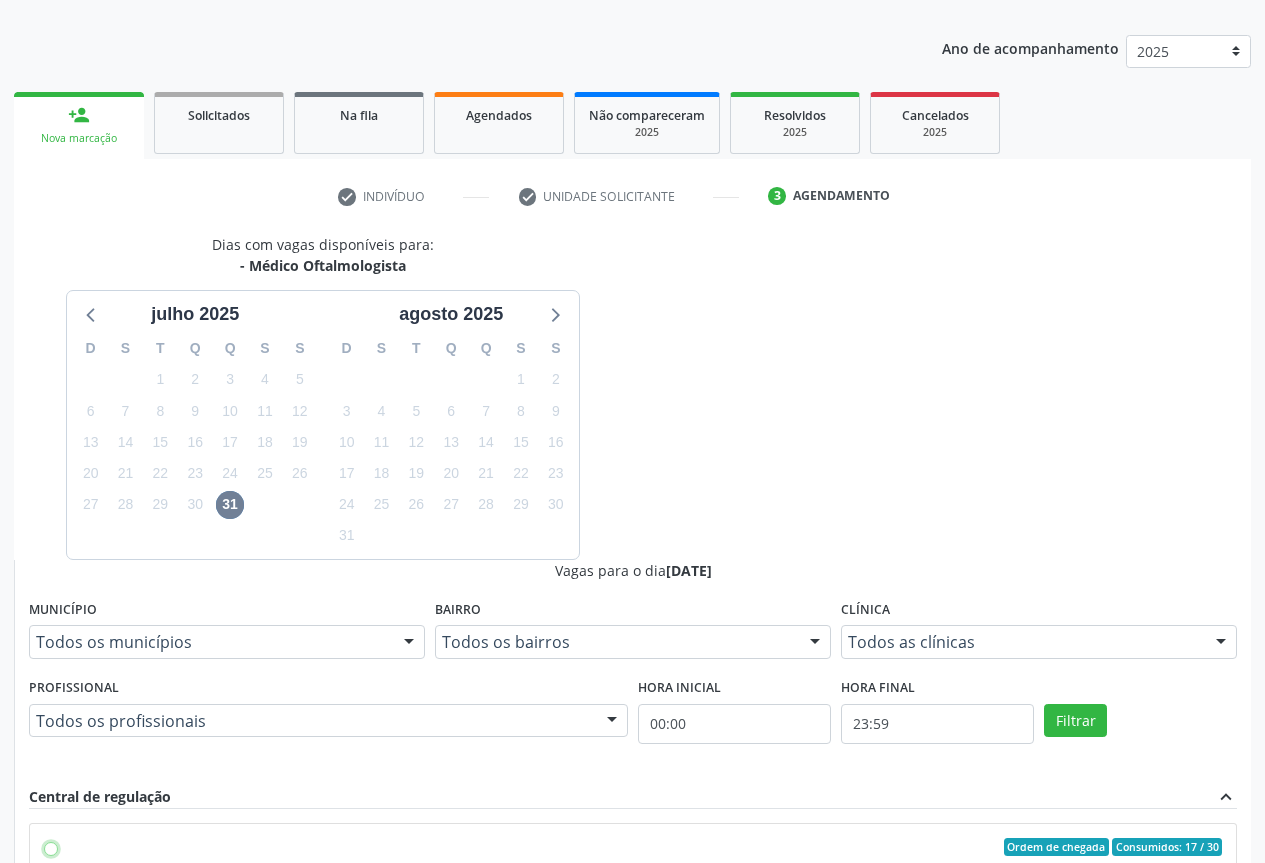 click on "Ordem de chegada
Consumidos: 17 / 30
Horário:   07:30
Clínica:  Centro de Saúde Ocular
Rede:
--
Endereço:   nº 06, Bairro Colina do Sol, Campo Formoso - BA
Telefone:   --
Profissional:
Claúdia Galvão Pedreira
Informações adicionais sobre o atendimento
Idade de atendimento:
de 3 a 100 anos
Gênero(s) atendido(s):
Feminino e Masculino
Informações adicionais:
--" at bounding box center [51, 847] 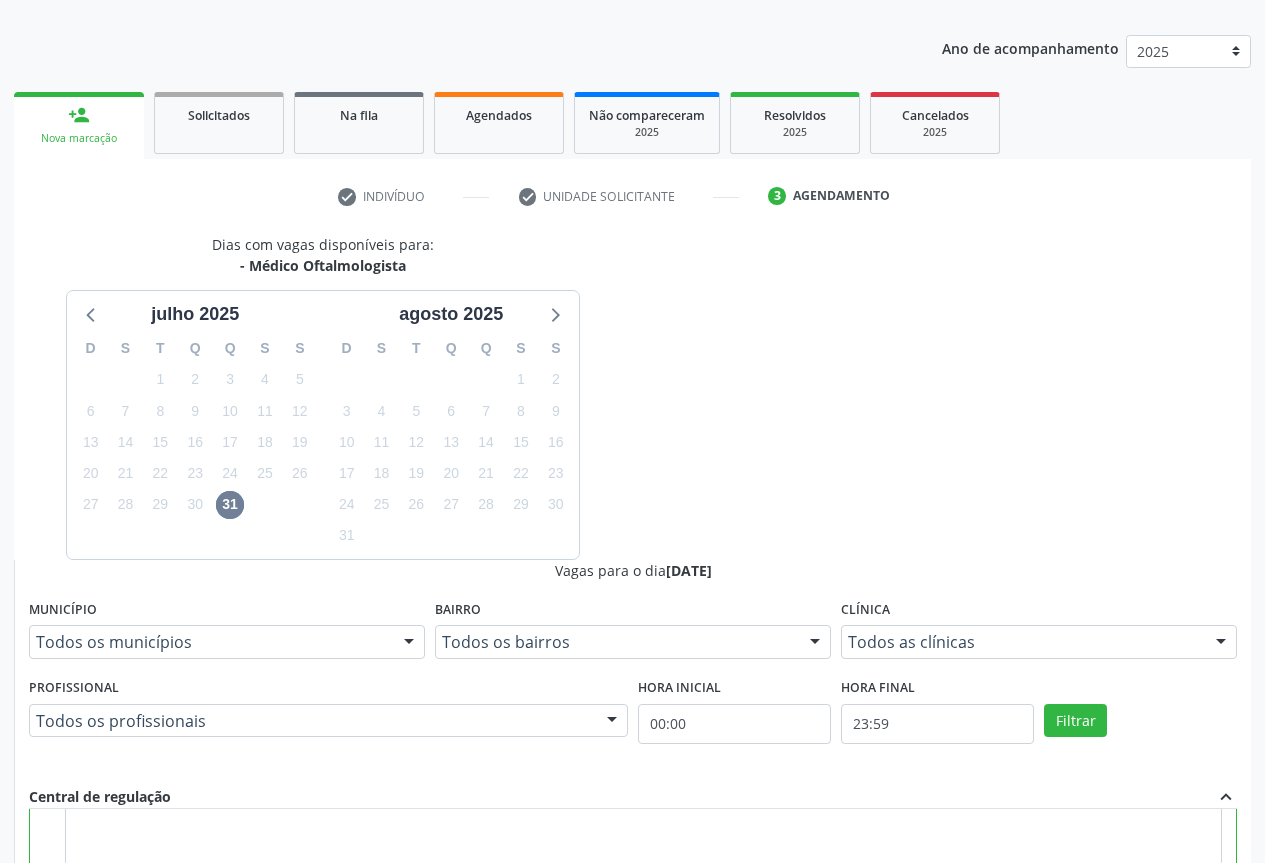 scroll, scrollTop: 450, scrollLeft: 0, axis: vertical 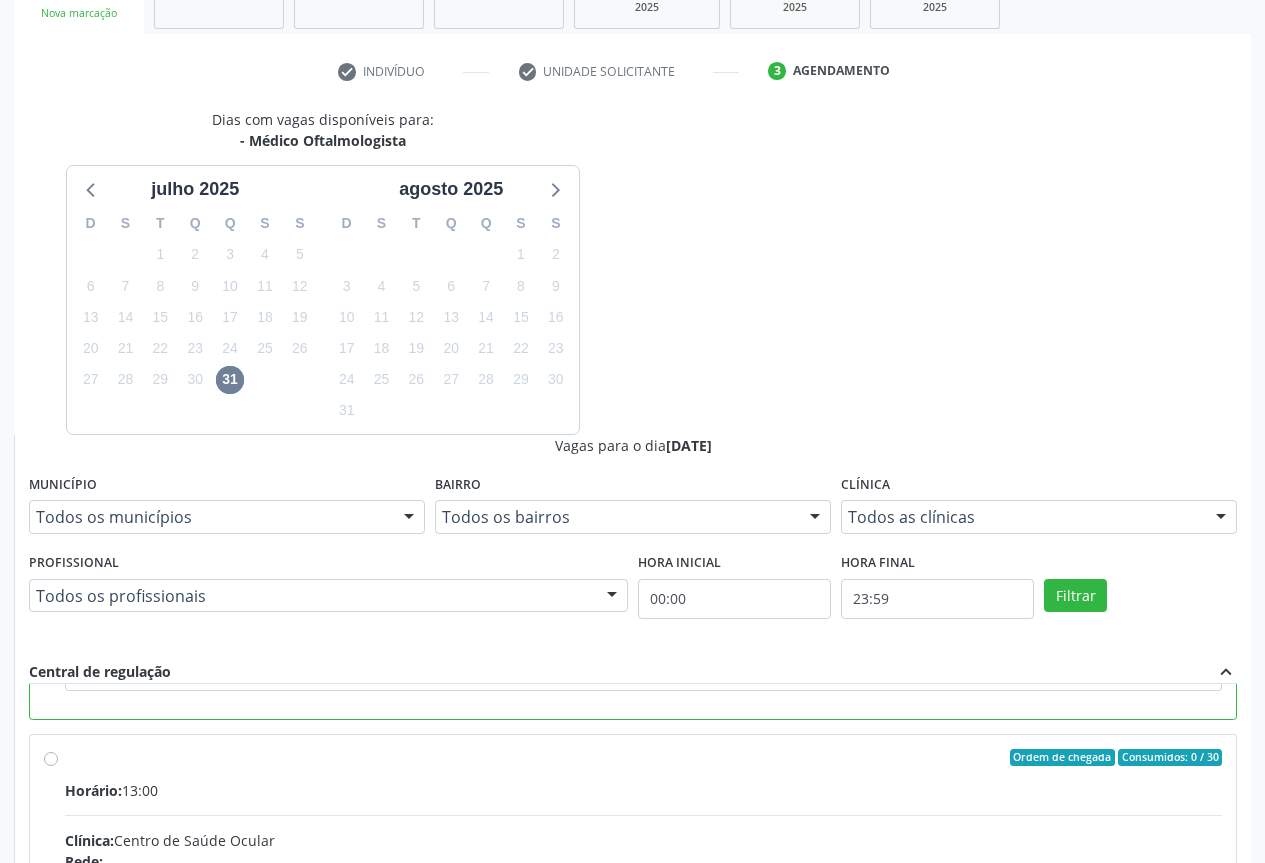 click on "Confirmar" at bounding box center [1182, 1143] 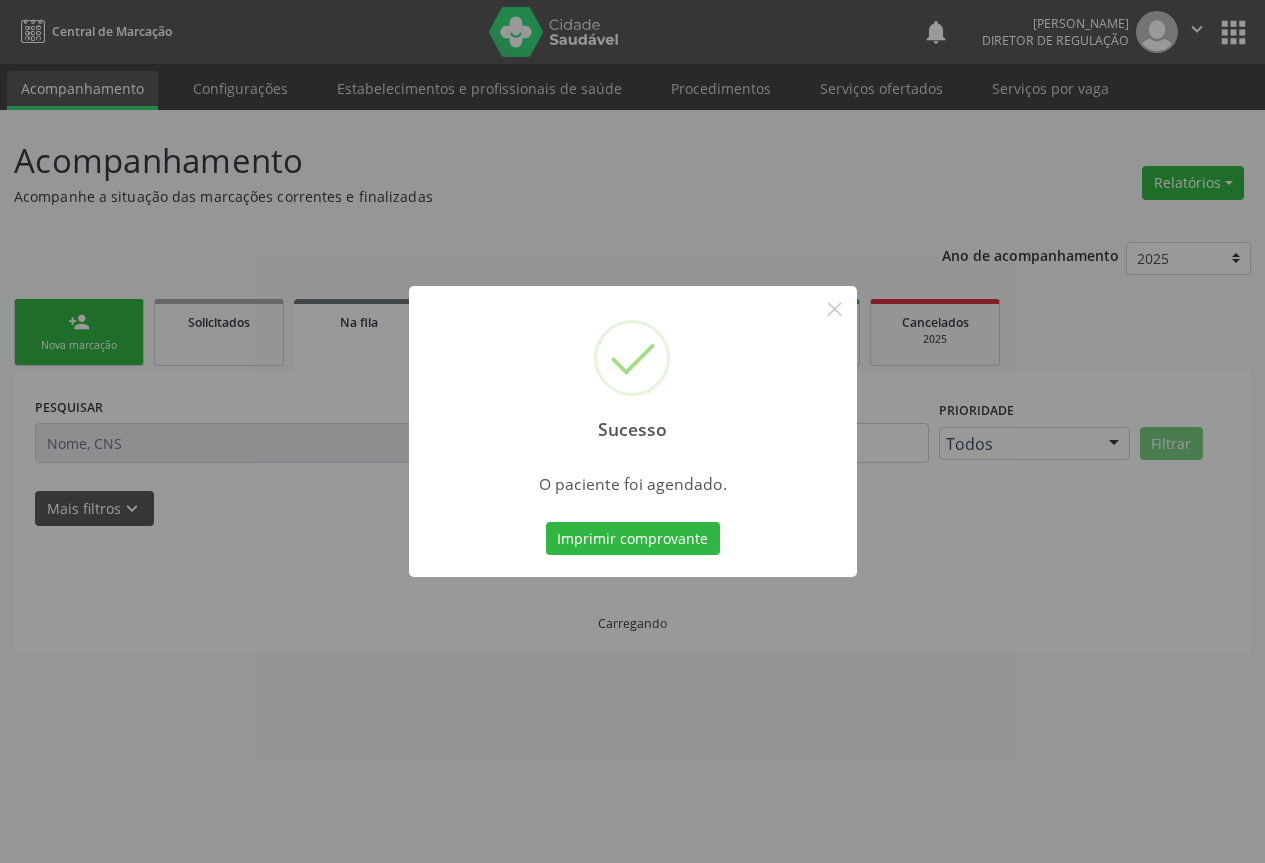 scroll, scrollTop: 0, scrollLeft: 0, axis: both 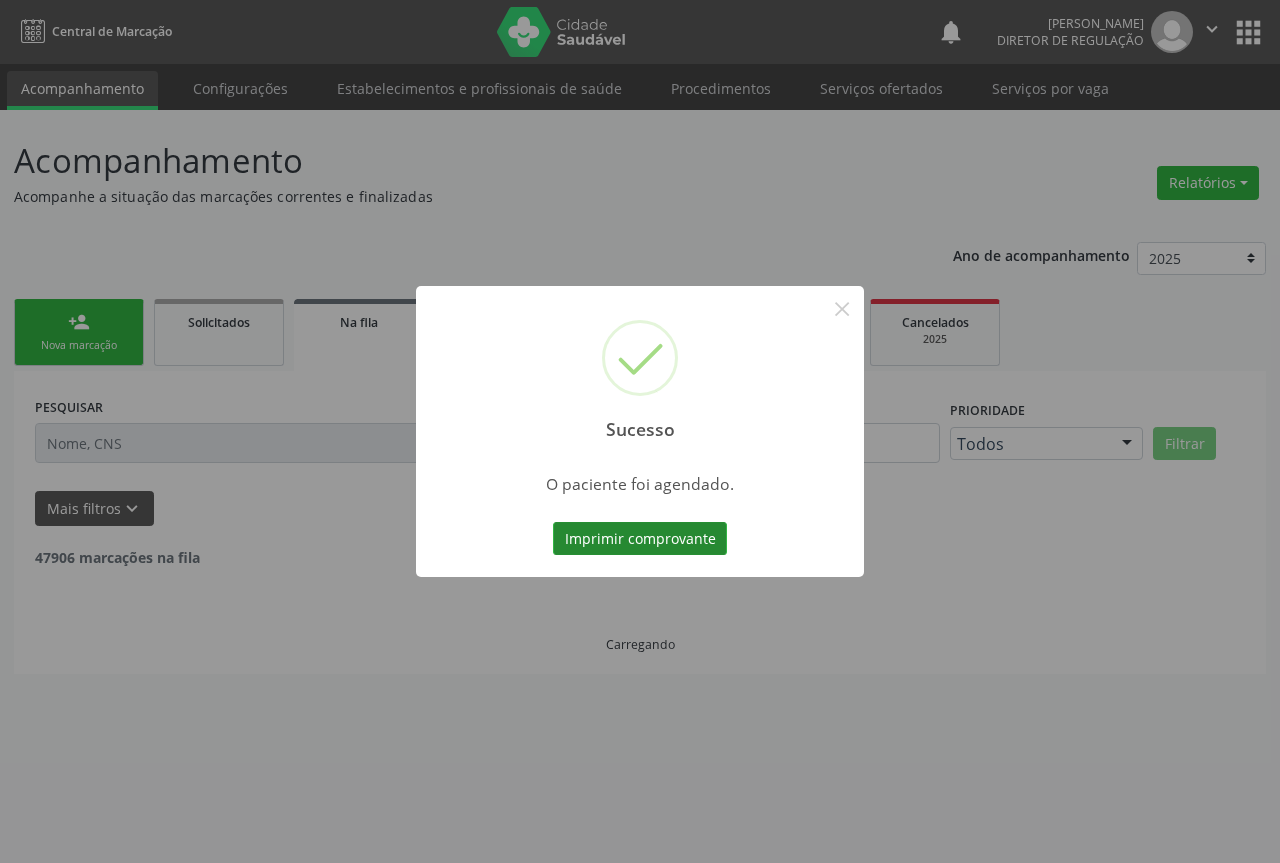 click on "Imprimir comprovante" at bounding box center [640, 539] 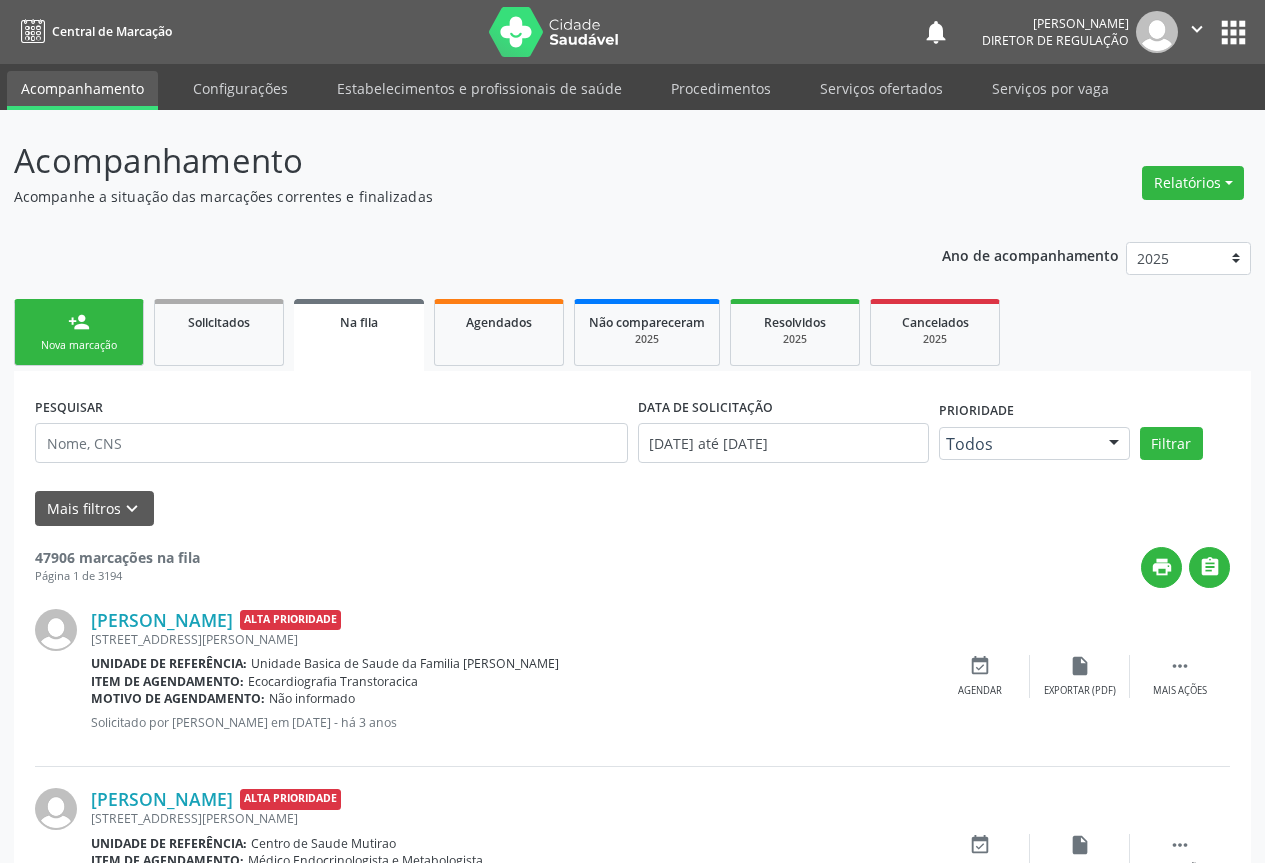 click on "person_add
Nova marcação" at bounding box center [79, 332] 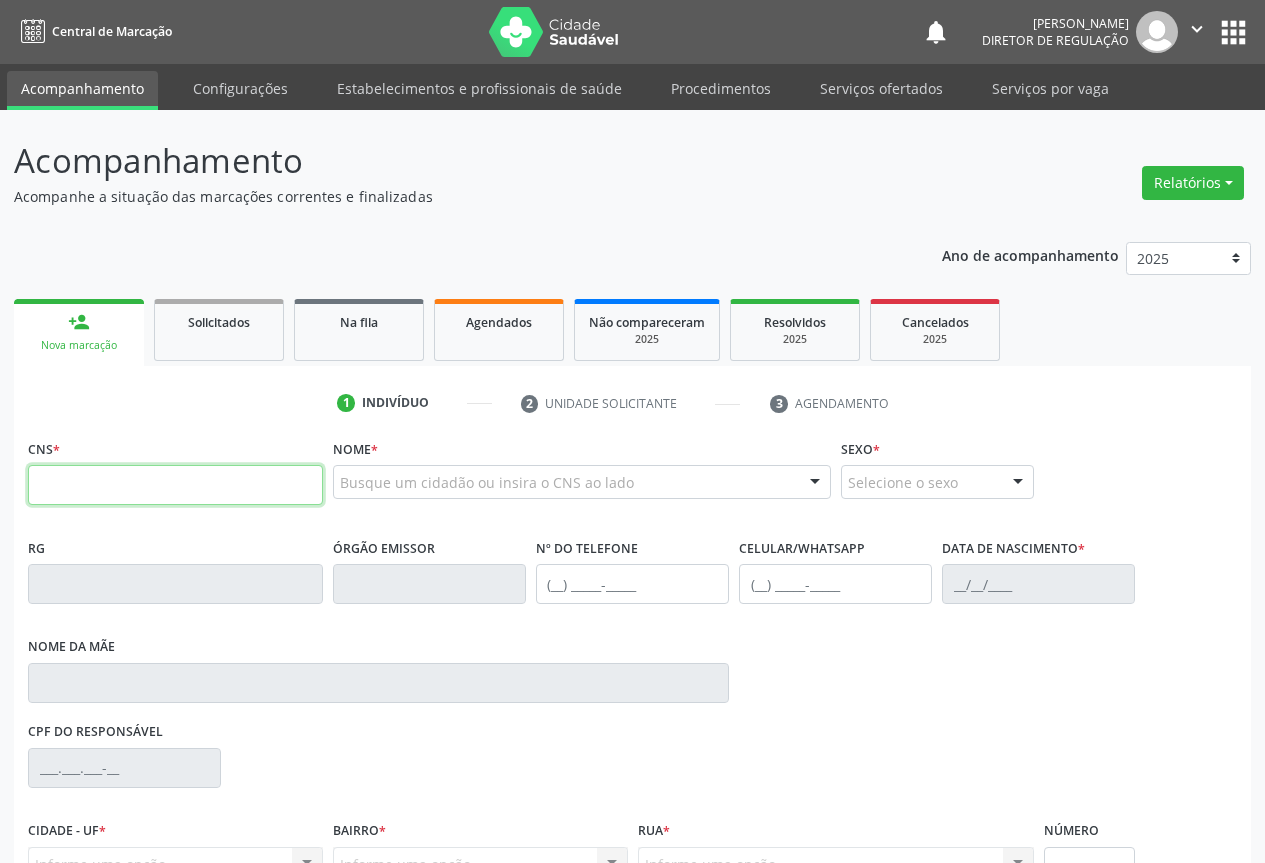 click at bounding box center [175, 485] 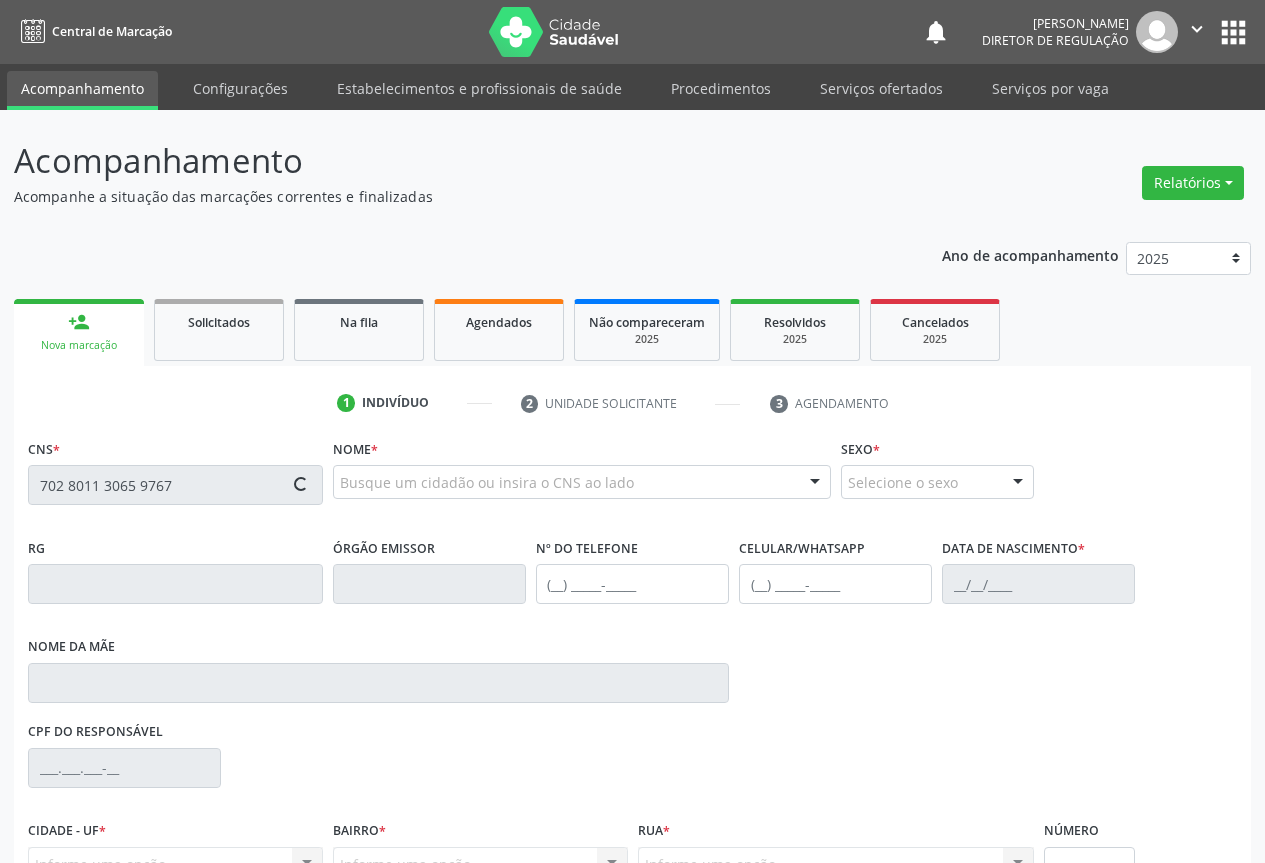 type on "702 8011 3065 9767" 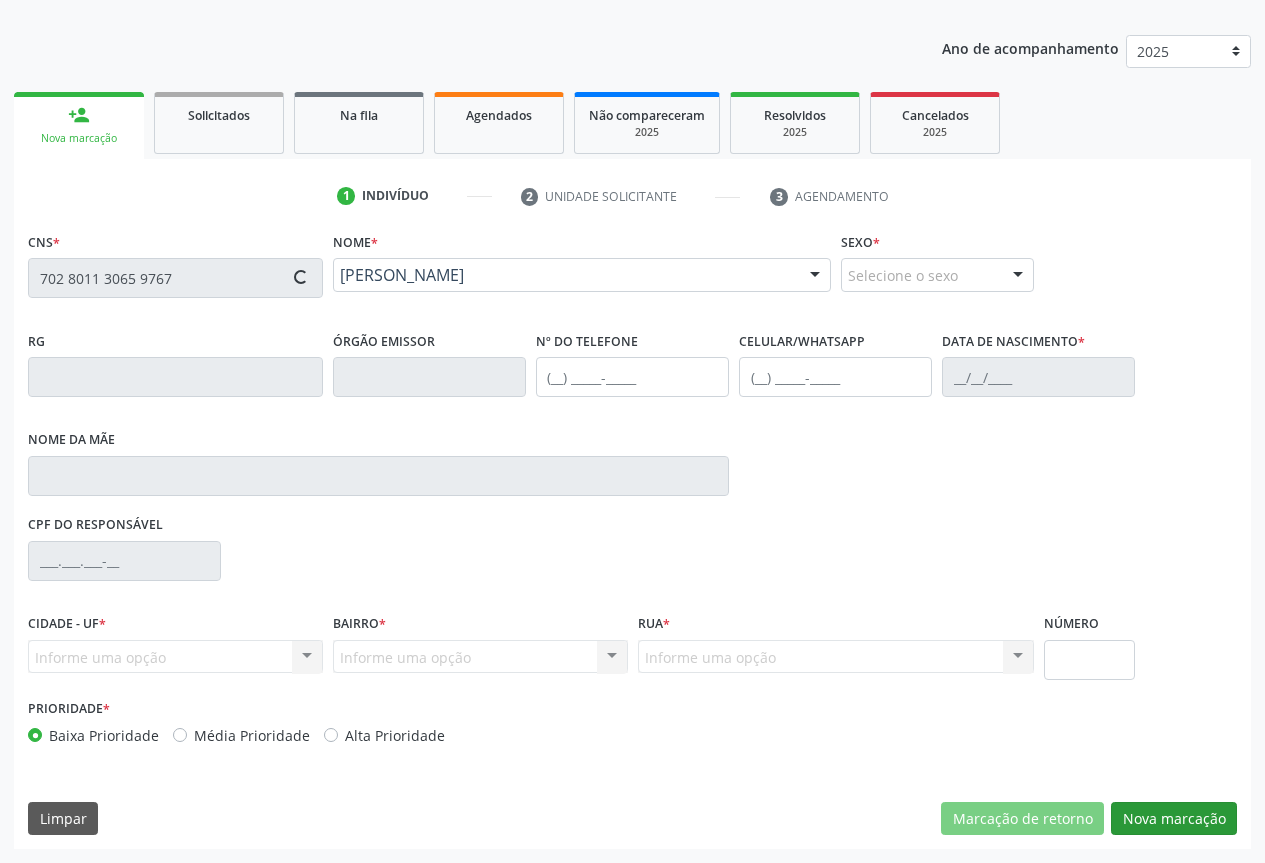 type on "0739949950" 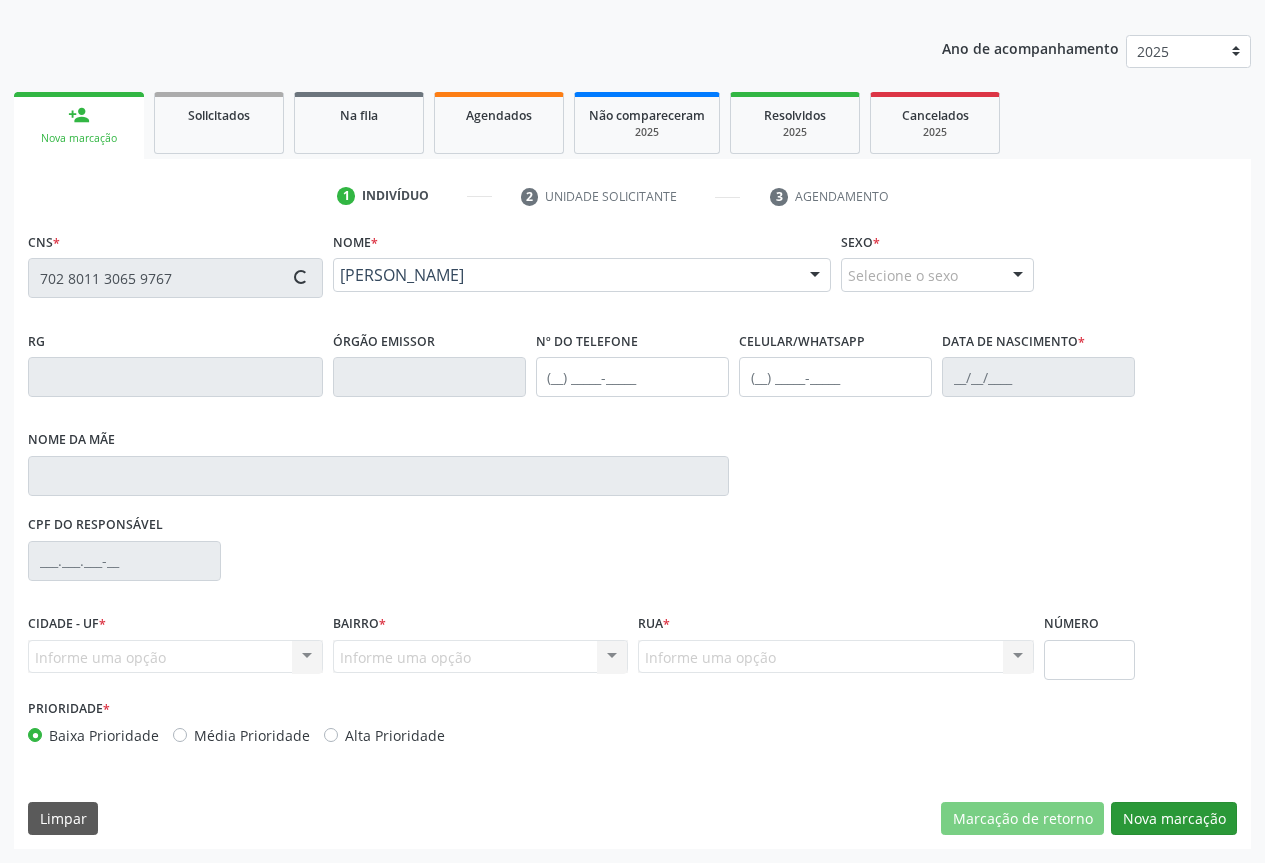 type on "(71) 8216-9907" 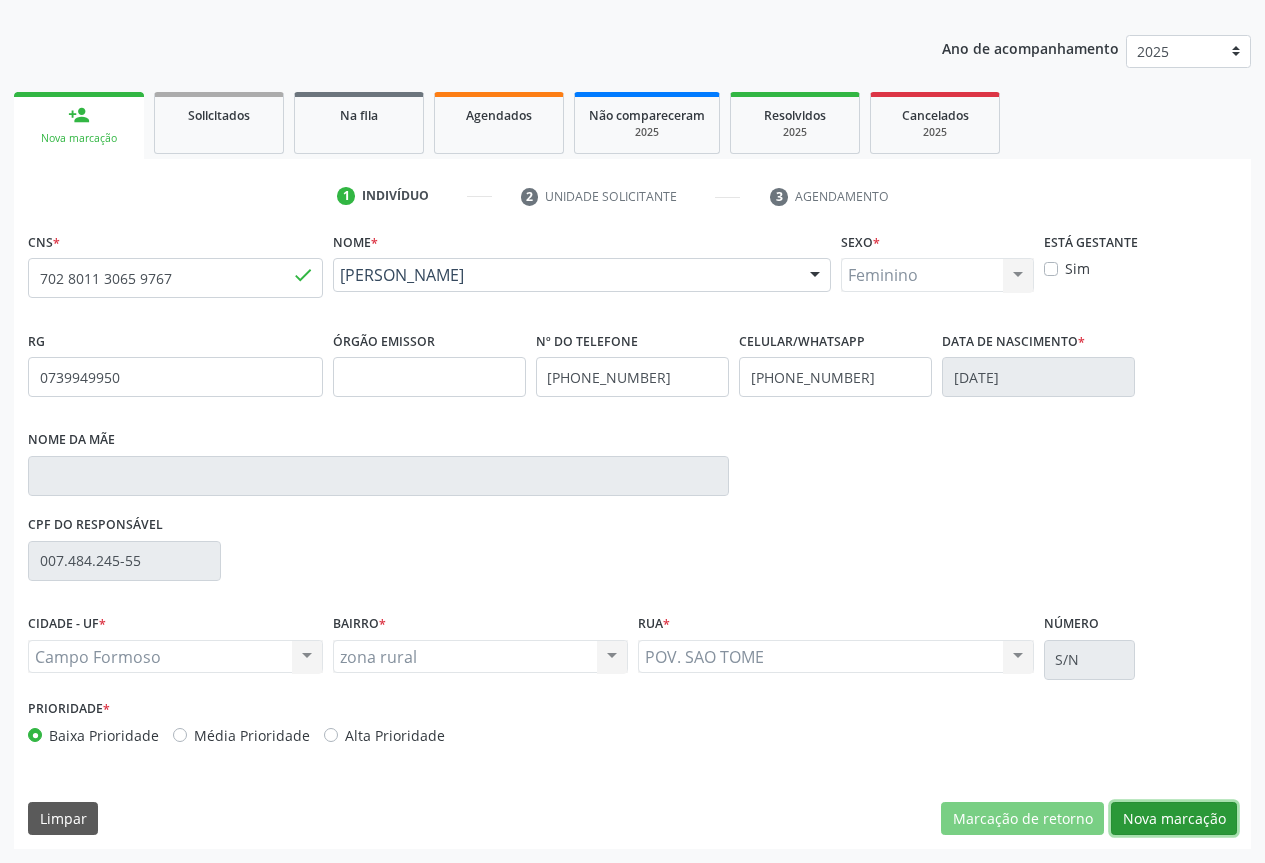 click on "Nova marcação" at bounding box center (1174, 819) 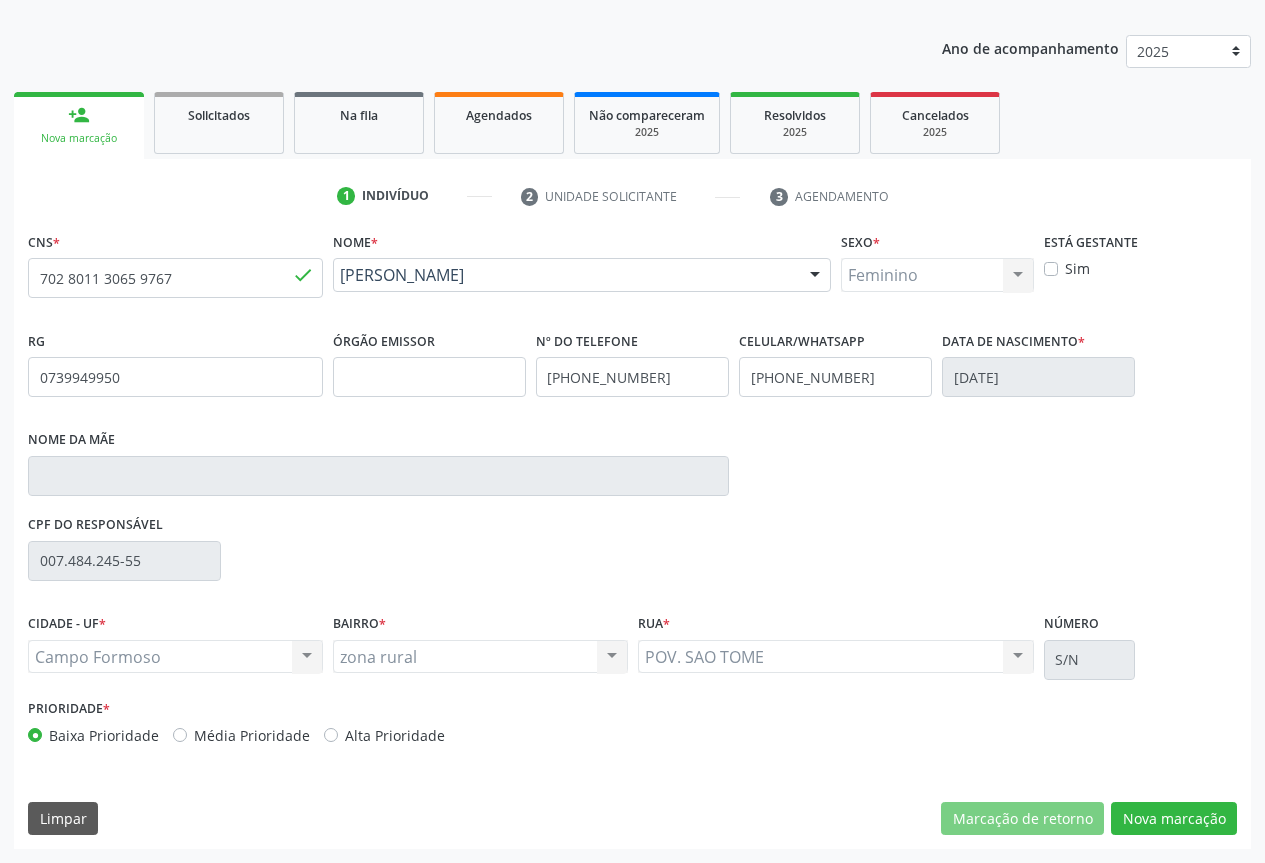 scroll, scrollTop: 43, scrollLeft: 0, axis: vertical 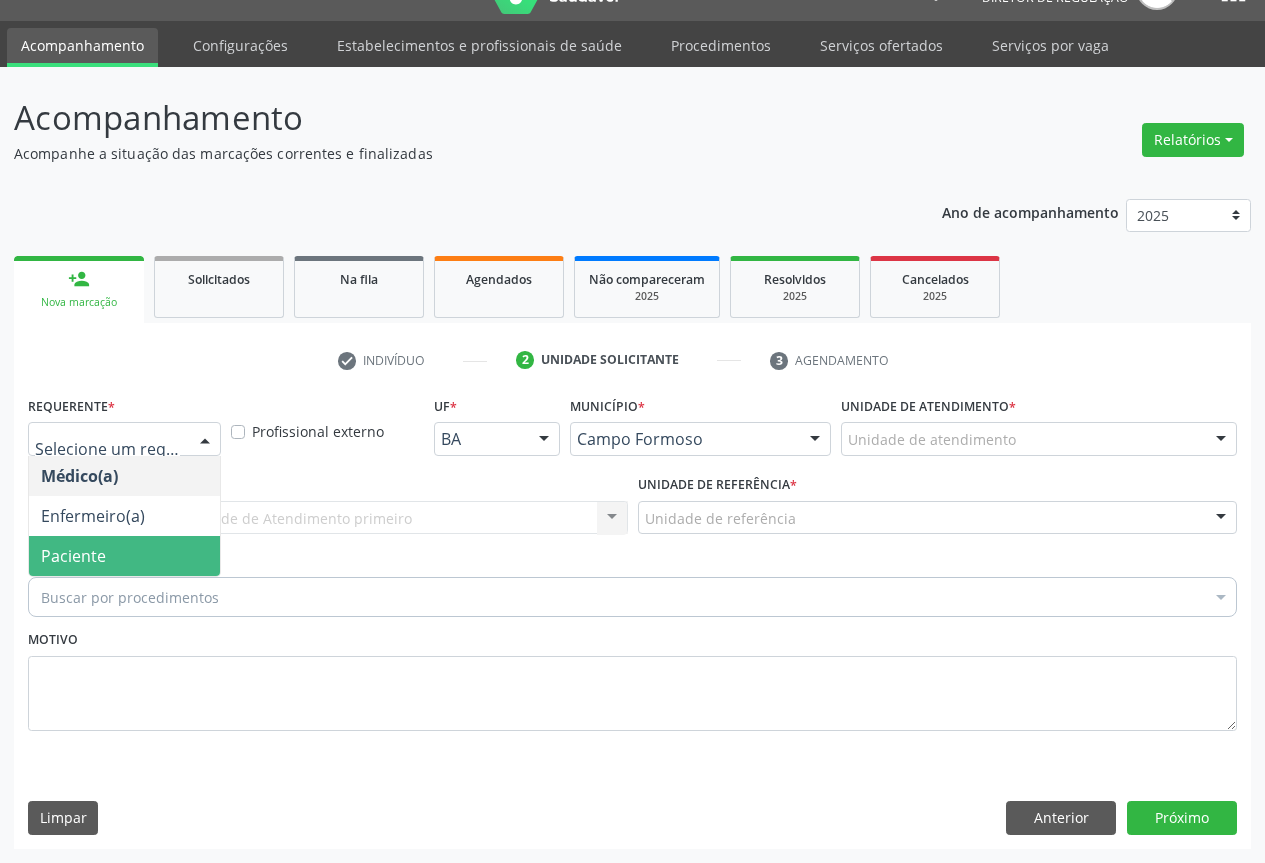 click on "Paciente" at bounding box center [73, 556] 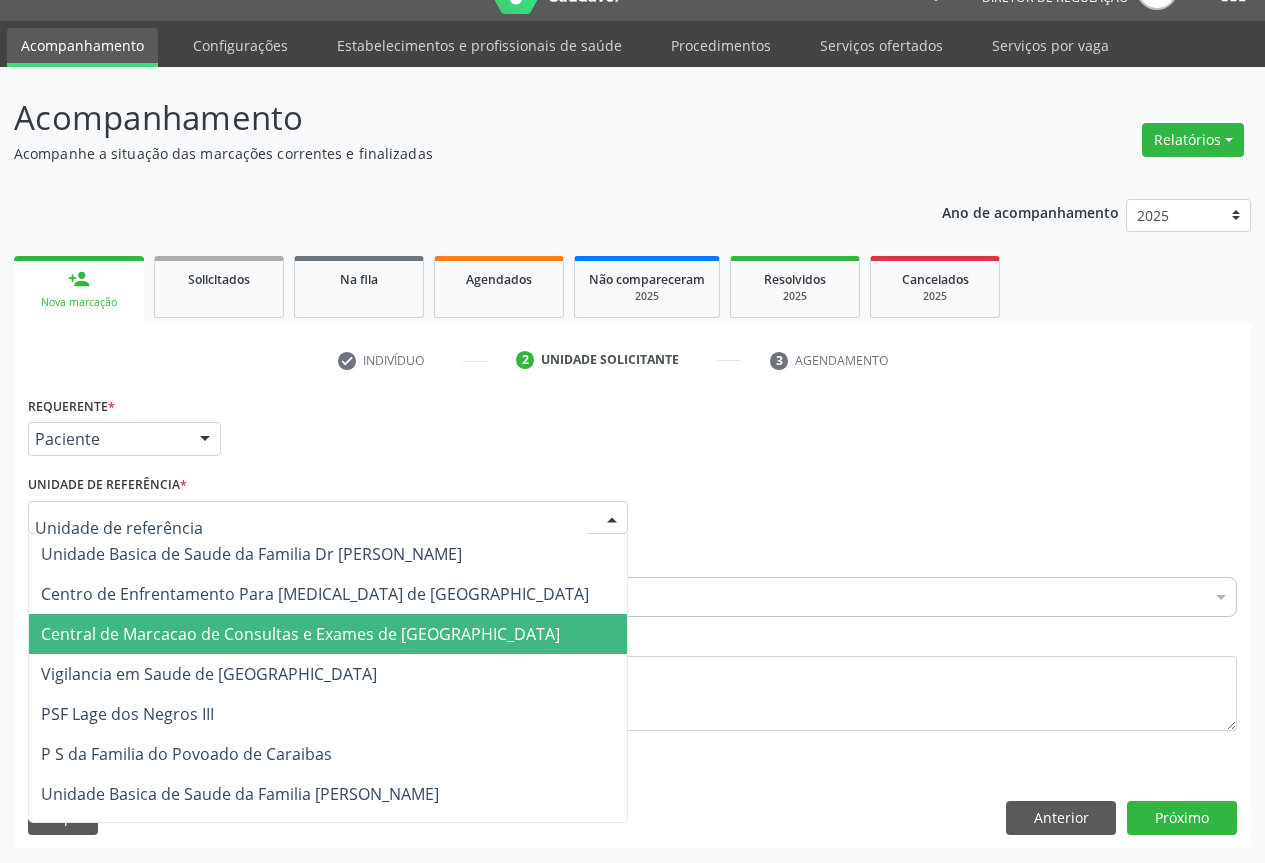 click on "Central de Marcacao de Consultas e Exames de Campo Formoso" at bounding box center (300, 634) 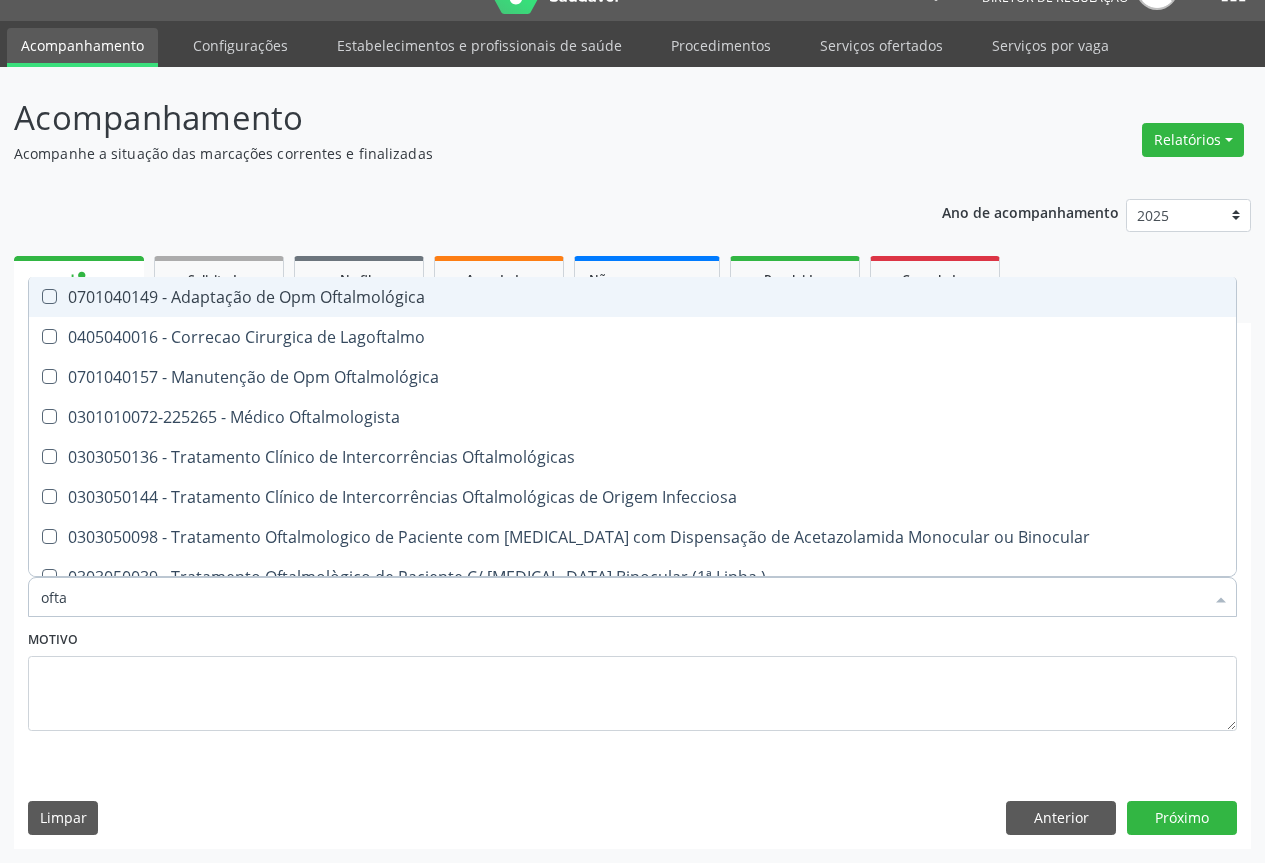 type on "oftal" 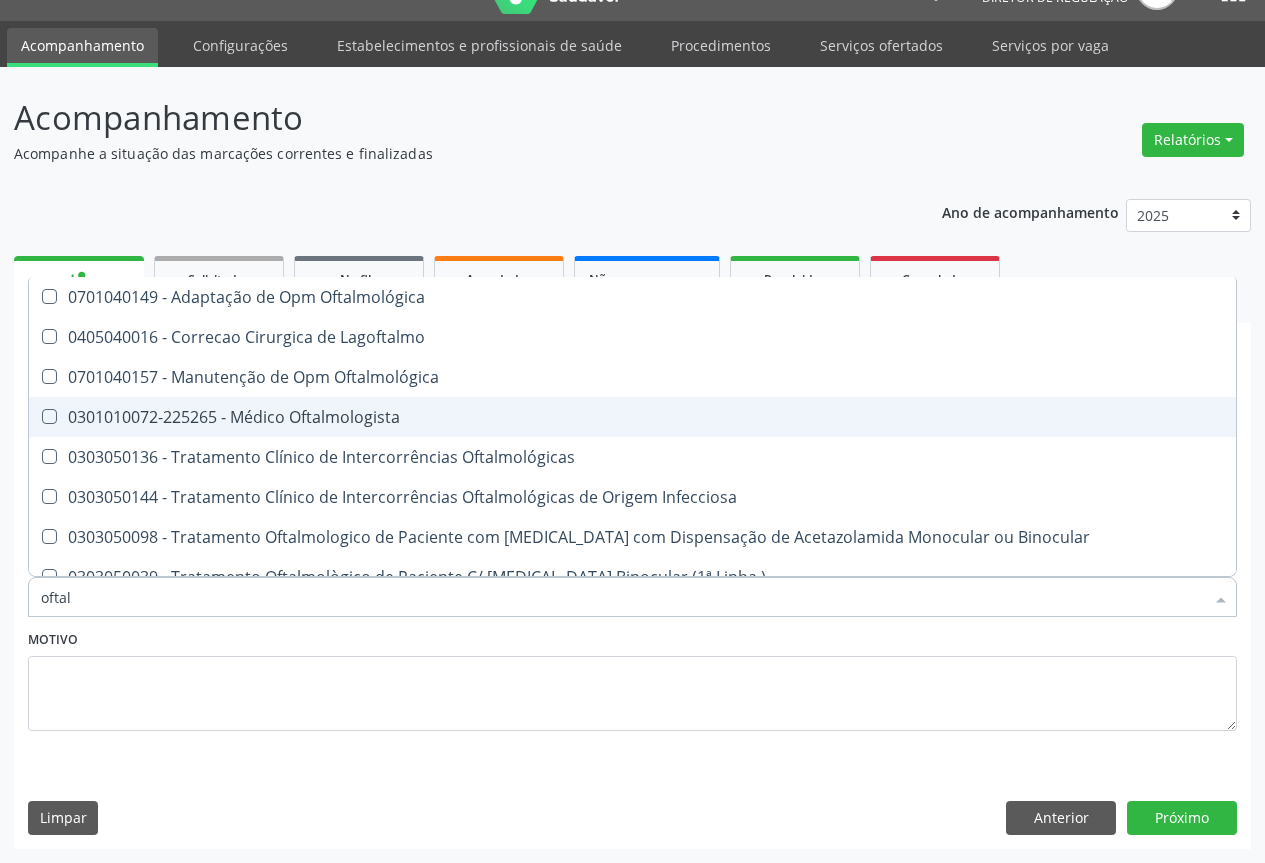 click on "0301010072-225265 - Médico Oftalmologista" at bounding box center [632, 417] 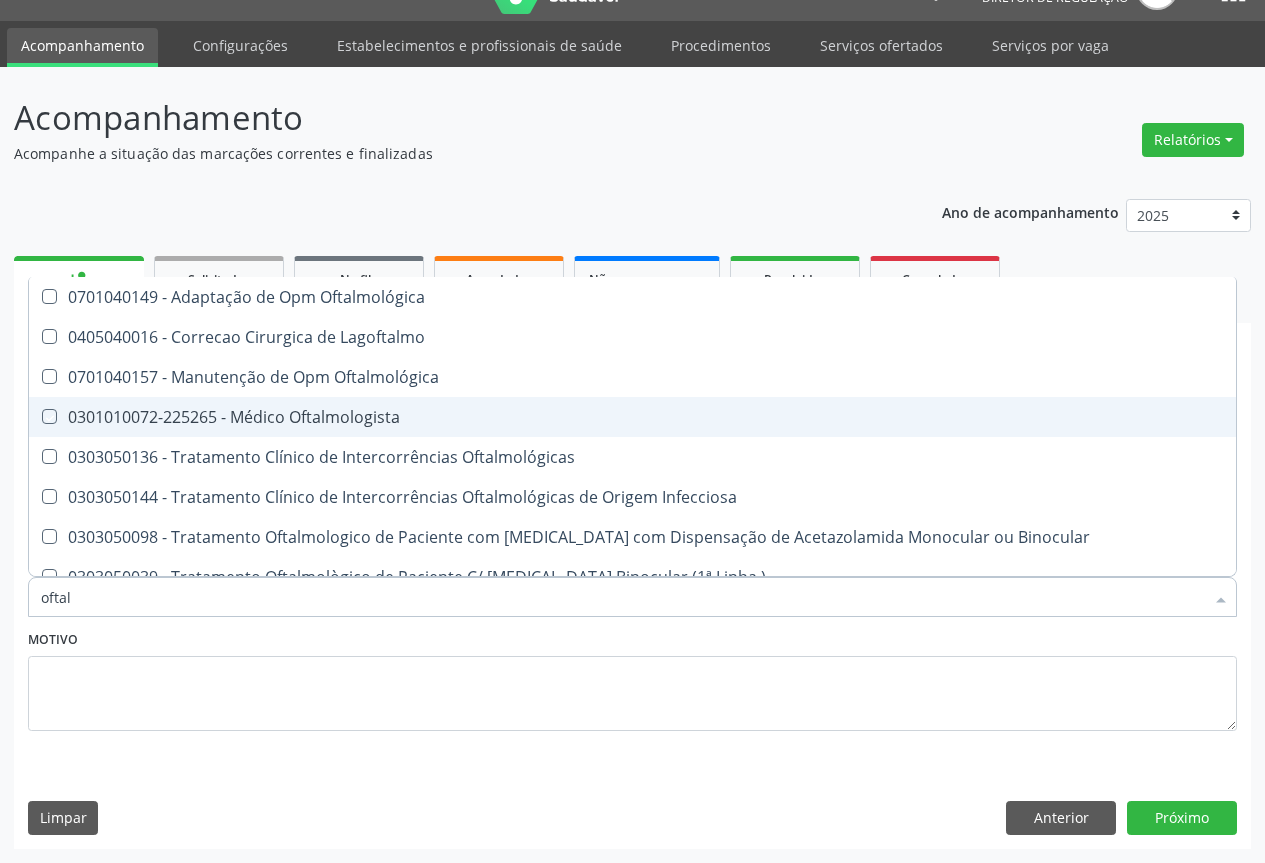 checkbox on "true" 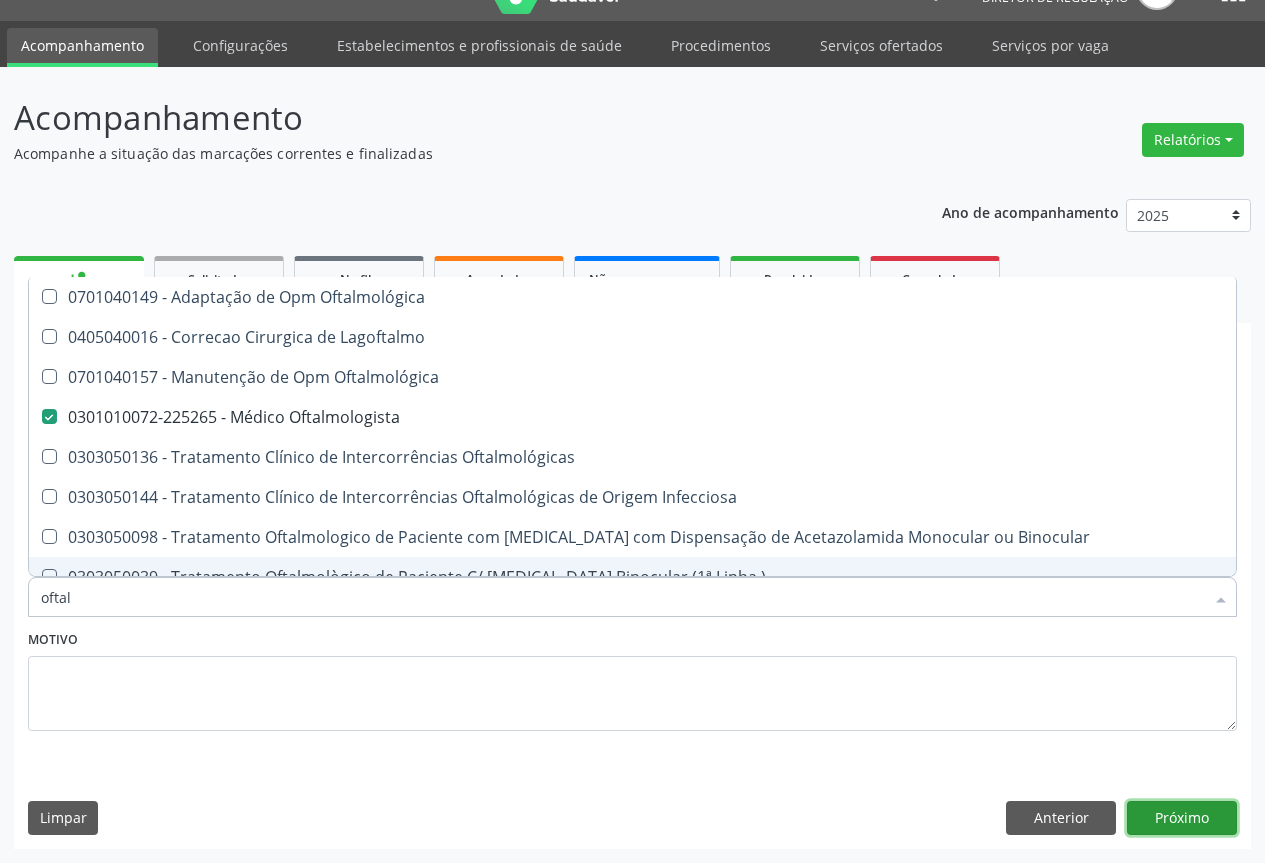click on "Próximo" at bounding box center [1182, 818] 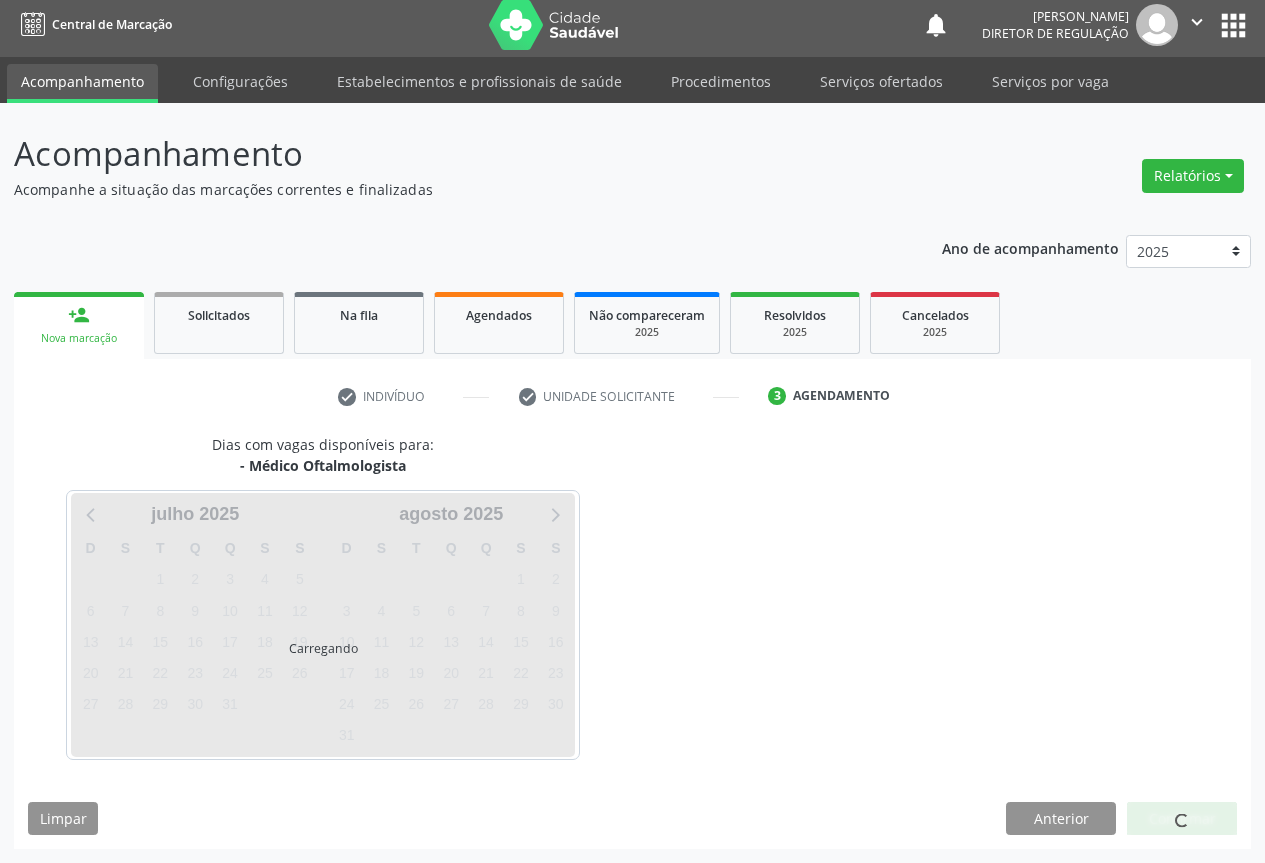 scroll, scrollTop: 7, scrollLeft: 0, axis: vertical 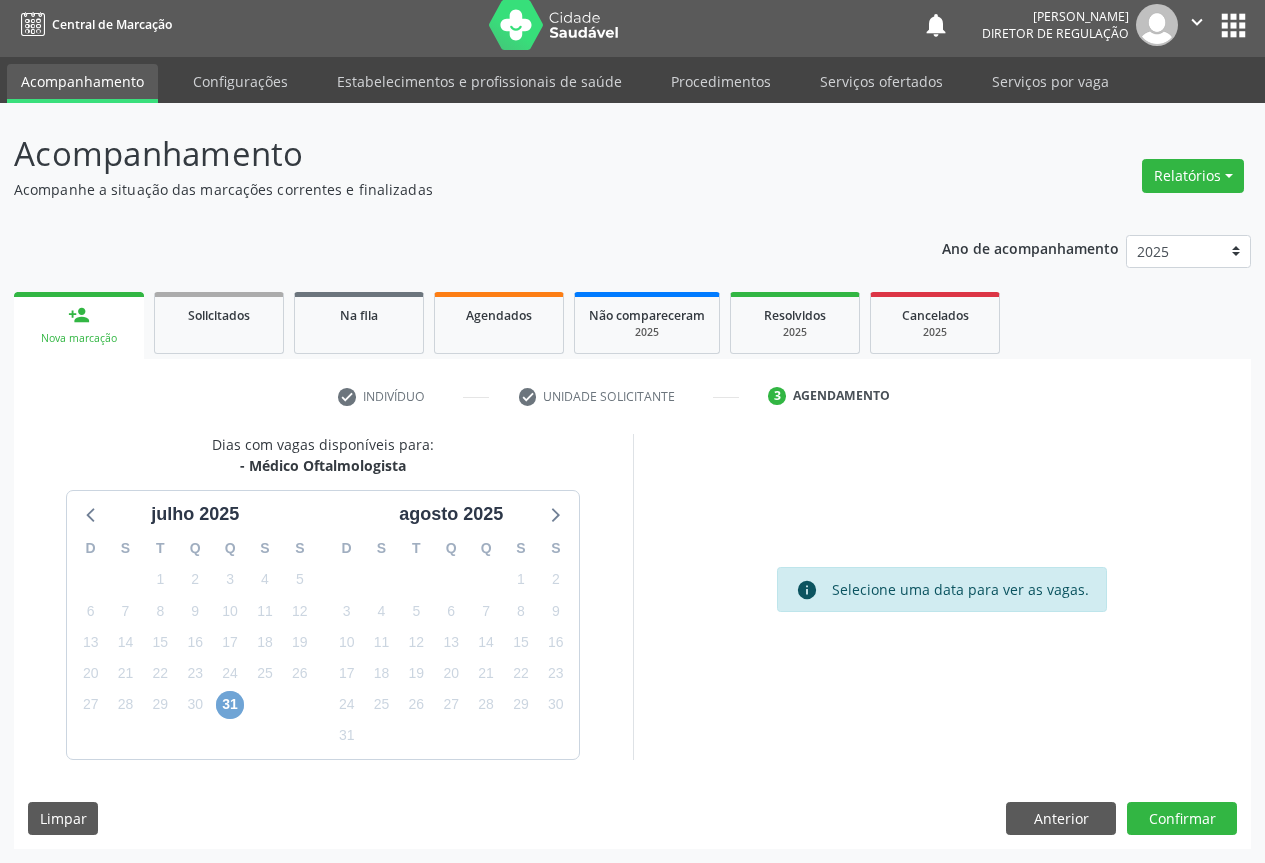 click on "31" at bounding box center (230, 705) 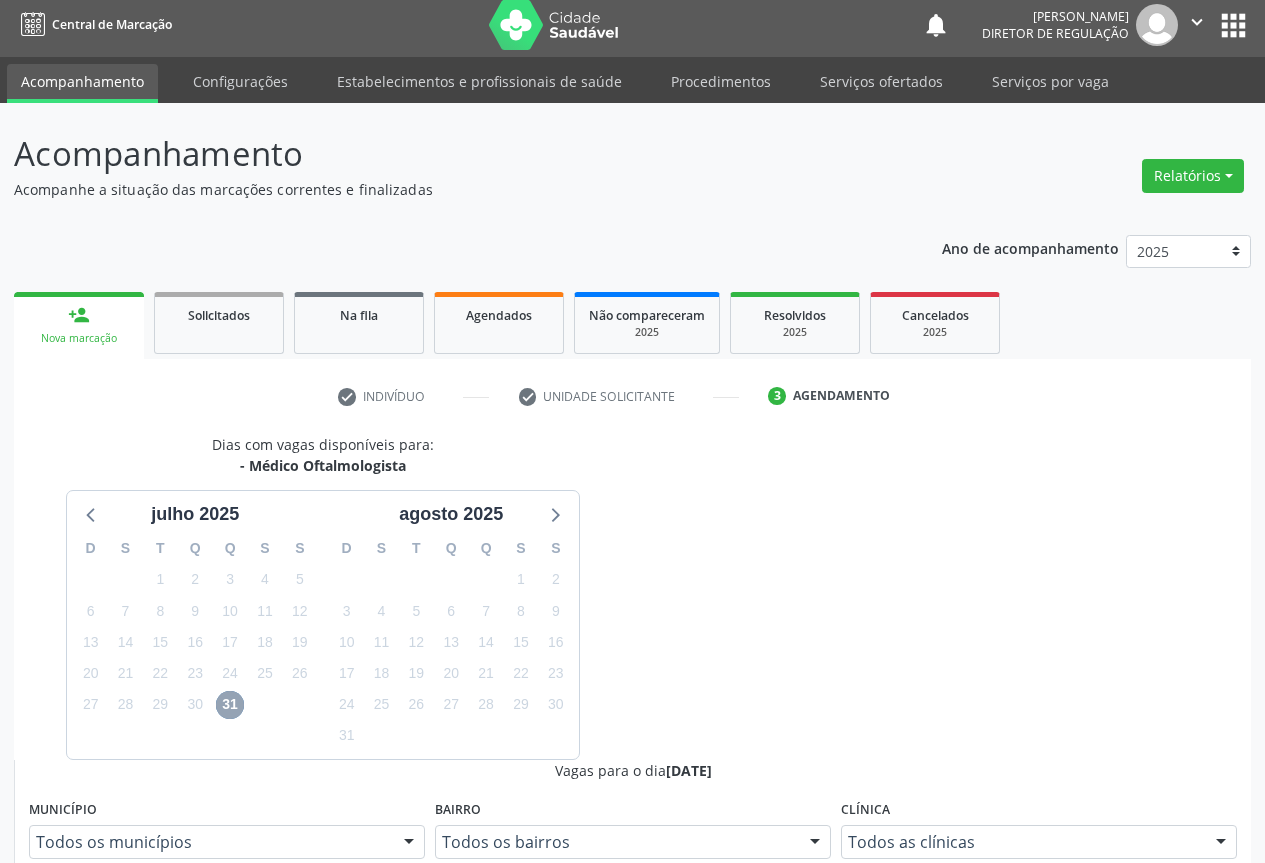 scroll, scrollTop: 207, scrollLeft: 0, axis: vertical 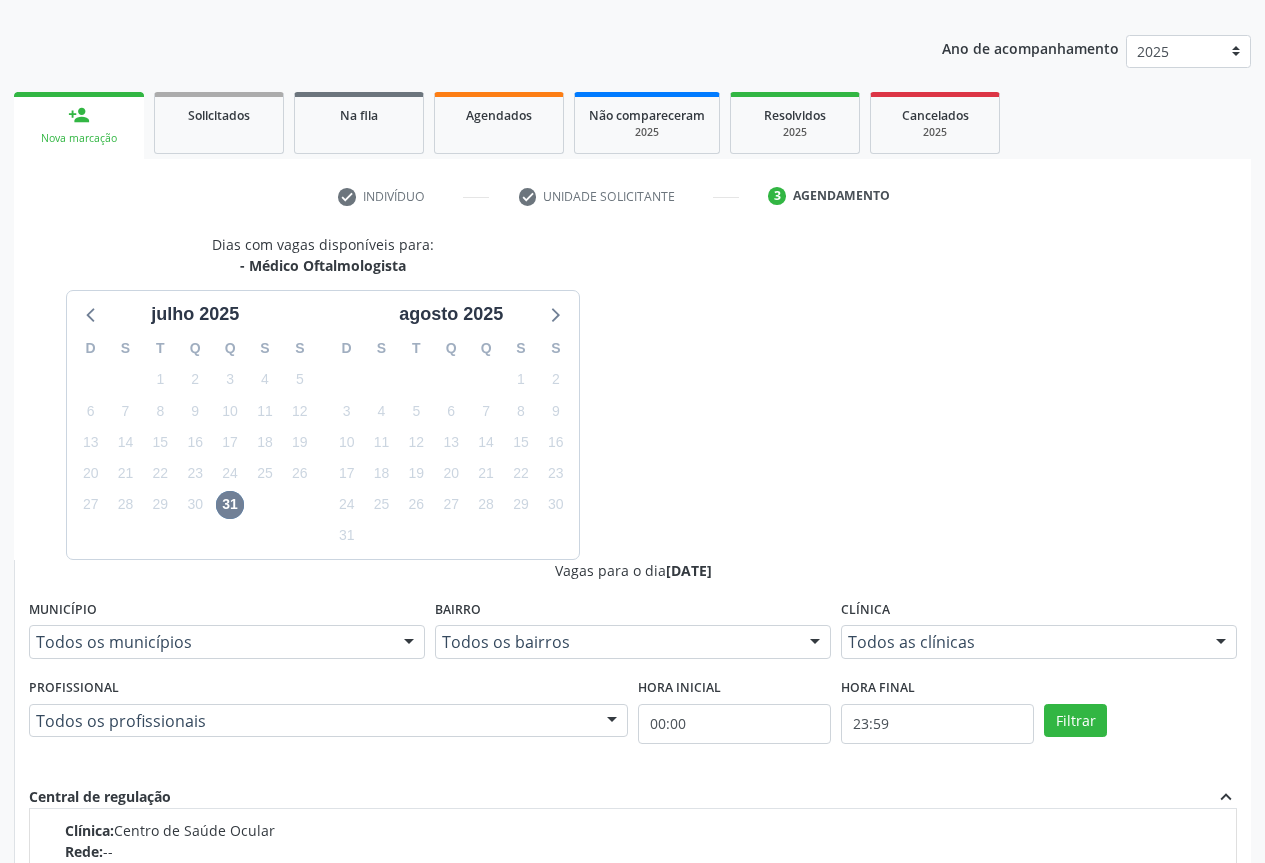 click on "Ordem de chegada
Consumidos: 18 / 30
Horário:   07:30
Clínica:  Centro de Saúde Ocular
Rede:
--
Endereço:   nº 06, Bairro Colina do Sol, Campo Formoso - BA
Telefone:   --
Profissional:
Claúdia Galvão Pedreira
Informações adicionais sobre o atendimento
Idade de atendimento:
de 3 a 100 anos
Gênero(s) atendido(s):
Feminino e Masculino
Informações adicionais:
--" at bounding box center [633, 891] 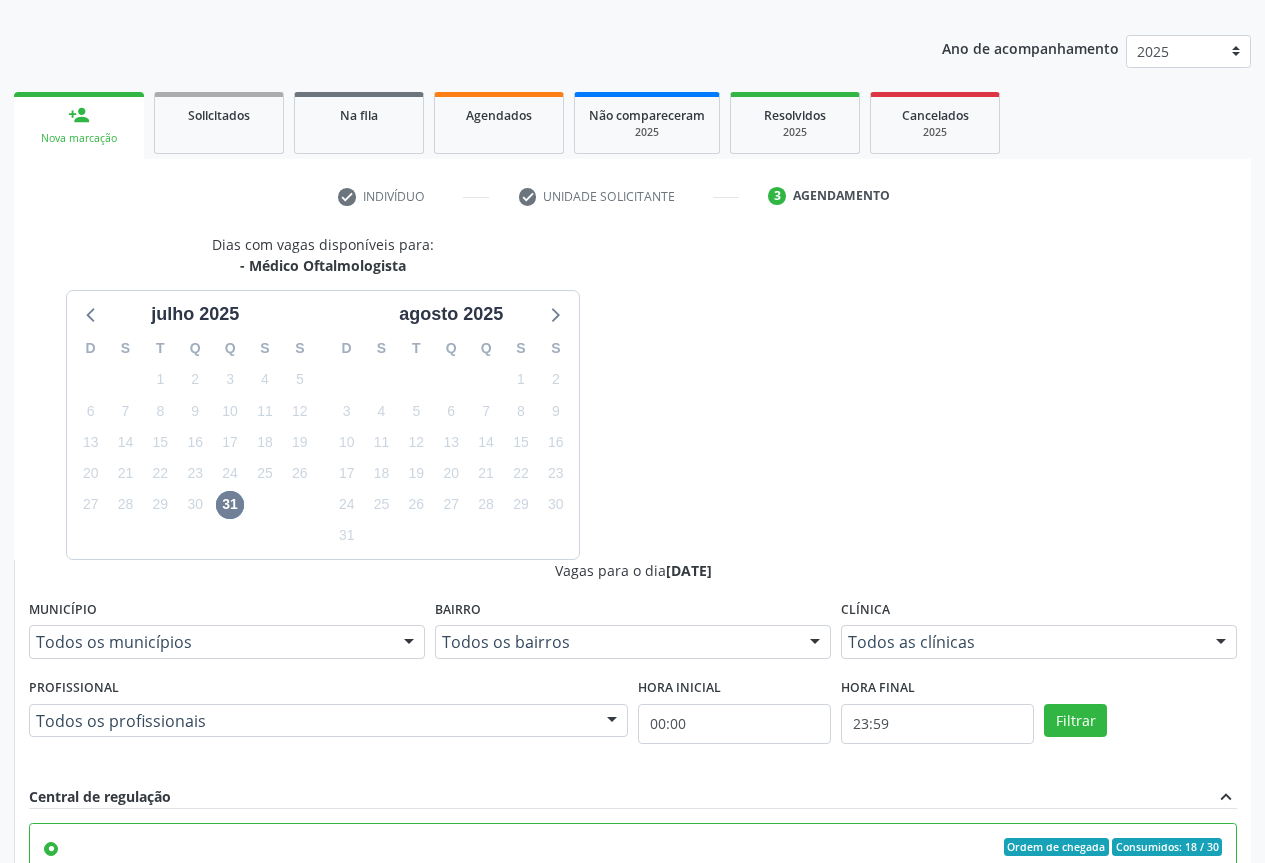 scroll, scrollTop: 450, scrollLeft: 0, axis: vertical 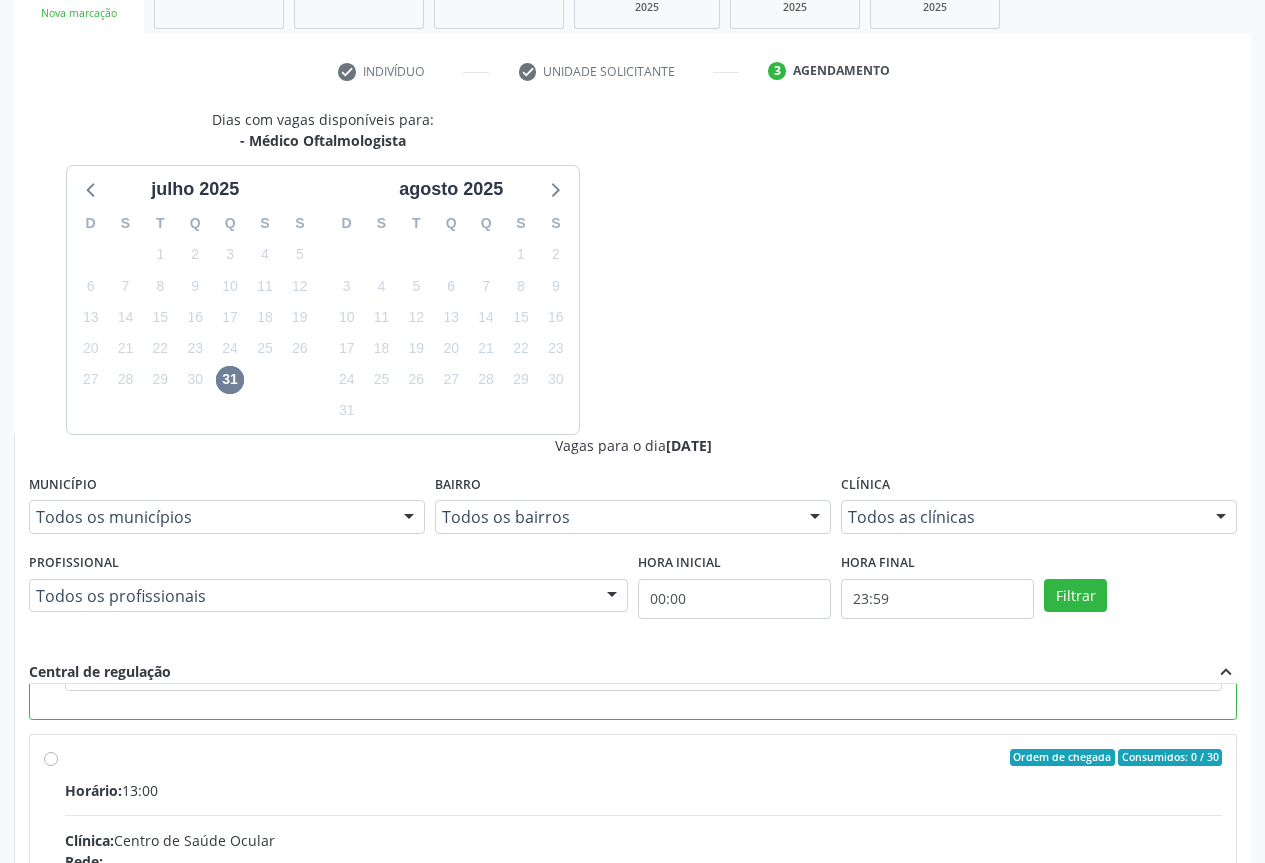 click on "Confirmar" at bounding box center (1182, 1143) 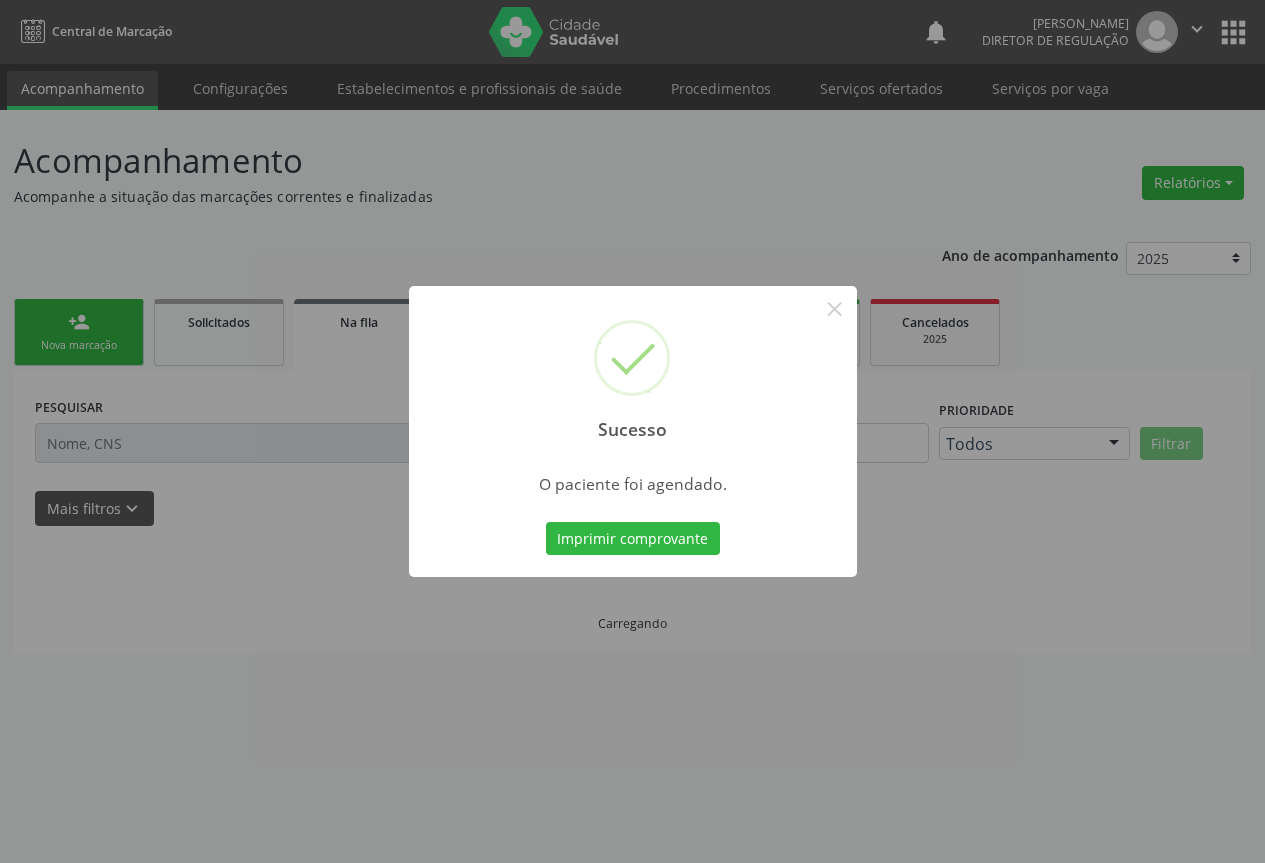 scroll, scrollTop: 0, scrollLeft: 0, axis: both 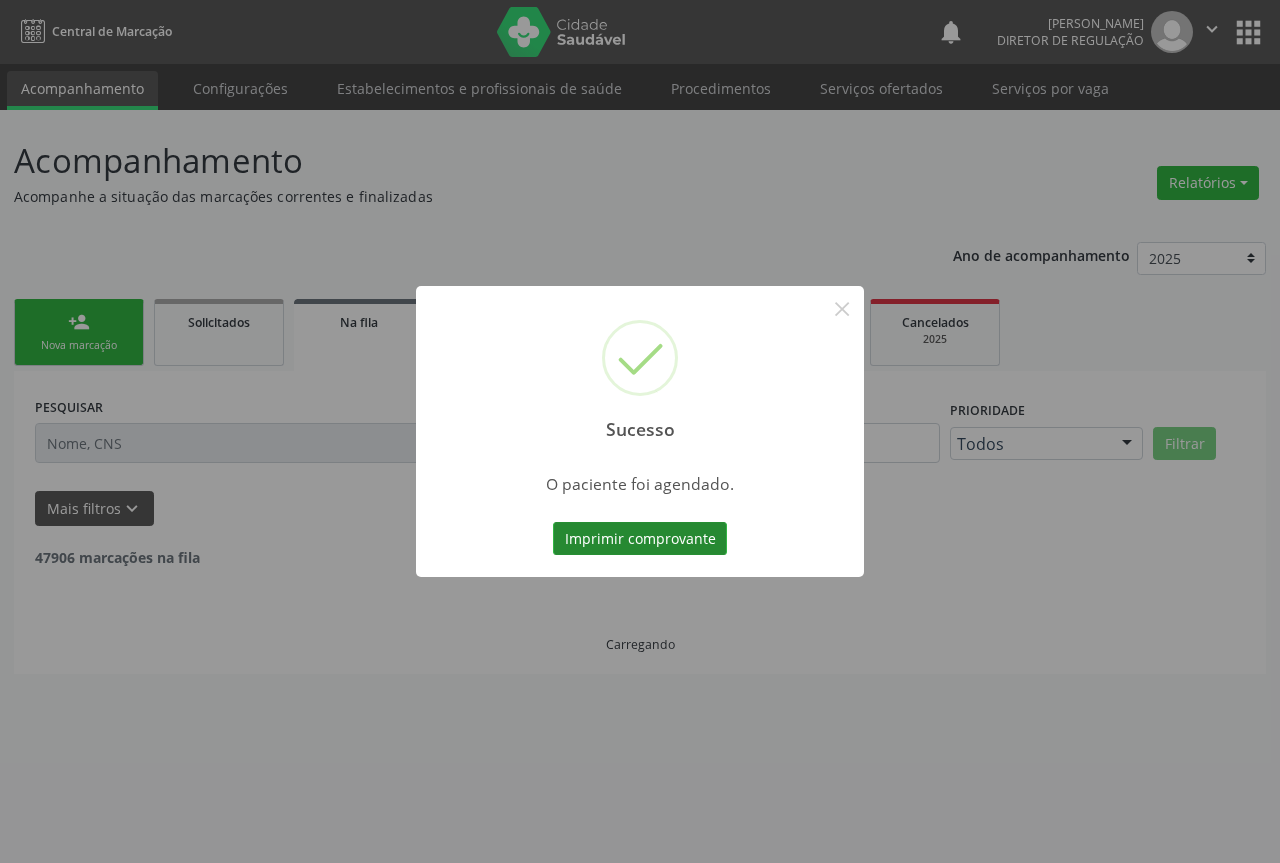 click on "Imprimir comprovante" at bounding box center [640, 539] 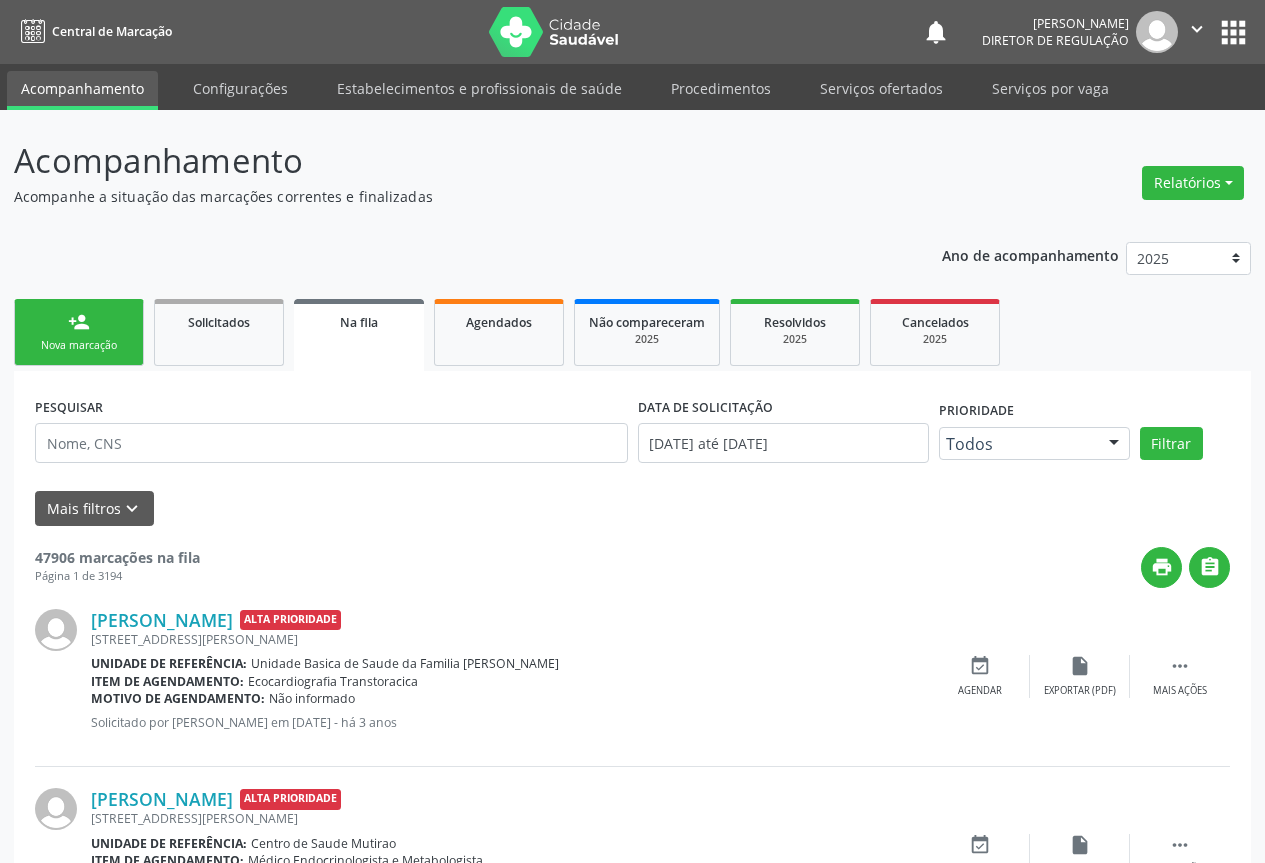 click on "person_add
Nova marcação" at bounding box center (79, 332) 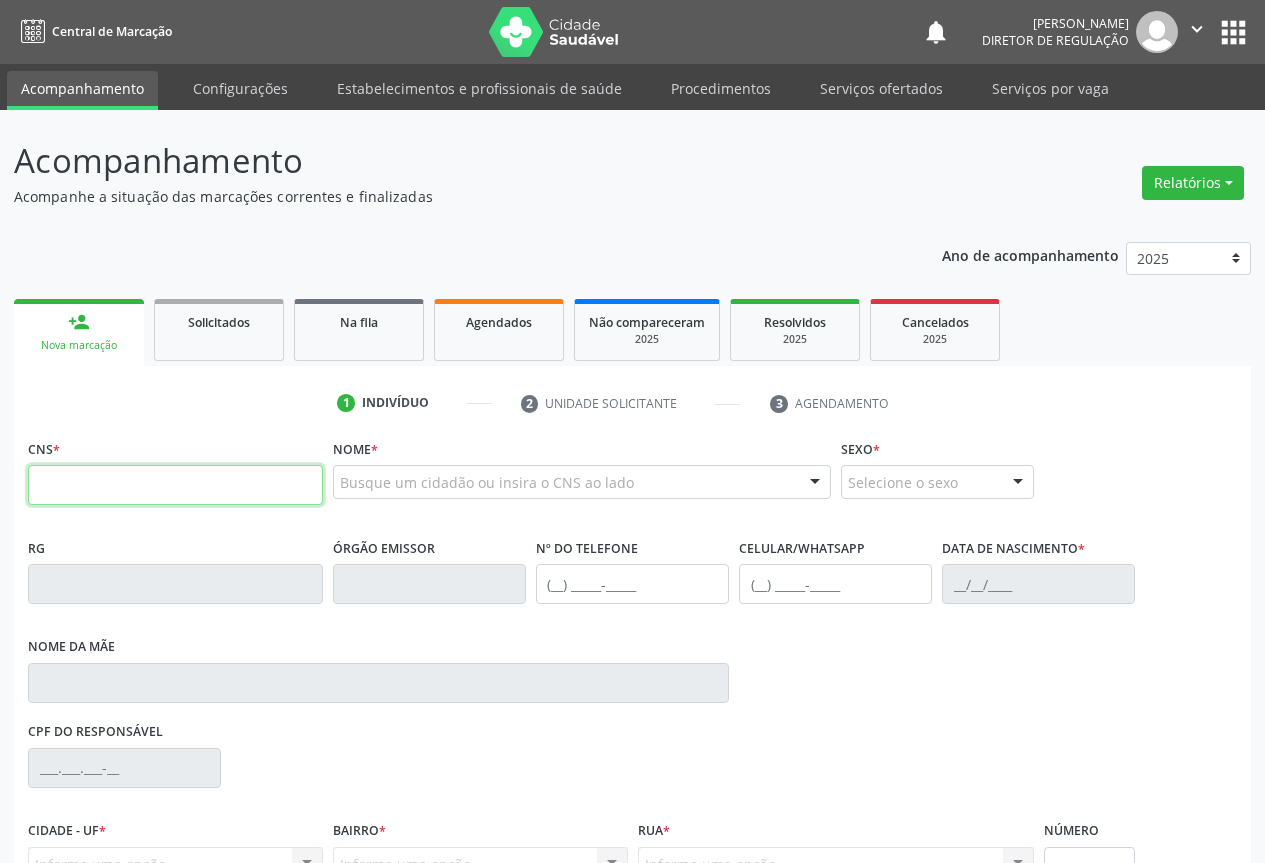 click at bounding box center [175, 485] 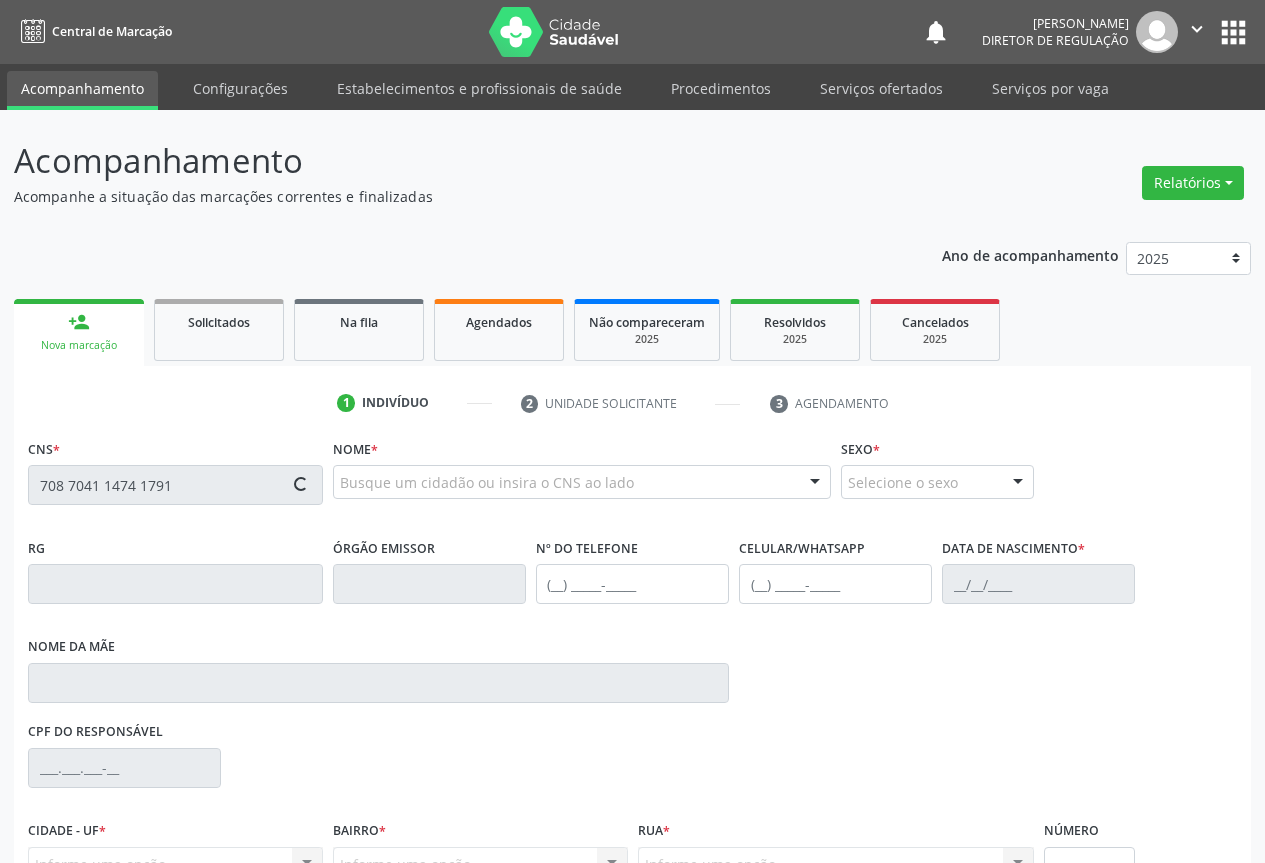 type on "708 7041 1474 1791" 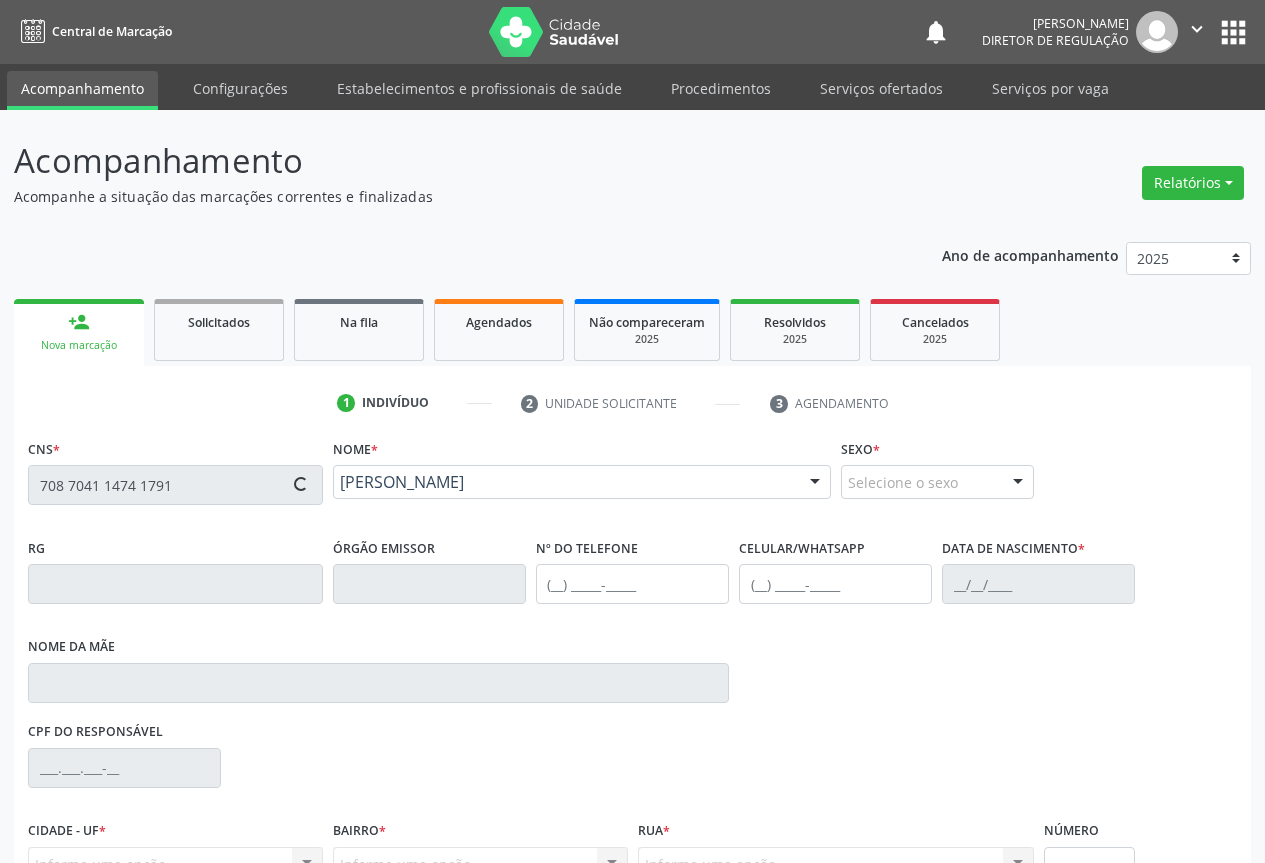 scroll, scrollTop: 207, scrollLeft: 0, axis: vertical 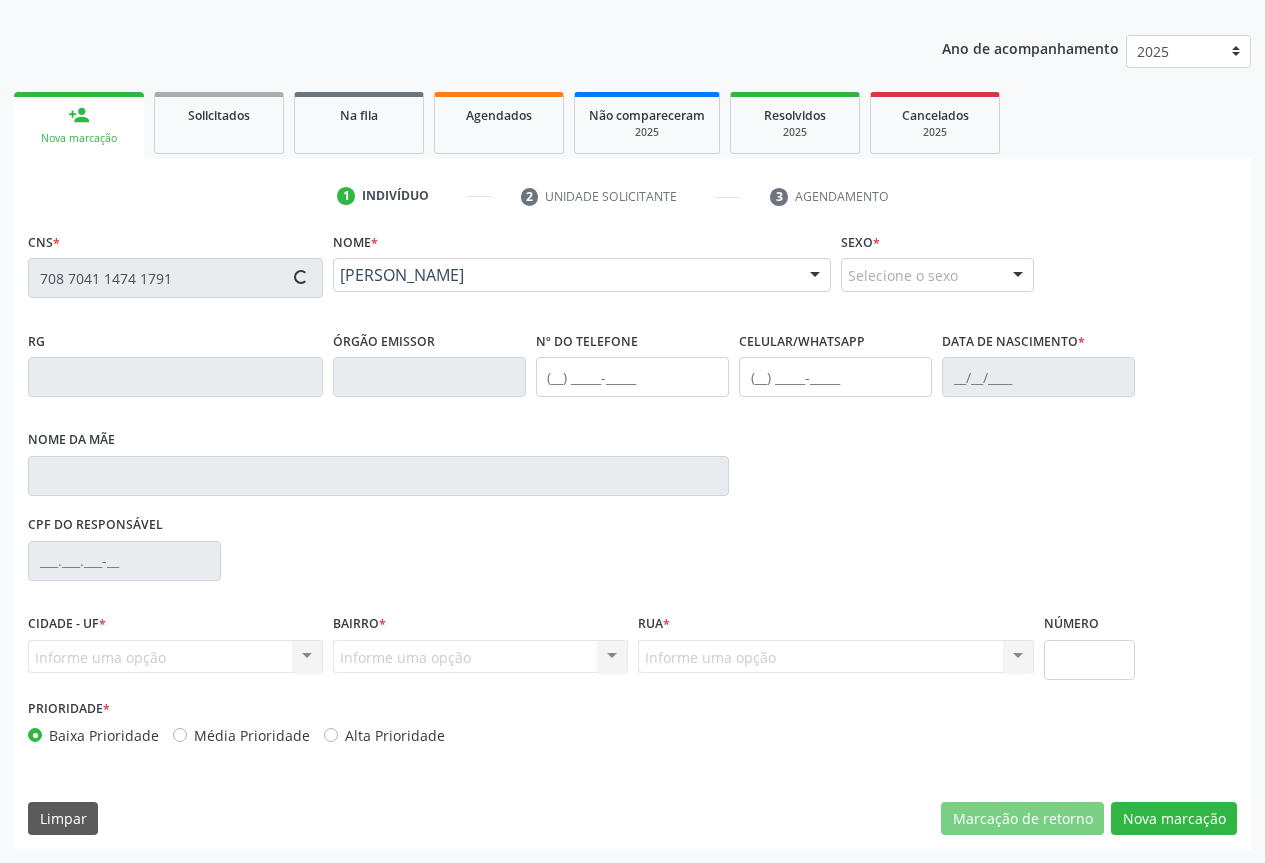 type on "0947772766" 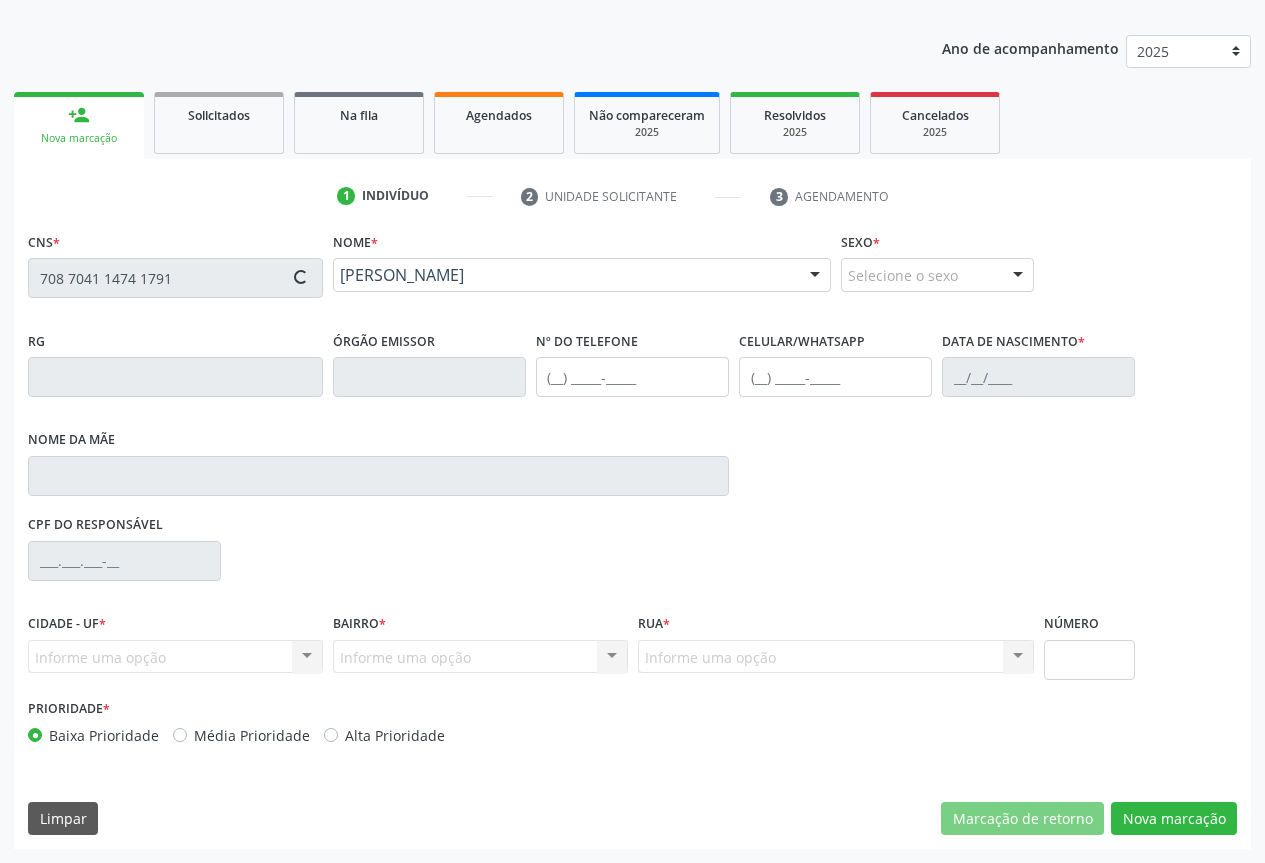 type on "(74) 99128-0761" 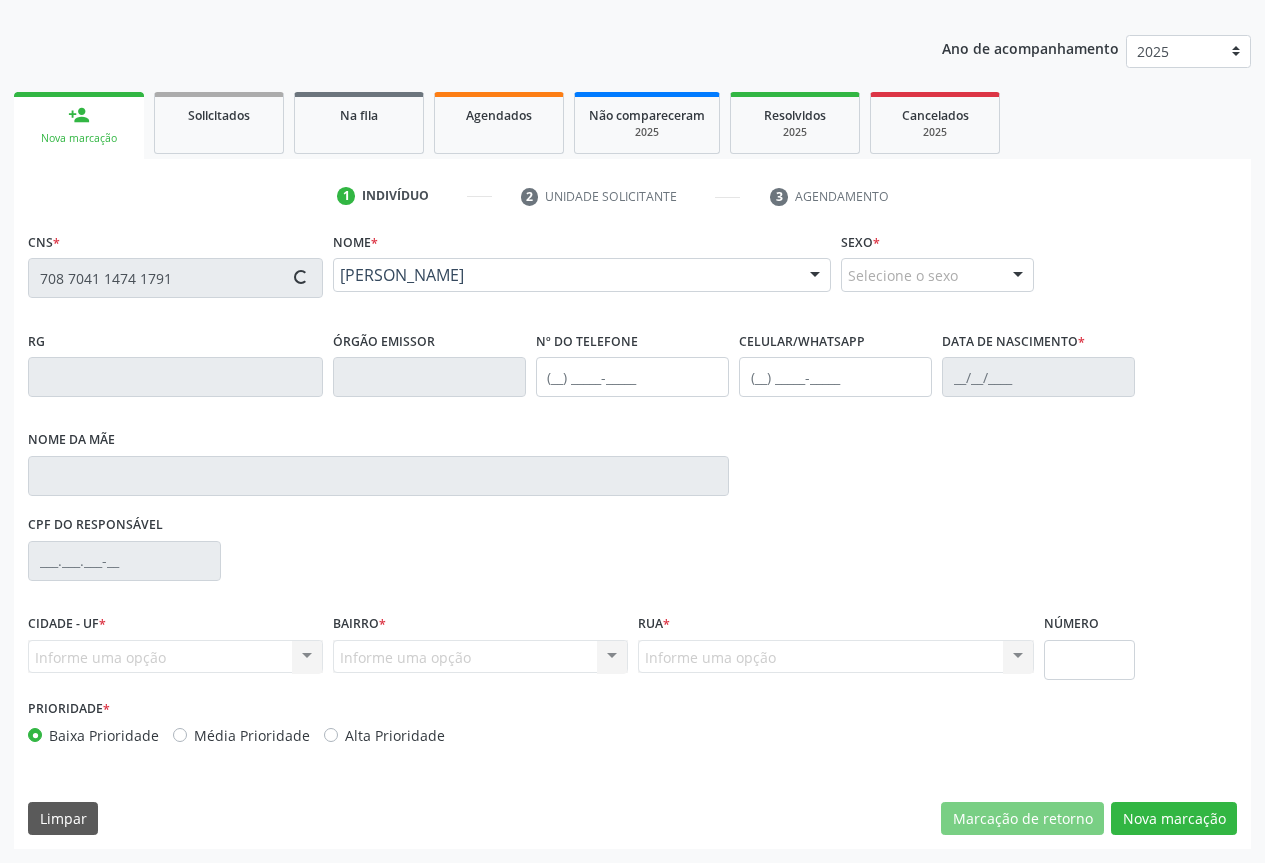 type on "955.405.475-00" 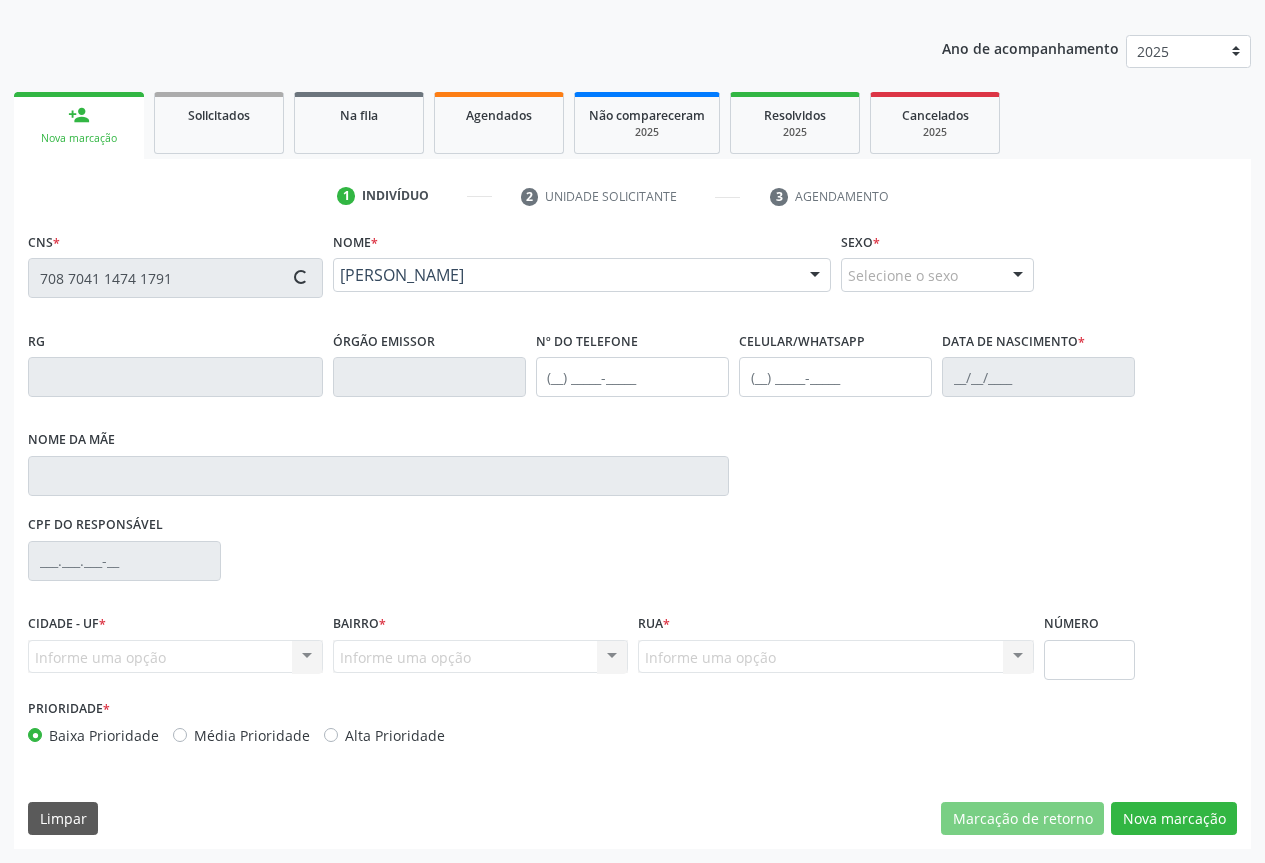 type on "38" 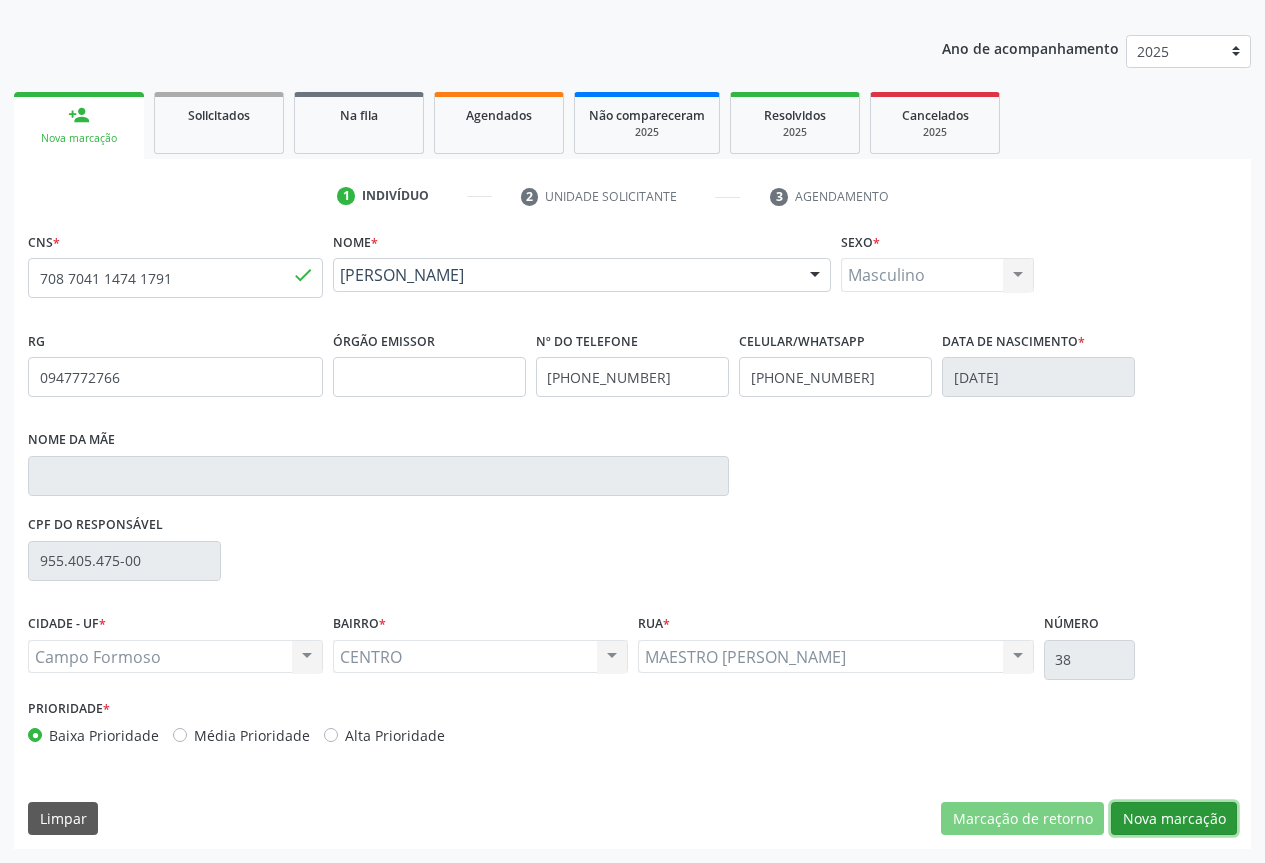 click on "Nova marcação" at bounding box center (1174, 819) 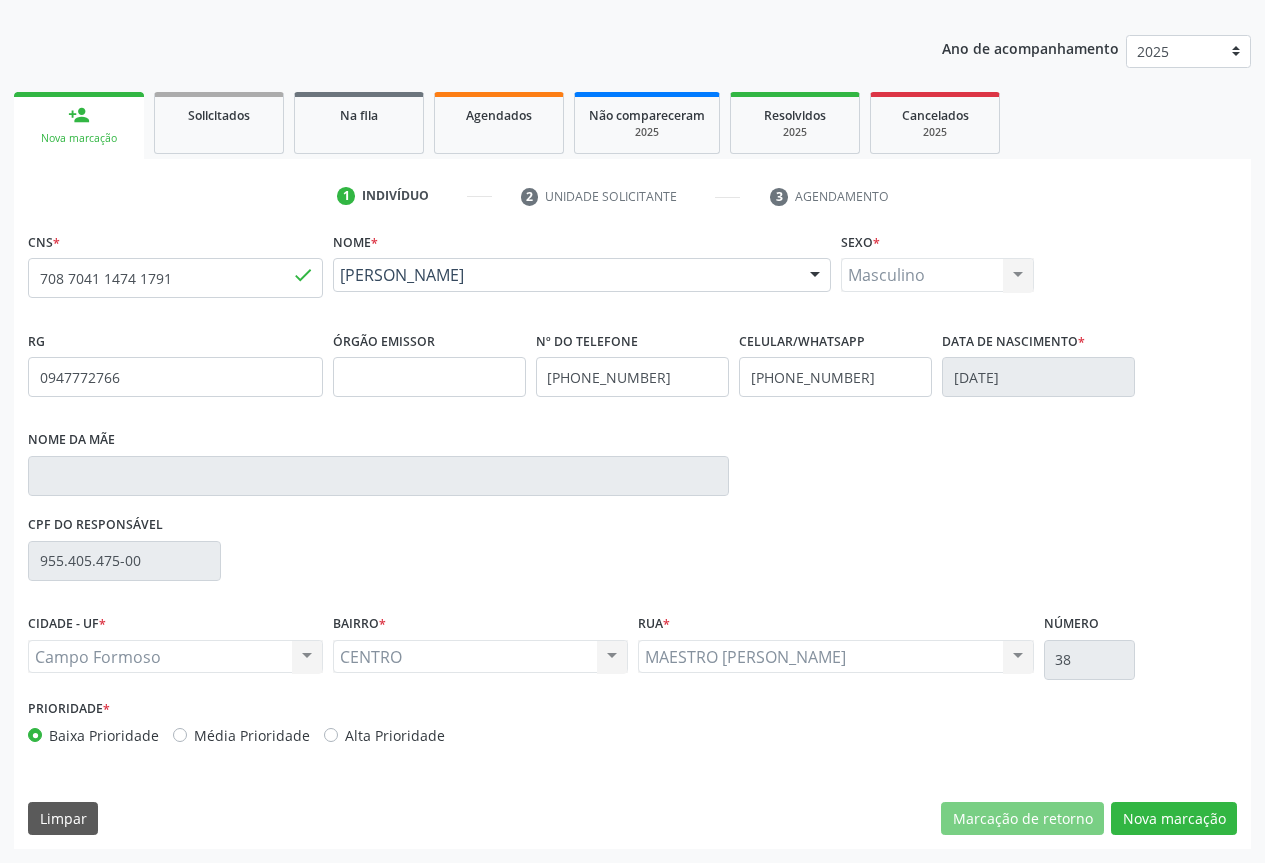 scroll, scrollTop: 43, scrollLeft: 0, axis: vertical 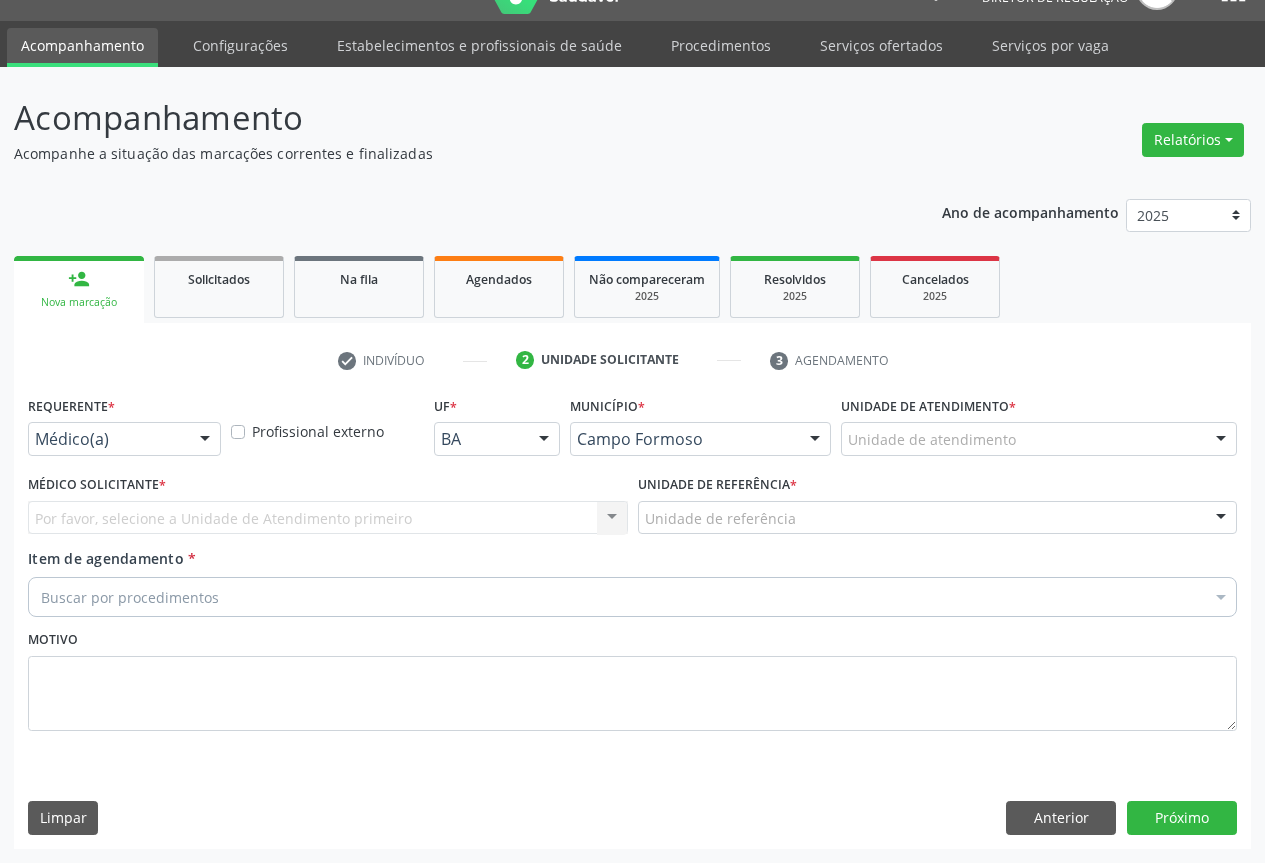 drag, startPoint x: 99, startPoint y: 441, endPoint x: 86, endPoint y: 483, distance: 43.965897 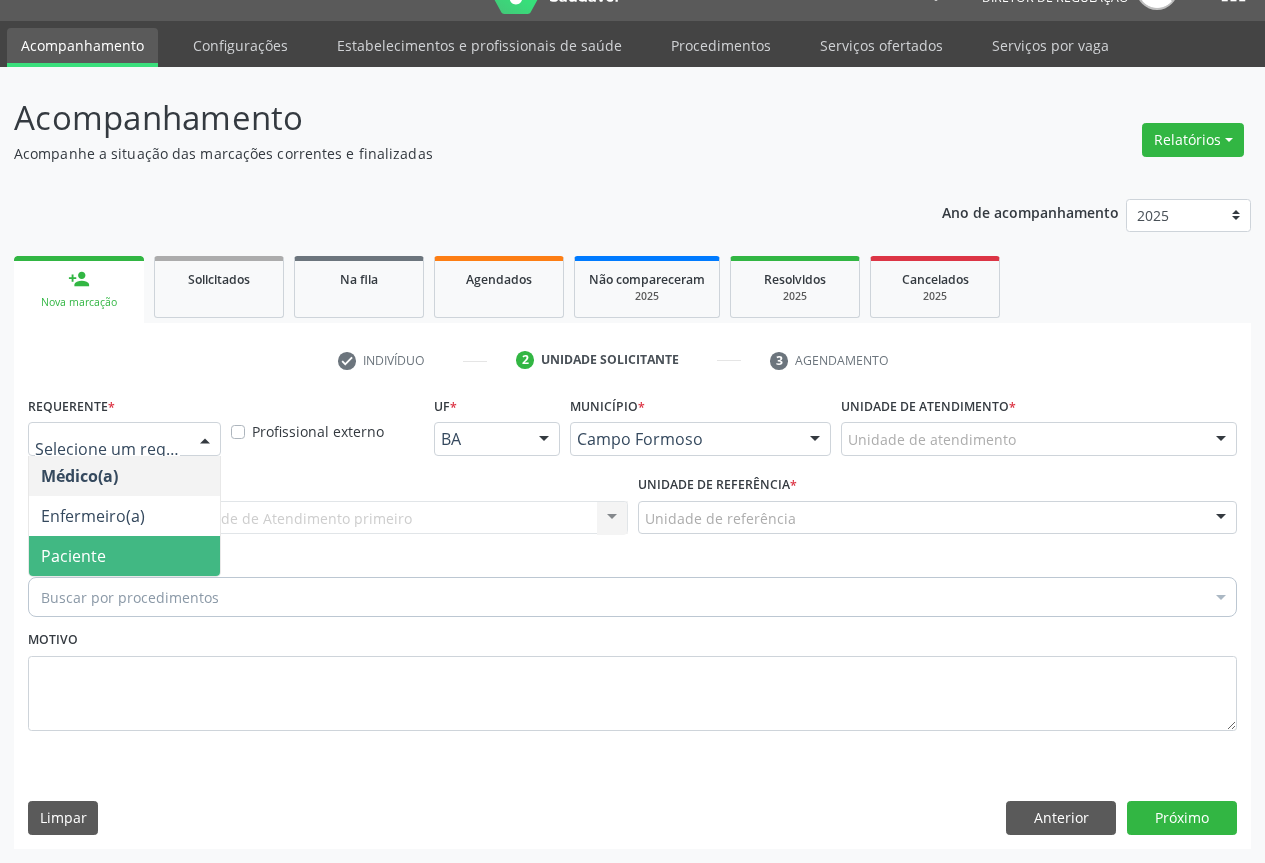 click on "Paciente" at bounding box center (73, 556) 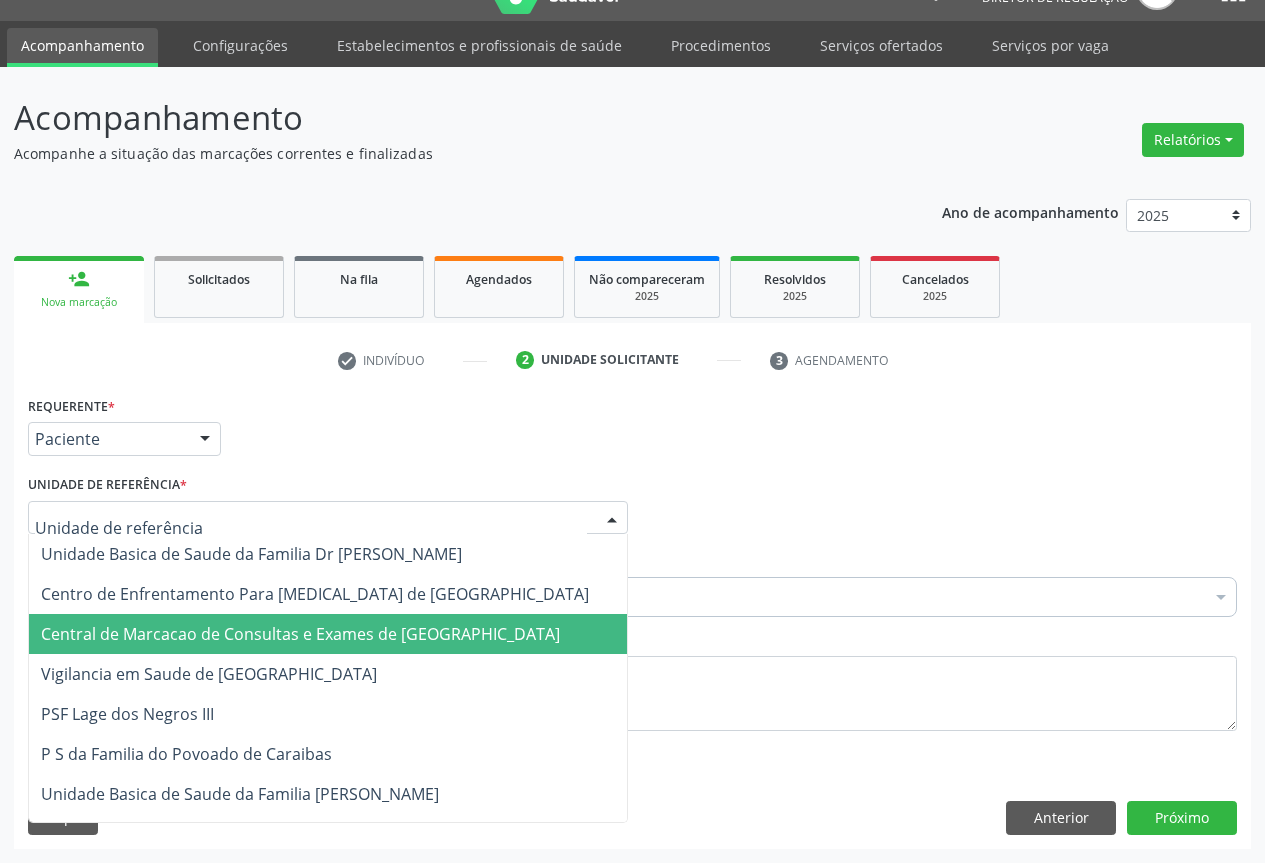 click on "Central de Marcacao de Consultas e Exames de Campo Formoso" at bounding box center (300, 634) 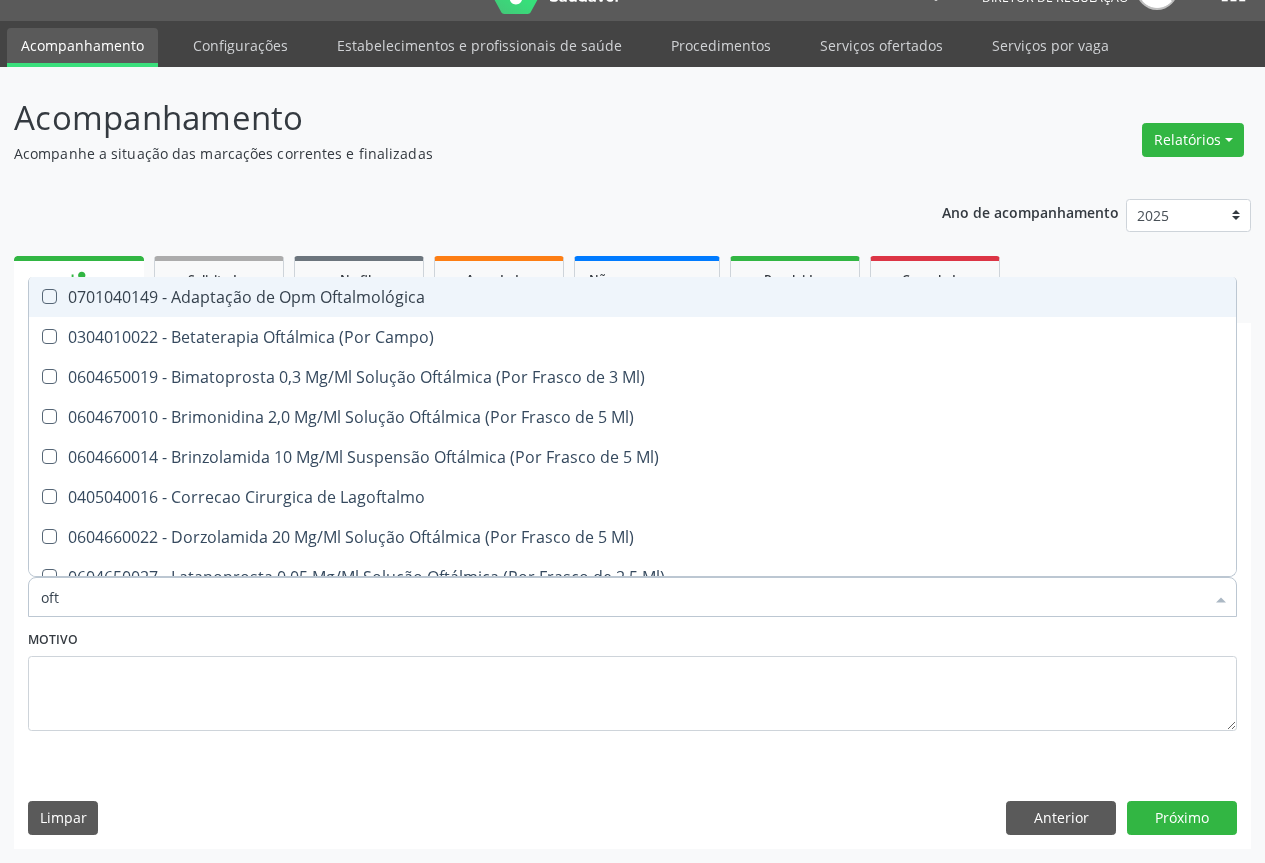 type on "ofta" 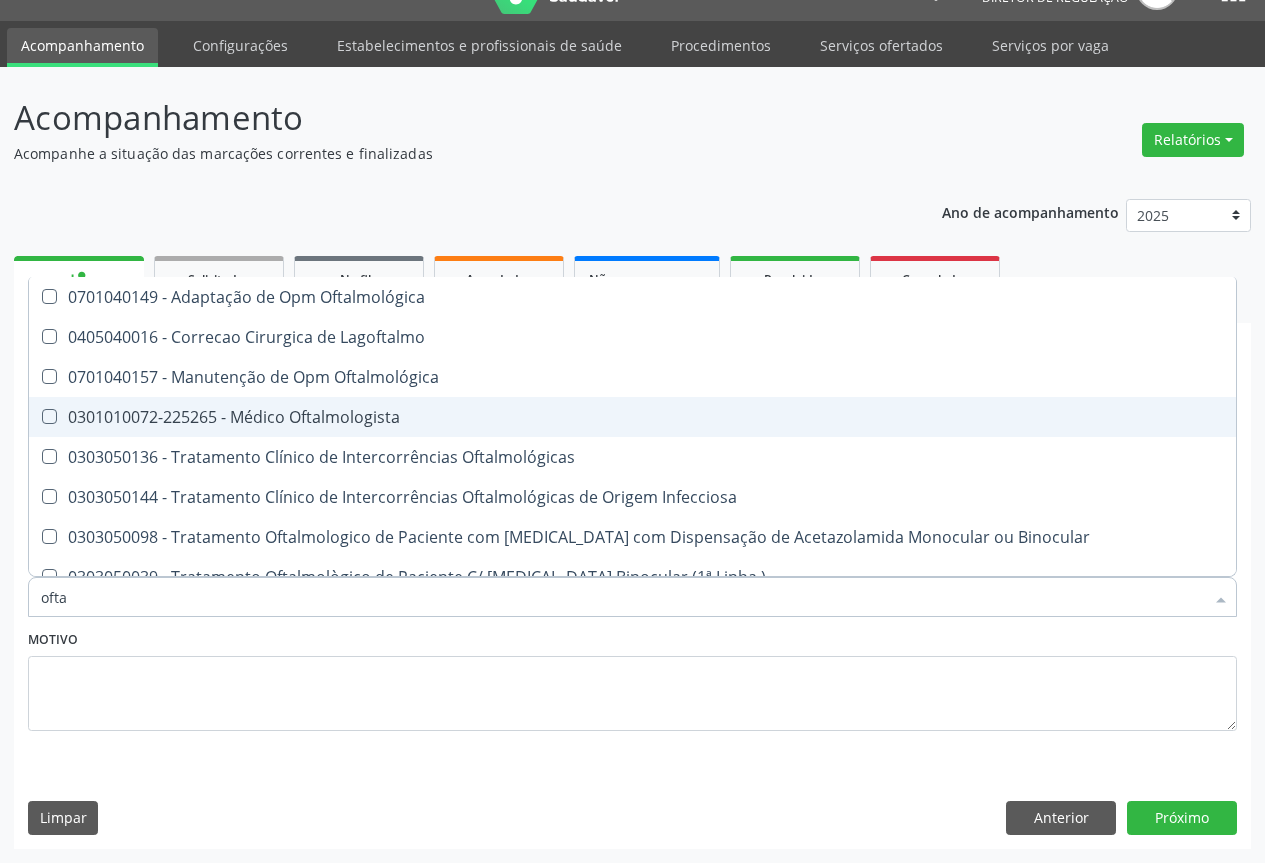 click on "0301010072-225265 - Médico Oftalmologista" at bounding box center (632, 417) 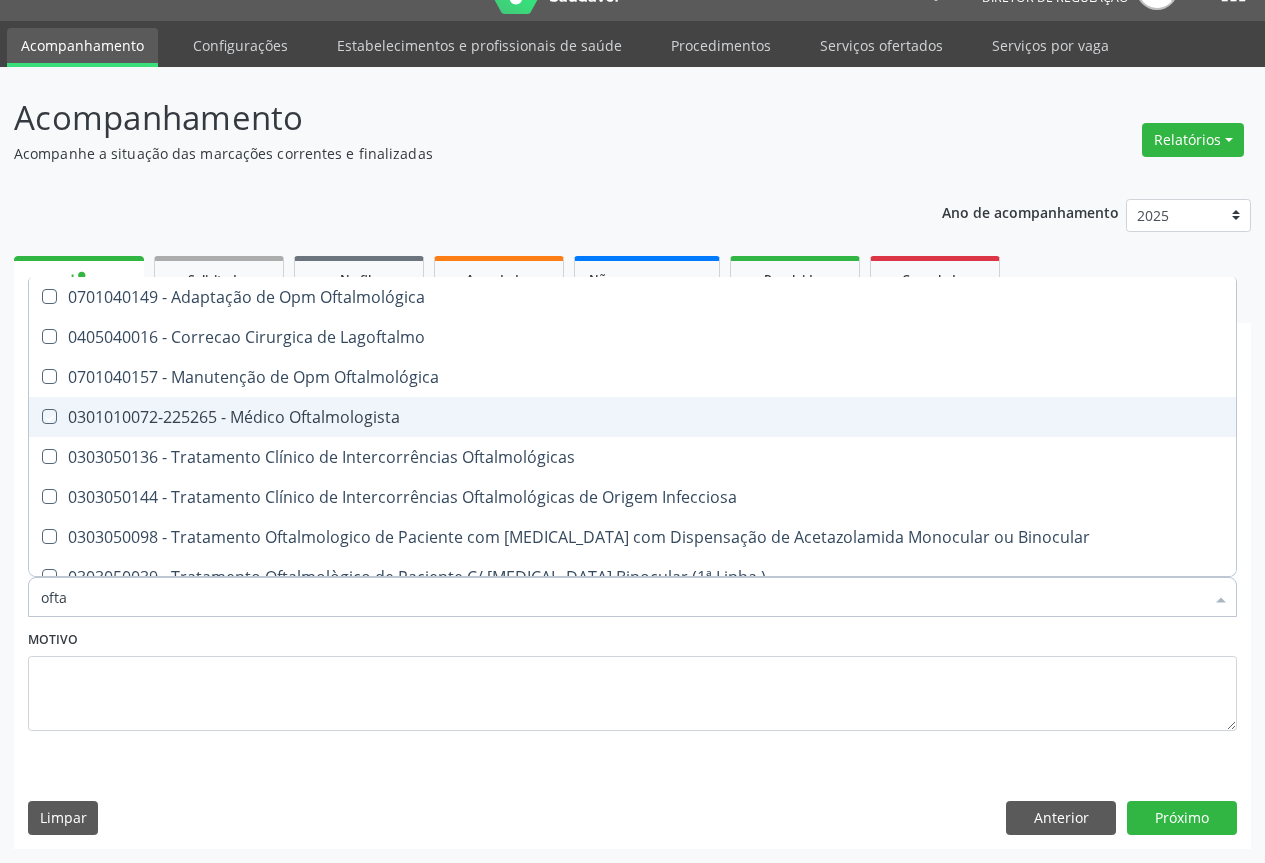 checkbox on "true" 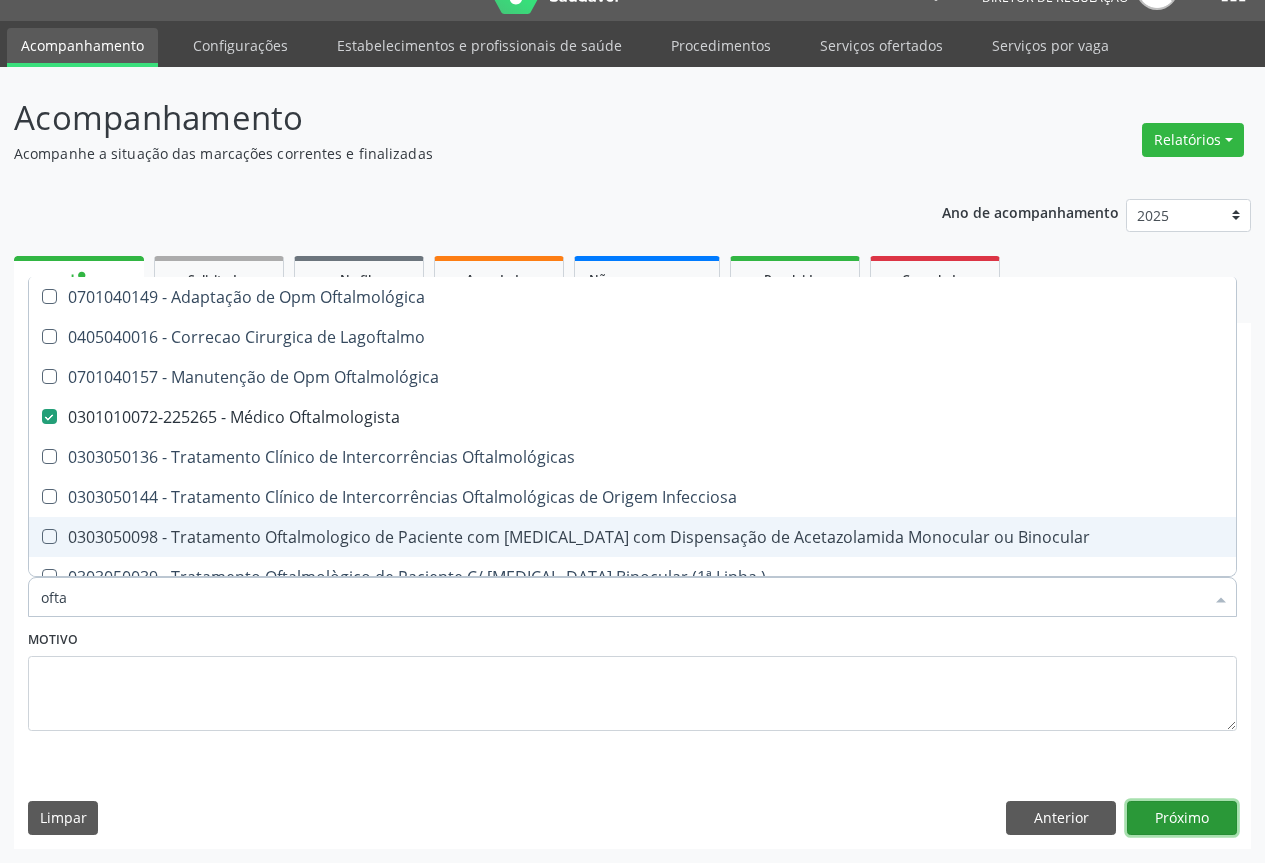 click on "Próximo" at bounding box center (1182, 818) 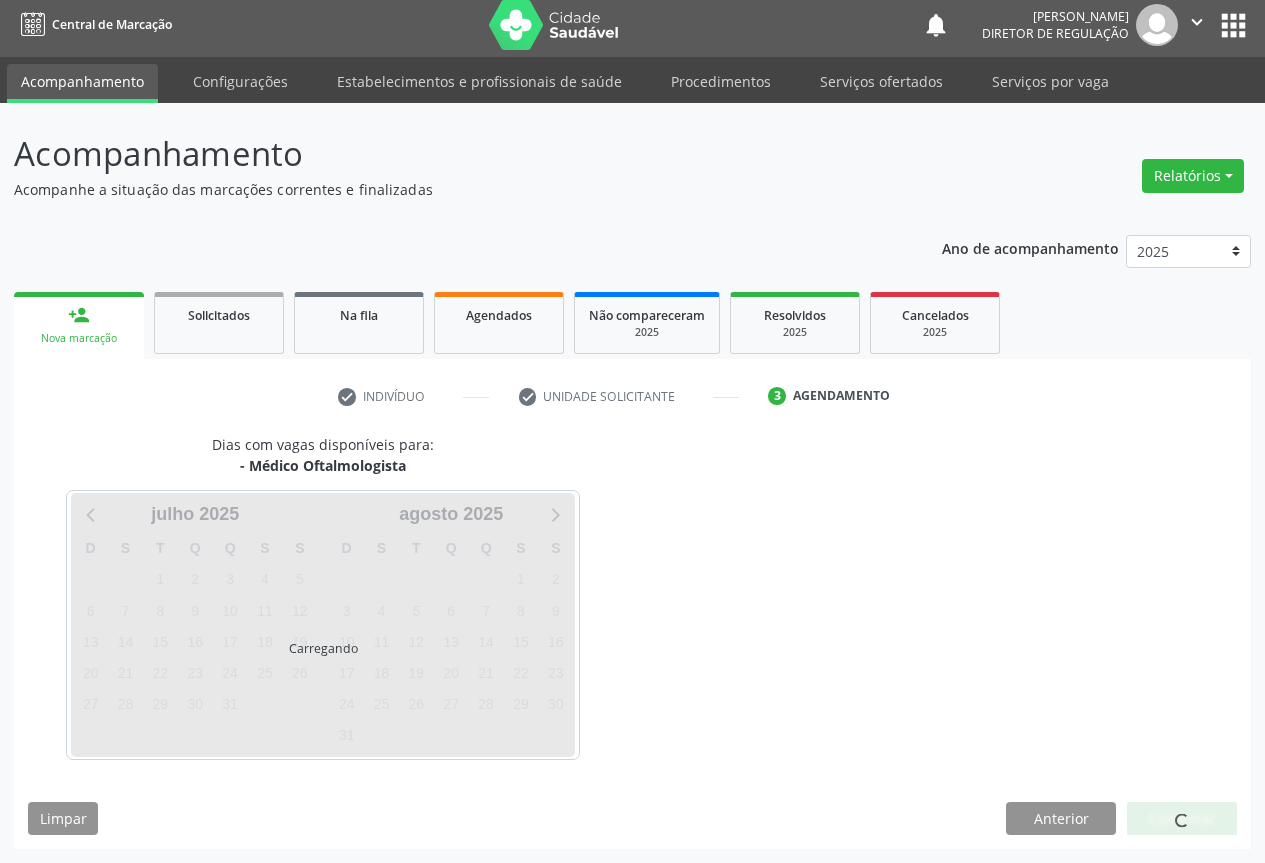 scroll, scrollTop: 7, scrollLeft: 0, axis: vertical 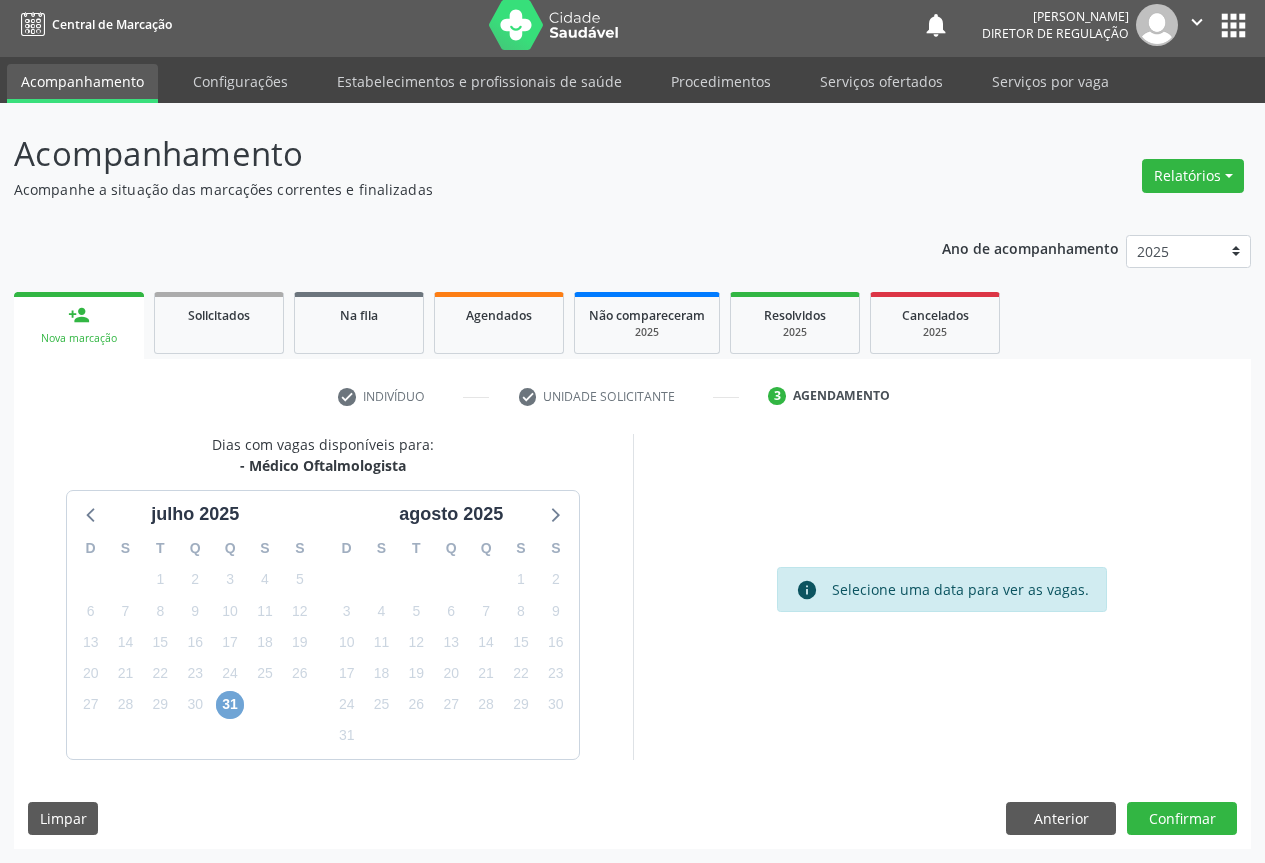 click on "31" at bounding box center (230, 705) 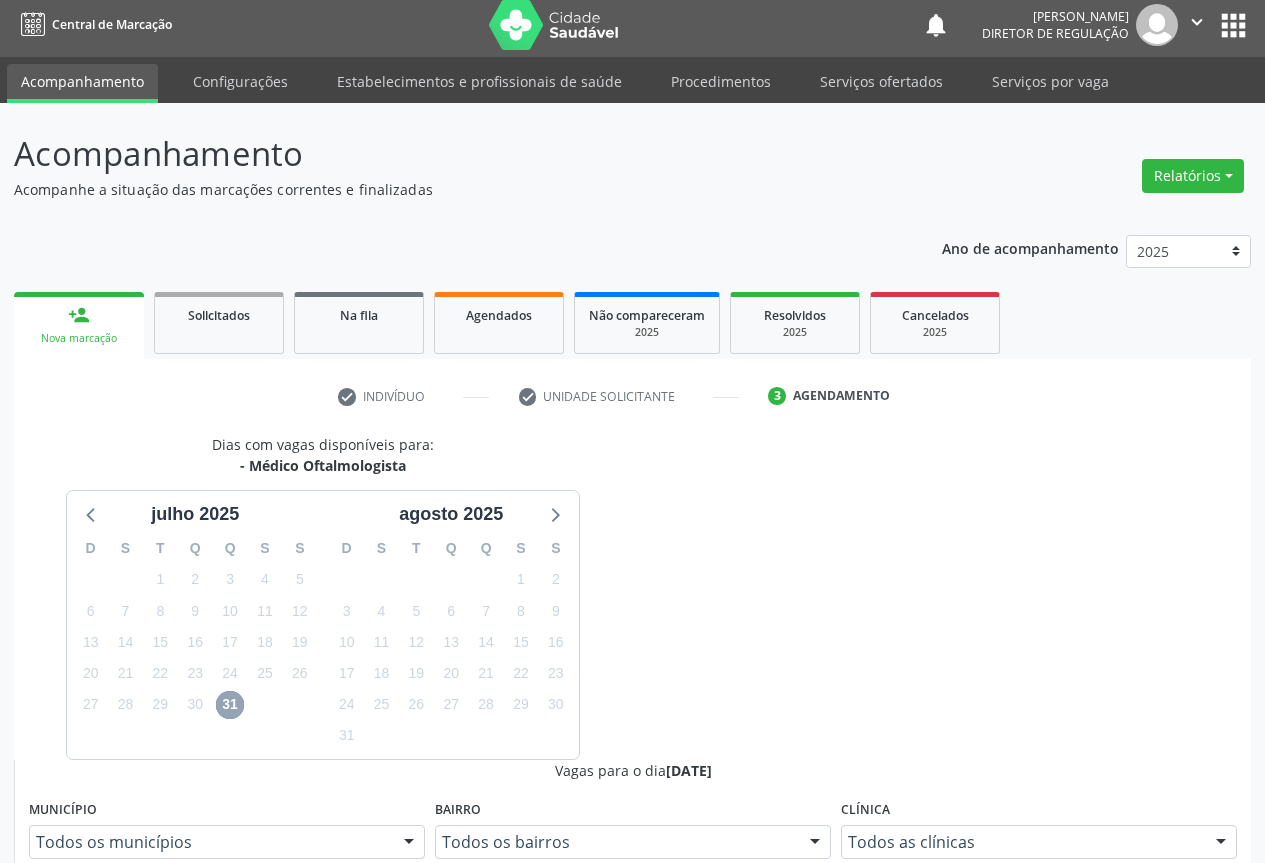 scroll, scrollTop: 207, scrollLeft: 0, axis: vertical 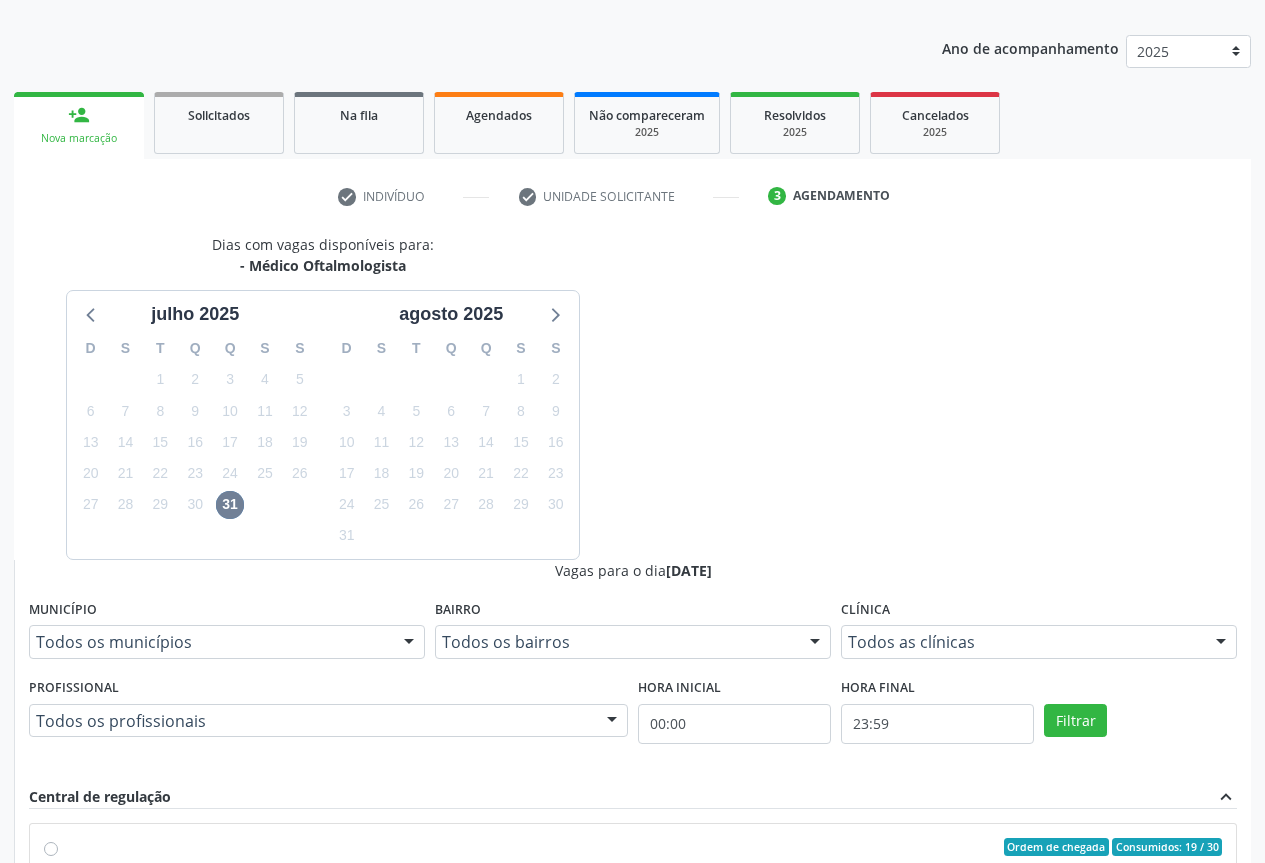 click on "Ordem de chegada
Consumidos: 19 / 30
Horário:   07:30
Clínica:  Centro de Saúde Ocular
Rede:
--
Endereço:   nº 06, Bairro Colina do Sol, Campo Formoso - BA
Telefone:   --
Profissional:
Claúdia Galvão Pedreira
Informações adicionais sobre o atendimento
Idade de atendimento:
de 3 a 100 anos
Gênero(s) atendido(s):
Feminino e Masculino
Informações adicionais:
--" at bounding box center (633, 991) 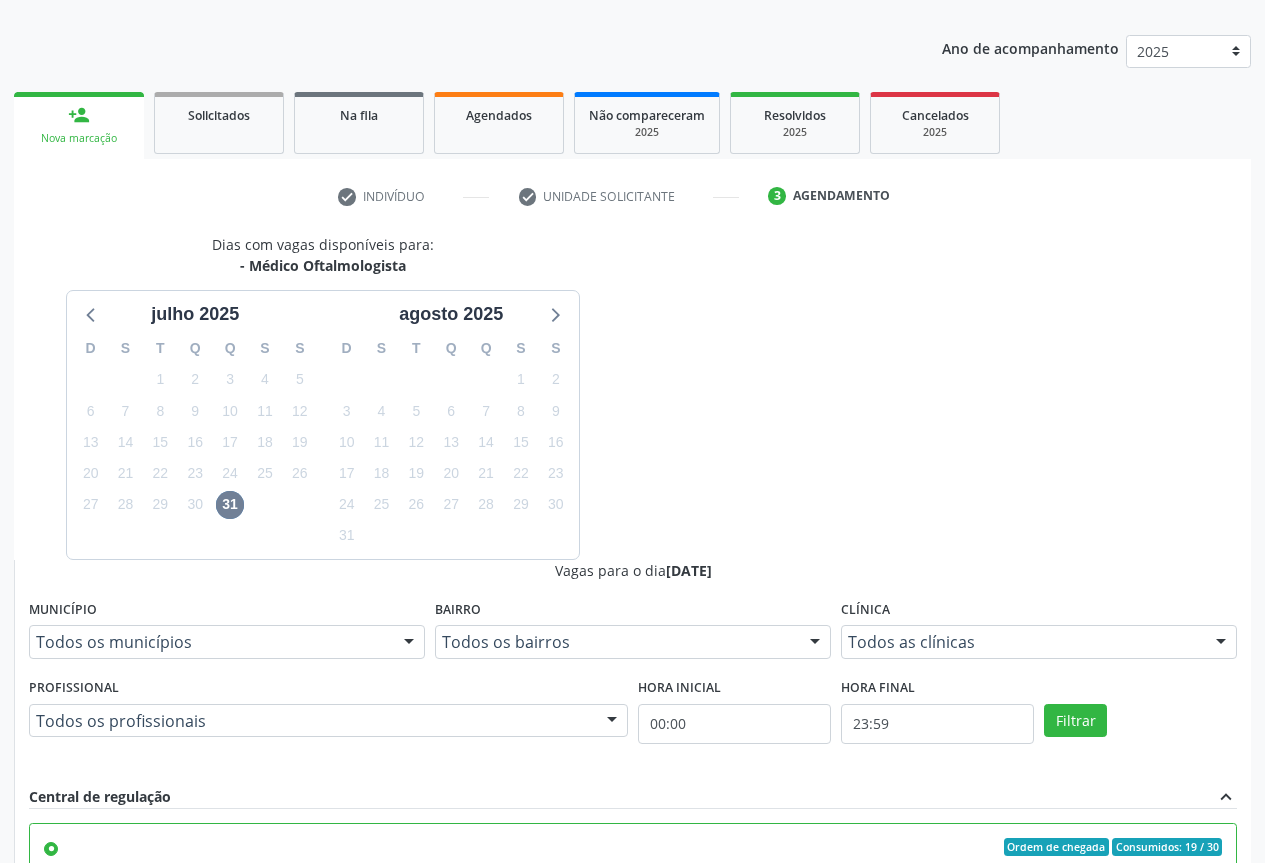 scroll, scrollTop: 450, scrollLeft: 0, axis: vertical 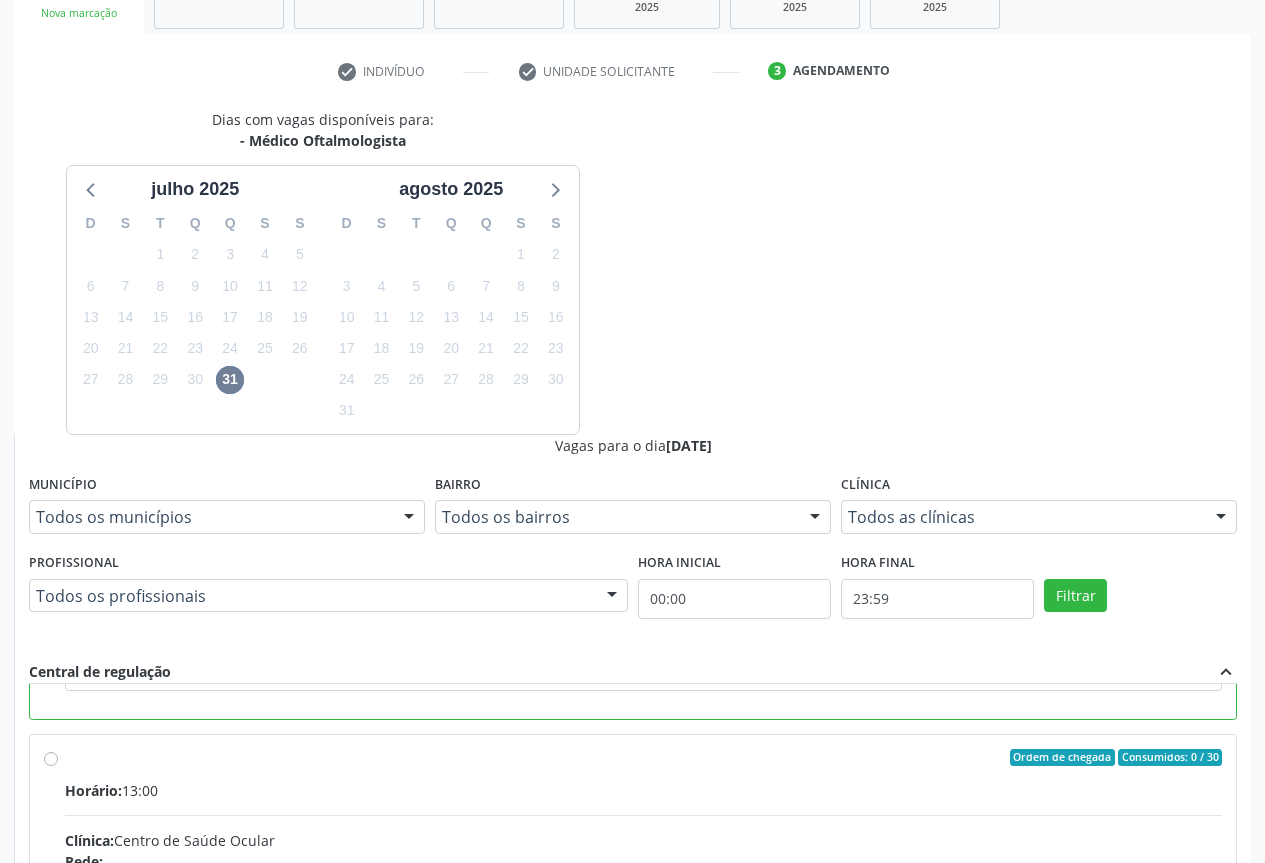 click on "Confirmar" at bounding box center [1182, 1143] 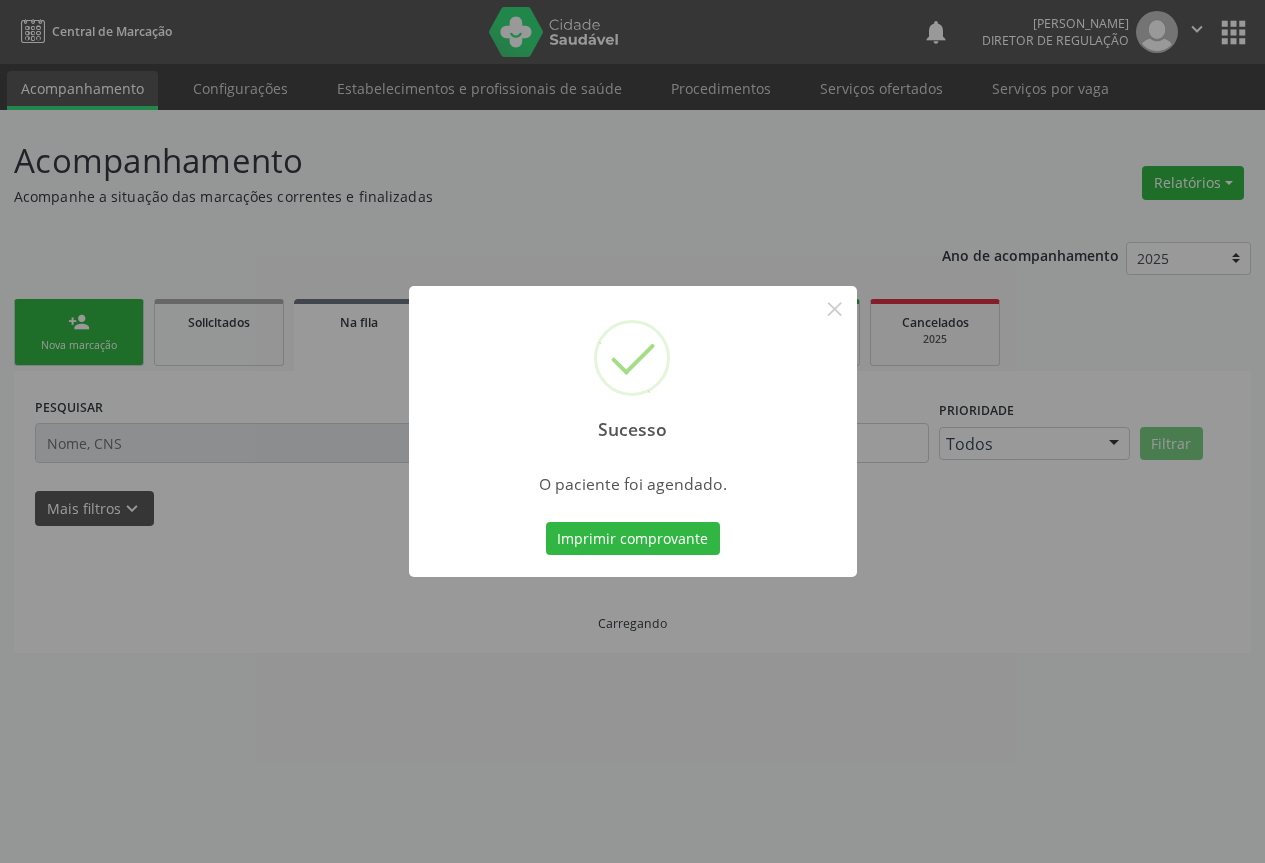 scroll, scrollTop: 0, scrollLeft: 0, axis: both 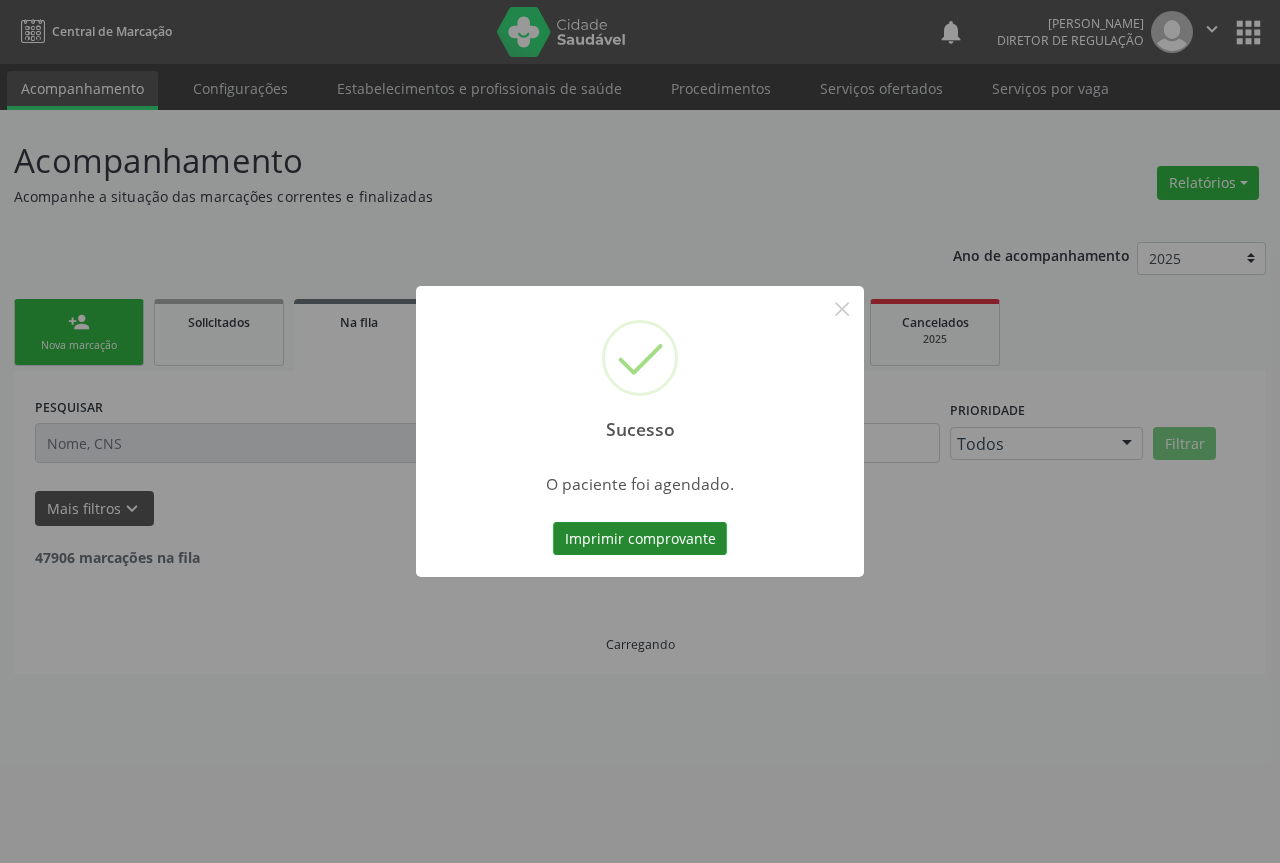 click on "Imprimir comprovante" at bounding box center (640, 539) 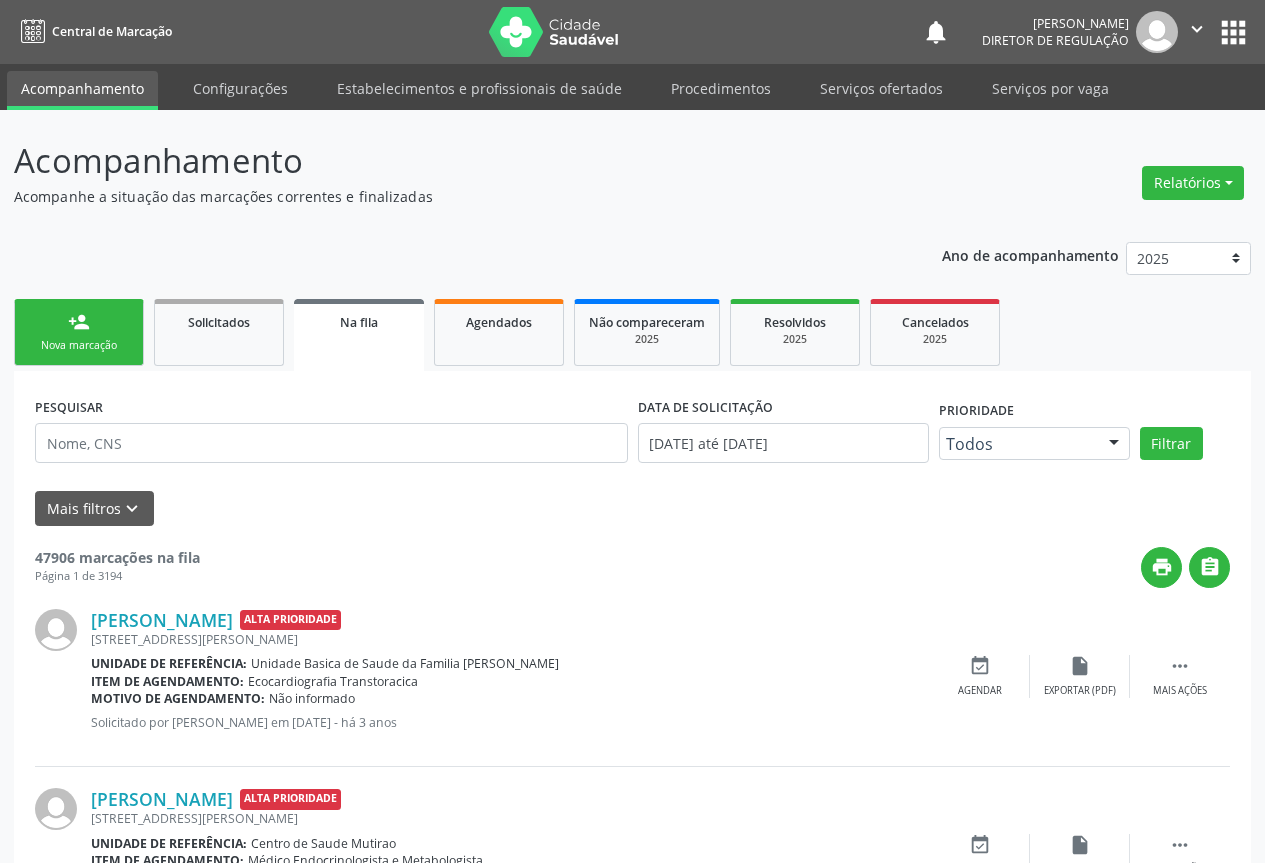 click on "person_add
Nova marcação" at bounding box center [79, 332] 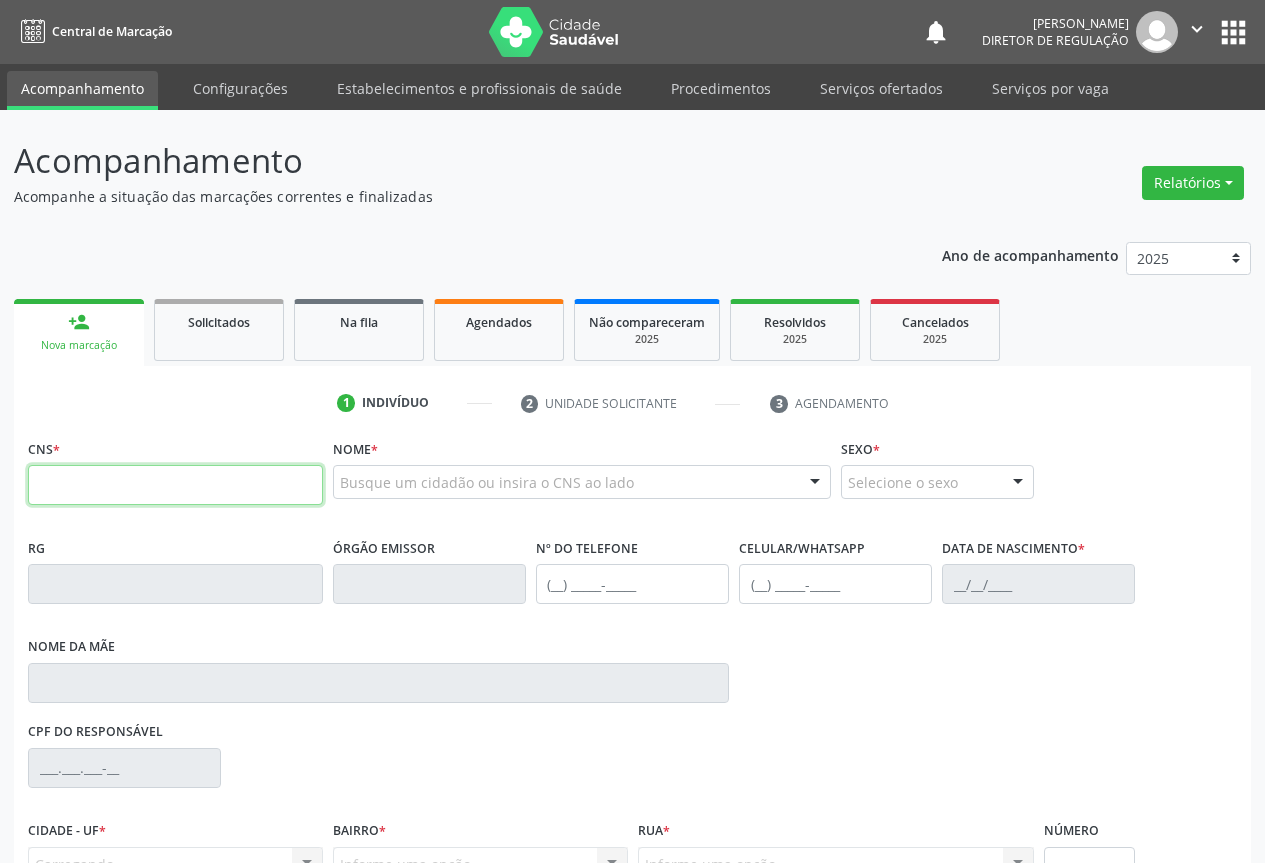 click at bounding box center [175, 485] 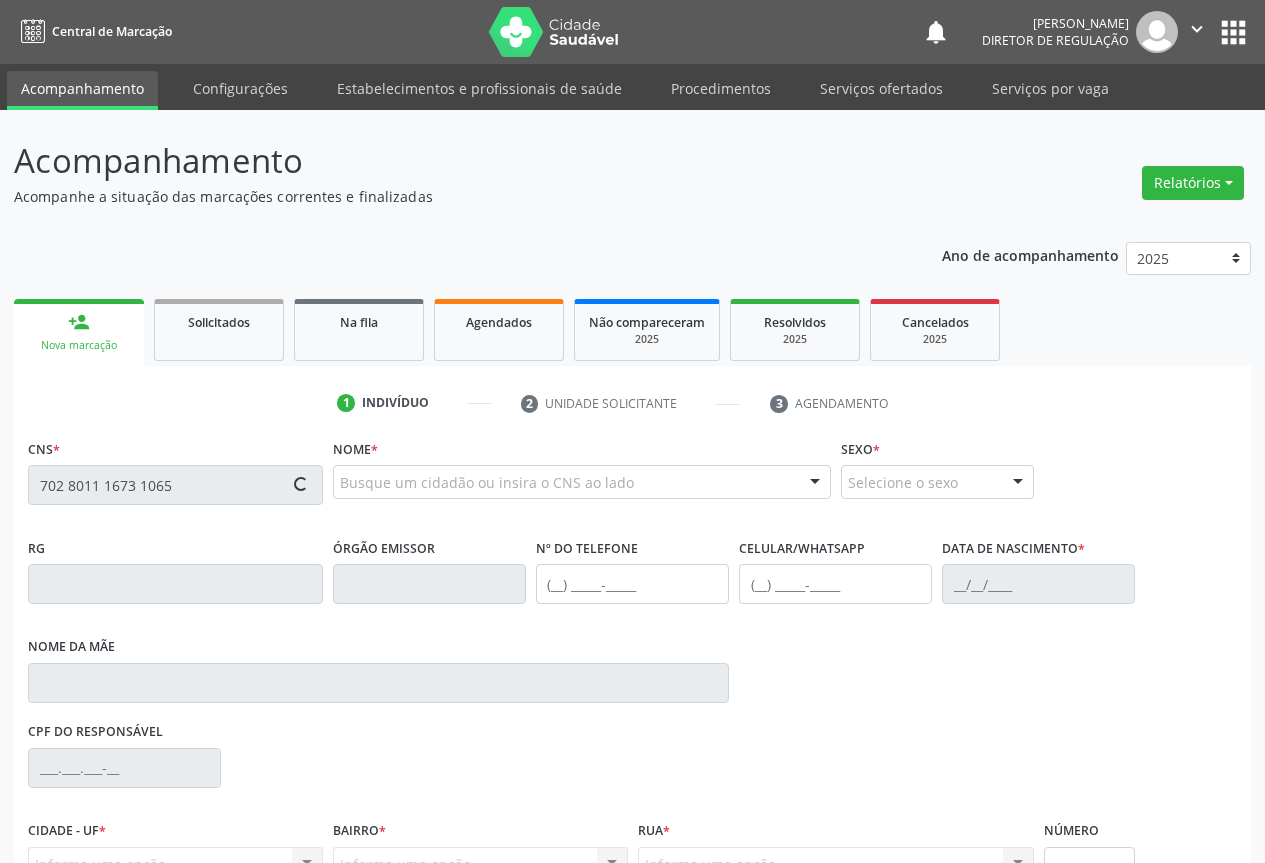 type on "702 8011 1673 1065" 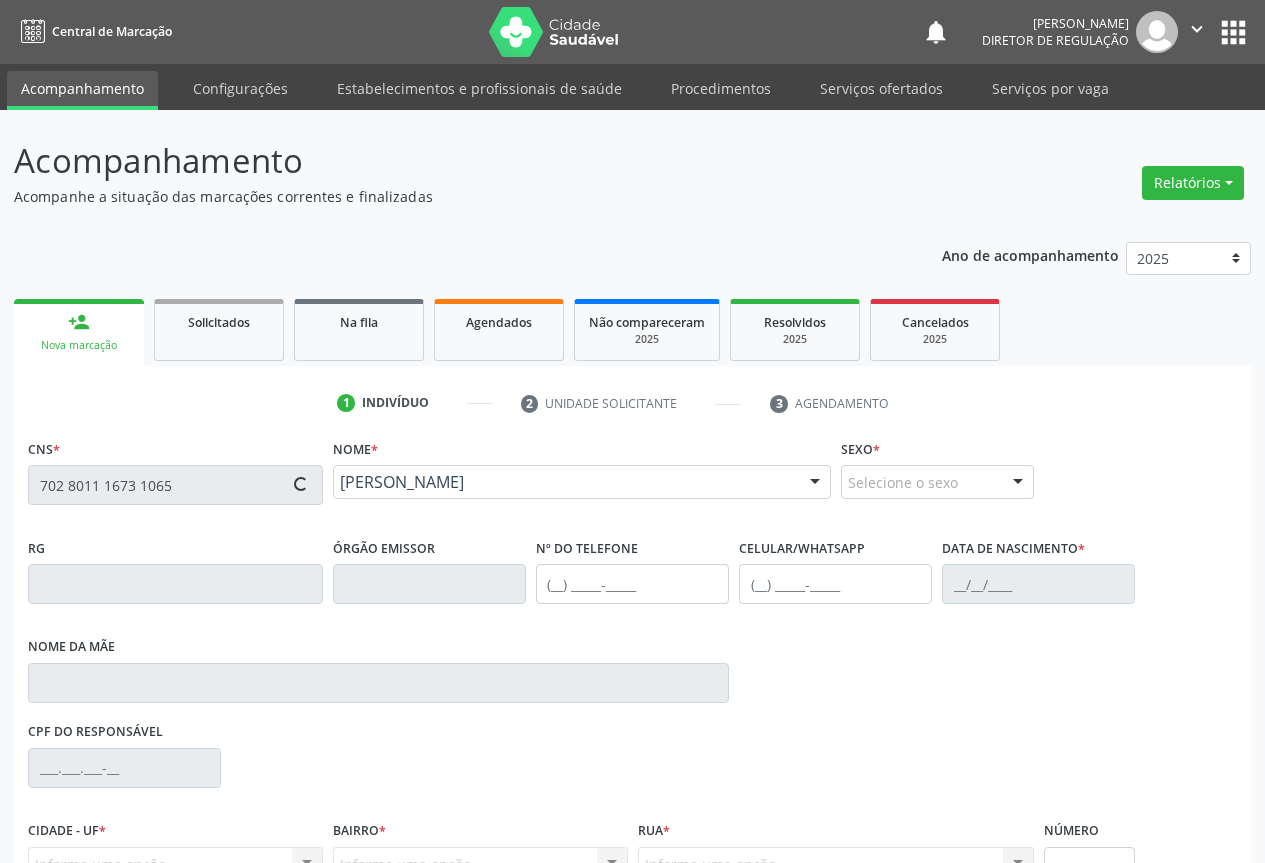 type on "0431417229" 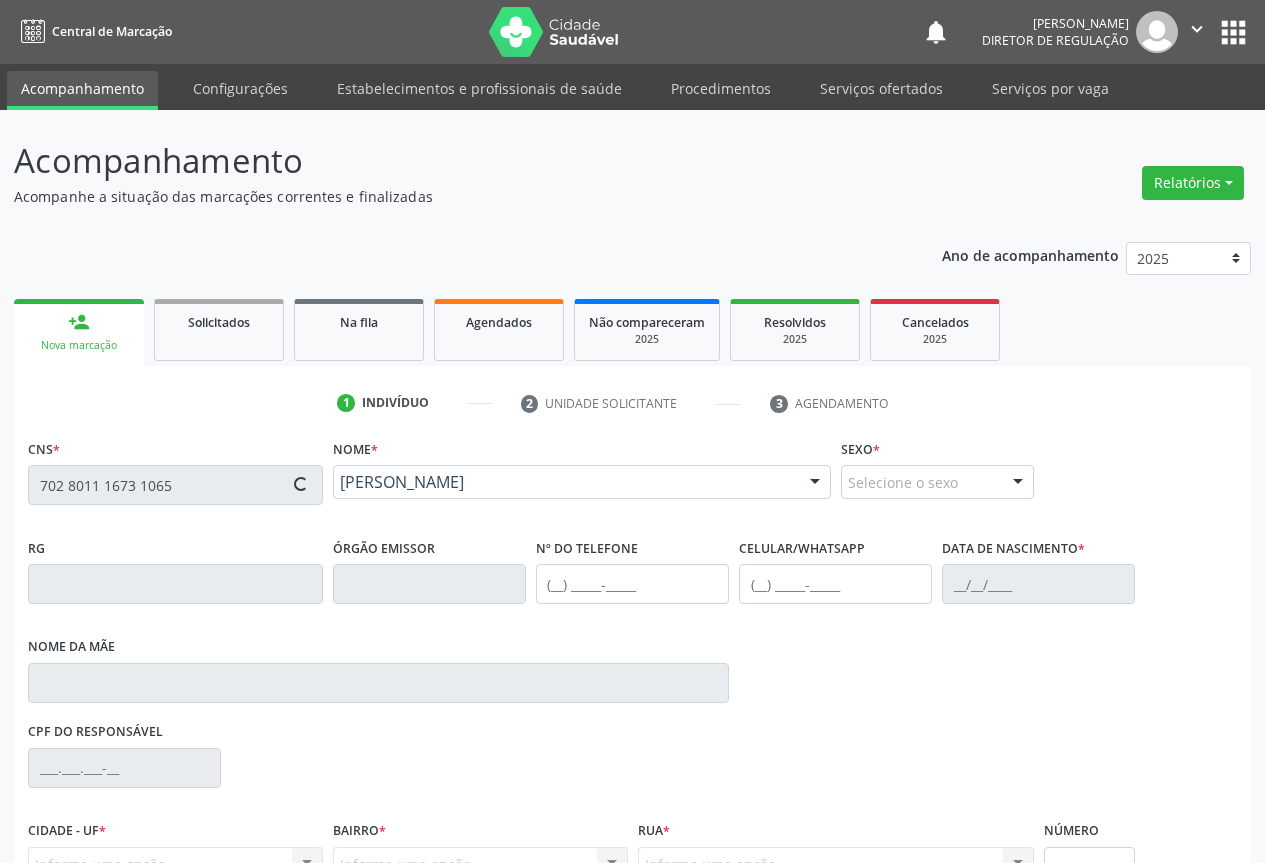 type on "(74) 99159-5643" 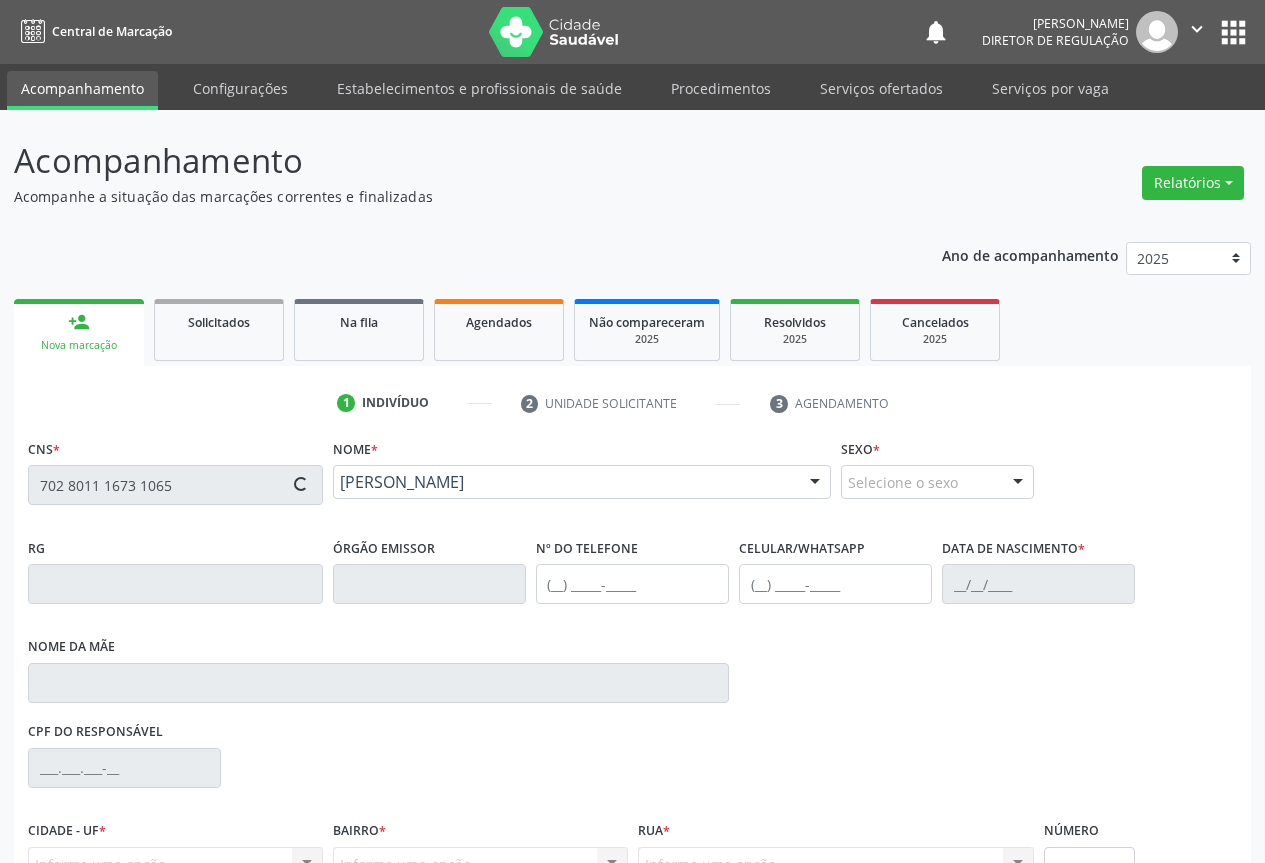 type on "(74) 99159-5643" 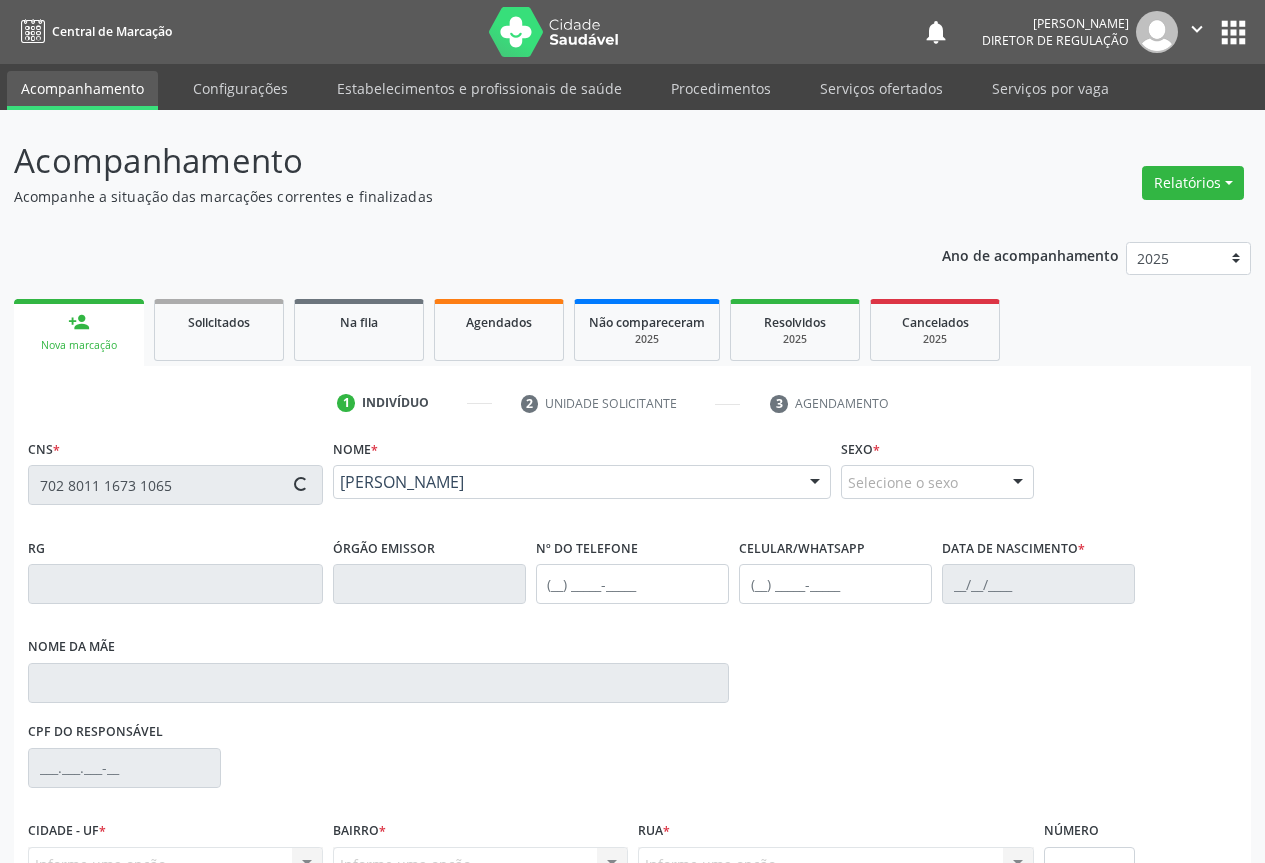 type on "SN" 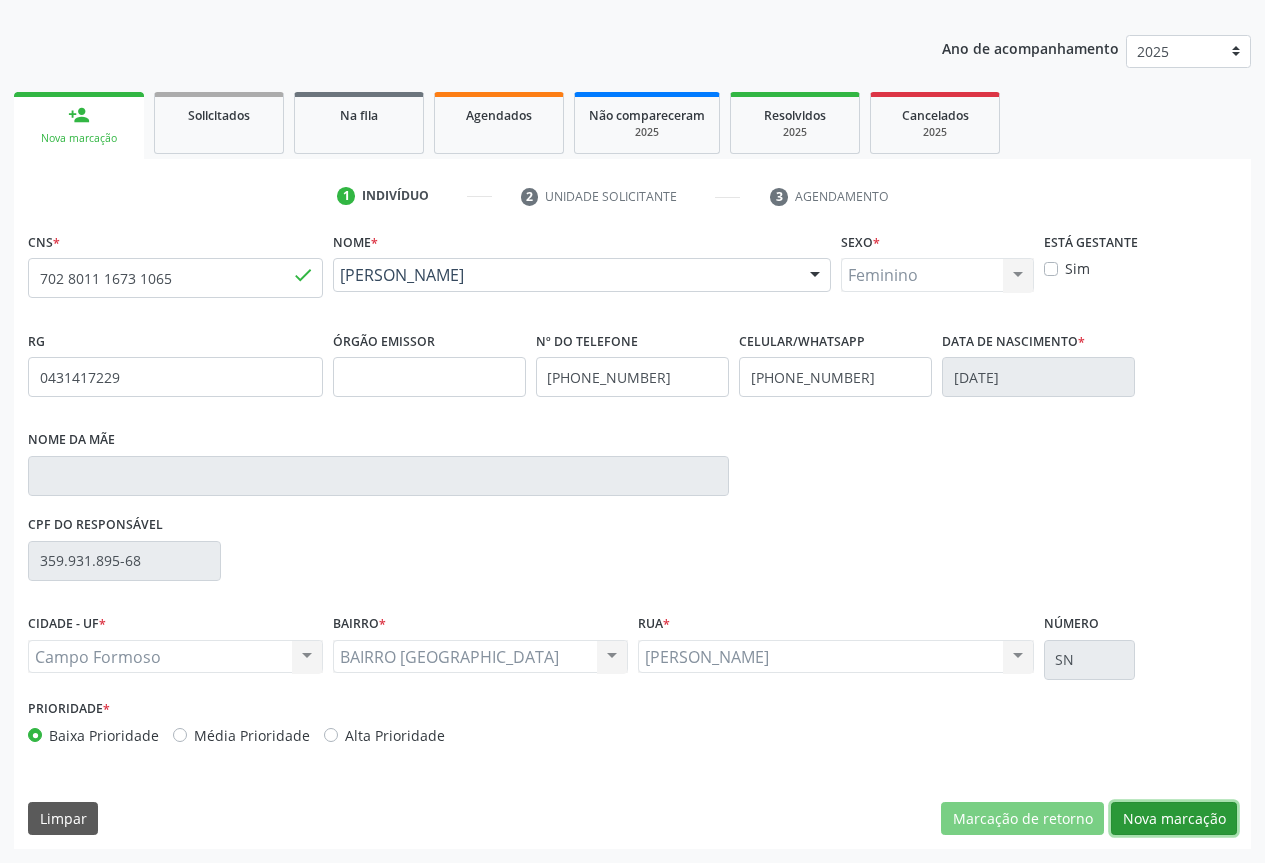 click on "Nova marcação" at bounding box center (1174, 819) 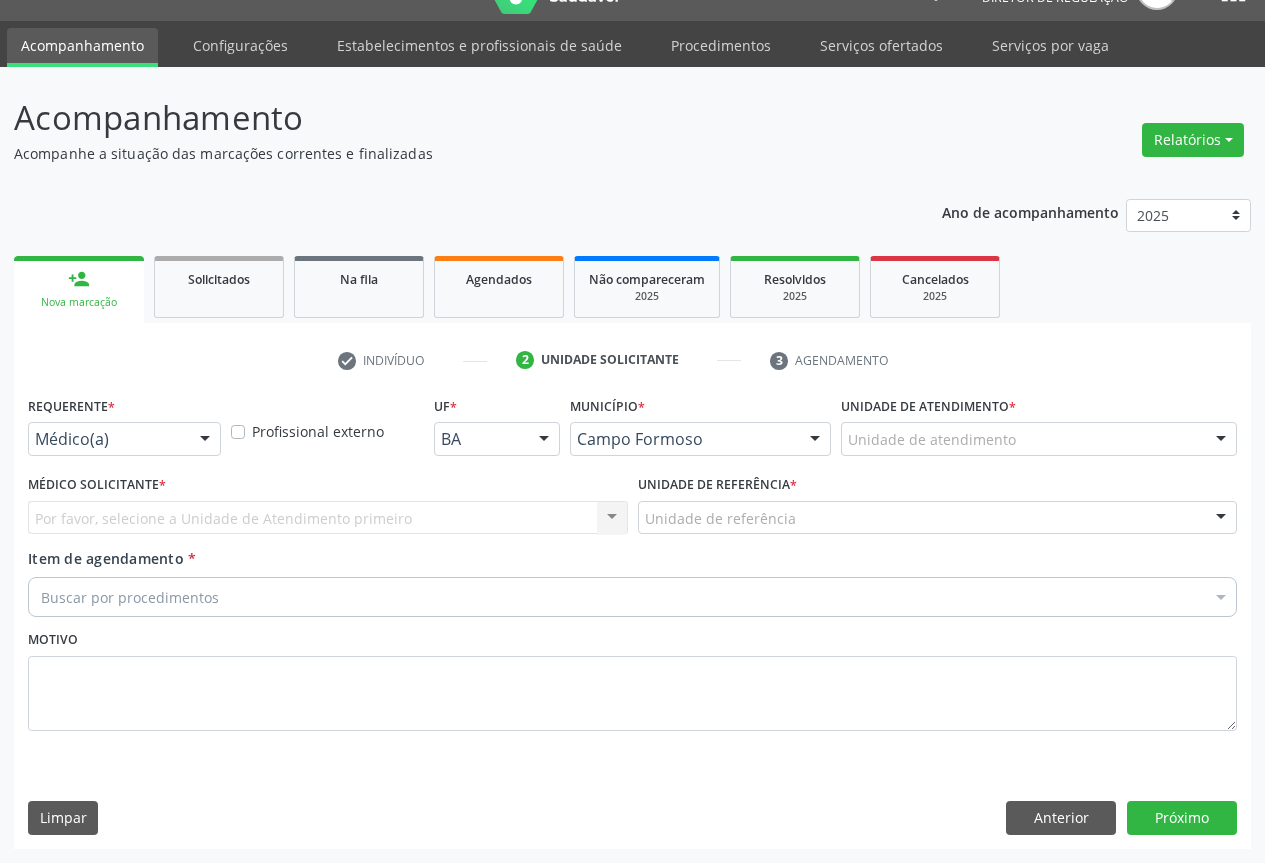 scroll, scrollTop: 43, scrollLeft: 0, axis: vertical 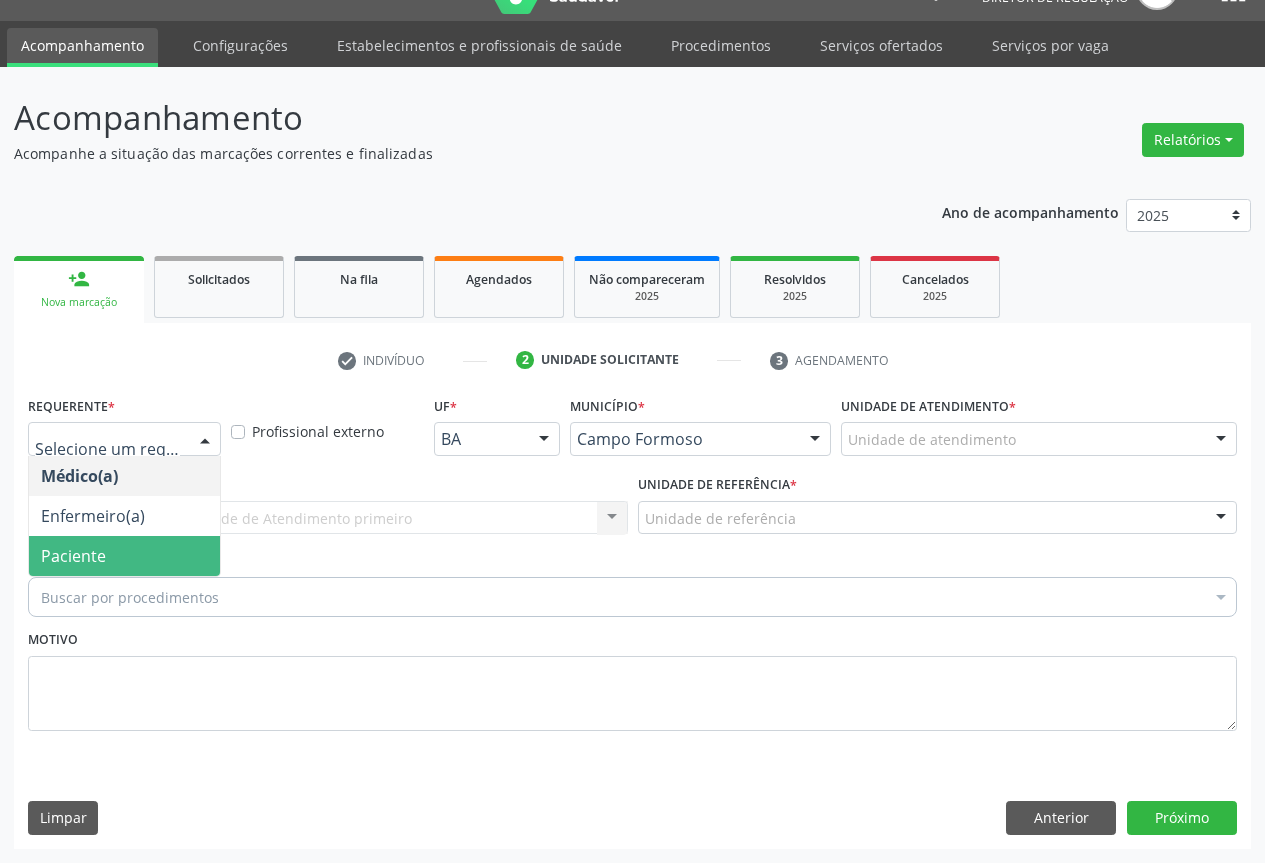 click on "Paciente" at bounding box center [124, 556] 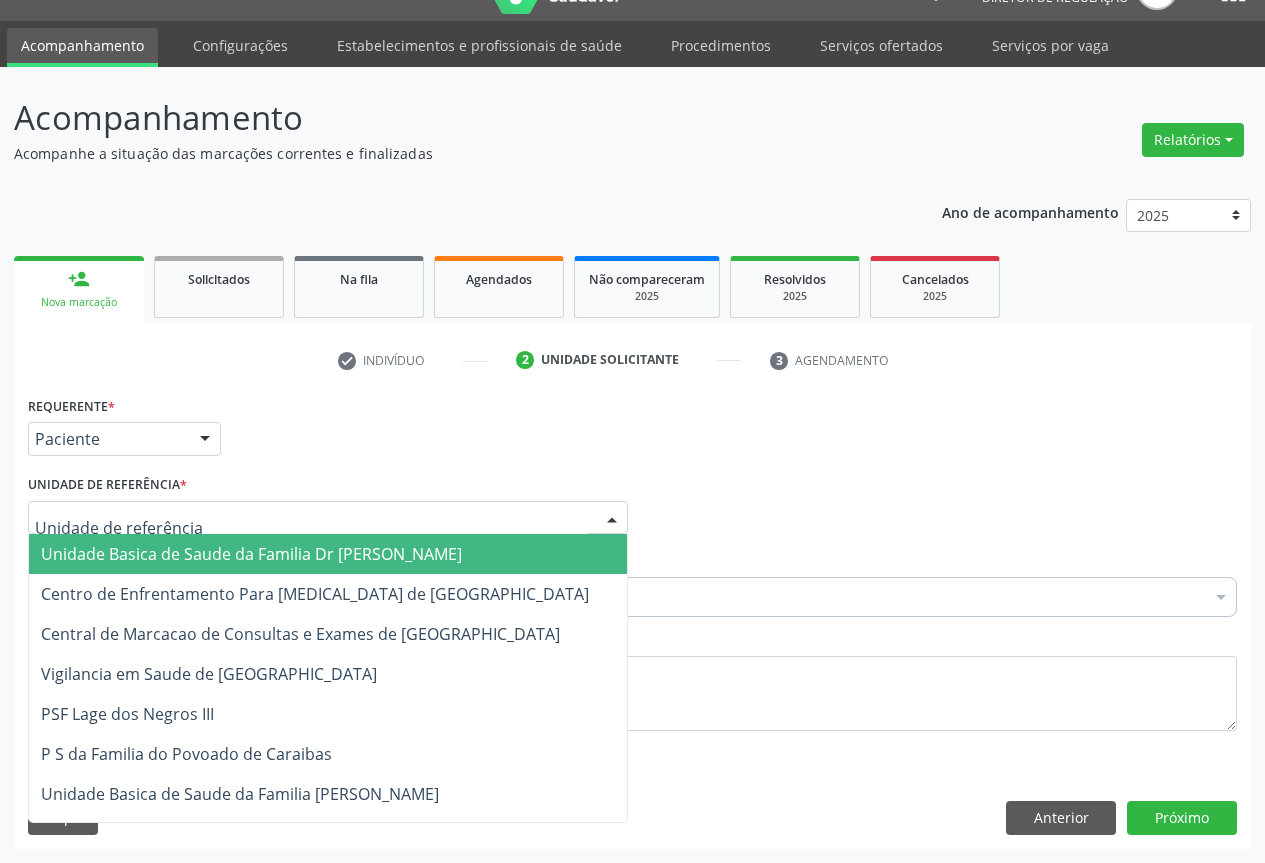 click at bounding box center [328, 518] 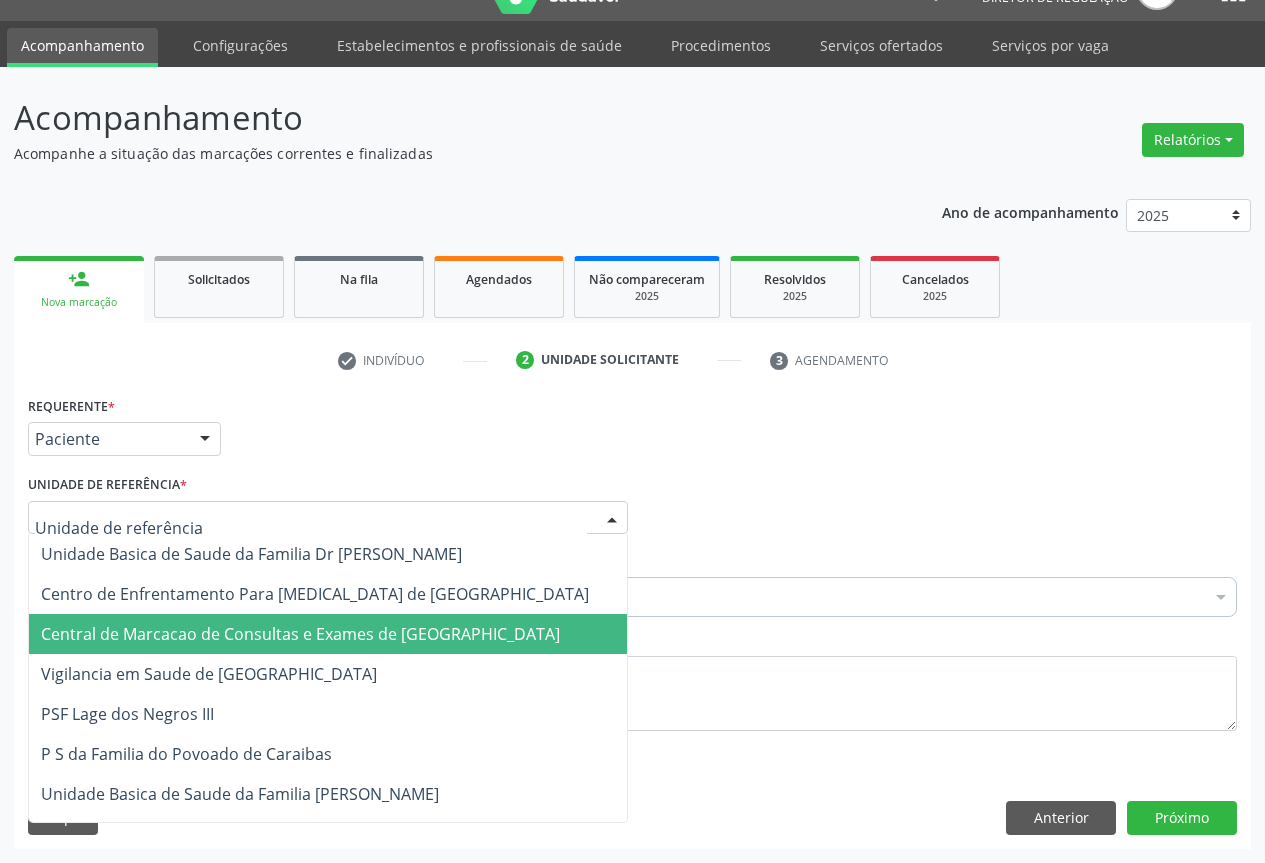 click on "Central de Marcacao de Consultas e Exames de Campo Formoso" at bounding box center (300, 634) 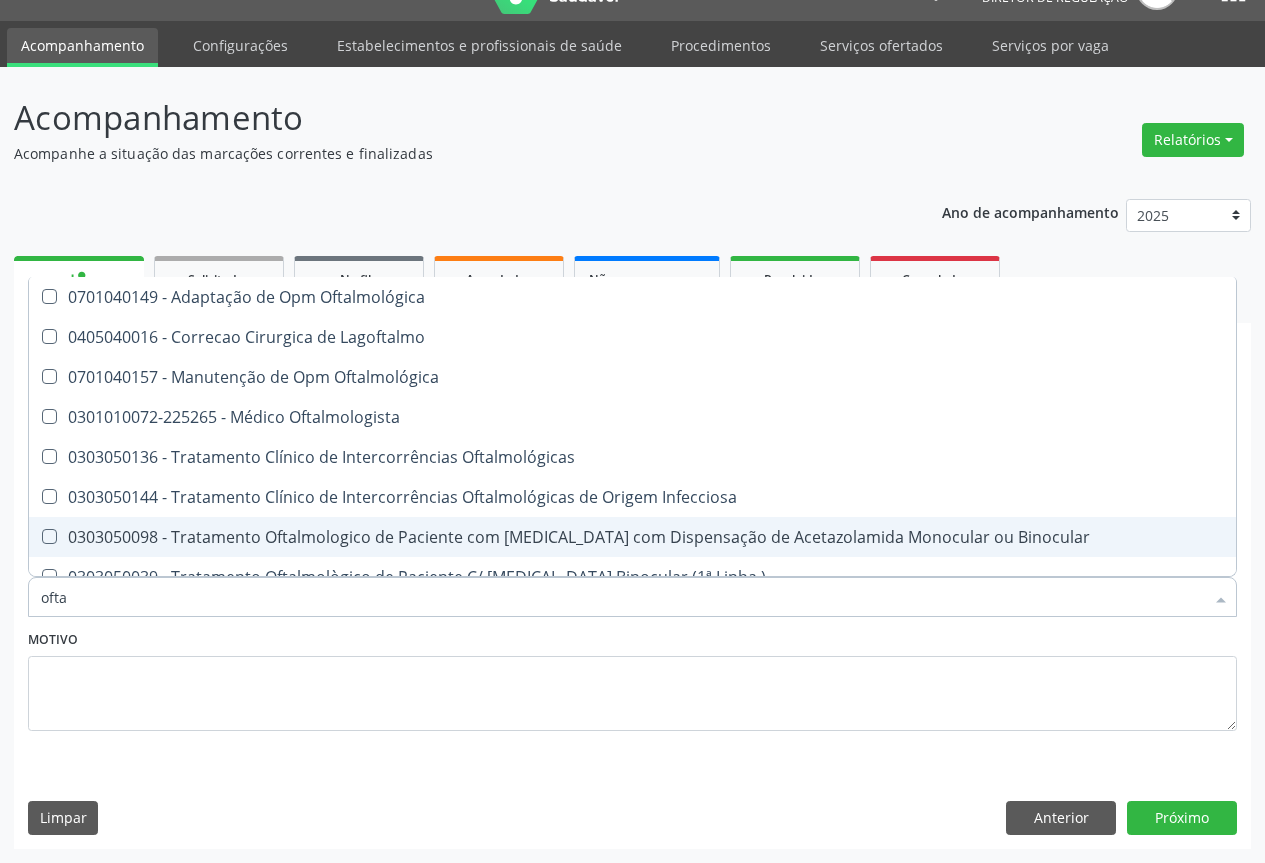 type on "oftal" 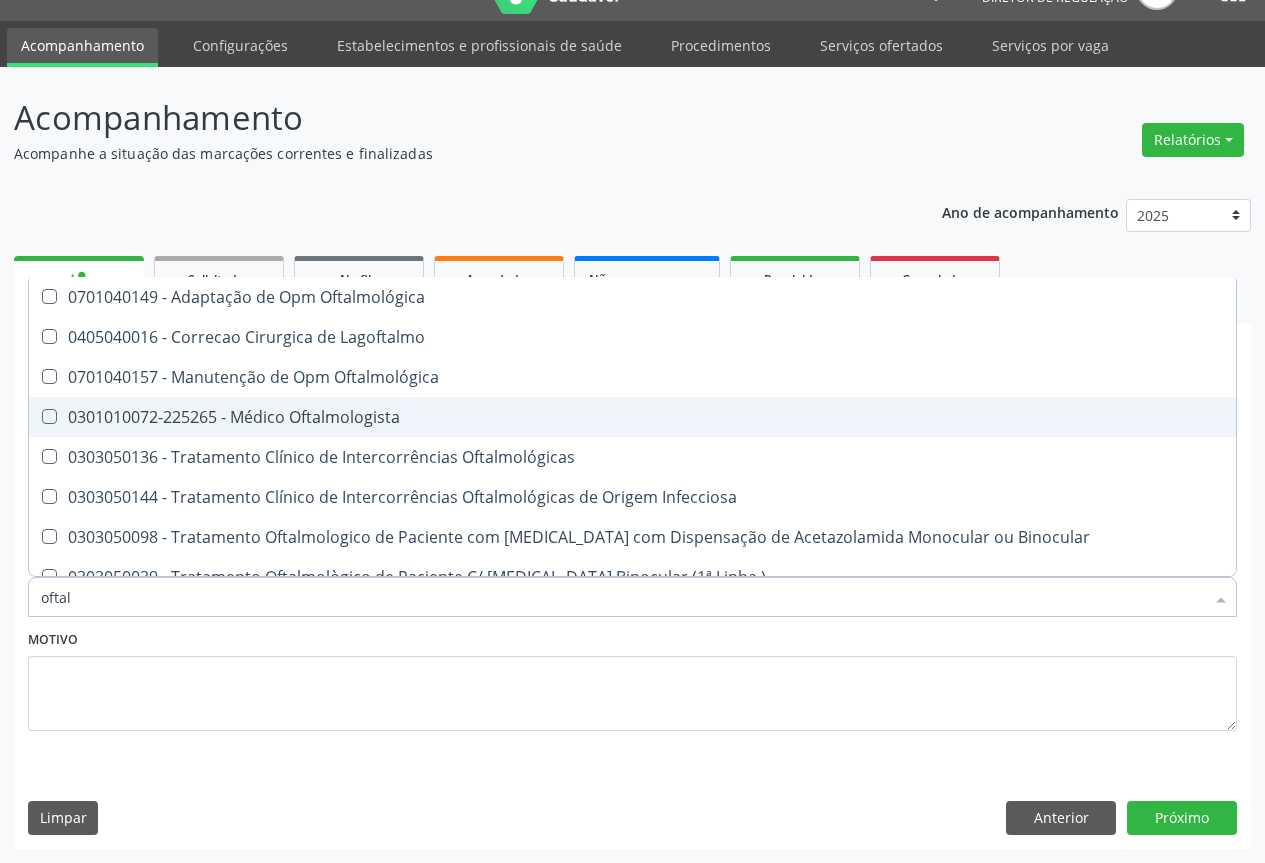 click on "0301010072-225265 - Médico Oftalmologista" at bounding box center (632, 417) 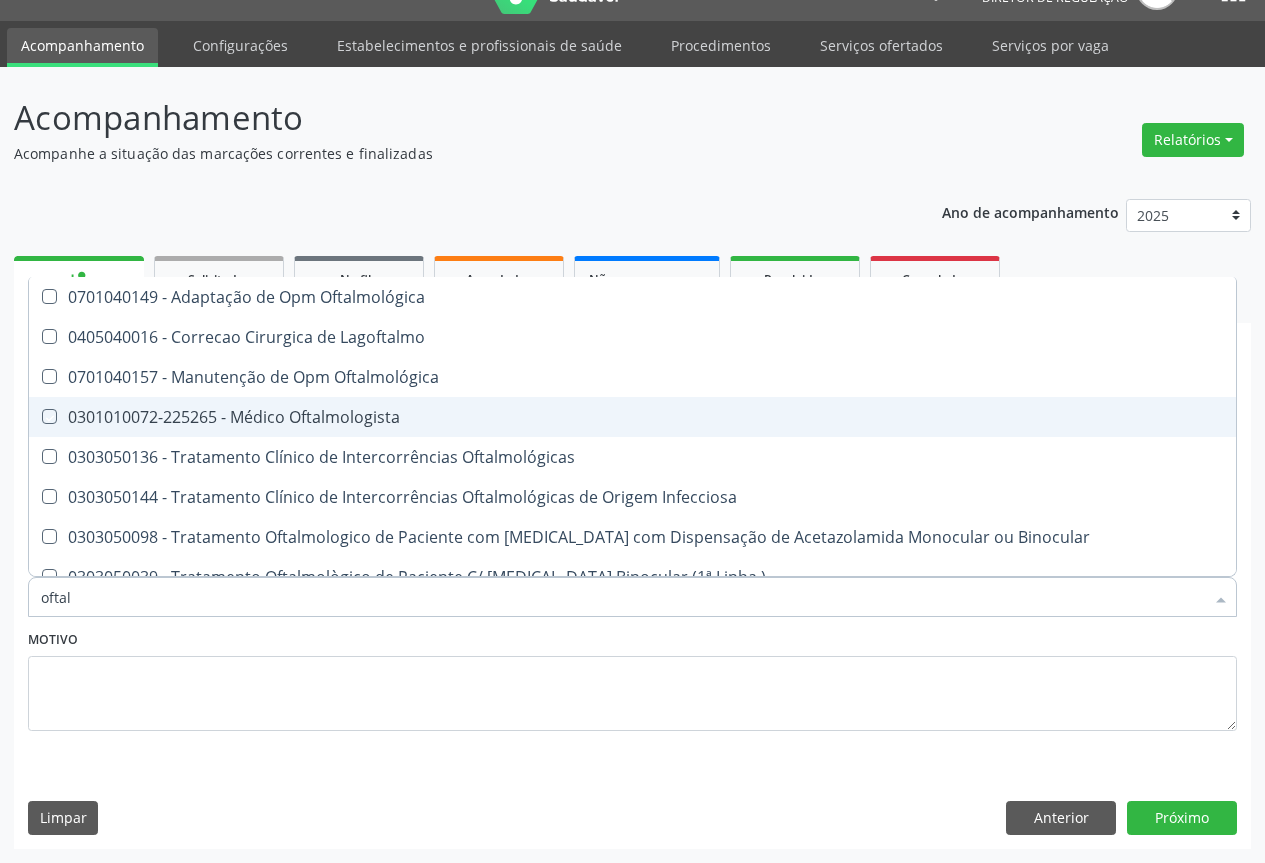 checkbox on "true" 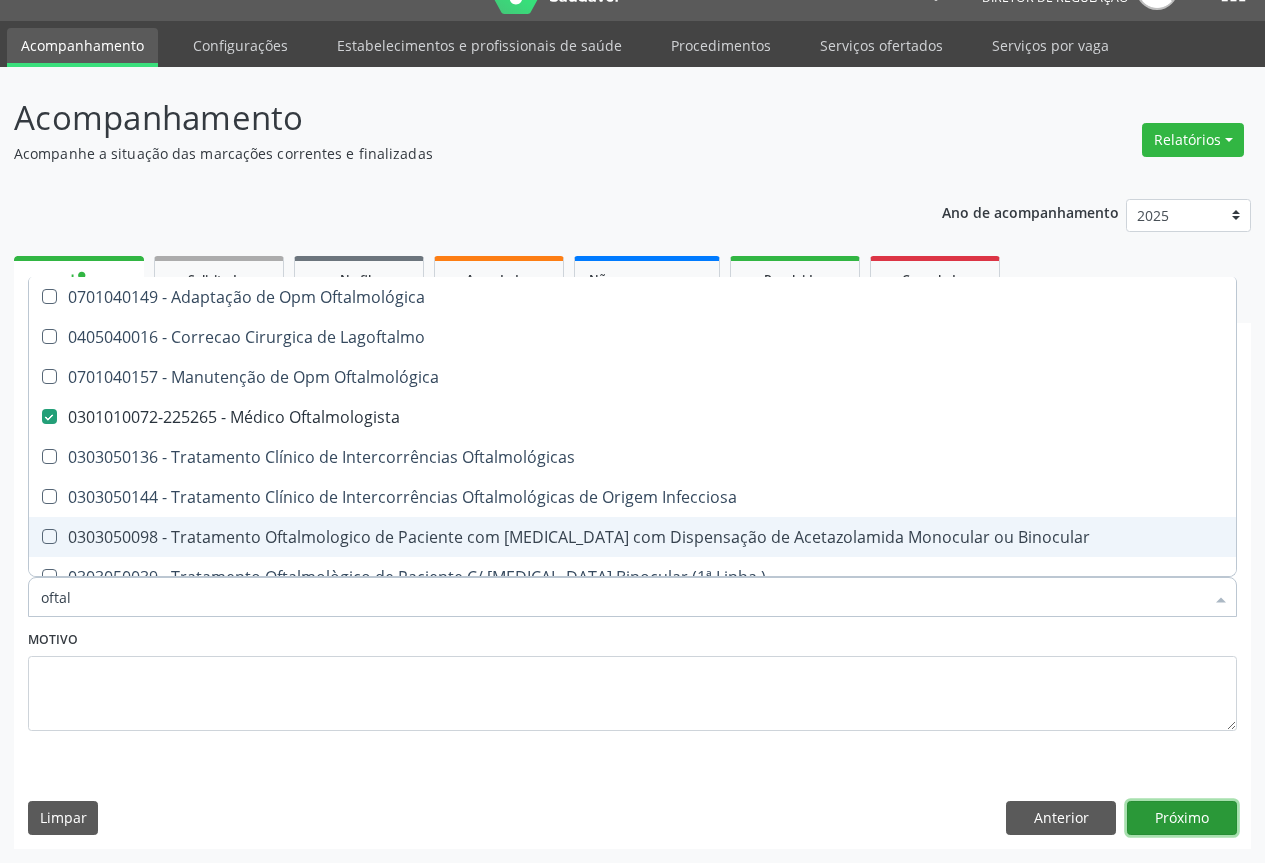 click on "Próximo" at bounding box center [1182, 818] 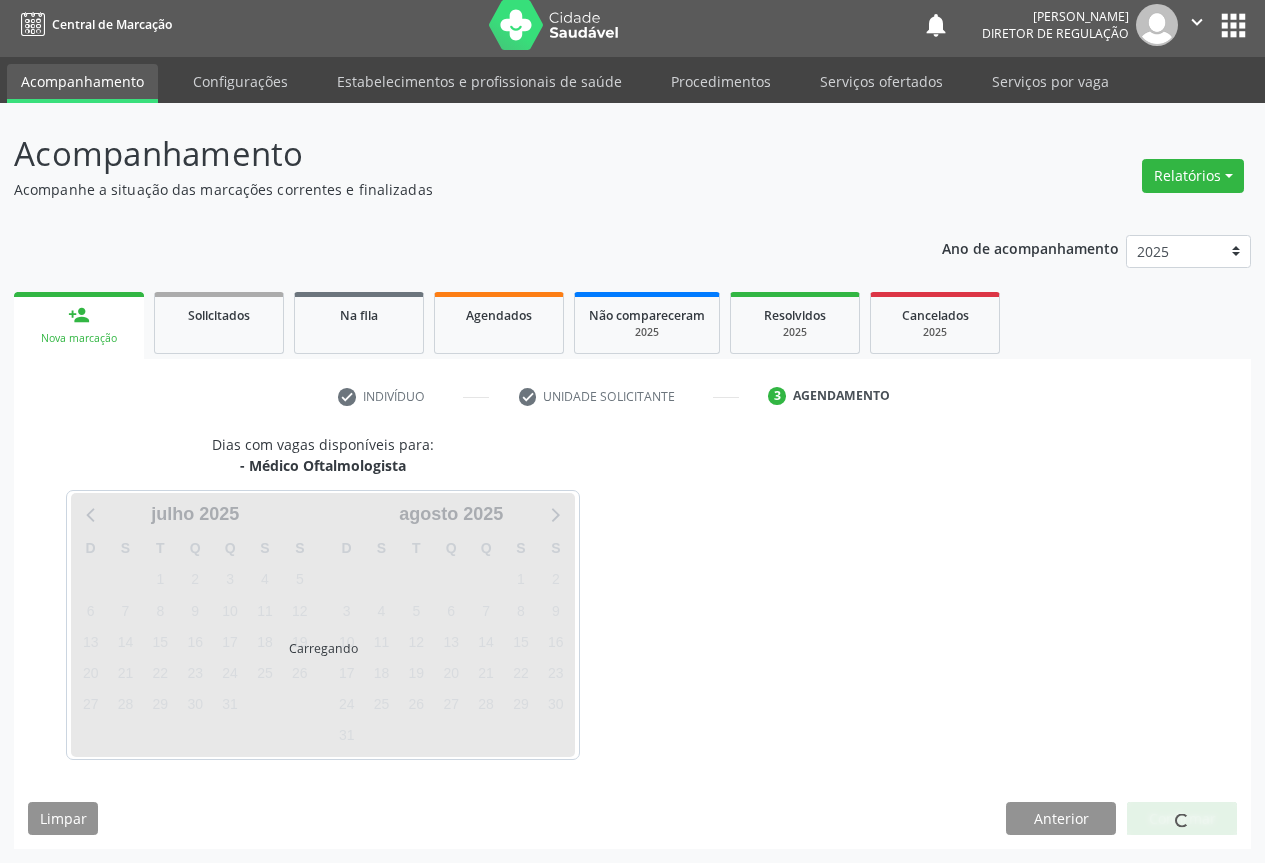 scroll, scrollTop: 7, scrollLeft: 0, axis: vertical 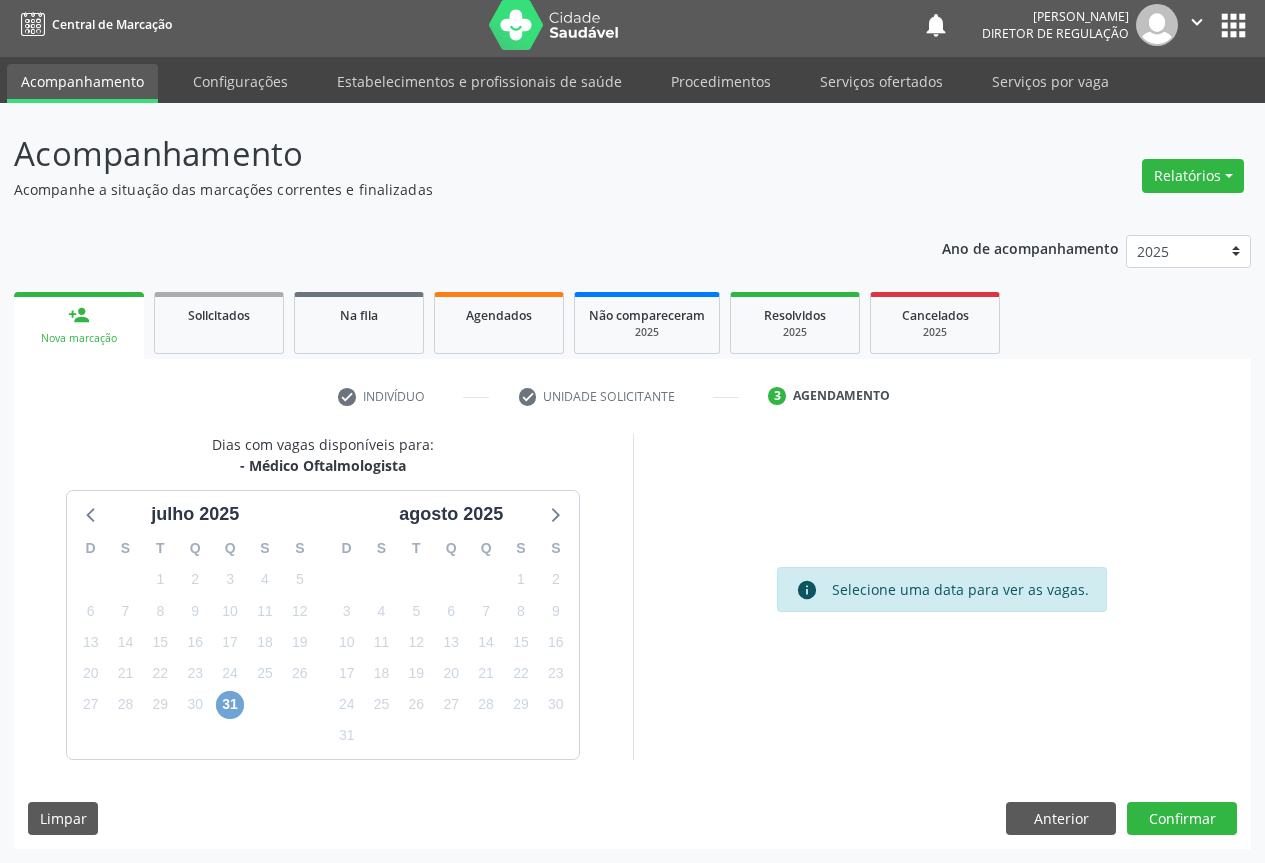 click on "31" at bounding box center (230, 705) 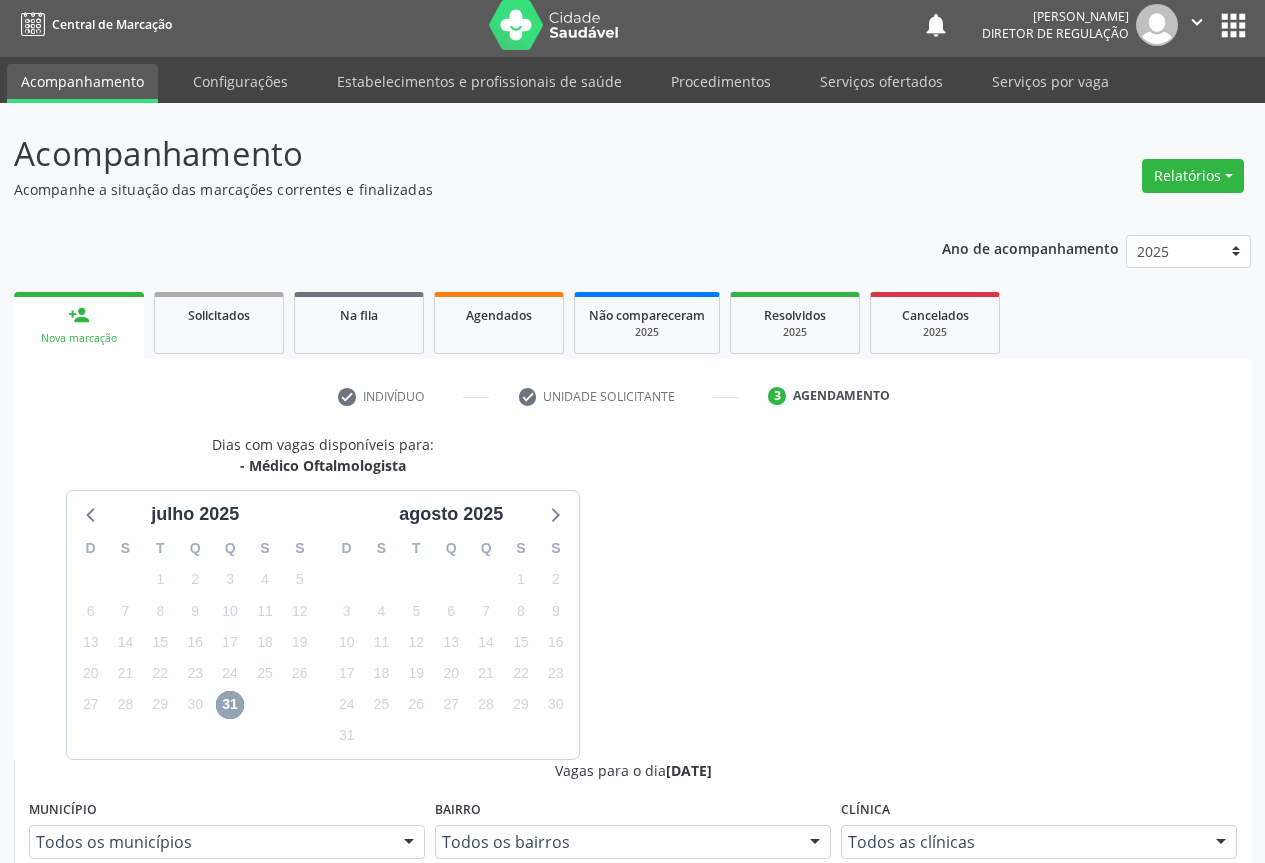 scroll, scrollTop: 107, scrollLeft: 0, axis: vertical 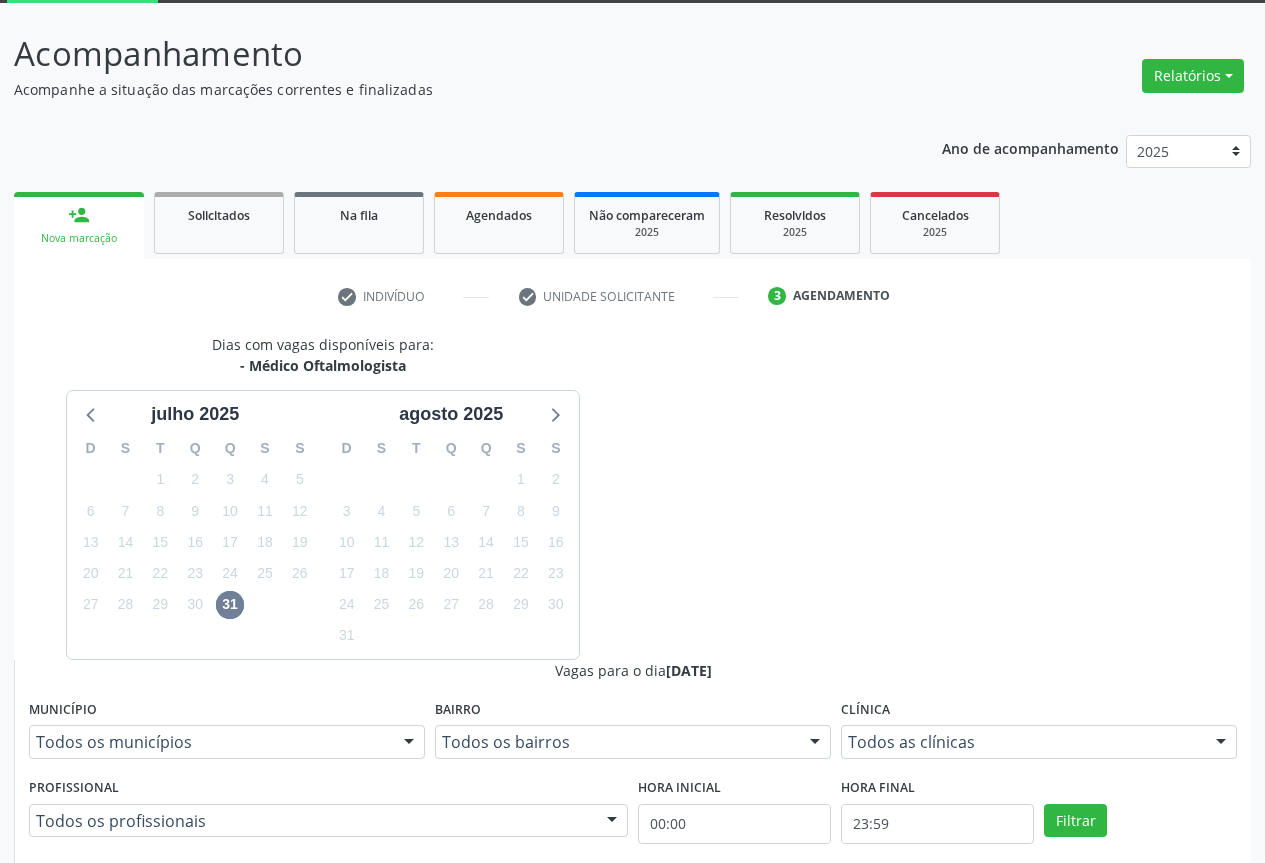 click on "Ordem de chegada
Consumidos: 20 / 30
Horário:   07:30
Clínica:  Centro de Saúde Ocular
Rede:
--
Endereço:   nº 06, Bairro Colina do Sol, Campo Formoso - BA
Telefone:   --
Profissional:
Claúdia Galvão Pedreira
Informações adicionais sobre o atendimento
Idade de atendimento:
de 3 a 100 anos
Gênero(s) atendido(s):
Feminino e Masculino
Informações adicionais:
--" at bounding box center [643, 1091] 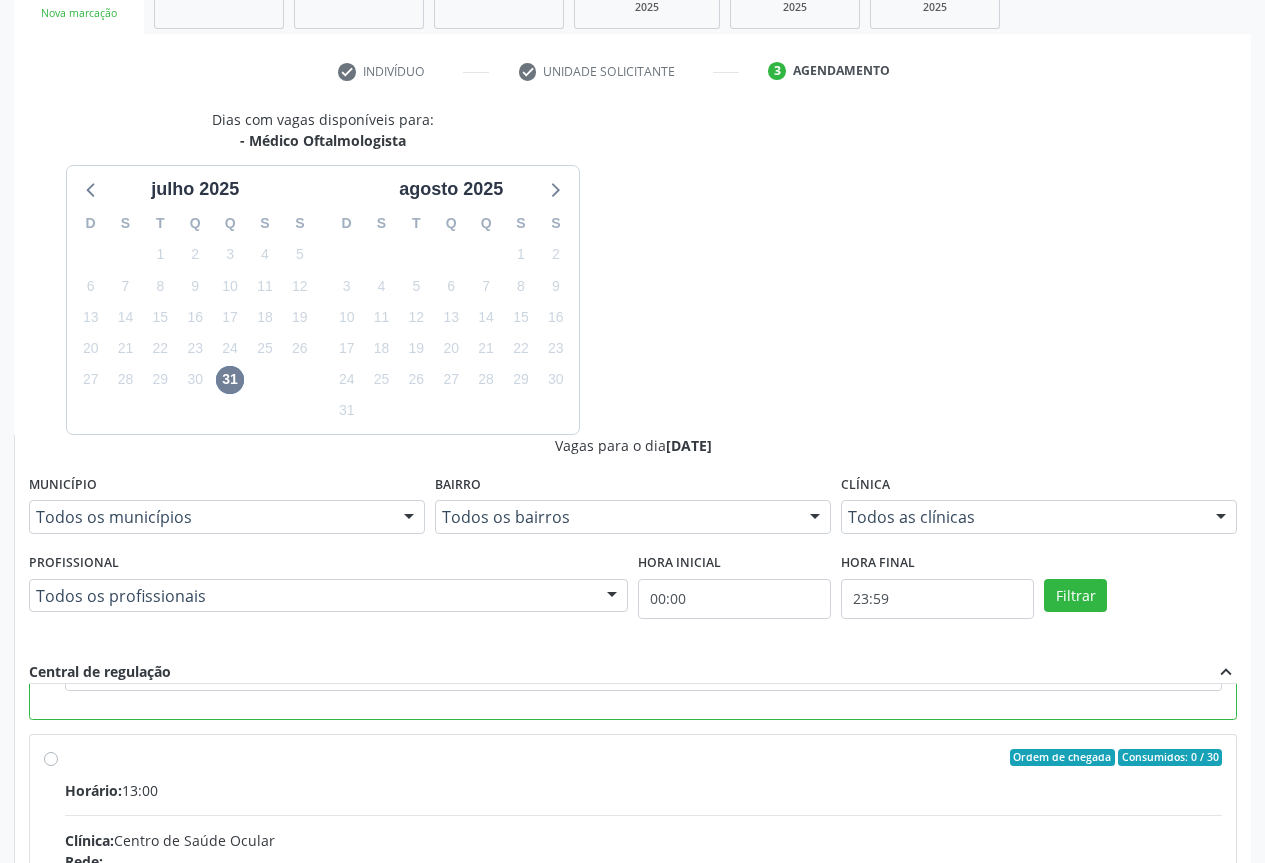click on "Confirmar" at bounding box center (1182, 1143) 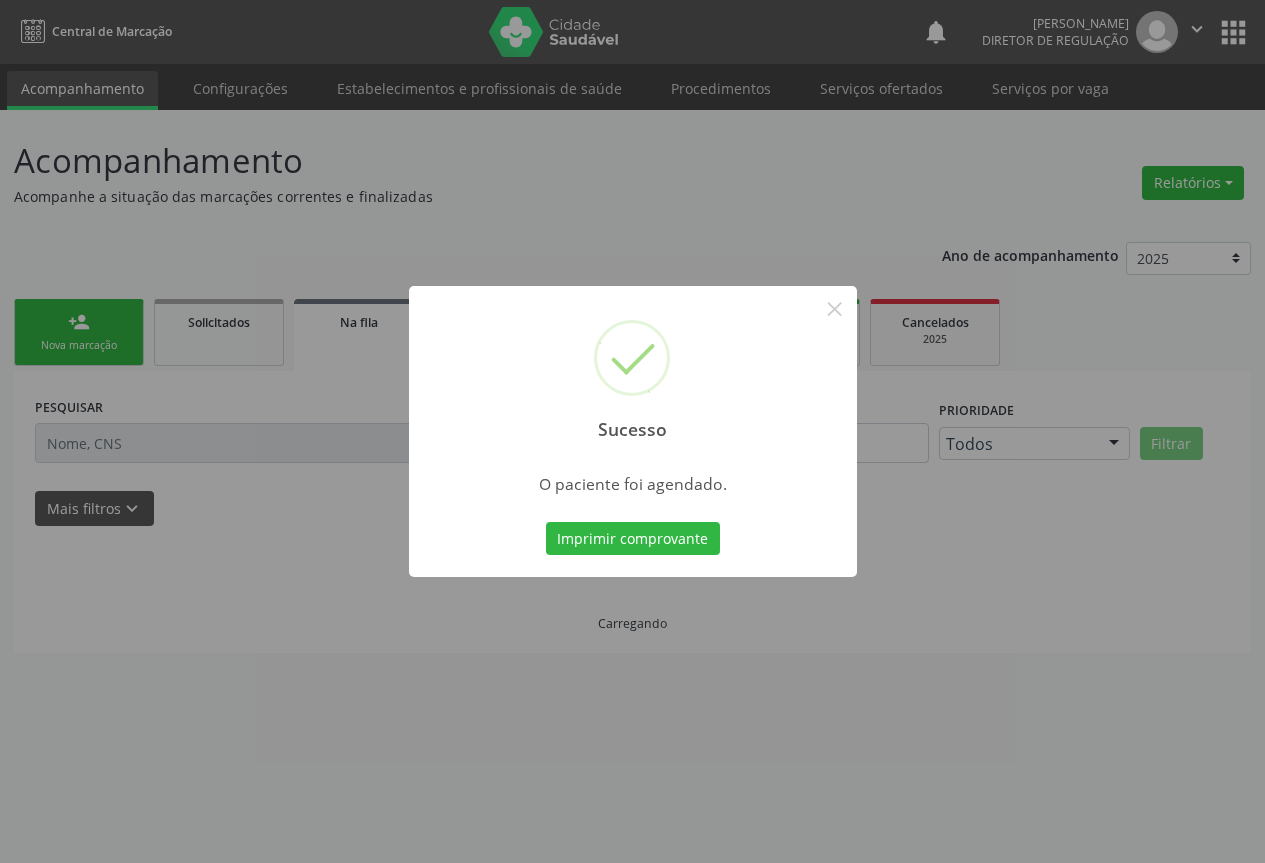 scroll, scrollTop: 0, scrollLeft: 0, axis: both 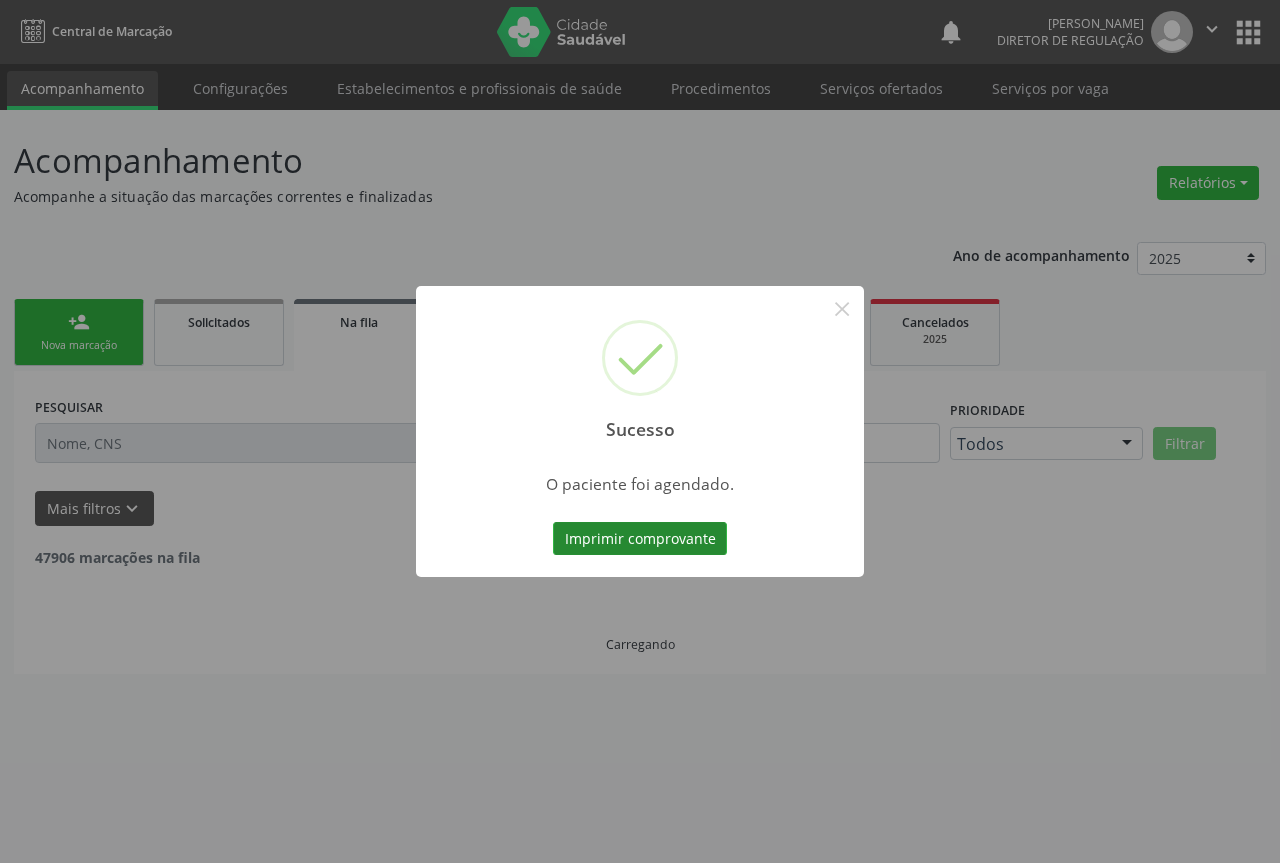 click on "Imprimir comprovante" at bounding box center (640, 539) 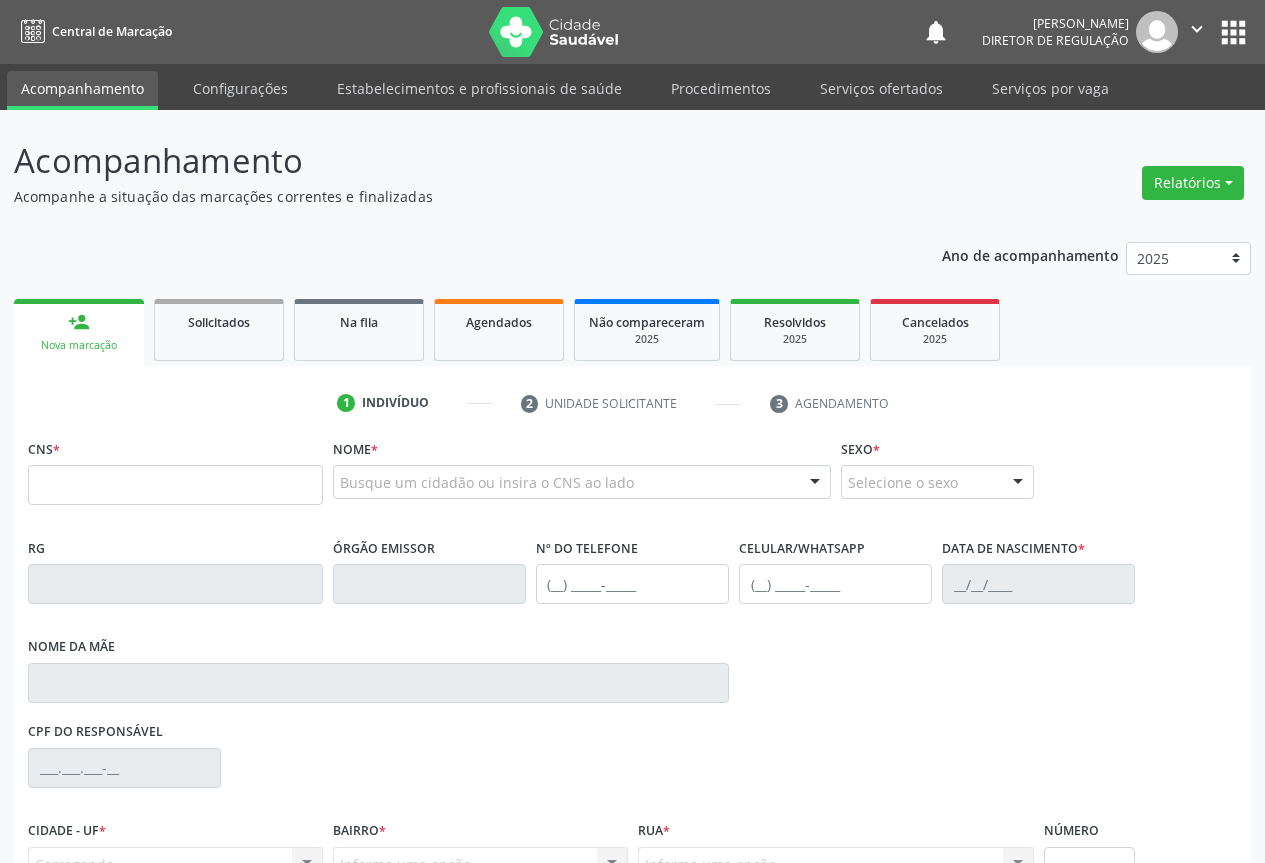 scroll, scrollTop: 0, scrollLeft: 0, axis: both 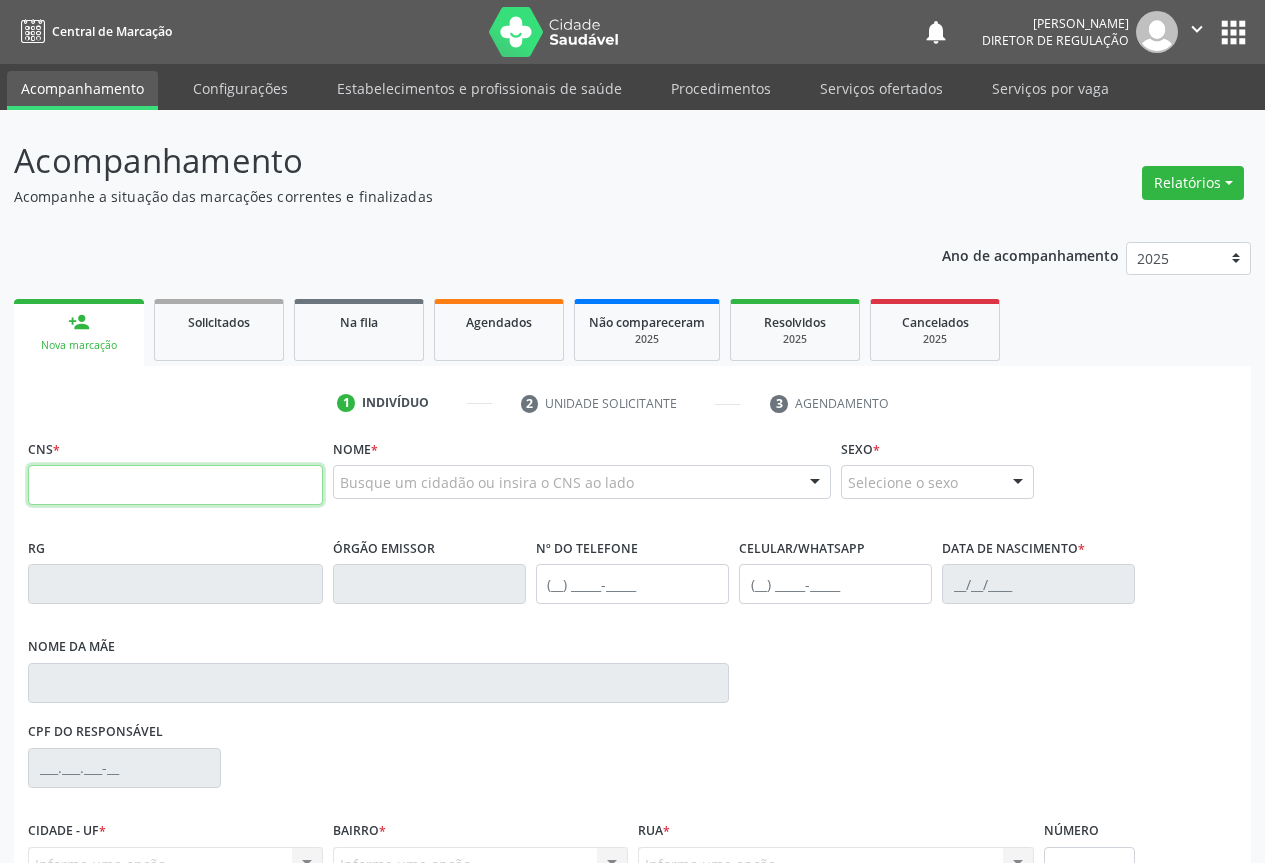 click at bounding box center [175, 485] 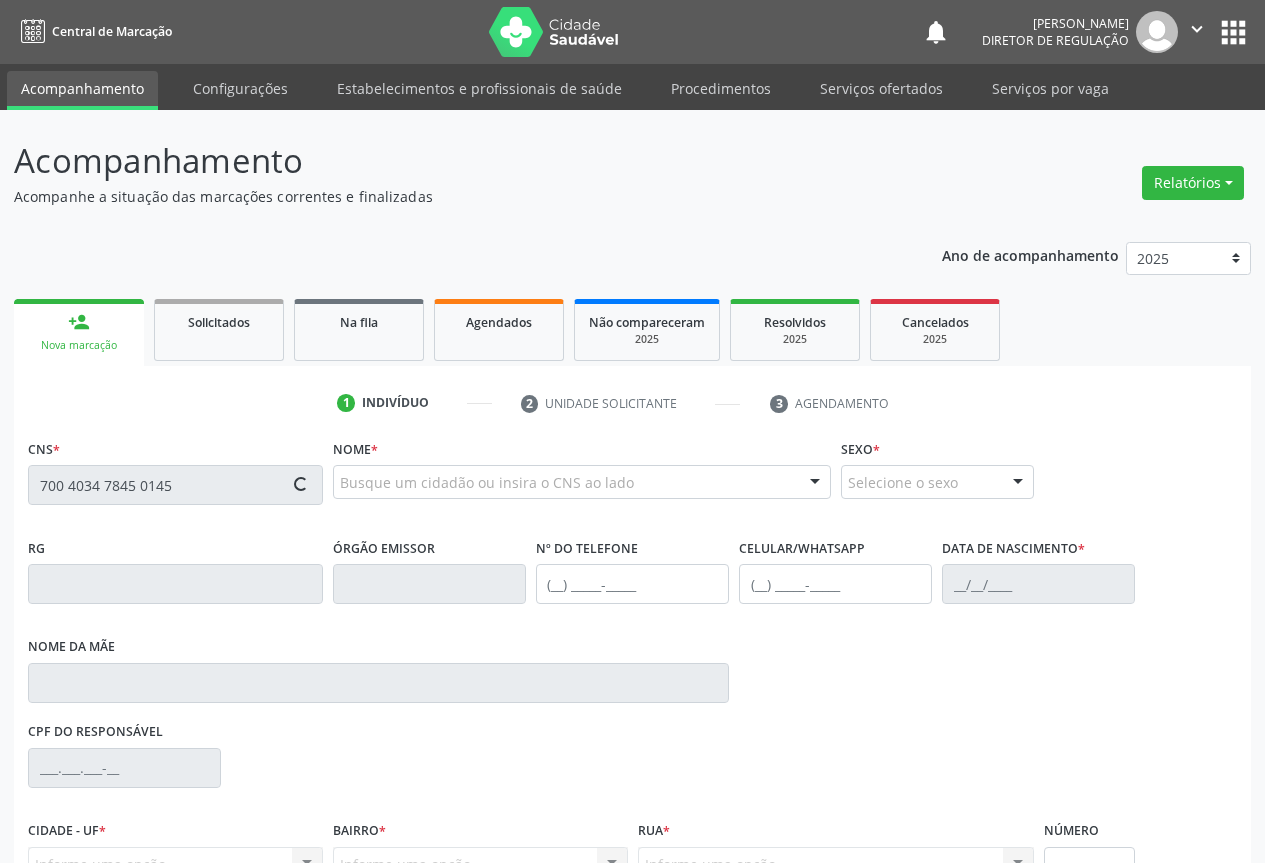 type on "700 4034 7845 0145" 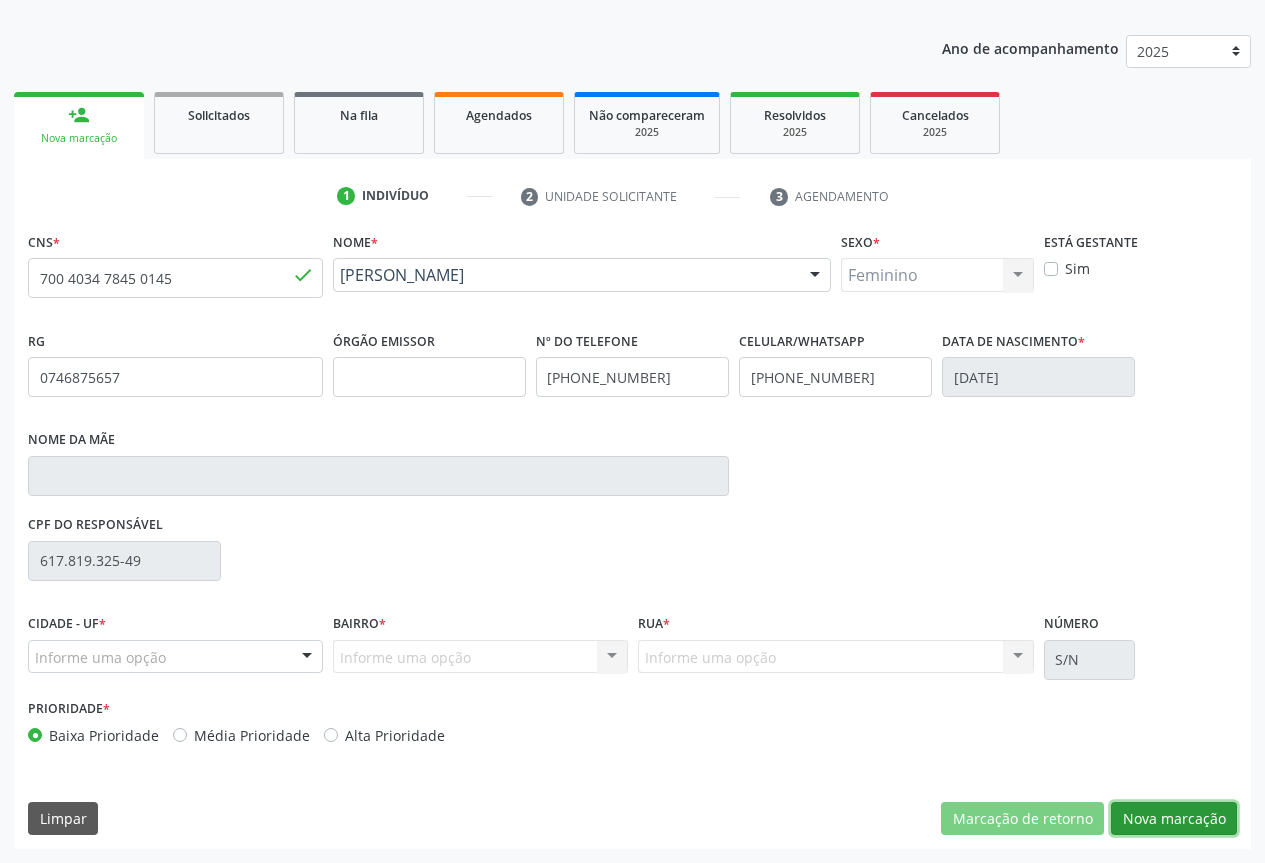click on "Nova marcação" at bounding box center [1174, 819] 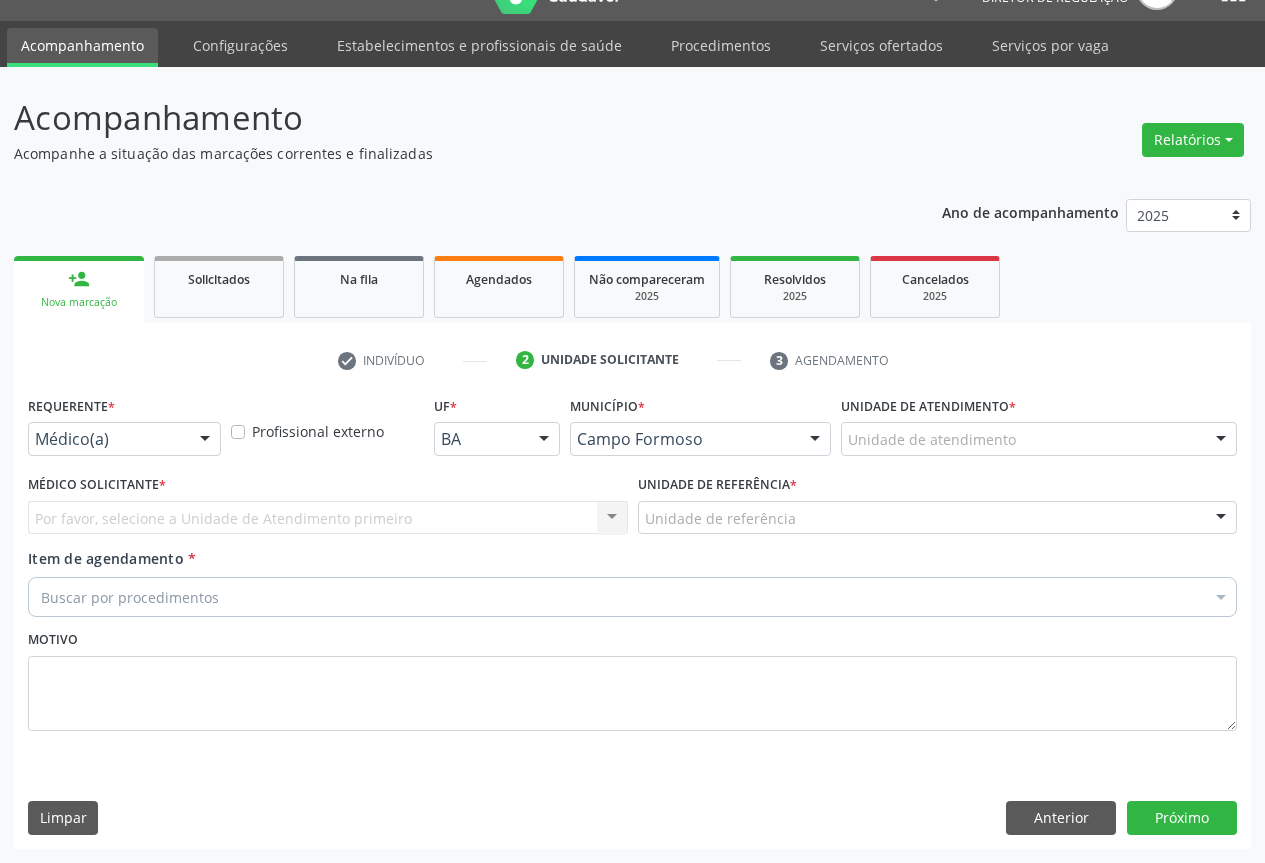 click on "Médico(a)" at bounding box center (124, 439) 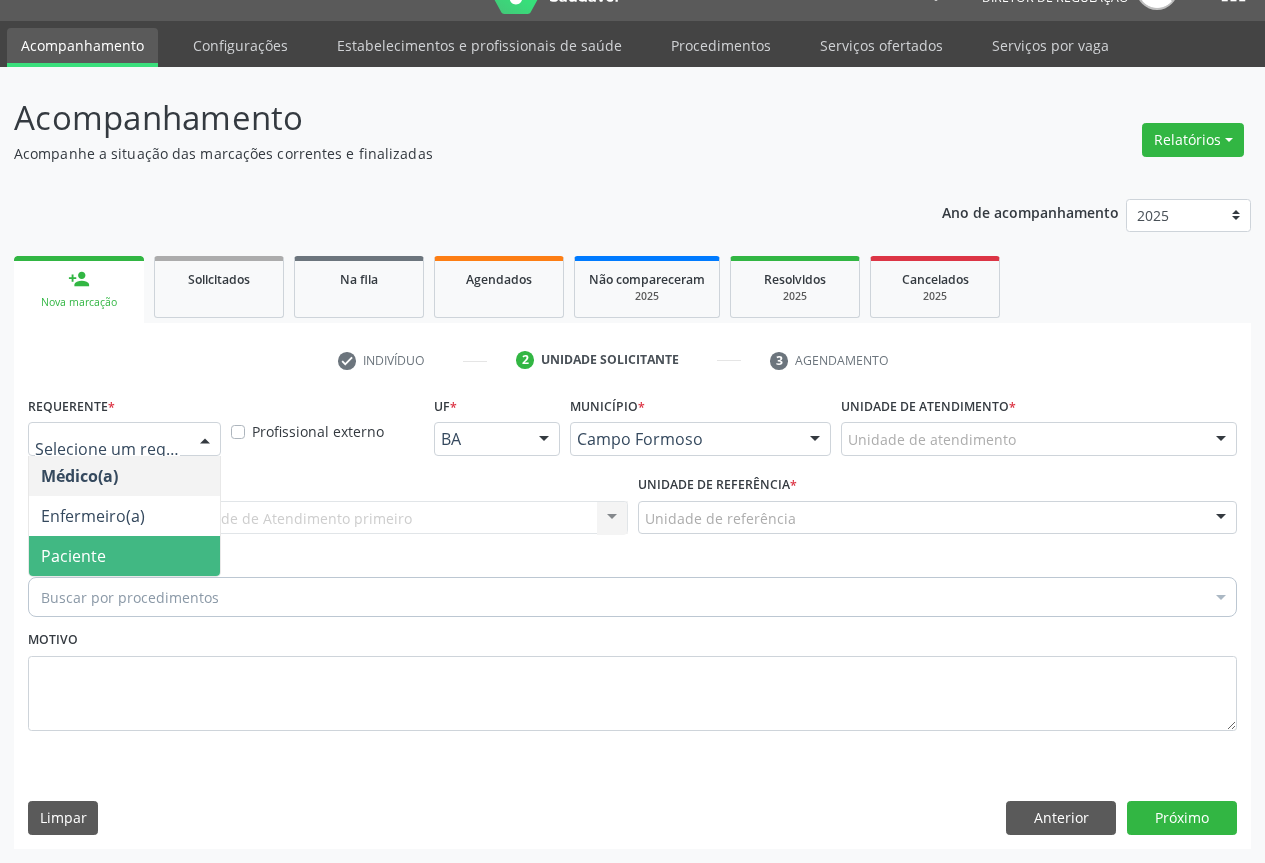 click on "Paciente" at bounding box center [124, 556] 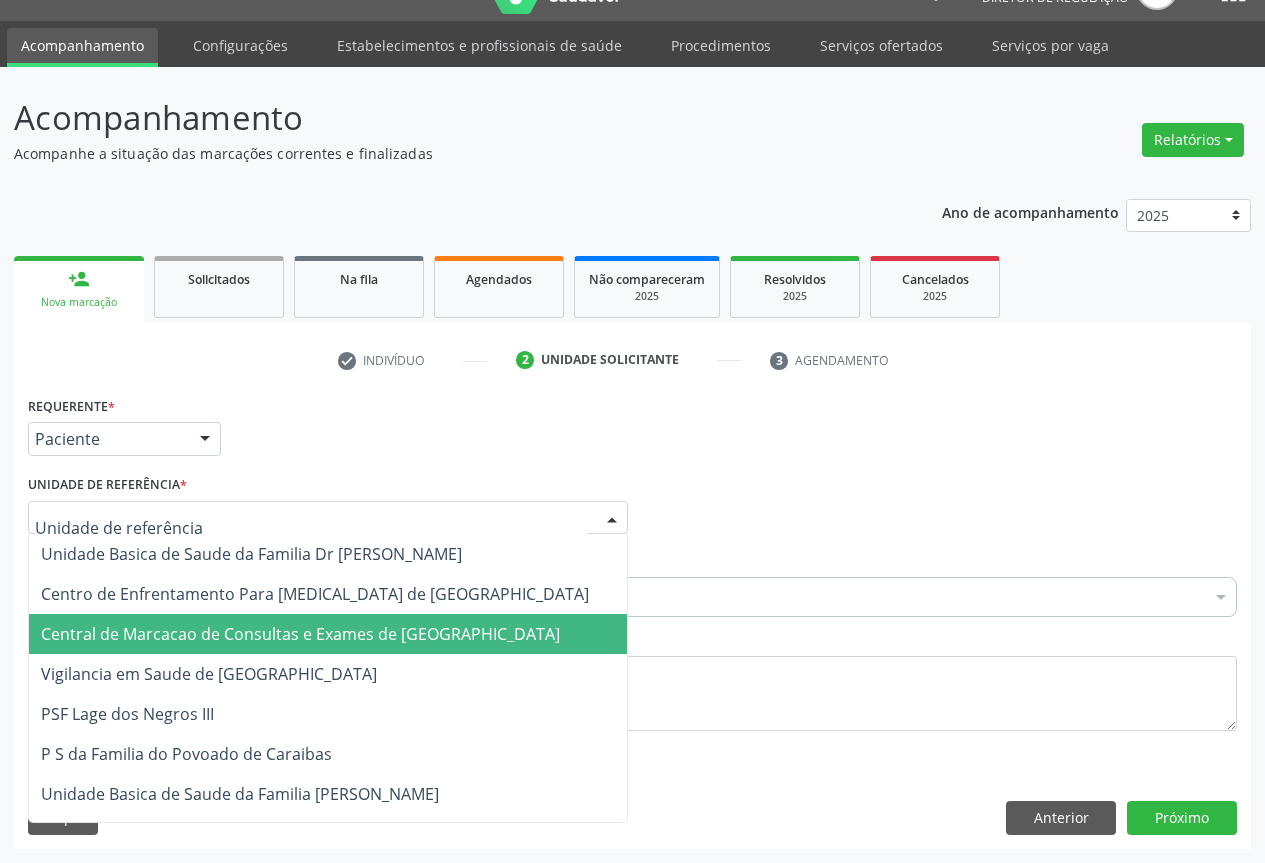 click on "Central de Marcacao de Consultas e Exames de Campo Formoso" at bounding box center (328, 634) 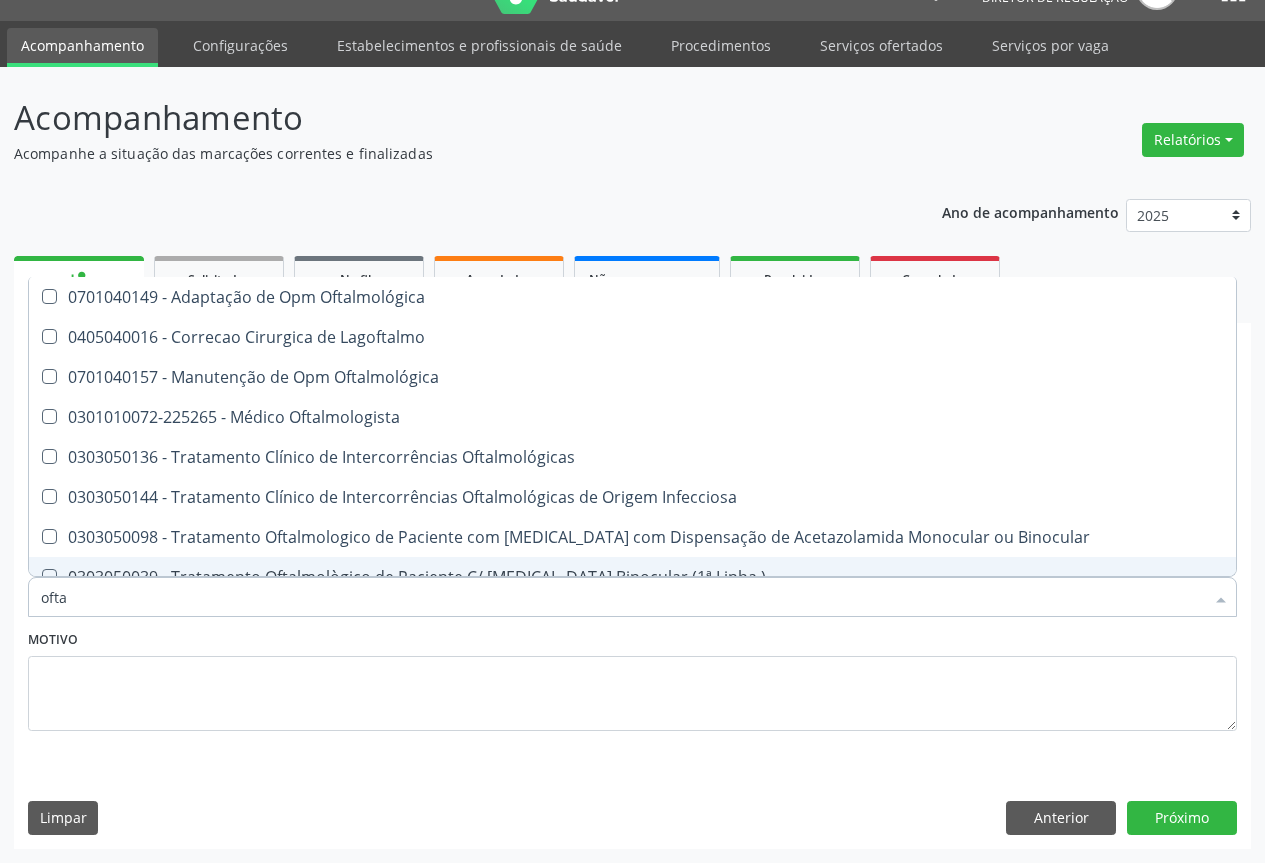 type on "oftal" 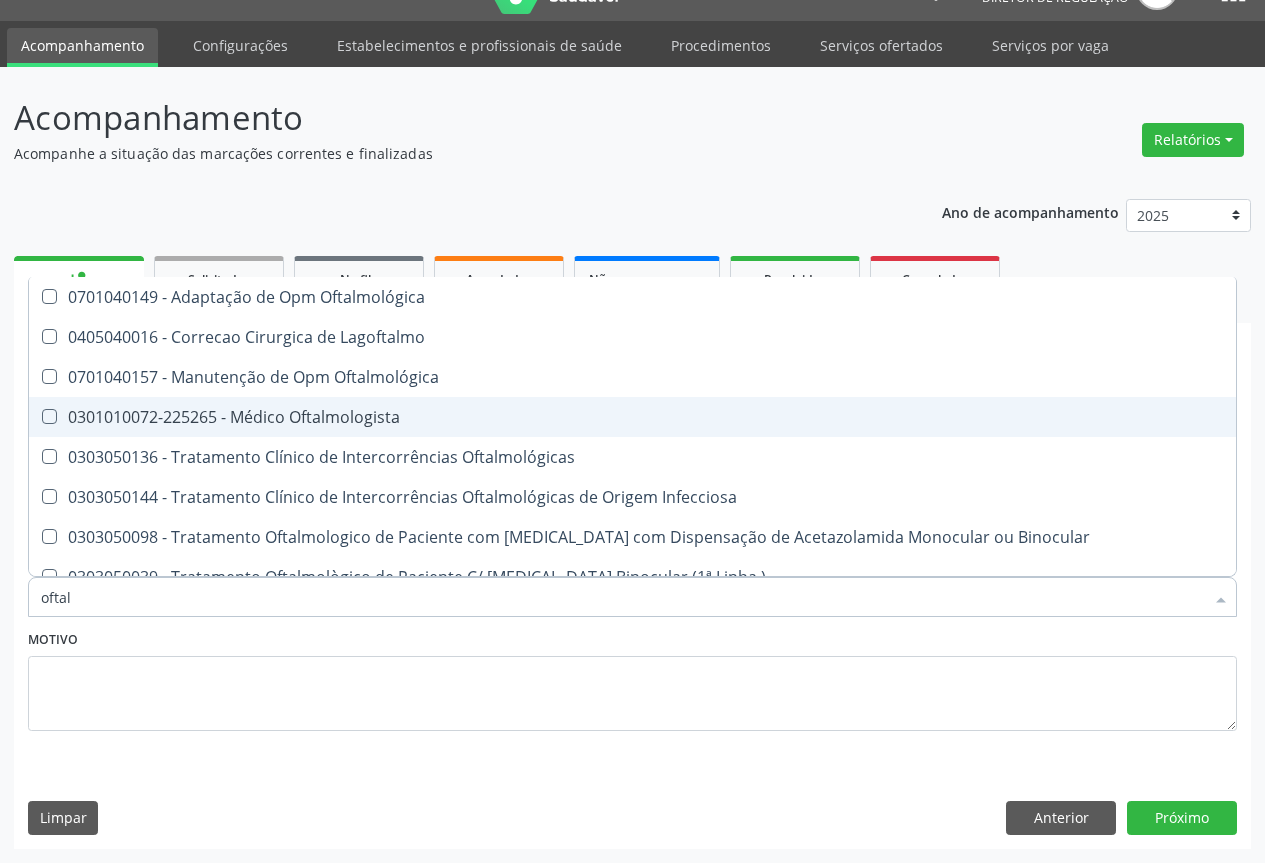 click on "0301010072-225265 - Médico Oftalmologista" at bounding box center (632, 417) 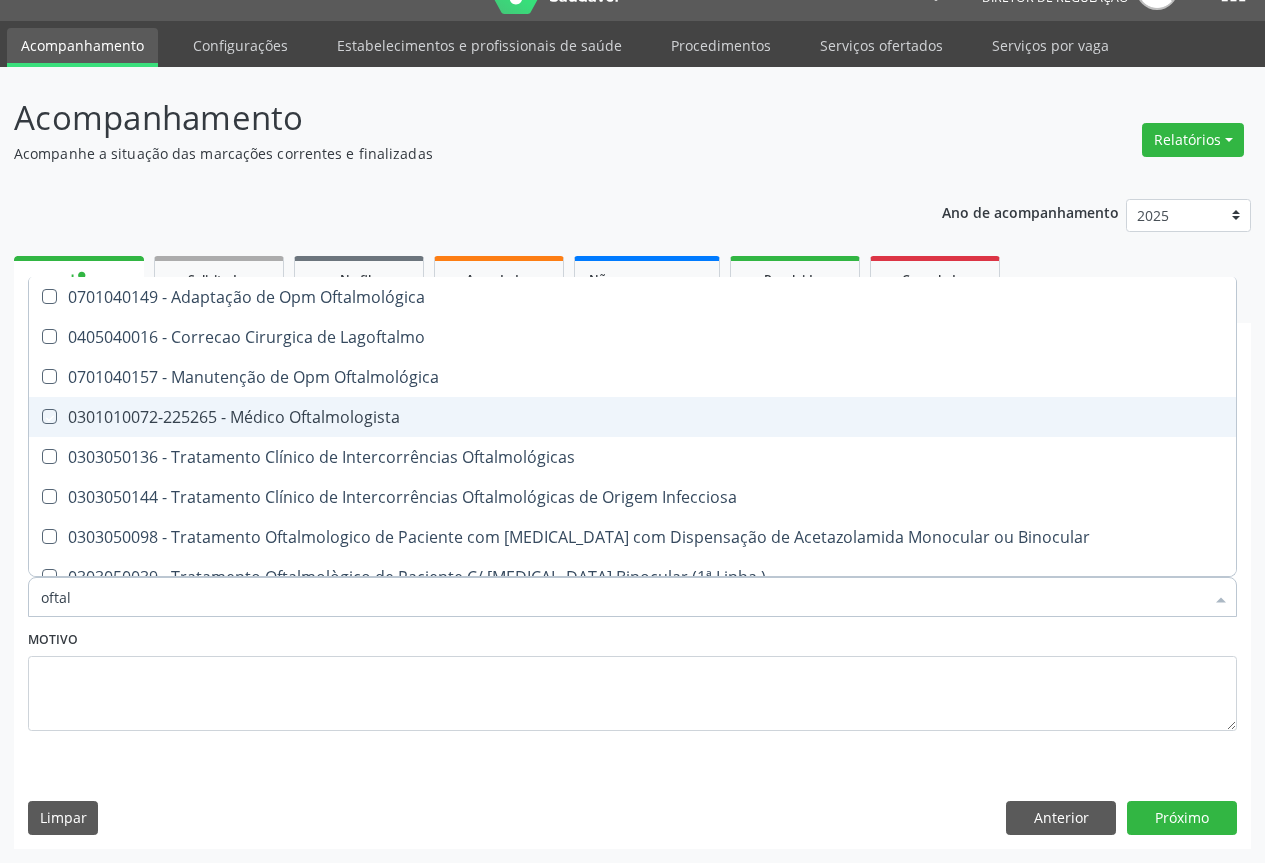checkbox on "true" 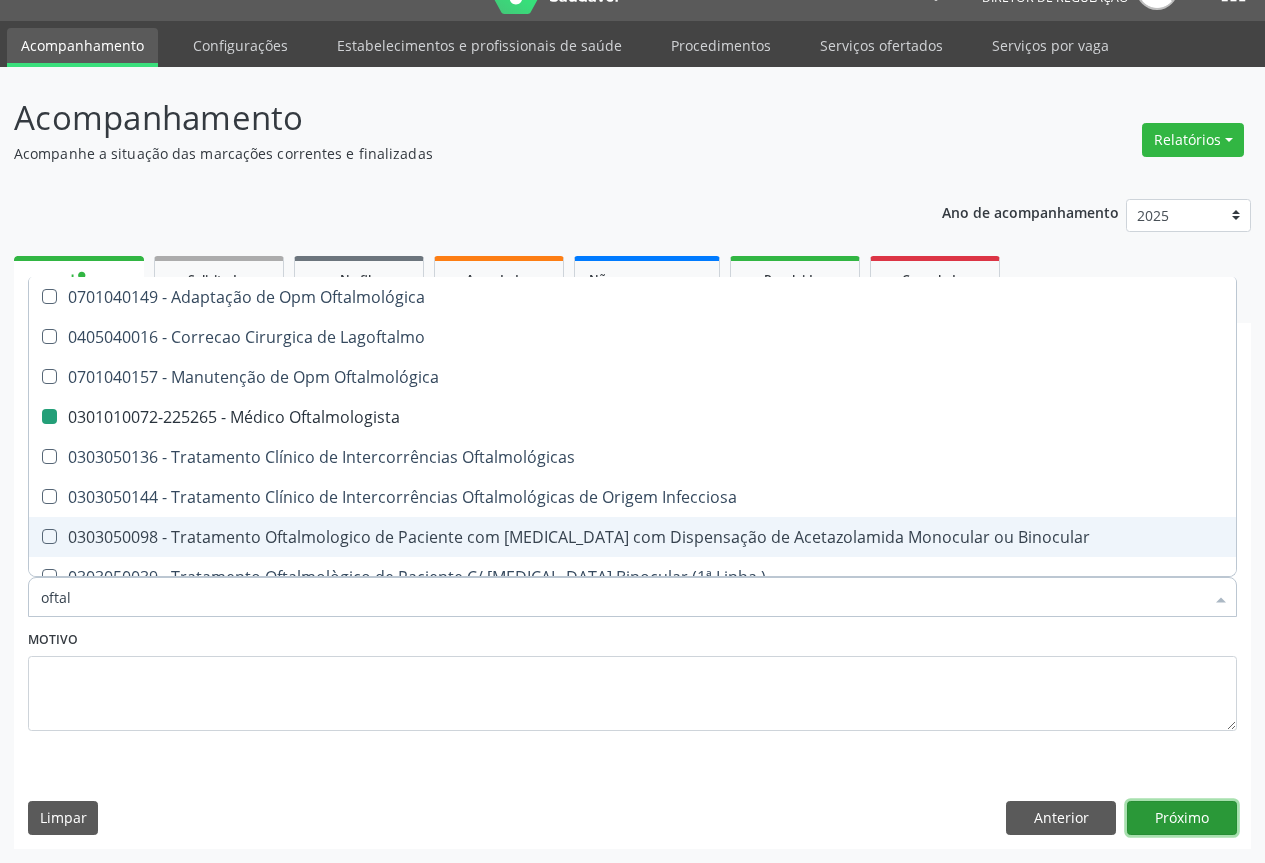 click on "Próximo" at bounding box center (1182, 818) 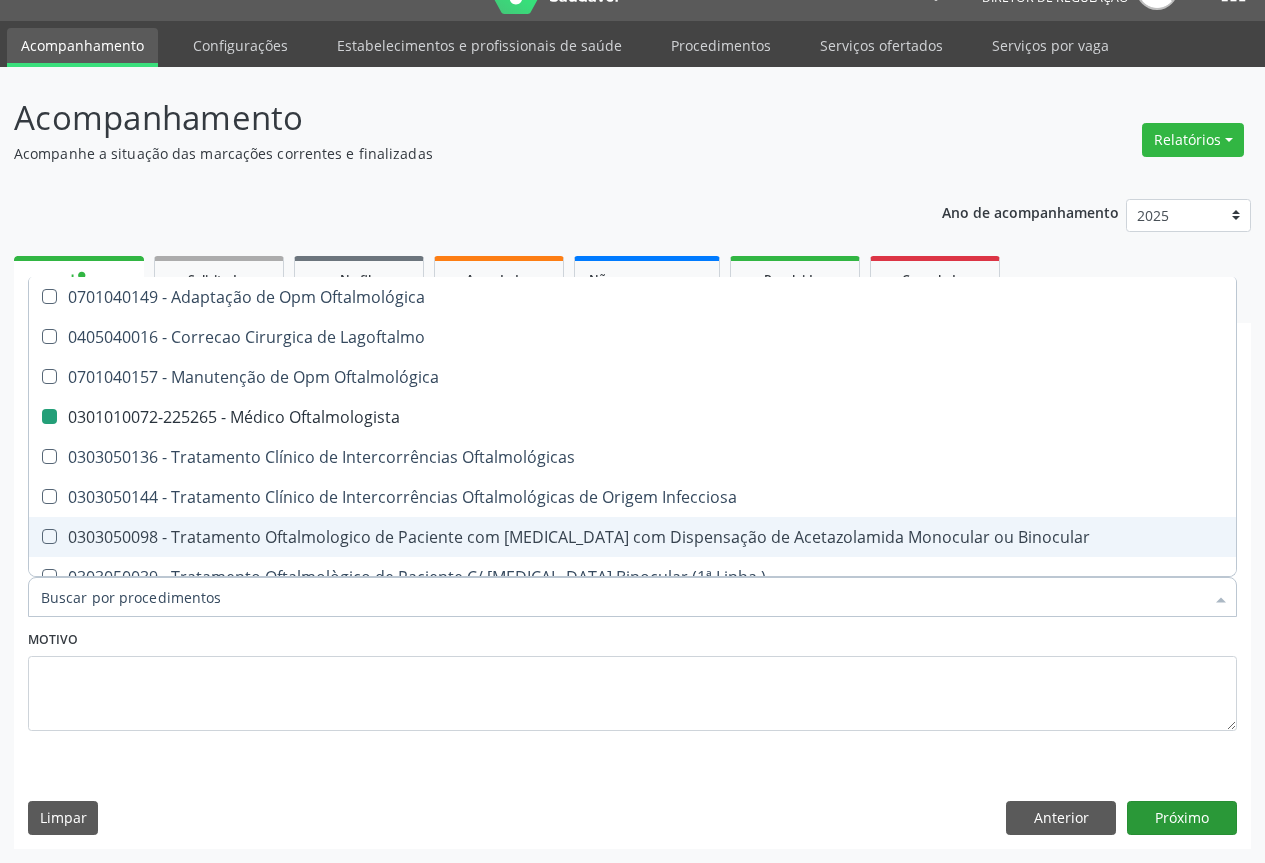 scroll, scrollTop: 7, scrollLeft: 0, axis: vertical 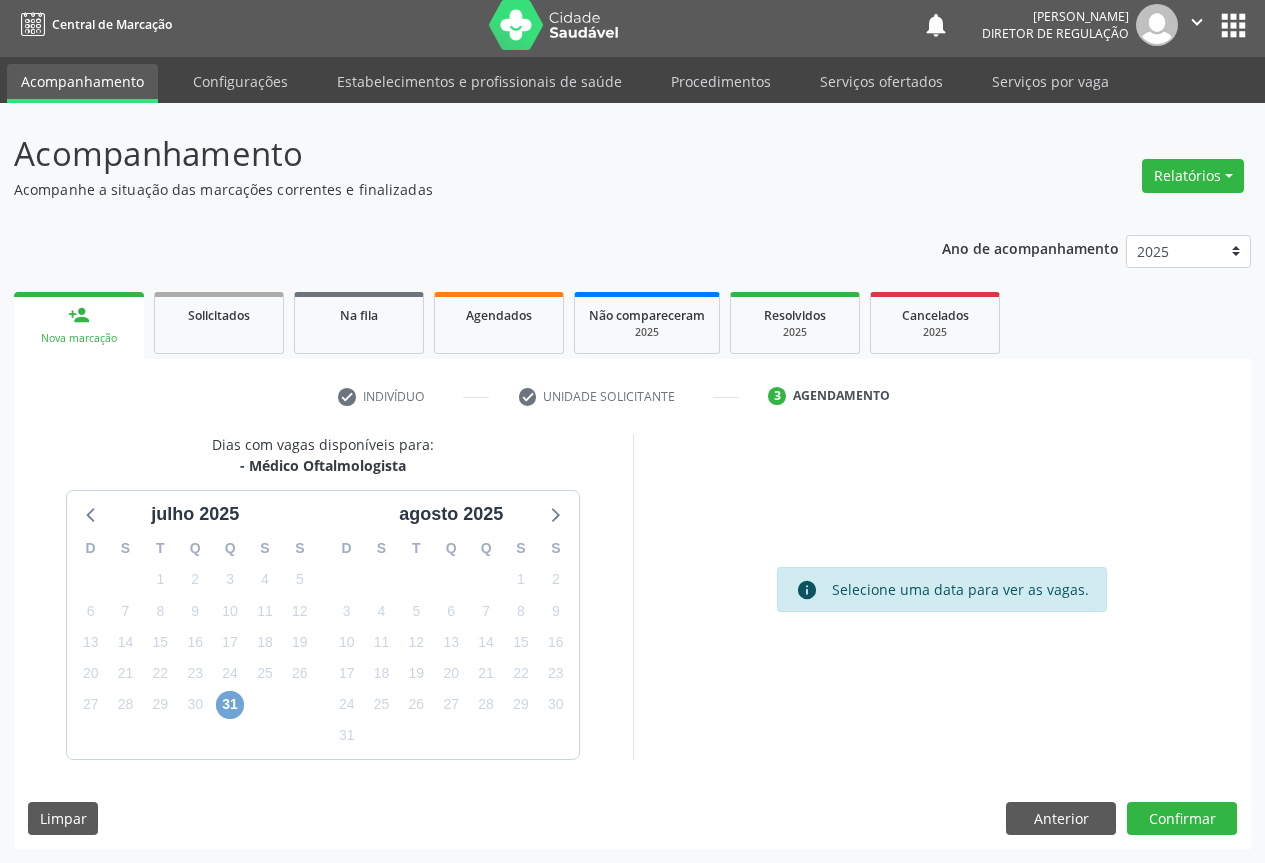 click on "31" at bounding box center [230, 705] 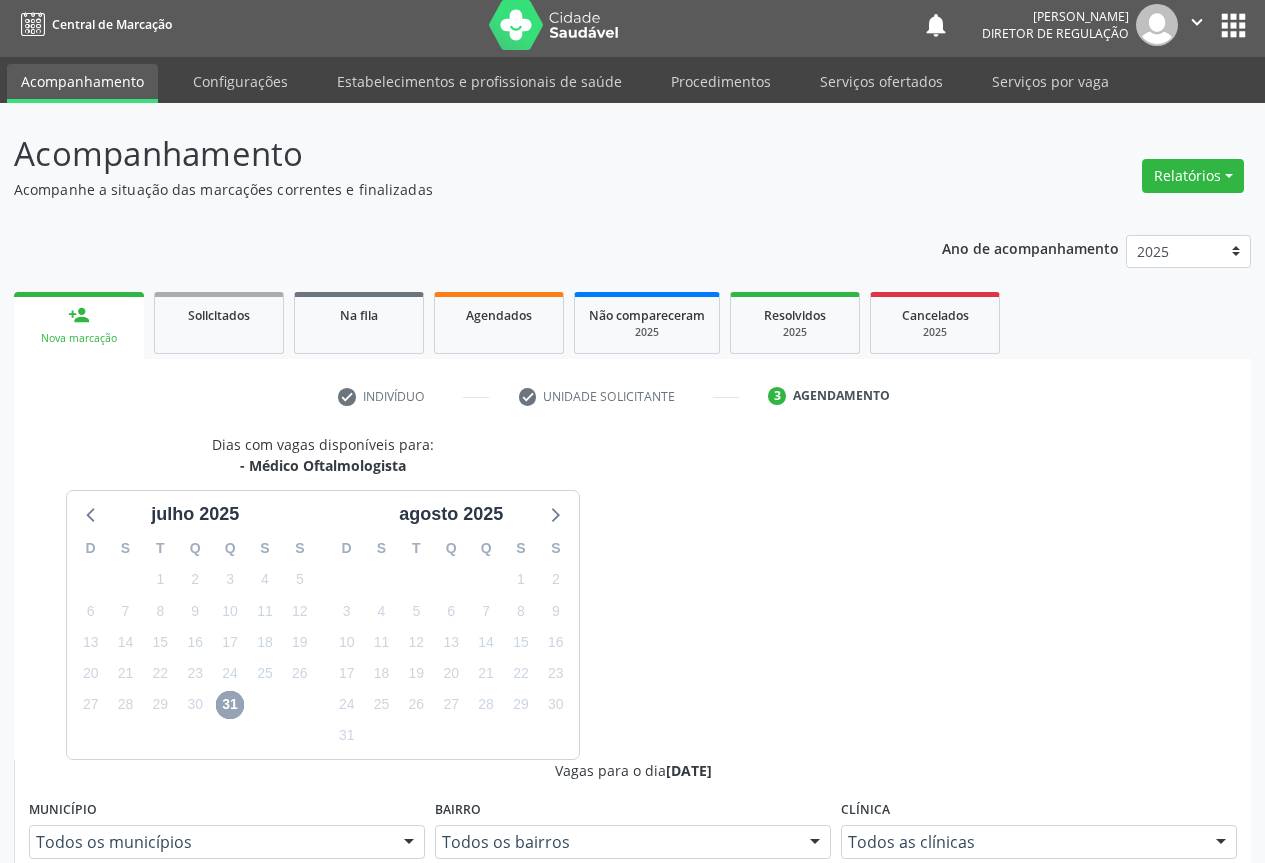 scroll, scrollTop: 0, scrollLeft: 0, axis: both 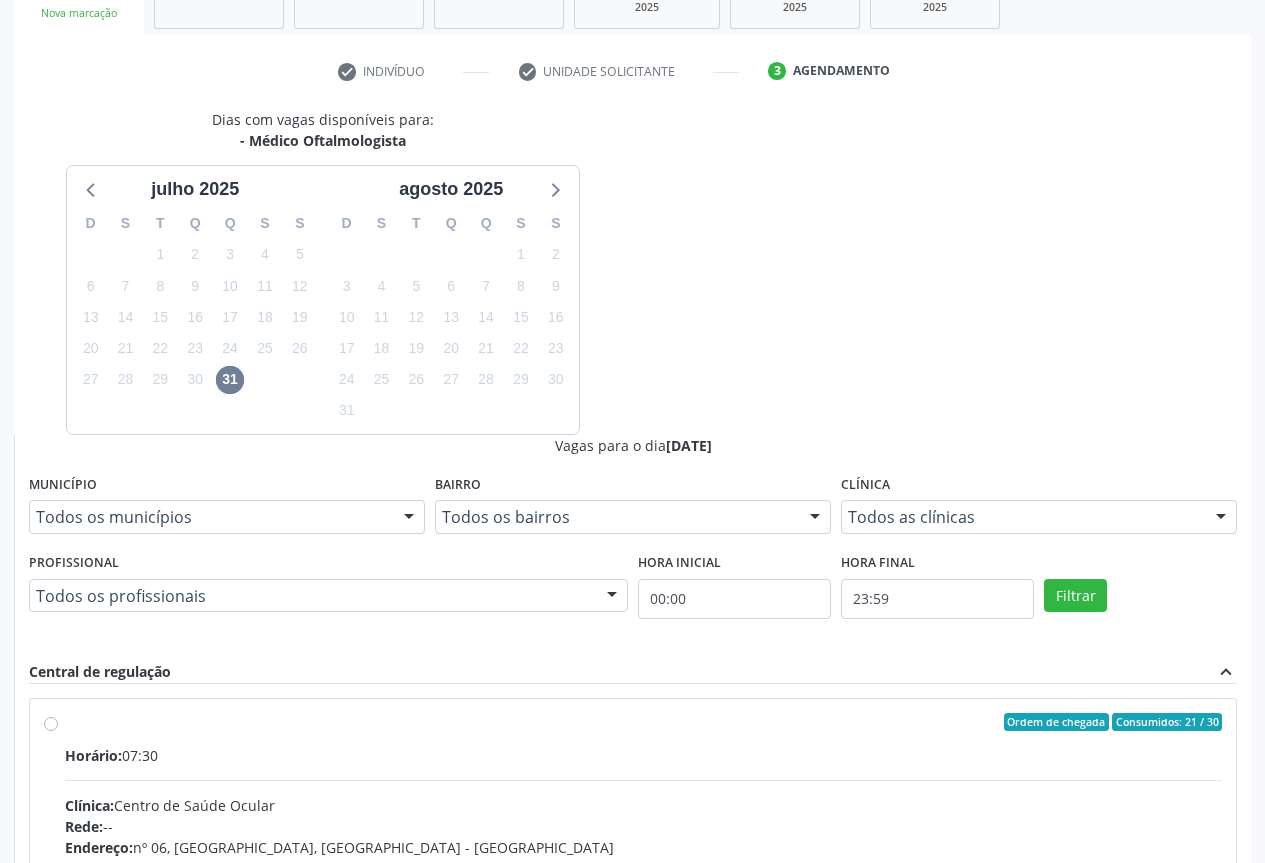 click on "Ordem de chegada
Consumidos: 21 / 30
Horário:   07:30
Clínica:  Centro de Saúde Ocular
Rede:
--
Endereço:   nº 06, Bairro Colina do Sol, Campo Formoso - BA
Telefone:   --
Profissional:
Claúdia Galvão Pedreira
Informações adicionais sobre o atendimento
Idade de atendimento:
de 3 a 100 anos
Gênero(s) atendido(s):
Feminino e Masculino
Informações adicionais:
--" at bounding box center [643, 866] 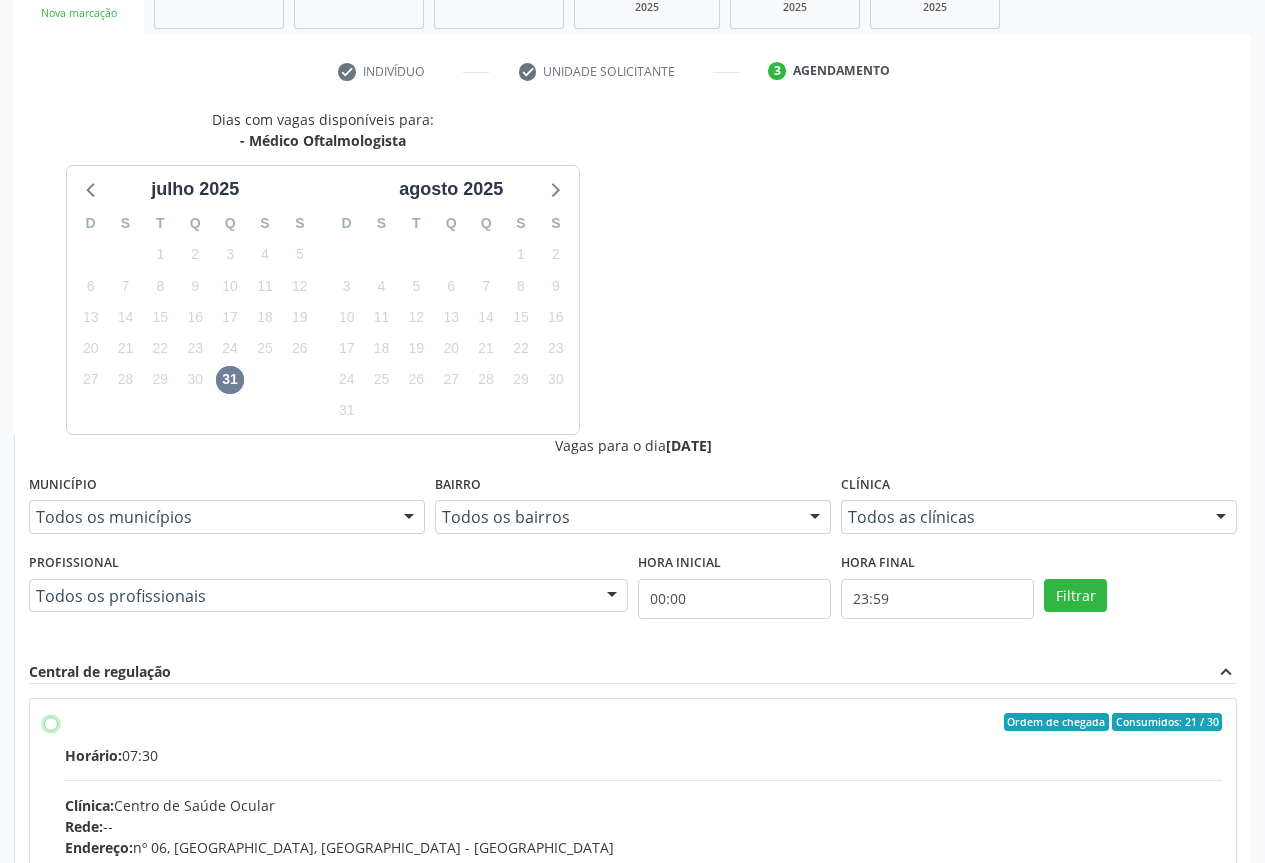 radio on "true" 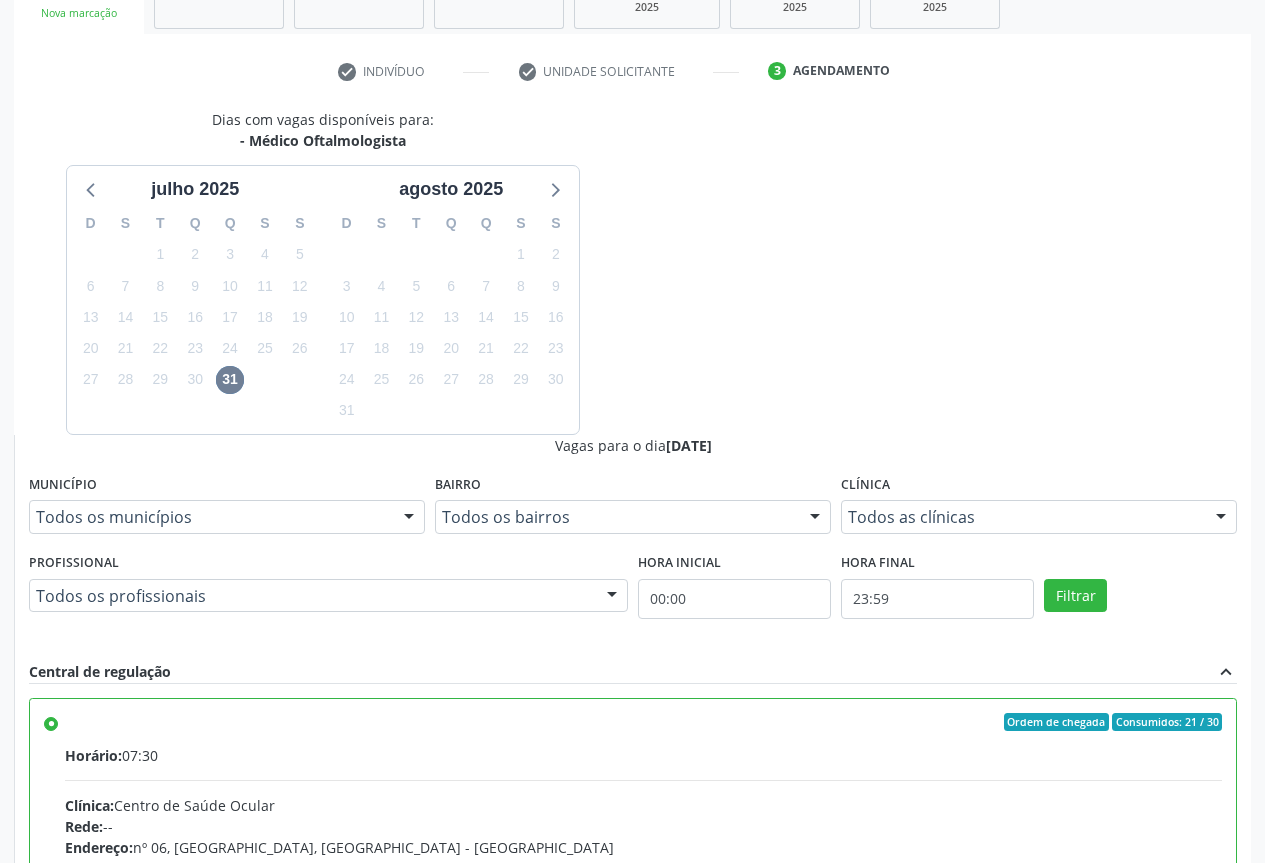 click on "Confirmar" at bounding box center (1182, 1143) 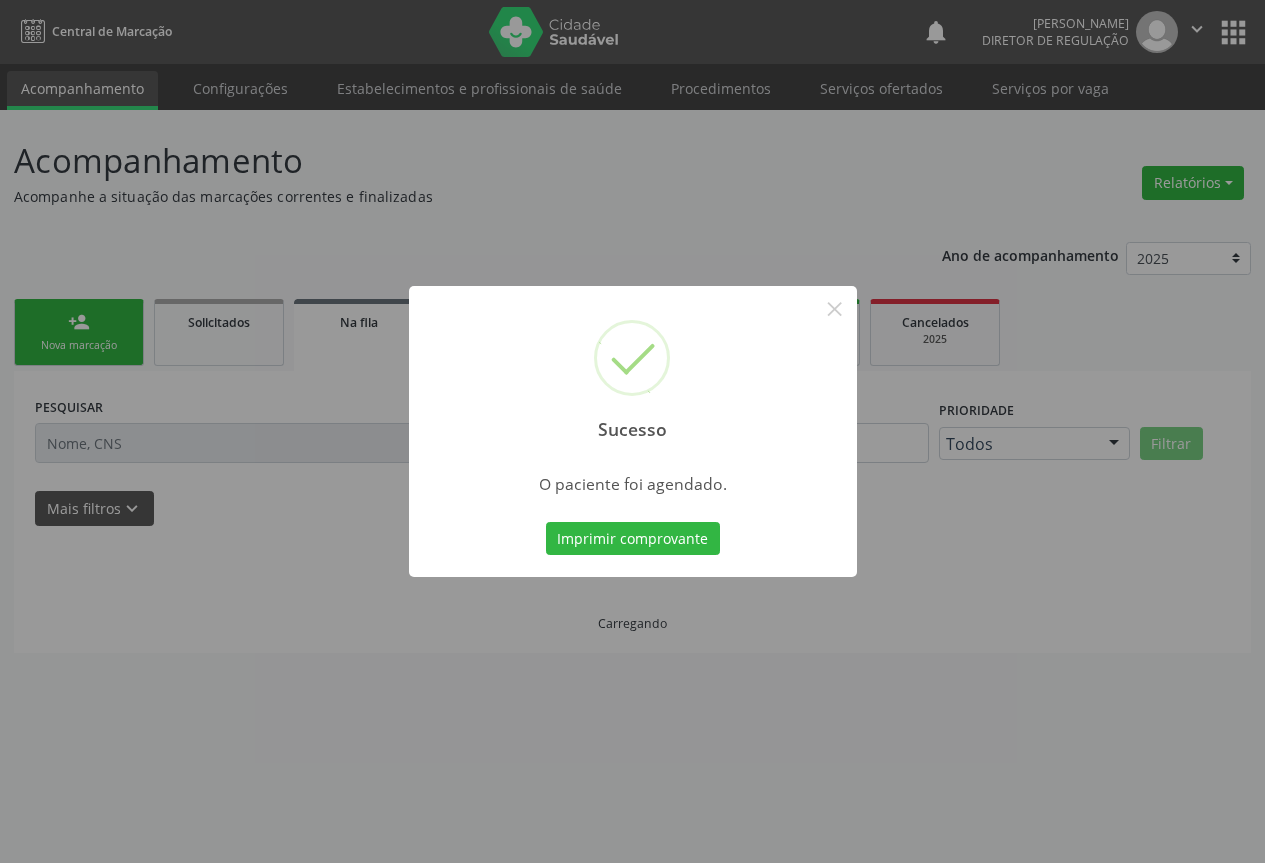 scroll, scrollTop: 0, scrollLeft: 0, axis: both 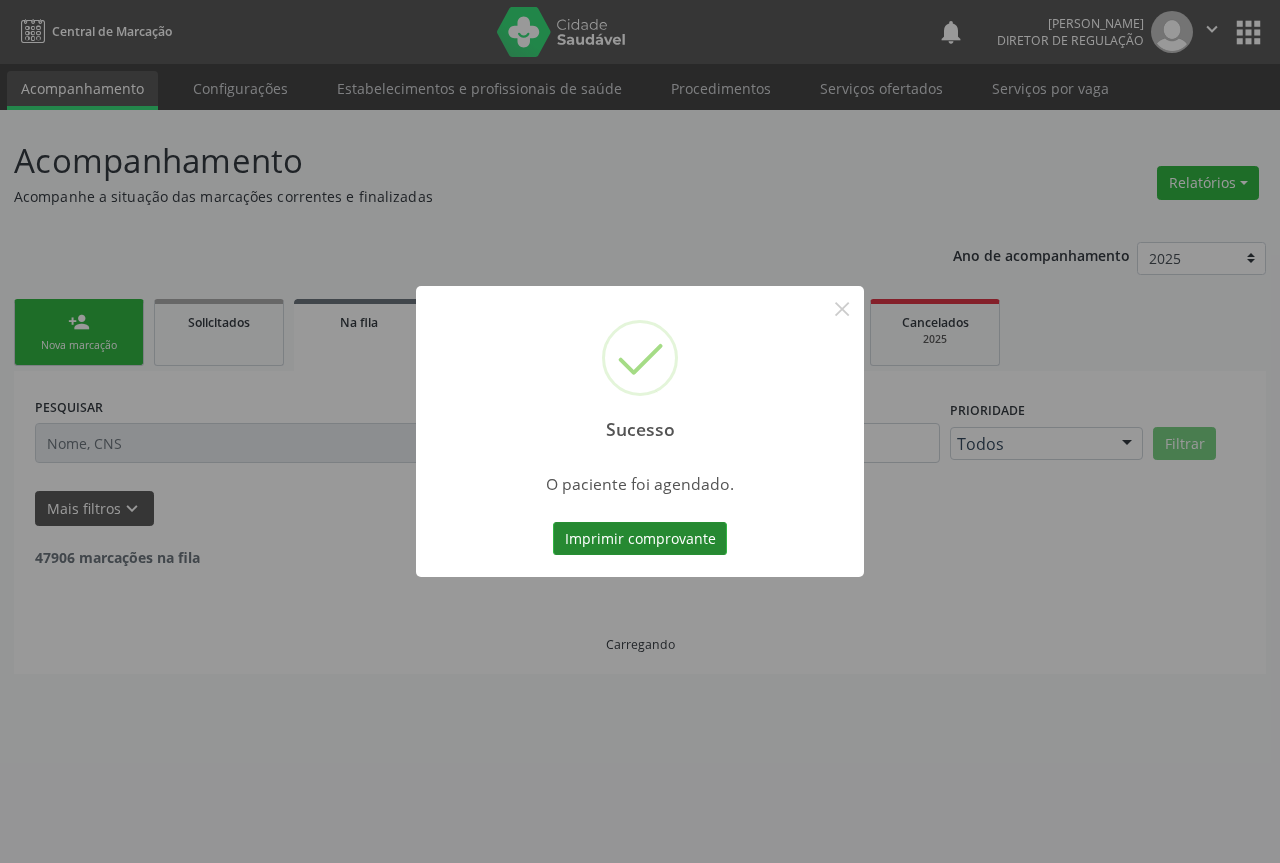 click on "Imprimir comprovante" at bounding box center (640, 539) 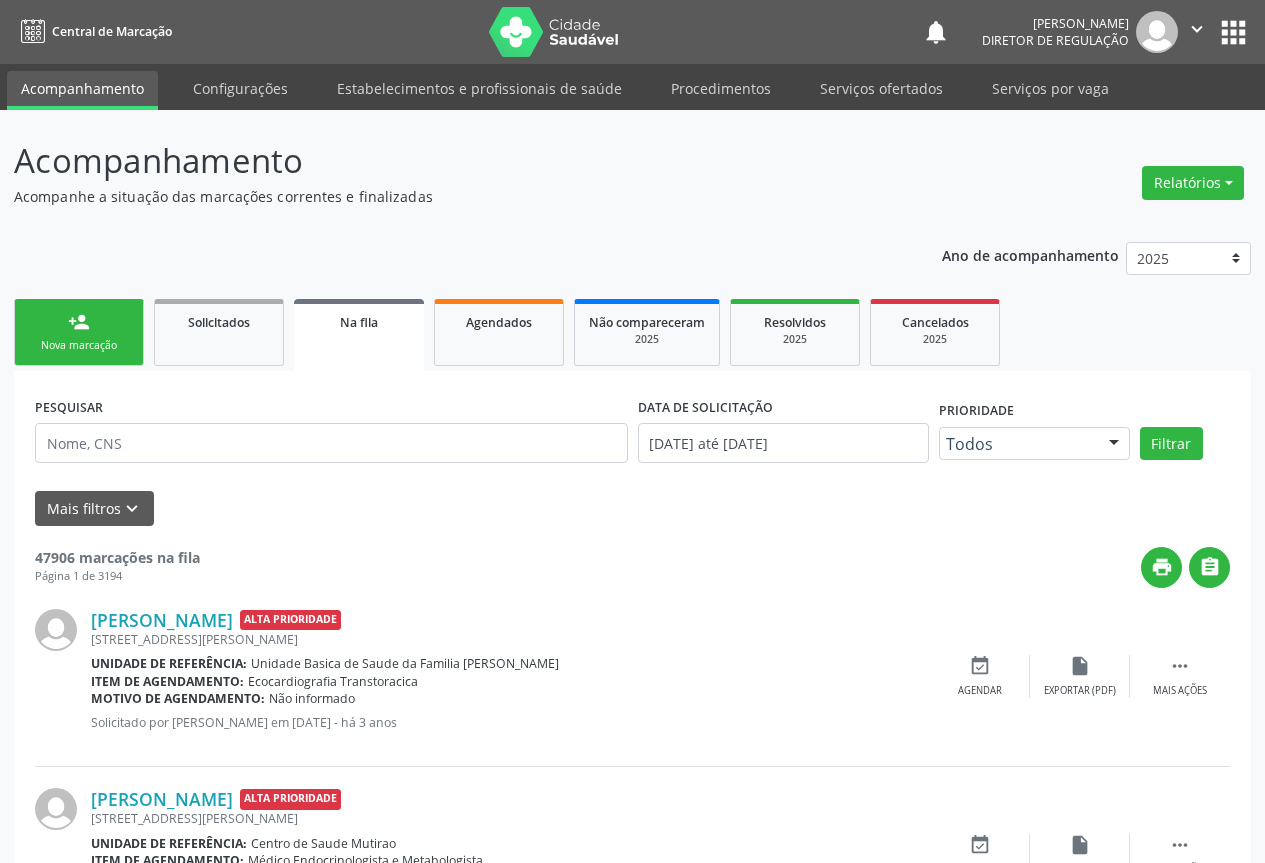 click on "person_add" at bounding box center (79, 322) 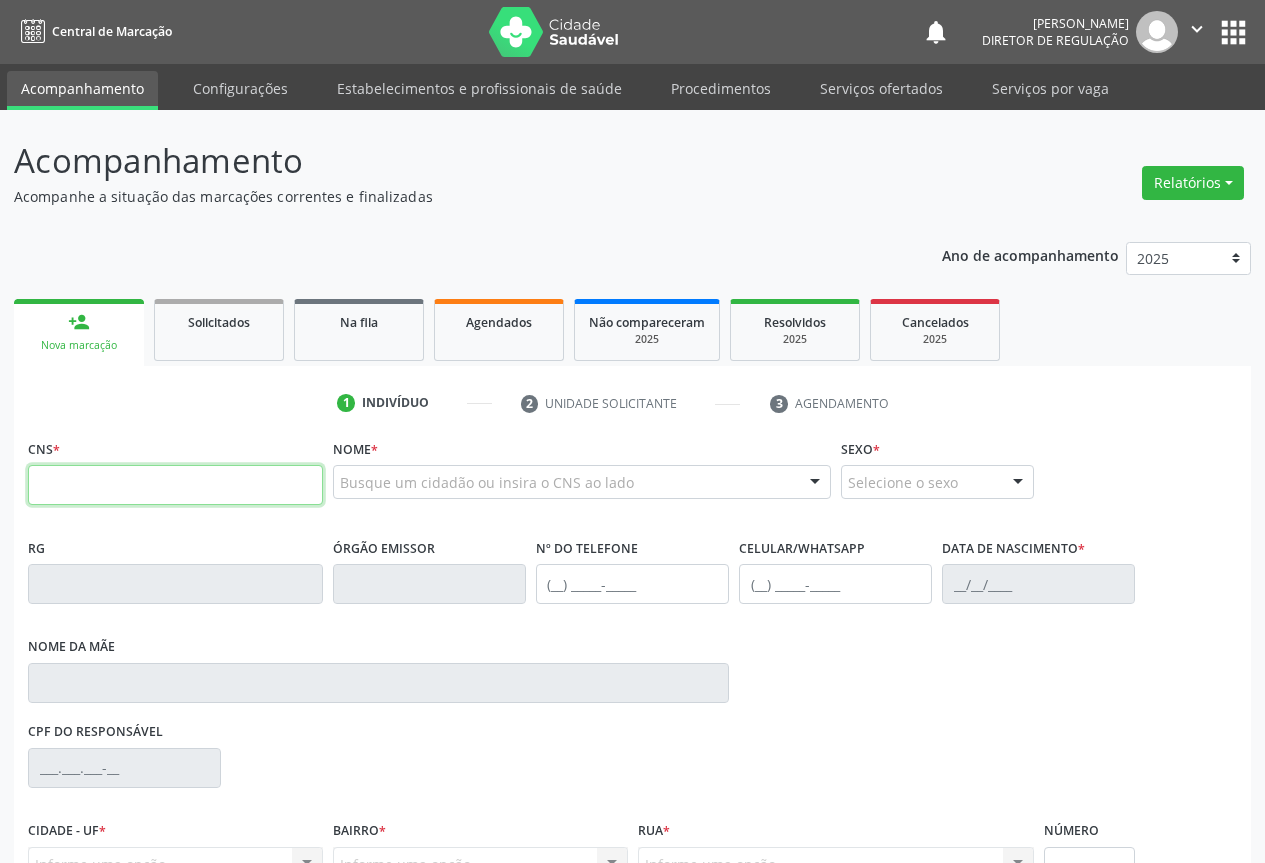 click at bounding box center [175, 485] 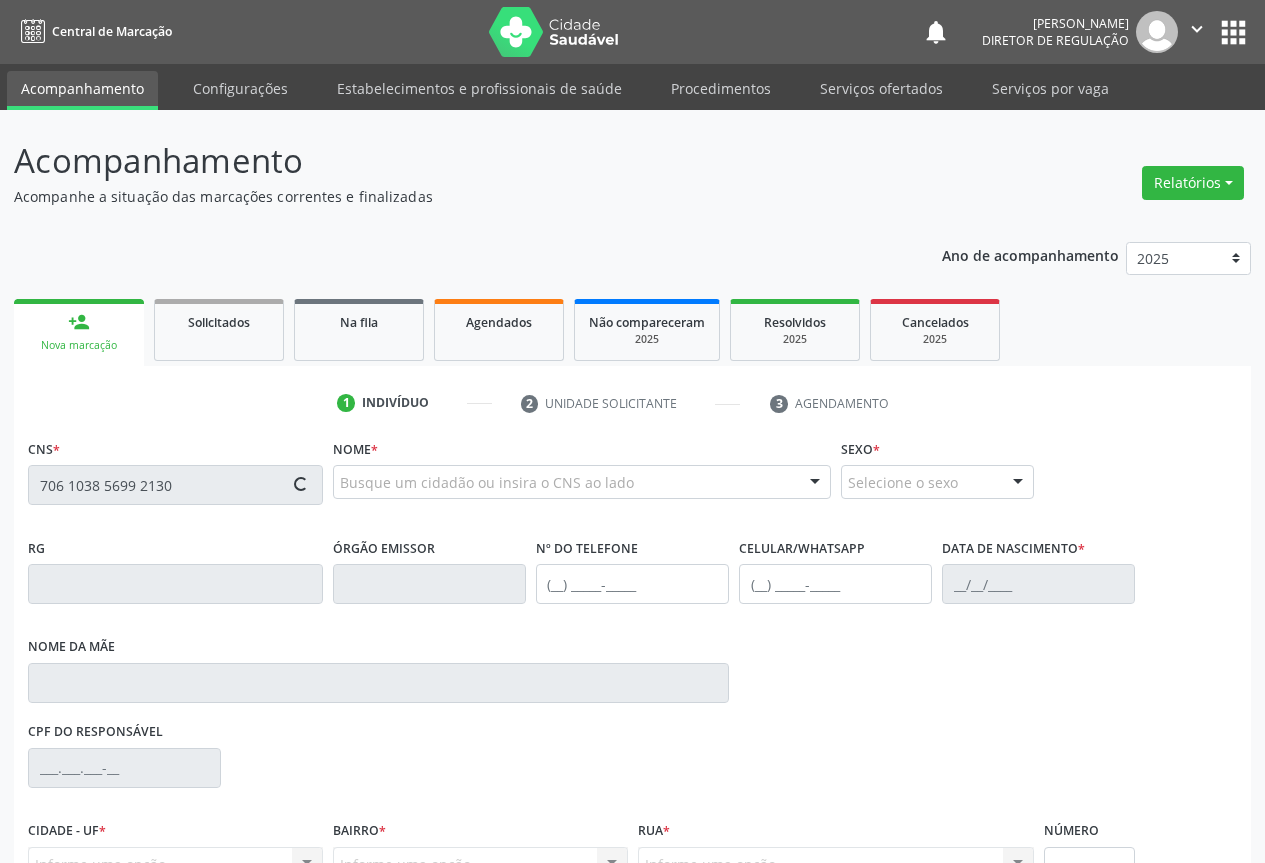 type on "706 1038 5699 2130" 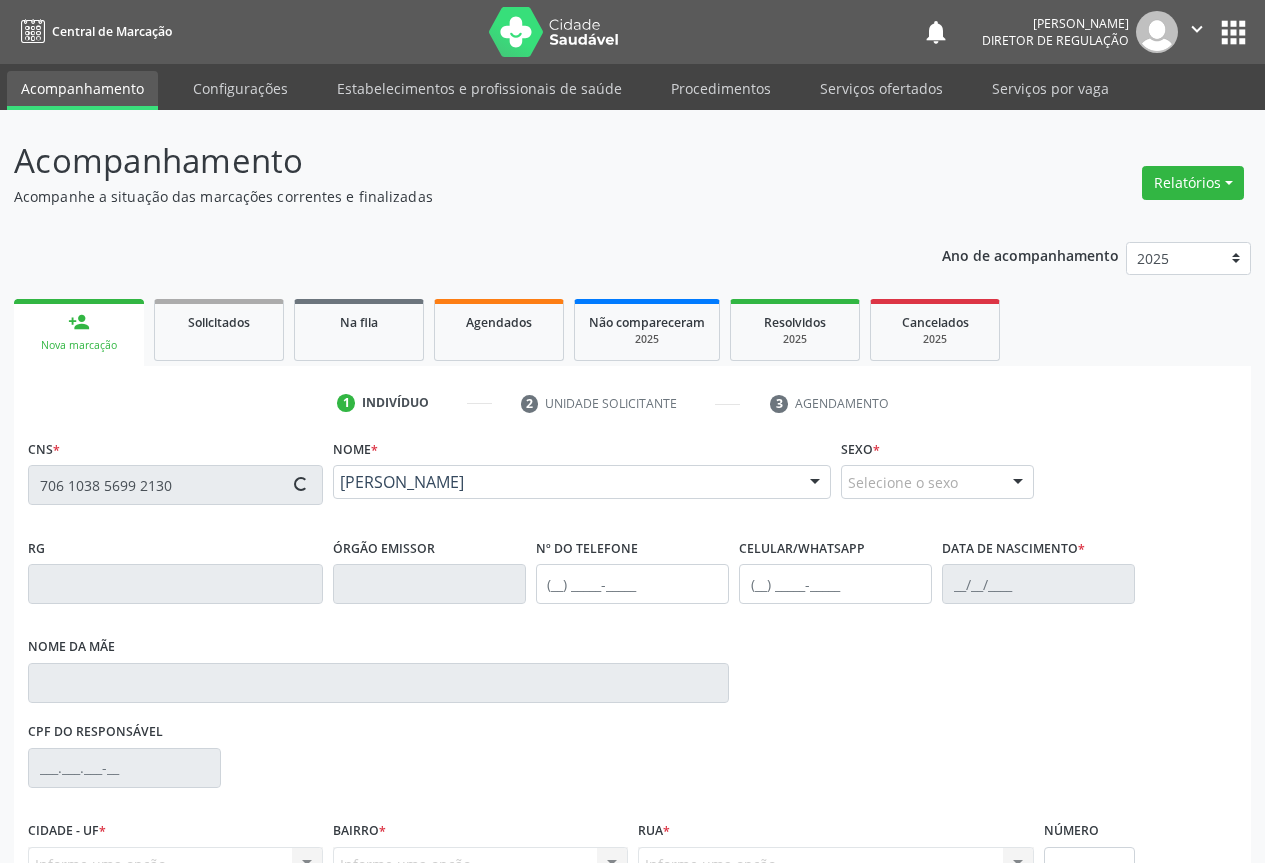 type on "(74) 99123-6573" 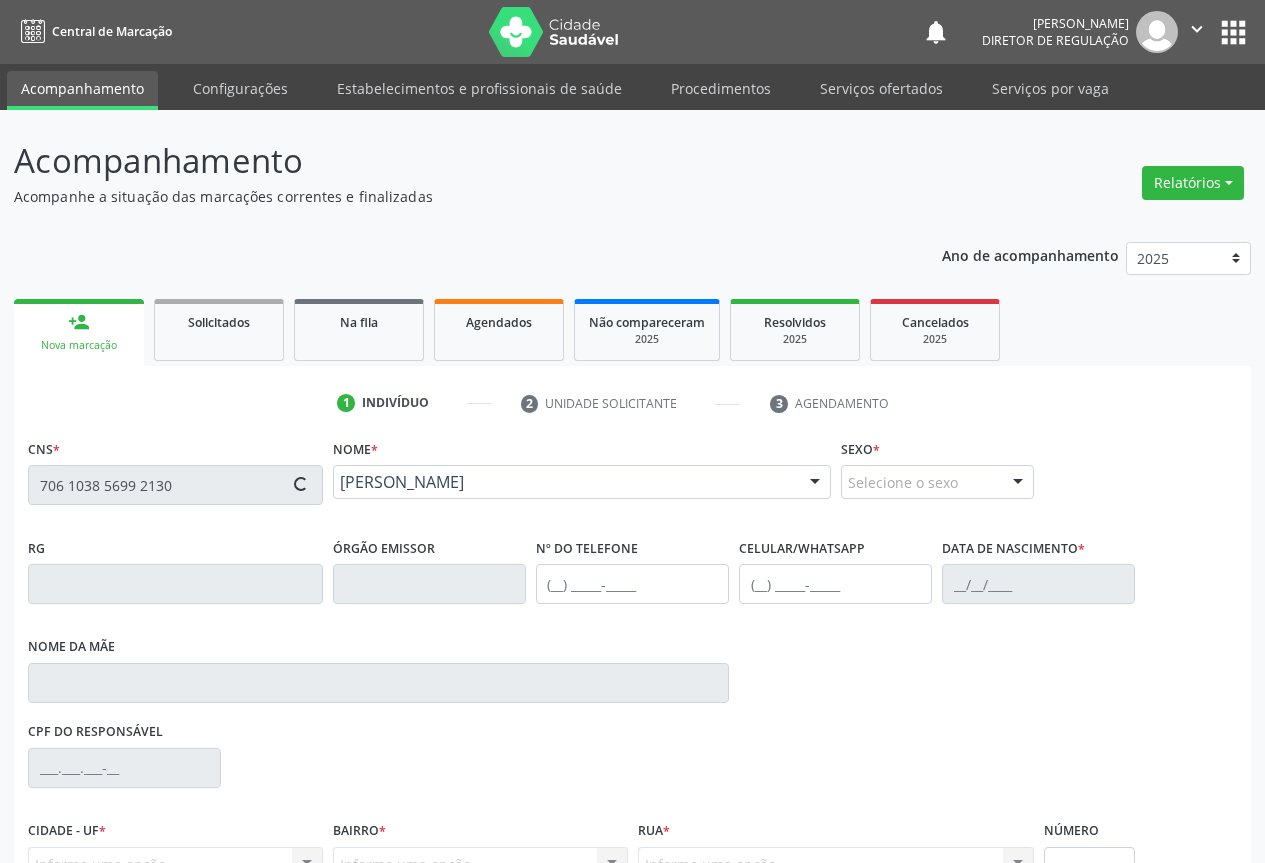 type on "26/03/1961" 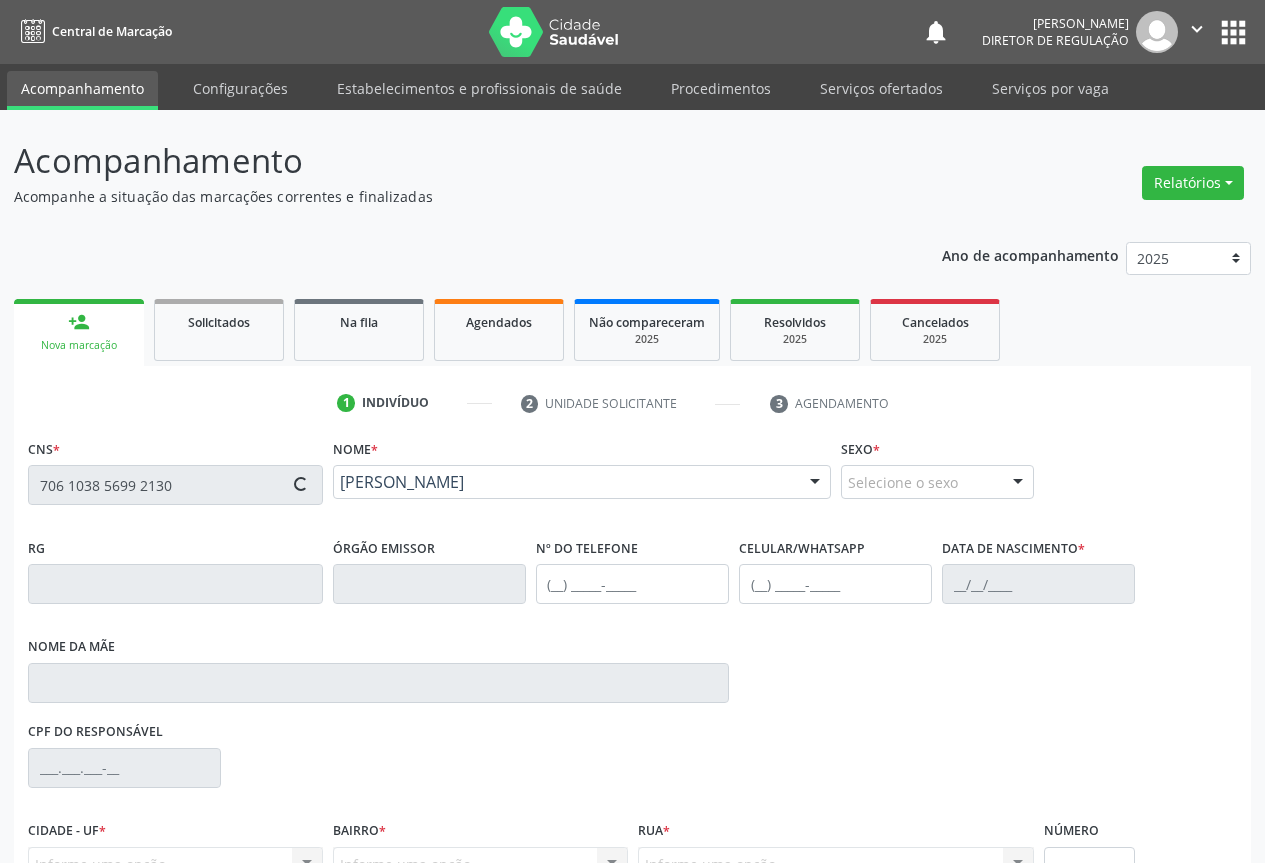 type on "S/N" 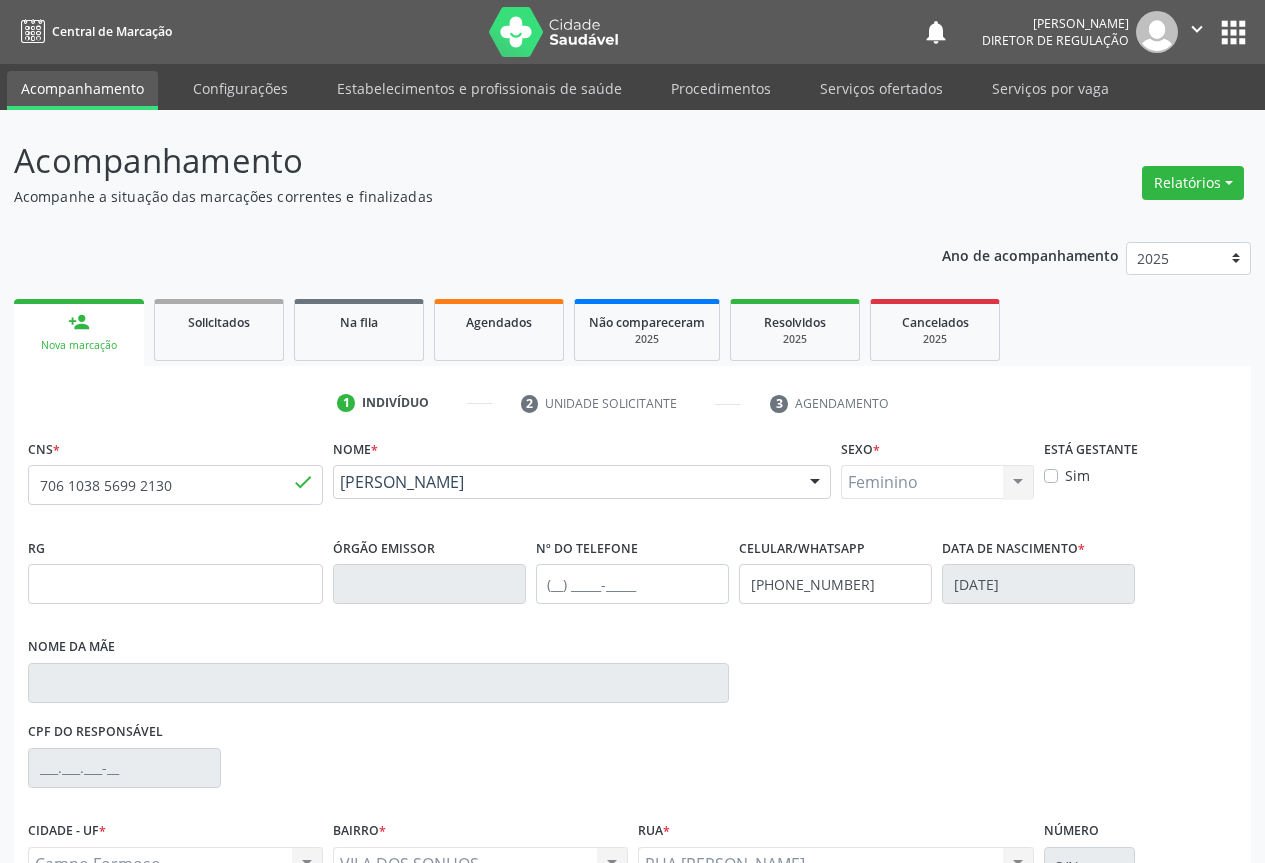 scroll, scrollTop: 207, scrollLeft: 0, axis: vertical 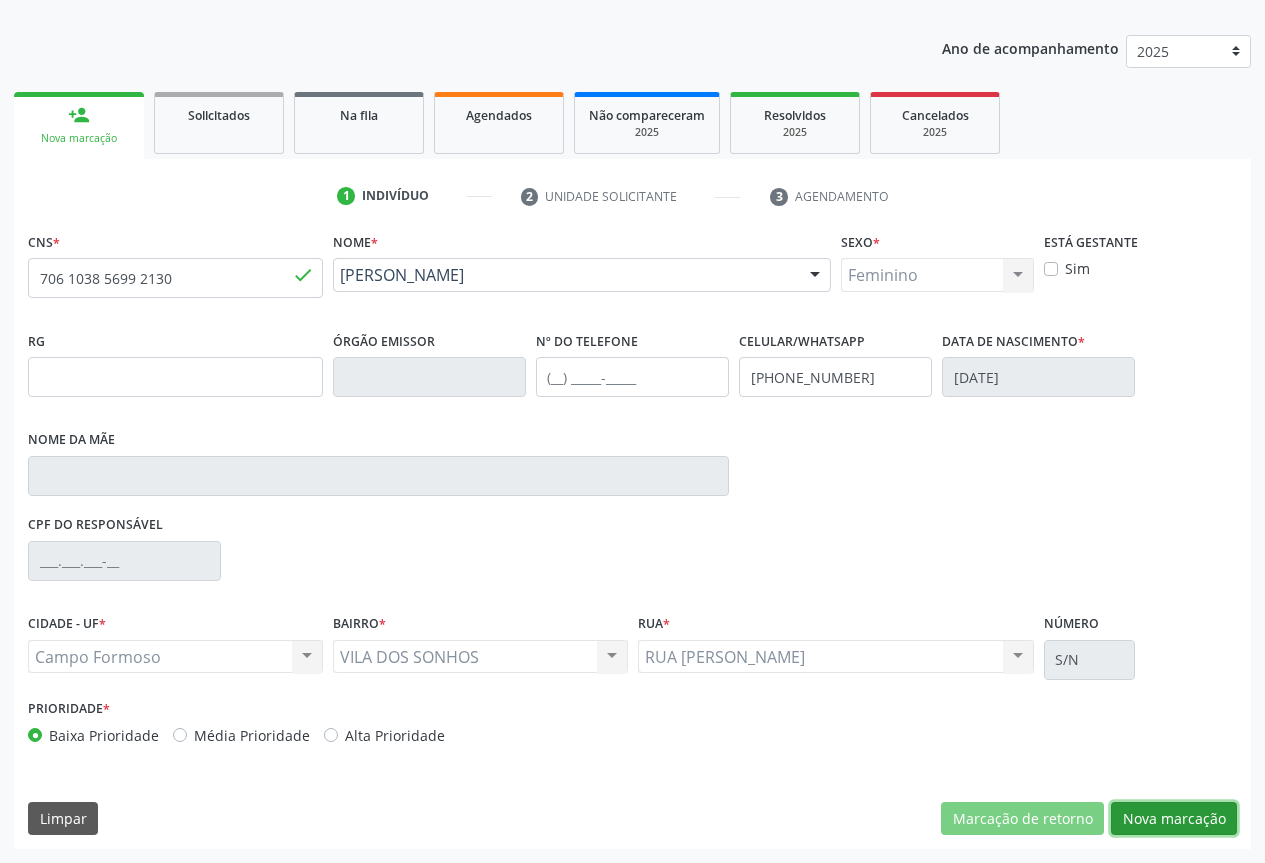 click on "Nova marcação" at bounding box center [1174, 819] 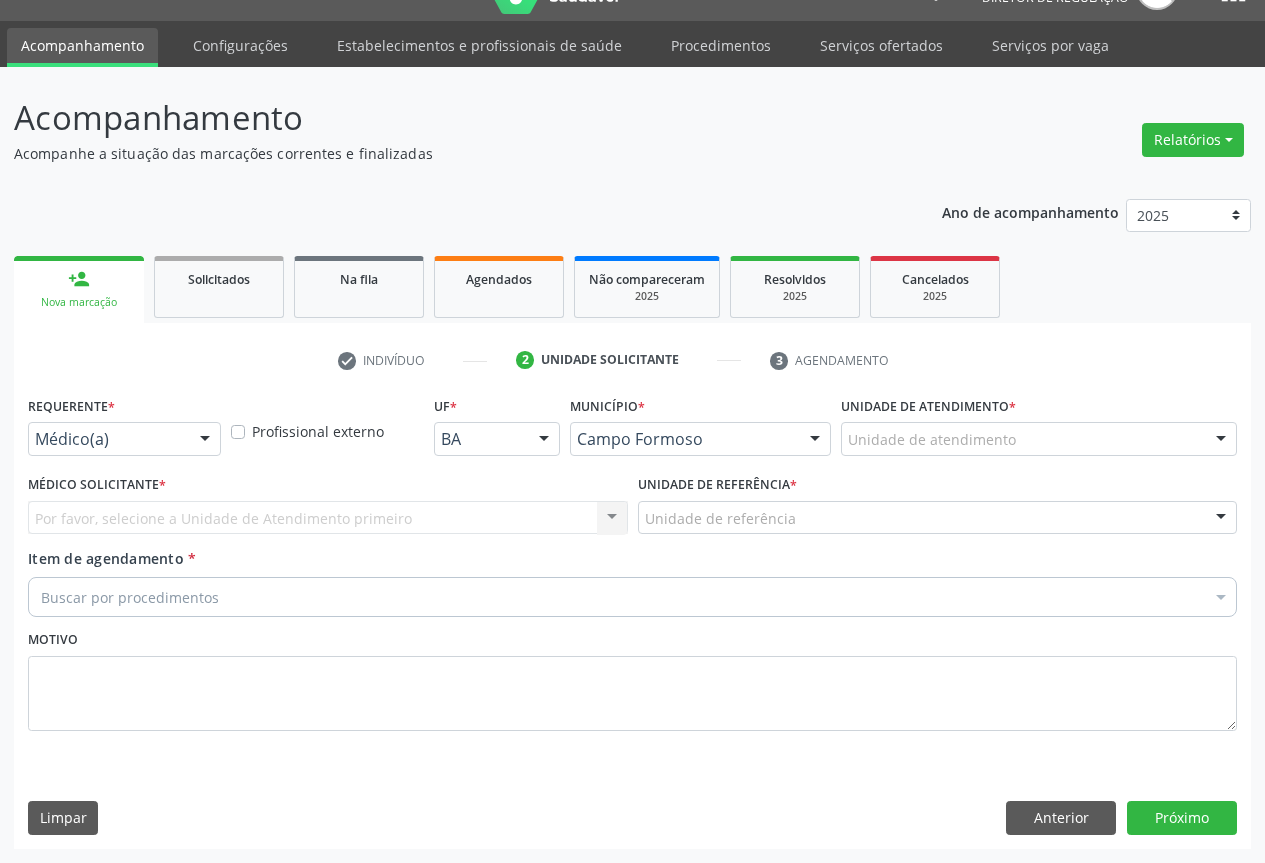 scroll, scrollTop: 43, scrollLeft: 0, axis: vertical 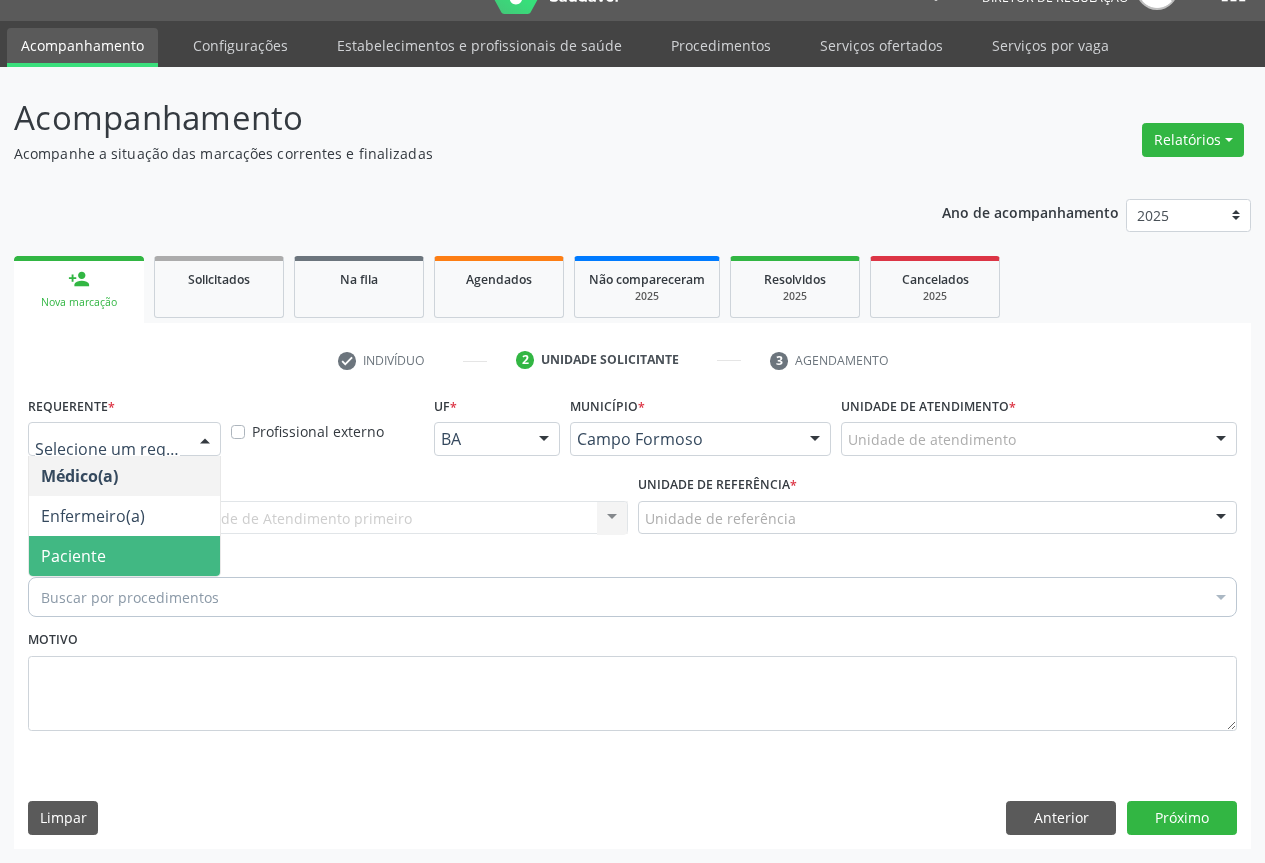 click on "Paciente" at bounding box center [73, 556] 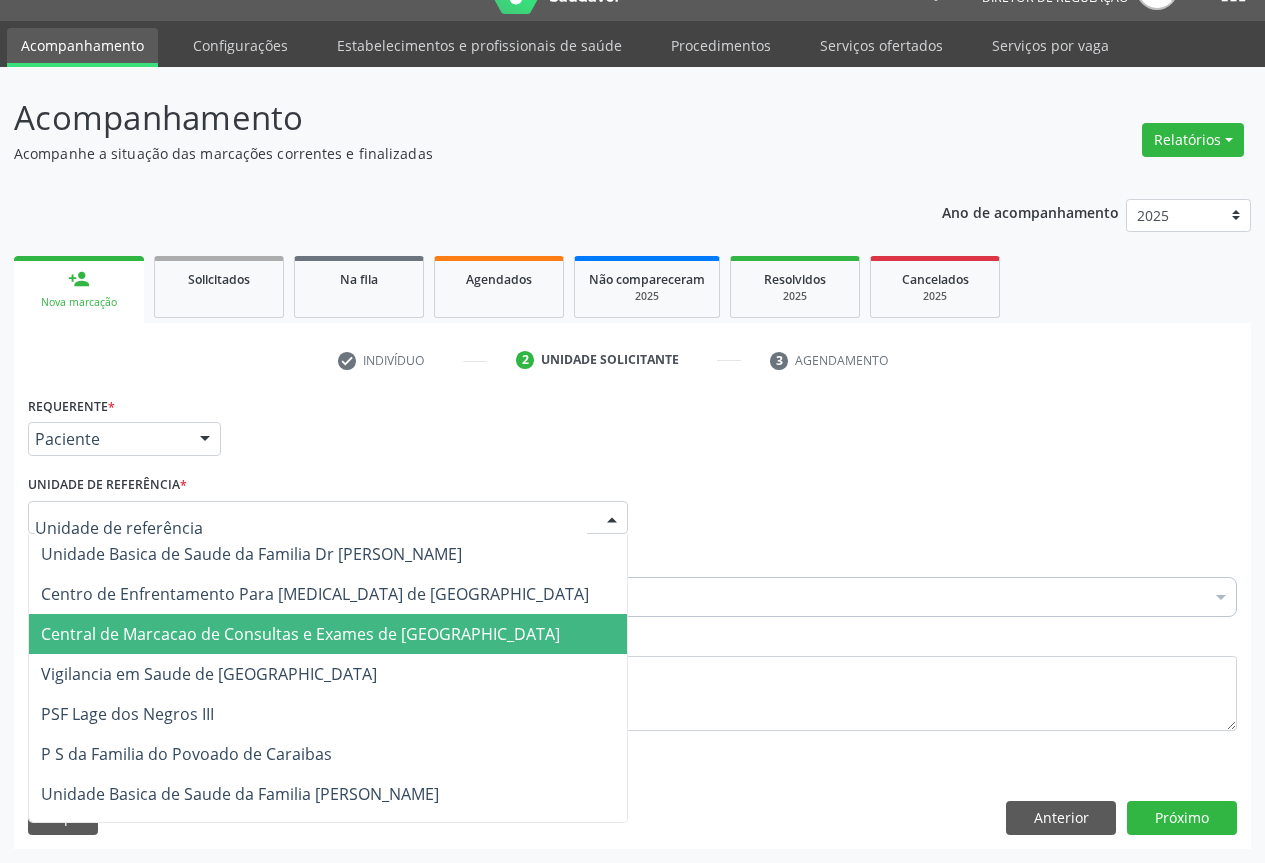 click on "Central de Marcacao de Consultas e Exames de Campo Formoso" at bounding box center (300, 634) 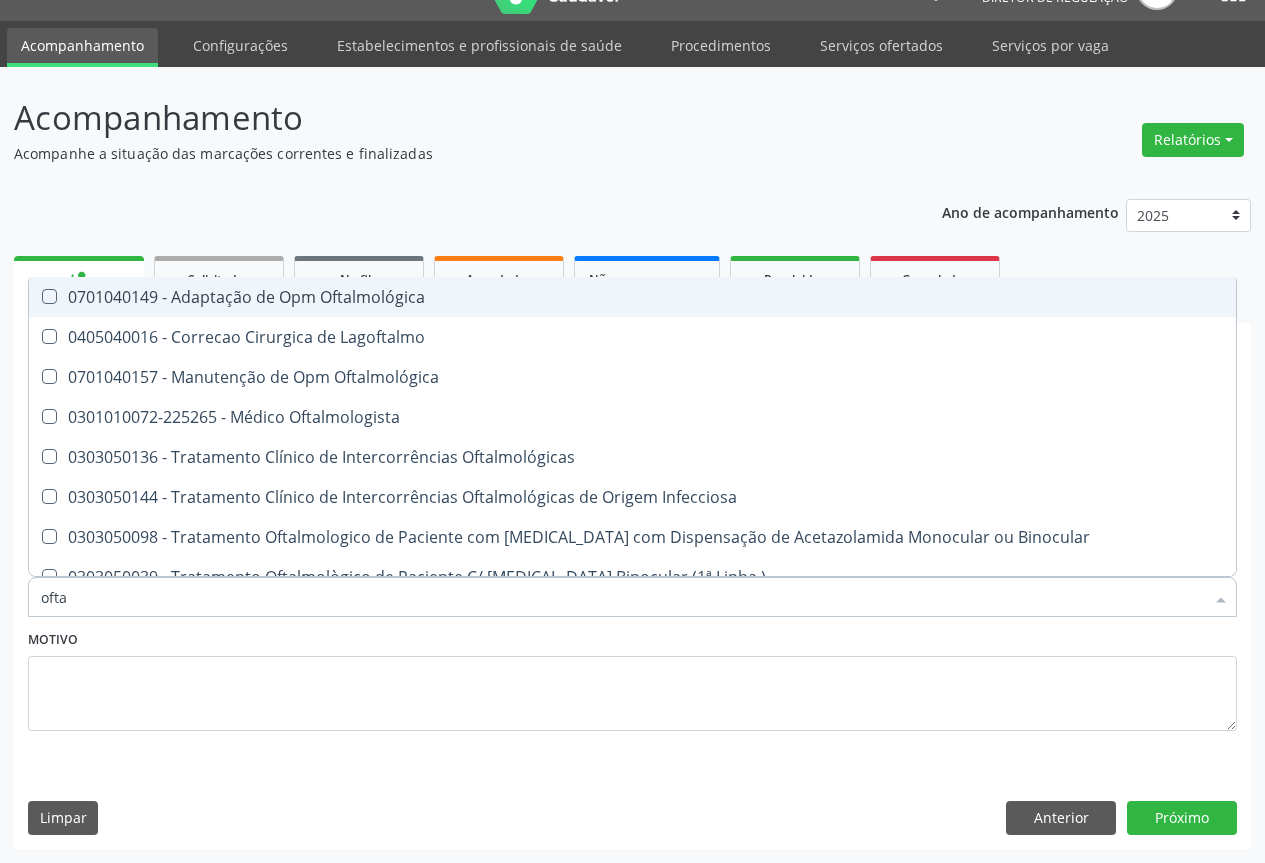 type on "oftal" 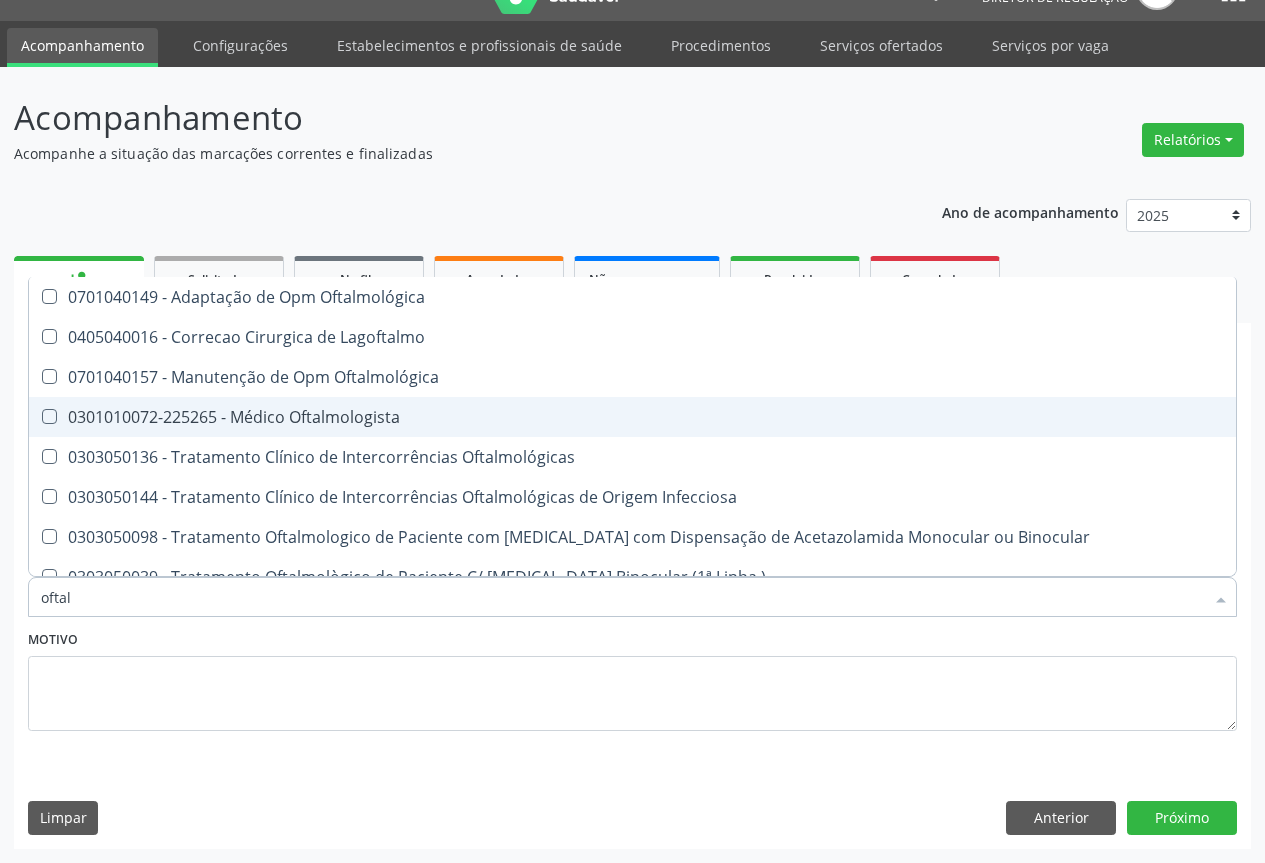 click on "0301010072-225265 - Médico Oftalmologista" at bounding box center (632, 417) 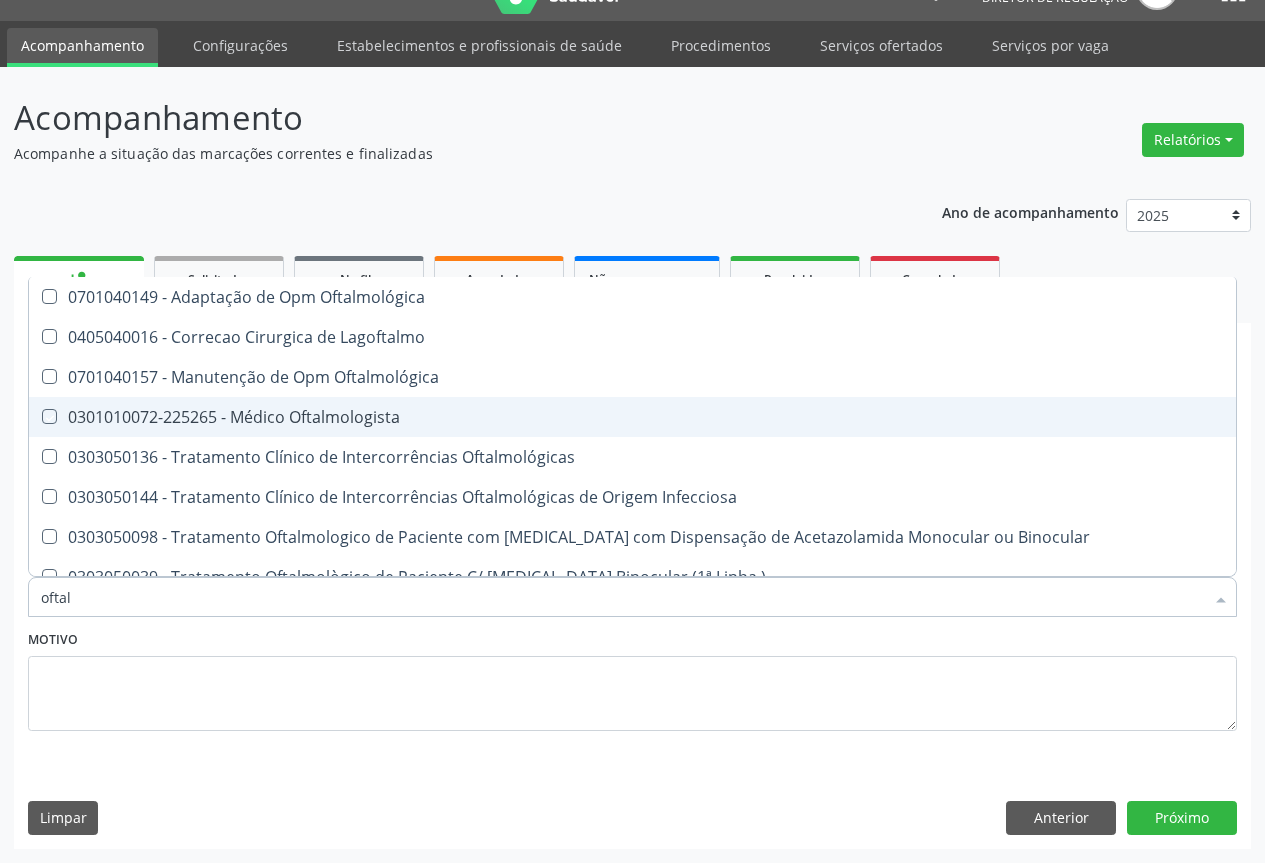 checkbox on "true" 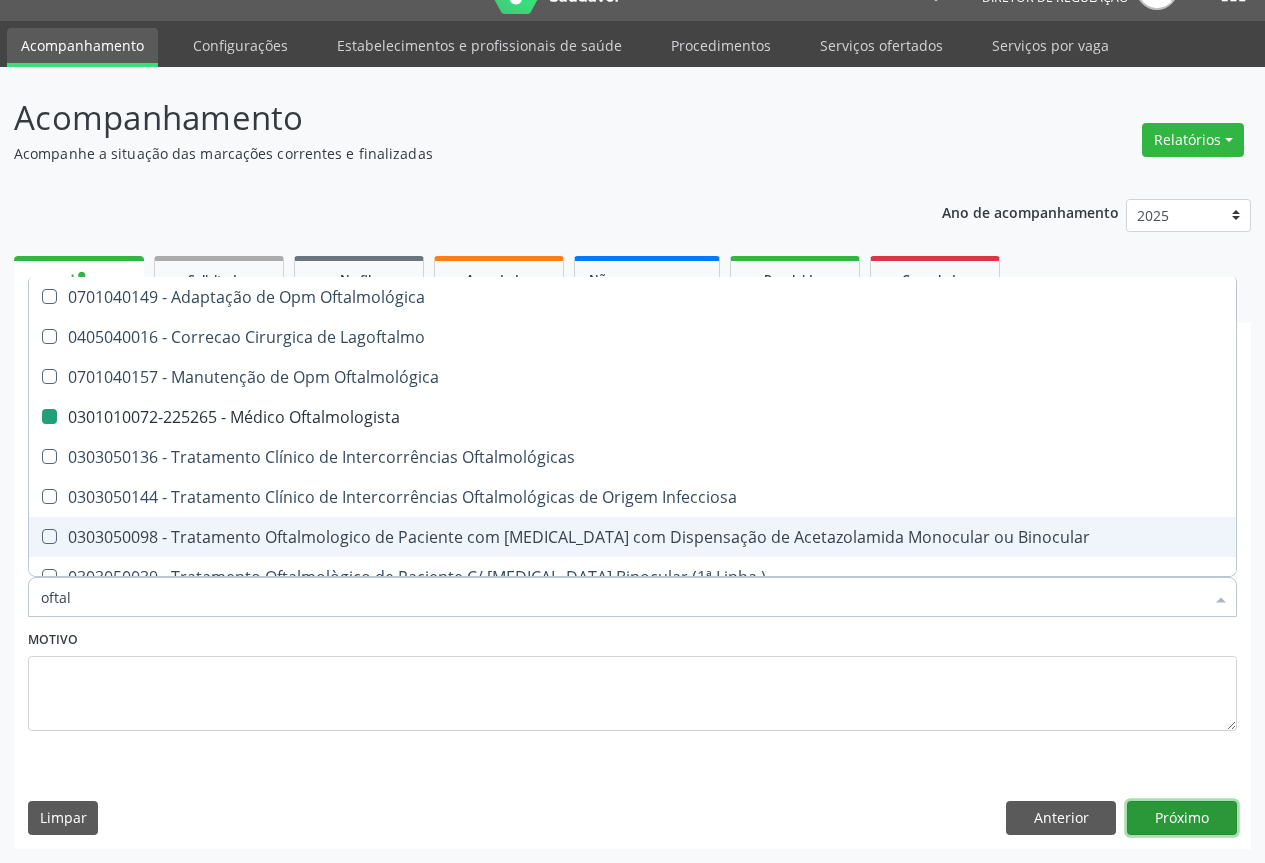 click on "Próximo" at bounding box center (1182, 818) 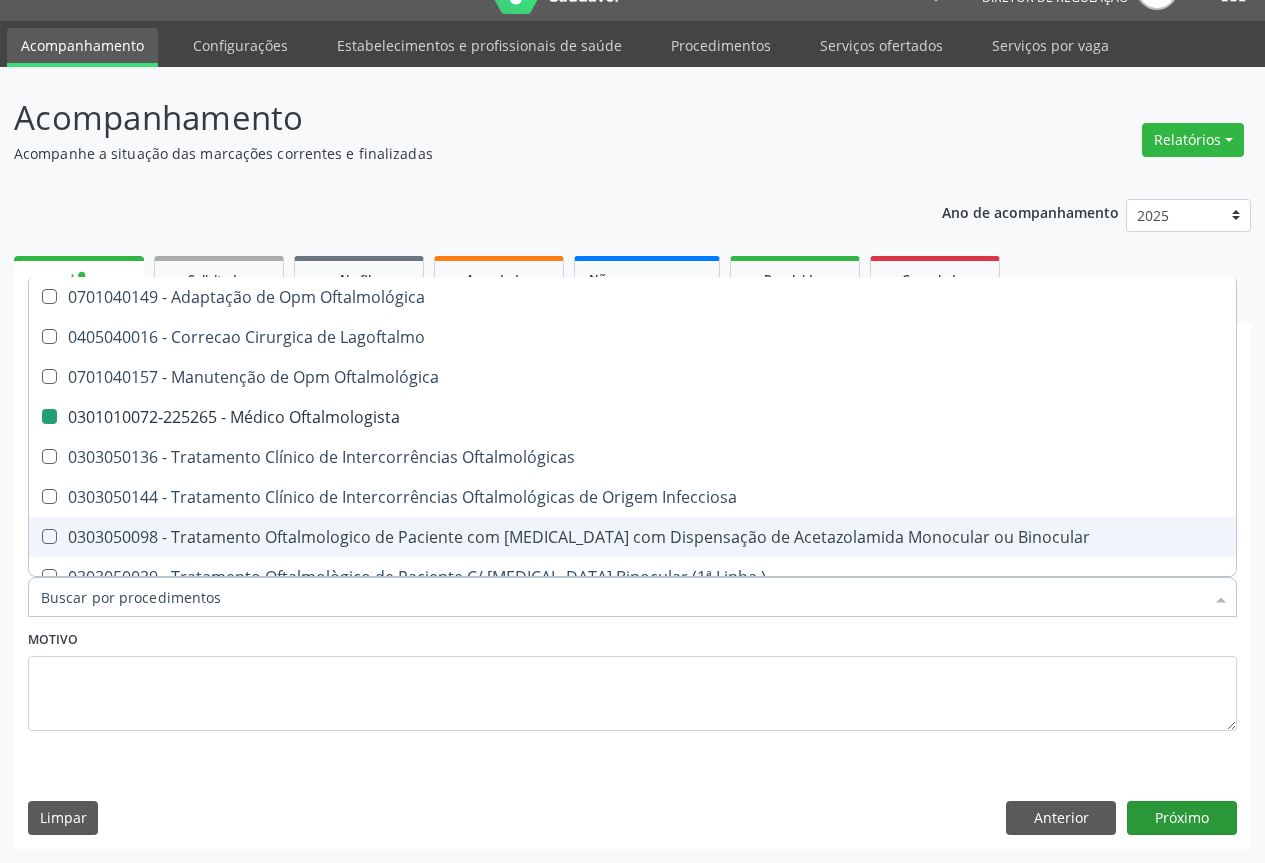 scroll, scrollTop: 7, scrollLeft: 0, axis: vertical 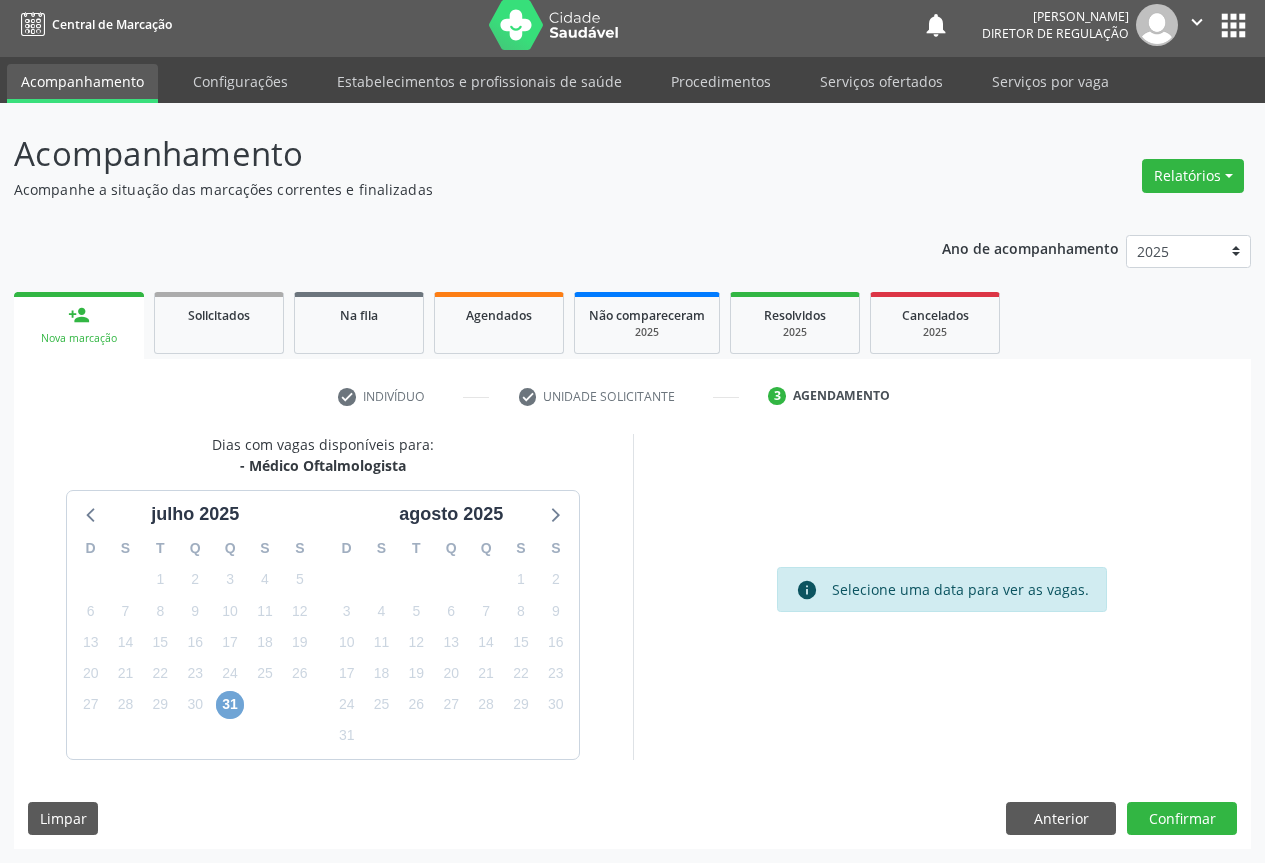 click on "31" at bounding box center [230, 705] 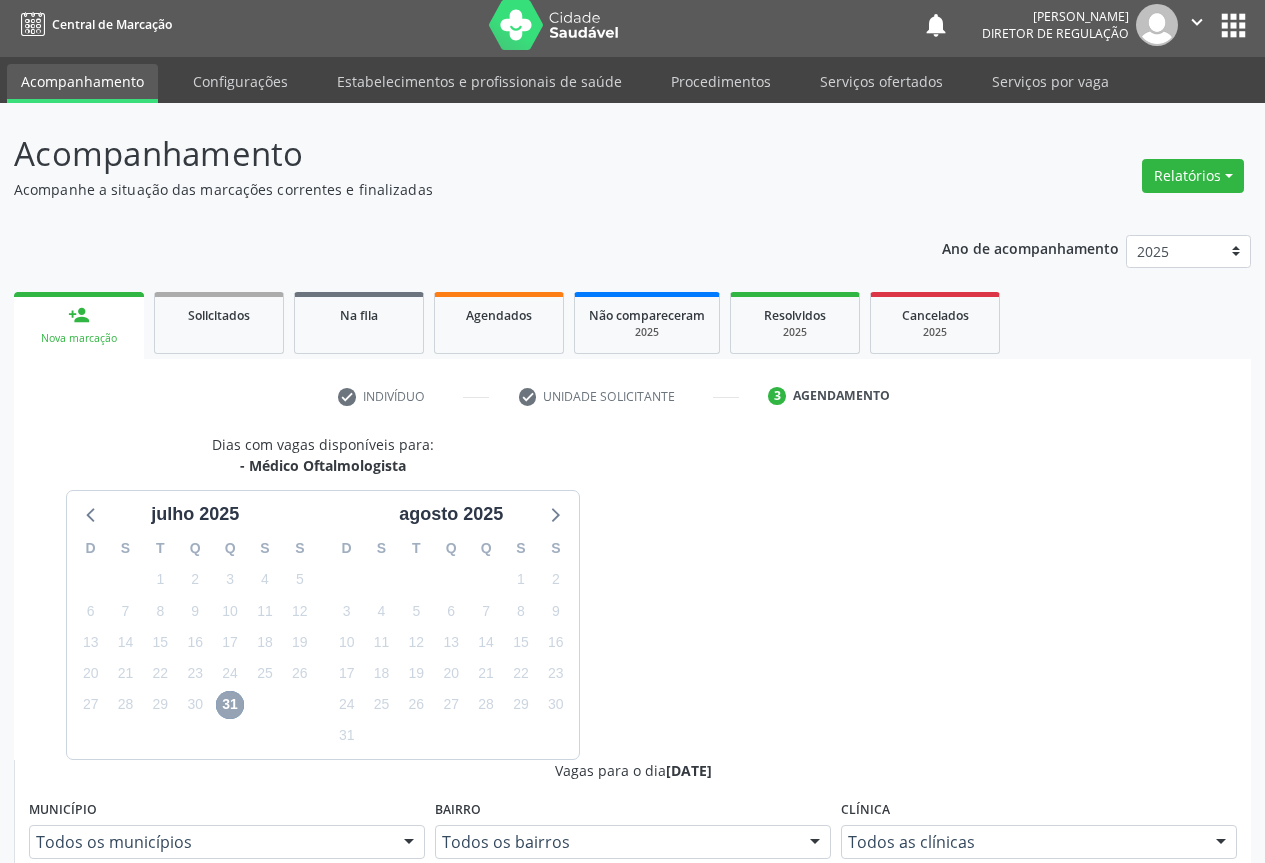 scroll, scrollTop: 207, scrollLeft: 0, axis: vertical 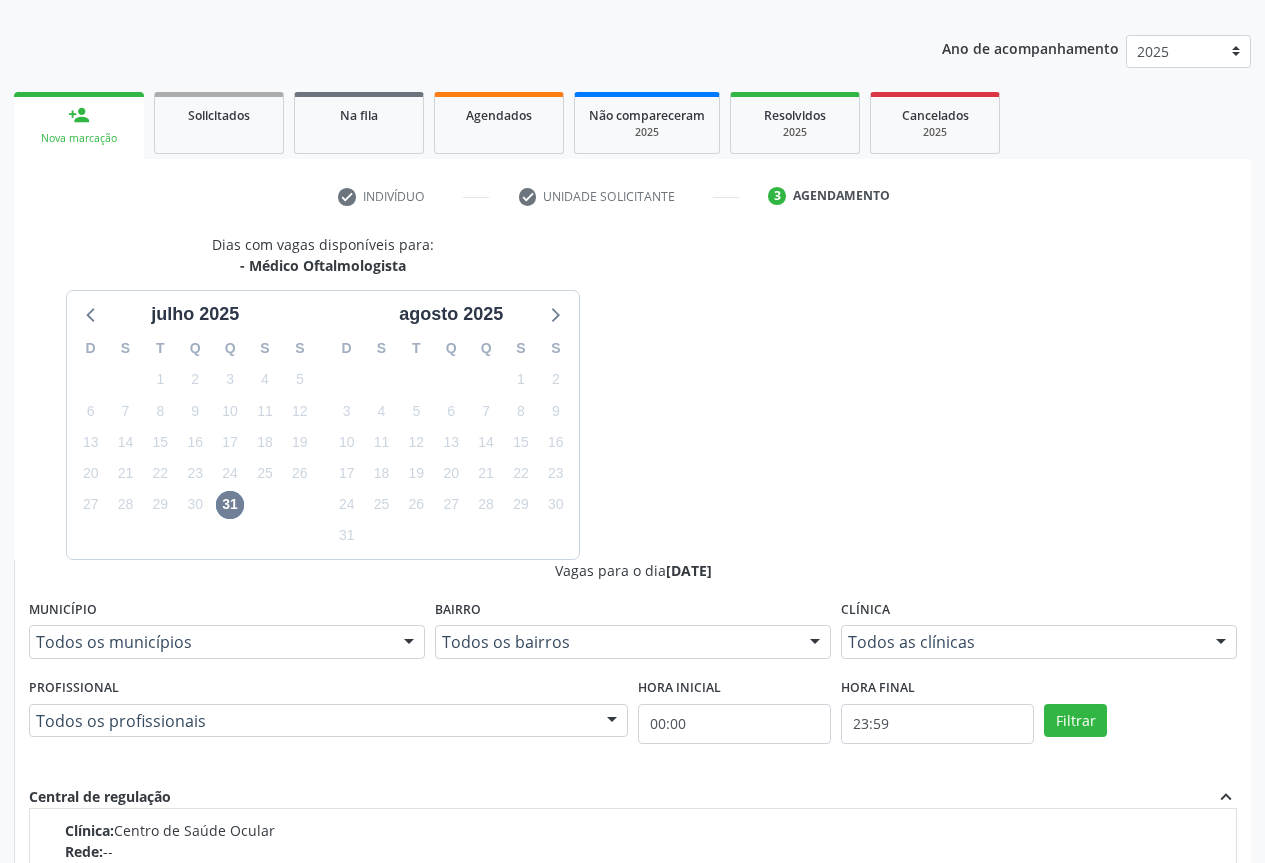 click on "Ordem de chegada
Consumidos: 22 / 30
Horário:   07:30
Clínica:  Centro de Saúde Ocular
Rede:
--
Endereço:   nº 06, Bairro Colina do Sol, Campo Formoso - BA
Telefone:   --
Profissional:
Claúdia Galvão Pedreira
Informações adicionais sobre o atendimento
Idade de atendimento:
de 3 a 100 anos
Gênero(s) atendido(s):
Feminino e Masculino
Informações adicionais:
--" at bounding box center [633, 891] 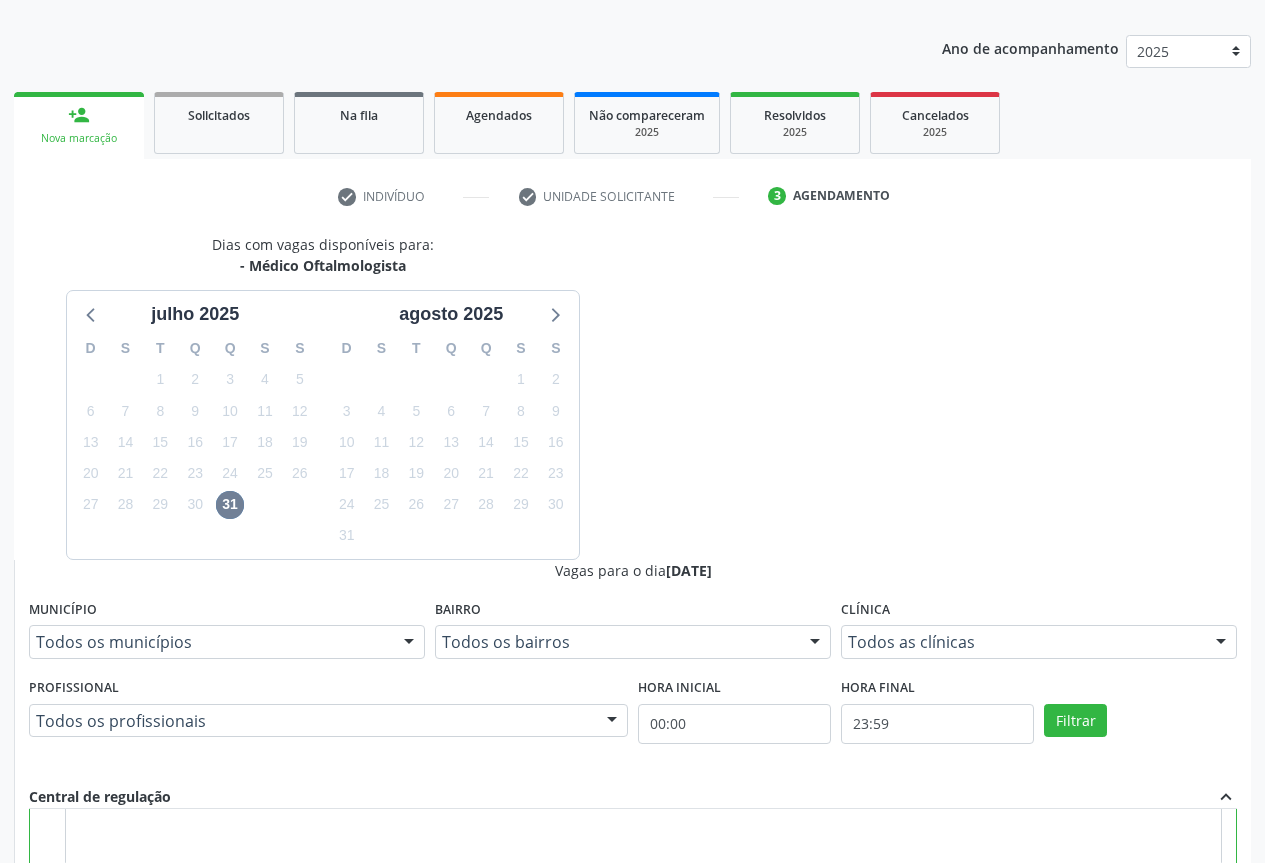 scroll, scrollTop: 450, scrollLeft: 0, axis: vertical 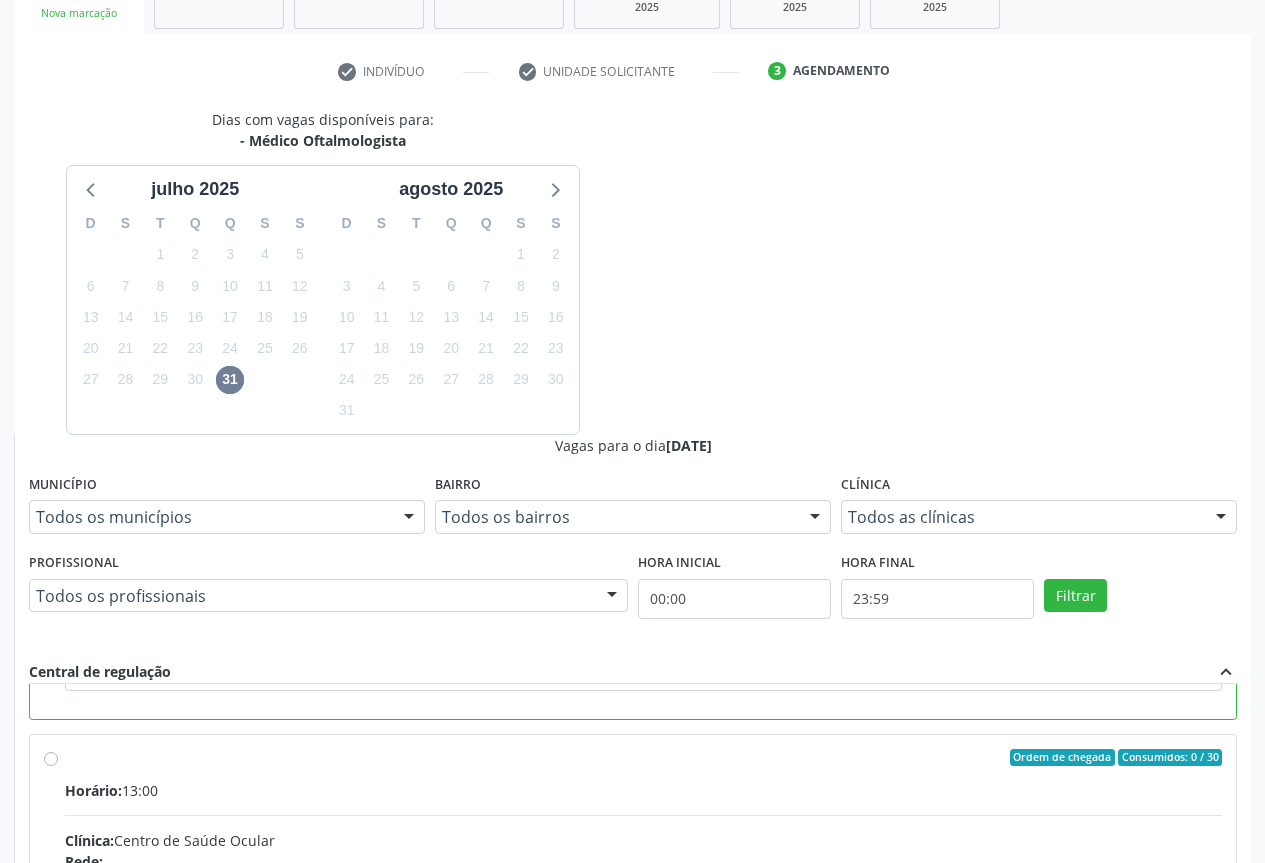 click on "Confirmar" at bounding box center (1182, 1143) 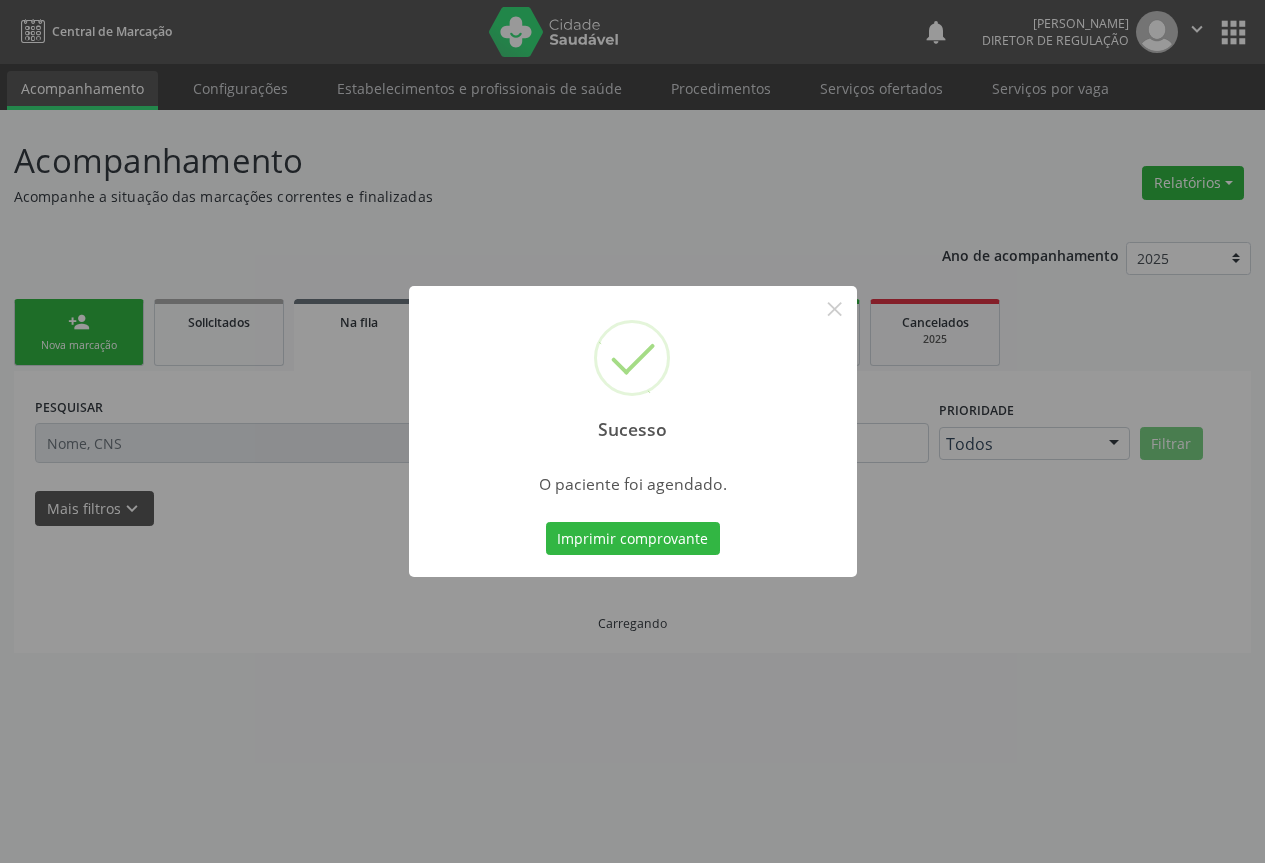 scroll, scrollTop: 0, scrollLeft: 0, axis: both 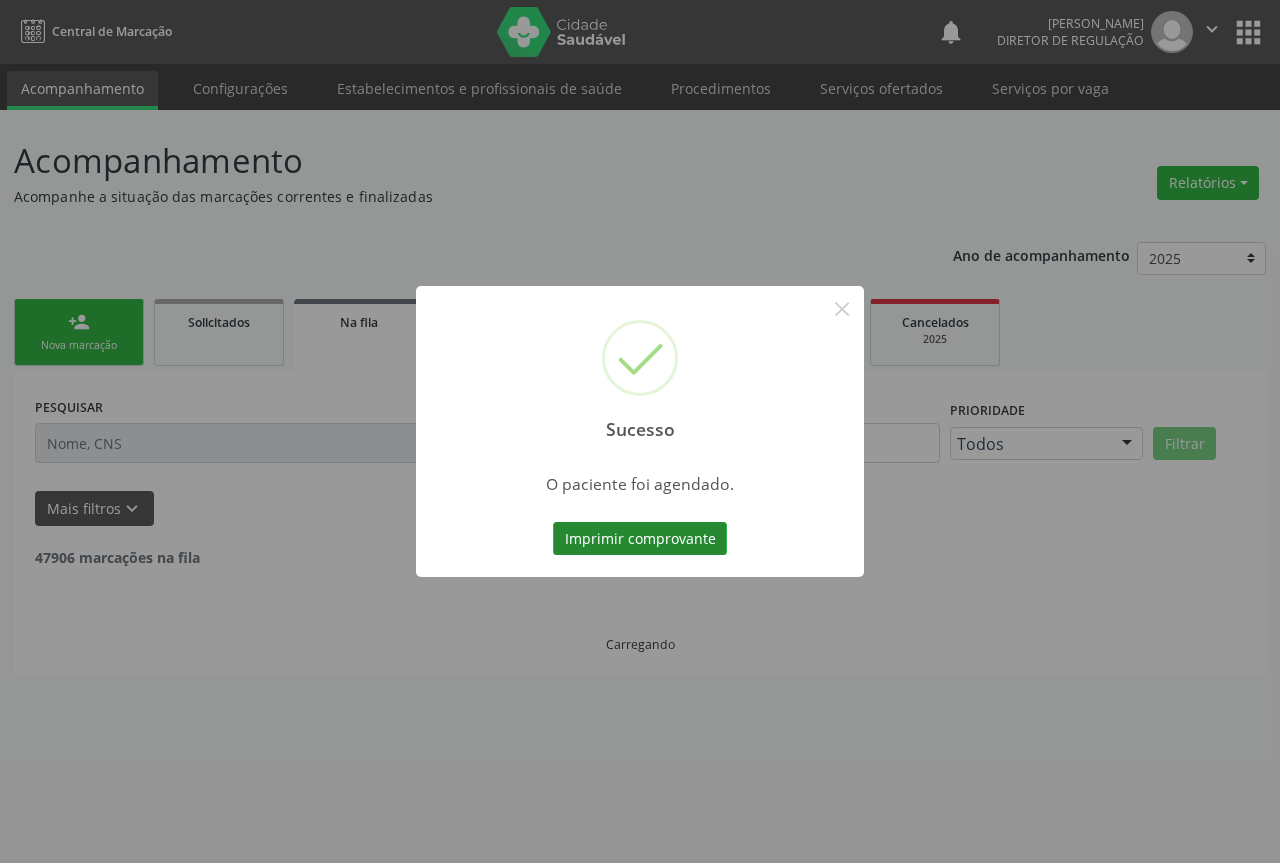 click on "Imprimir comprovante" at bounding box center (640, 539) 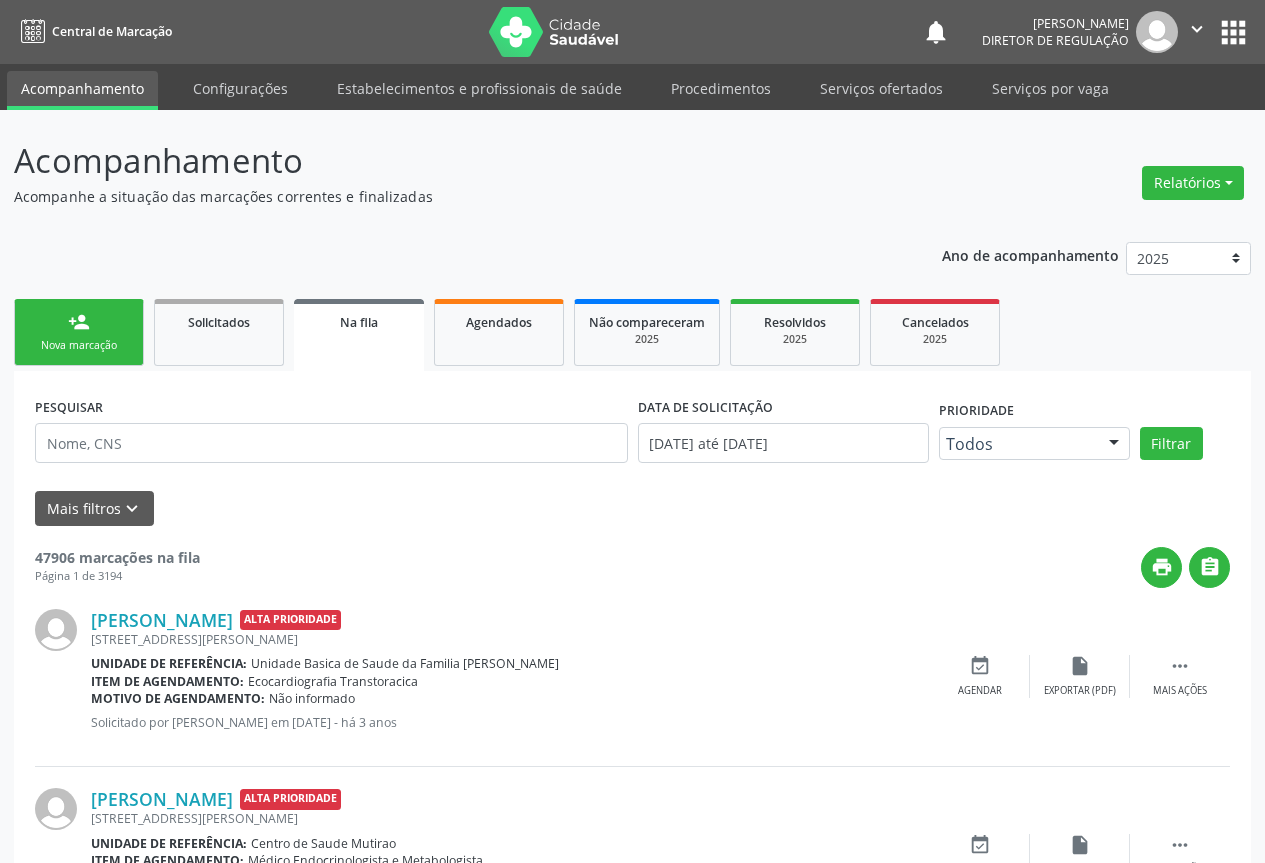 click on "person_add
Nova marcação" at bounding box center [79, 332] 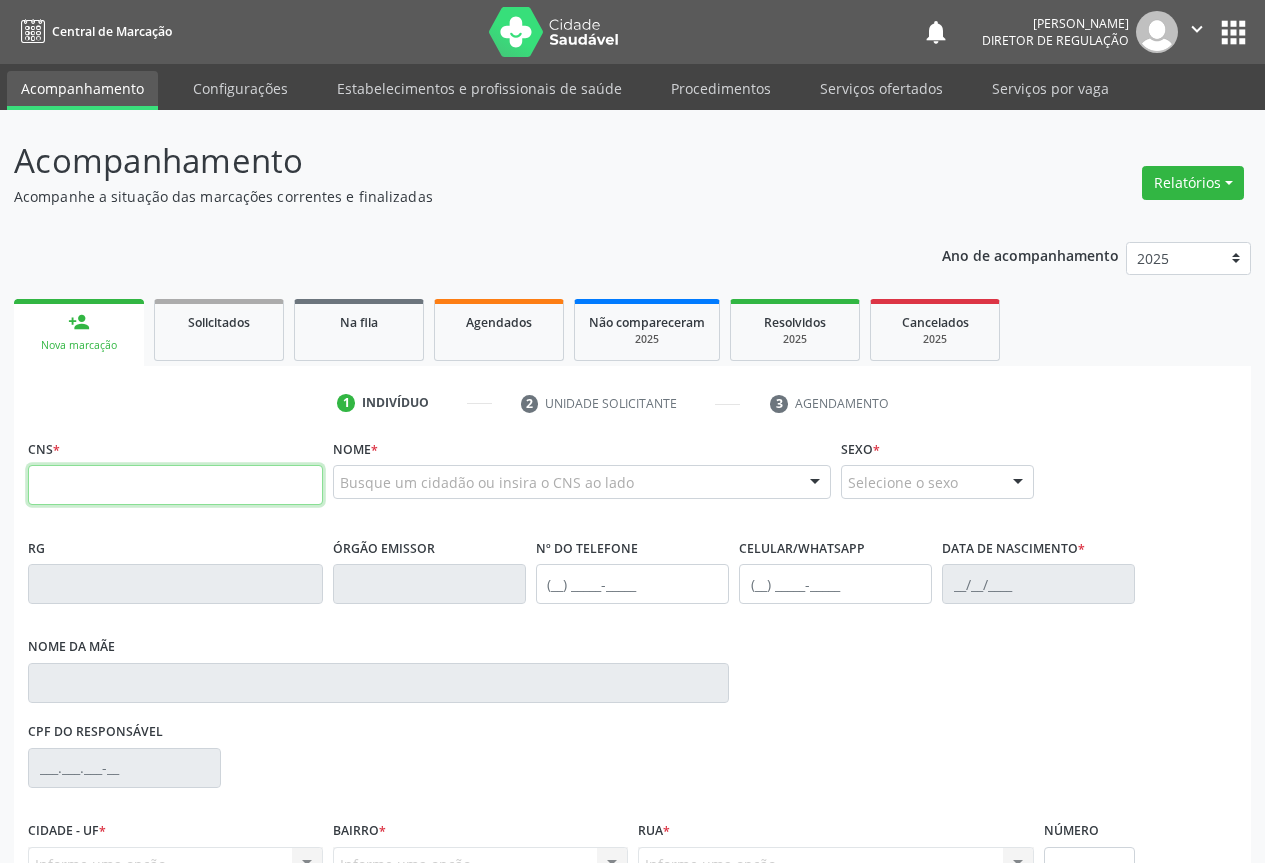 click at bounding box center (175, 485) 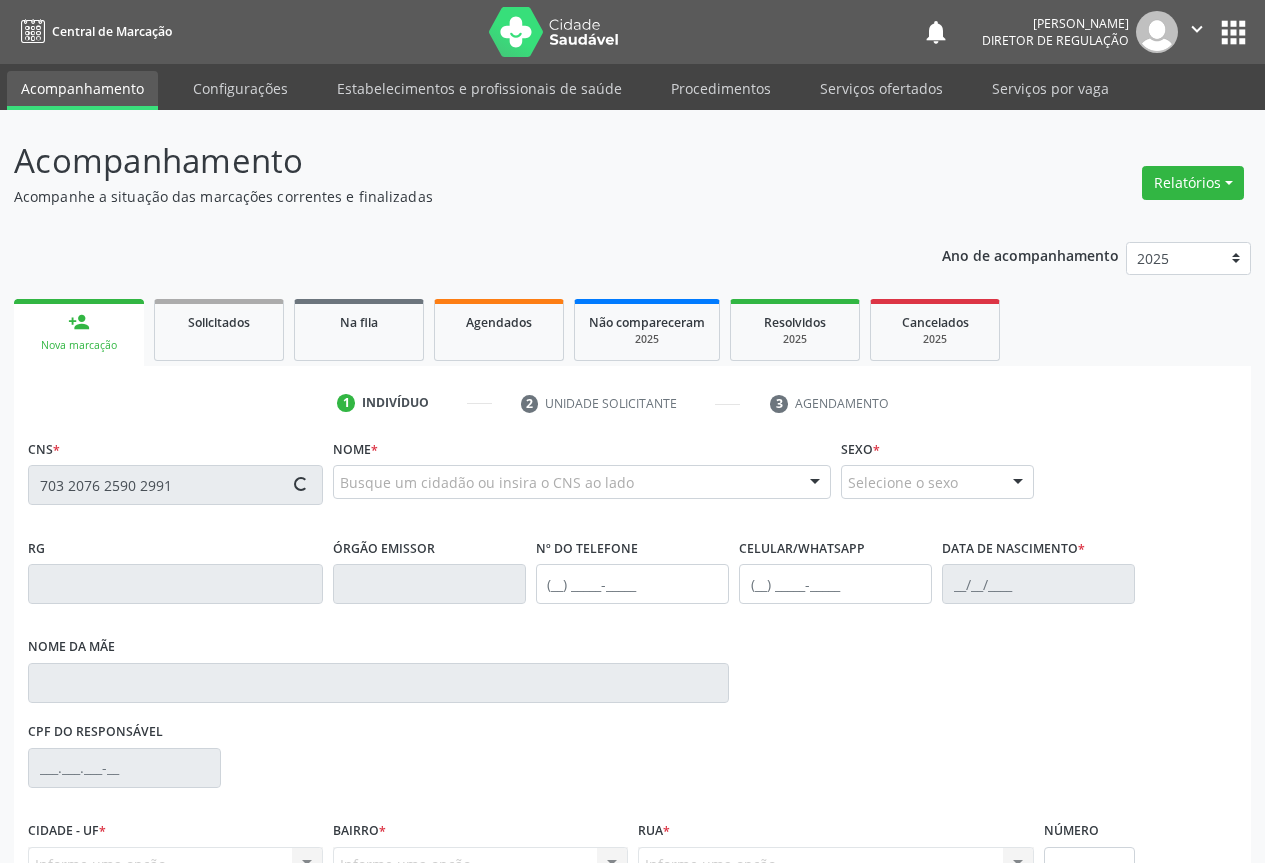 type on "703 2076 2590 2991" 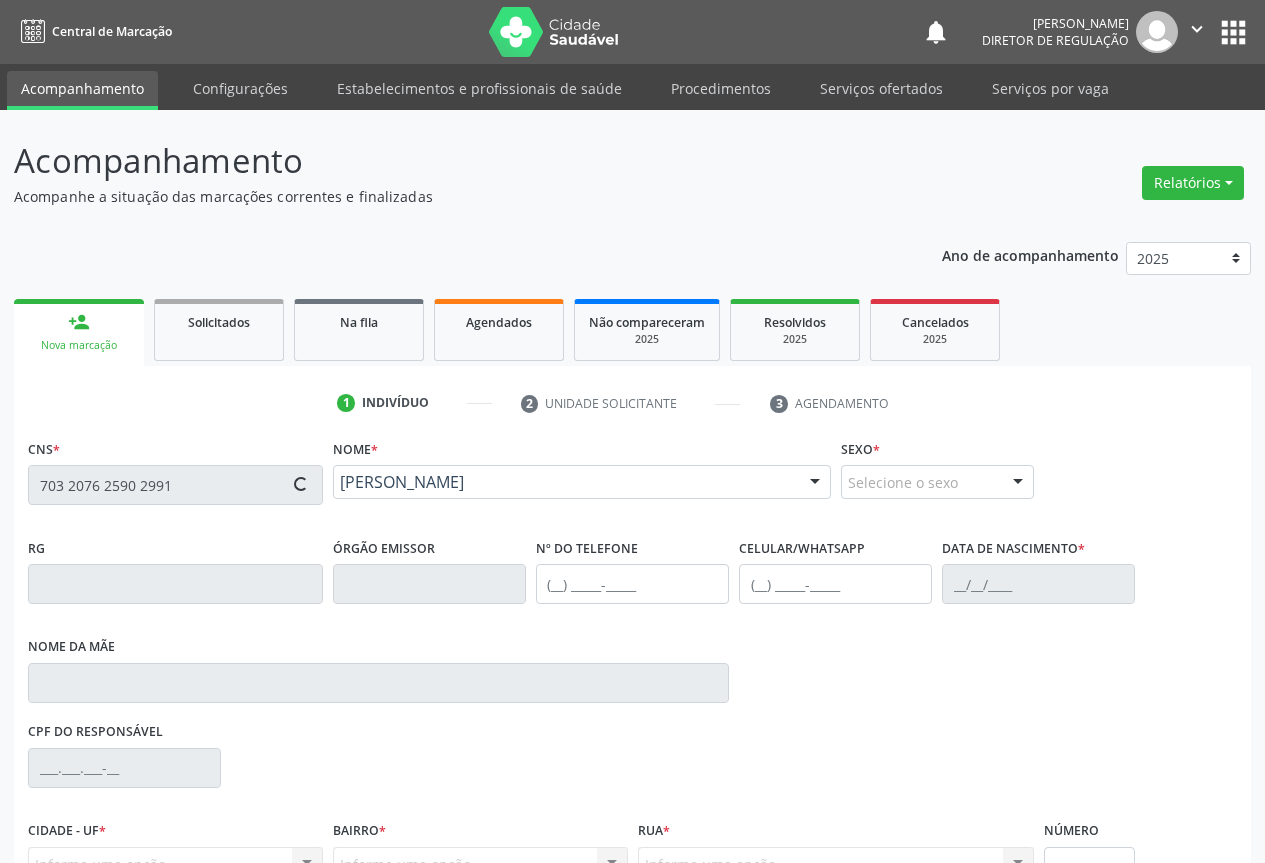 scroll, scrollTop: 207, scrollLeft: 0, axis: vertical 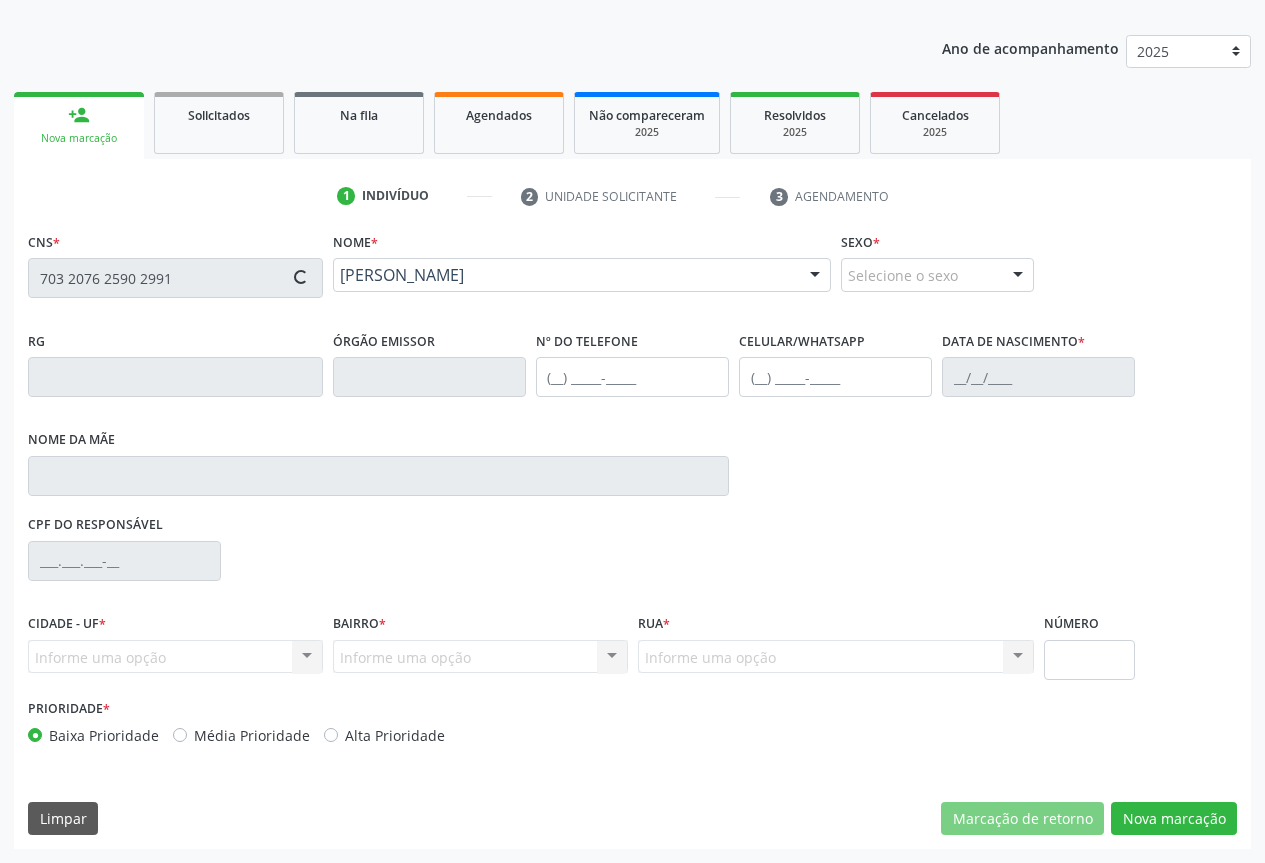 type on "1522329587" 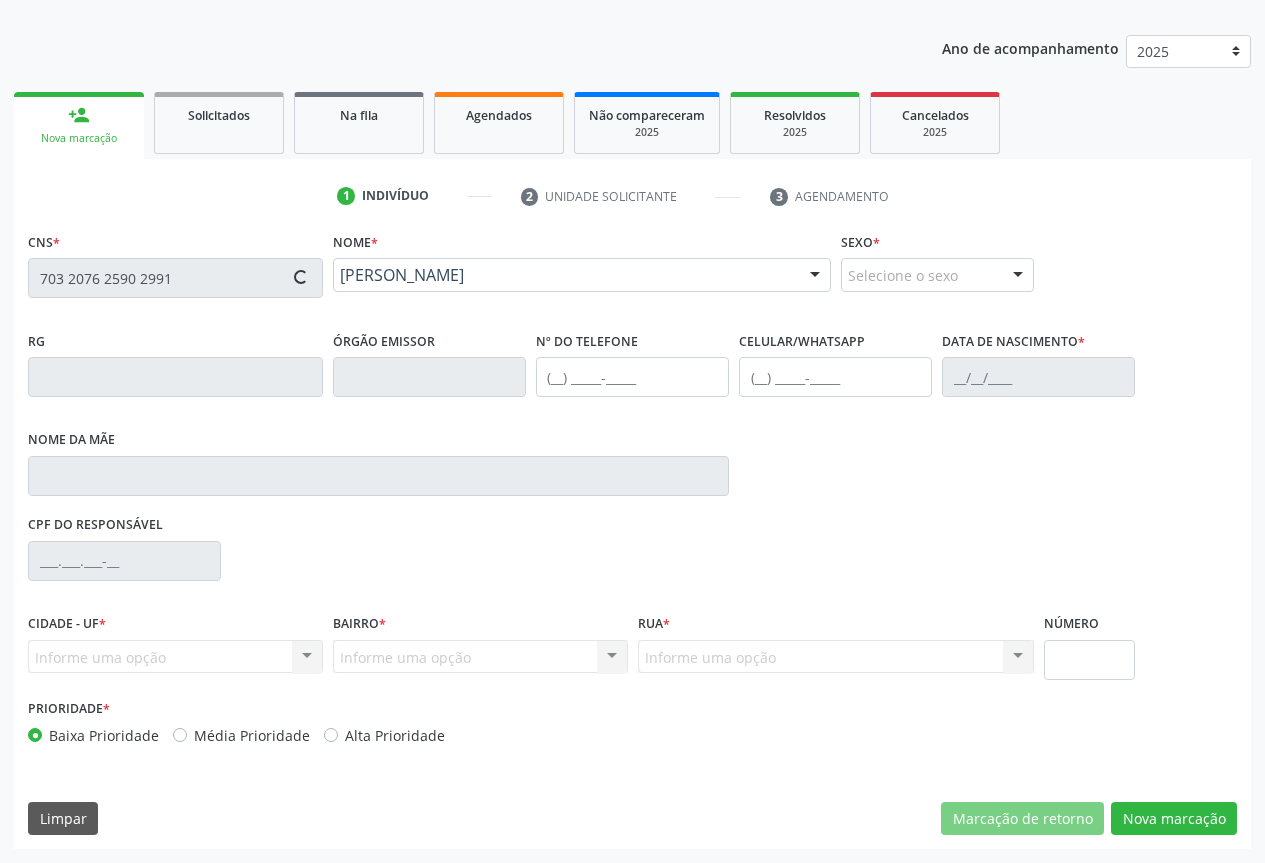 type on "(74) 99968-4364" 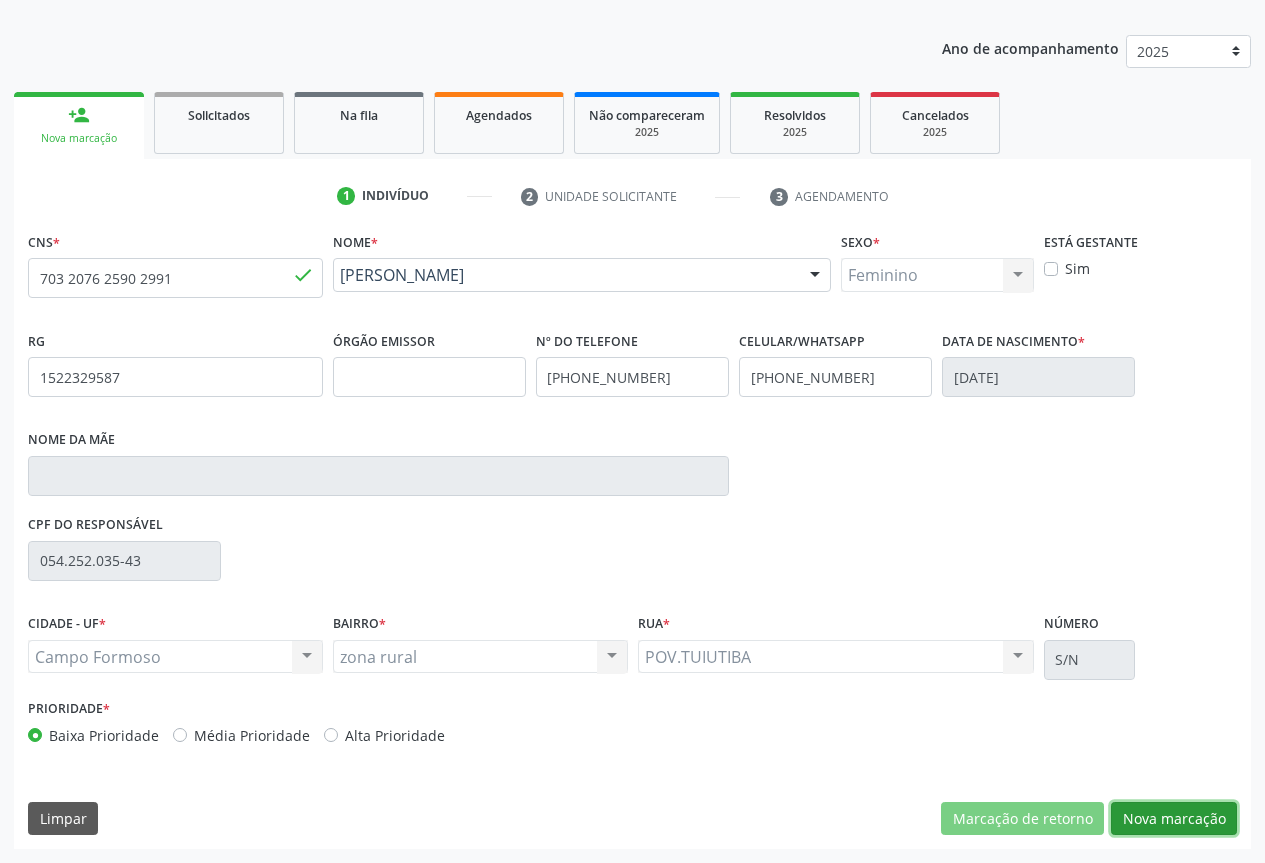 click on "Nova marcação" at bounding box center [1174, 819] 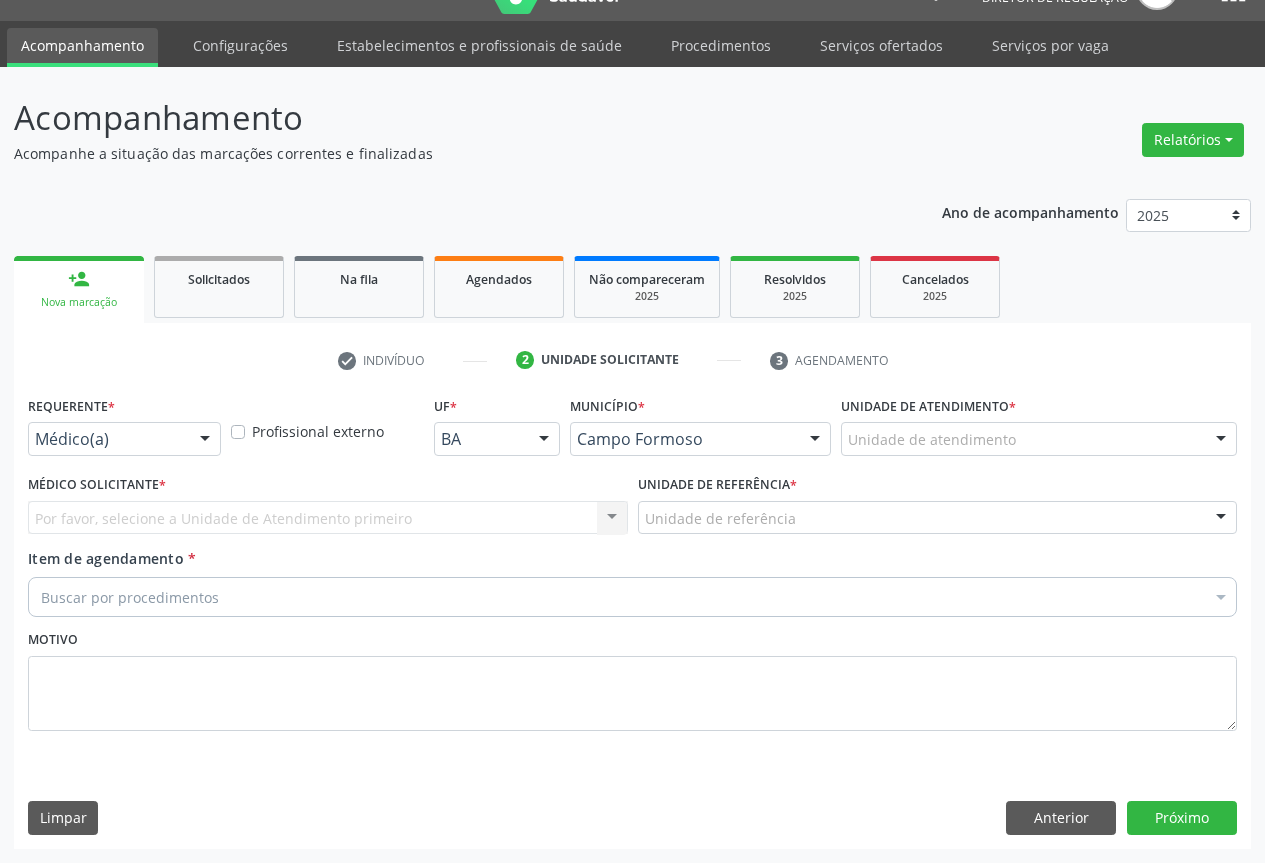 scroll, scrollTop: 43, scrollLeft: 0, axis: vertical 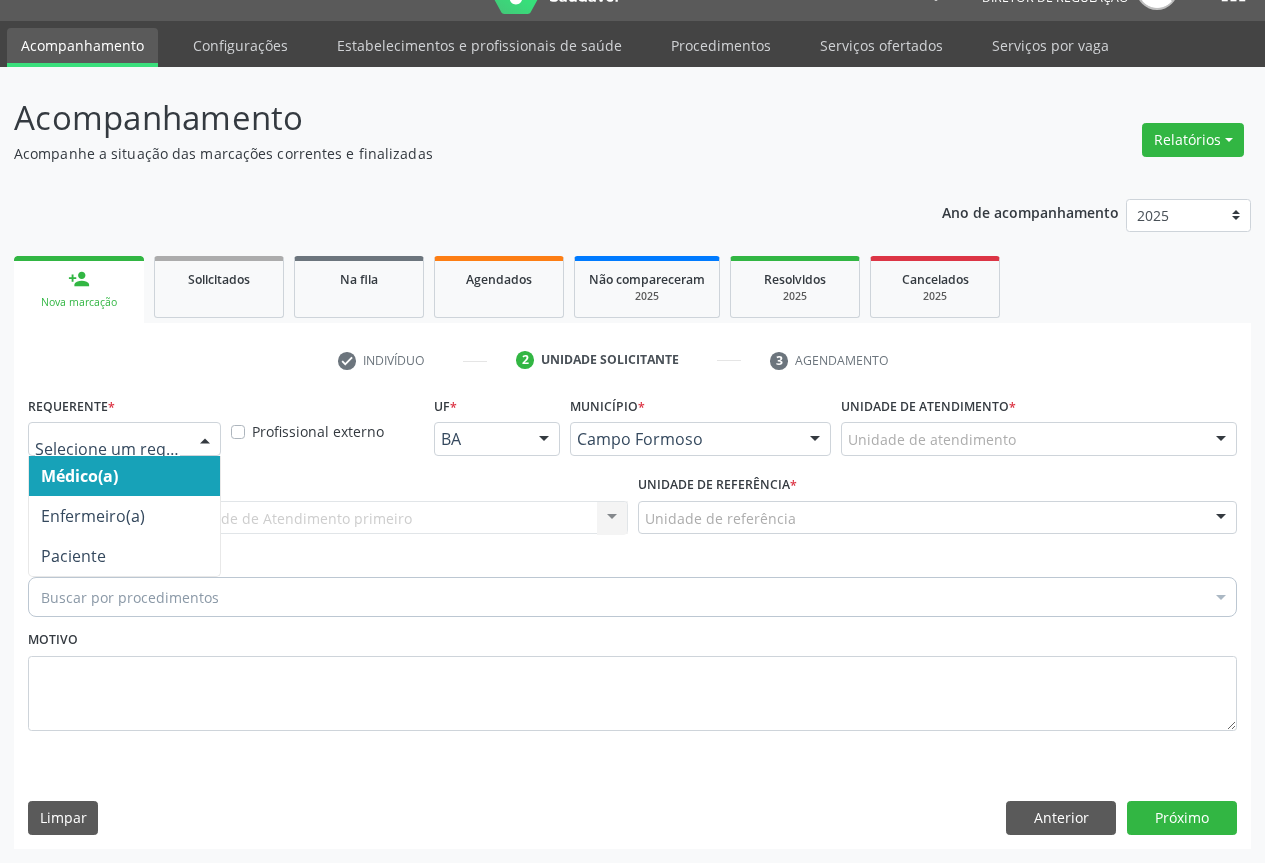drag, startPoint x: 48, startPoint y: 434, endPoint x: 59, endPoint y: 551, distance: 117.51595 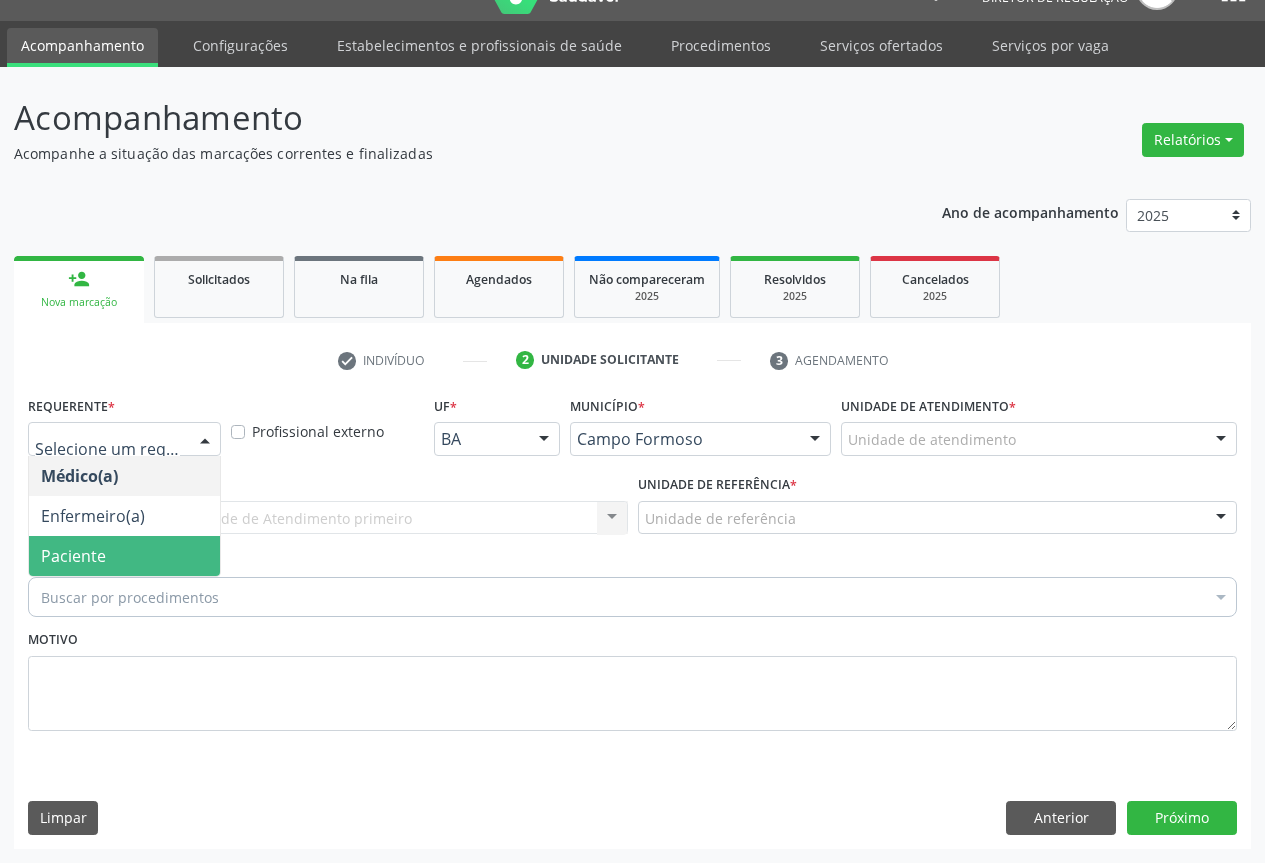 click on "Paciente" at bounding box center (73, 556) 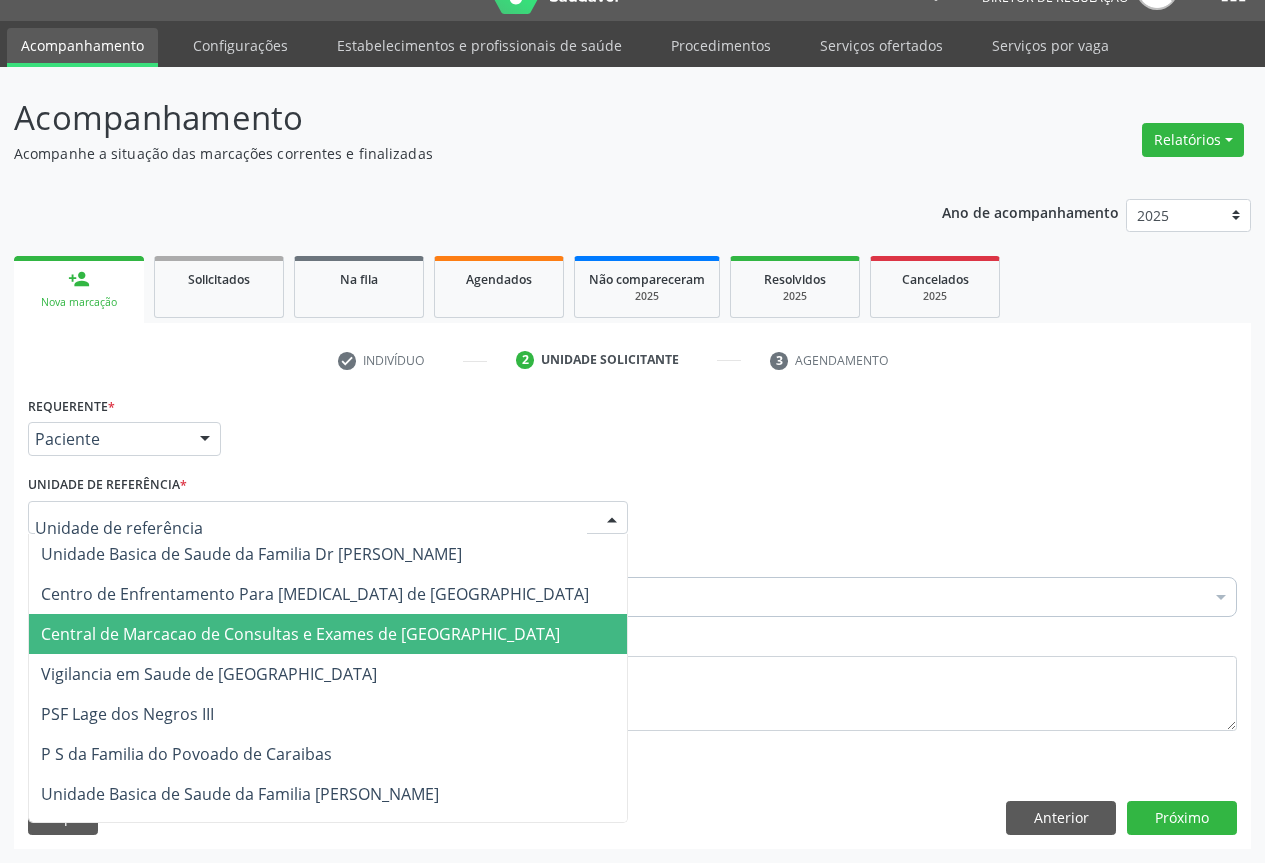 click on "Central de Marcacao de Consultas e Exames de Campo Formoso" at bounding box center [300, 634] 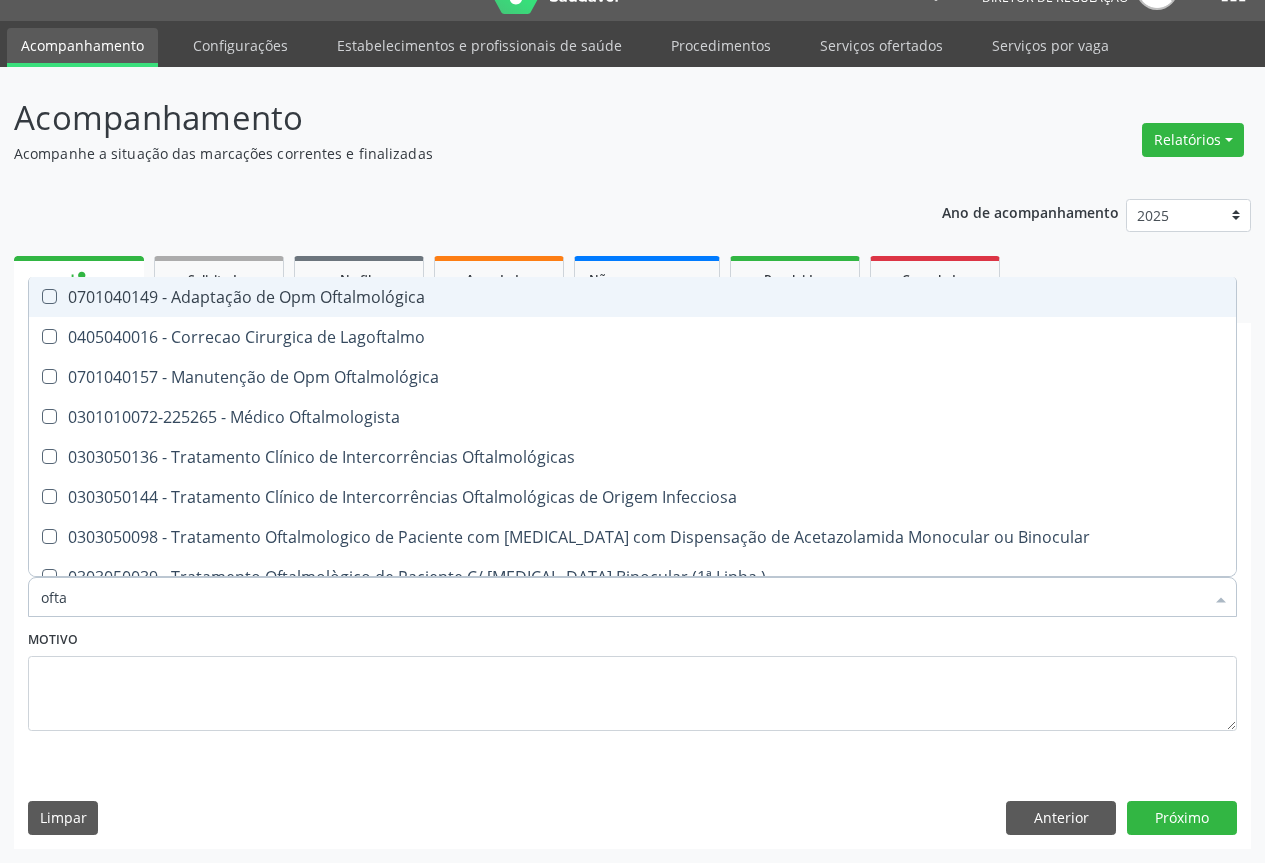 type on "oftal" 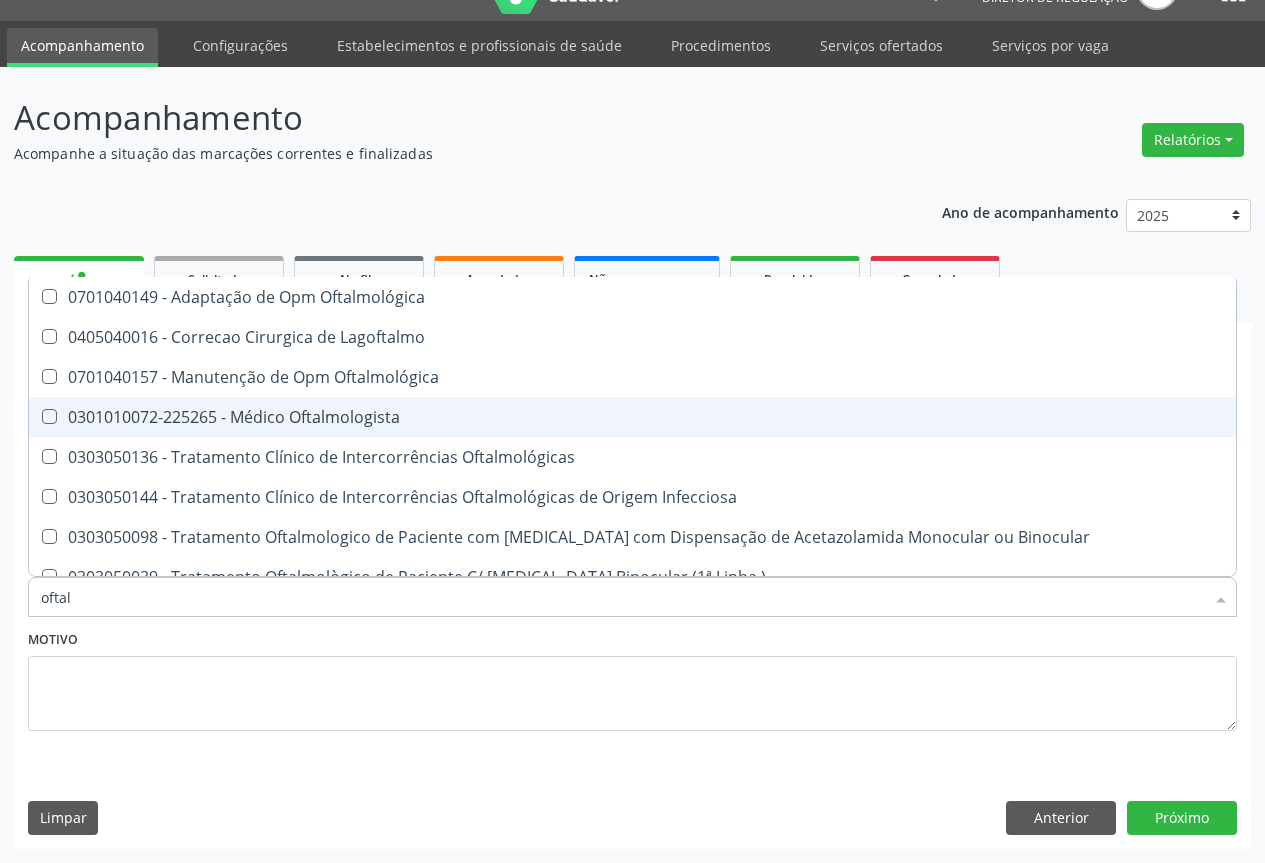 click on "0301010072-225265 - Médico Oftalmologista" at bounding box center (632, 417) 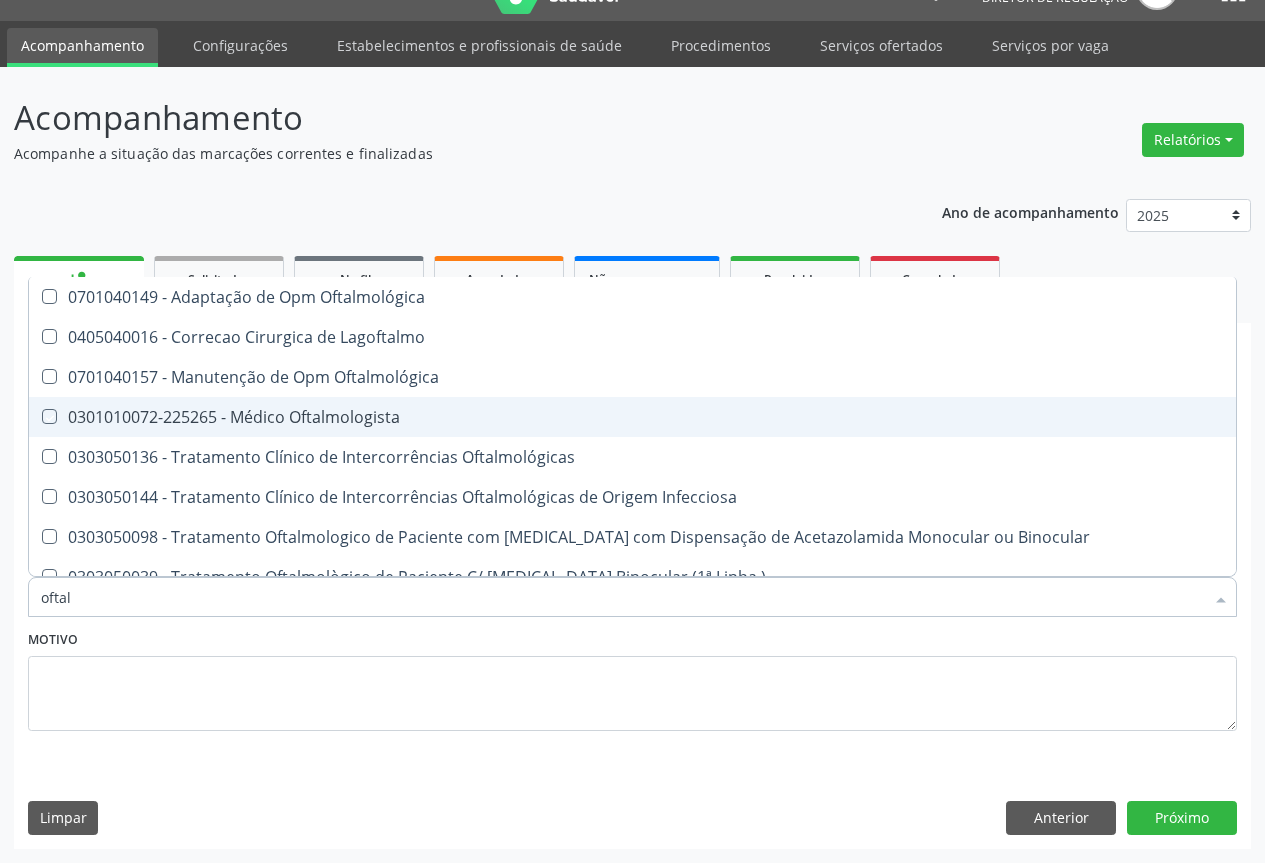 checkbox on "true" 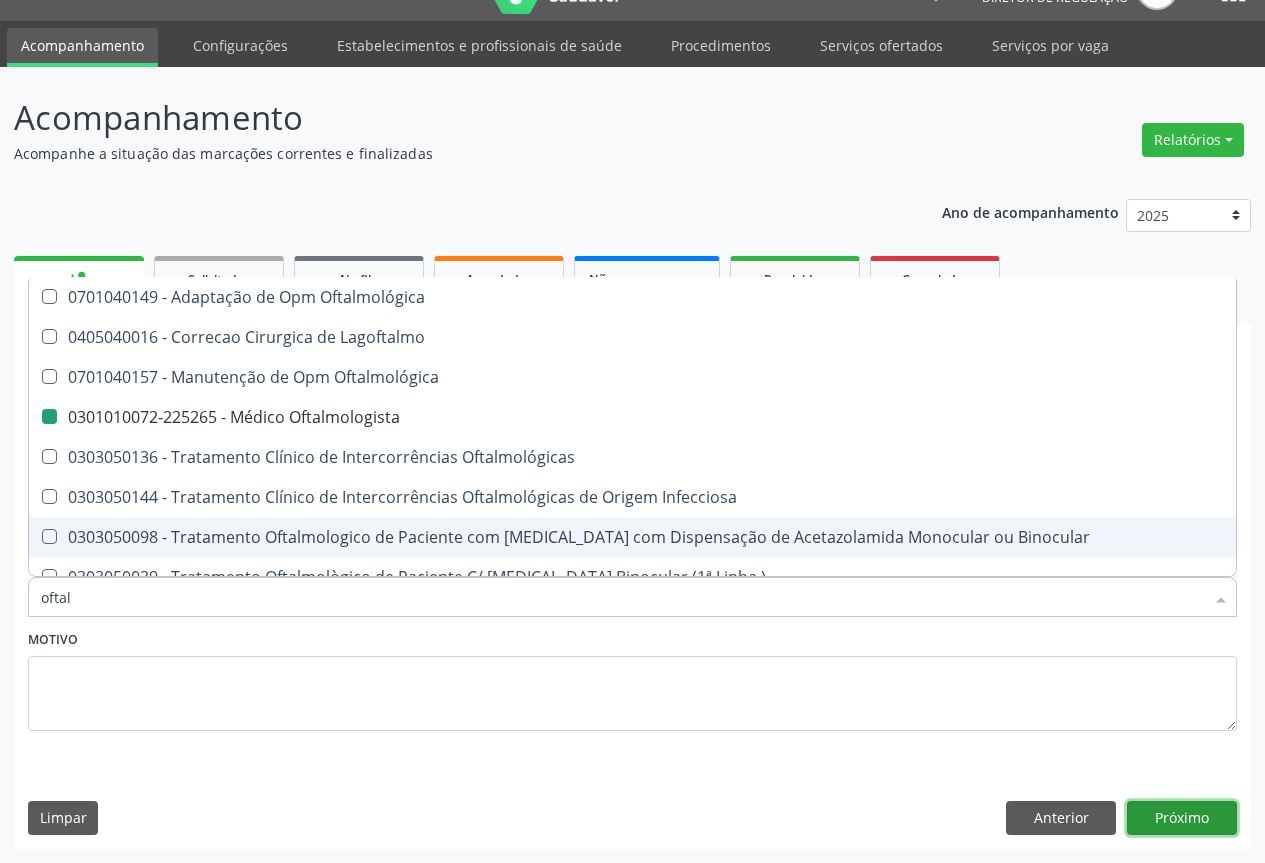 click on "Próximo" at bounding box center (1182, 818) 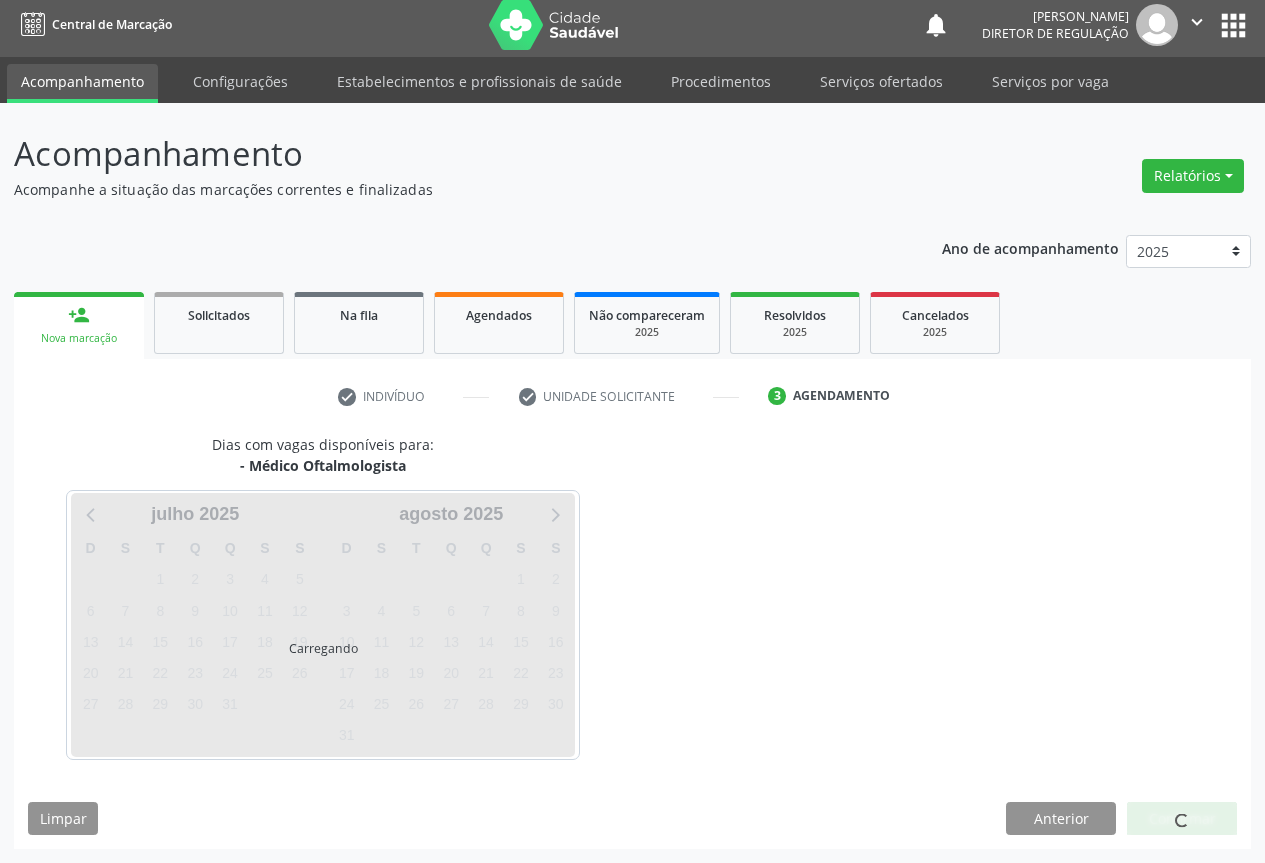 scroll, scrollTop: 7, scrollLeft: 0, axis: vertical 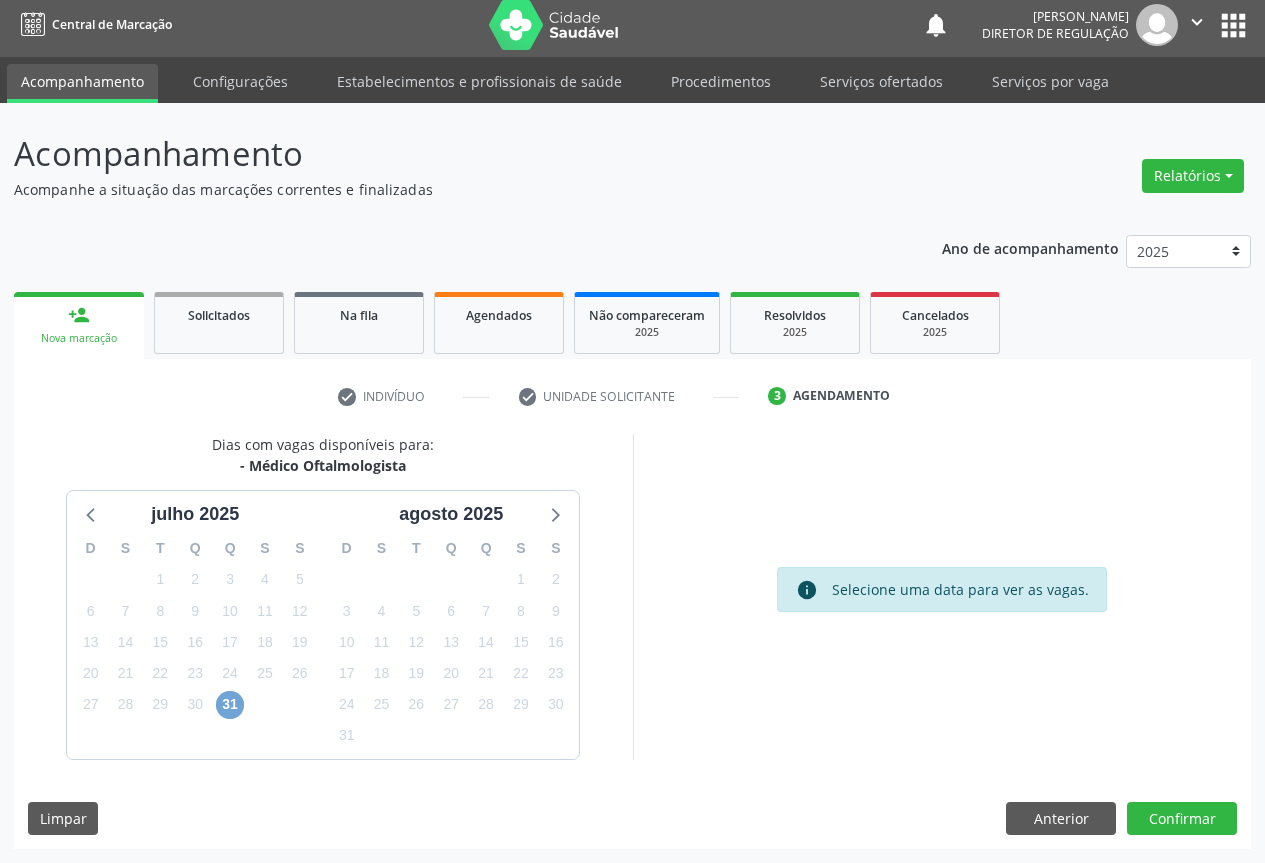 click on "31" at bounding box center [230, 705] 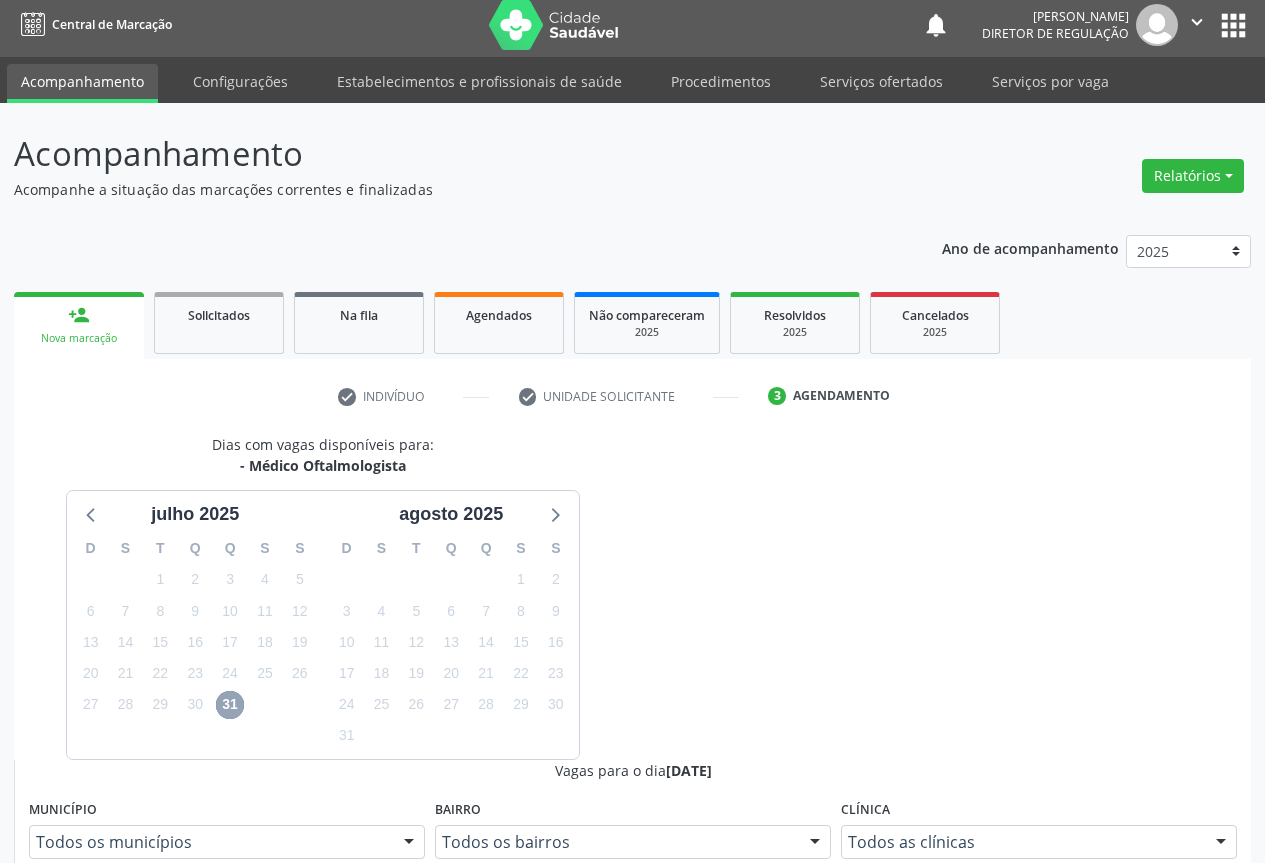 scroll, scrollTop: 207, scrollLeft: 0, axis: vertical 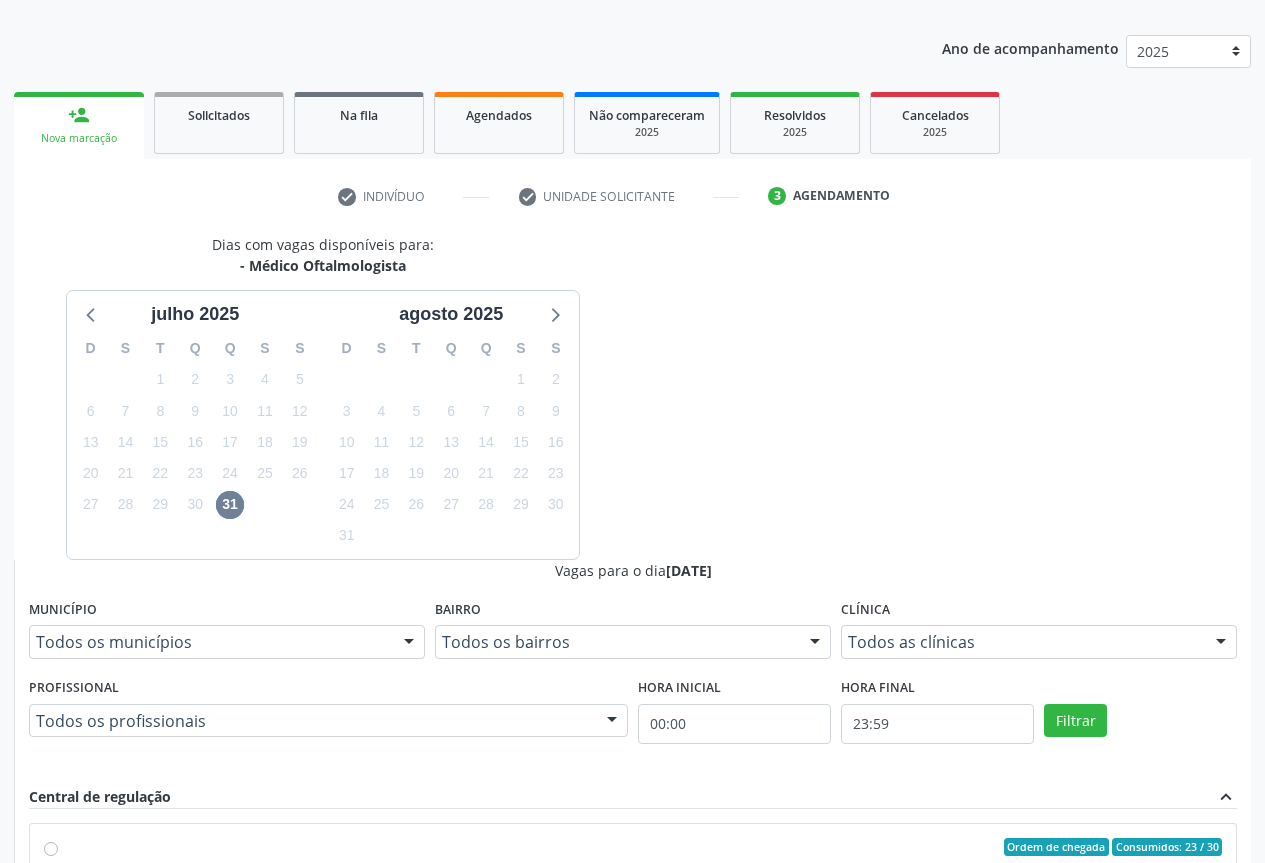click on "Ordem de chegada
Consumidos: 23 / 30
Horário:   07:30
Clínica:  Centro de Saúde Ocular
Rede:
--
Endereço:   nº 06, Bairro Colina do Sol, Campo Formoso - BA
Telefone:   --
Profissional:
Claúdia Galvão Pedreira
Informações adicionais sobre o atendimento
Idade de atendimento:
de 3 a 100 anos
Gênero(s) atendido(s):
Feminino e Masculino
Informações adicionais:
--" at bounding box center (643, 991) 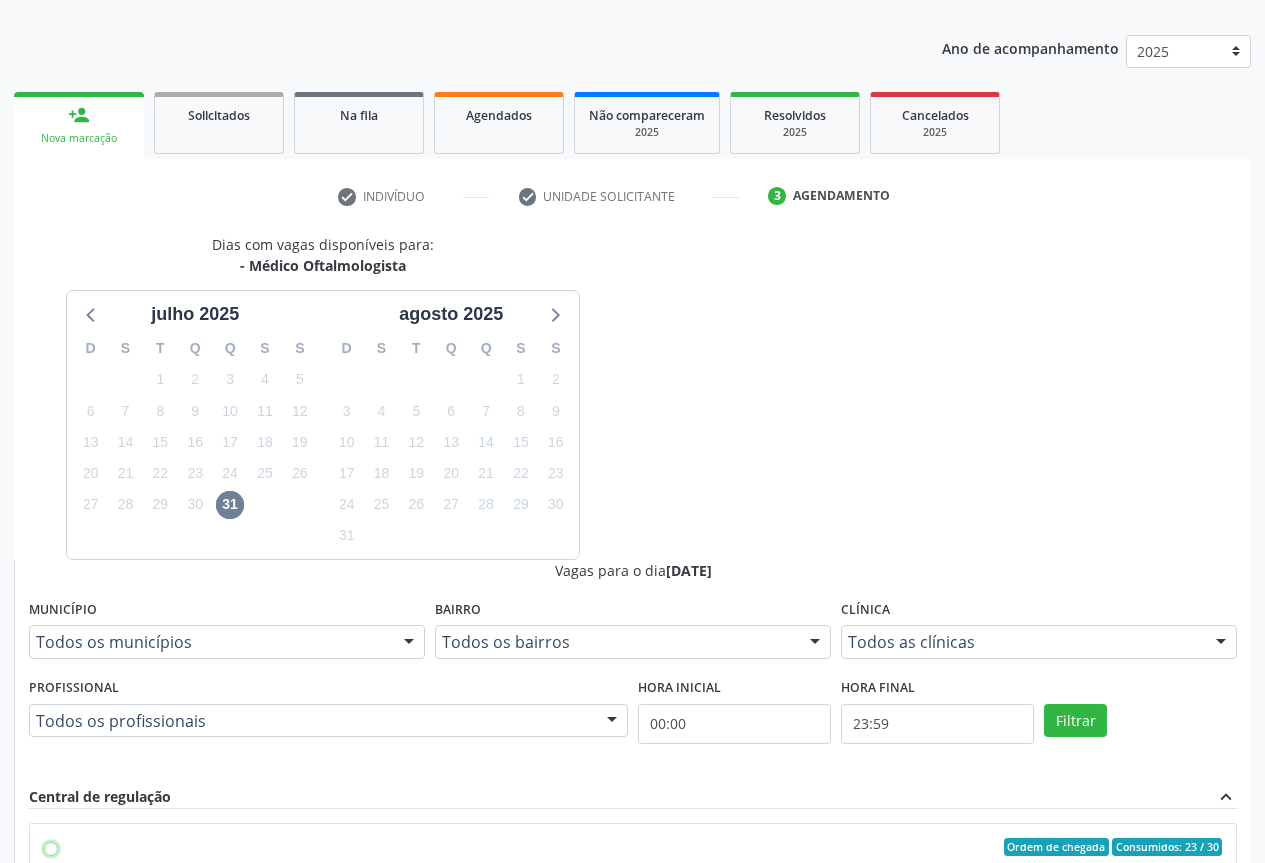 click on "Ordem de chegada
Consumidos: 23 / 30
Horário:   07:30
Clínica:  Centro de Saúde Ocular
Rede:
--
Endereço:   nº 06, Bairro Colina do Sol, Campo Formoso - BA
Telefone:   --
Profissional:
Claúdia Galvão Pedreira
Informações adicionais sobre o atendimento
Idade de atendimento:
de 3 a 100 anos
Gênero(s) atendido(s):
Feminino e Masculino
Informações adicionais:
--" at bounding box center [51, 847] 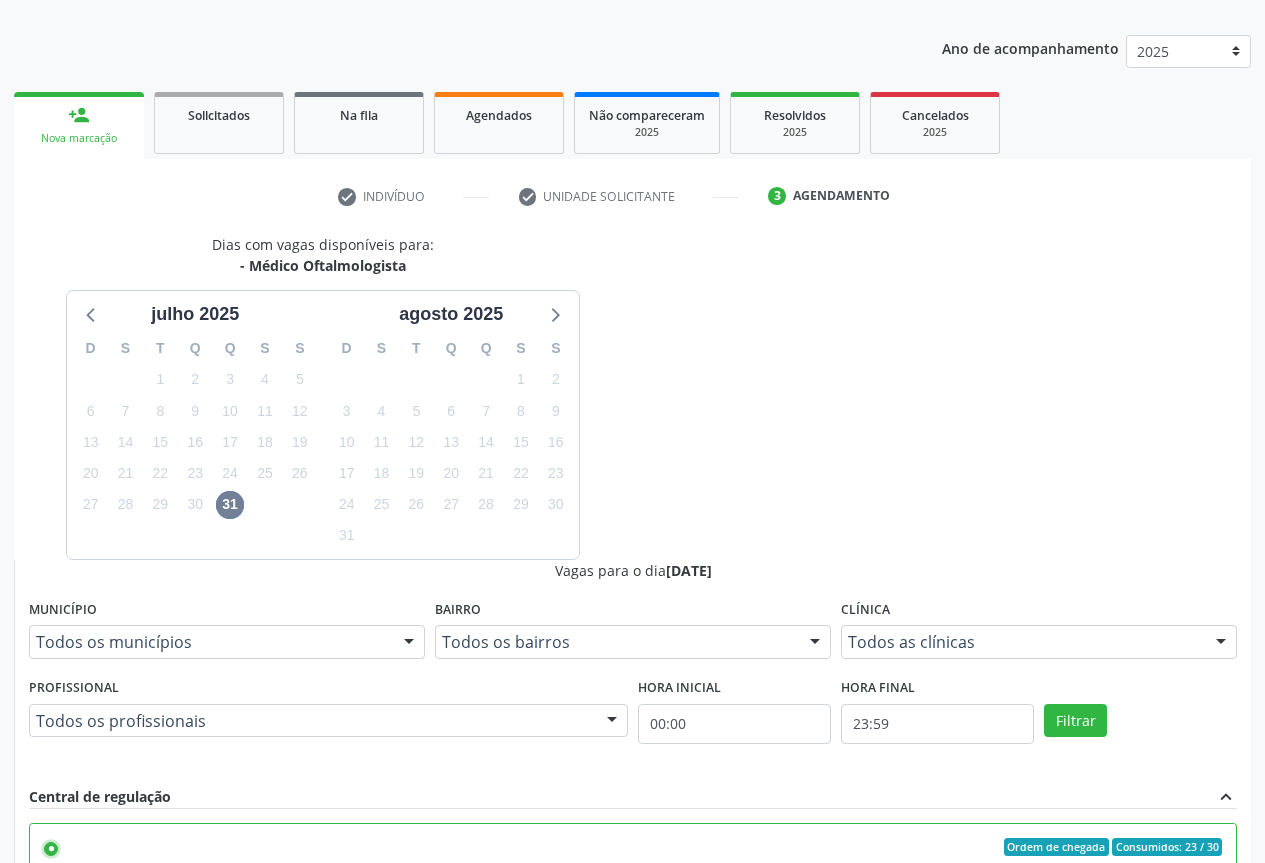 scroll, scrollTop: 450, scrollLeft: 0, axis: vertical 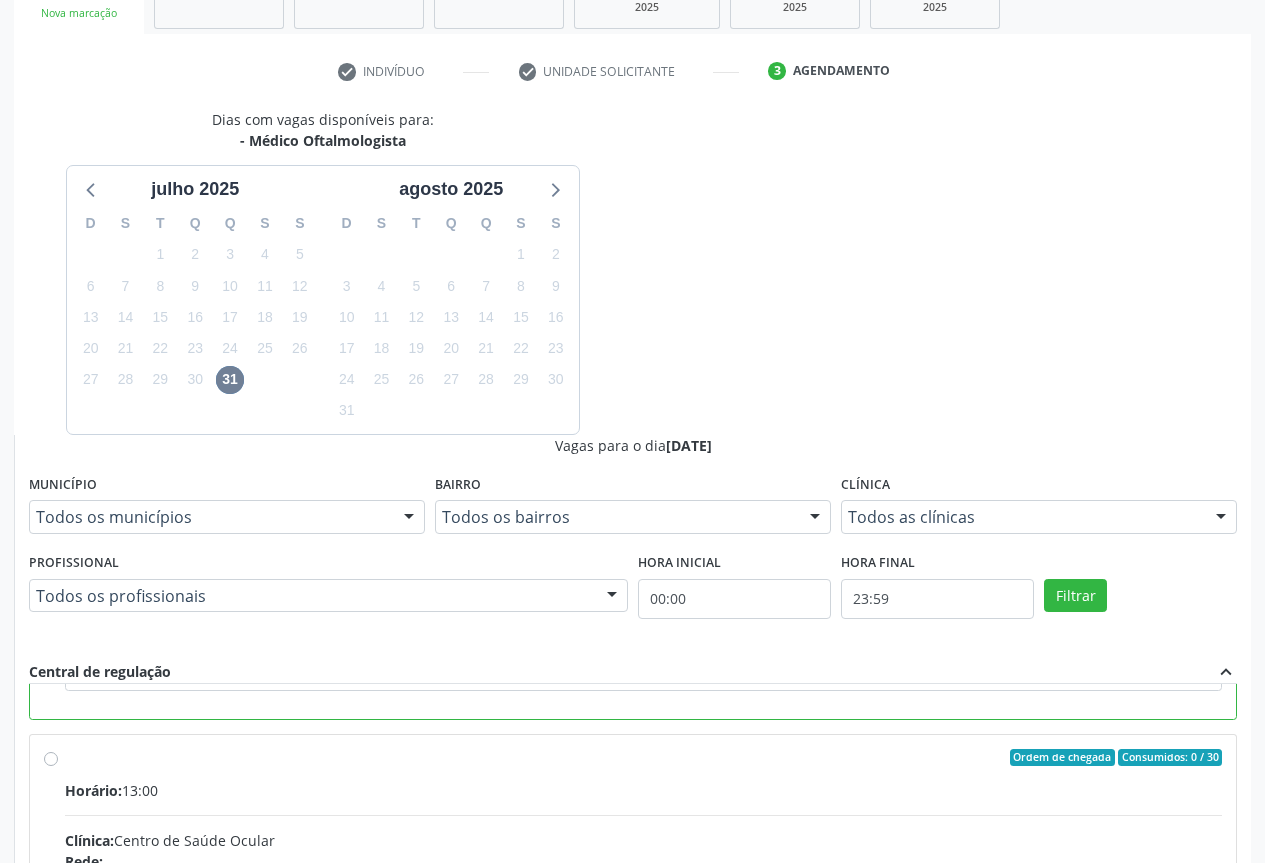 click on "Confirmar" at bounding box center (1182, 1143) 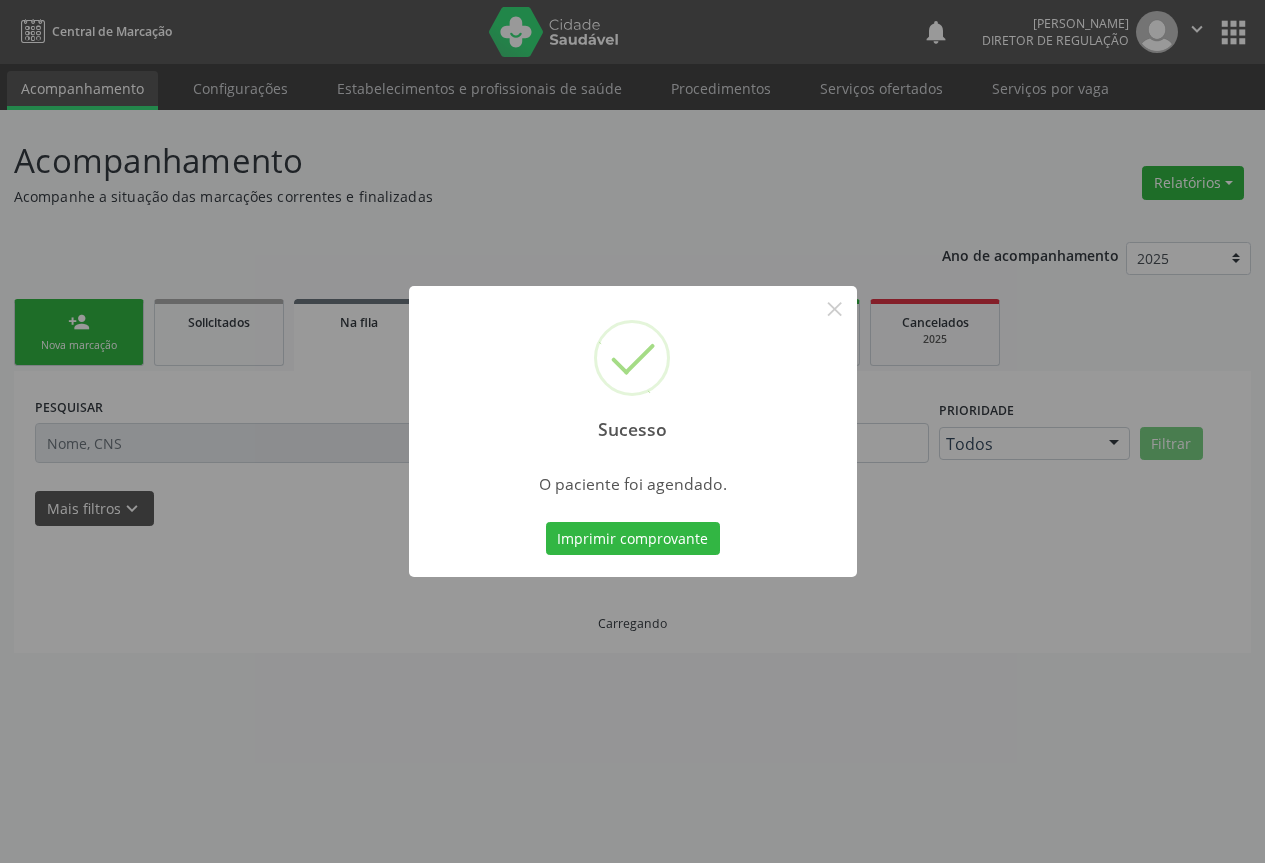 scroll, scrollTop: 0, scrollLeft: 0, axis: both 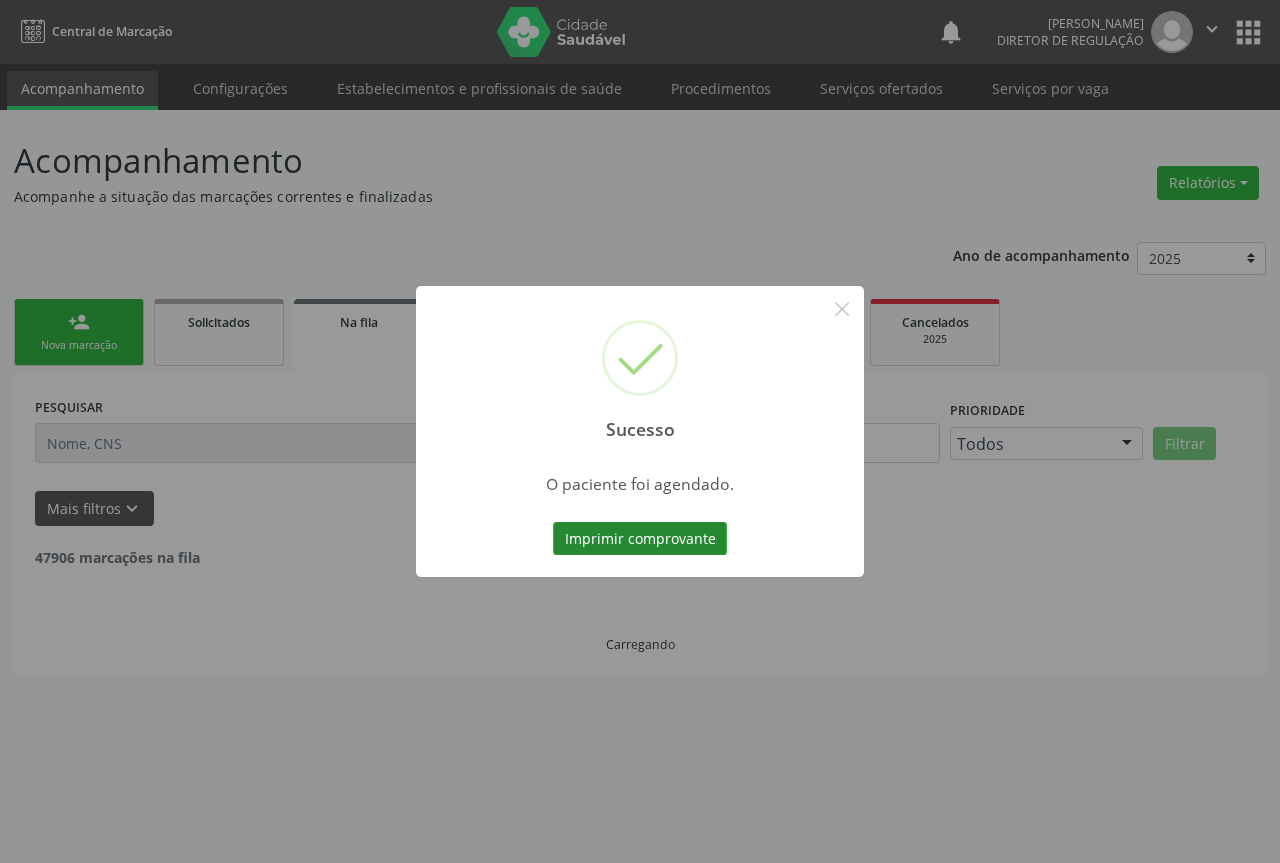 click on "Imprimir comprovante" at bounding box center (640, 539) 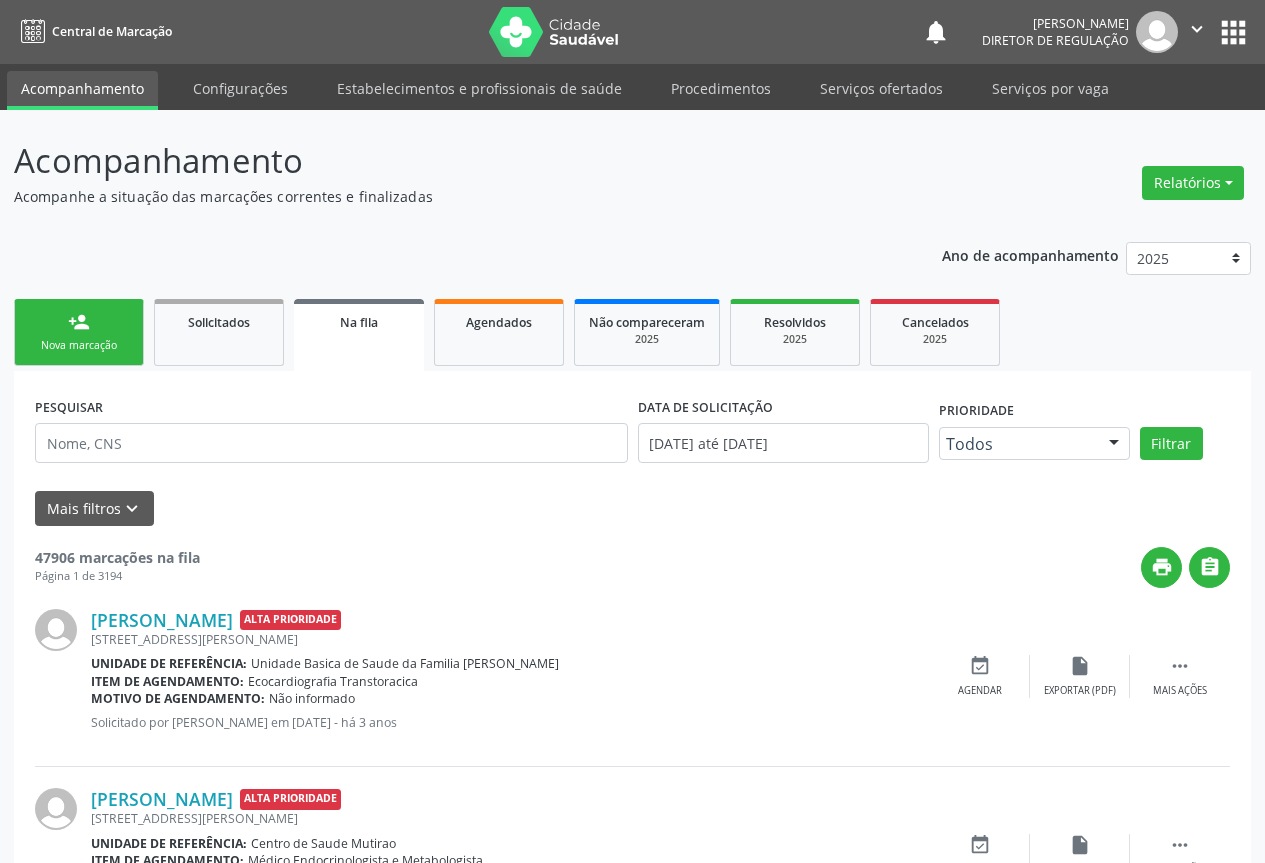 click on "person_add
Nova marcação" at bounding box center [79, 332] 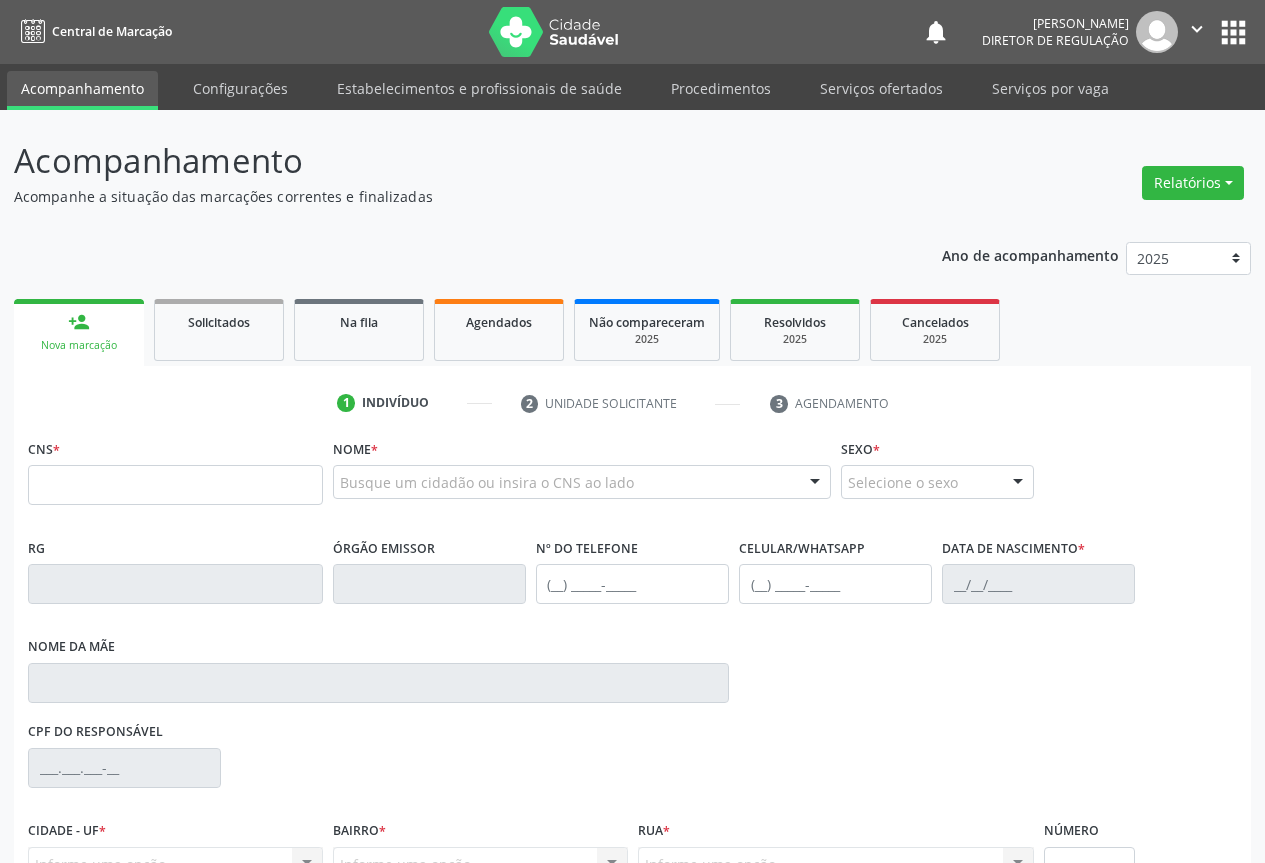 click on "CNS
*" at bounding box center (175, 469) 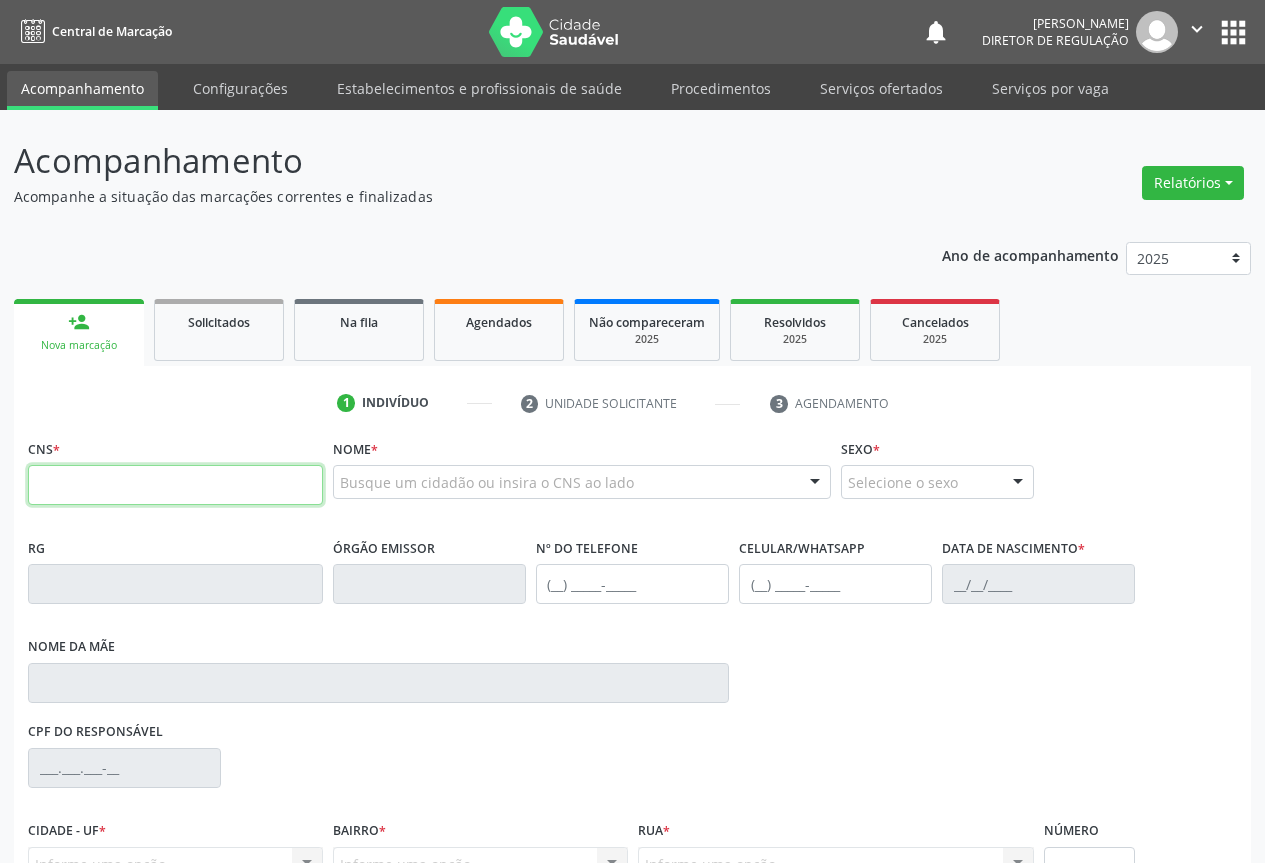 click at bounding box center [175, 485] 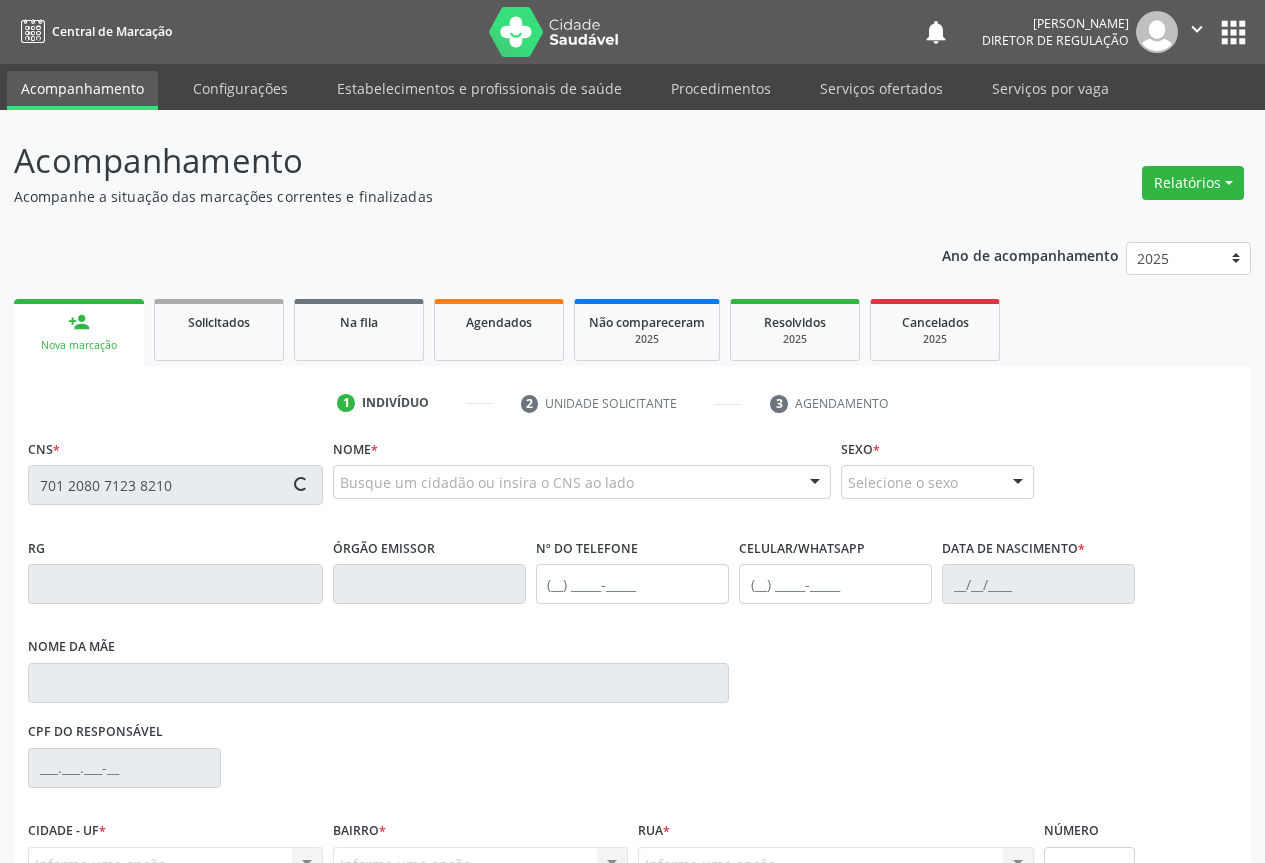 type on "701 2080 7123 8210" 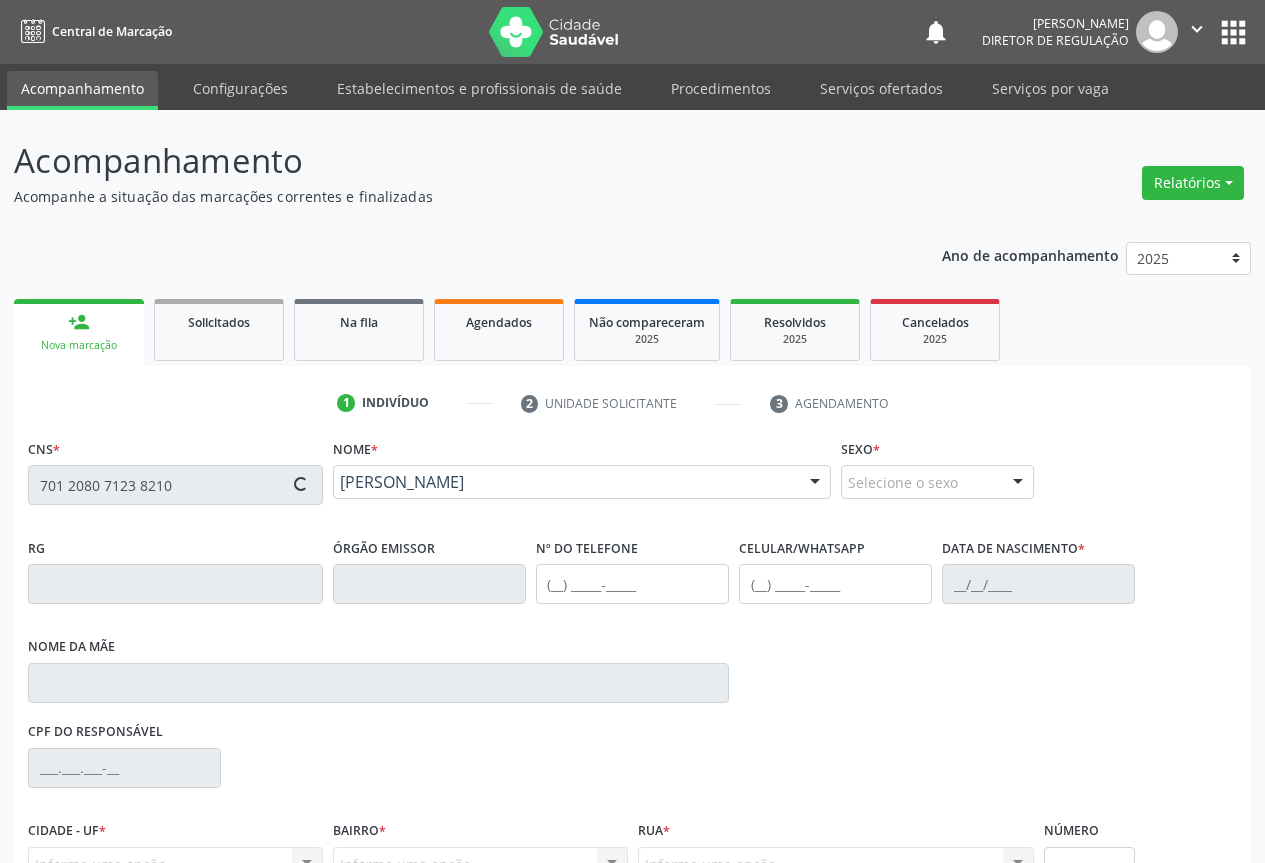 type on "2063151636" 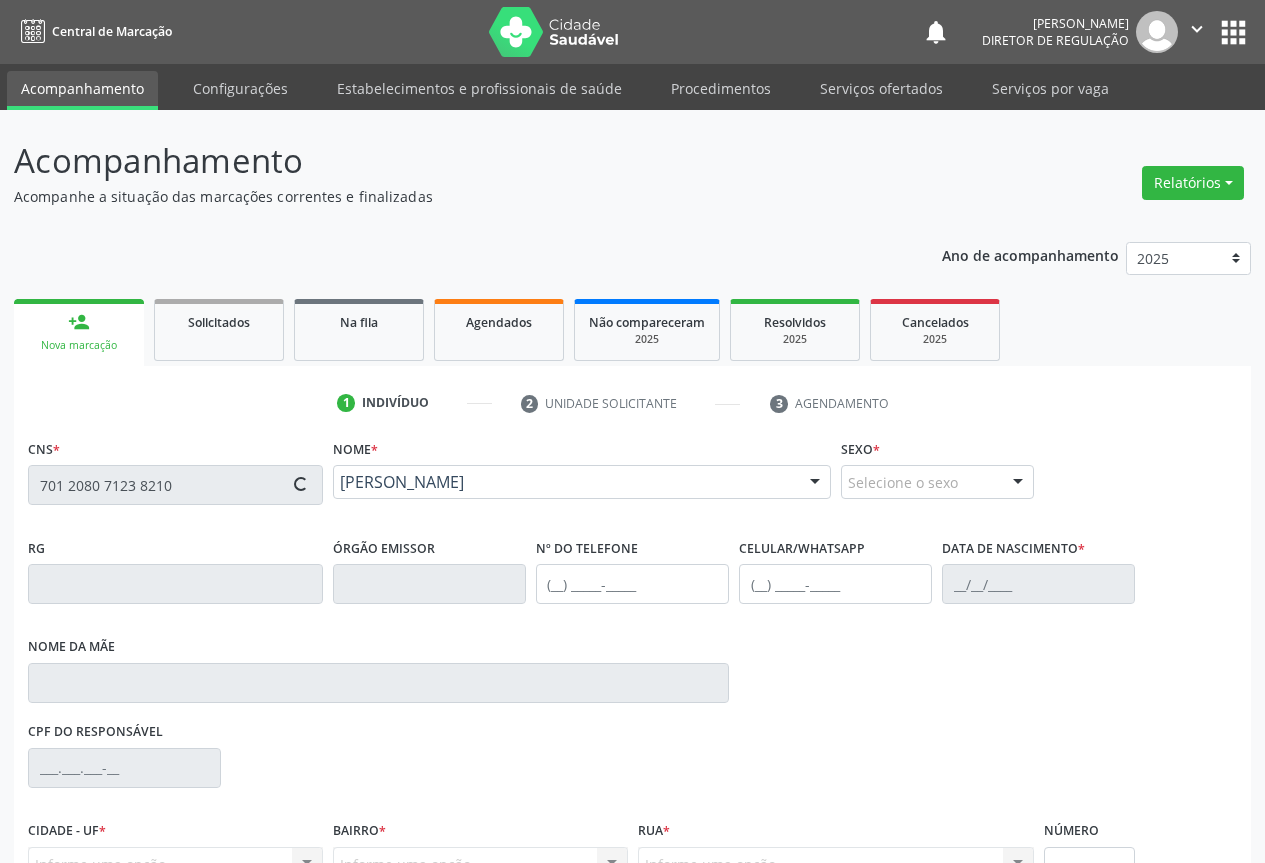 type on "(74) 9145-8282" 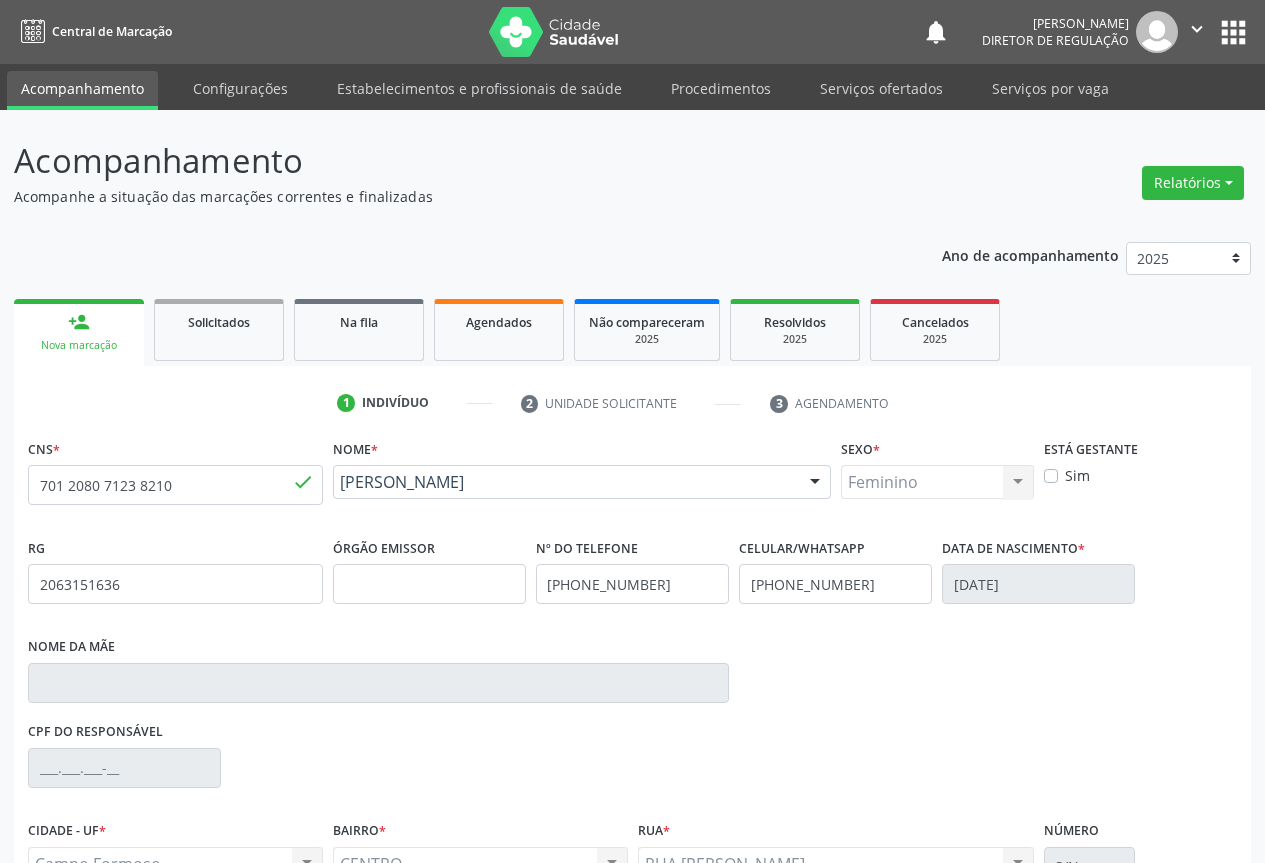 scroll, scrollTop: 200, scrollLeft: 0, axis: vertical 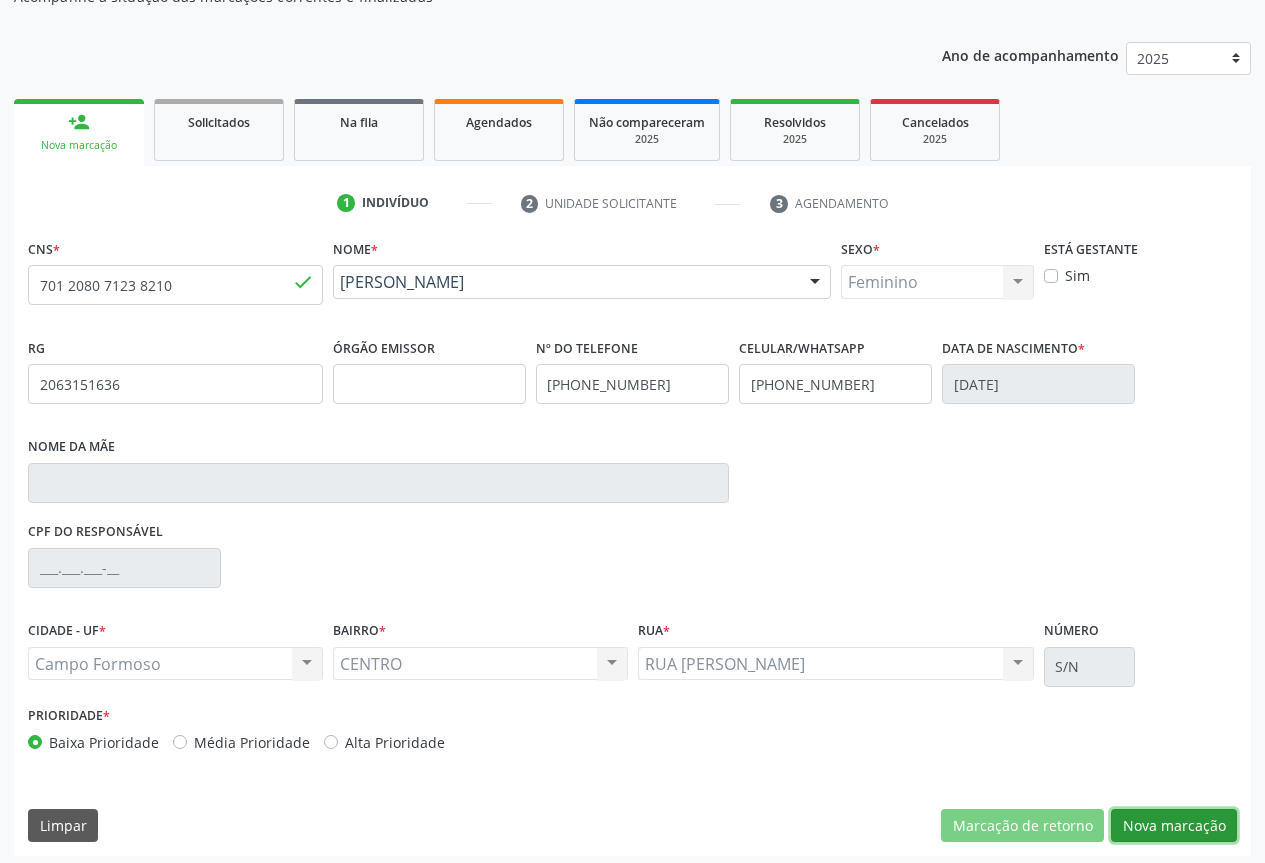 click on "Nova marcação" at bounding box center [1174, 826] 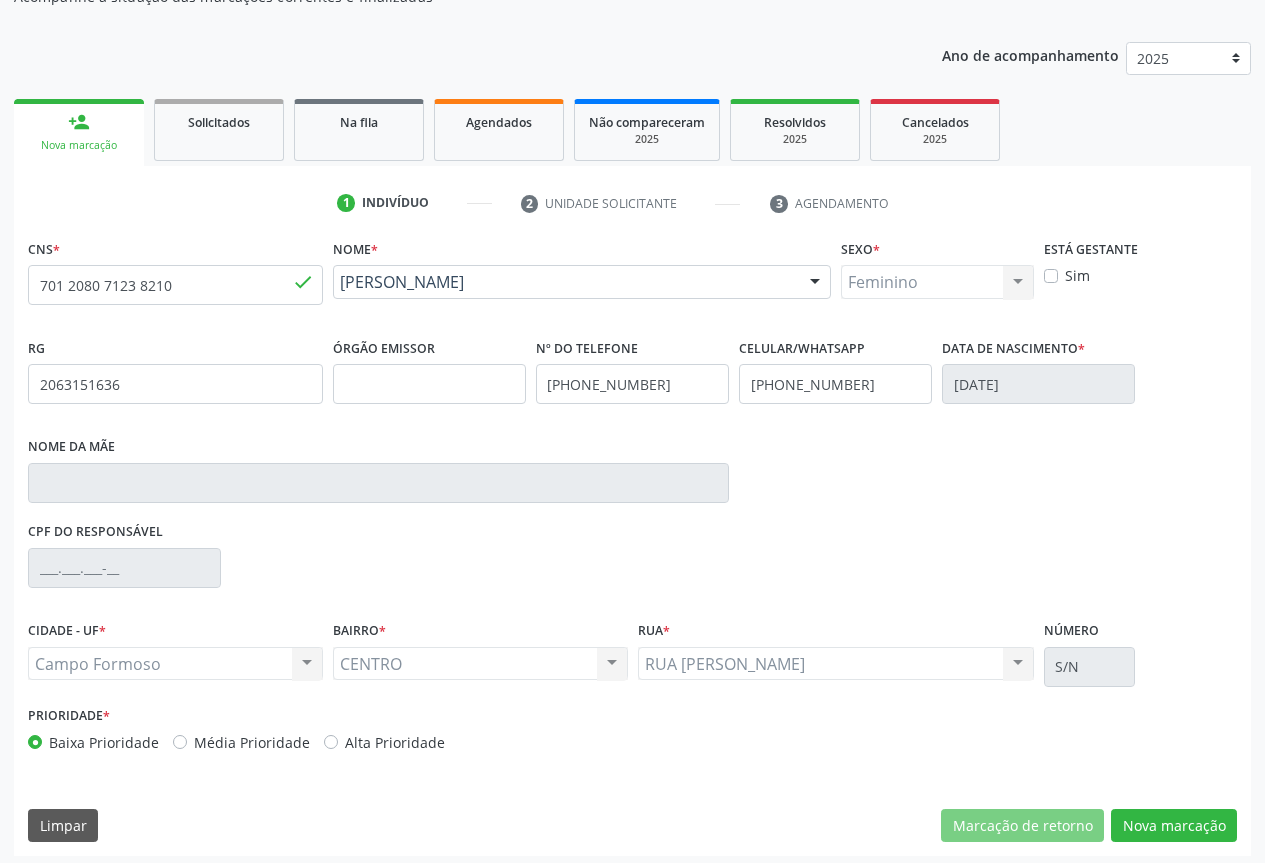 scroll, scrollTop: 43, scrollLeft: 0, axis: vertical 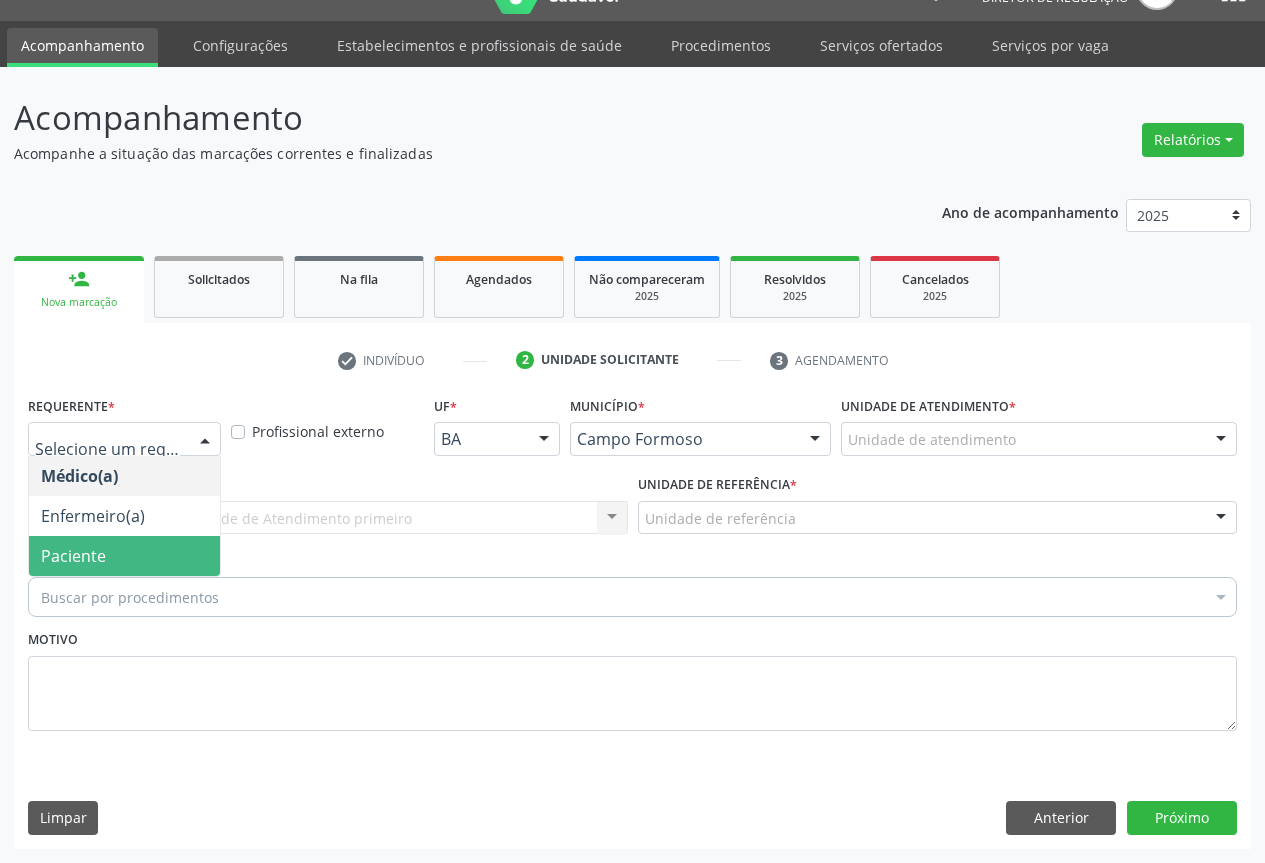 click on "Paciente" at bounding box center (73, 556) 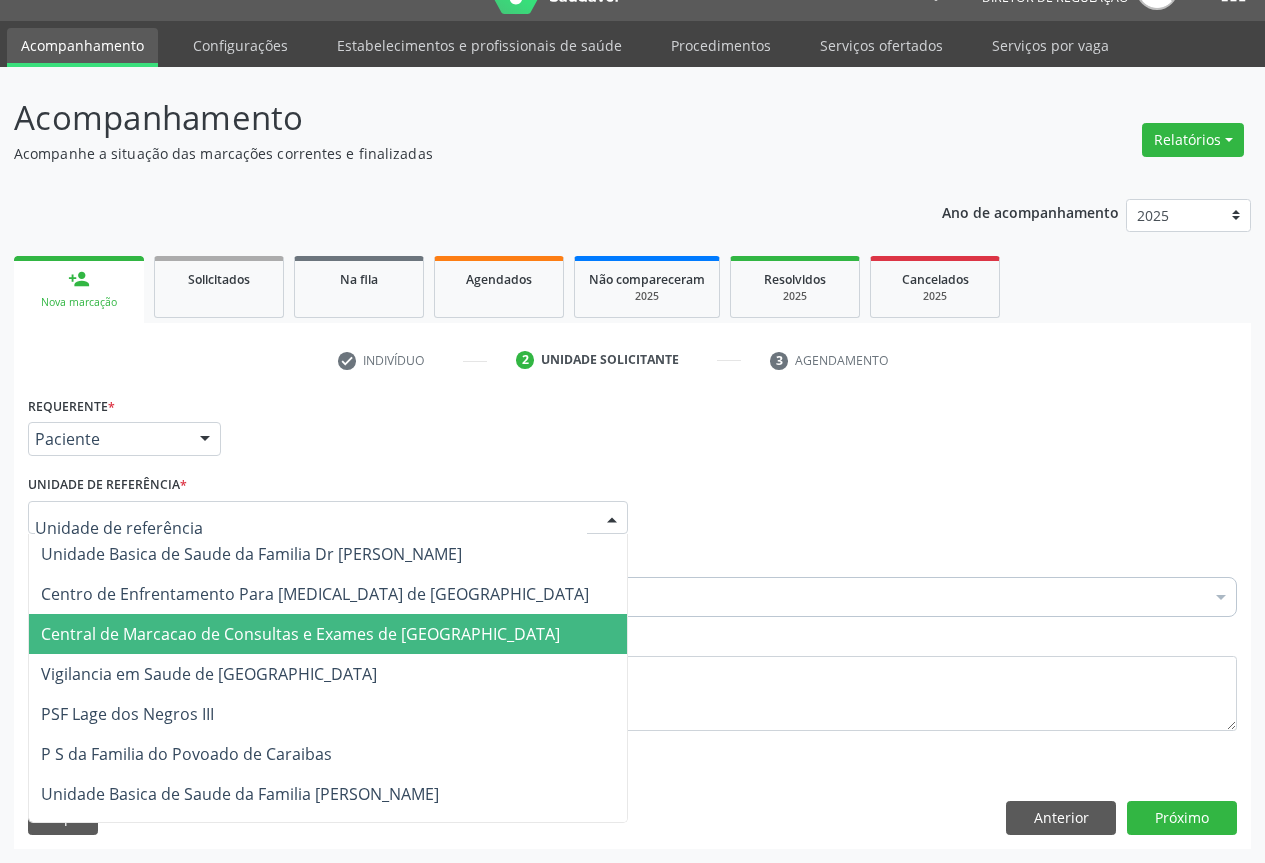 click on "Central de Marcacao de Consultas e Exames de Campo Formoso" at bounding box center (328, 634) 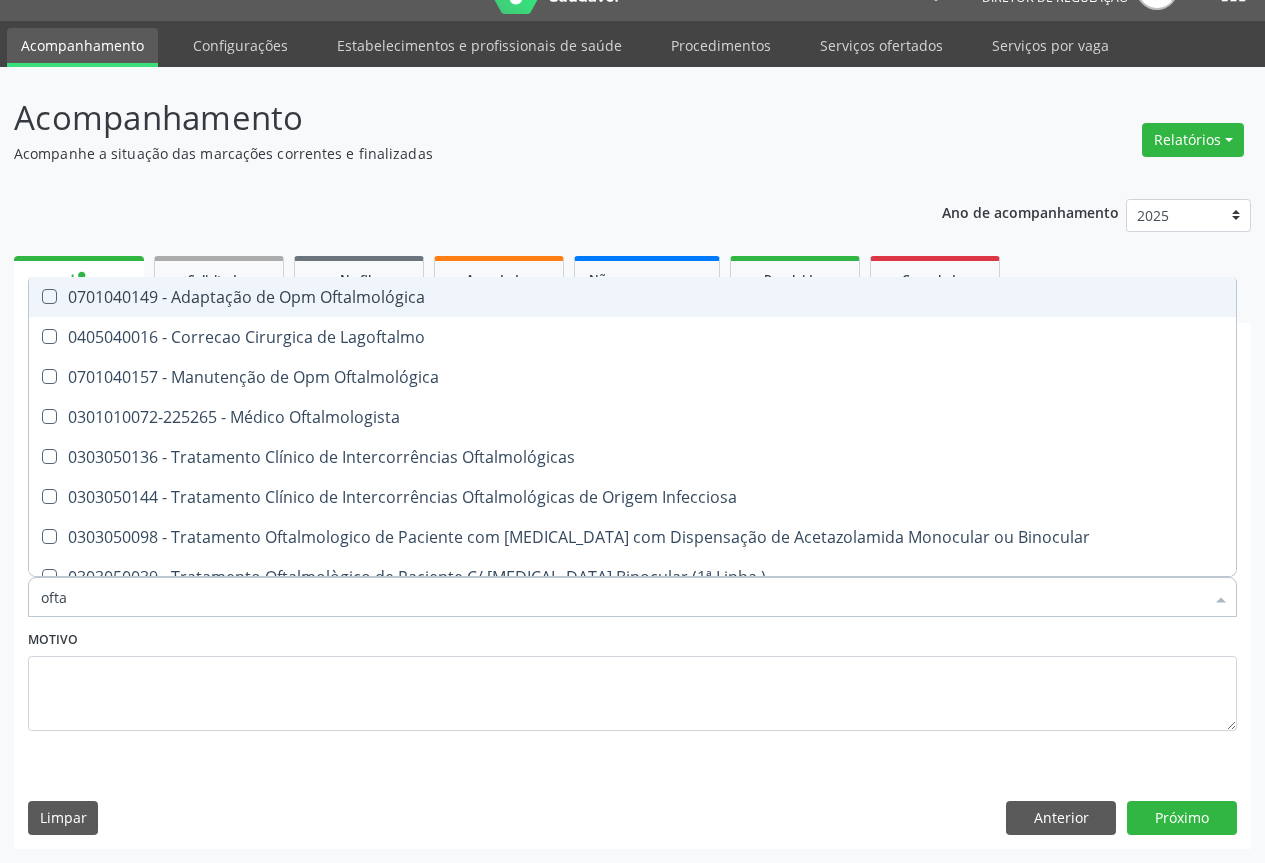 type on "oftal" 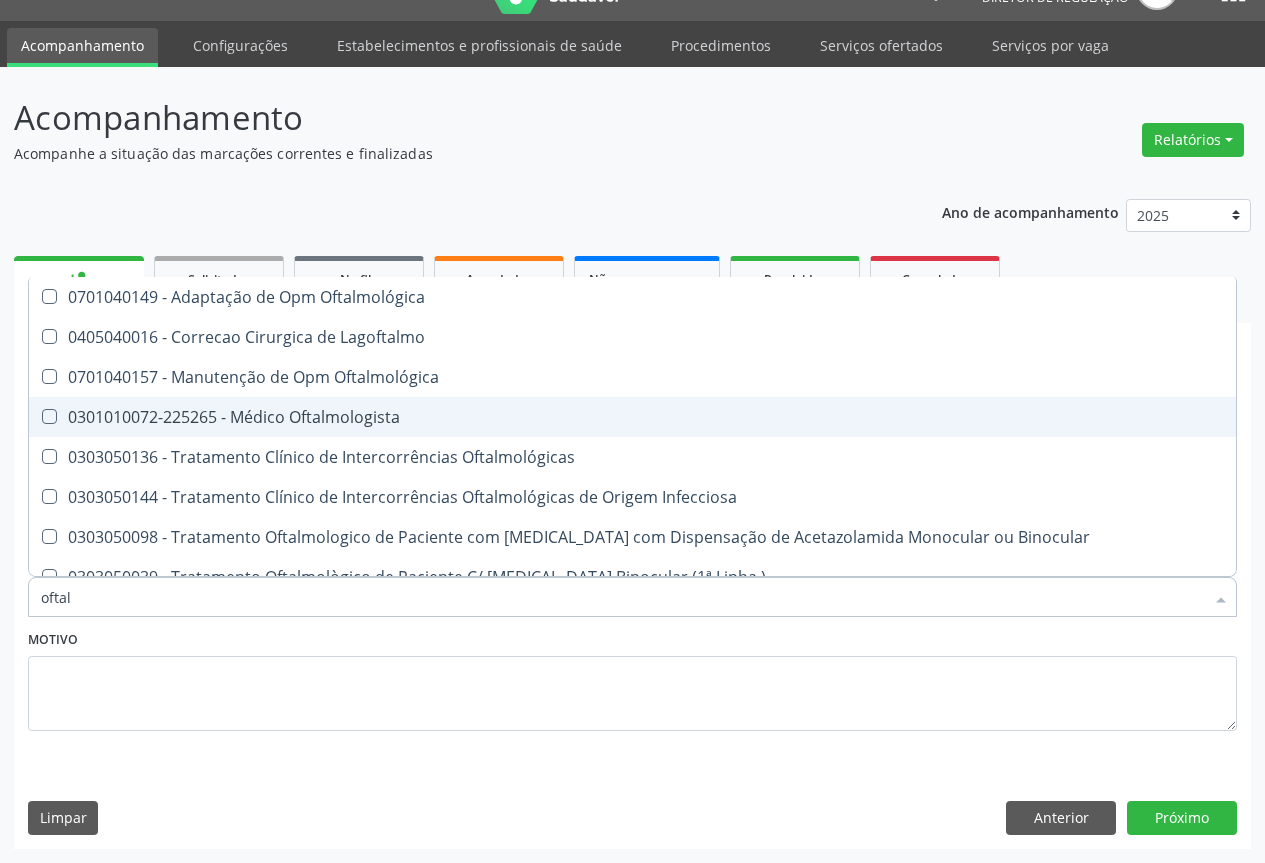 click on "0301010072-225265 - Médico Oftalmologista" at bounding box center [632, 417] 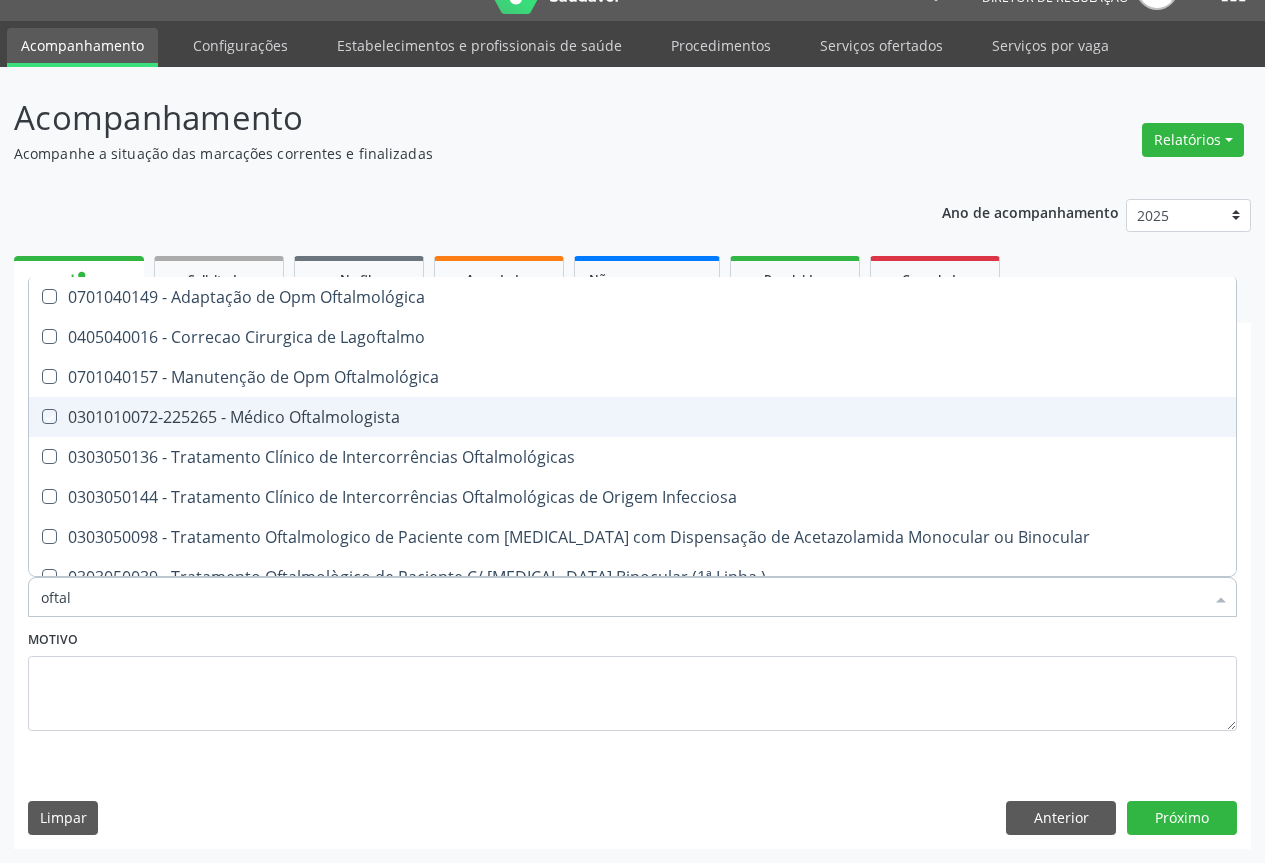 checkbox on "true" 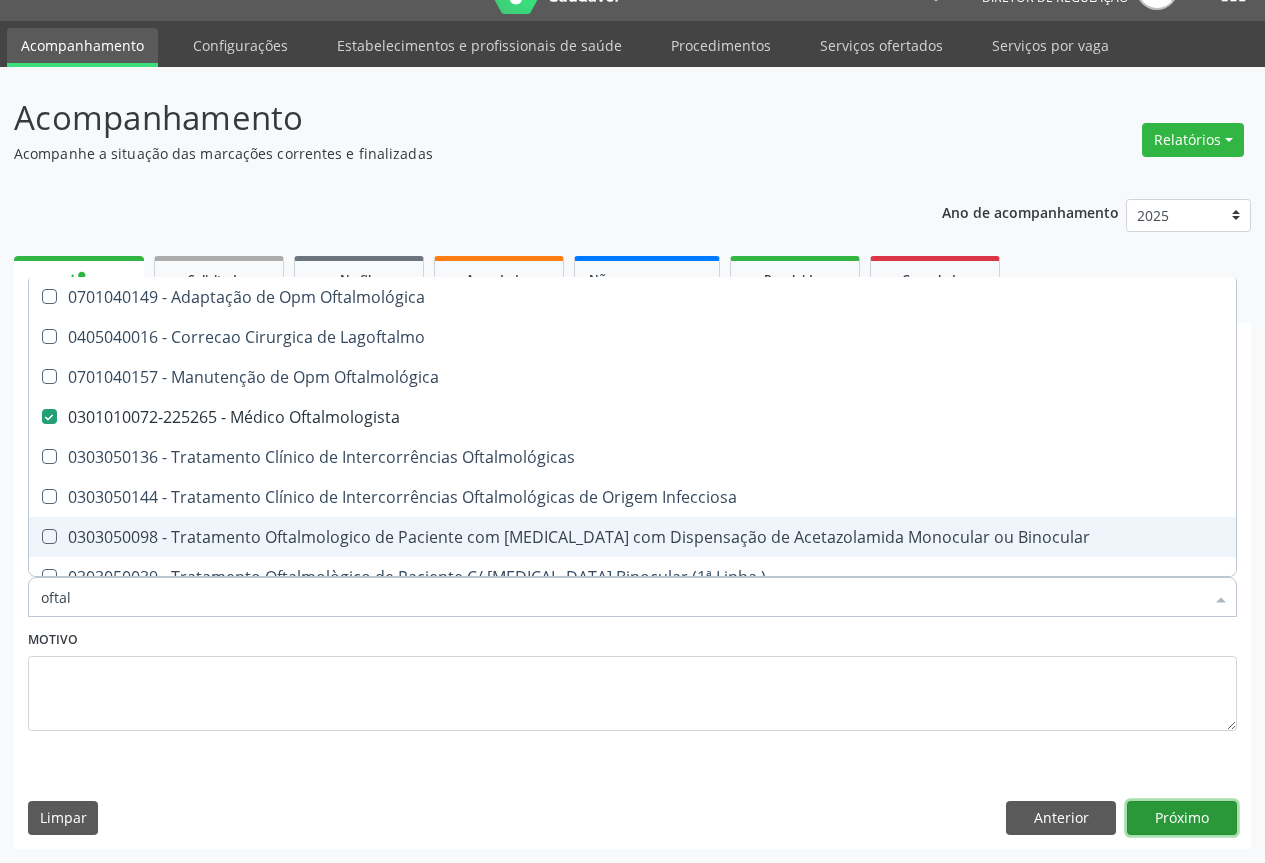 click on "Próximo" at bounding box center [1182, 818] 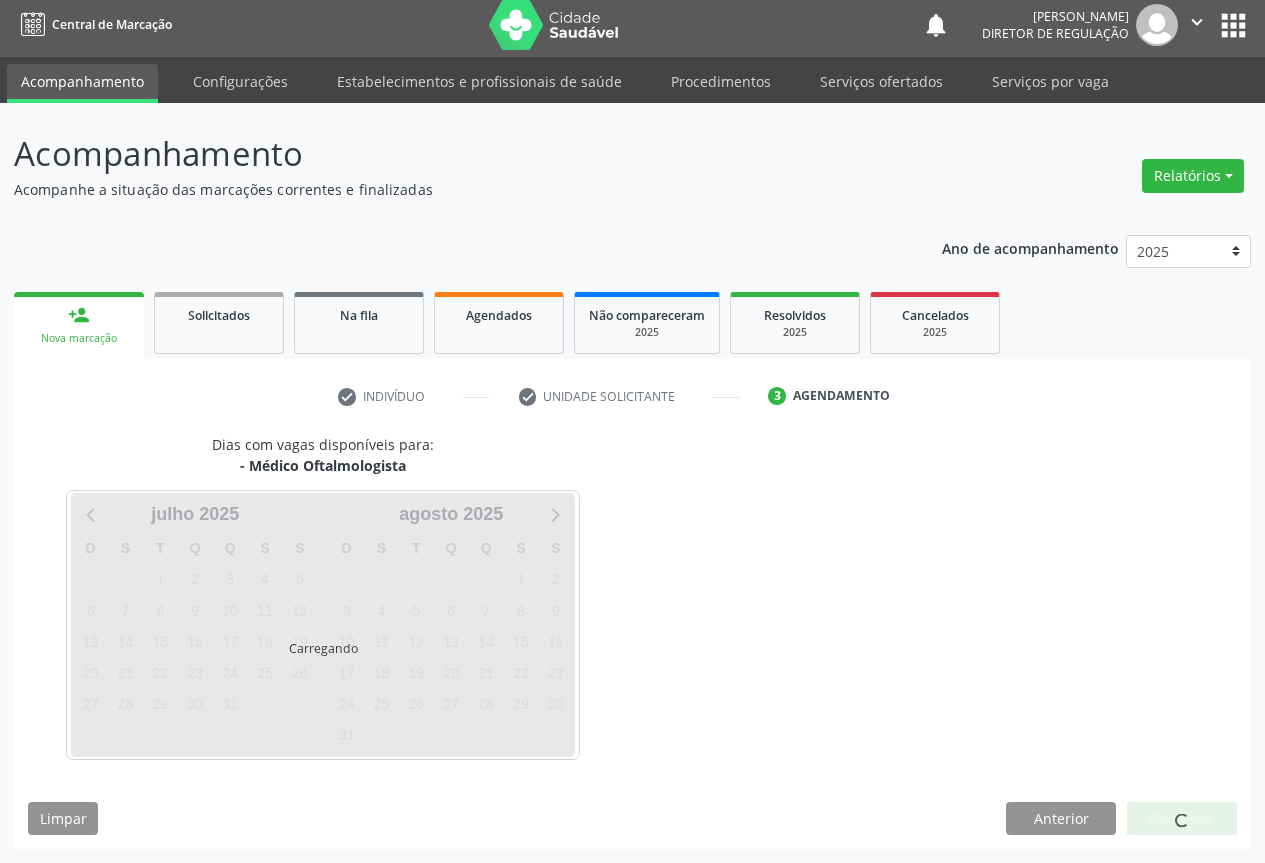 scroll, scrollTop: 7, scrollLeft: 0, axis: vertical 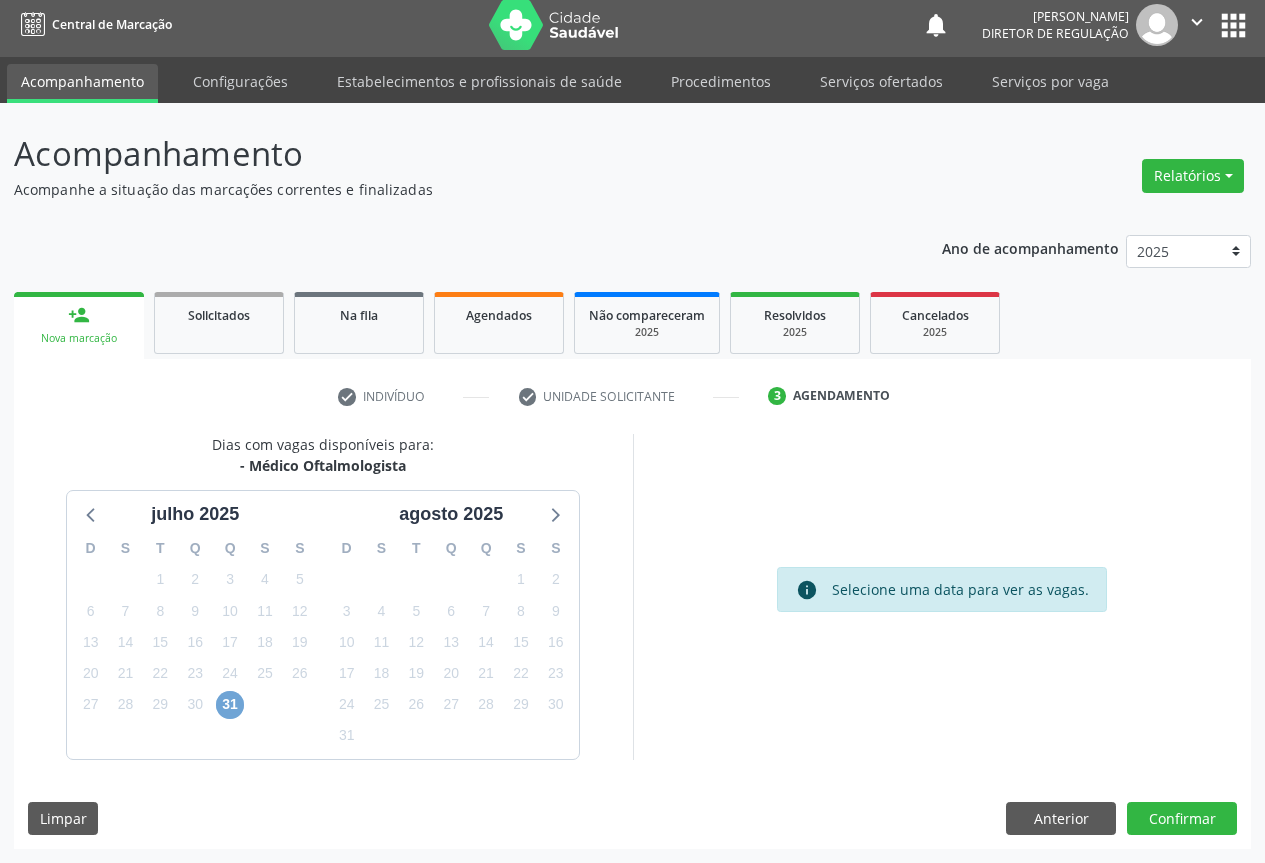 click on "31" at bounding box center [230, 705] 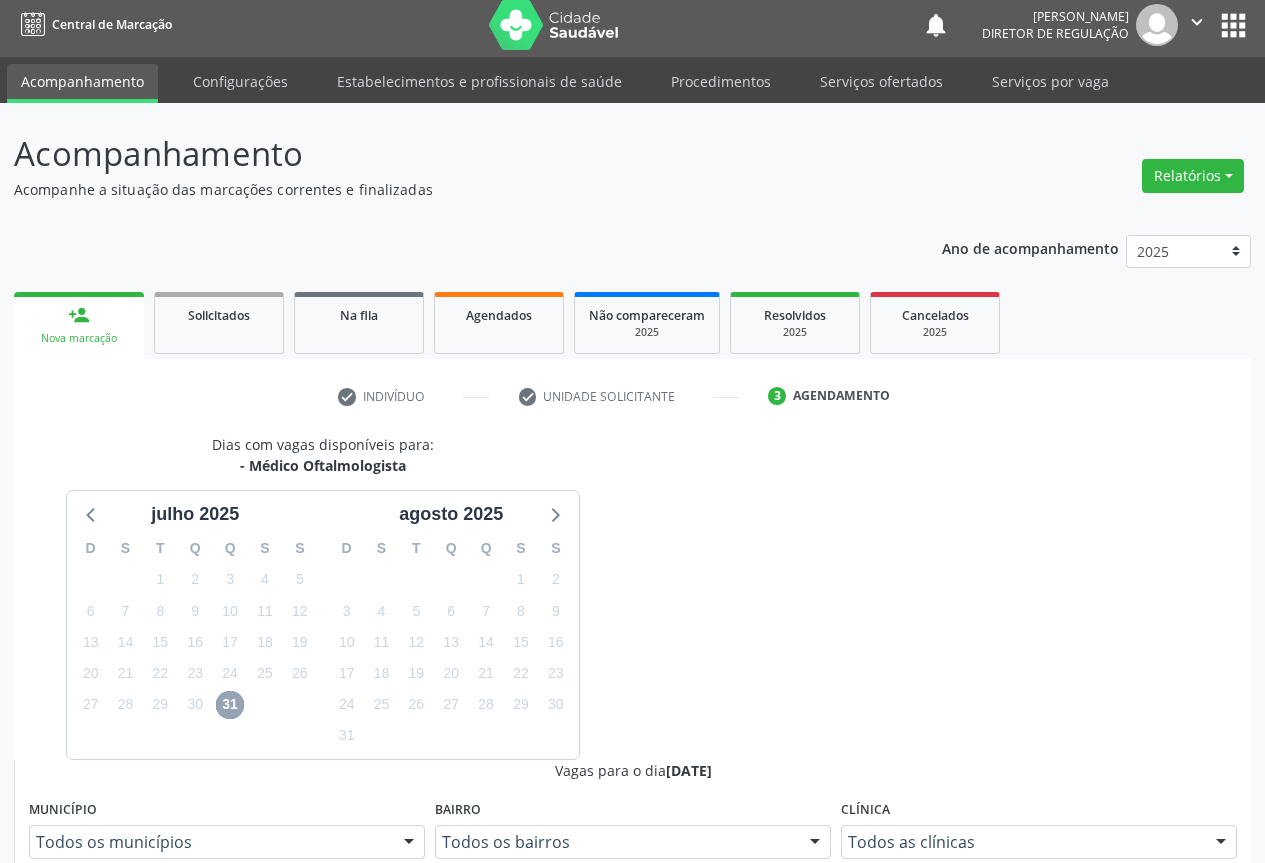 scroll, scrollTop: 0, scrollLeft: 0, axis: both 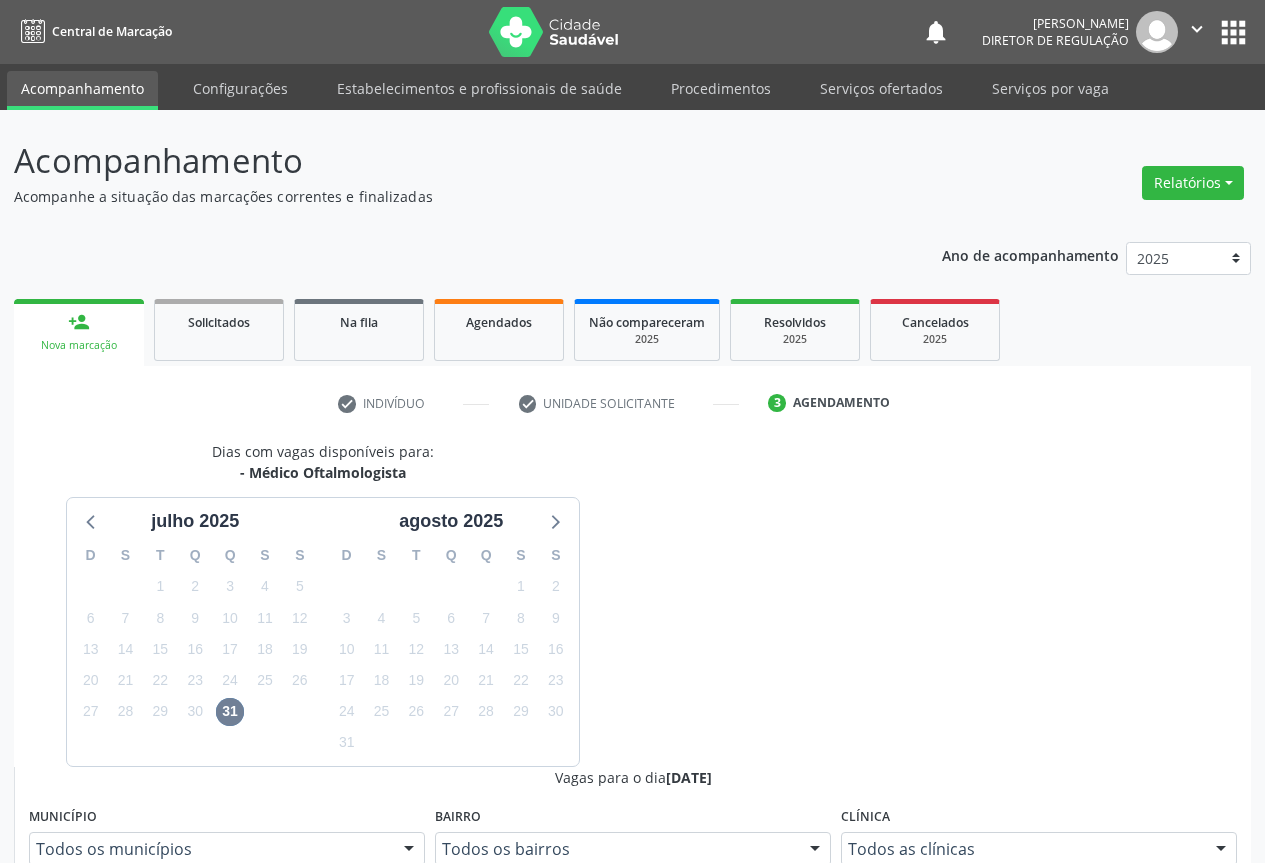 click on "Ordem de chegada
Consumidos: 24 / 30
Horário:   07:30
Clínica:  Centro de Saúde Ocular
Rede:
--
Endereço:   nº 06, Bairro Colina do Sol, Campo Formoso - BA
Telefone:   --
Profissional:
Claúdia Galvão Pedreira
Informações adicionais sobre o atendimento
Idade de atendimento:
de 3 a 100 anos
Gênero(s) atendido(s):
Feminino e Masculino
Informações adicionais:
--" at bounding box center (643, 1198) 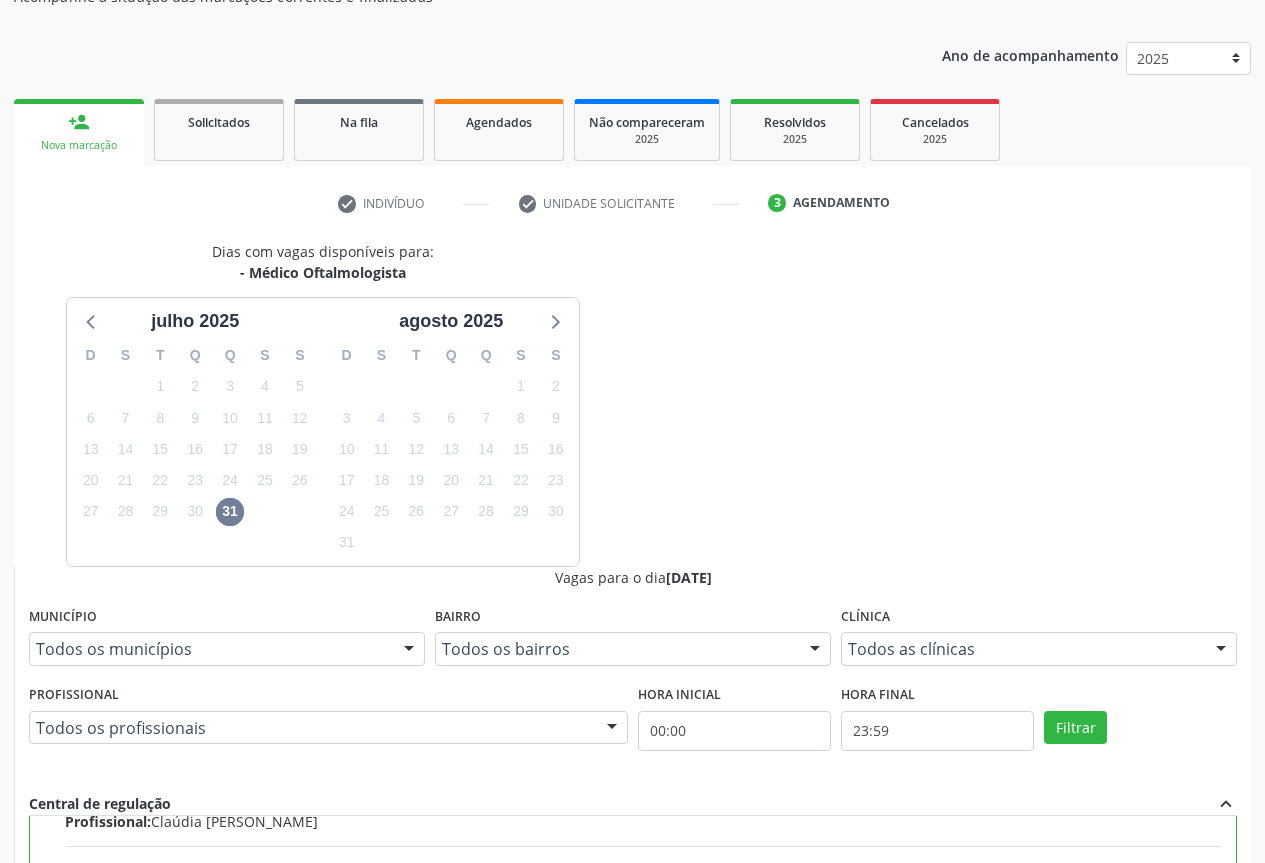 scroll, scrollTop: 450, scrollLeft: 0, axis: vertical 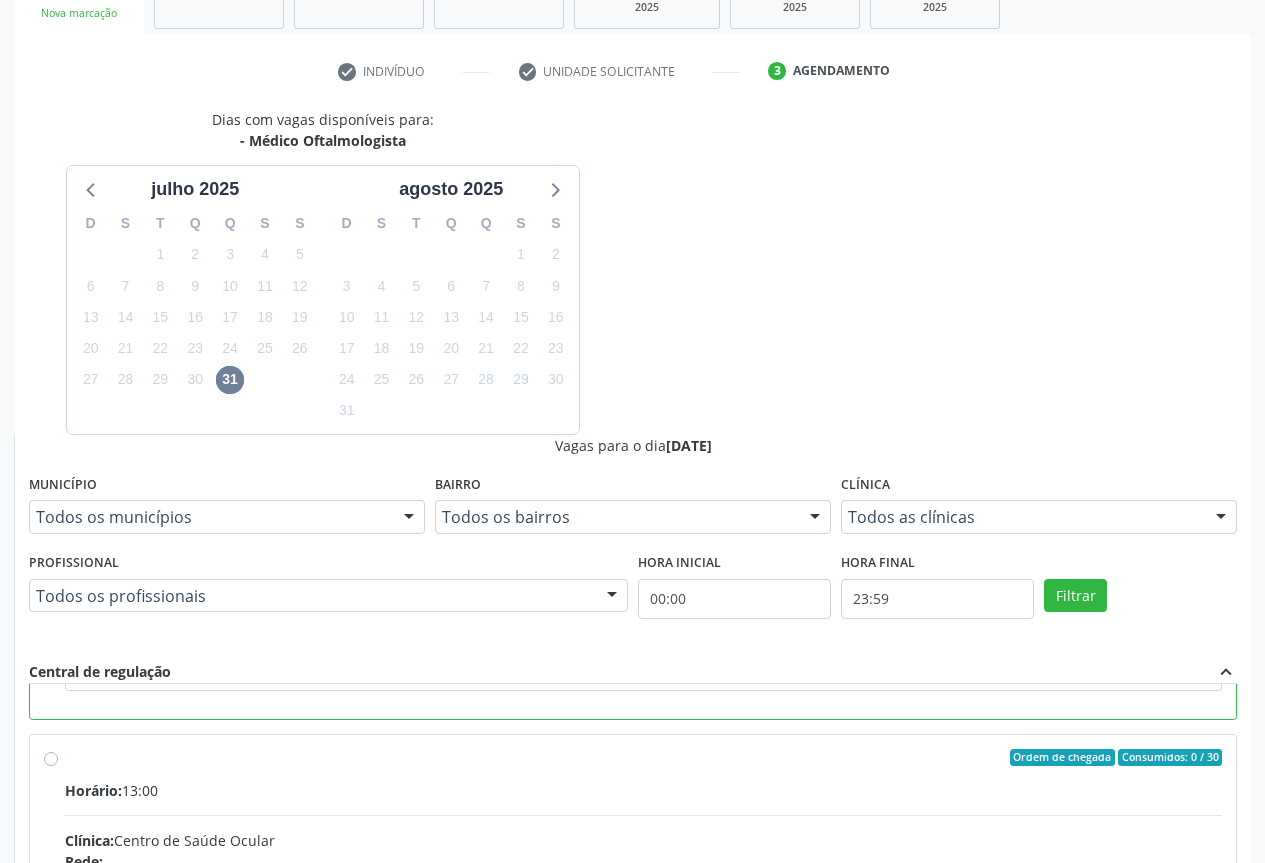 click on "Confirmar" at bounding box center (1182, 1143) 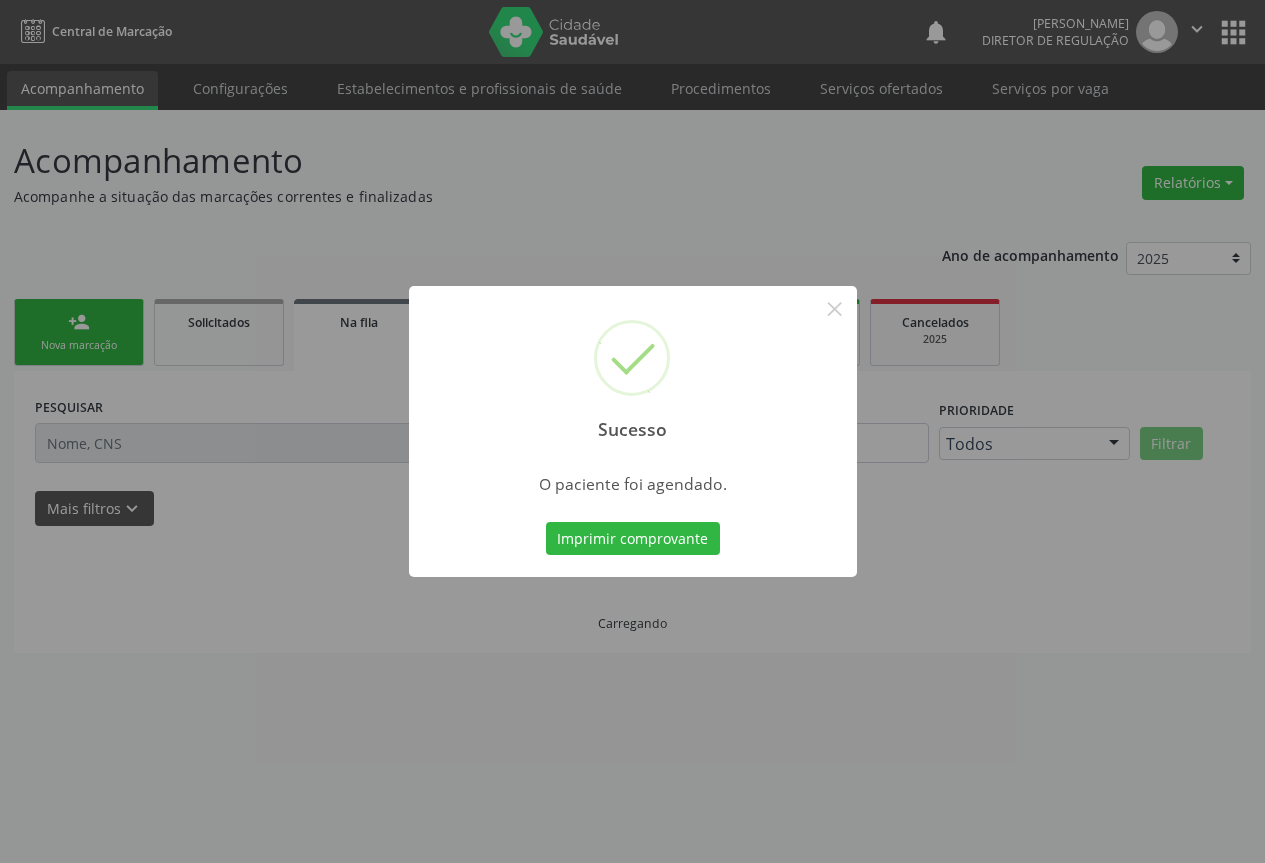 scroll, scrollTop: 0, scrollLeft: 0, axis: both 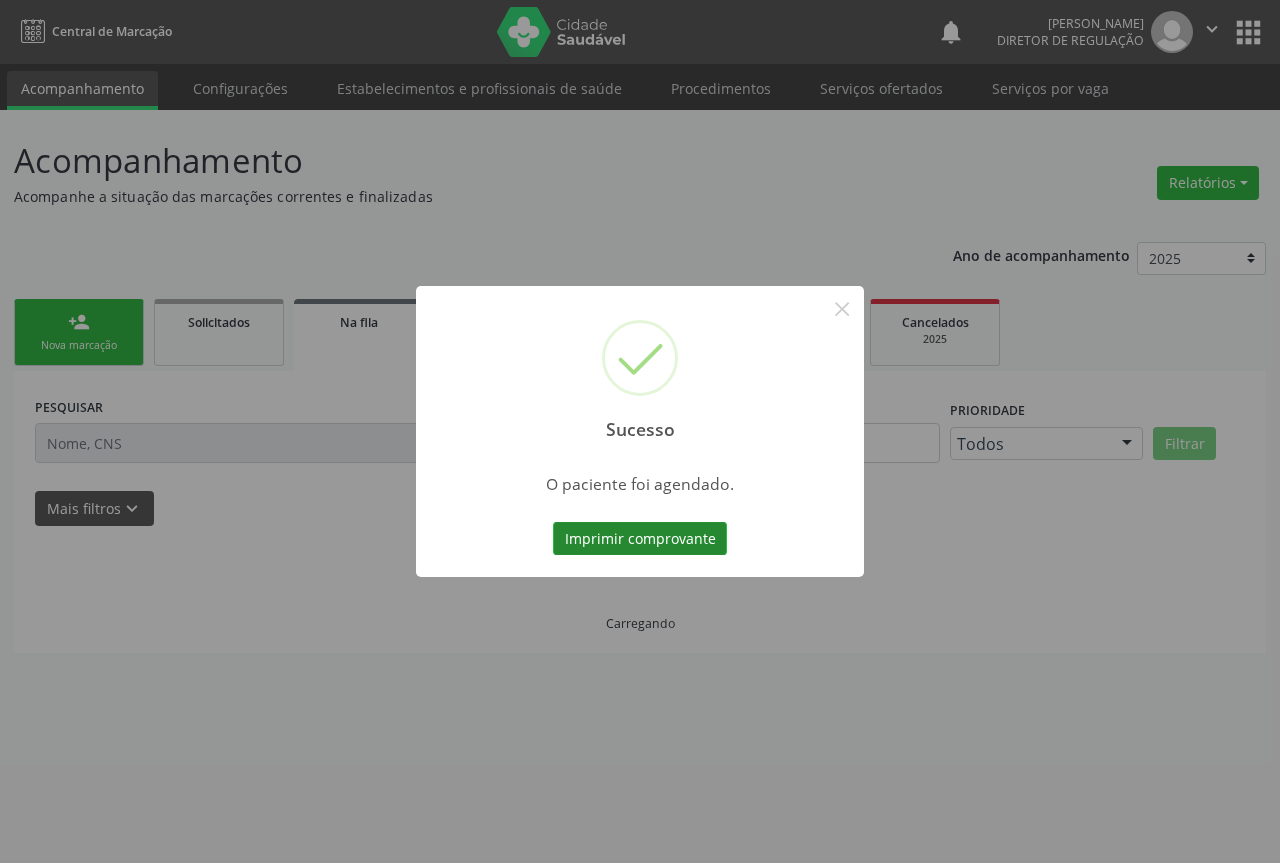 click on "Imprimir comprovante" at bounding box center (640, 539) 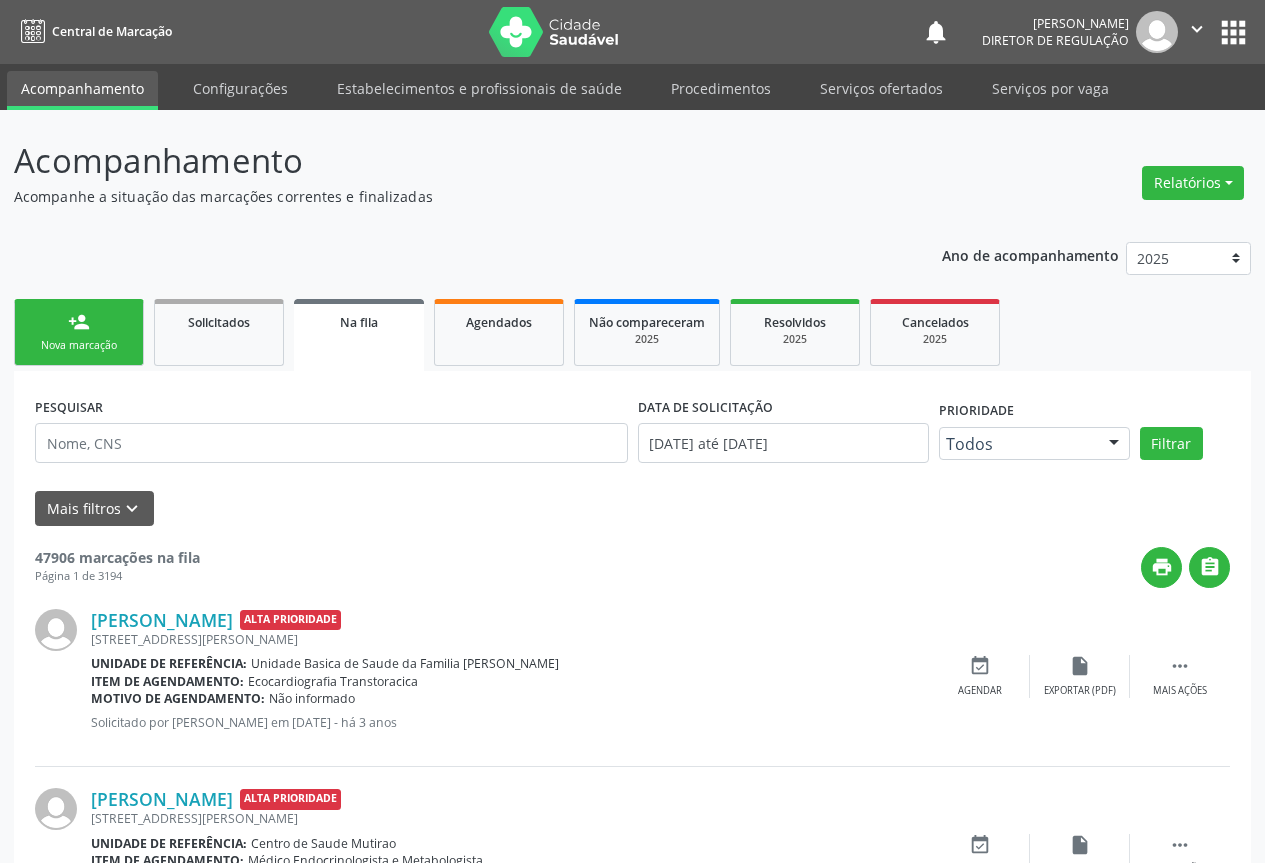 click on "person_add
Nova marcação" at bounding box center (79, 332) 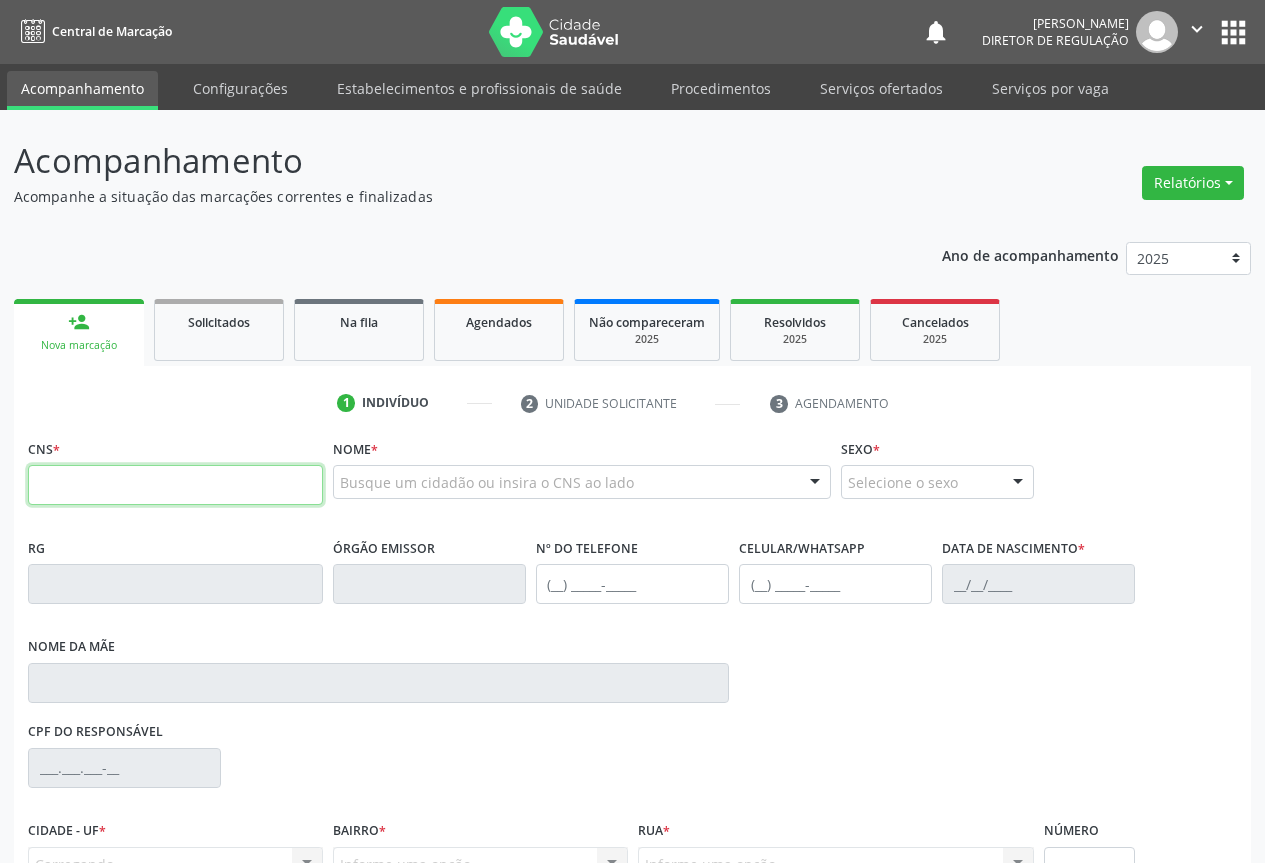 click at bounding box center (175, 485) 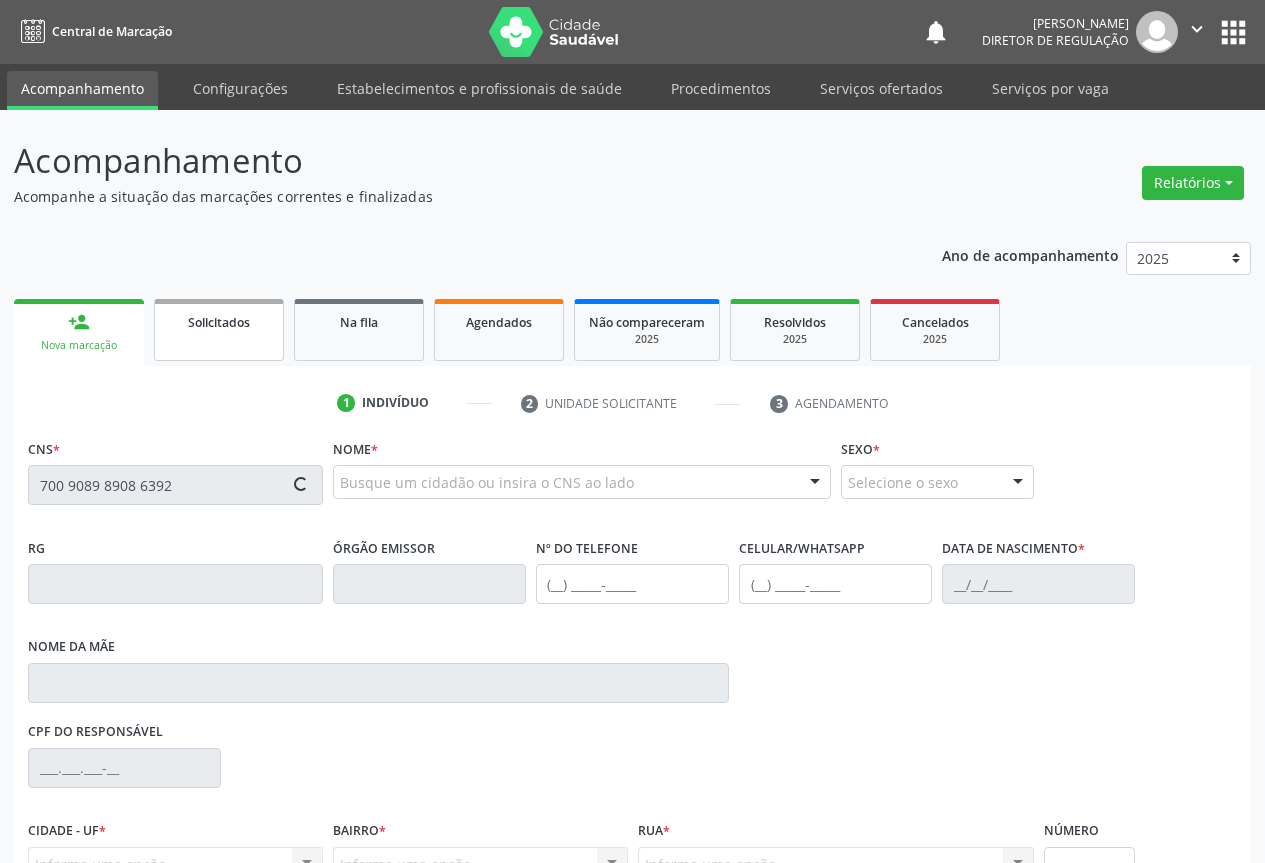 type on "700 9089 8908 6392" 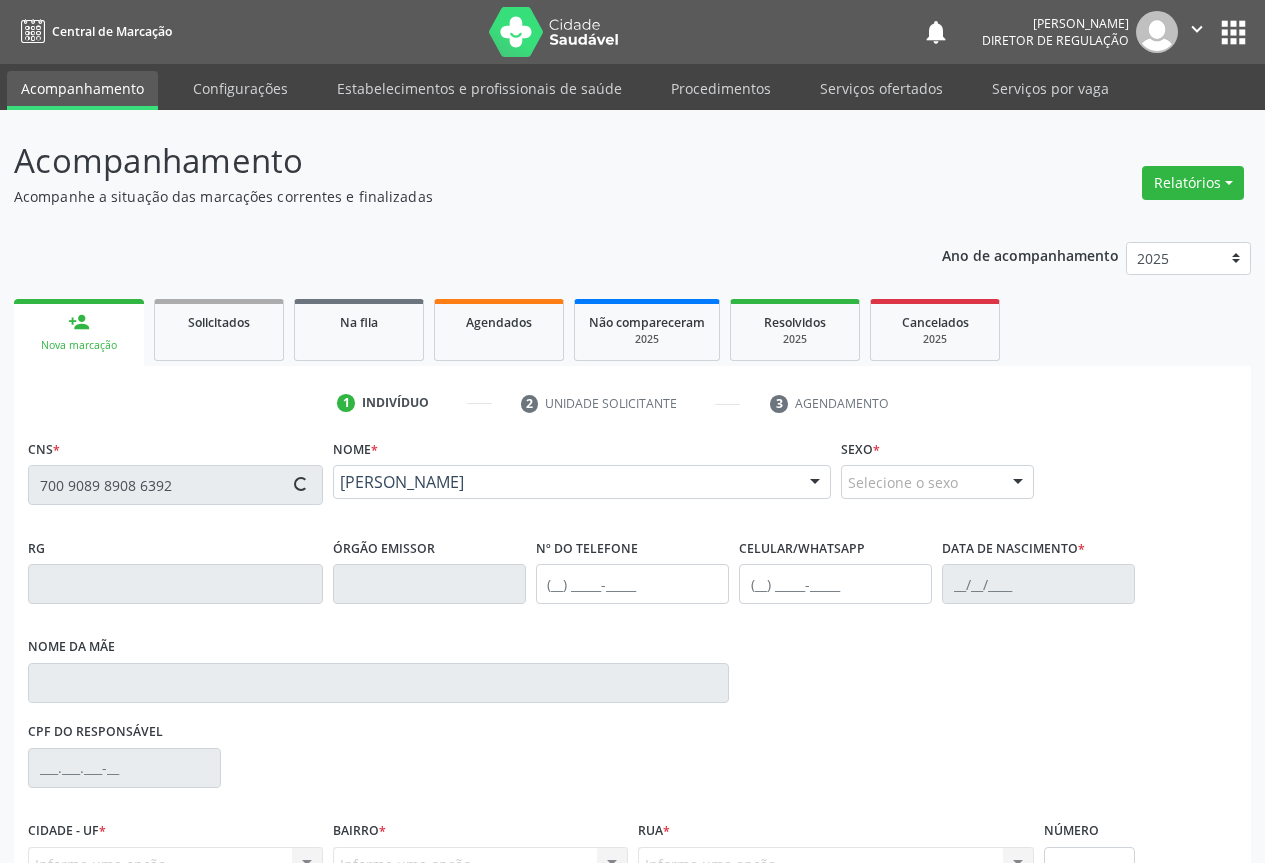 type on "0532299086" 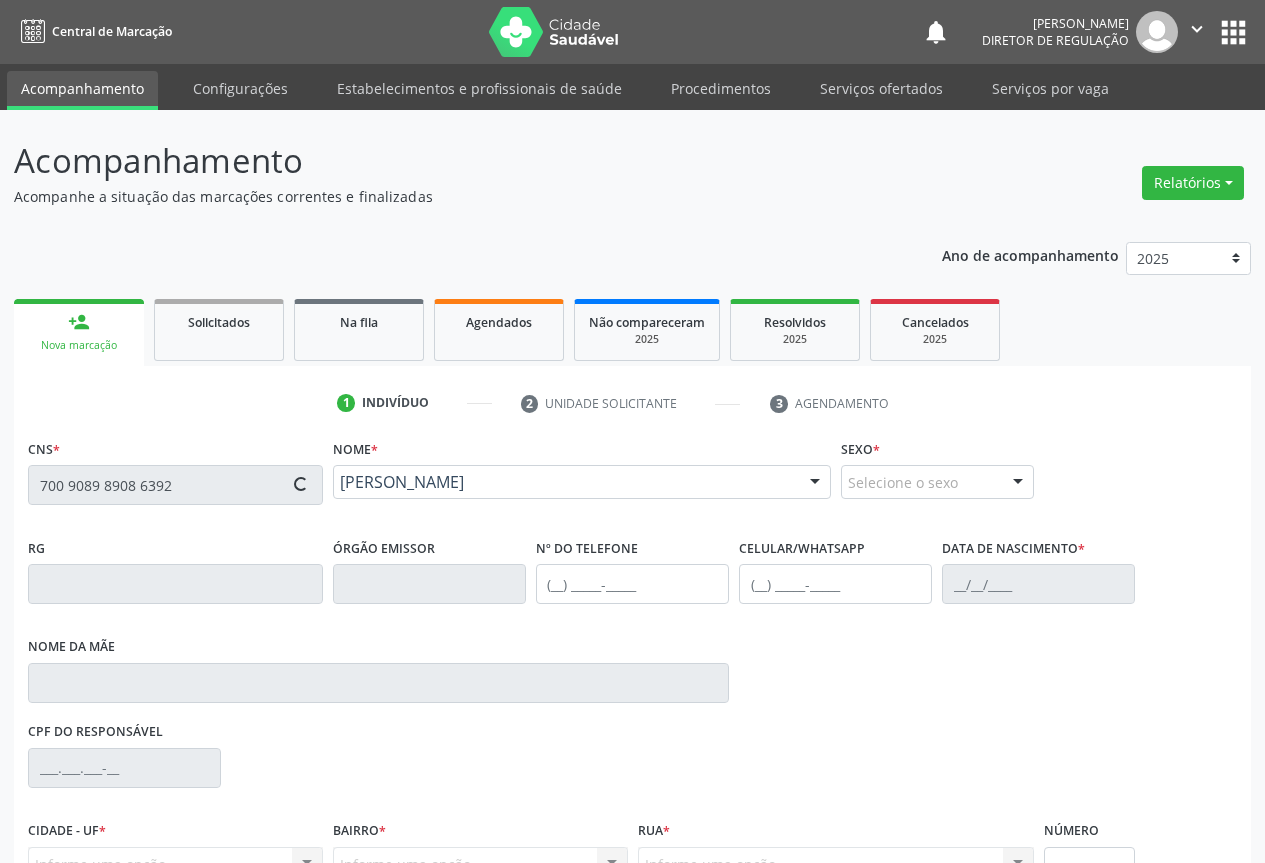 type on "(74) 99134-8534" 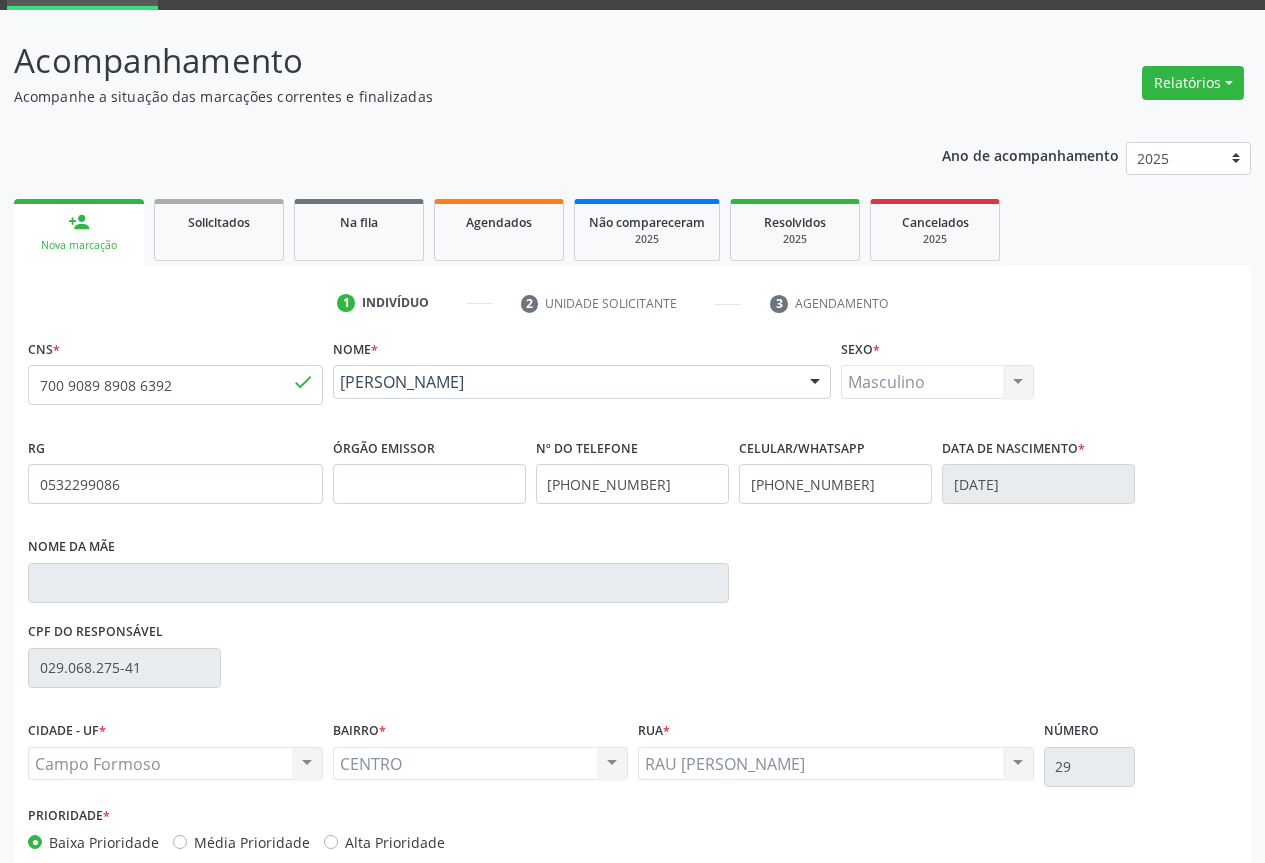 scroll, scrollTop: 207, scrollLeft: 0, axis: vertical 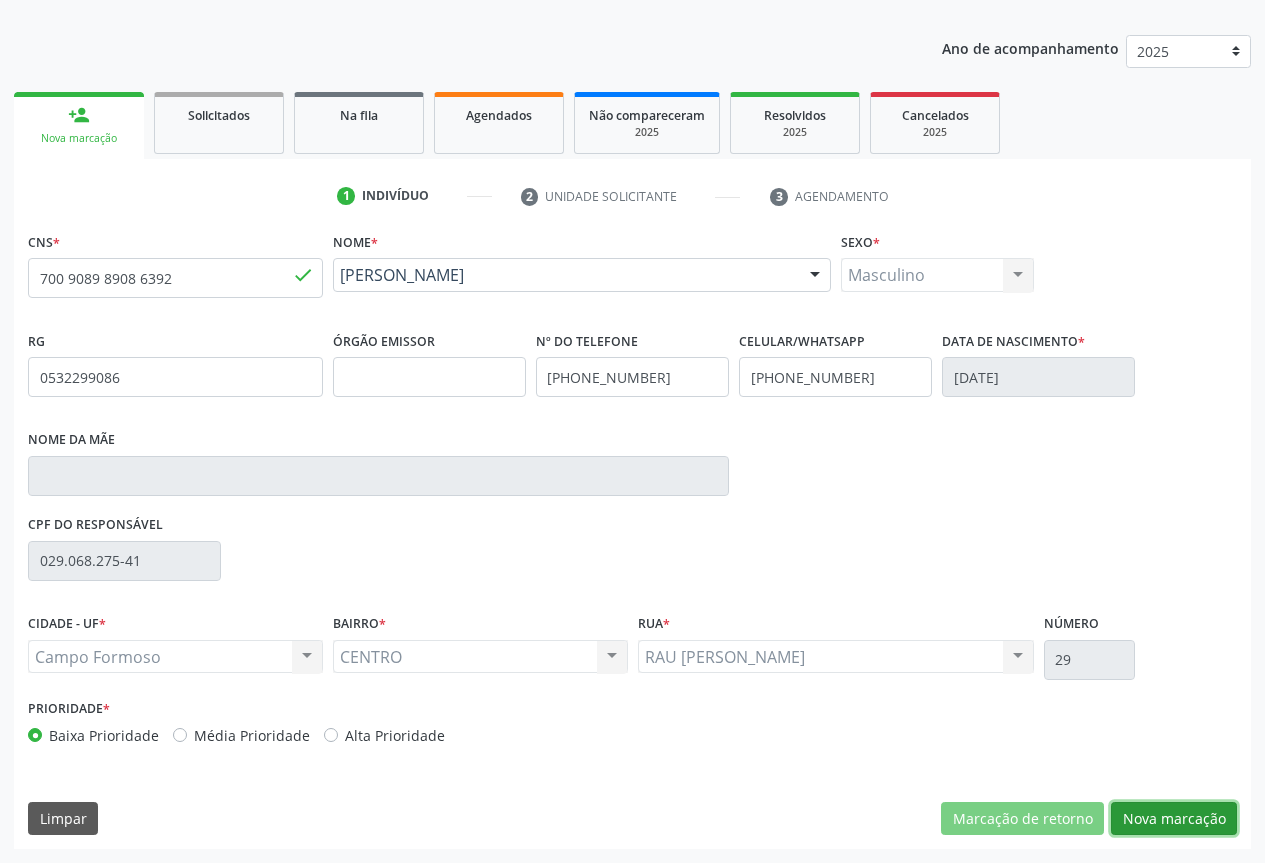 click on "Nova marcação" at bounding box center [1174, 819] 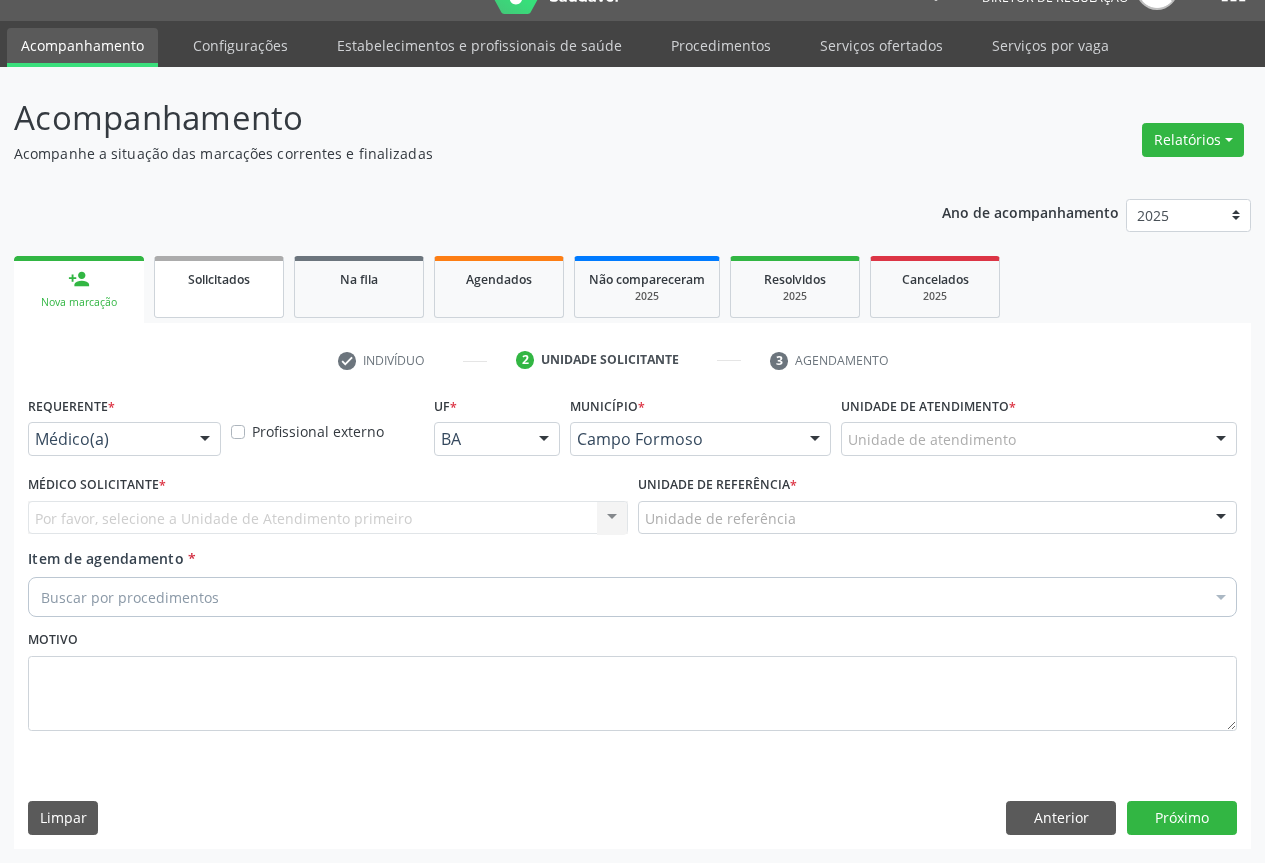 scroll, scrollTop: 43, scrollLeft: 0, axis: vertical 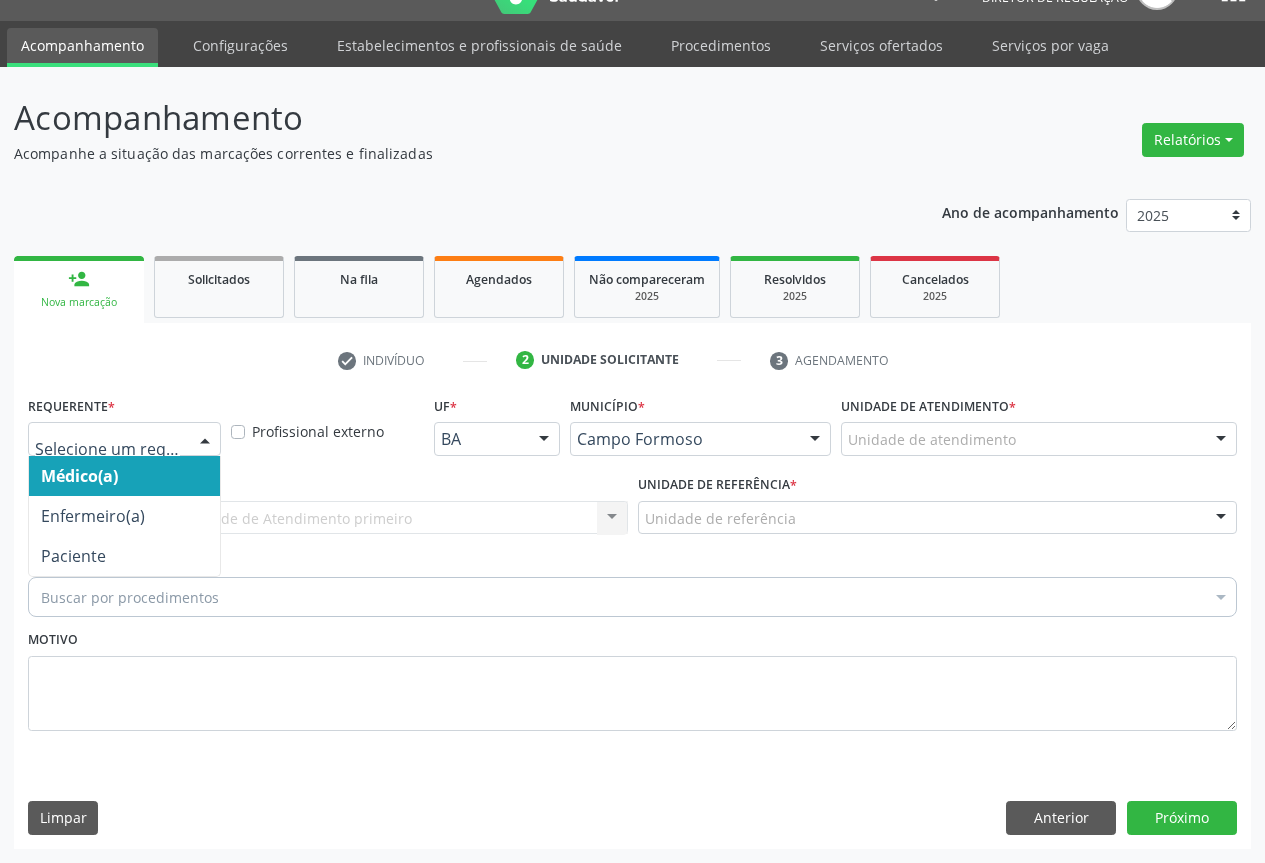 click at bounding box center [124, 439] 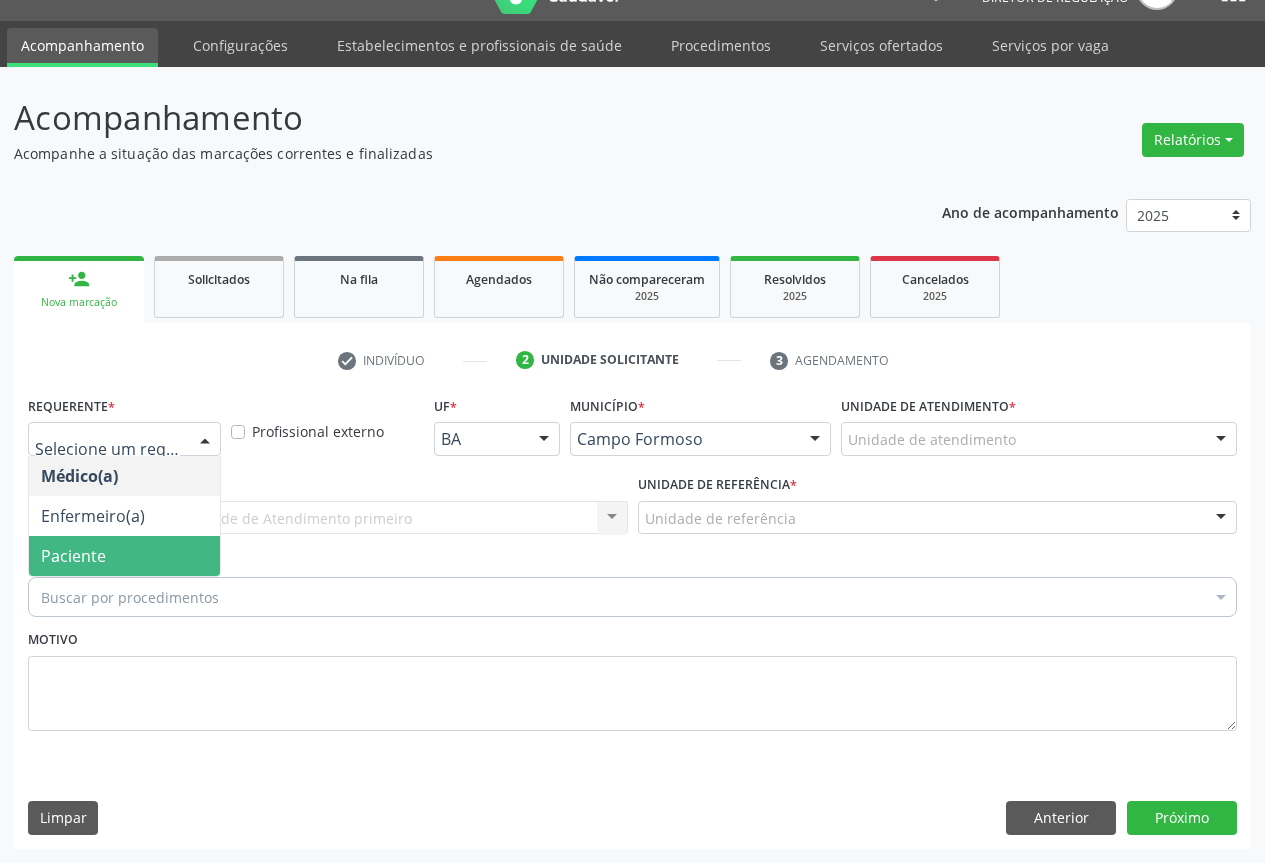 click on "Paciente" at bounding box center (73, 556) 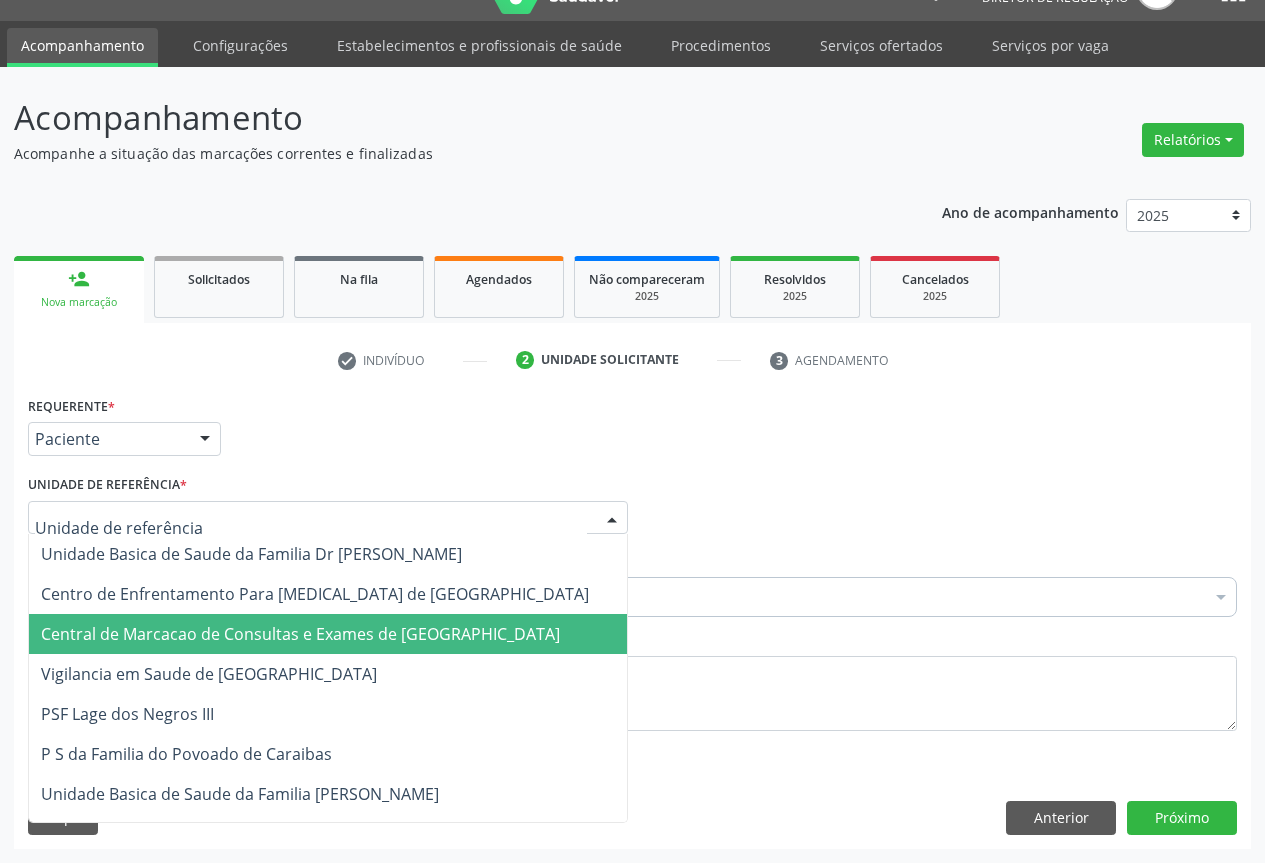 click on "Central de Marcacao de Consultas e Exames de Campo Formoso" at bounding box center (300, 634) 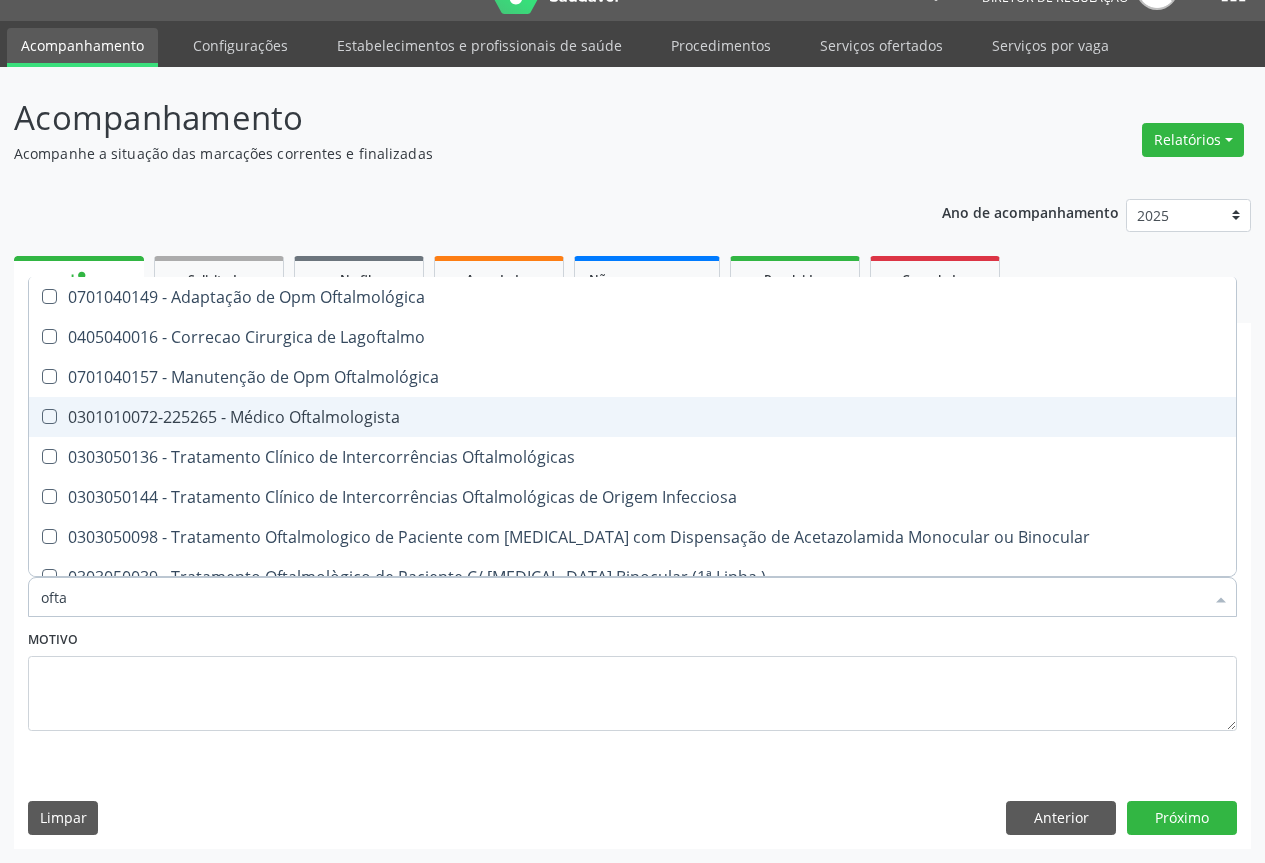 type on "oftal" 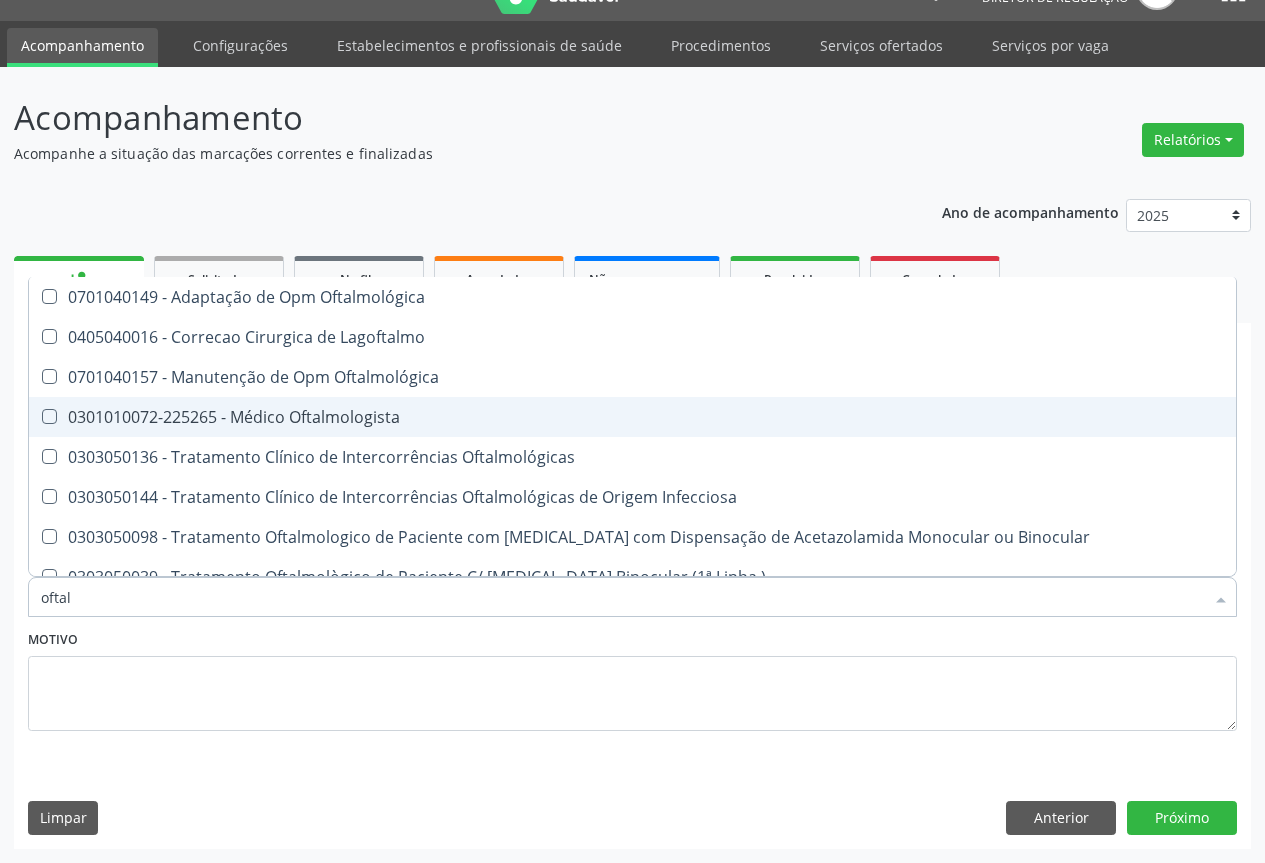 click on "0301010072-225265 - Médico Oftalmologista" at bounding box center (632, 417) 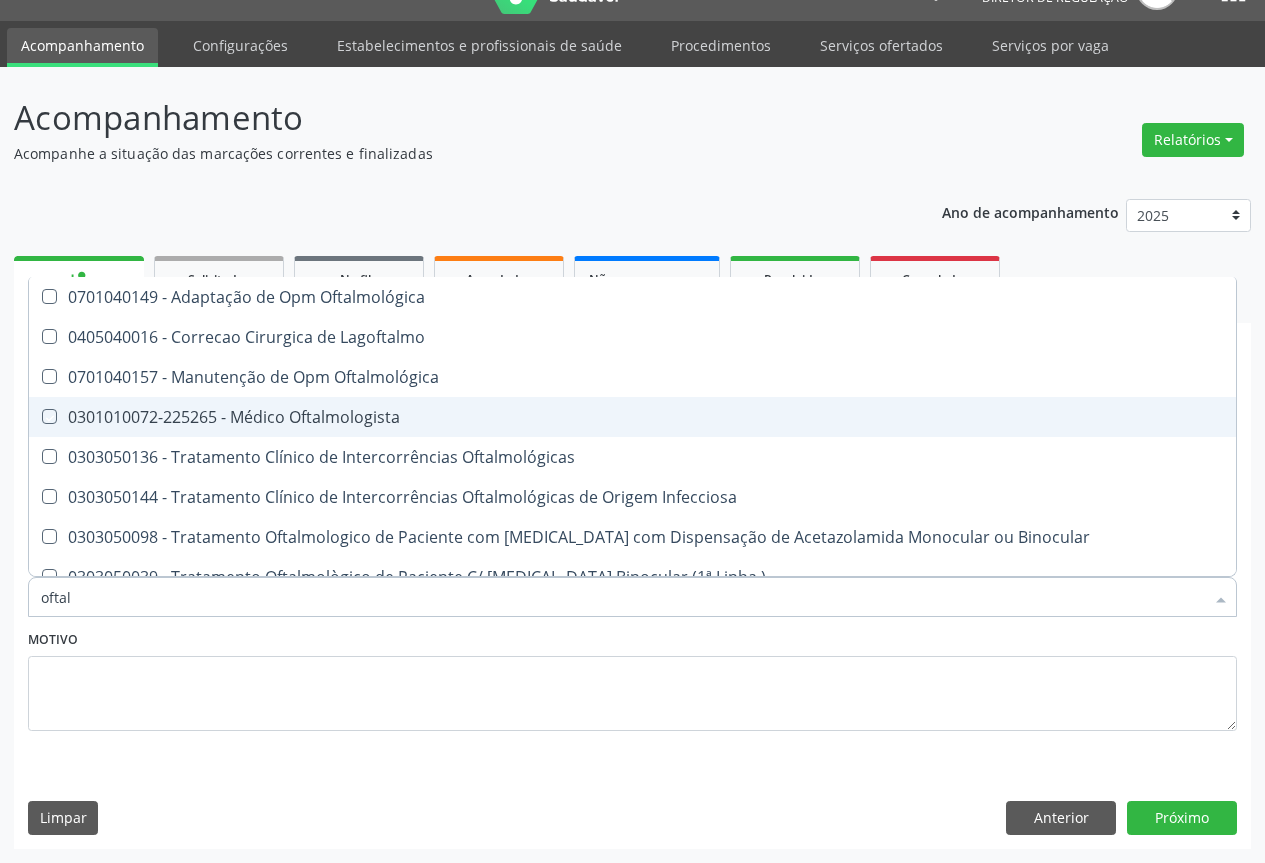 checkbox on "true" 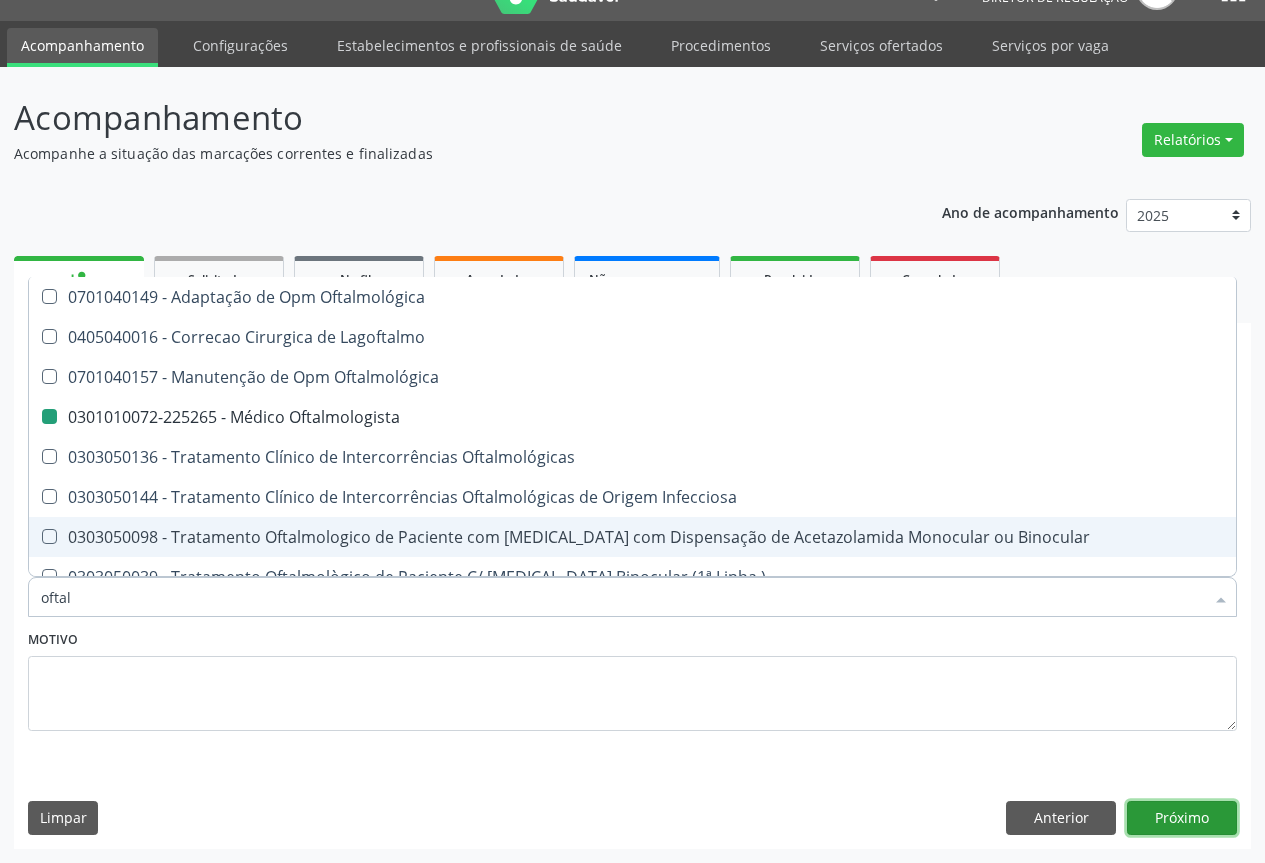 click on "Próximo" at bounding box center (1182, 818) 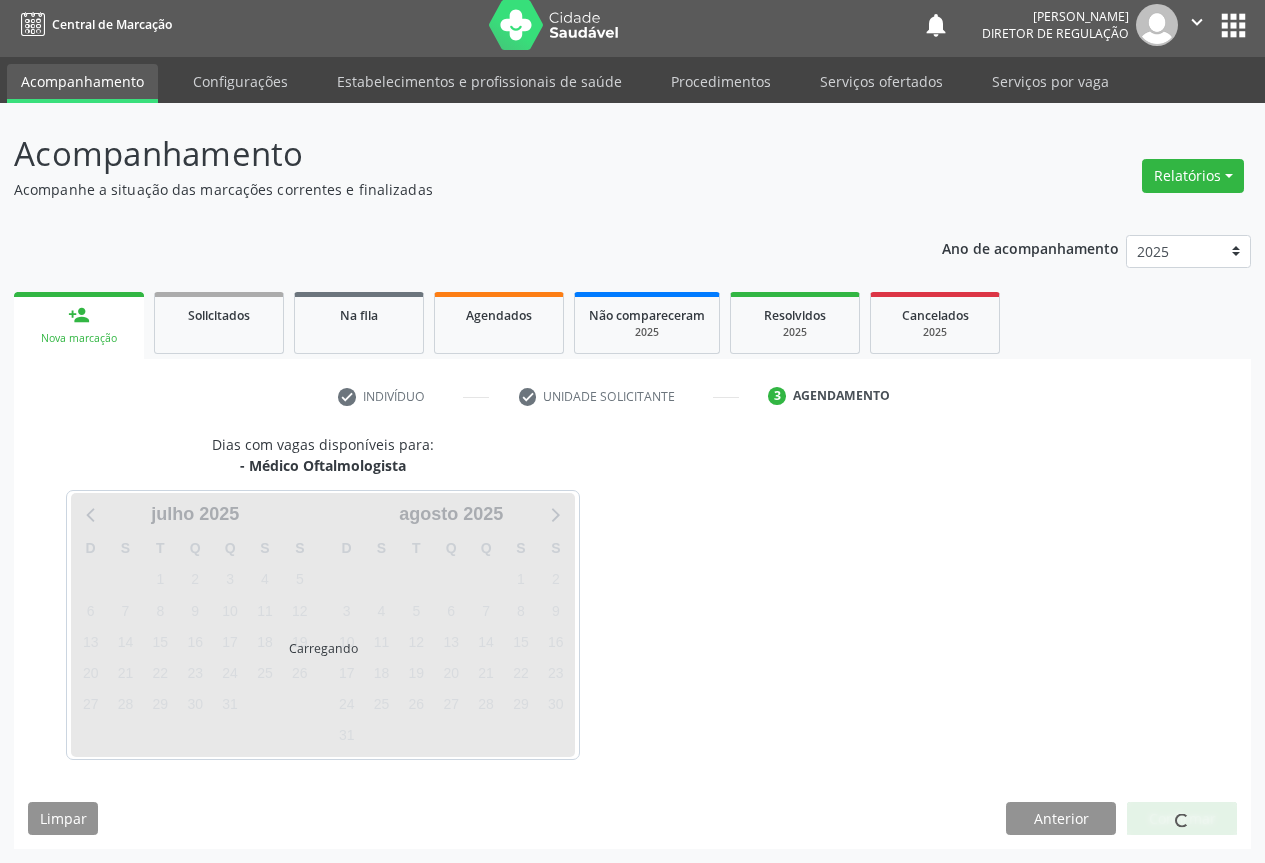 scroll, scrollTop: 7, scrollLeft: 0, axis: vertical 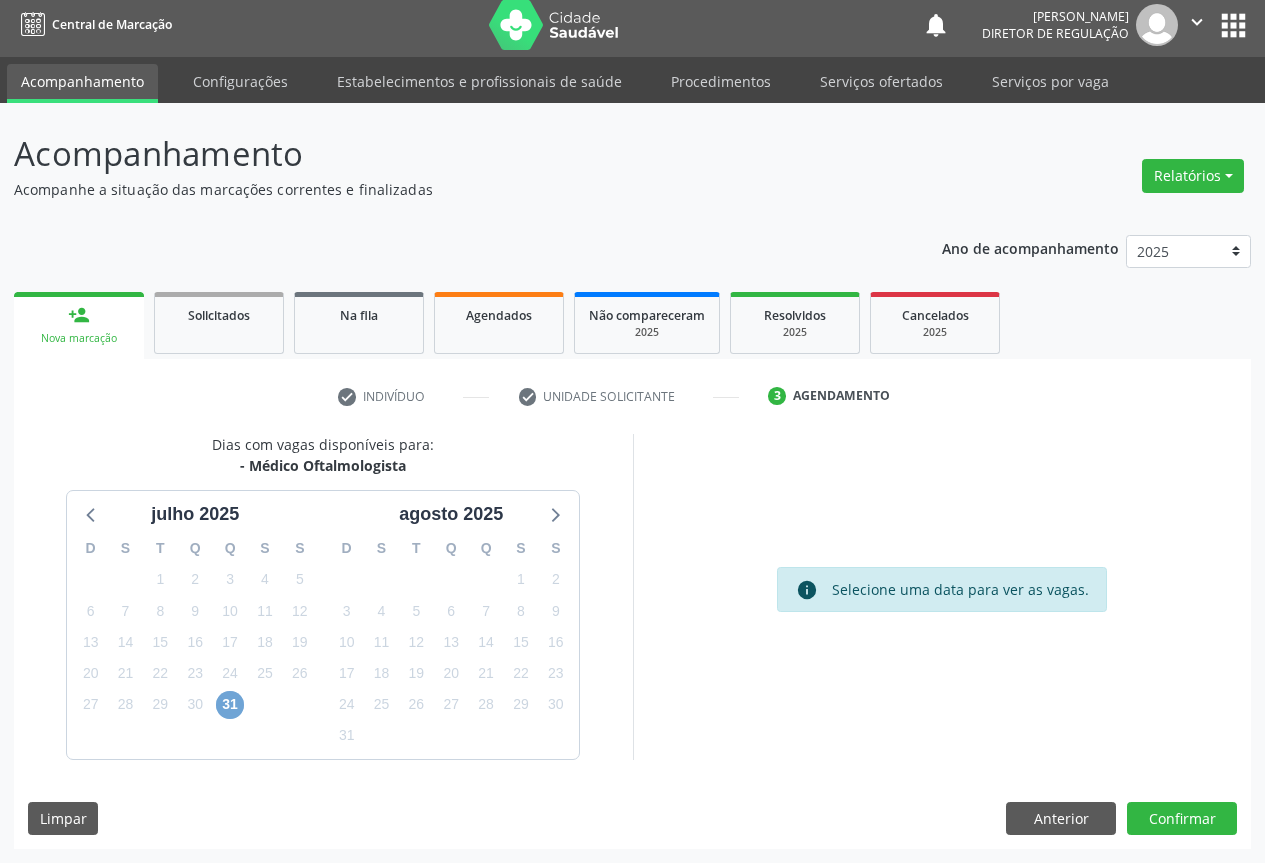 click on "31" at bounding box center [230, 705] 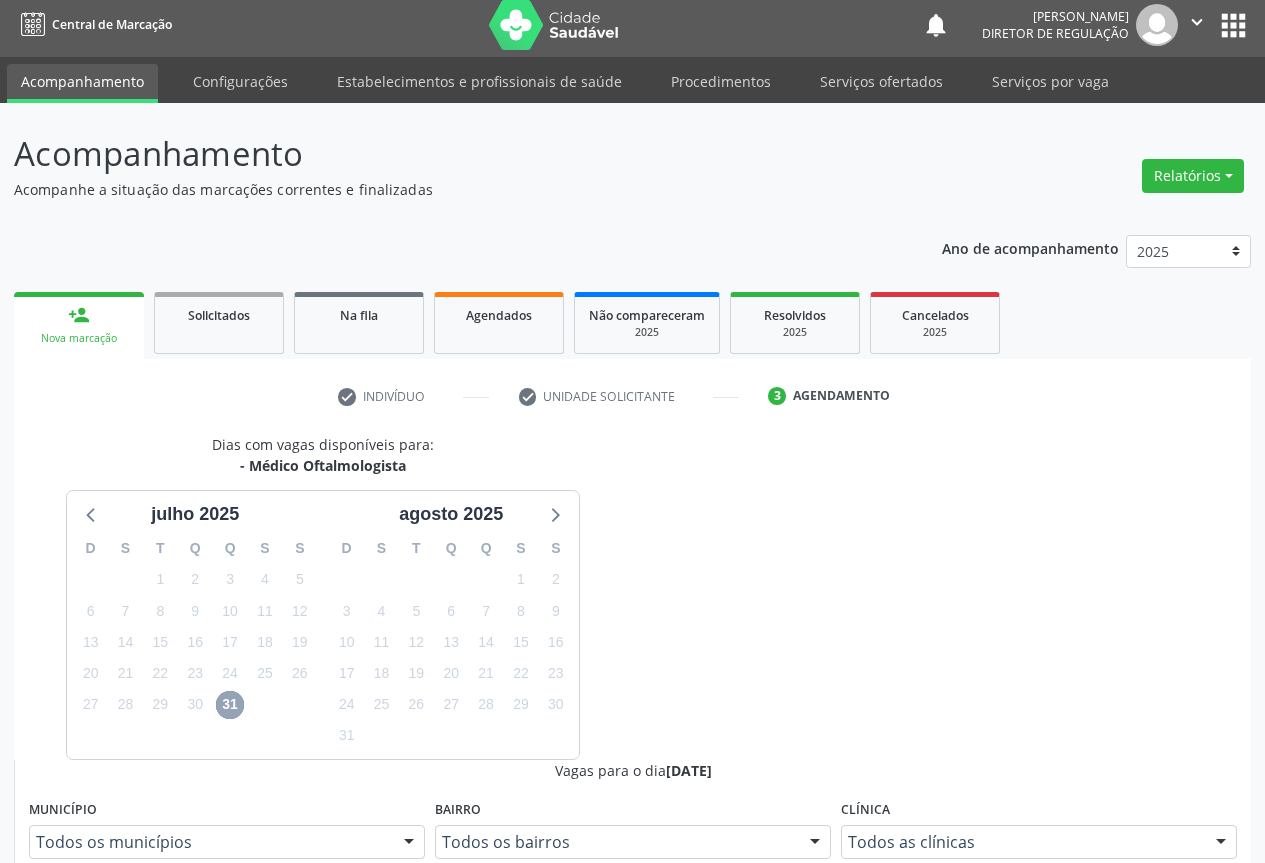 scroll, scrollTop: 332, scrollLeft: 0, axis: vertical 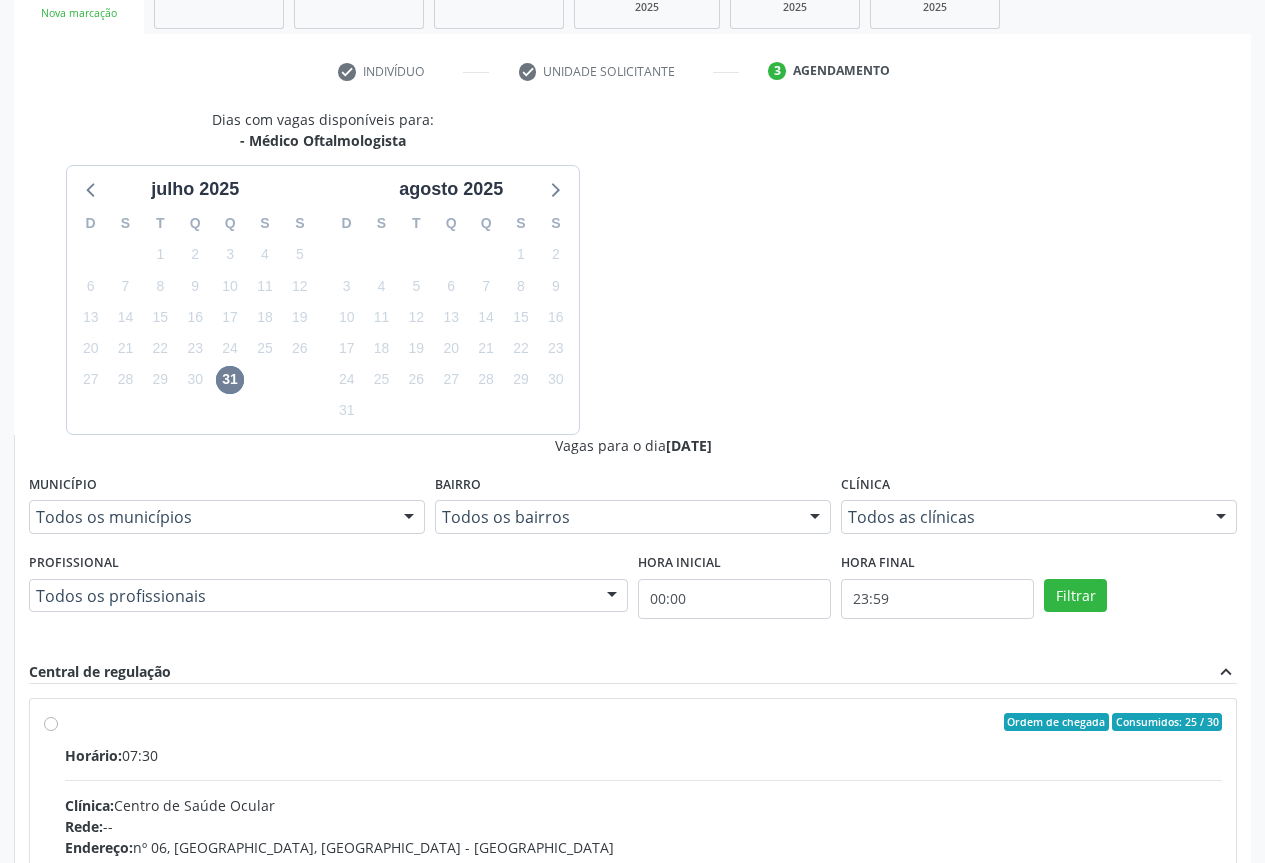 click on "Ordem de chegada
Consumidos: 25 / 30
Horário:   07:30
Clínica:  Centro de Saúde Ocular
Rede:
--
Endereço:   nº 06, Bairro Colina do Sol, Campo Formoso - BA
Telefone:   --
Profissional:
Claúdia Galvão Pedreira
Informações adicionais sobre o atendimento
Idade de atendimento:
de 3 a 100 anos
Gênero(s) atendido(s):
Feminino e Masculino
Informações adicionais:
--" at bounding box center (643, 866) 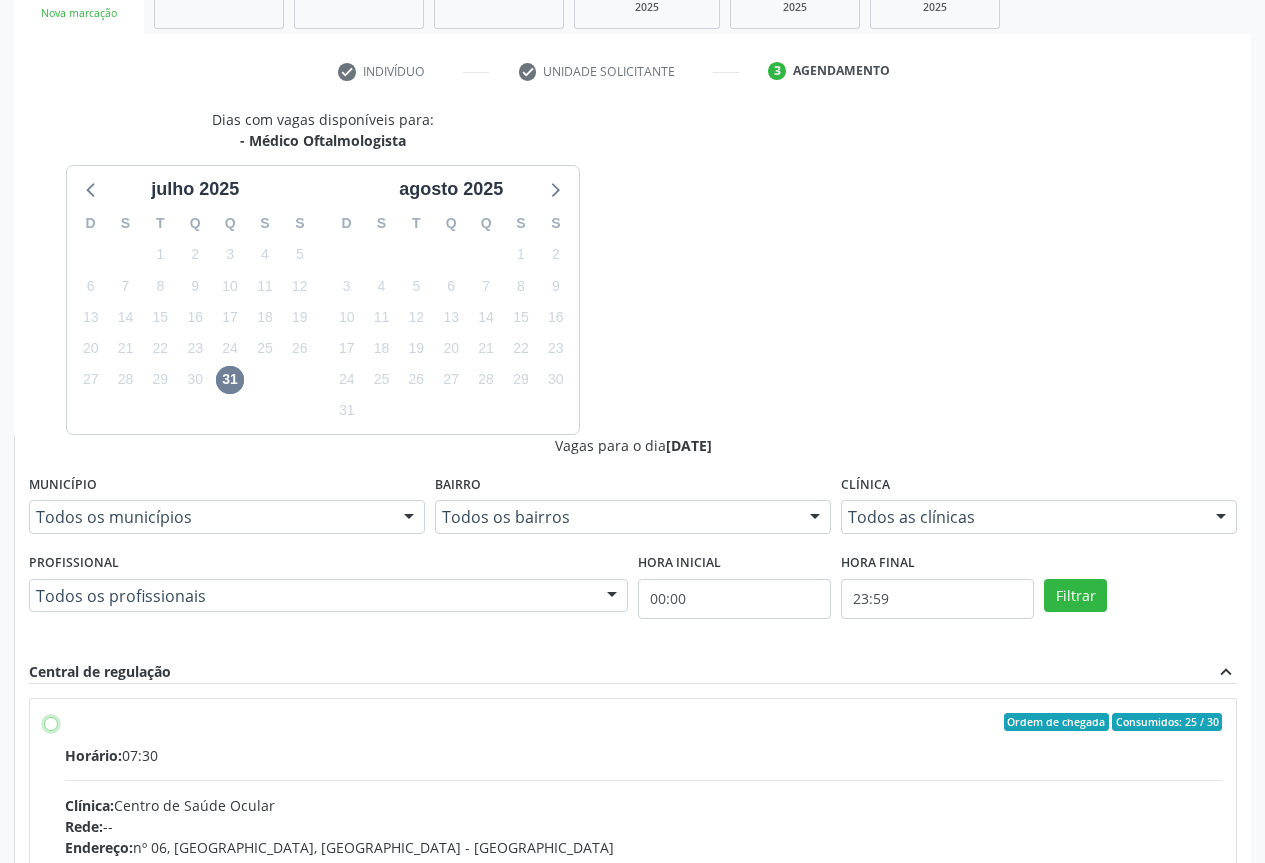 click on "Ordem de chegada
Consumidos: 25 / 30
Horário:   07:30
Clínica:  Centro de Saúde Ocular
Rede:
--
Endereço:   nº 06, Bairro Colina do Sol, Campo Formoso - BA
Telefone:   --
Profissional:
Claúdia Galvão Pedreira
Informações adicionais sobre o atendimento
Idade de atendimento:
de 3 a 100 anos
Gênero(s) atendido(s):
Feminino e Masculino
Informações adicionais:
--" at bounding box center [51, 722] 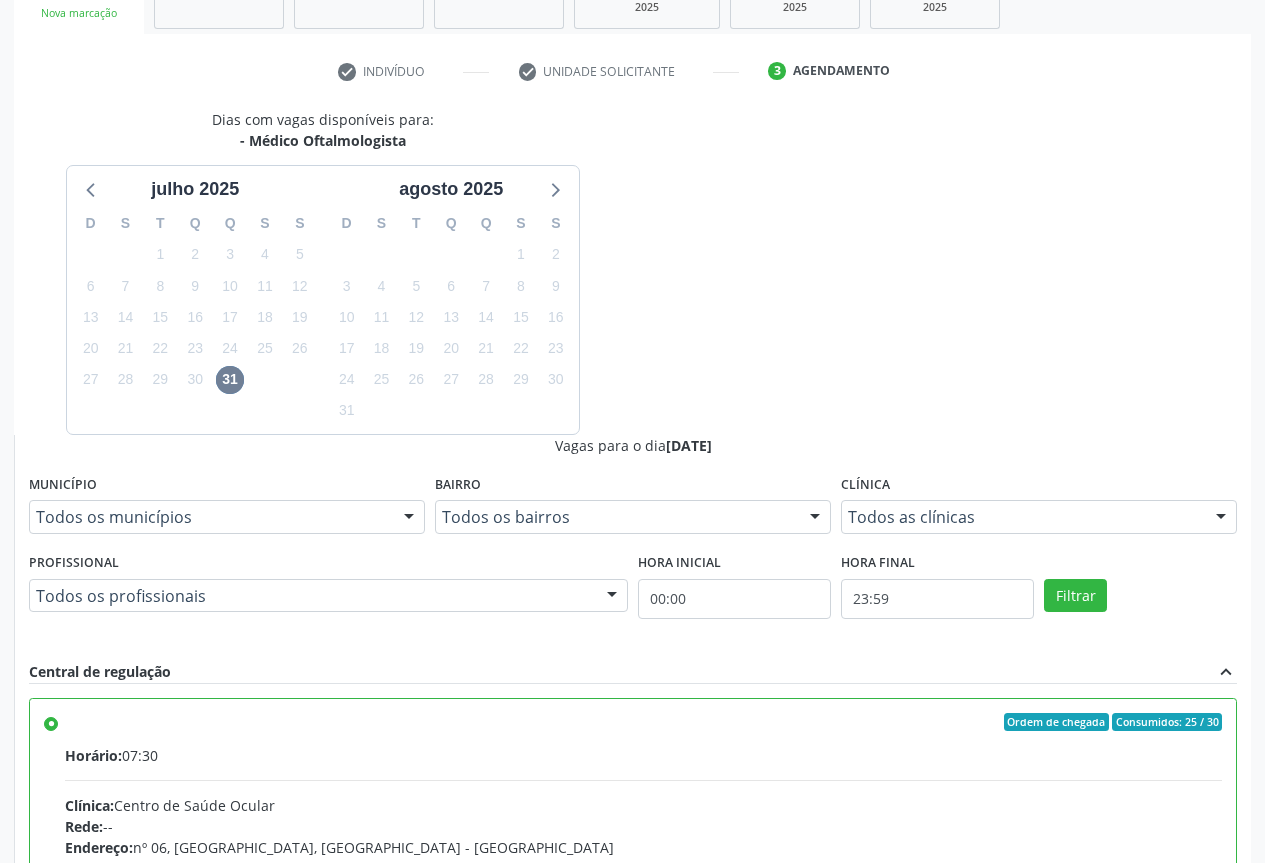 click on "Confirmar" at bounding box center (1182, 1143) 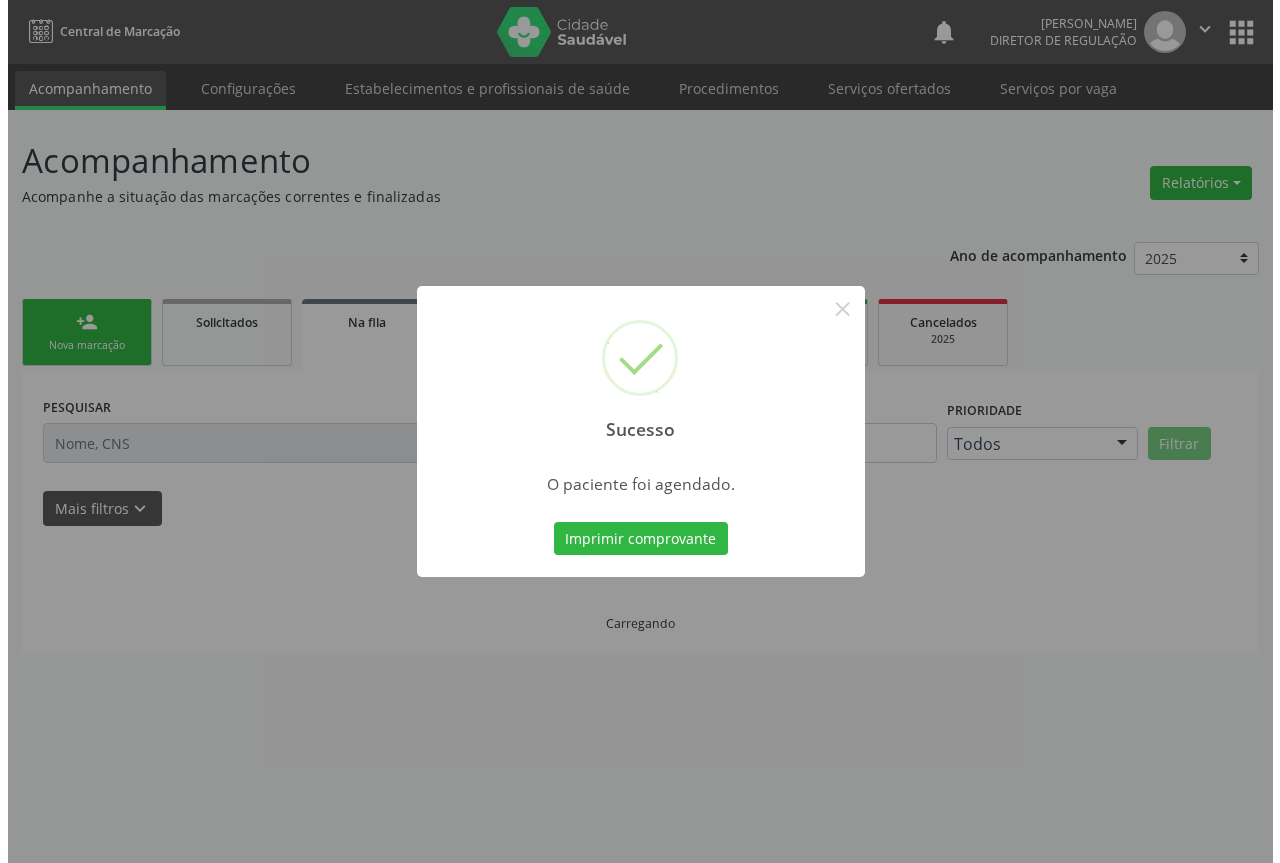 scroll, scrollTop: 0, scrollLeft: 0, axis: both 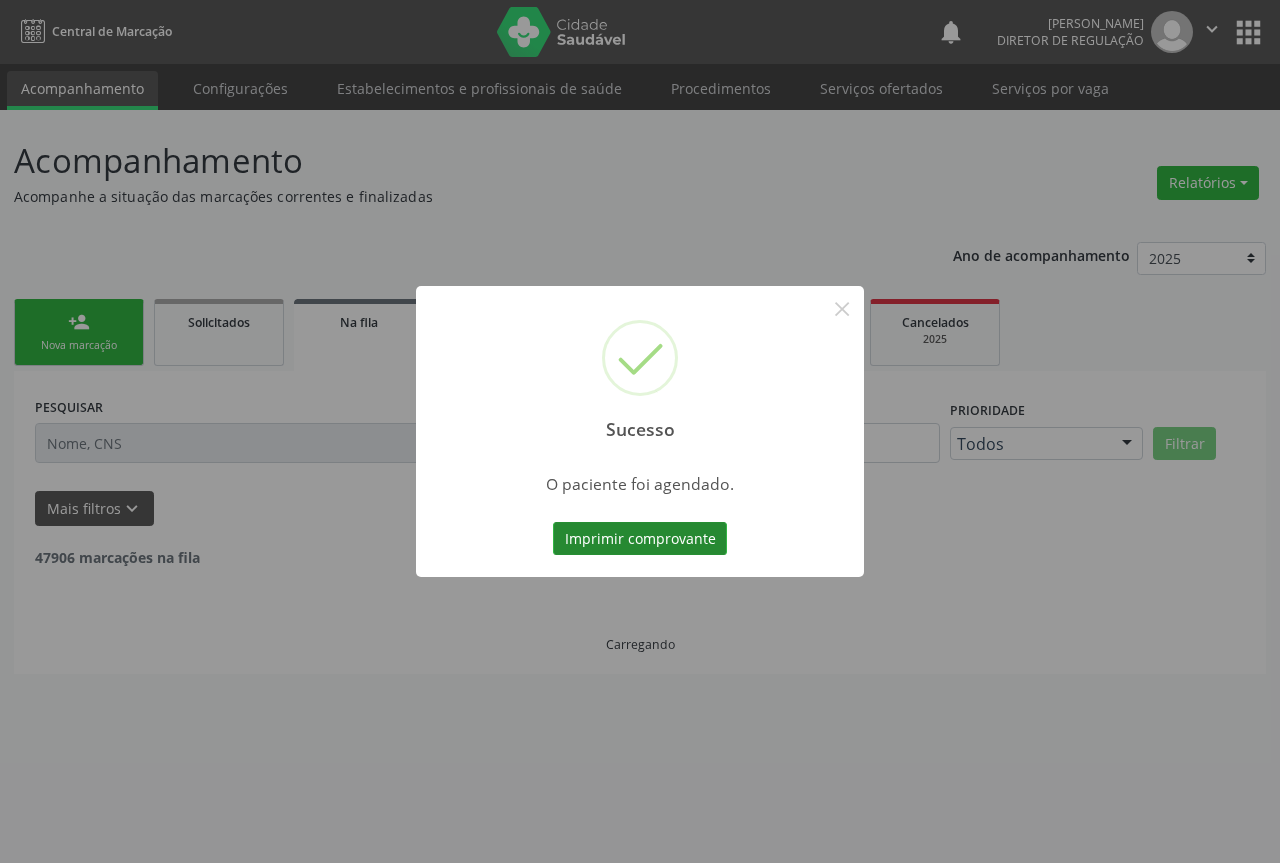 click on "Imprimir comprovante" at bounding box center (640, 539) 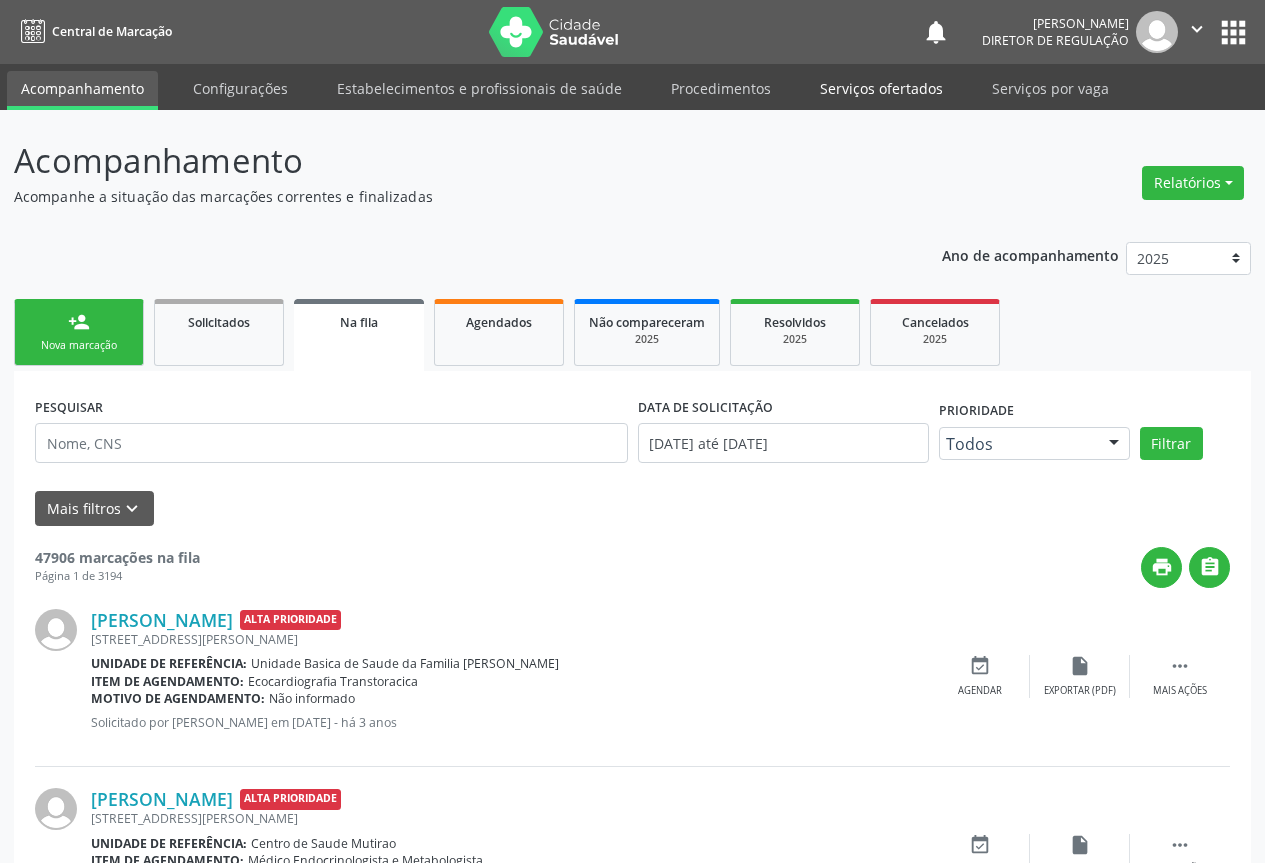 click on "Serviços ofertados" at bounding box center (881, 88) 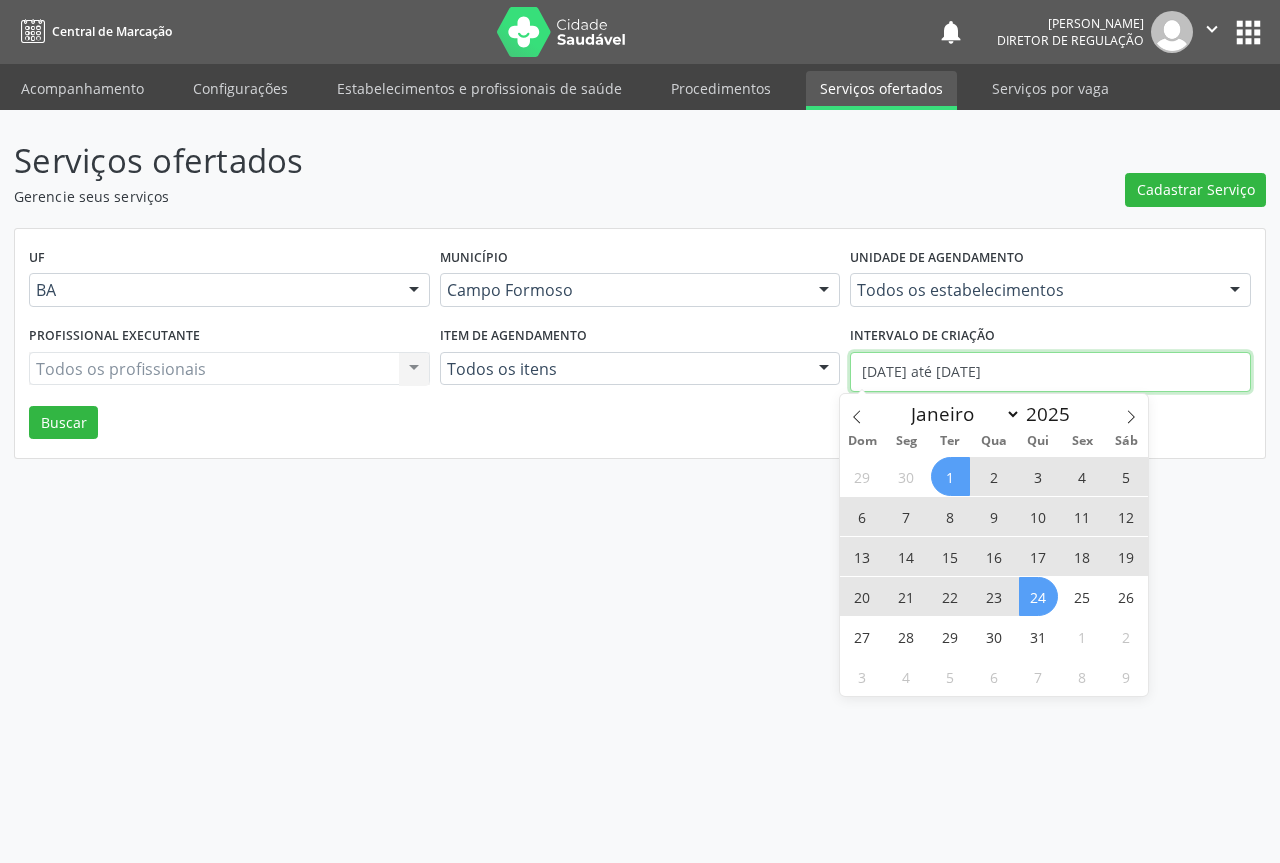 click on "01/07/2025 até 24/07/2025" at bounding box center (1050, 372) 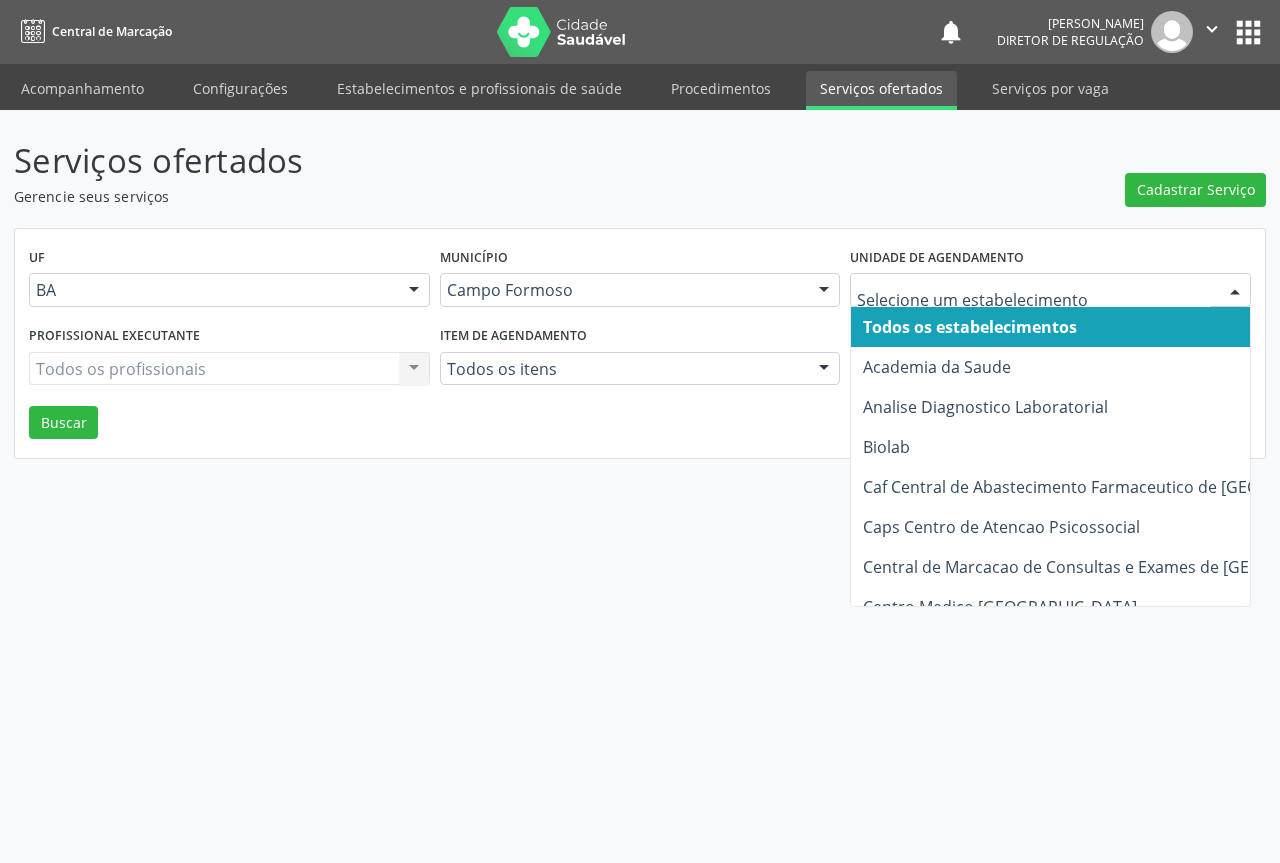 click at bounding box center (1235, 291) 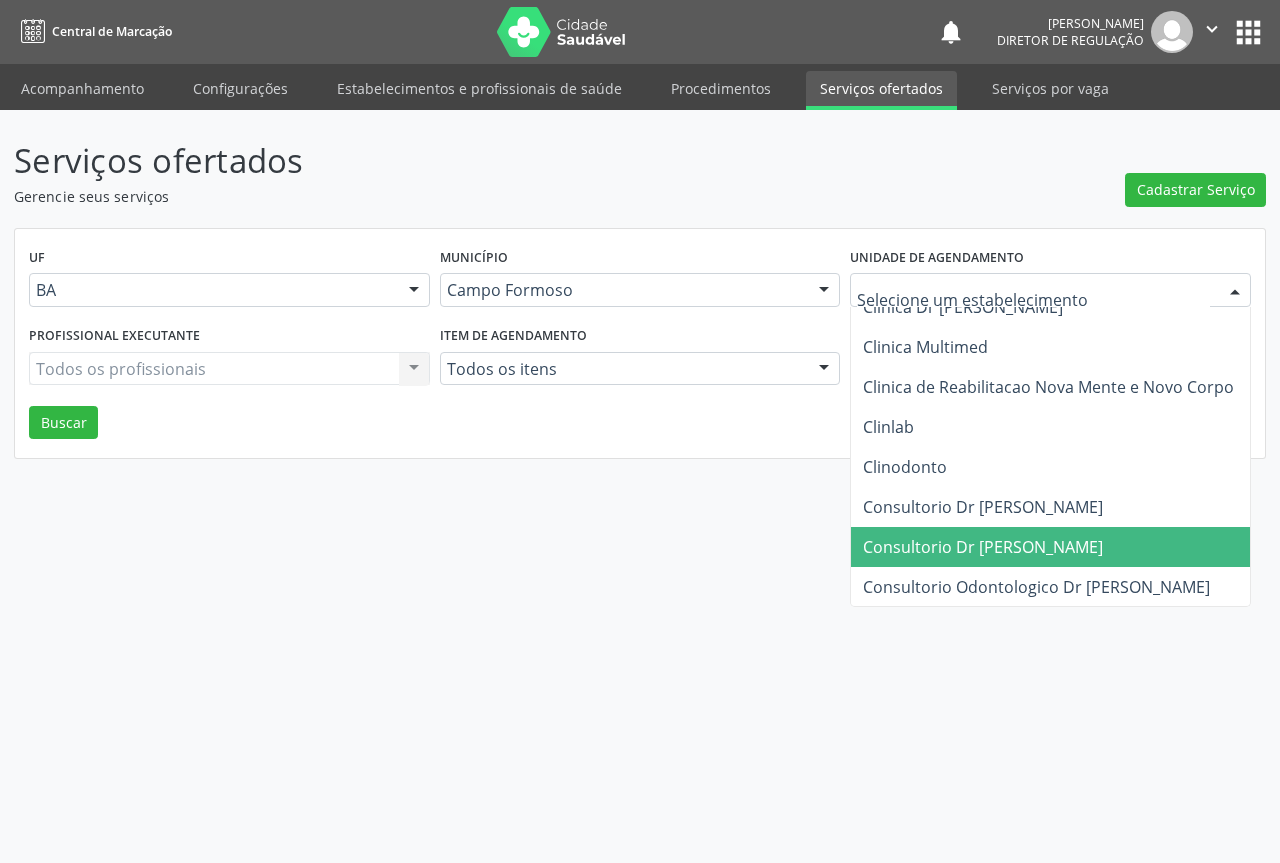 scroll, scrollTop: 300, scrollLeft: 0, axis: vertical 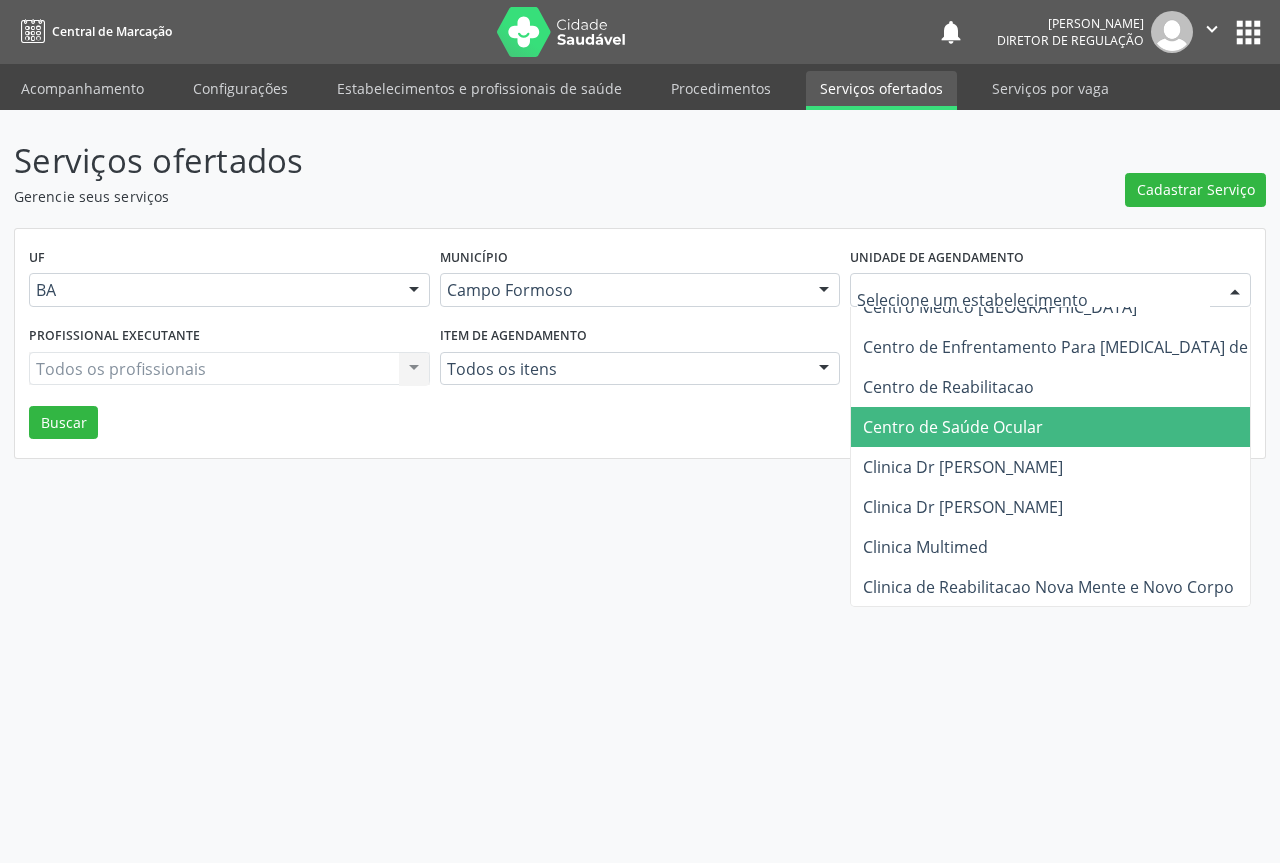 click on "Centro de Saúde Ocular" at bounding box center (953, 427) 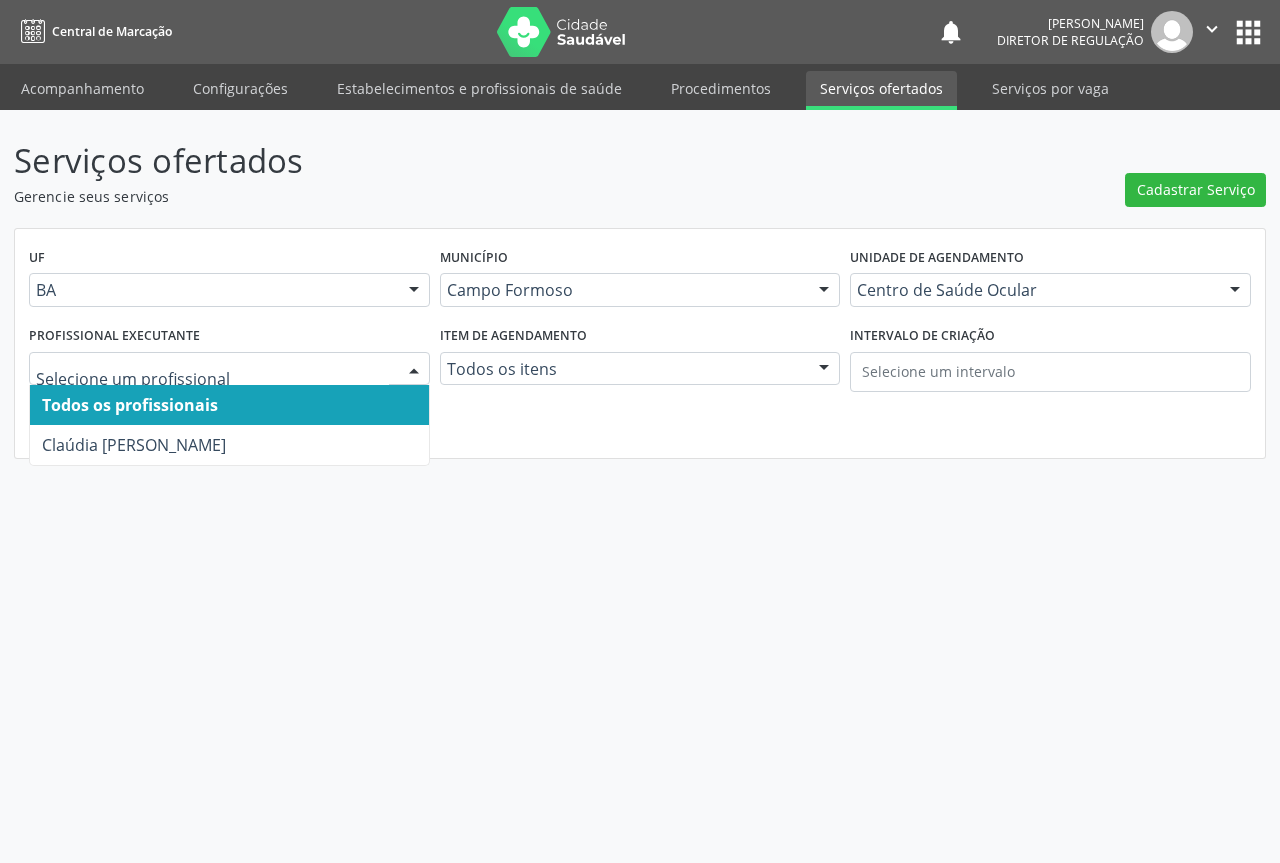 click at bounding box center [414, 370] 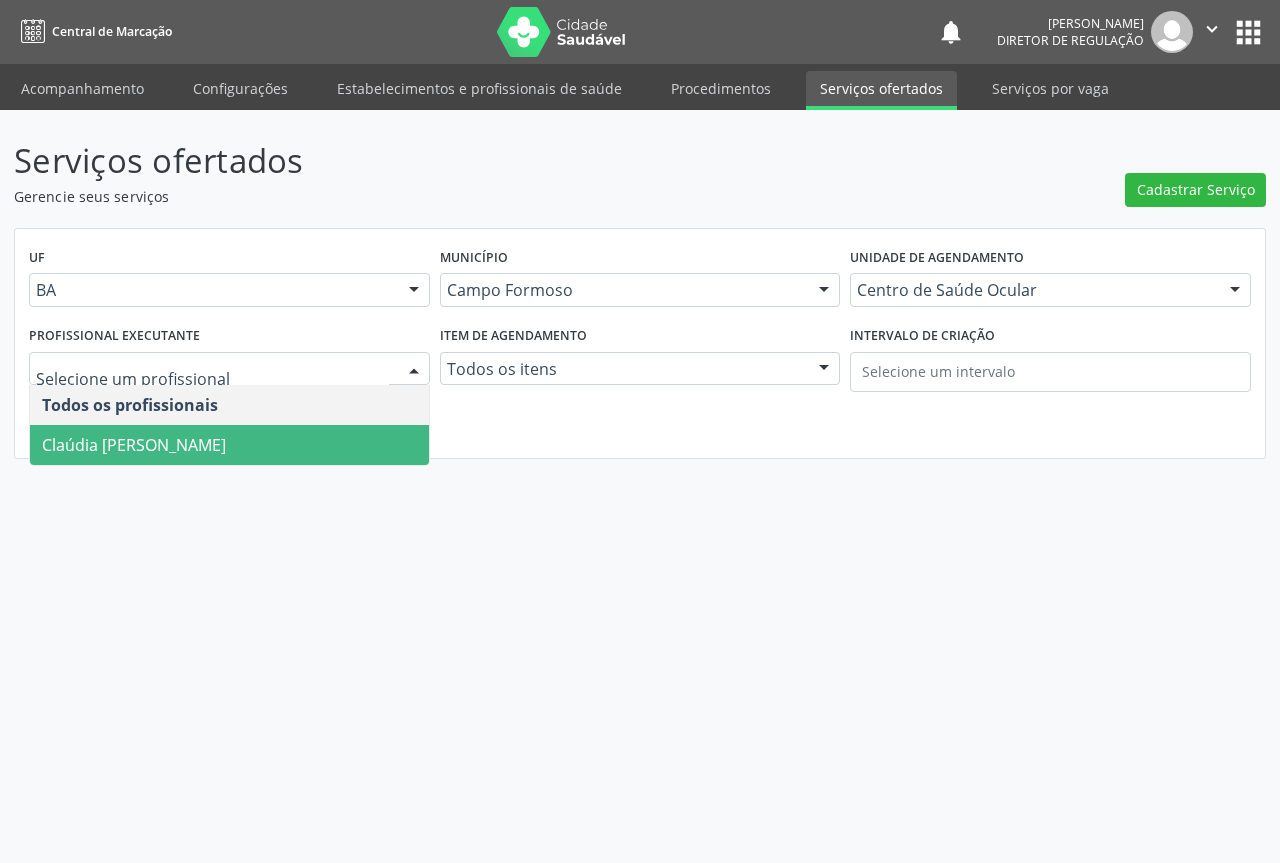 click on "Claúdia [PERSON_NAME]" at bounding box center [229, 445] 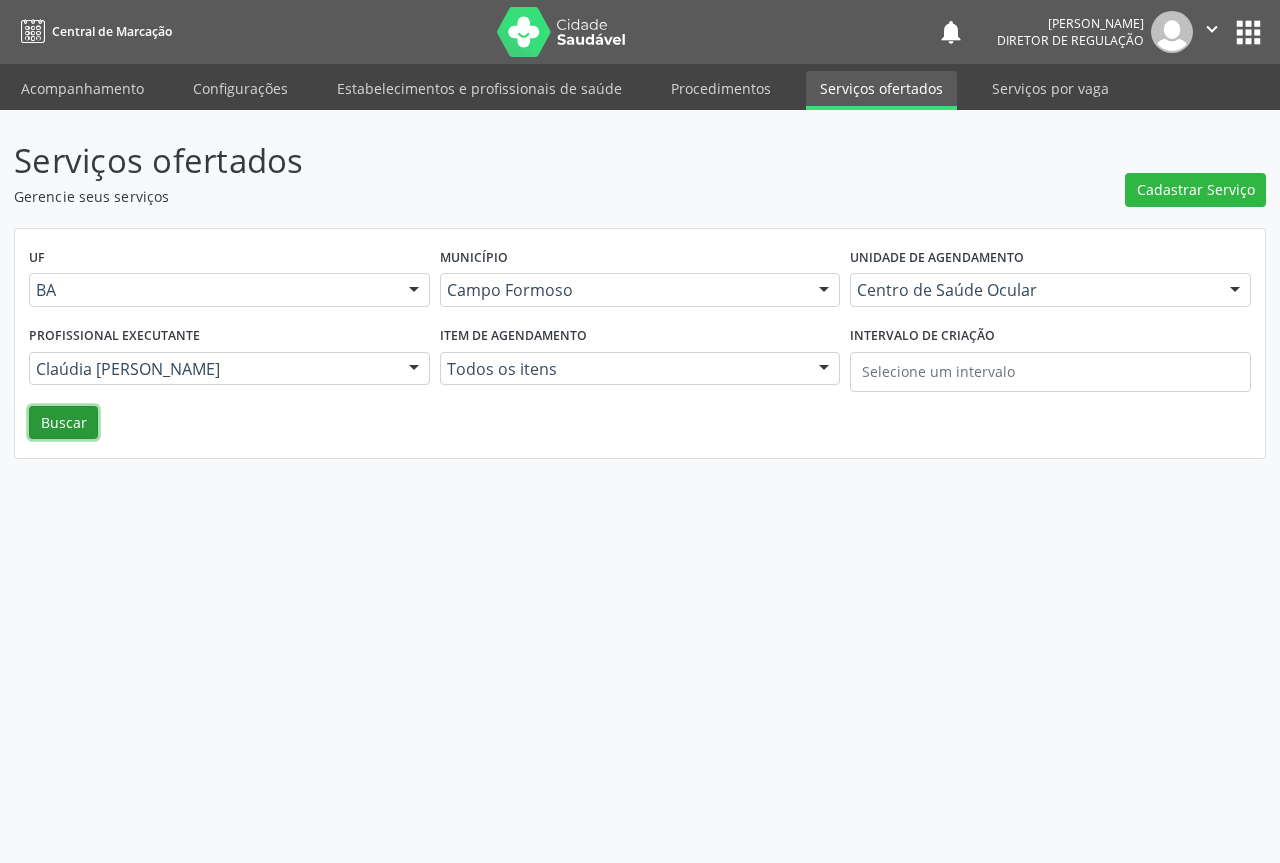 click on "Buscar" at bounding box center [63, 423] 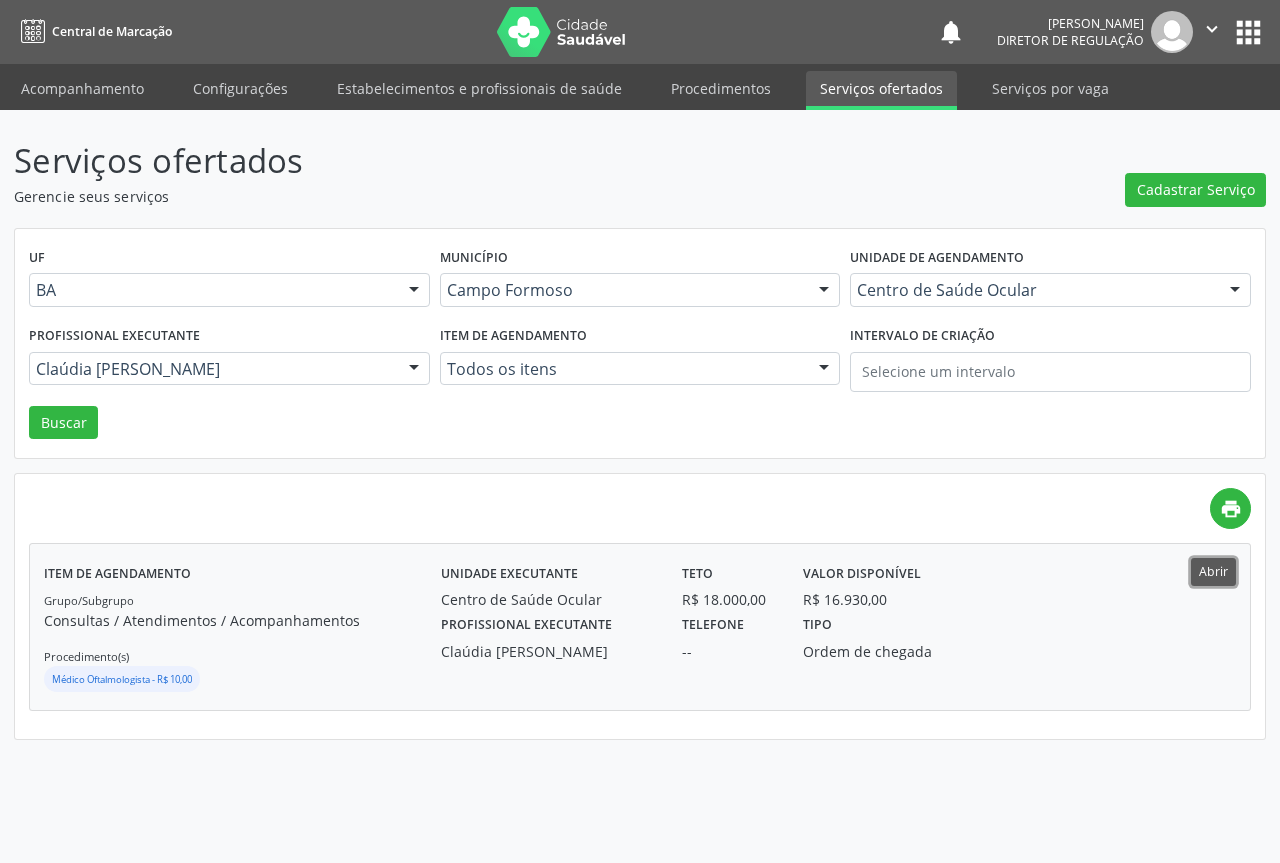 click on "Abrir" at bounding box center [1213, 571] 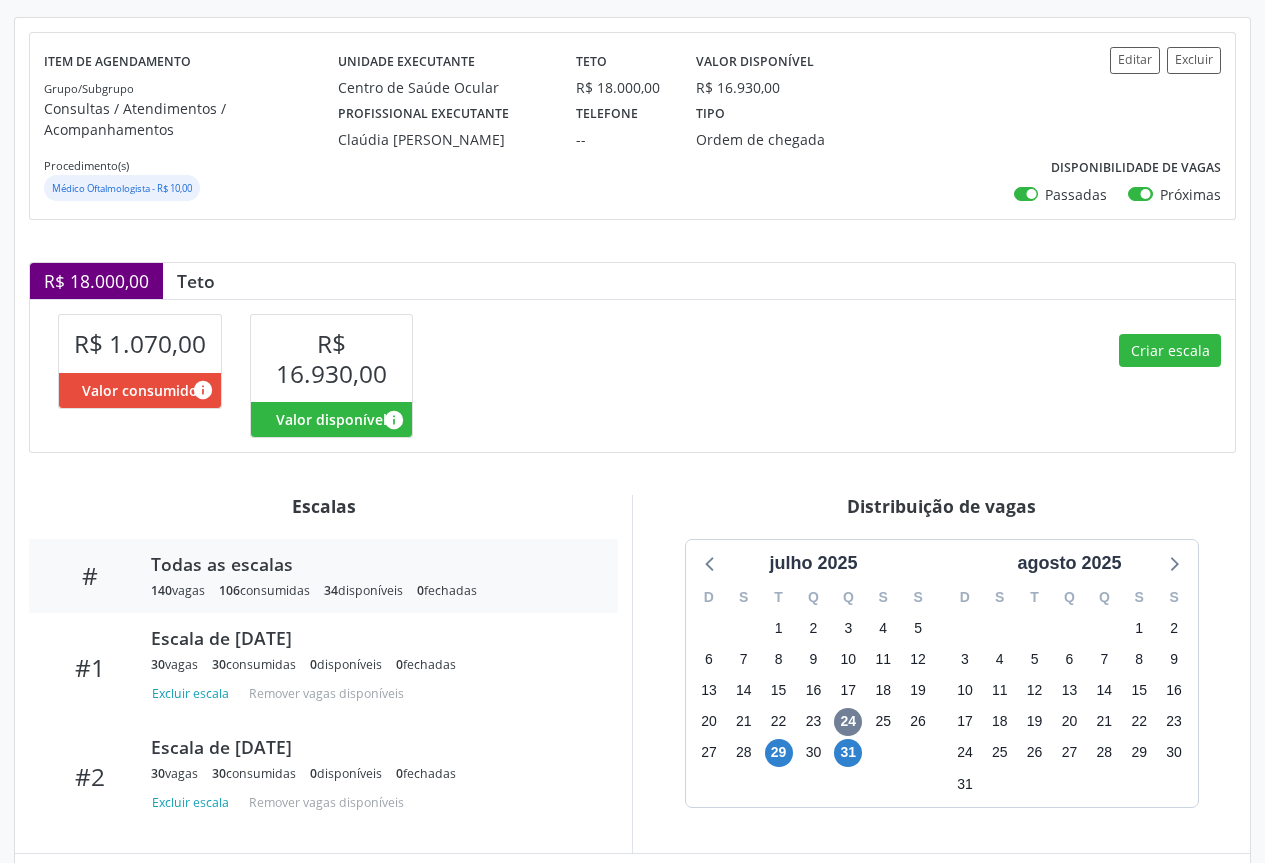 scroll, scrollTop: 353, scrollLeft: 0, axis: vertical 